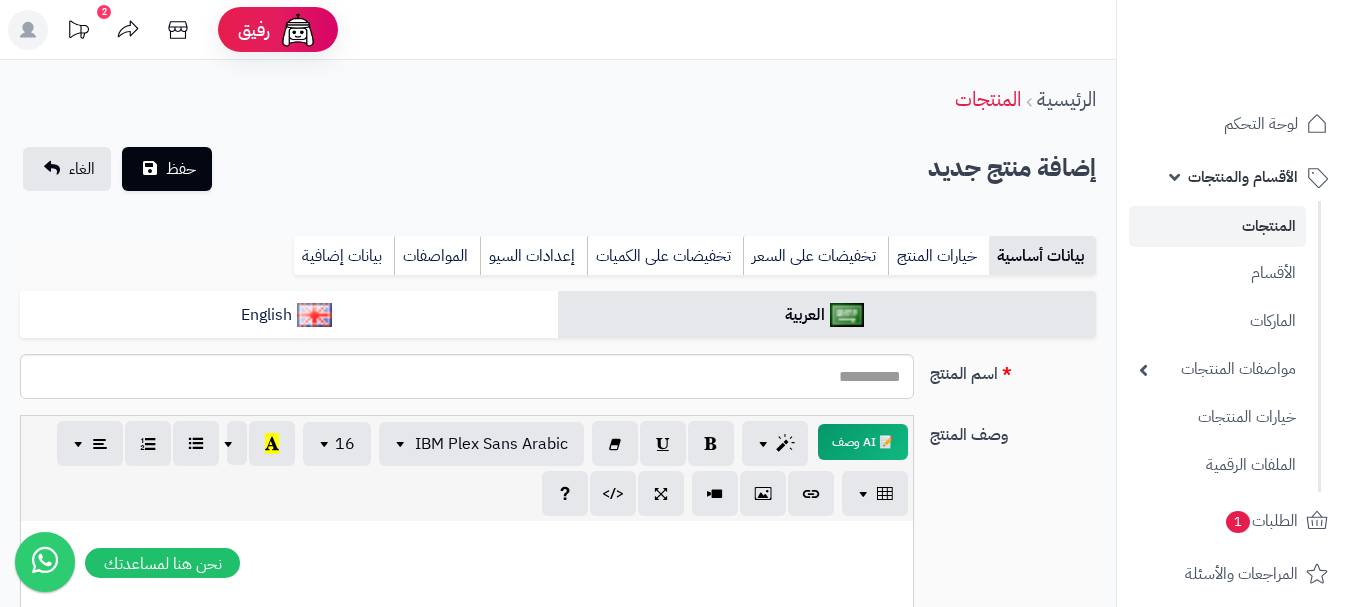 select 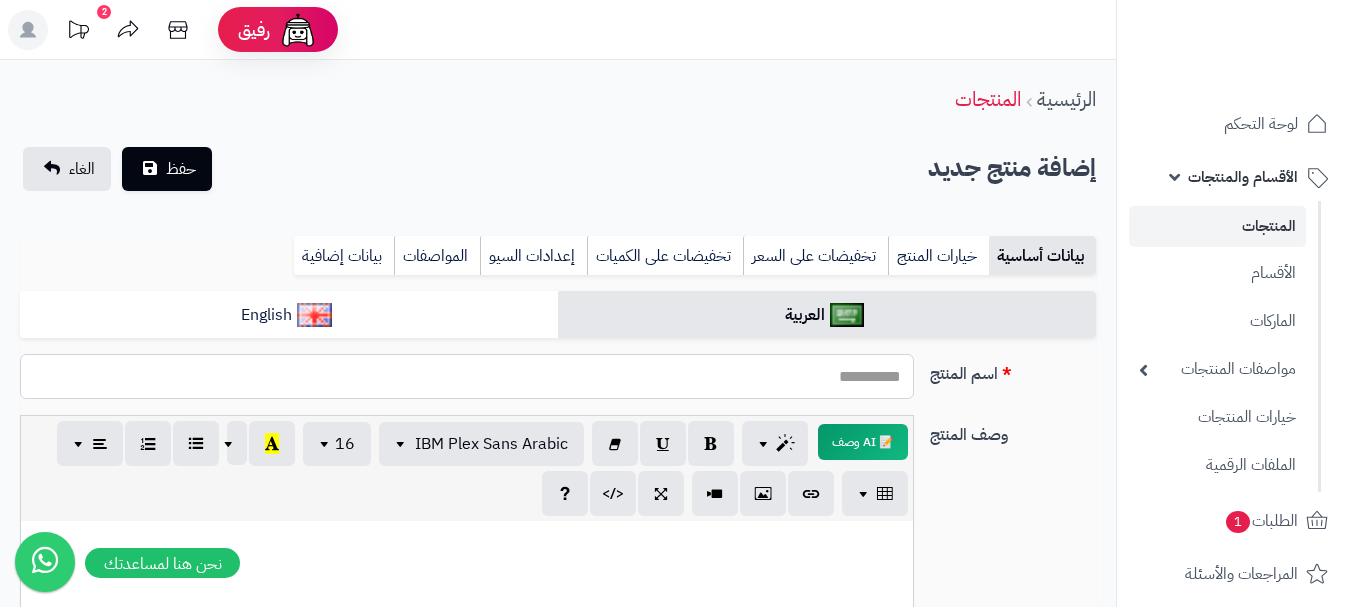 paste on "**********" 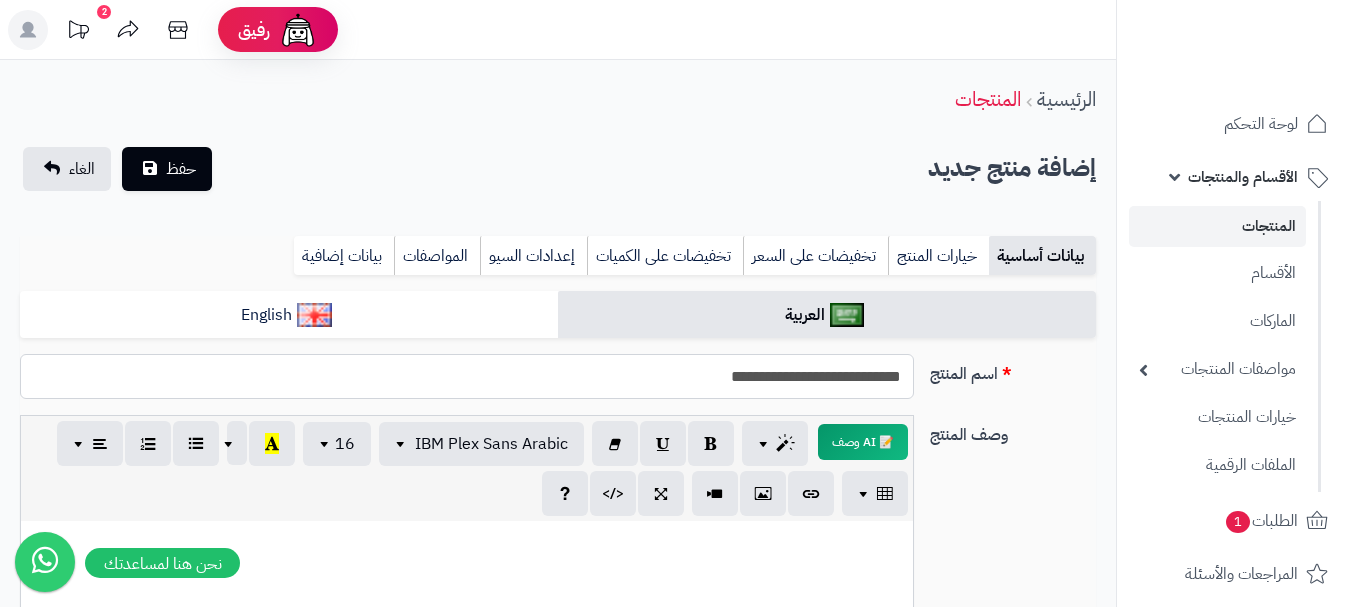 drag, startPoint x: 840, startPoint y: 378, endPoint x: 864, endPoint y: 380, distance: 24.083189 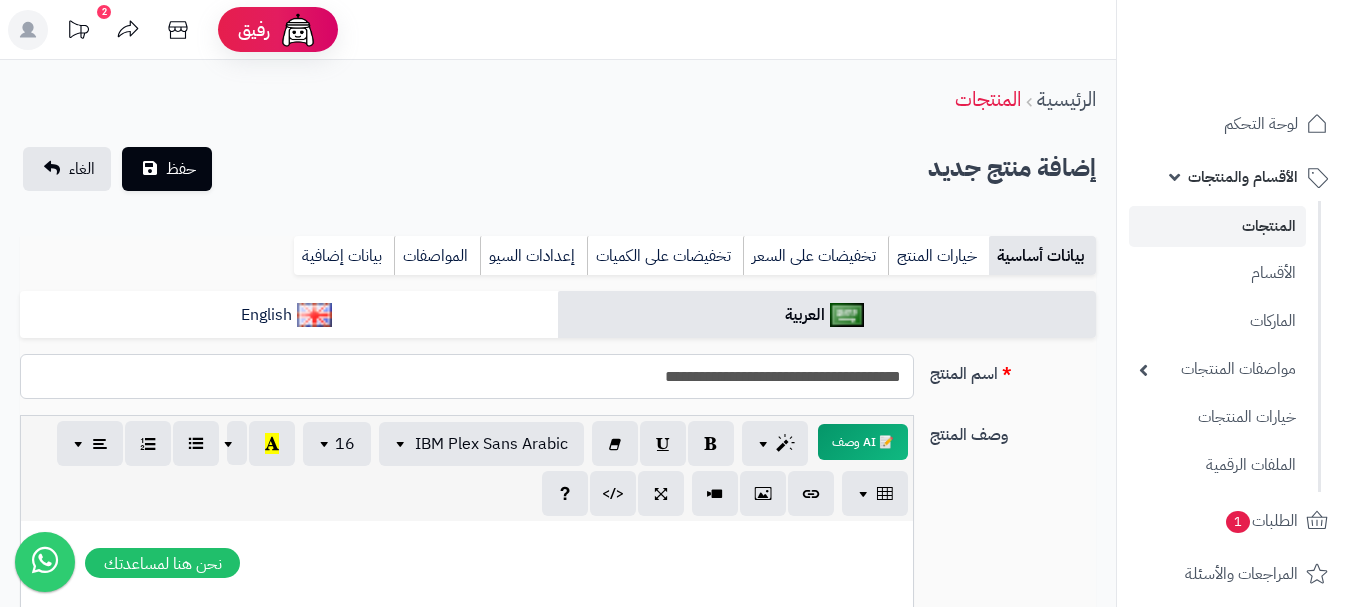 click on "**********" at bounding box center (467, 376) 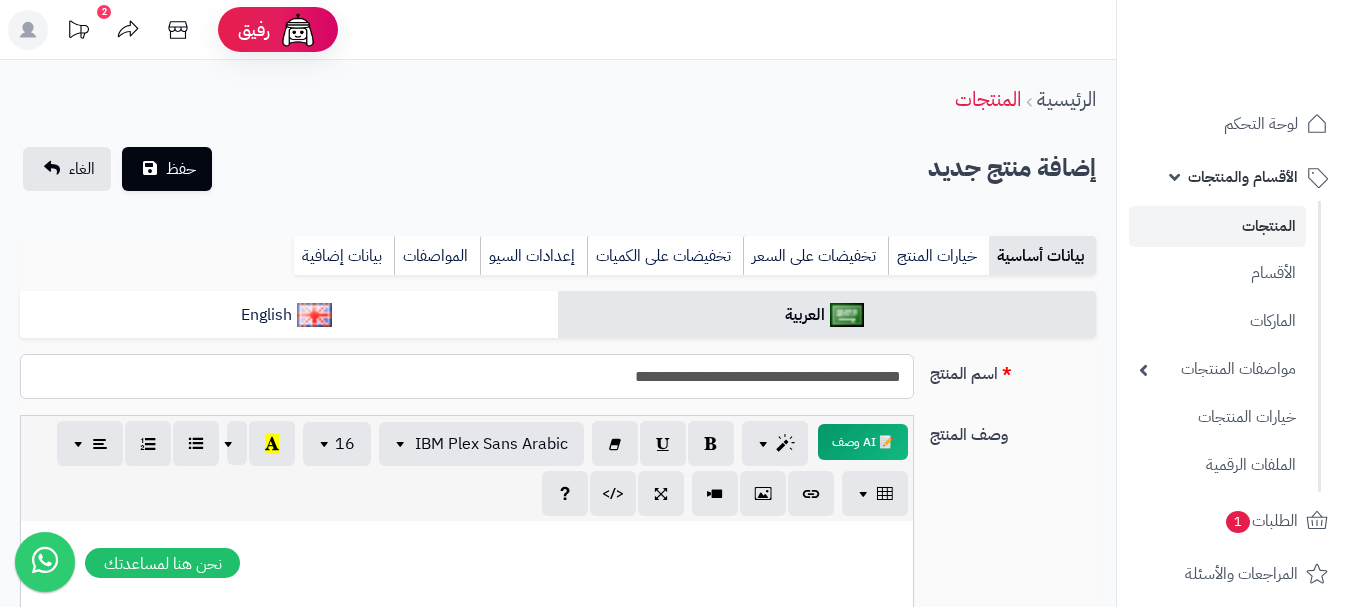 click on "**********" at bounding box center [467, 376] 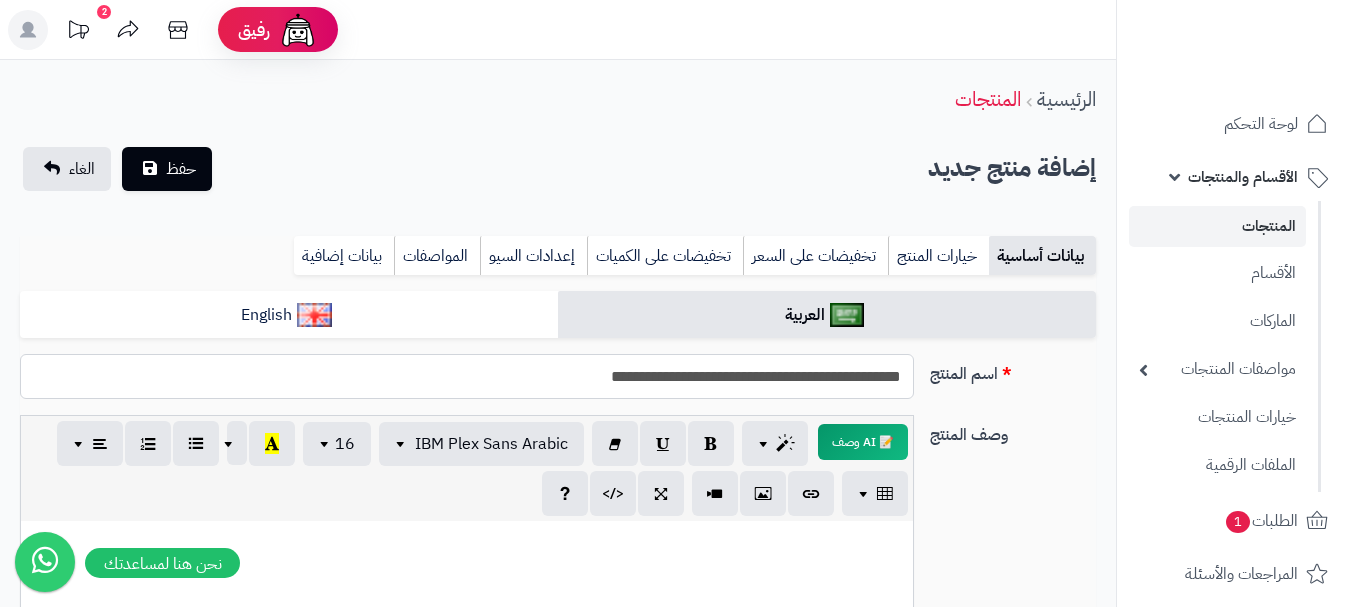 drag, startPoint x: 683, startPoint y: 378, endPoint x: 716, endPoint y: 381, distance: 33.13608 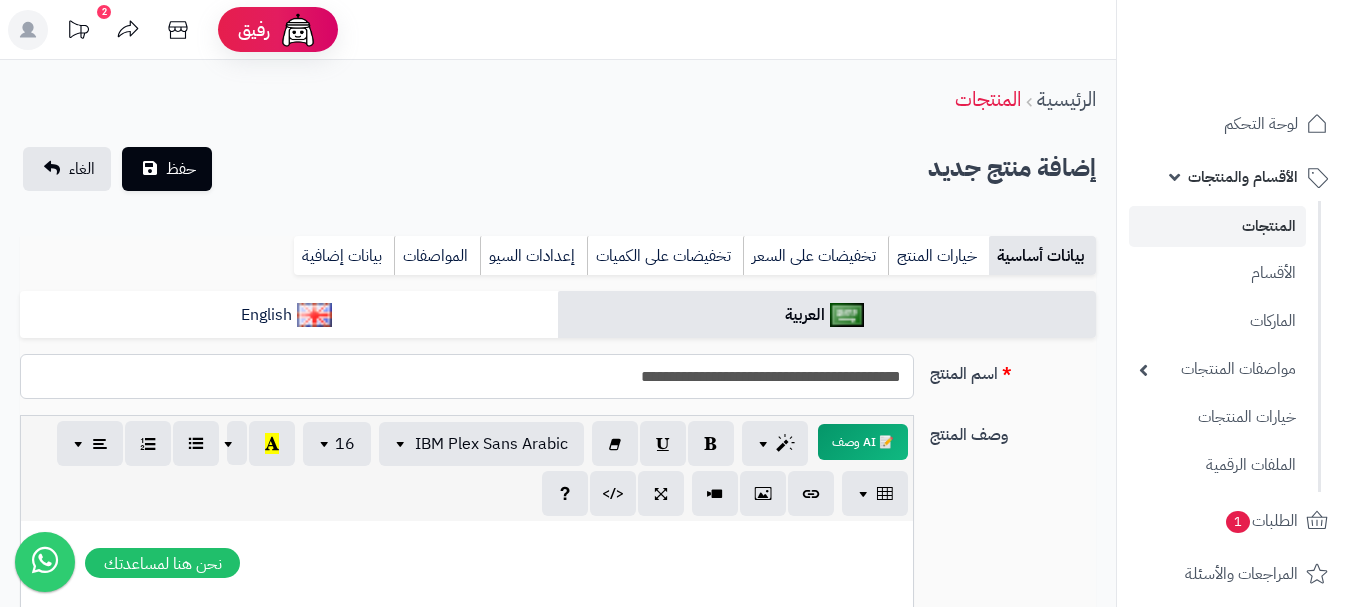 drag, startPoint x: 728, startPoint y: 375, endPoint x: 921, endPoint y: 383, distance: 193.16573 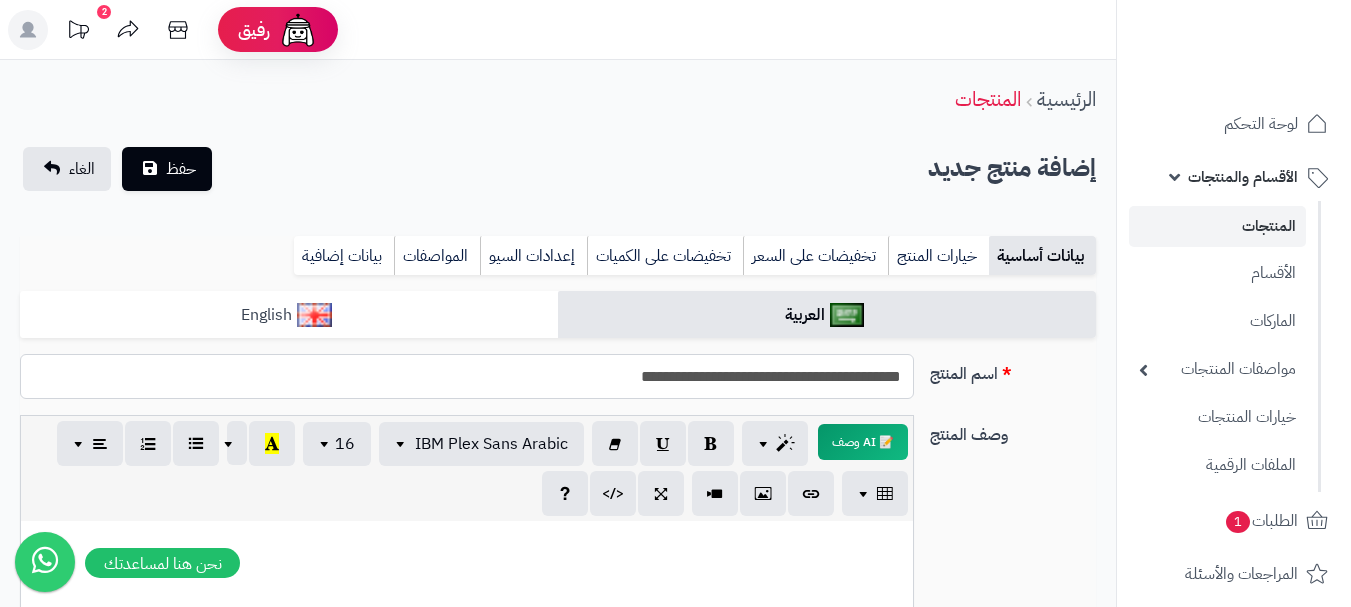 type on "**********" 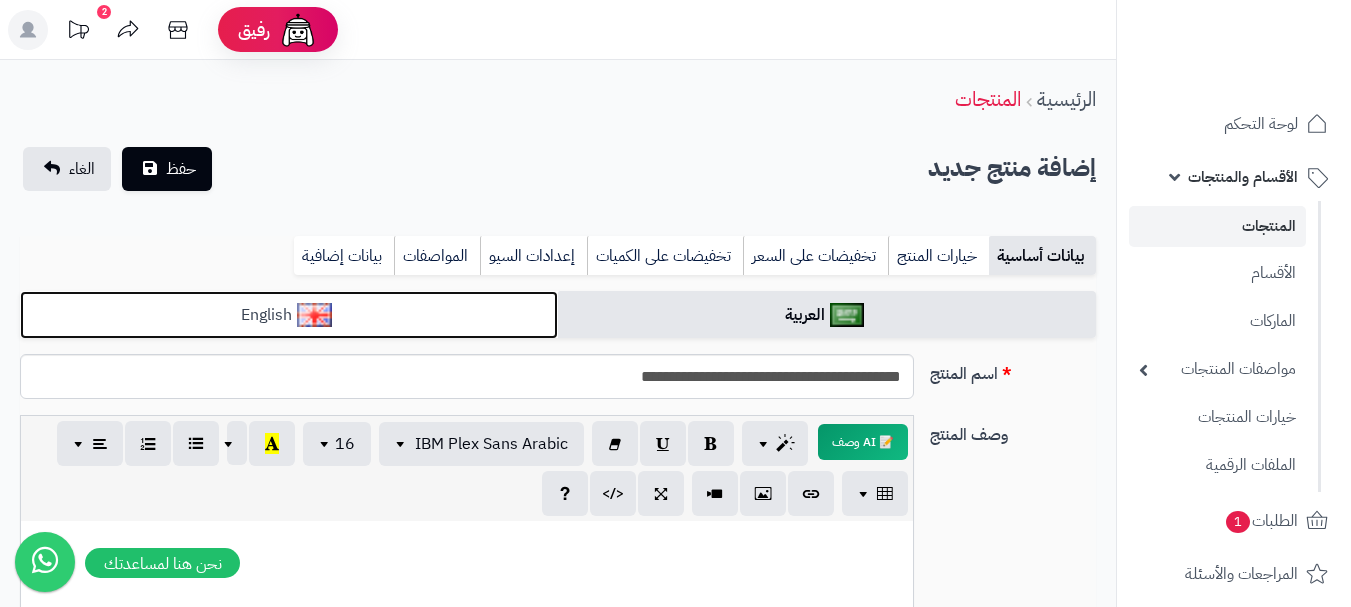 click on "English" at bounding box center [289, 315] 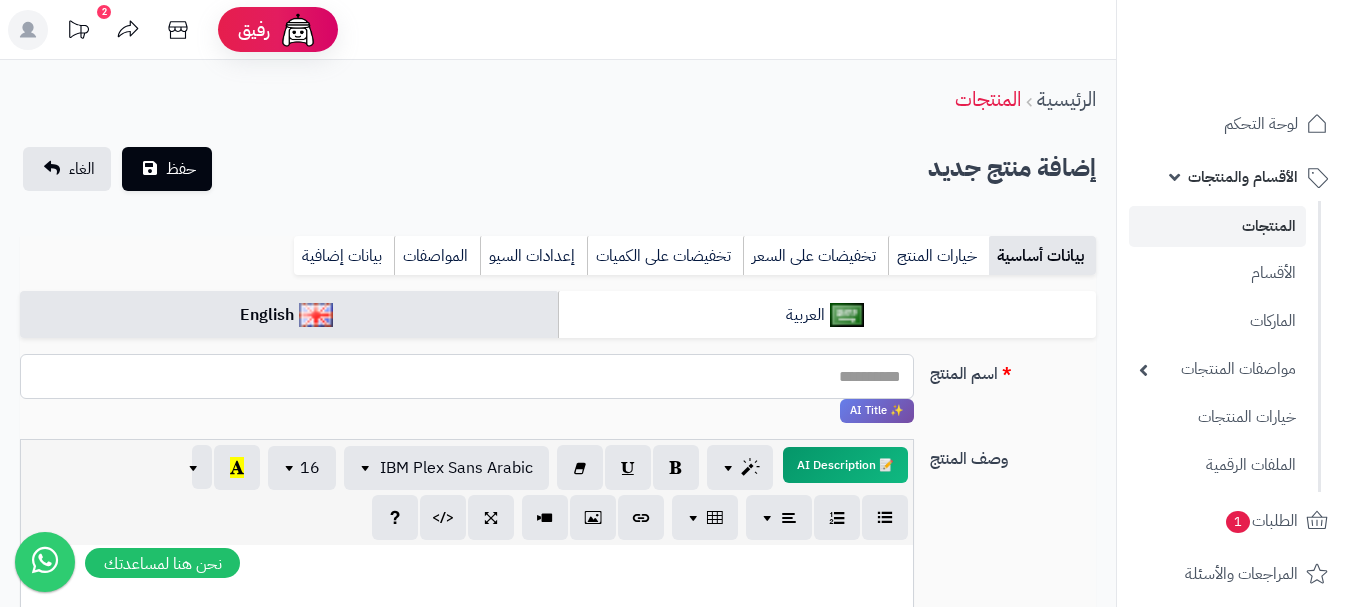 paste on "**********" 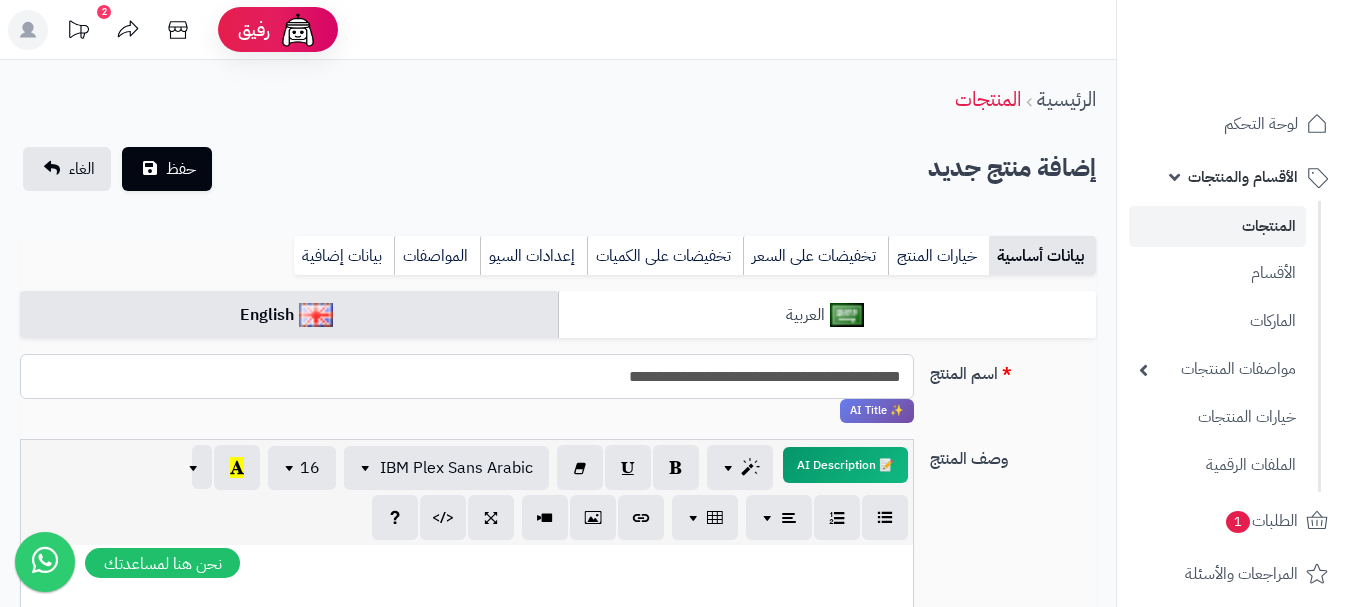 type on "**********" 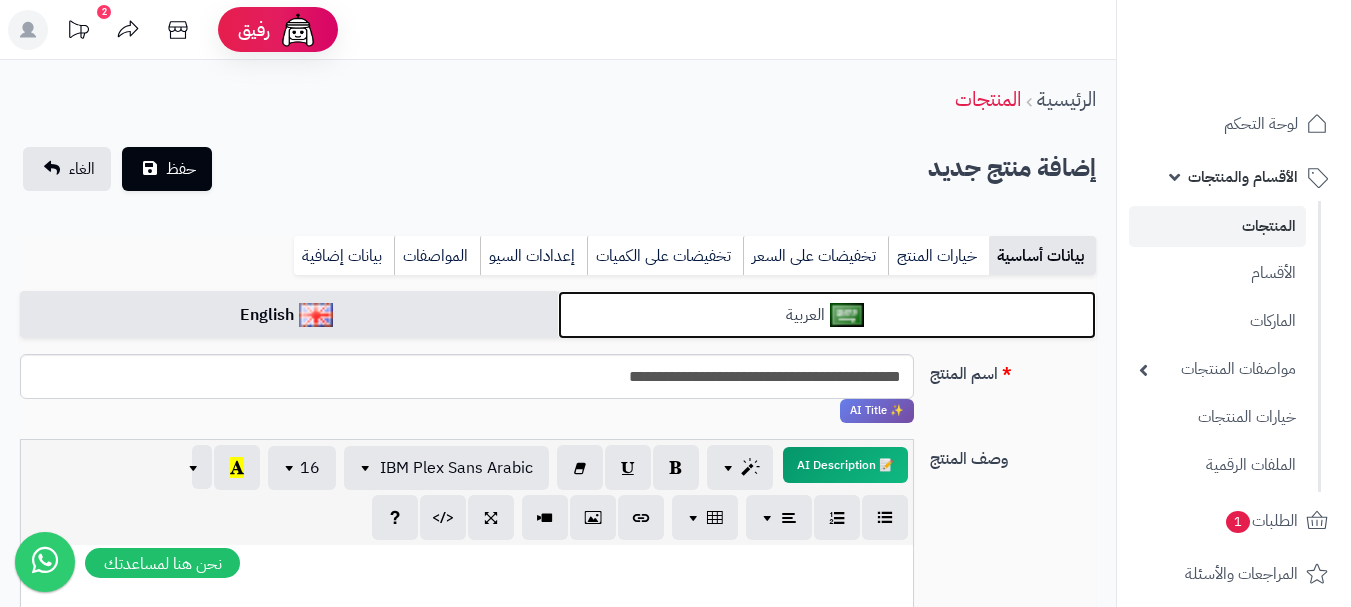 click on "العربية" at bounding box center [827, 315] 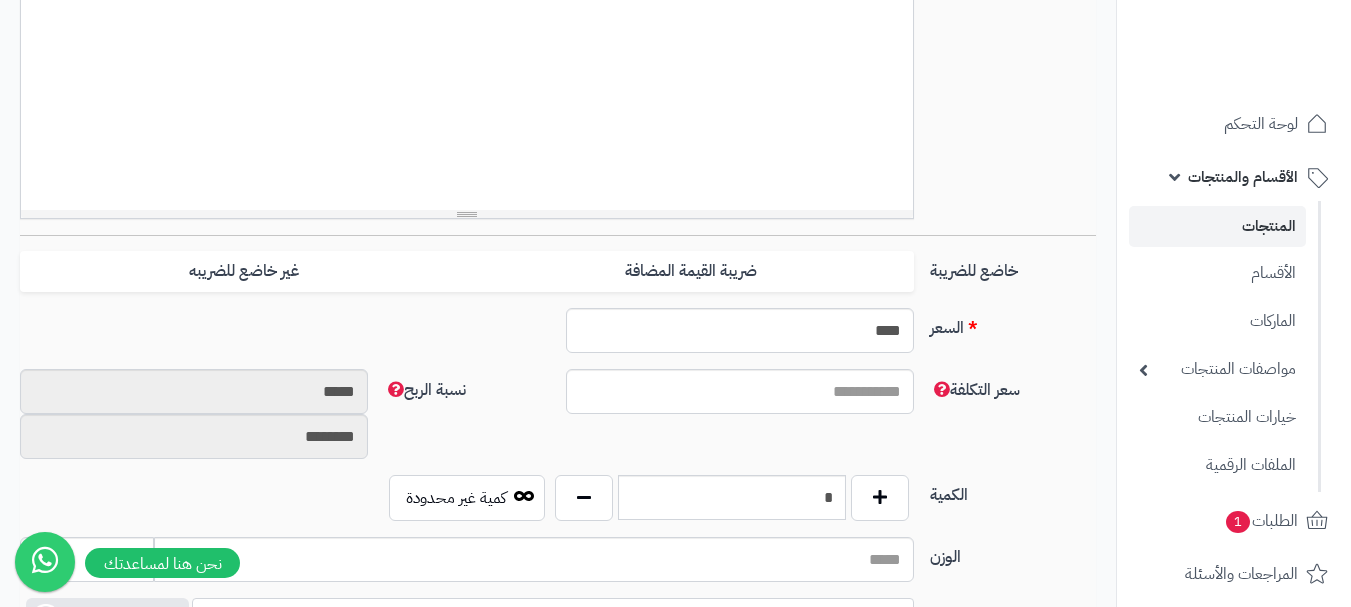 scroll, scrollTop: 800, scrollLeft: 0, axis: vertical 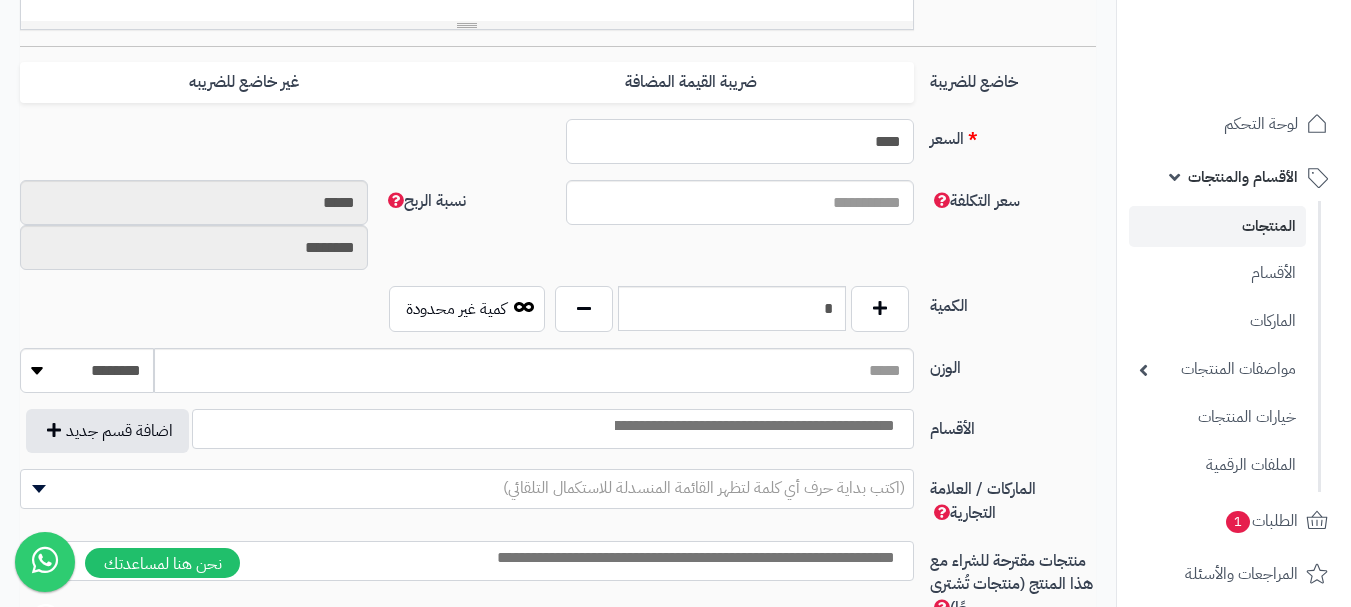 click on "****" at bounding box center [740, 141] 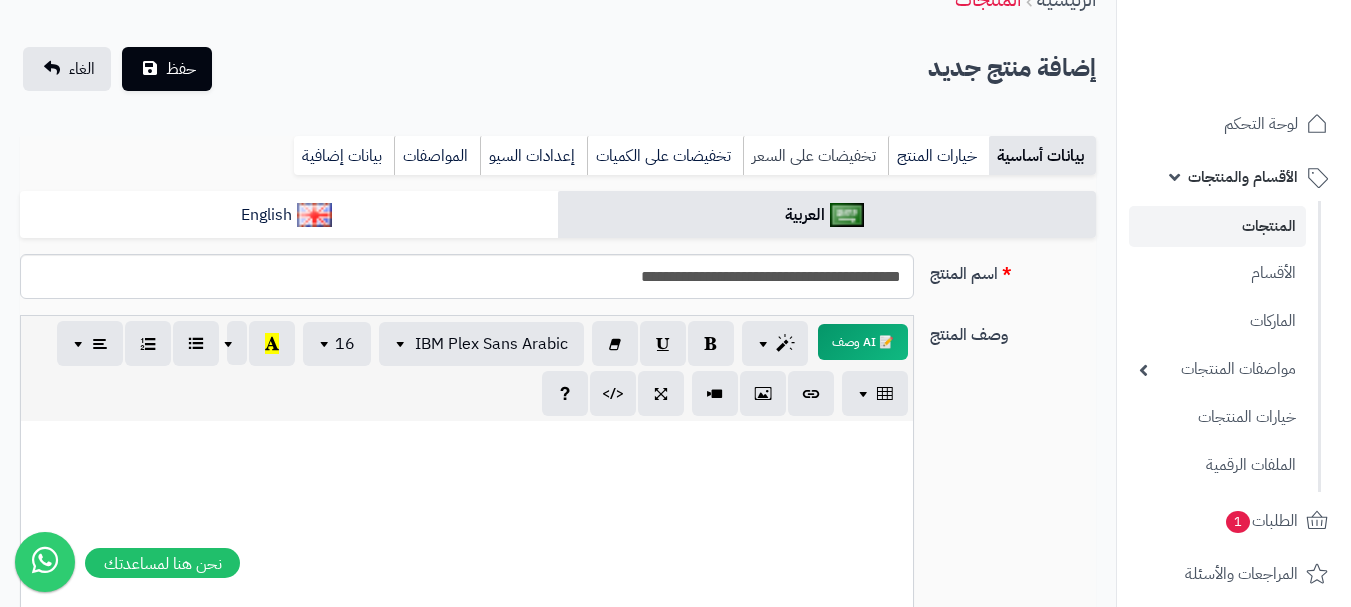 type on "**" 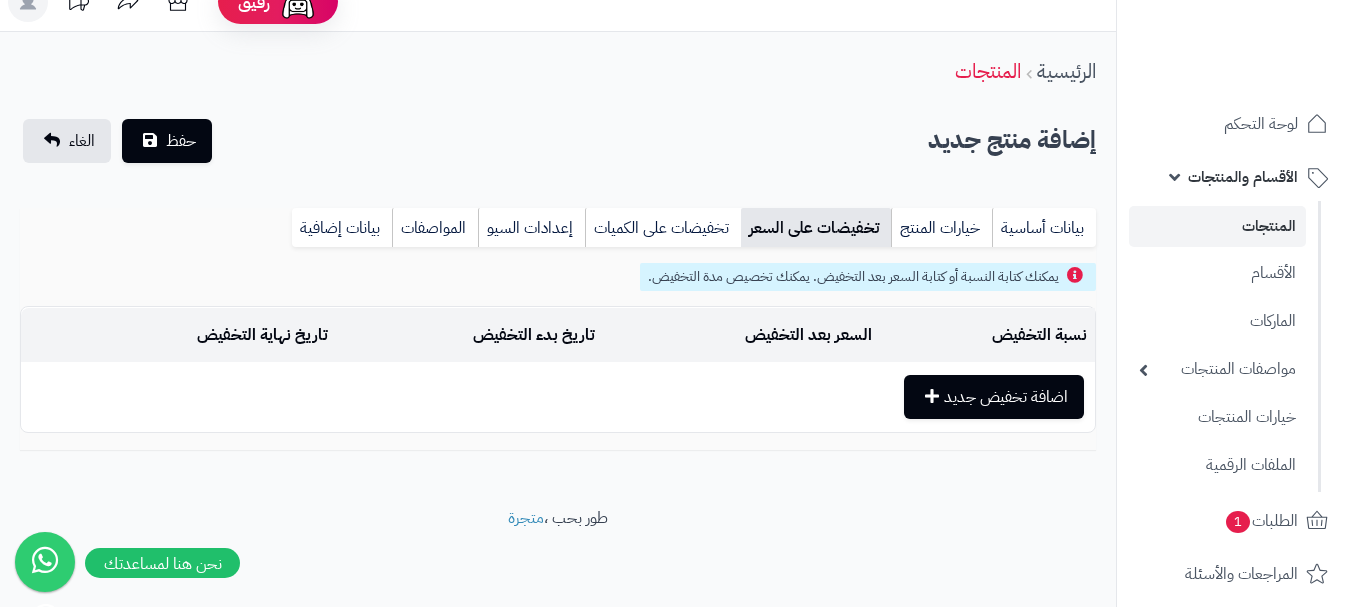 scroll, scrollTop: 28, scrollLeft: 0, axis: vertical 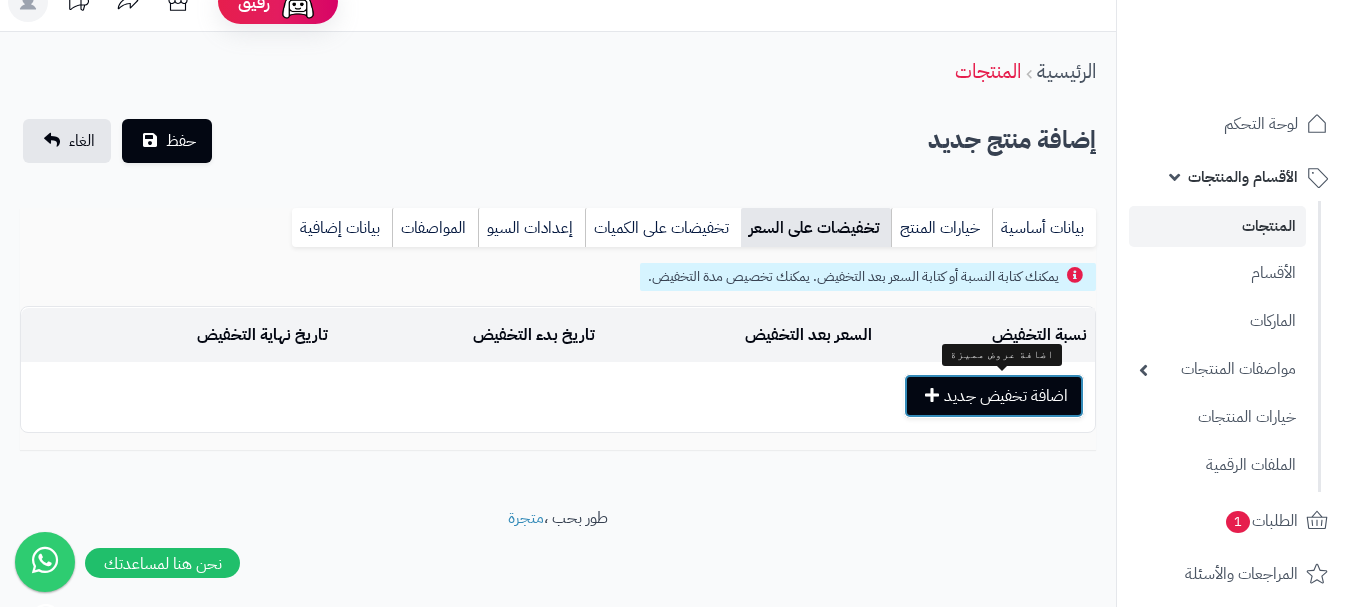 click on "اضافة تخفيض جديد" at bounding box center [994, 396] 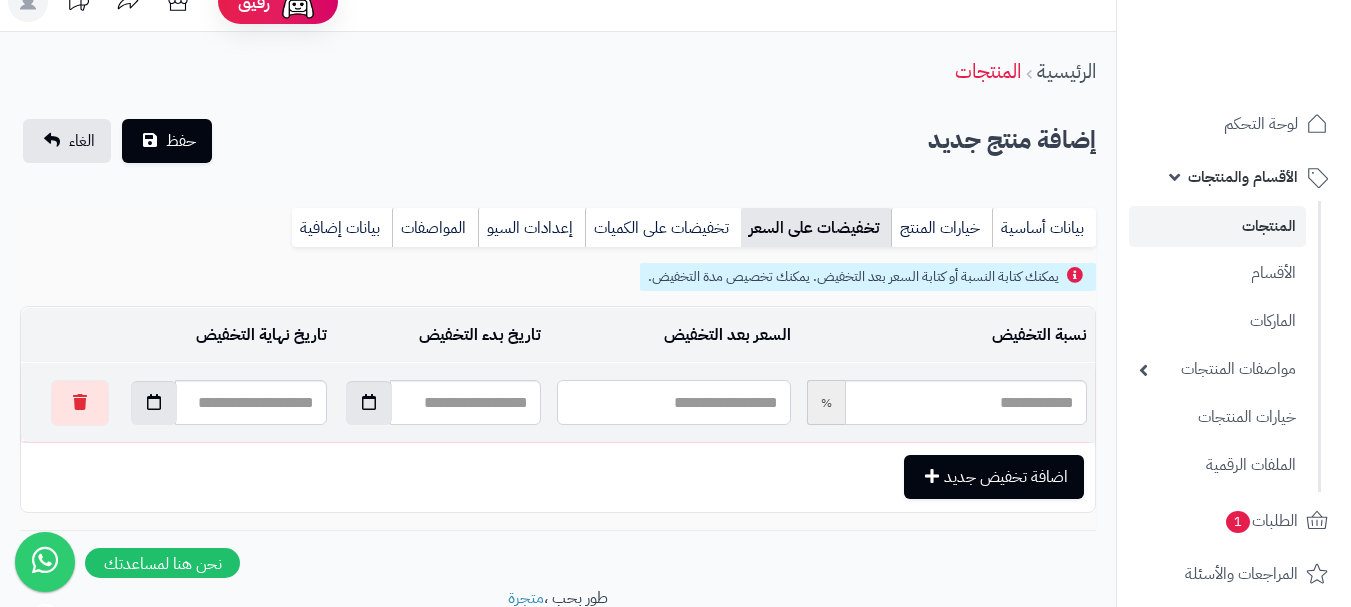 click at bounding box center (673, 402) 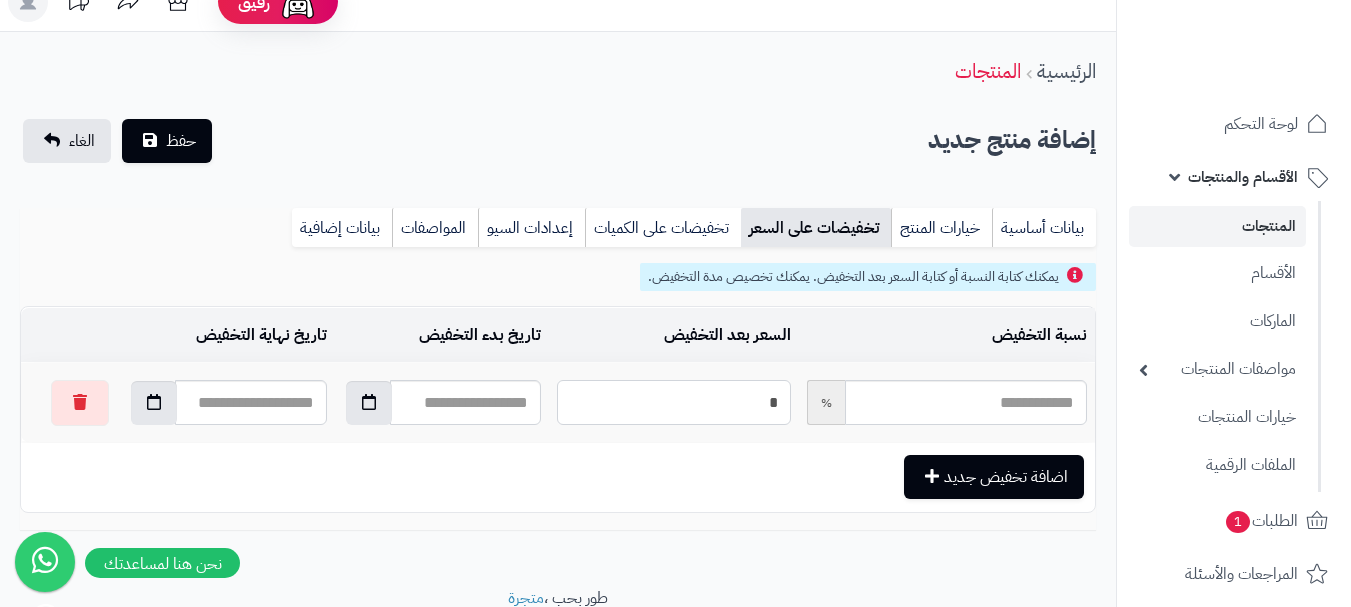 type on "**" 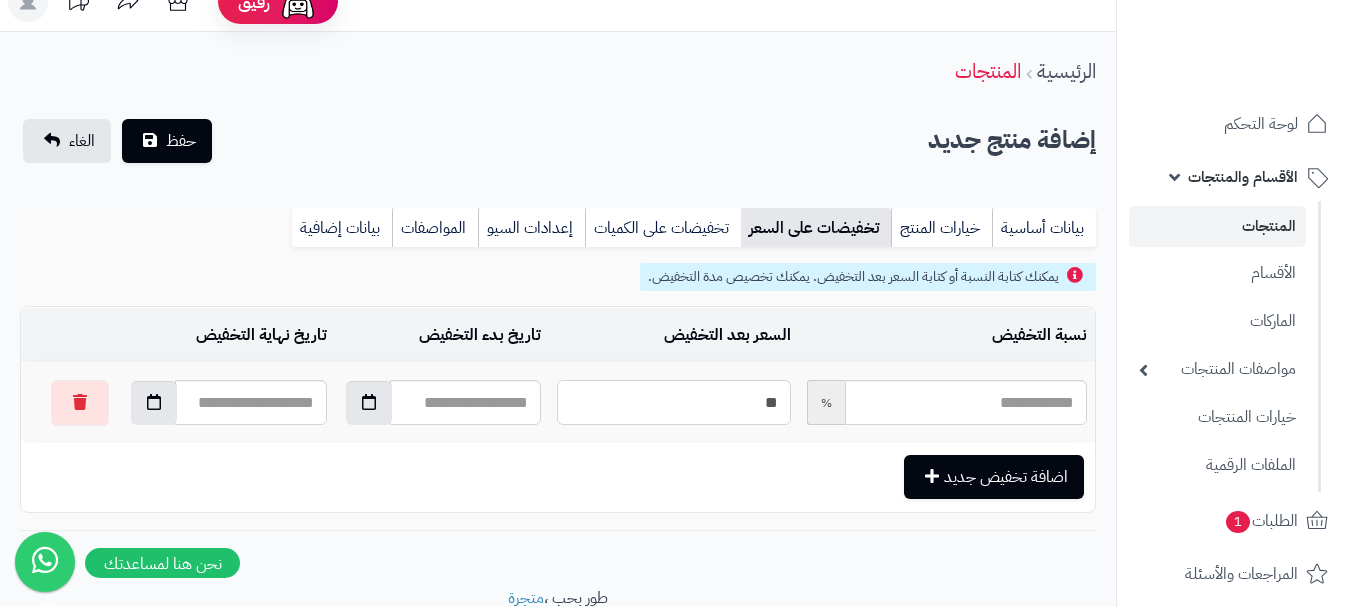 type on "*****" 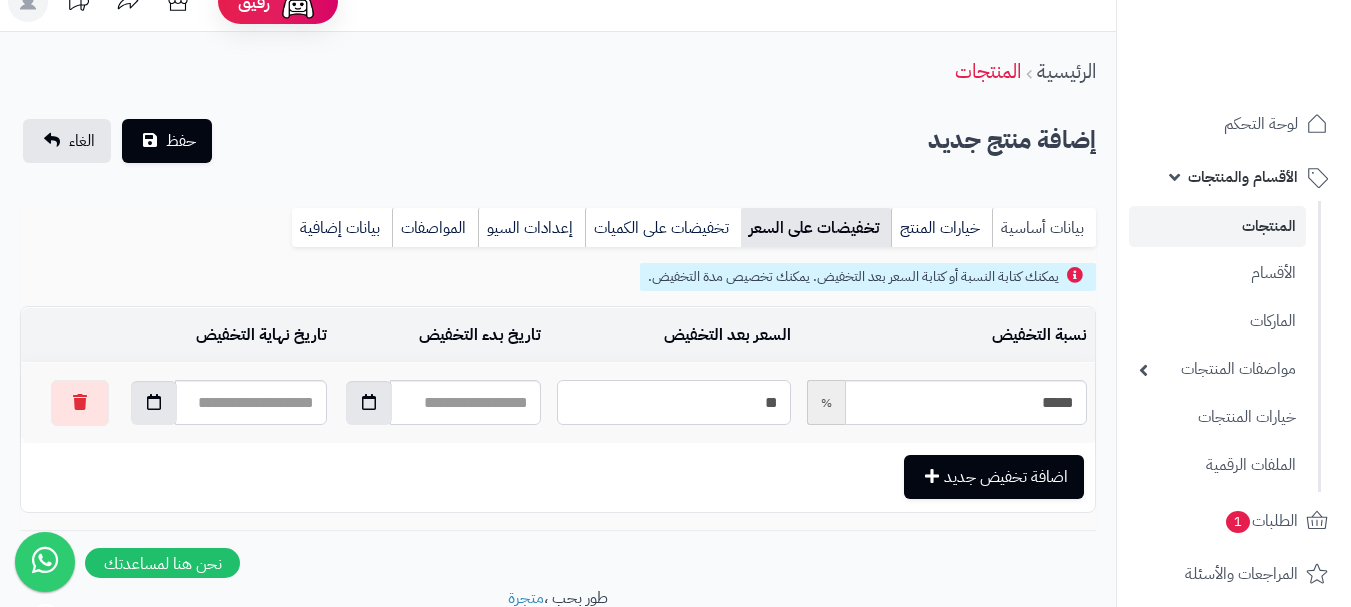 type on "**" 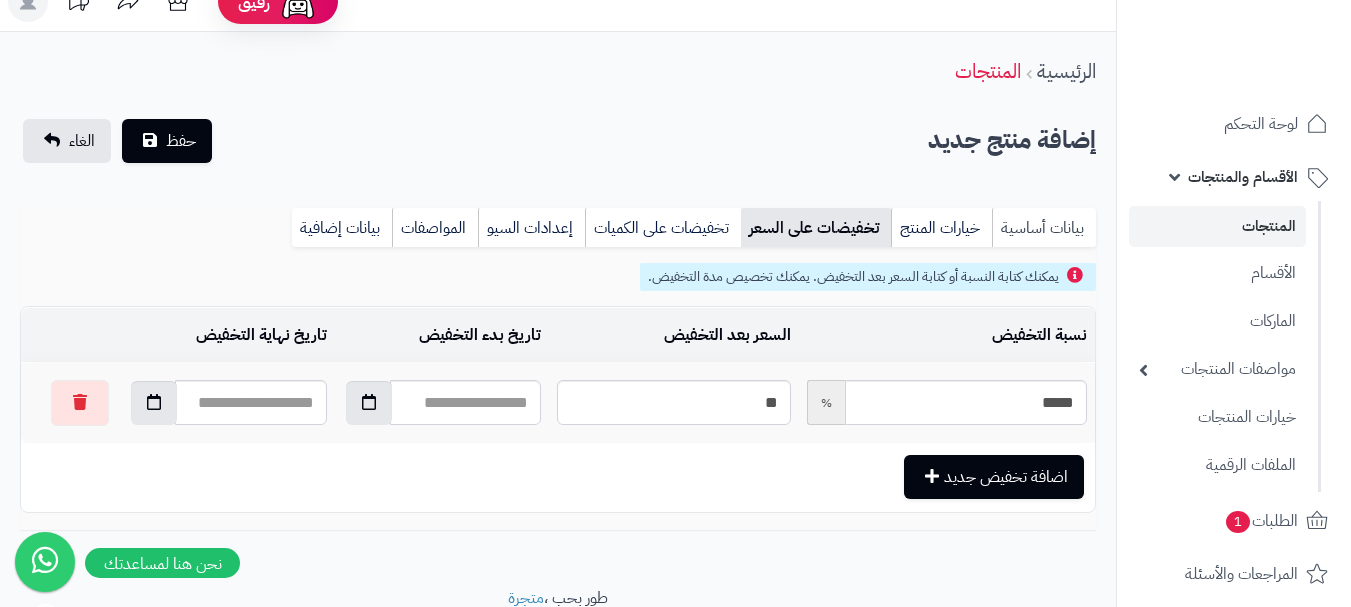 click on "بيانات أساسية" at bounding box center (1044, 228) 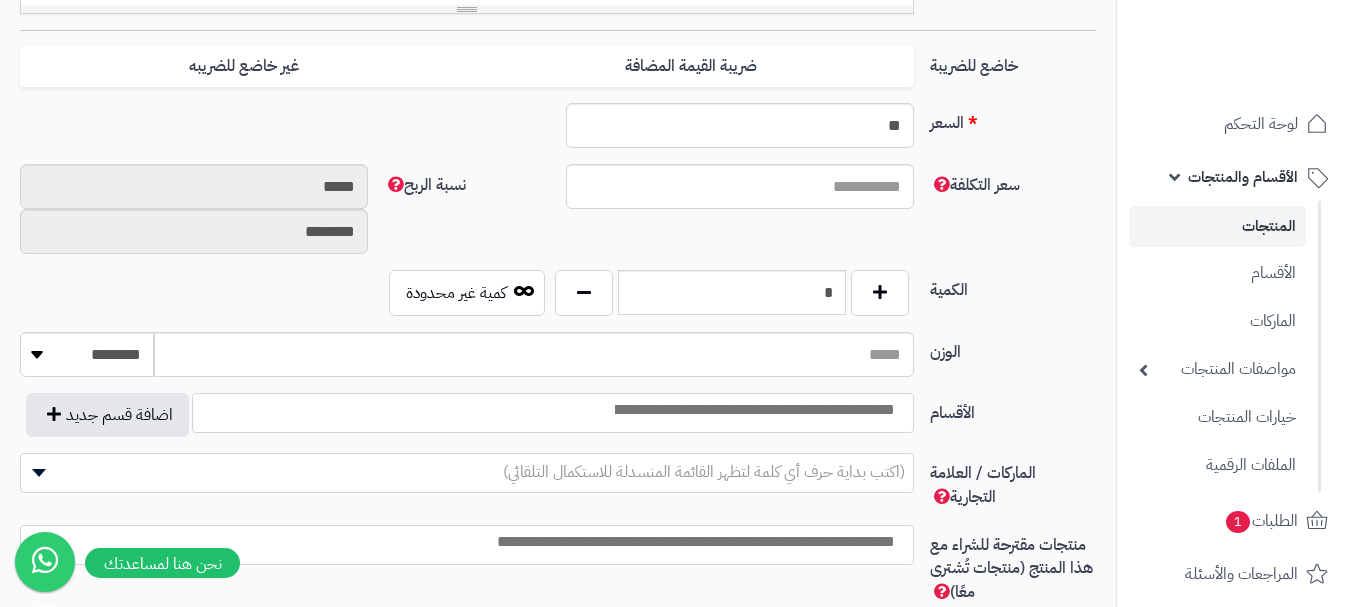 scroll, scrollTop: 828, scrollLeft: 0, axis: vertical 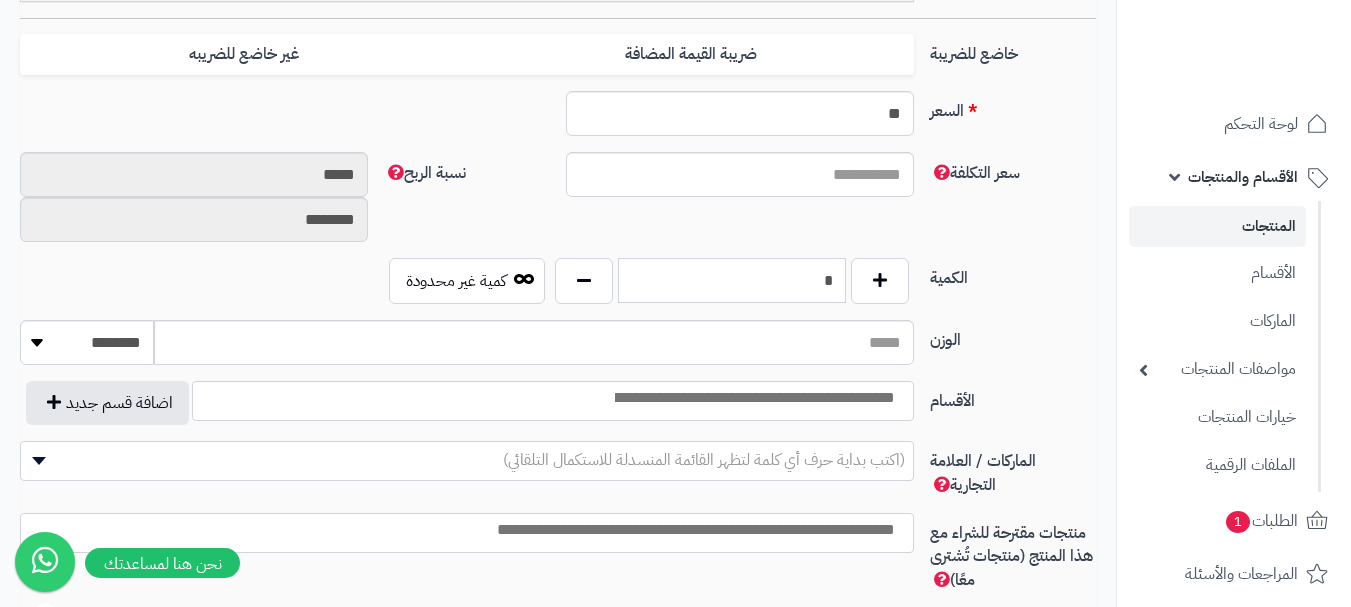 click on "*" at bounding box center (732, 280) 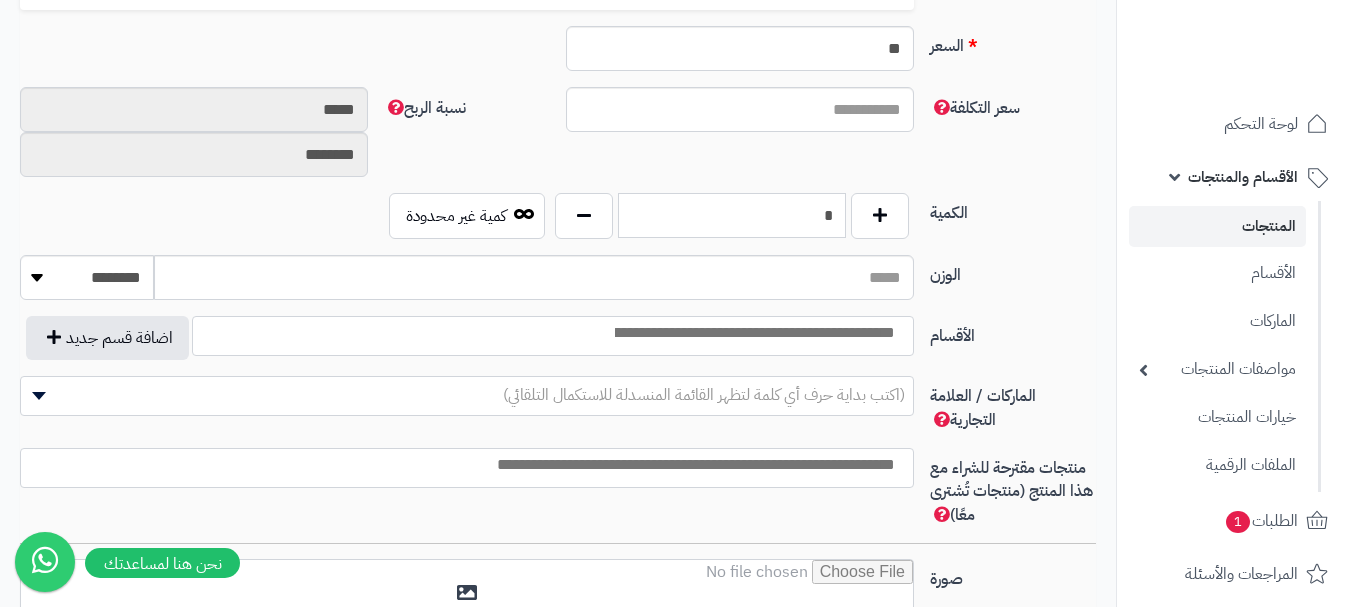 scroll, scrollTop: 928, scrollLeft: 0, axis: vertical 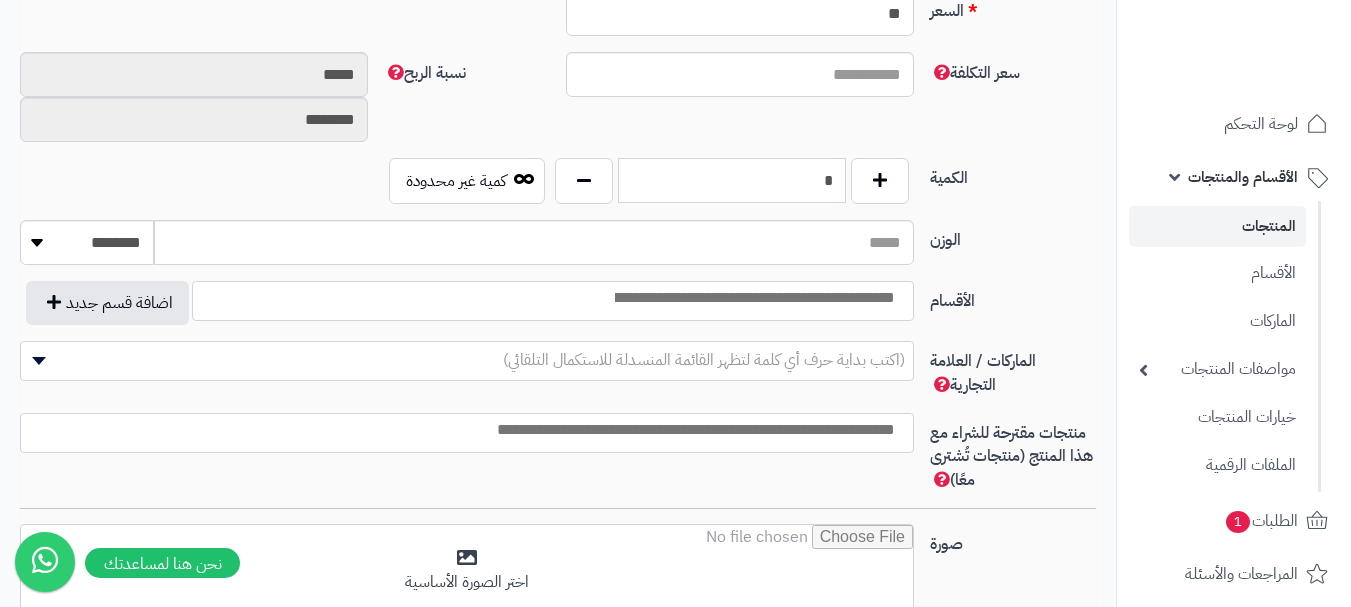 type on "*" 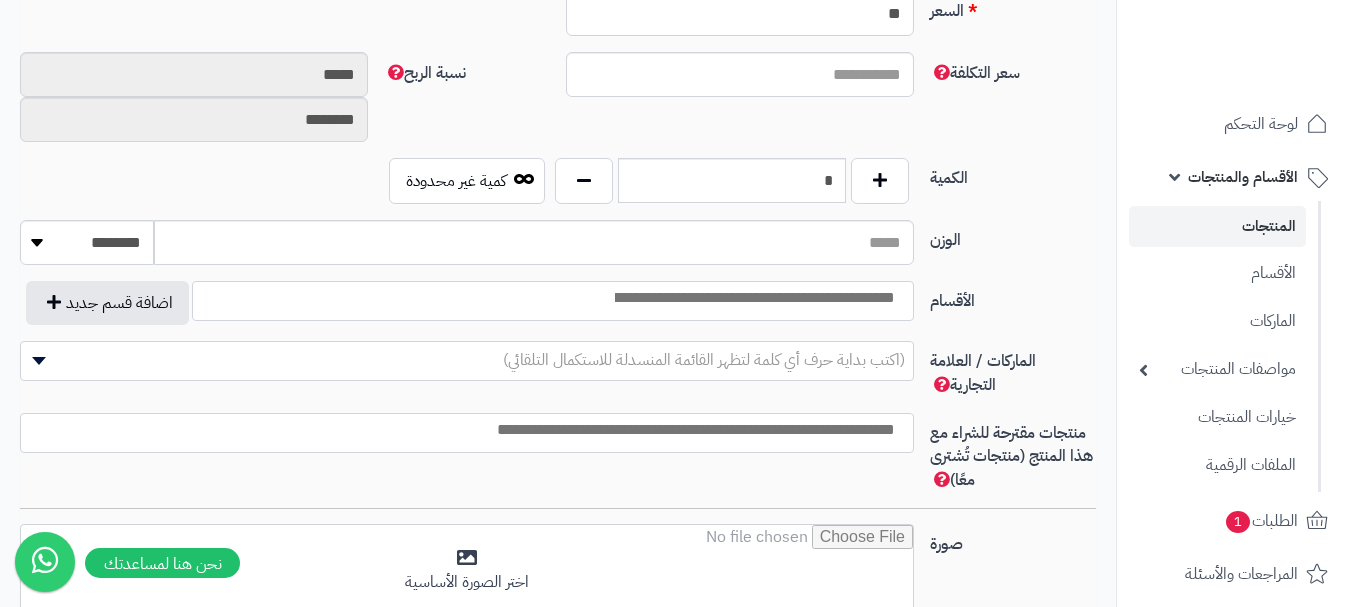 click at bounding box center (753, 298) 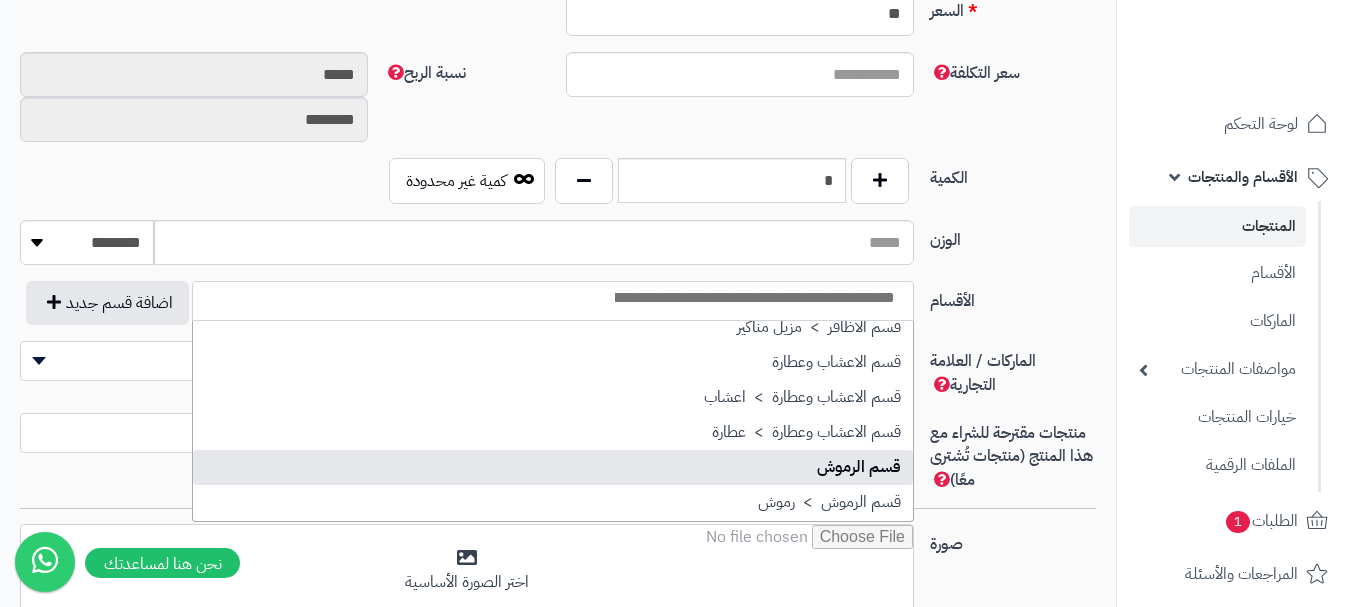 scroll, scrollTop: 1500, scrollLeft: 0, axis: vertical 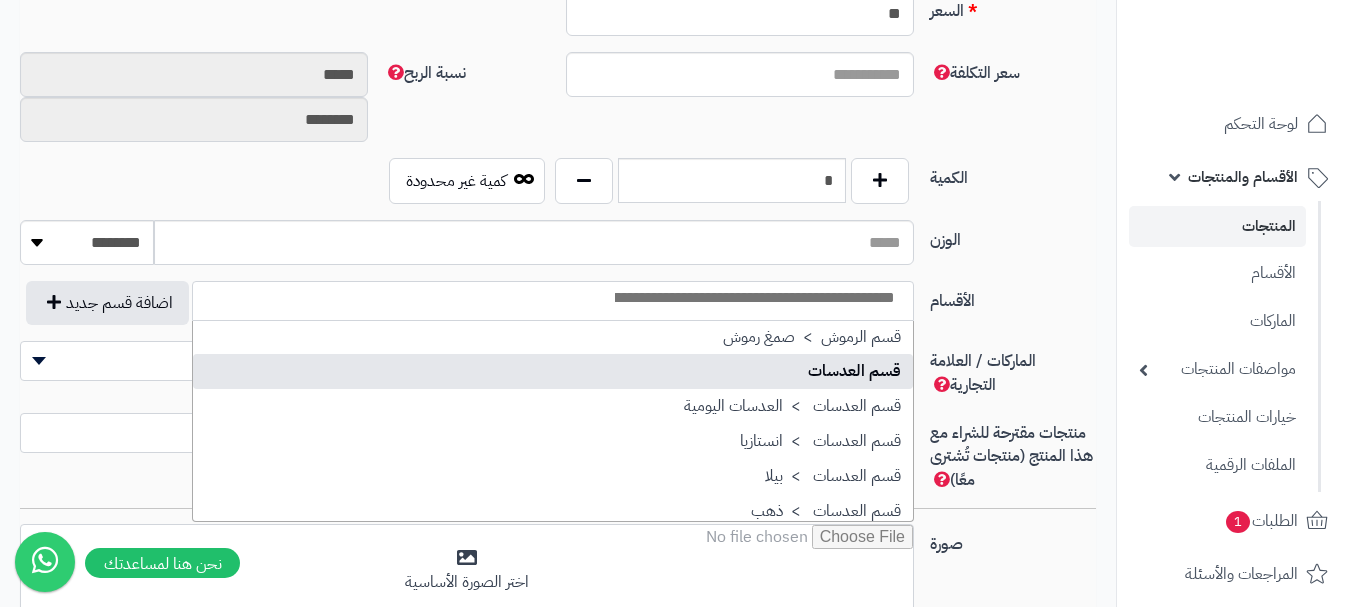 select on "**" 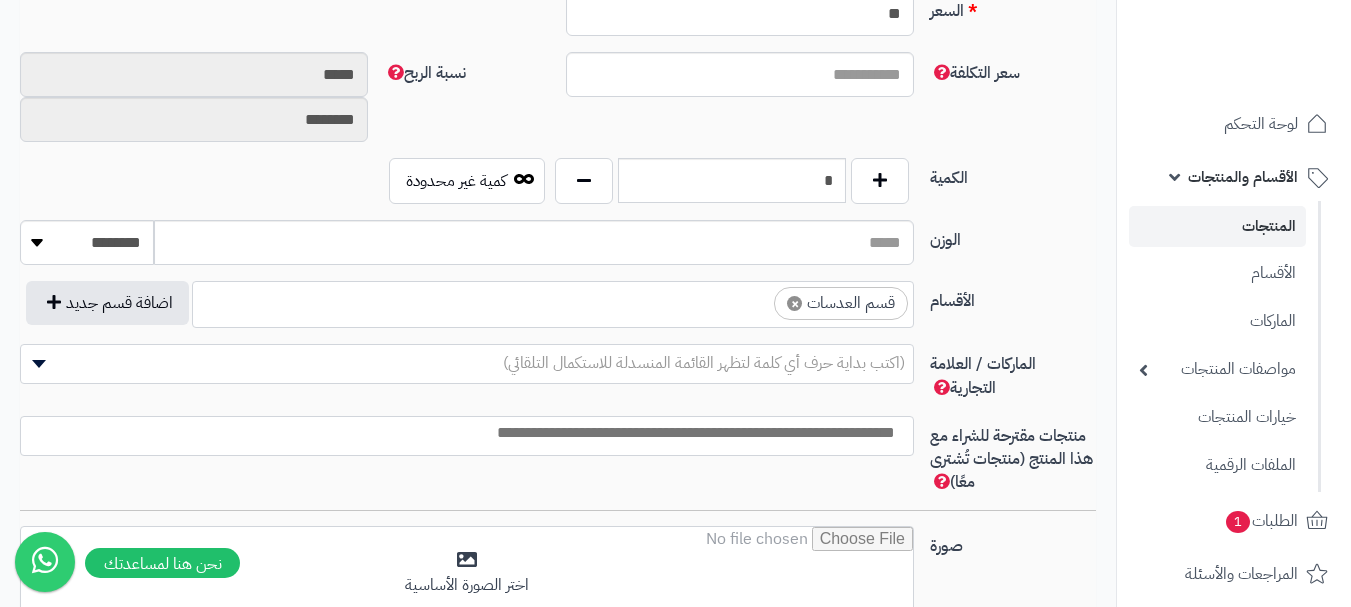 click on "× قسم العدسات" at bounding box center (553, 301) 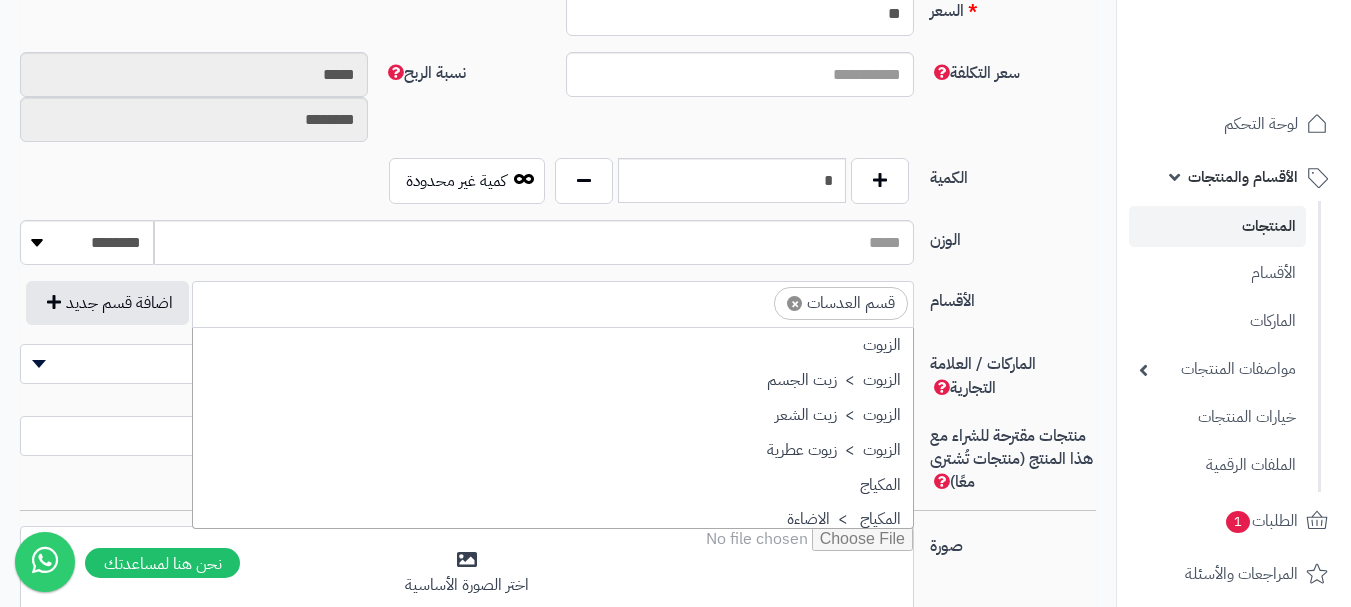 scroll, scrollTop: 1498, scrollLeft: 0, axis: vertical 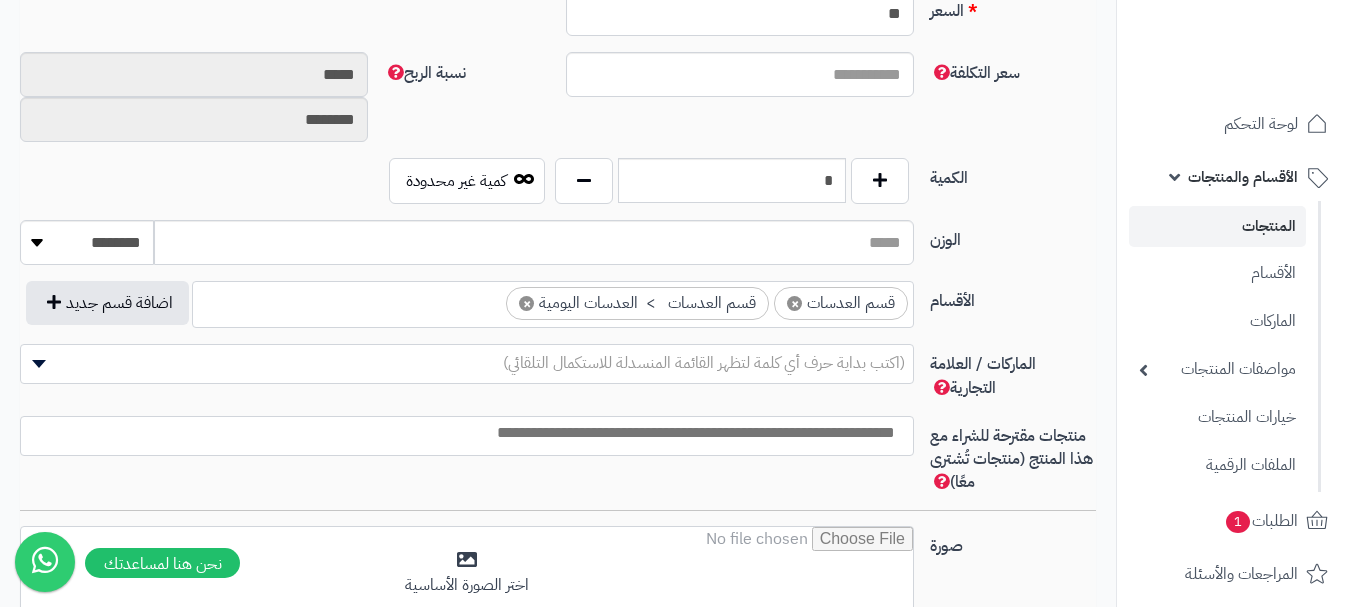 click at bounding box center [488, 298] 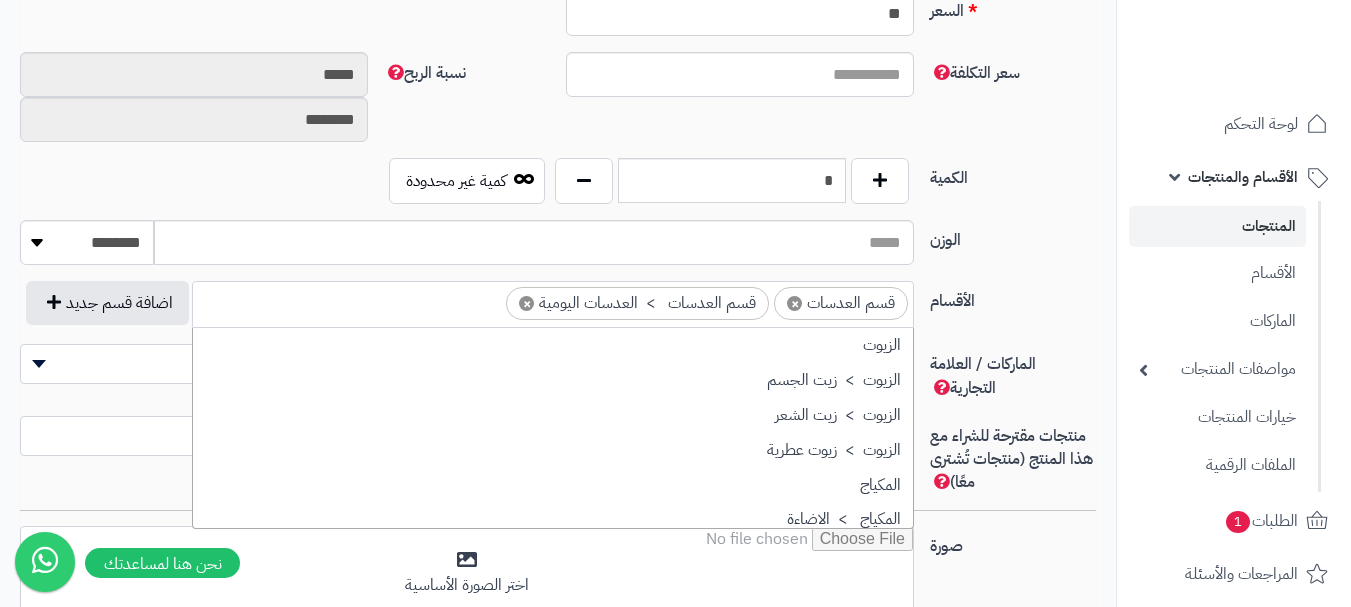 scroll, scrollTop: 1498, scrollLeft: 0, axis: vertical 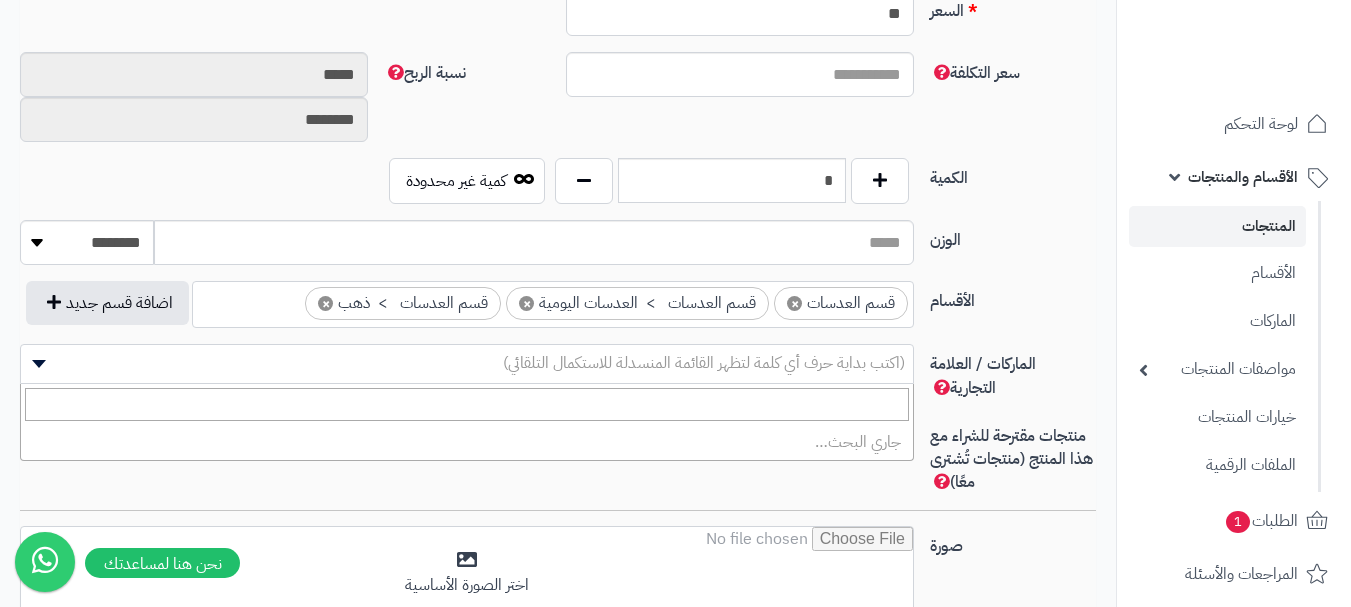 click on "(اكتب بداية حرف أي كلمة لتظهر القائمة المنسدلة للاستكمال التلقائي)" at bounding box center [704, 363] 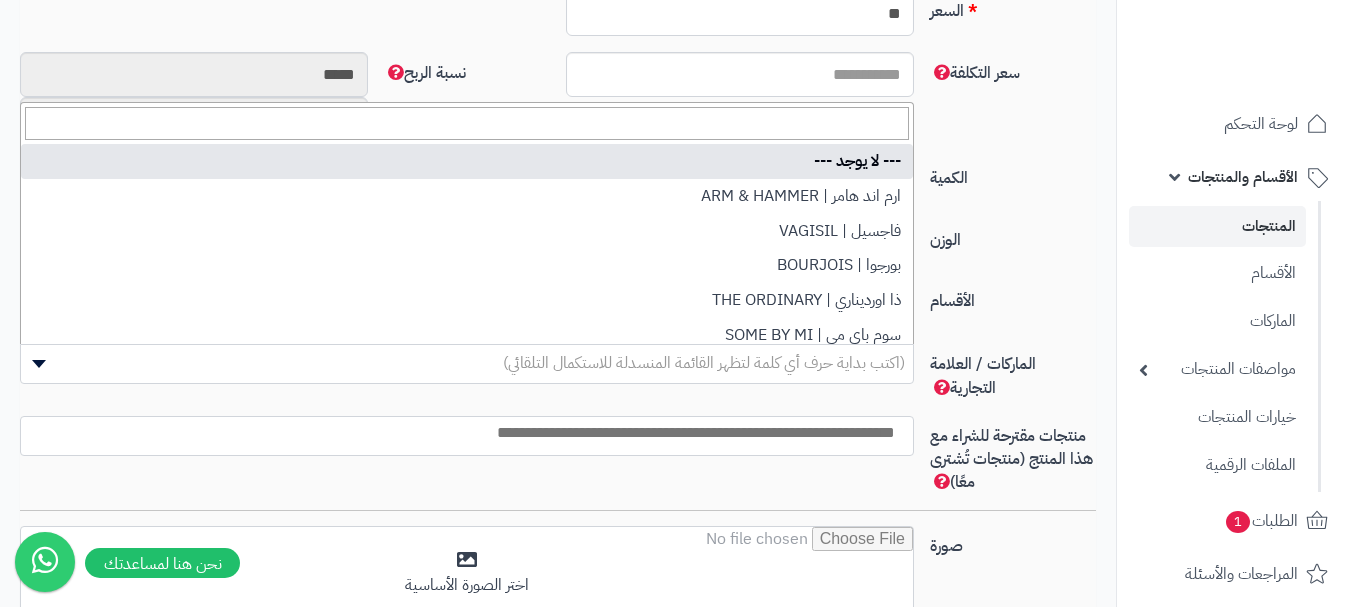 type on "*" 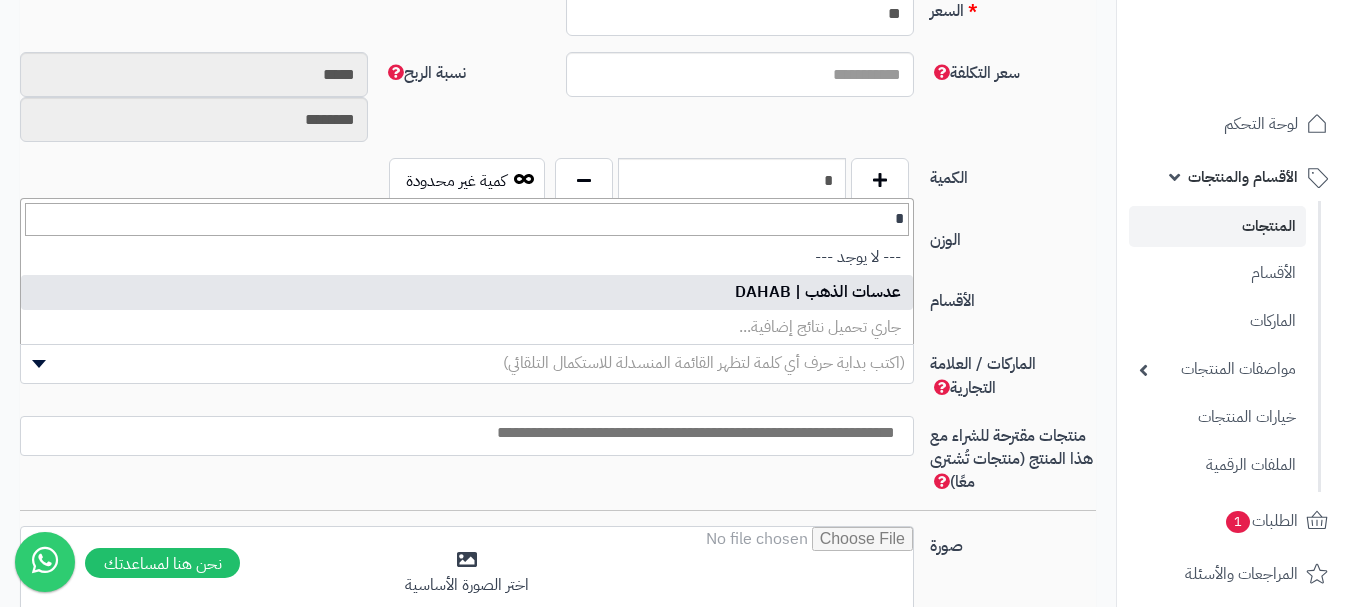 type on "*" 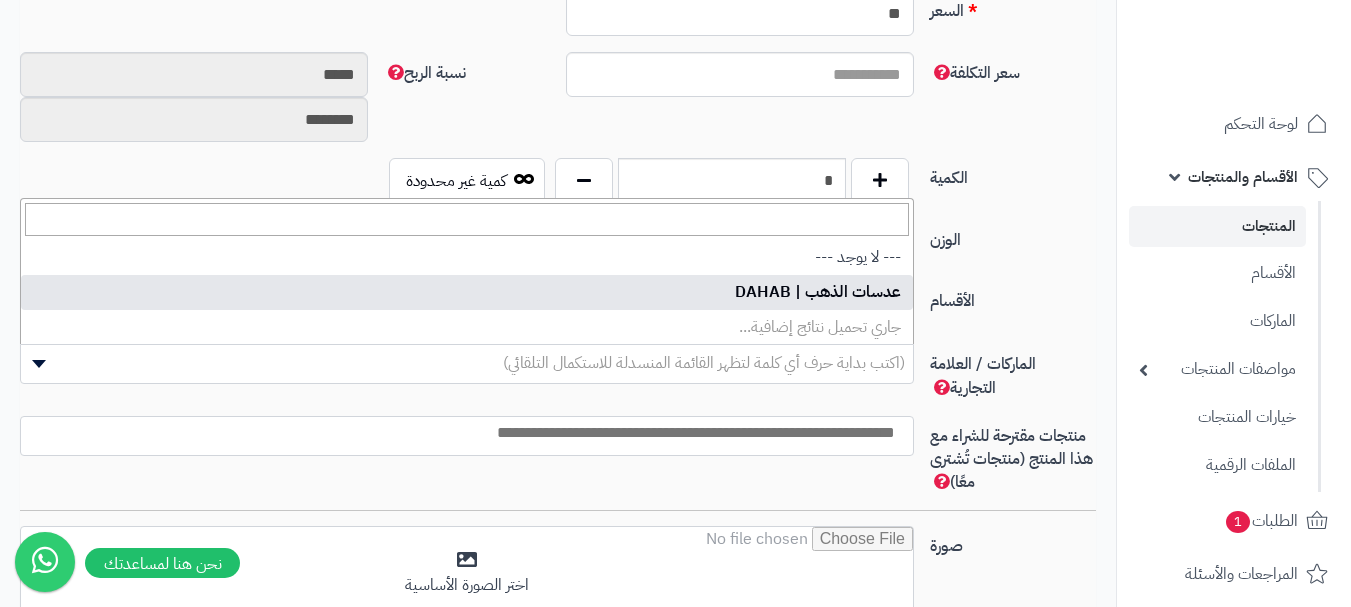 select on "***" 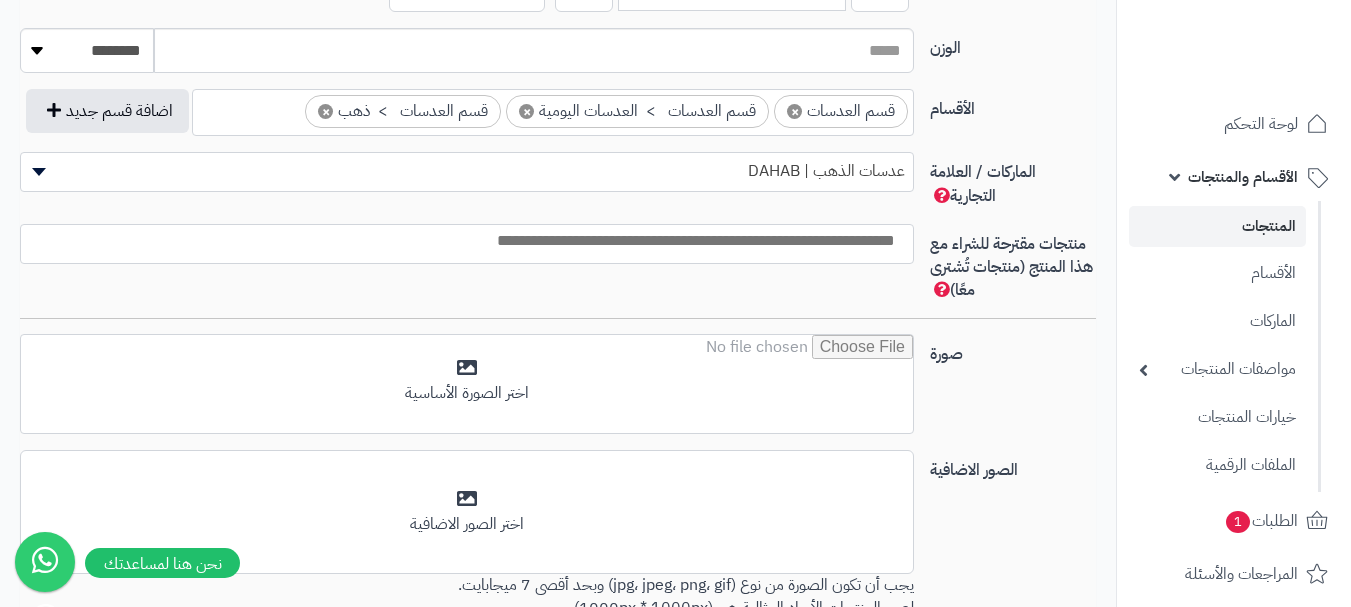 scroll, scrollTop: 1128, scrollLeft: 0, axis: vertical 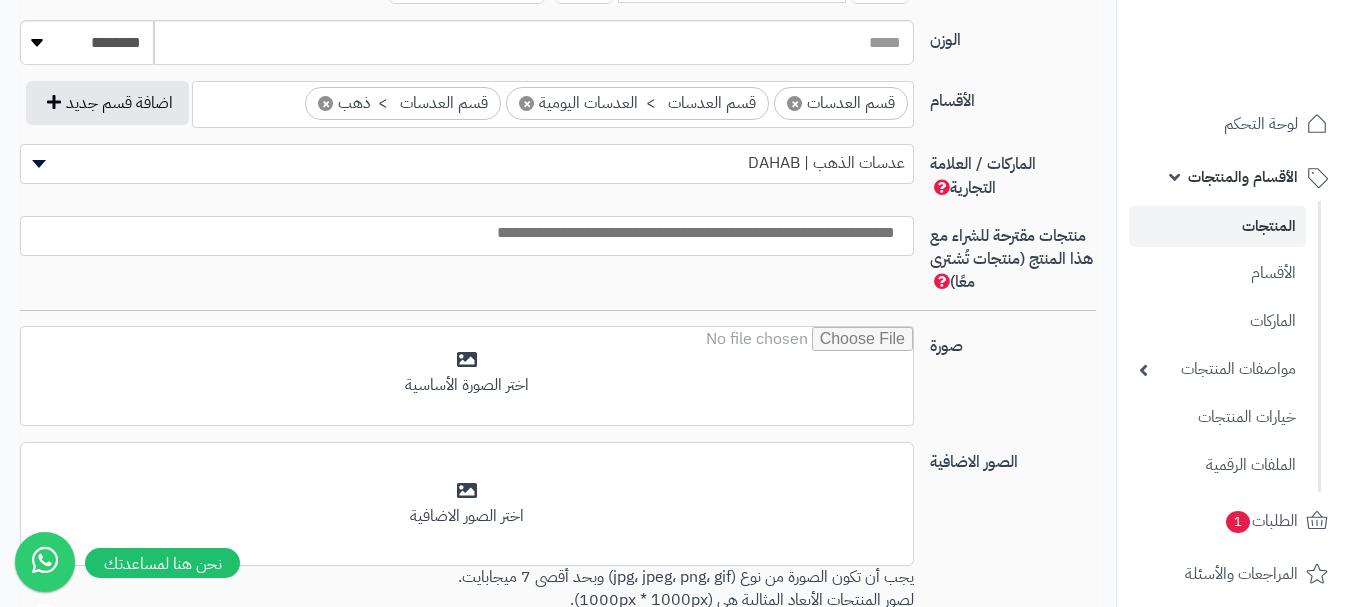 click at bounding box center (462, 233) 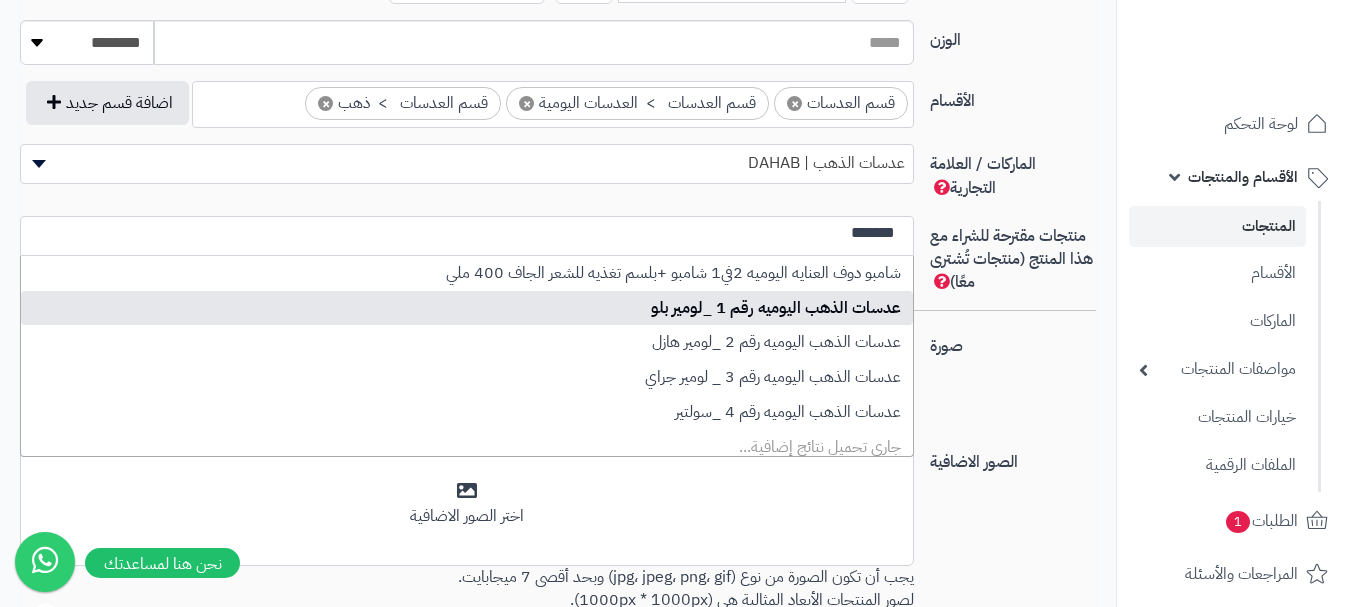 type on "*******" 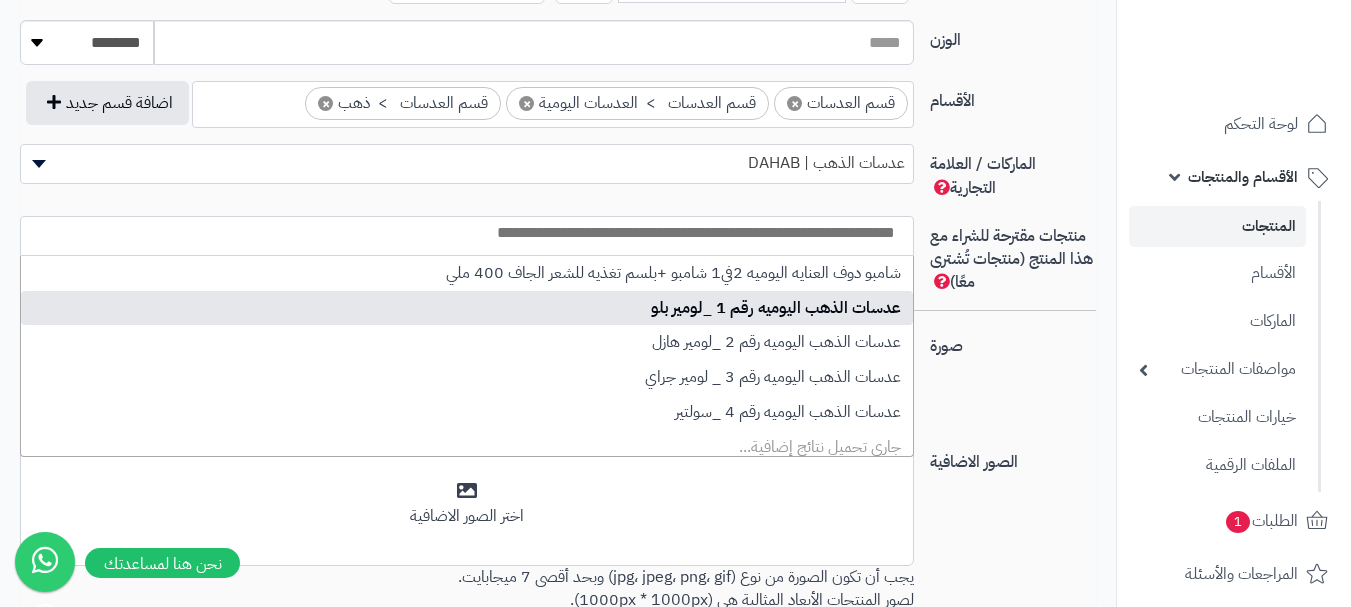 select on "****" 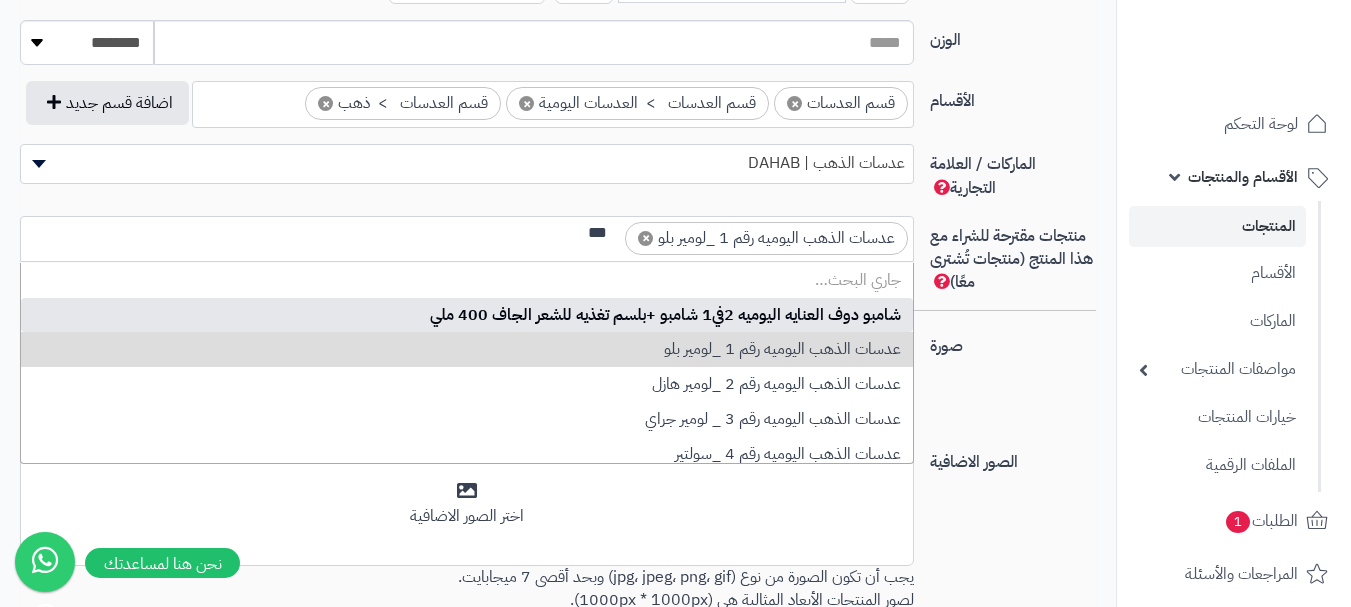scroll, scrollTop: 0, scrollLeft: 0, axis: both 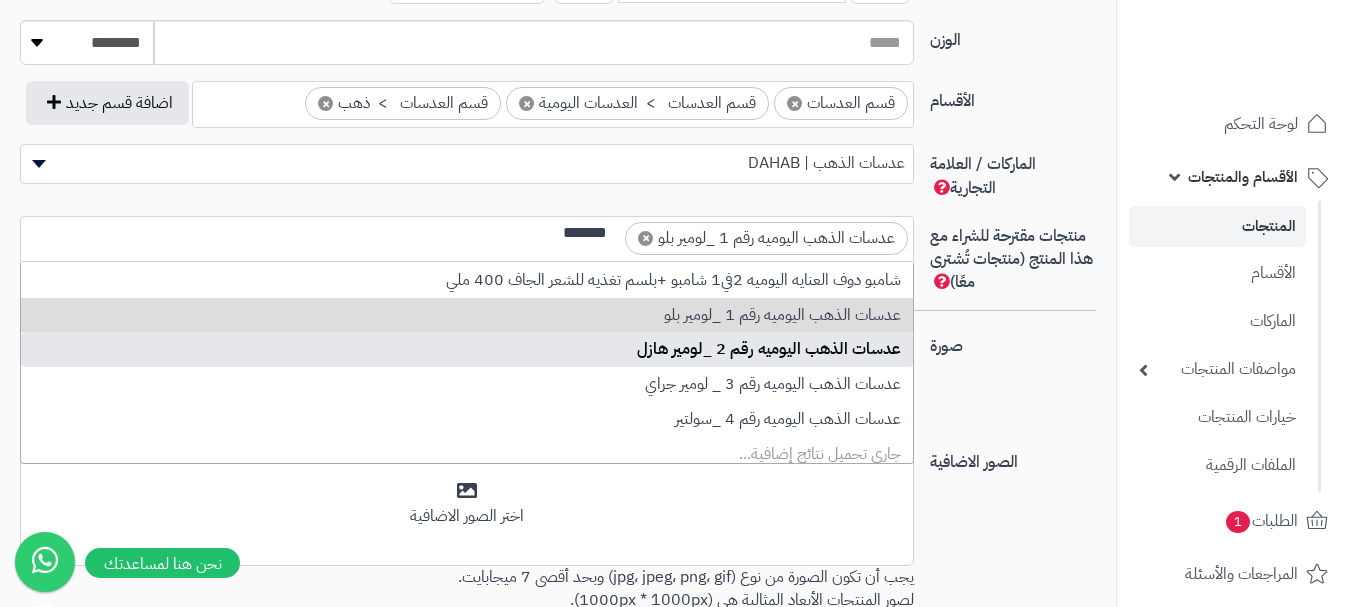 type on "*******" 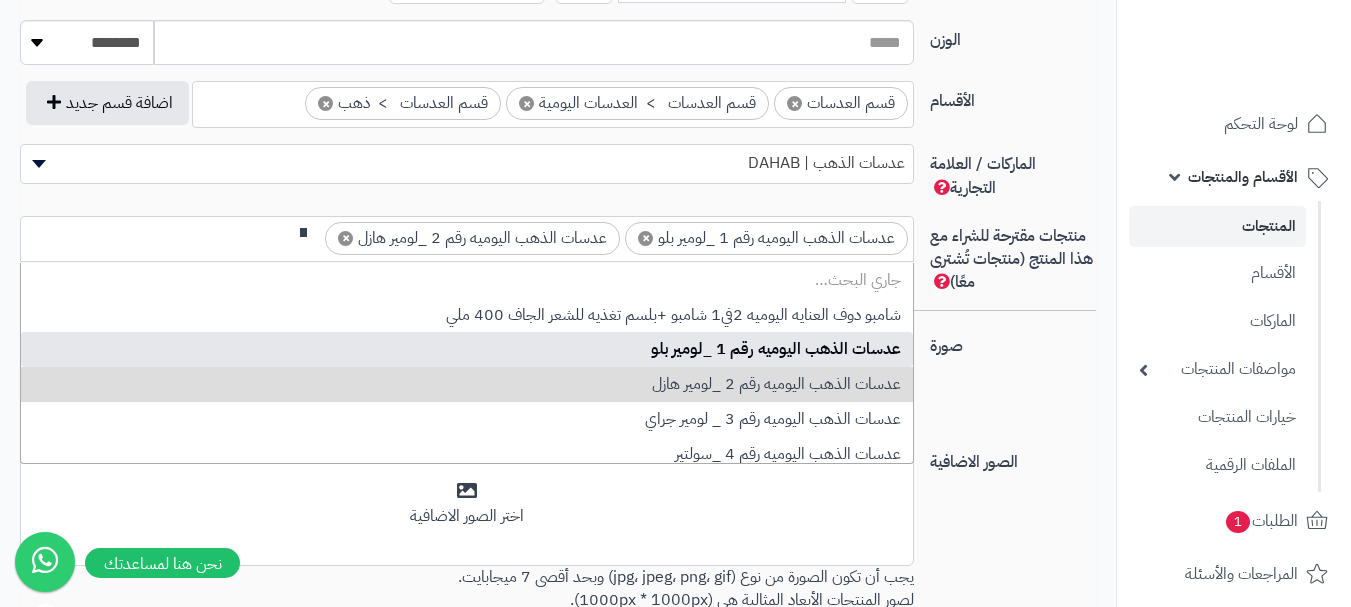 scroll, scrollTop: 0, scrollLeft: 0, axis: both 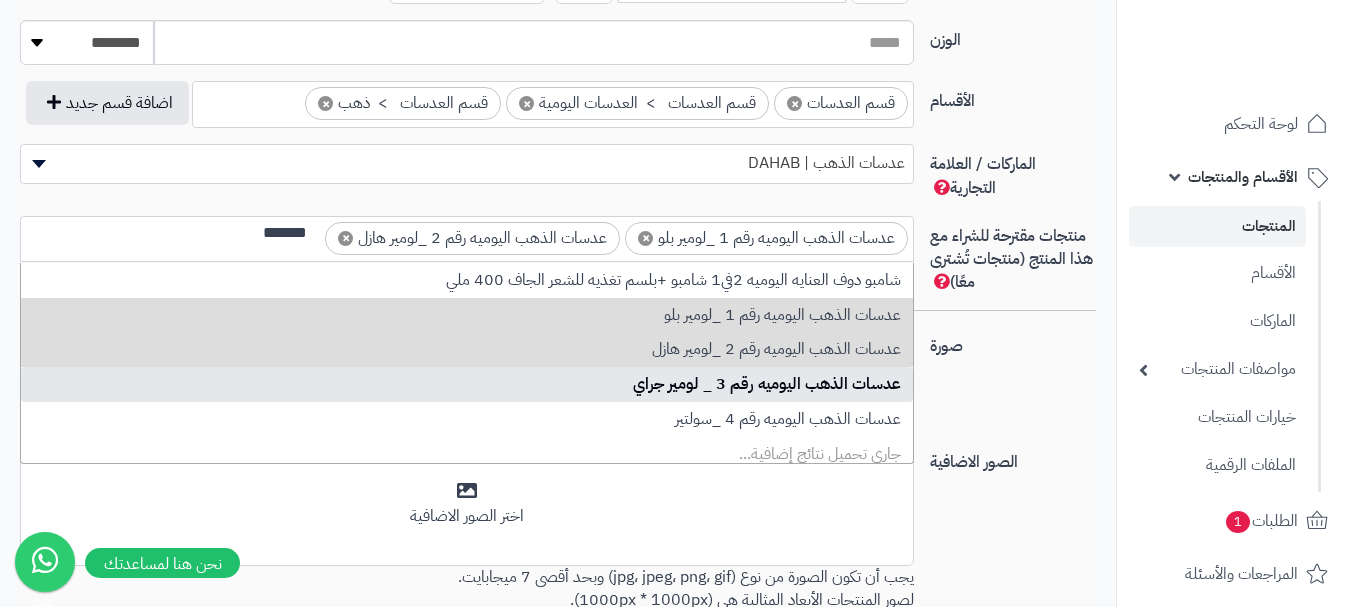 type on "*******" 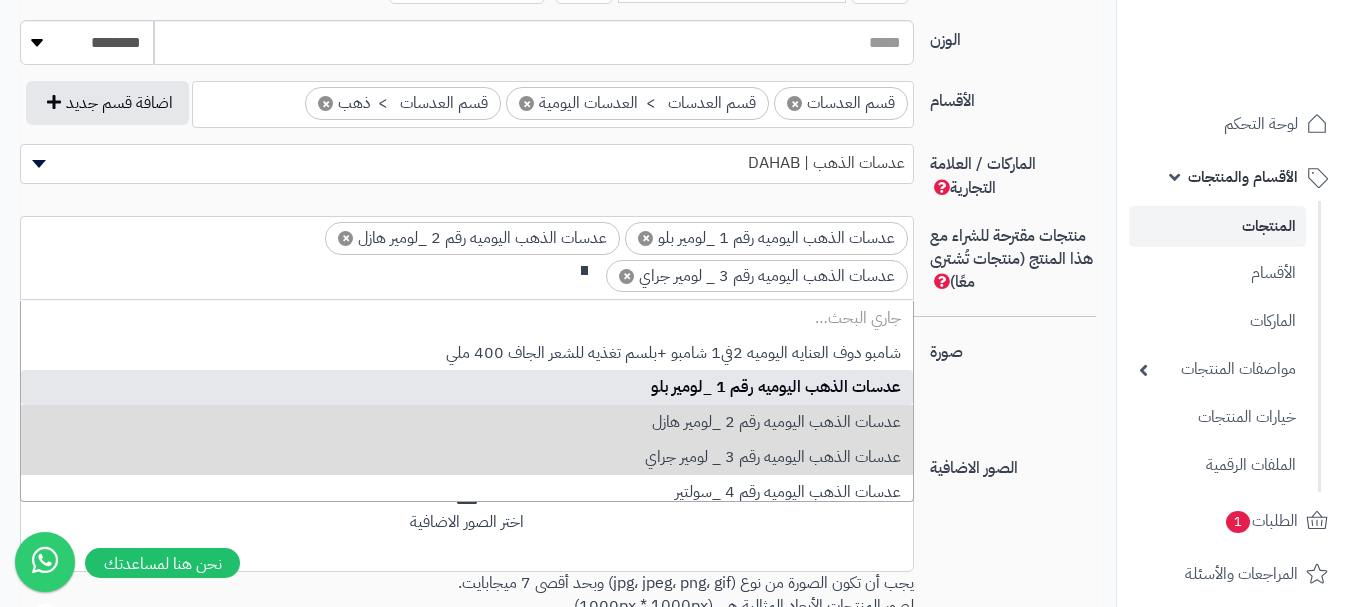 scroll, scrollTop: 0, scrollLeft: 0, axis: both 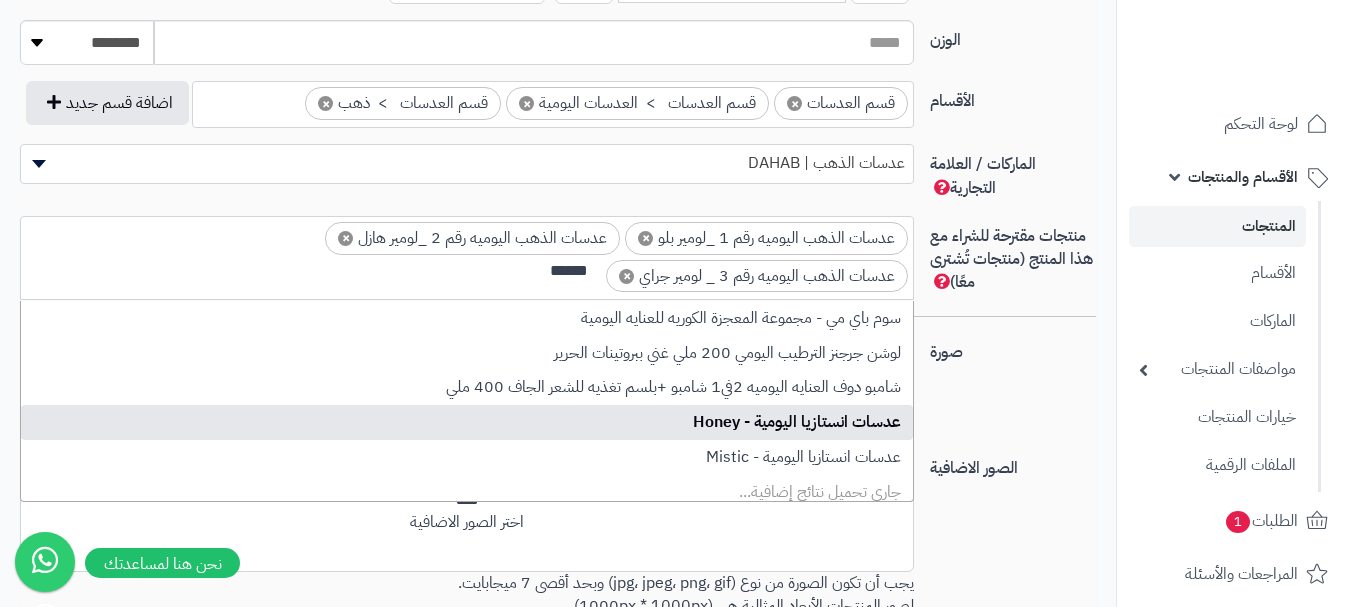 type on "******" 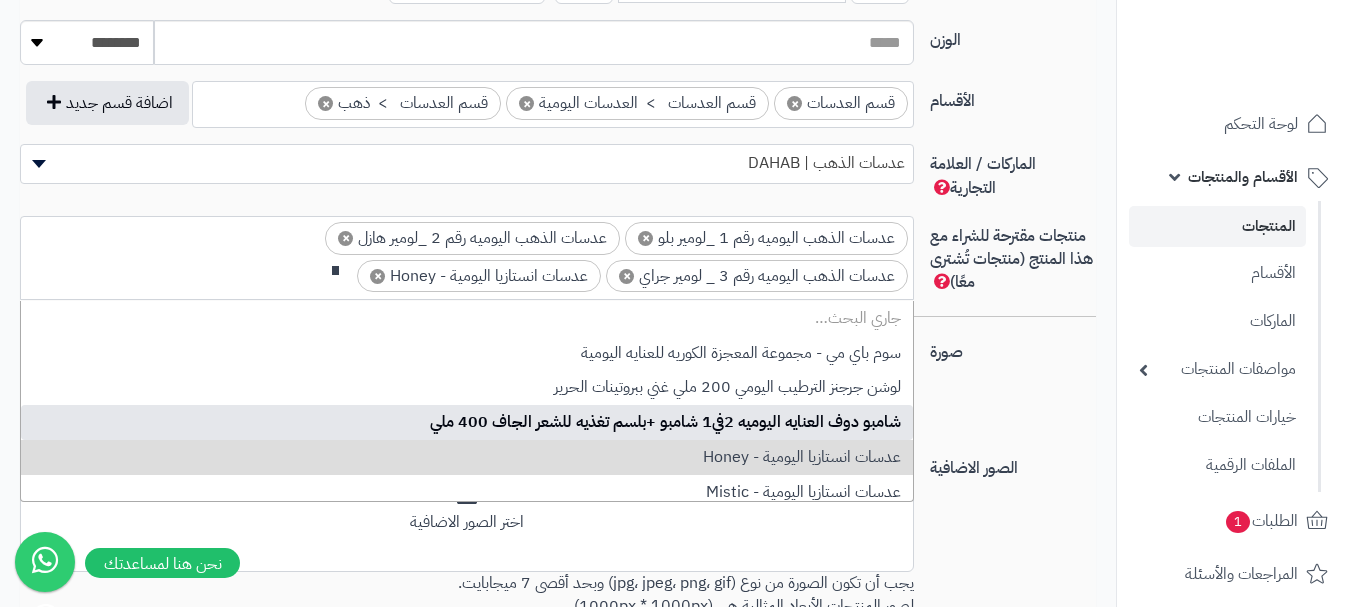 scroll, scrollTop: 0, scrollLeft: 0, axis: both 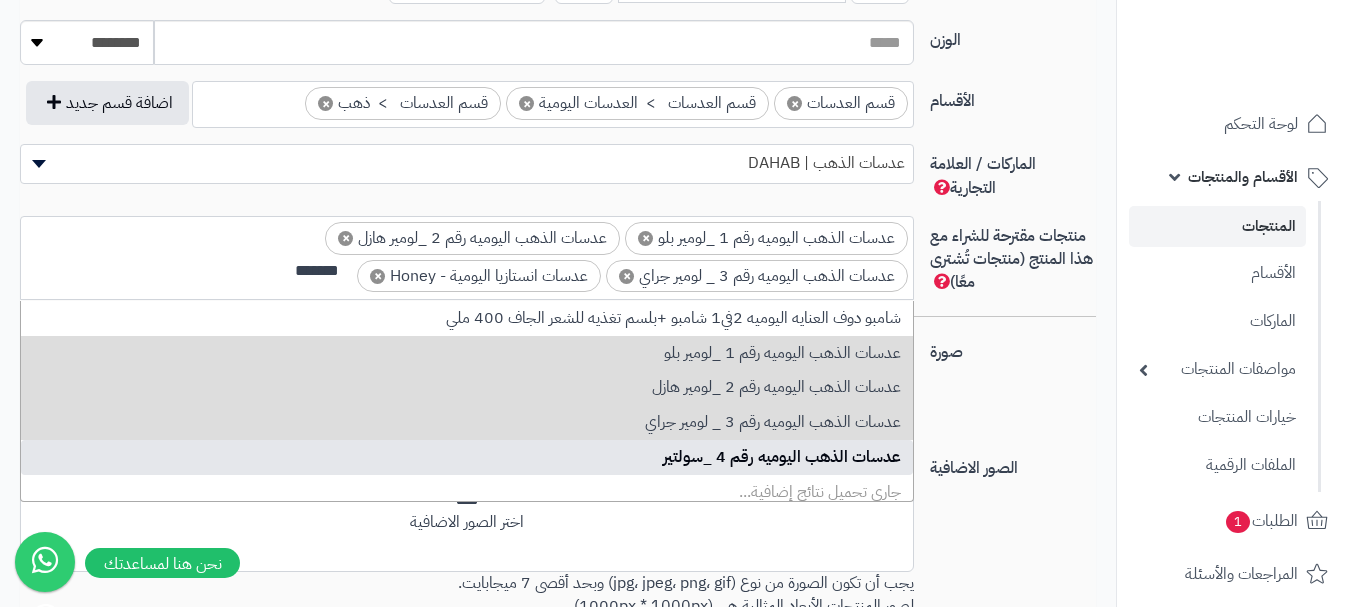 type on "*******" 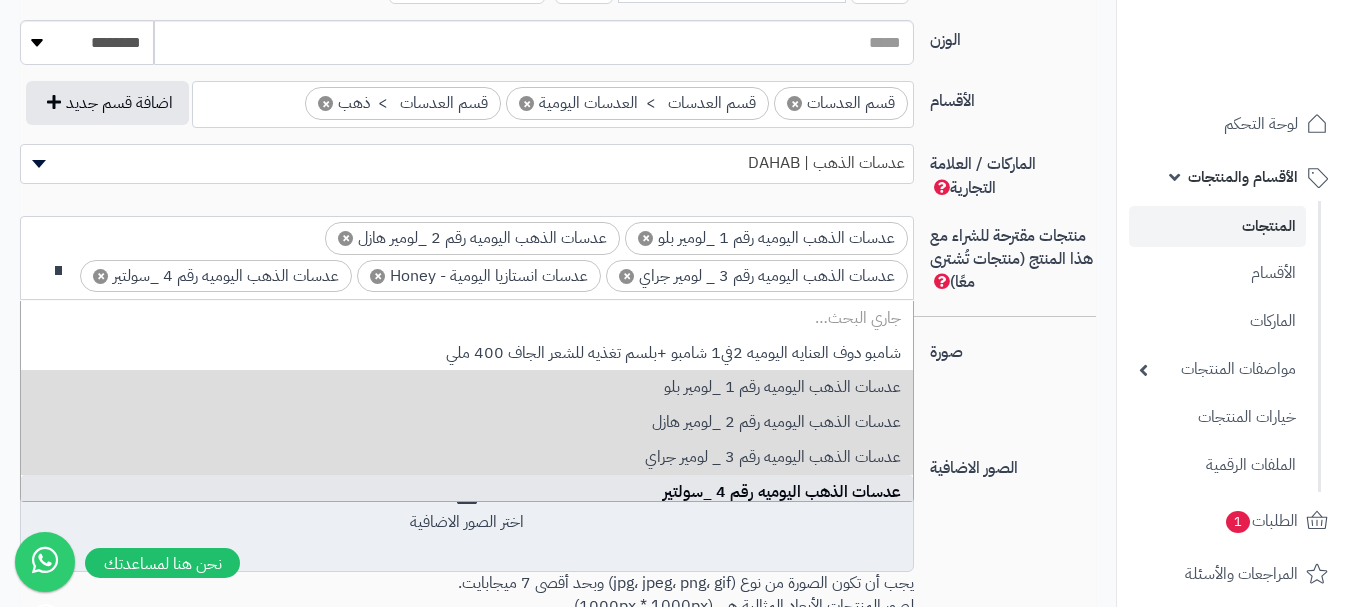 scroll, scrollTop: 0, scrollLeft: 0, axis: both 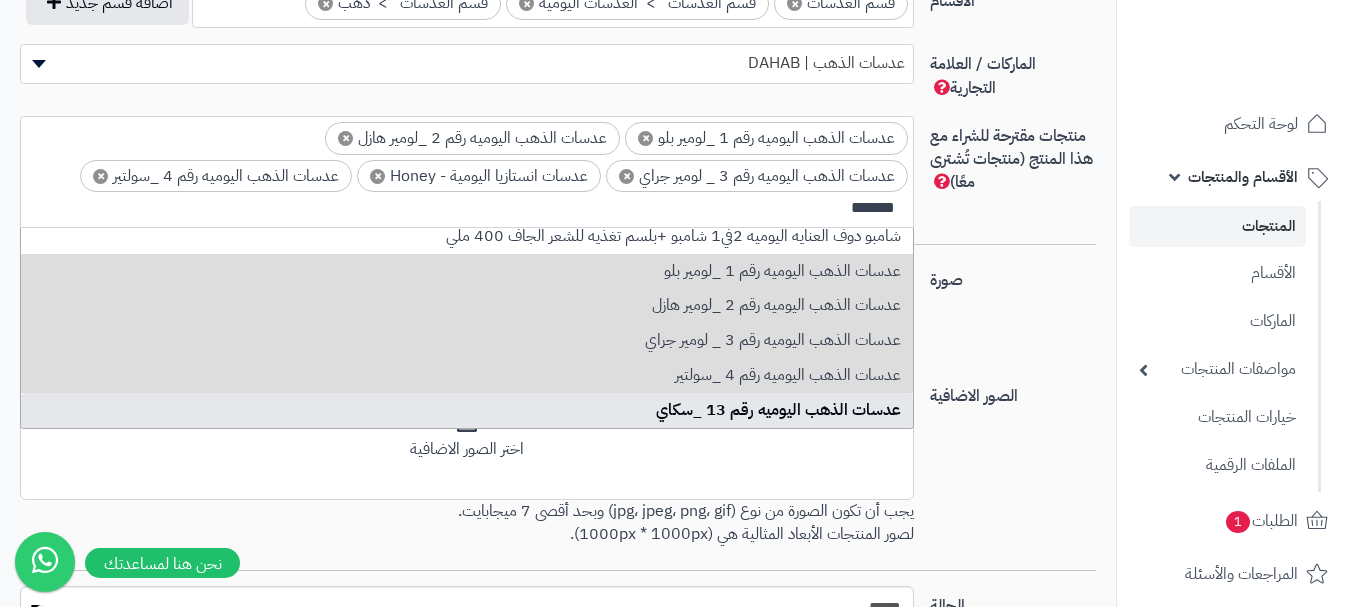 type on "*******" 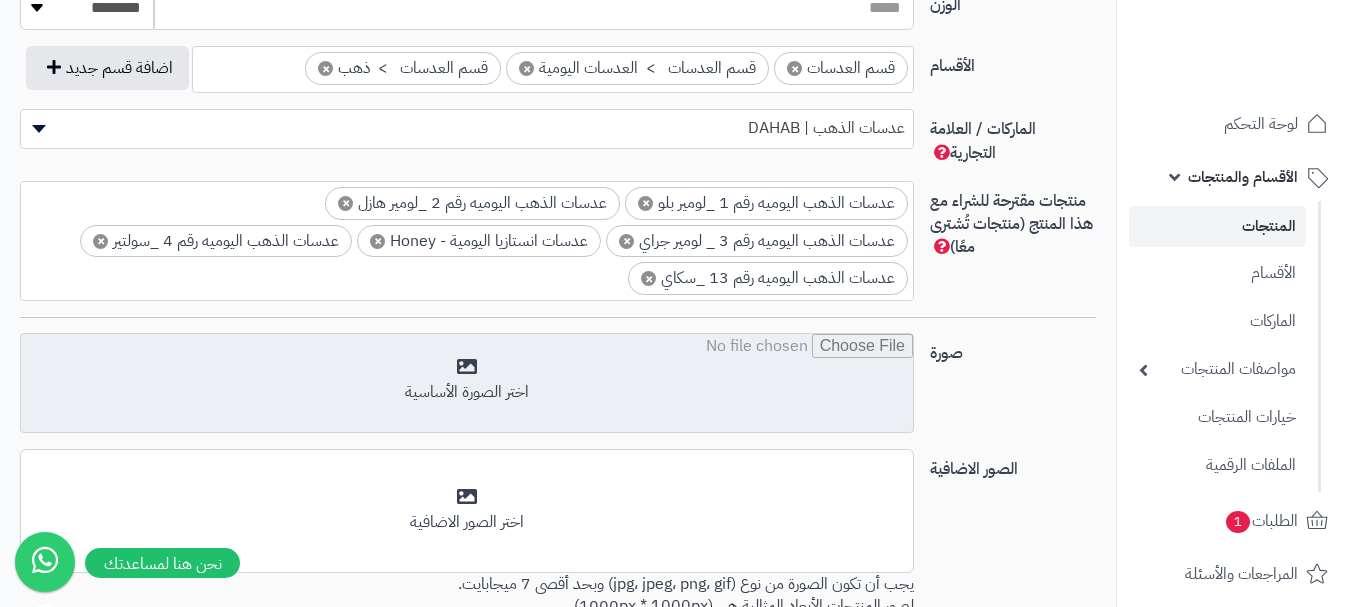 scroll, scrollTop: 1128, scrollLeft: 0, axis: vertical 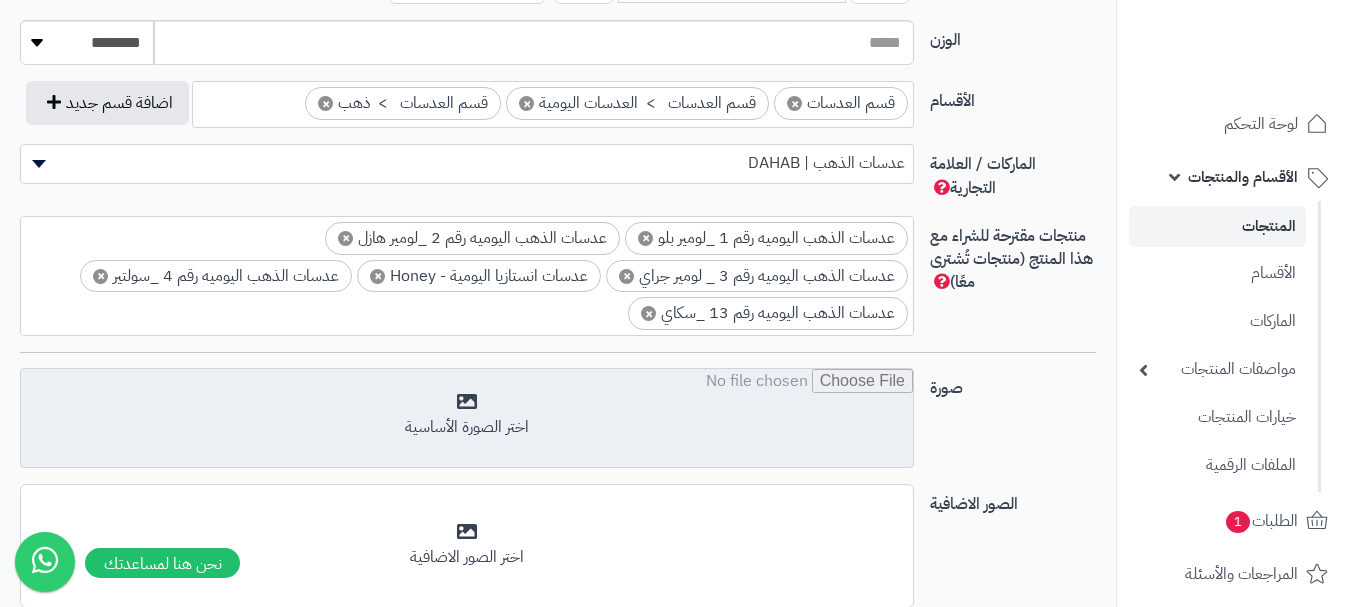 click at bounding box center [467, 419] 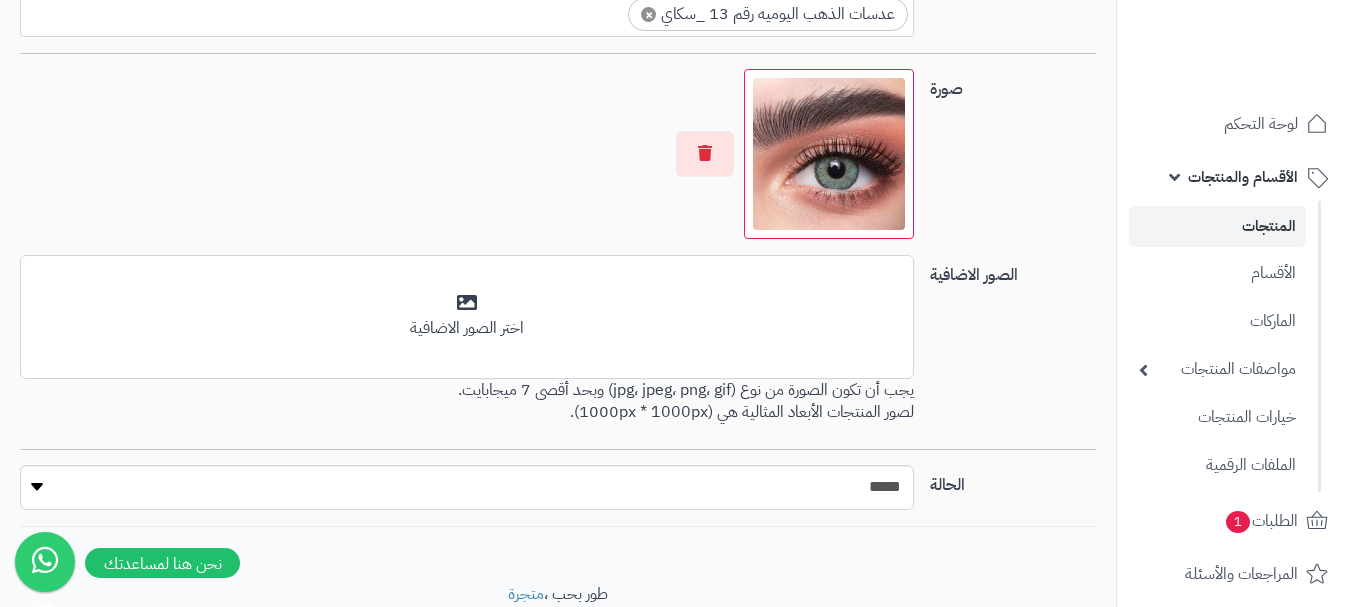 scroll, scrollTop: 1428, scrollLeft: 0, axis: vertical 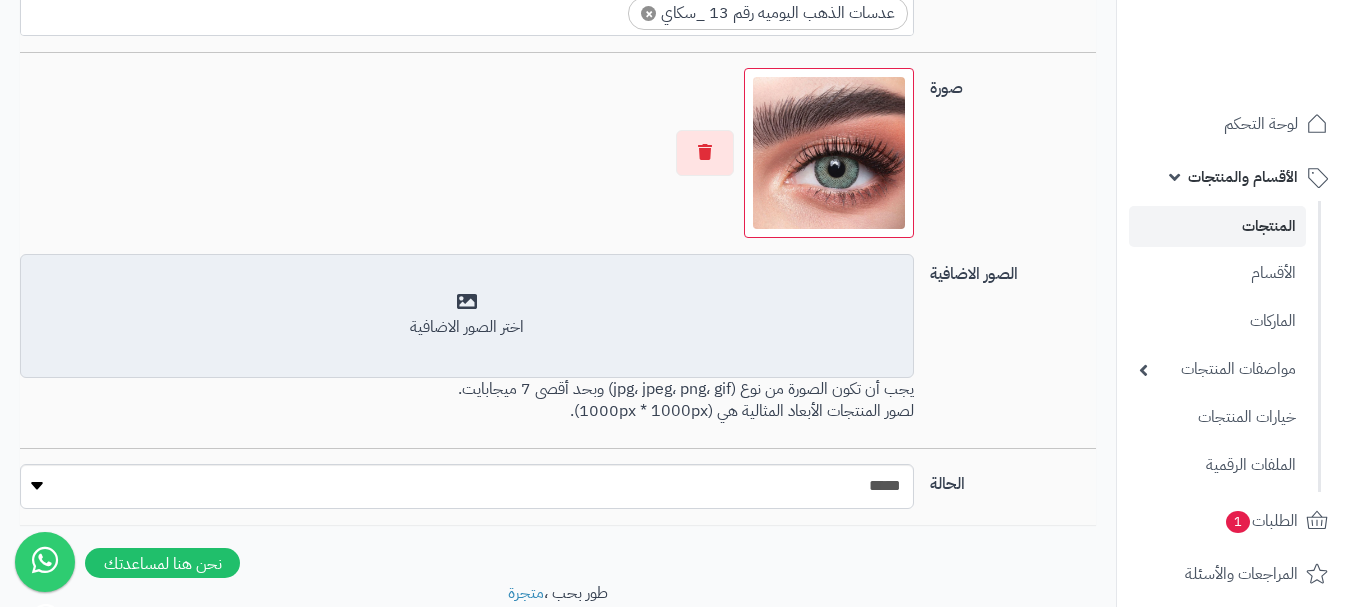 click on "اختر الصور الاضافية" at bounding box center (467, 327) 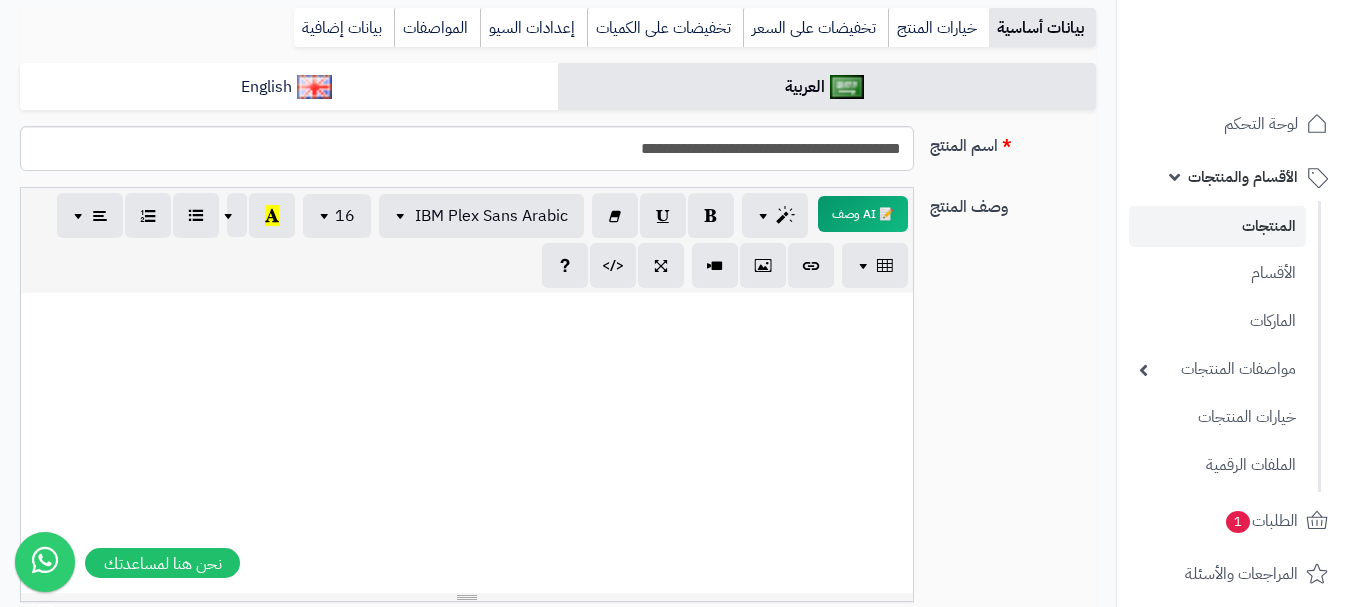 scroll, scrollTop: 28, scrollLeft: 0, axis: vertical 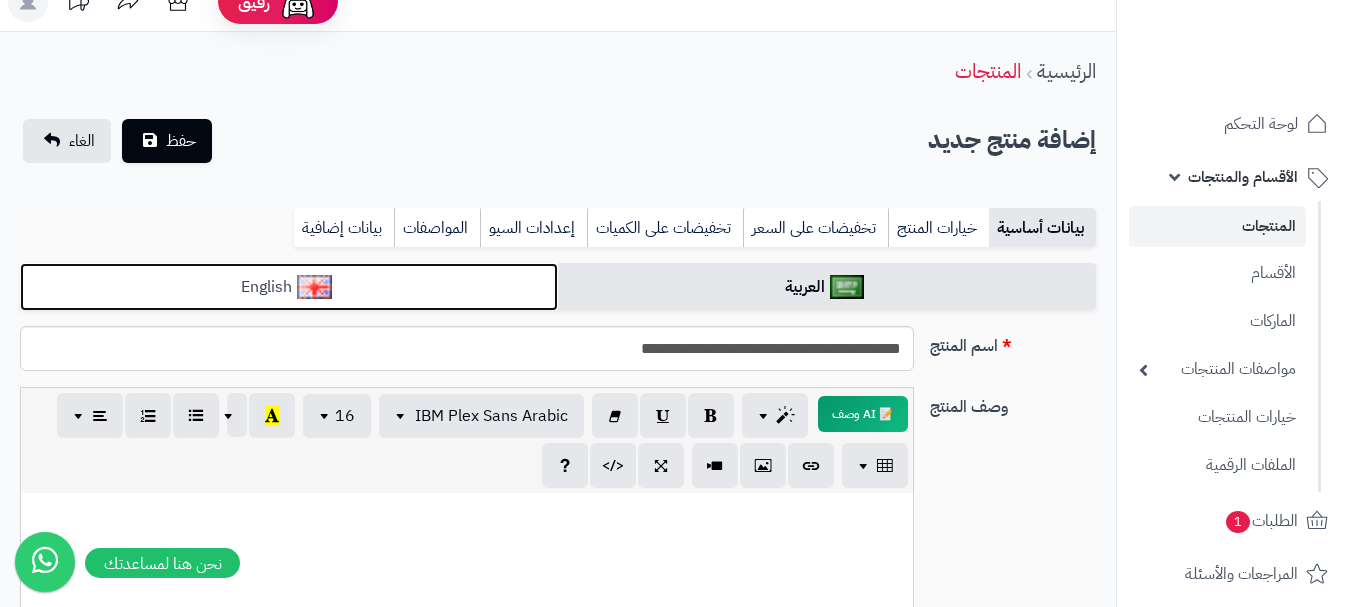 drag, startPoint x: 509, startPoint y: 282, endPoint x: 536, endPoint y: 282, distance: 27 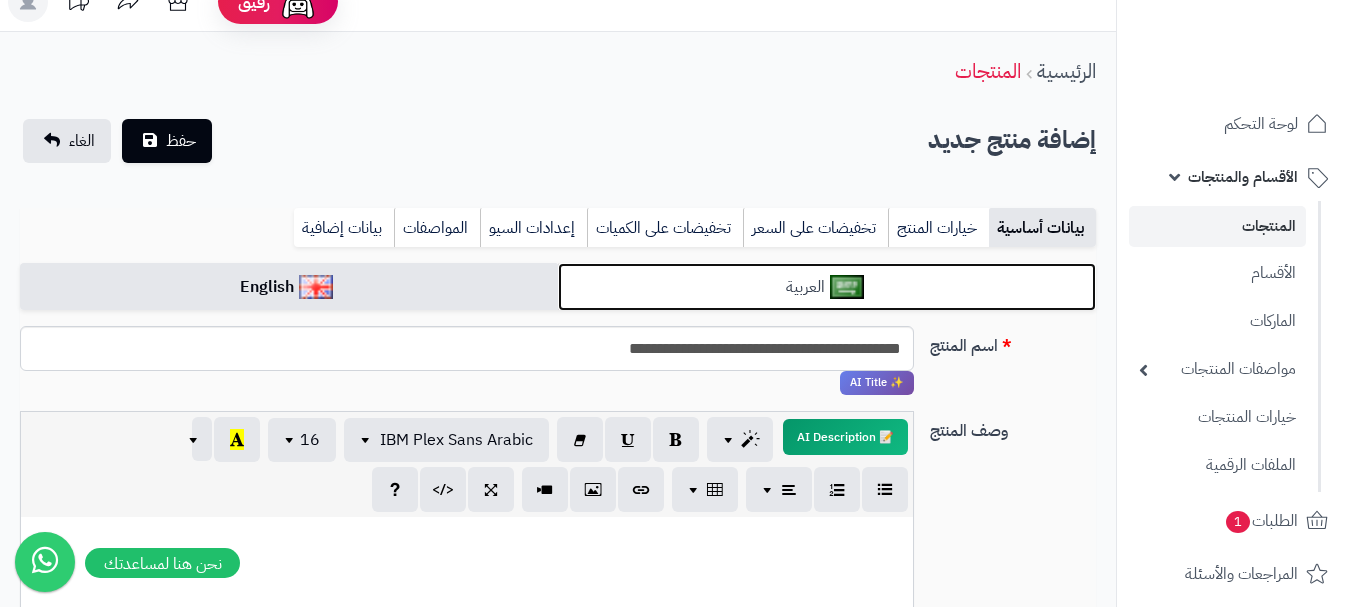 click on "العربية" at bounding box center [827, 287] 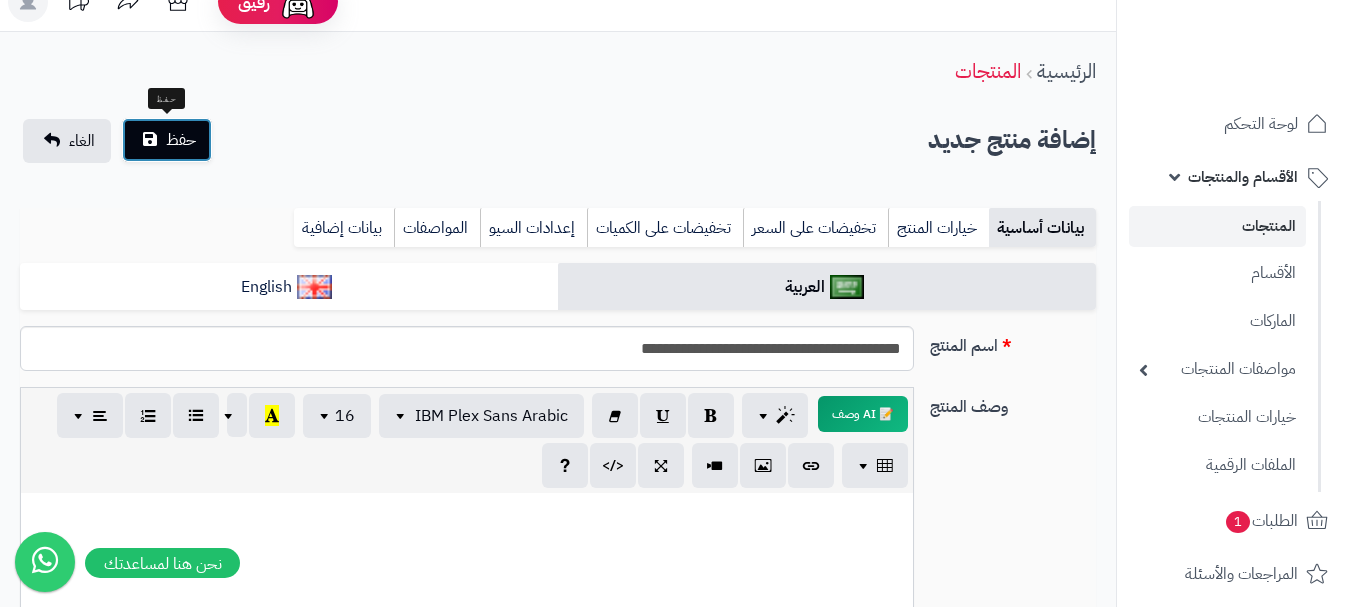 click on "حفظ" at bounding box center [167, 140] 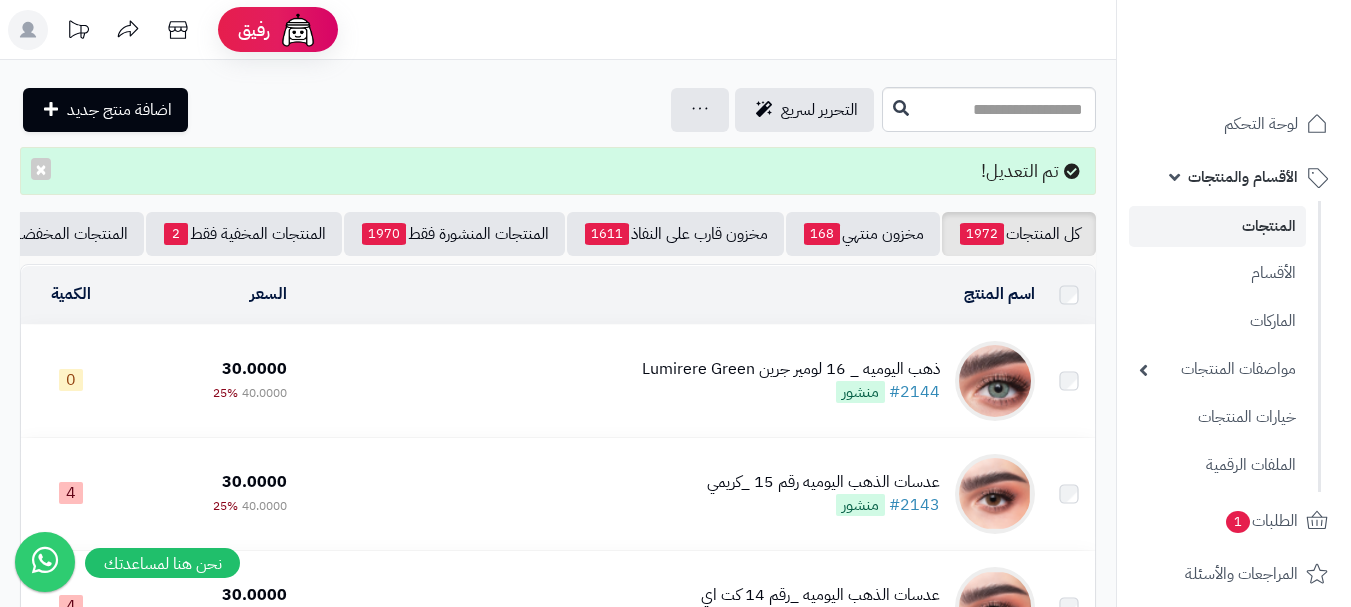 scroll, scrollTop: 0, scrollLeft: 0, axis: both 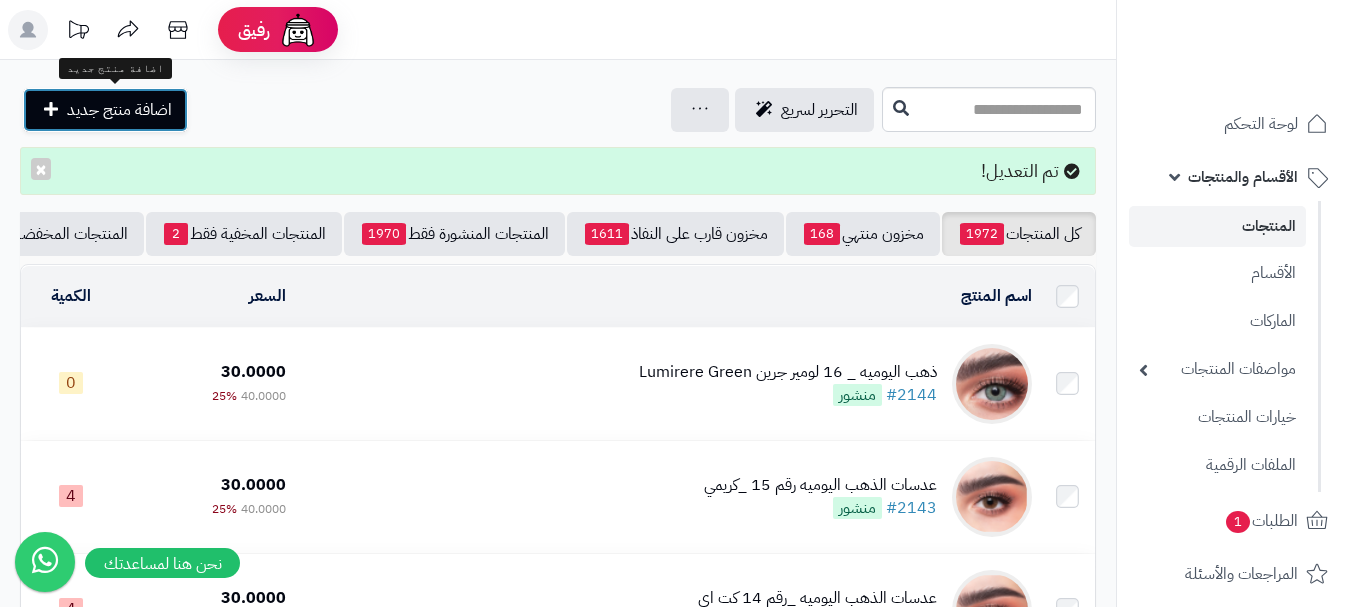 click on "اضافة منتج جديد" at bounding box center [119, 110] 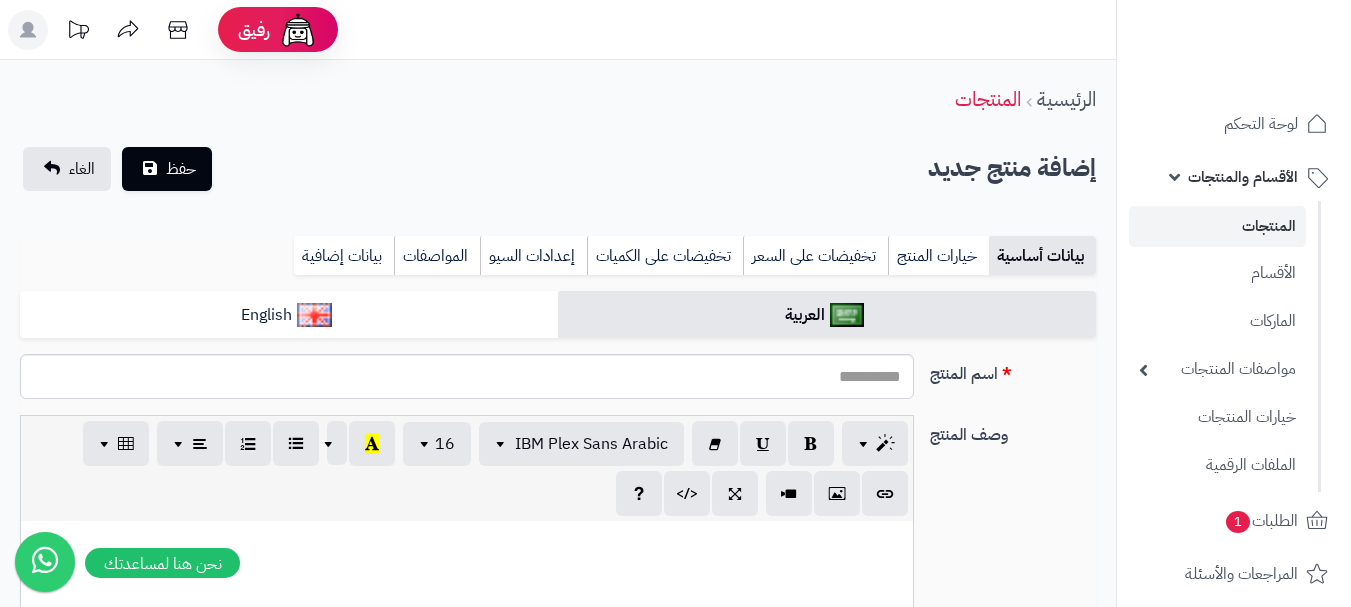 select 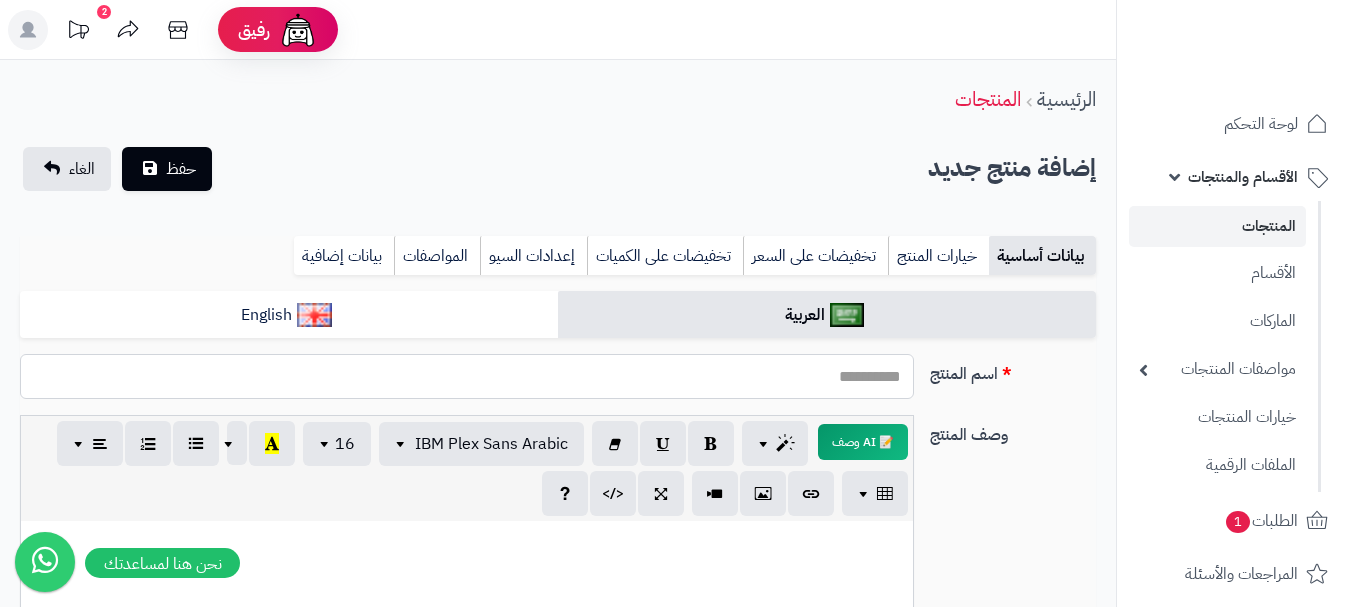 click on "اسم المنتج" at bounding box center (467, 376) 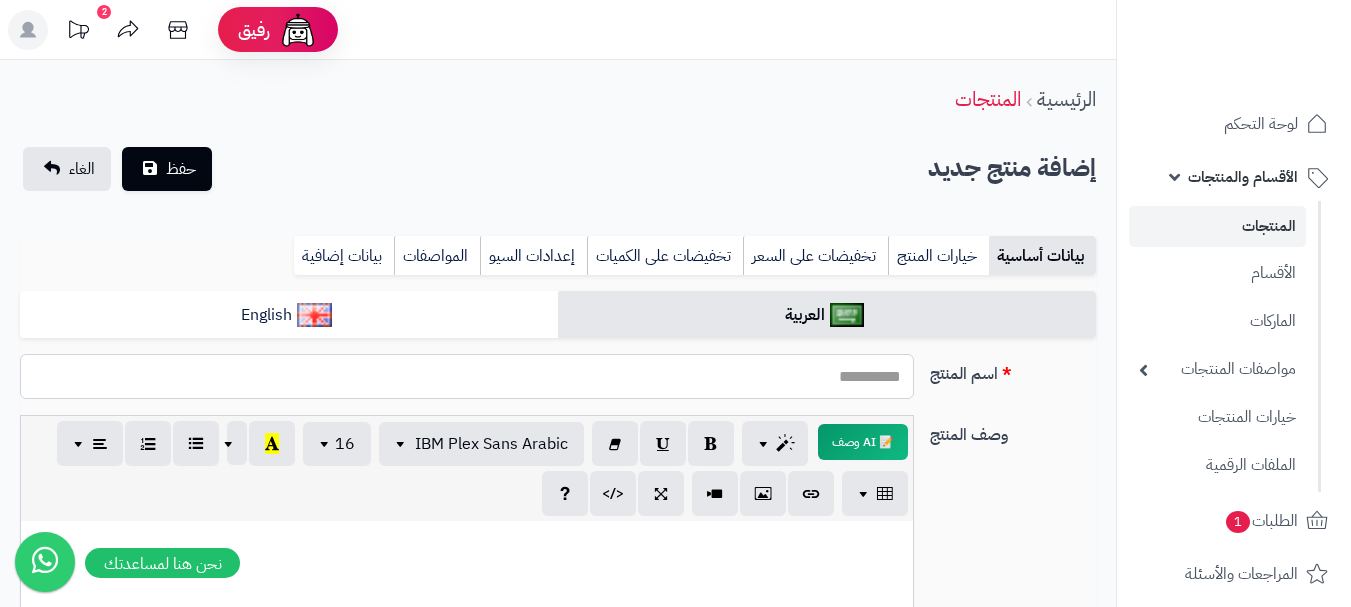 click on "اسم المنتج" at bounding box center (467, 376) 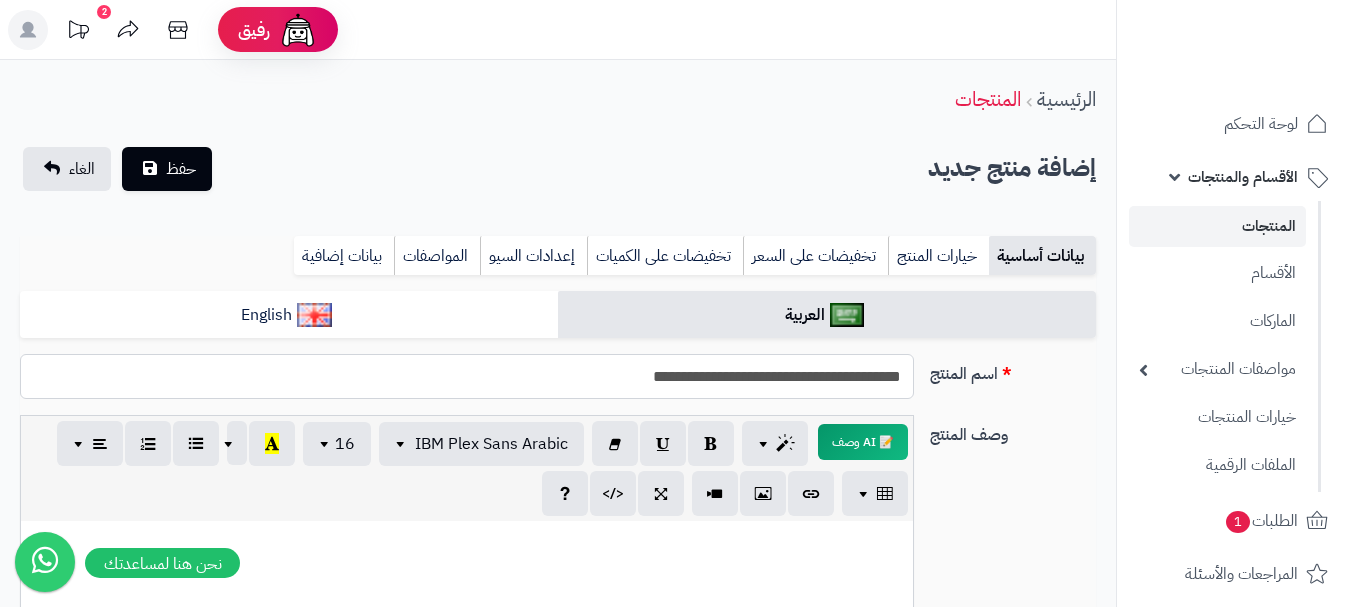 drag, startPoint x: 640, startPoint y: 384, endPoint x: 913, endPoint y: 378, distance: 273.06592 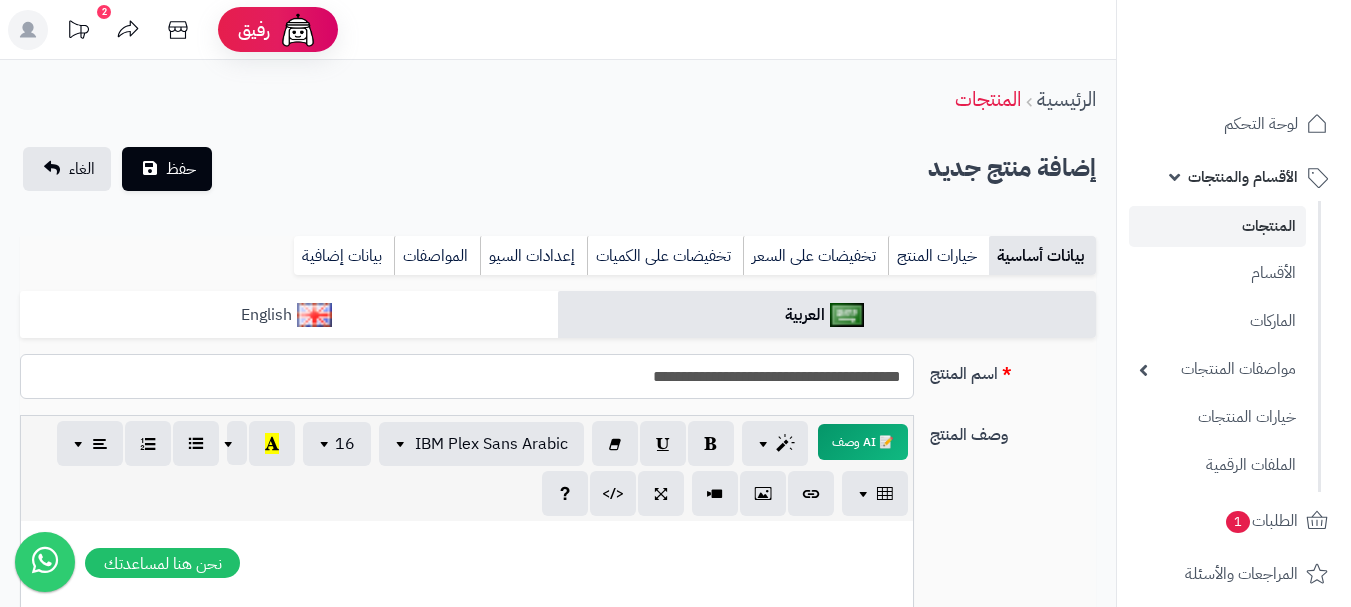 type on "**********" 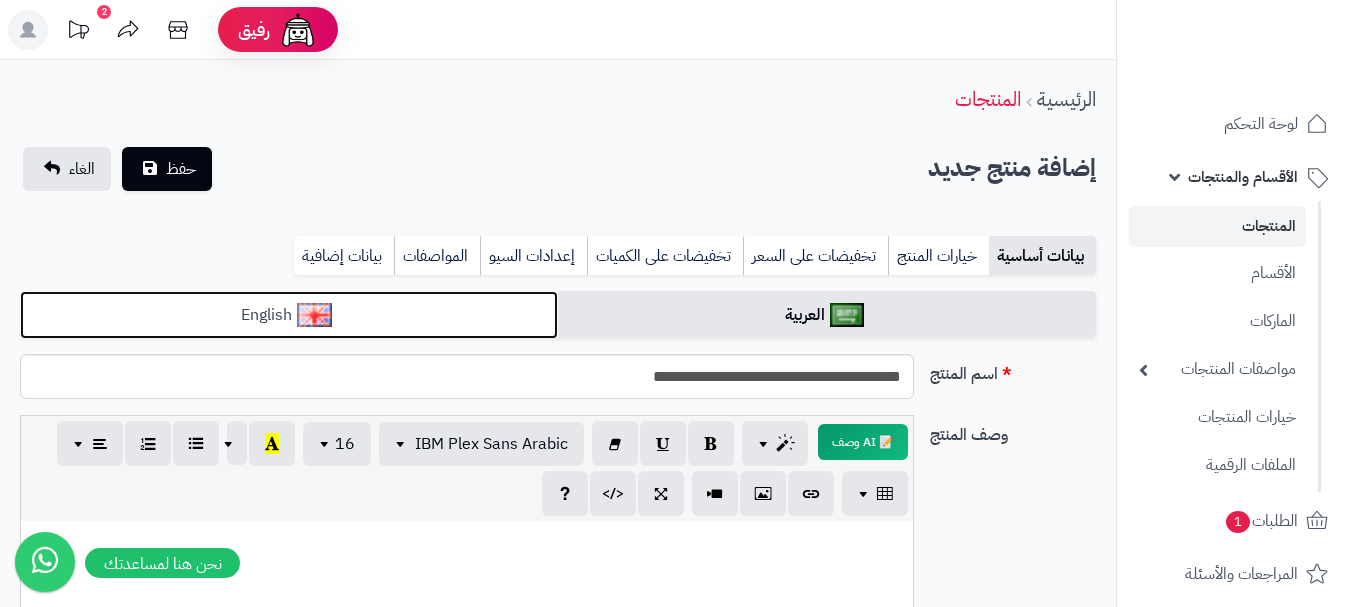 click on "English" at bounding box center [289, 315] 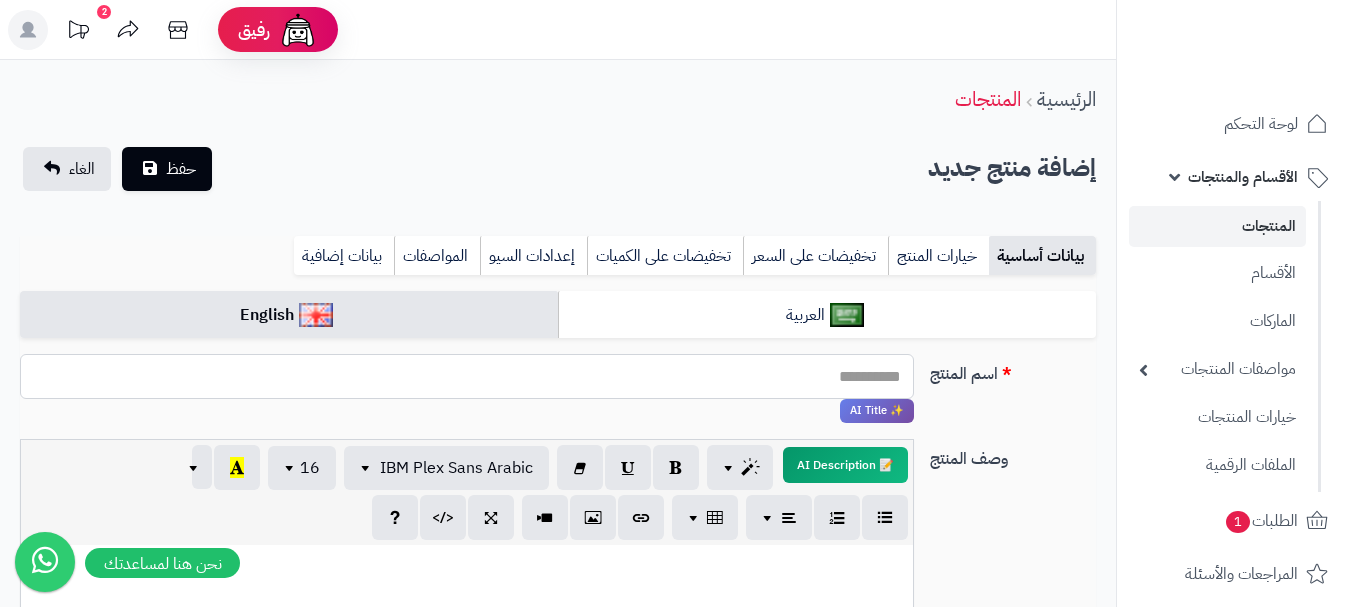 paste on "**********" 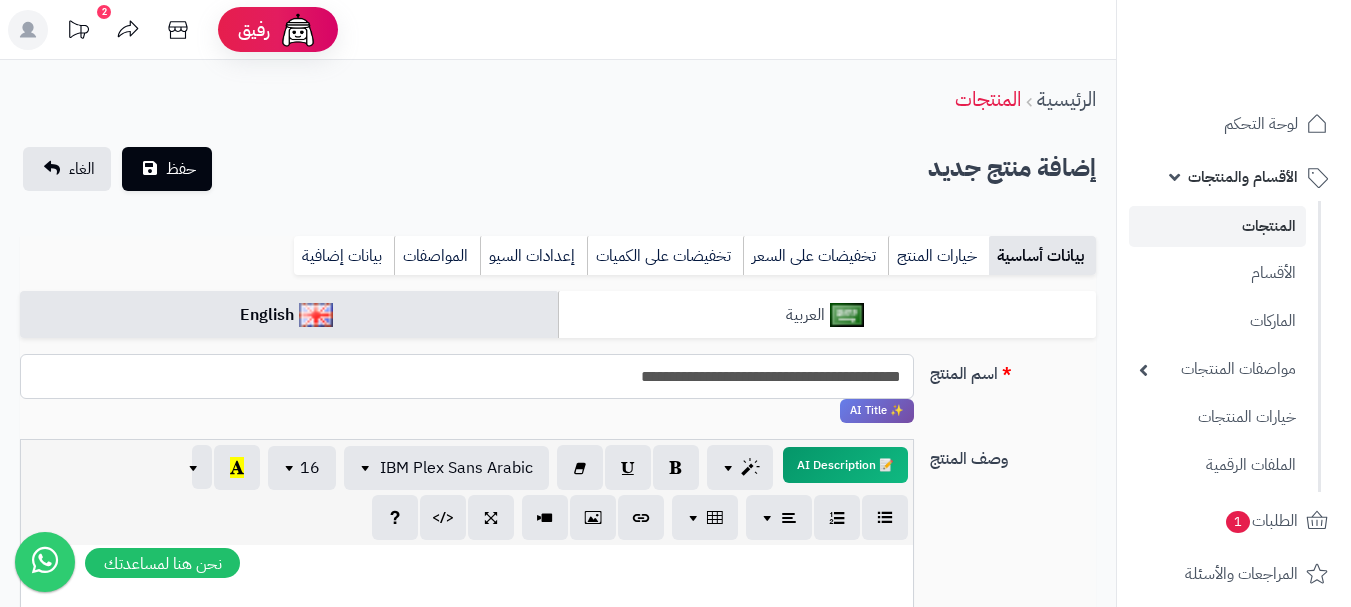 type on "**********" 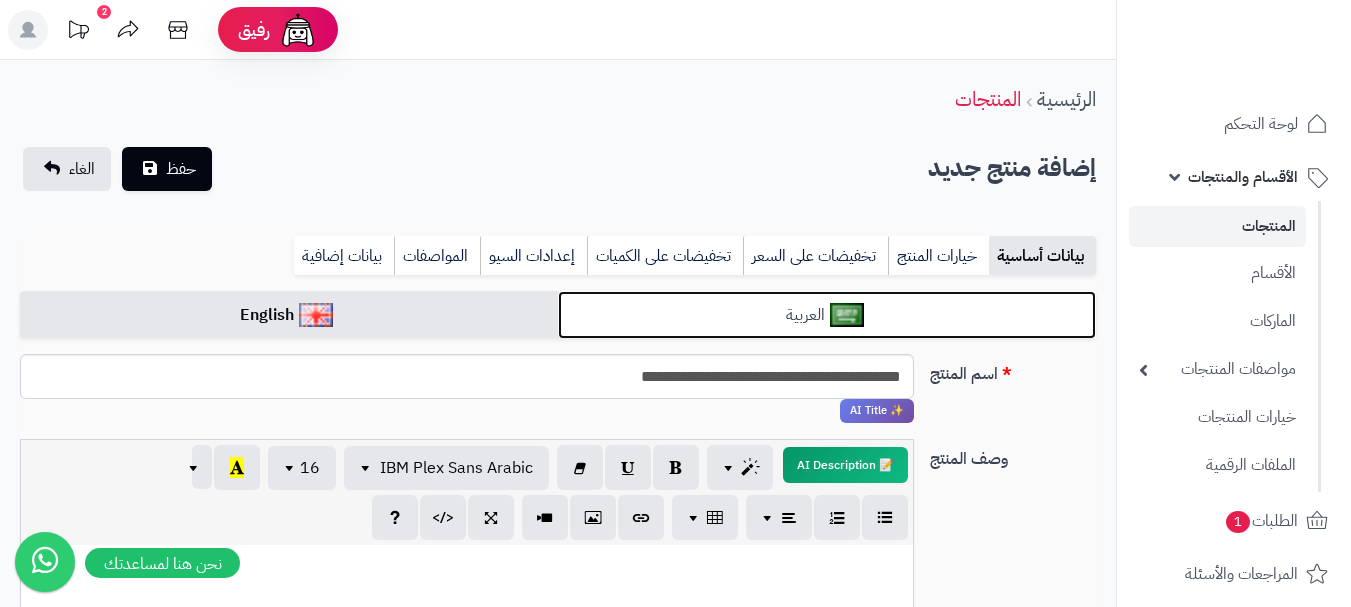 click on "العربية" at bounding box center (827, 315) 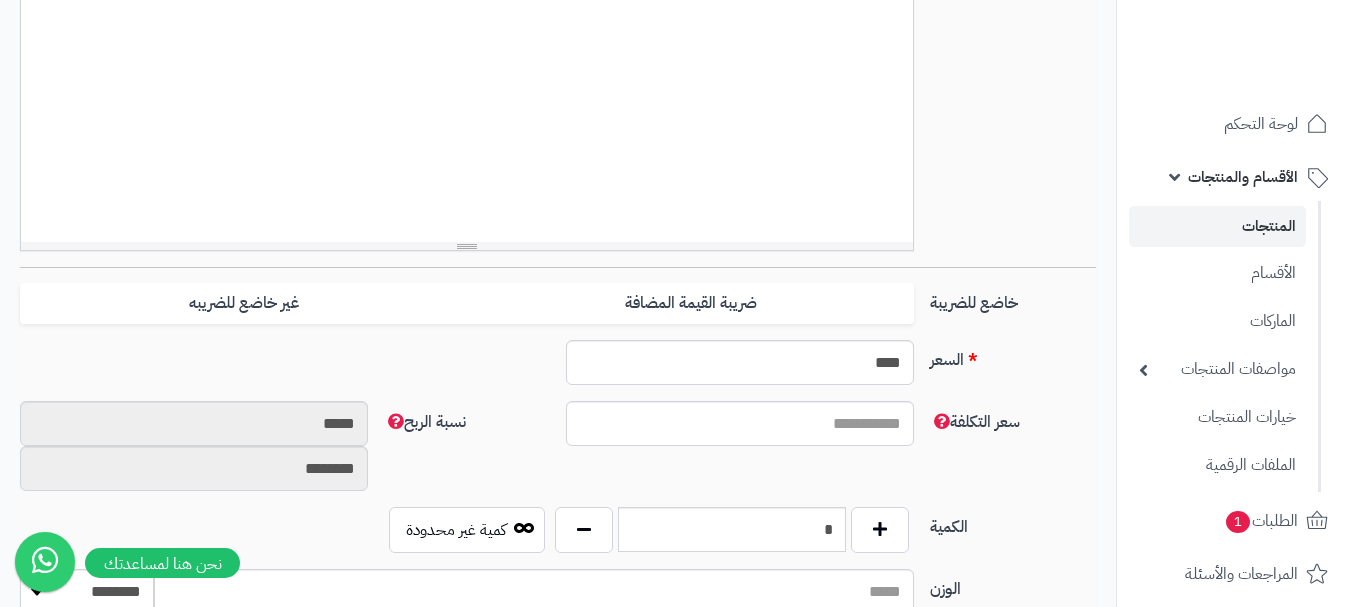 scroll, scrollTop: 600, scrollLeft: 0, axis: vertical 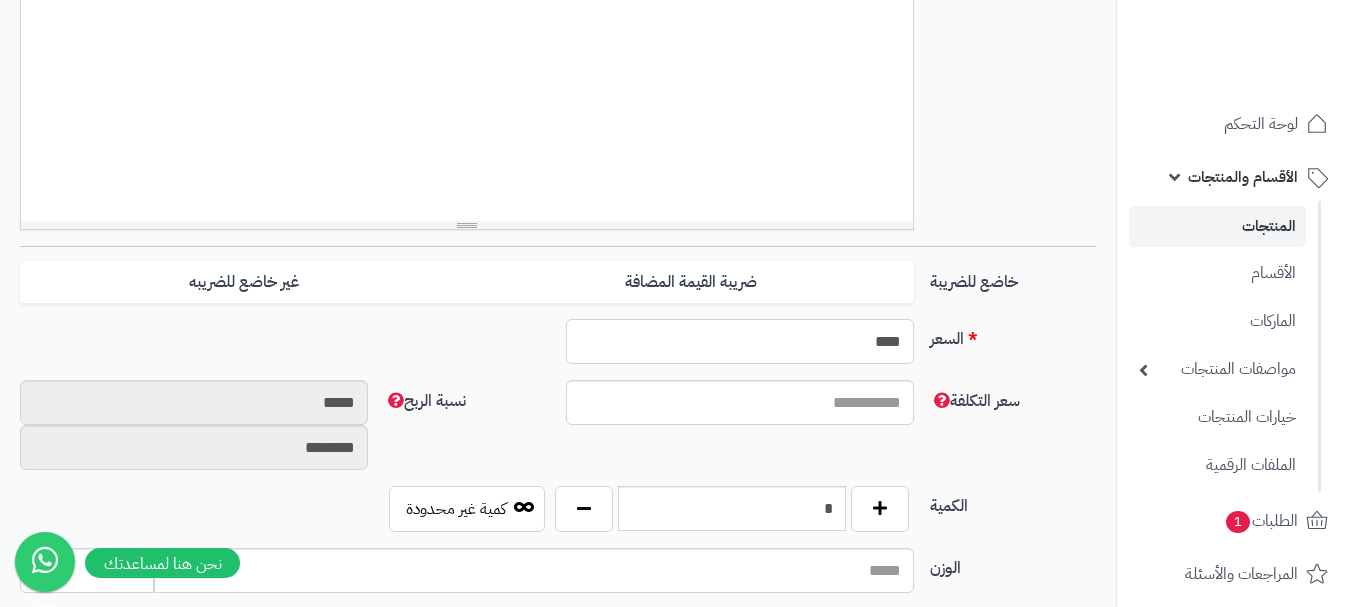 click on "****" at bounding box center [740, 341] 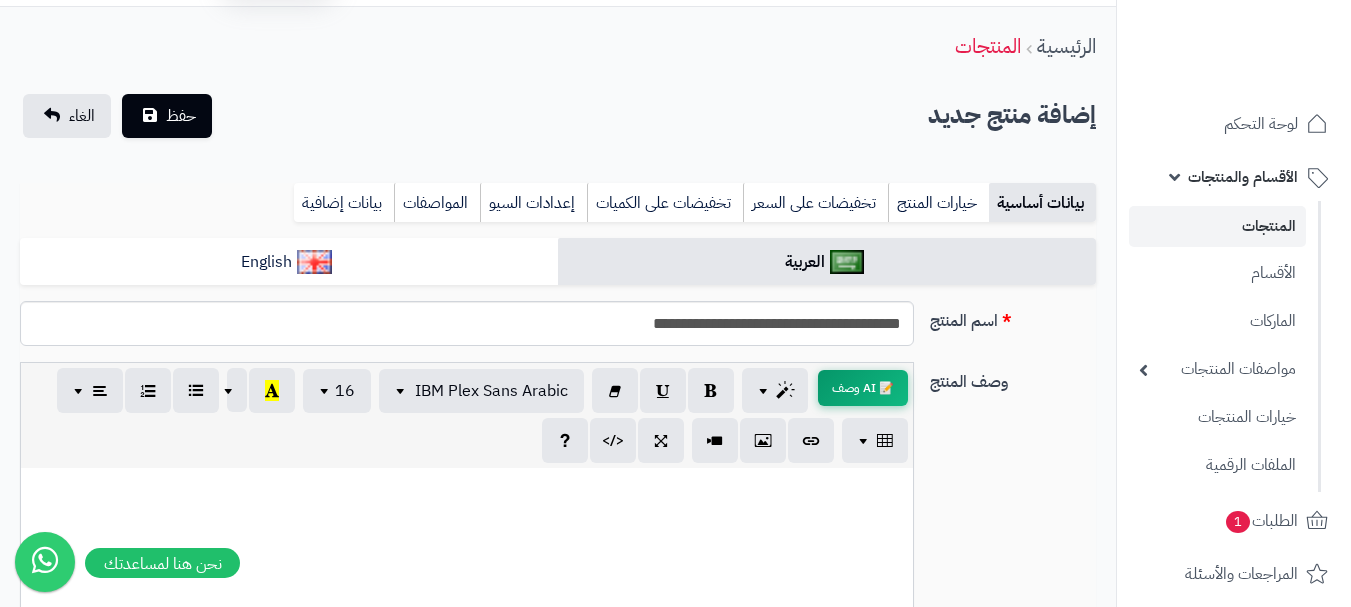 scroll, scrollTop: 0, scrollLeft: 0, axis: both 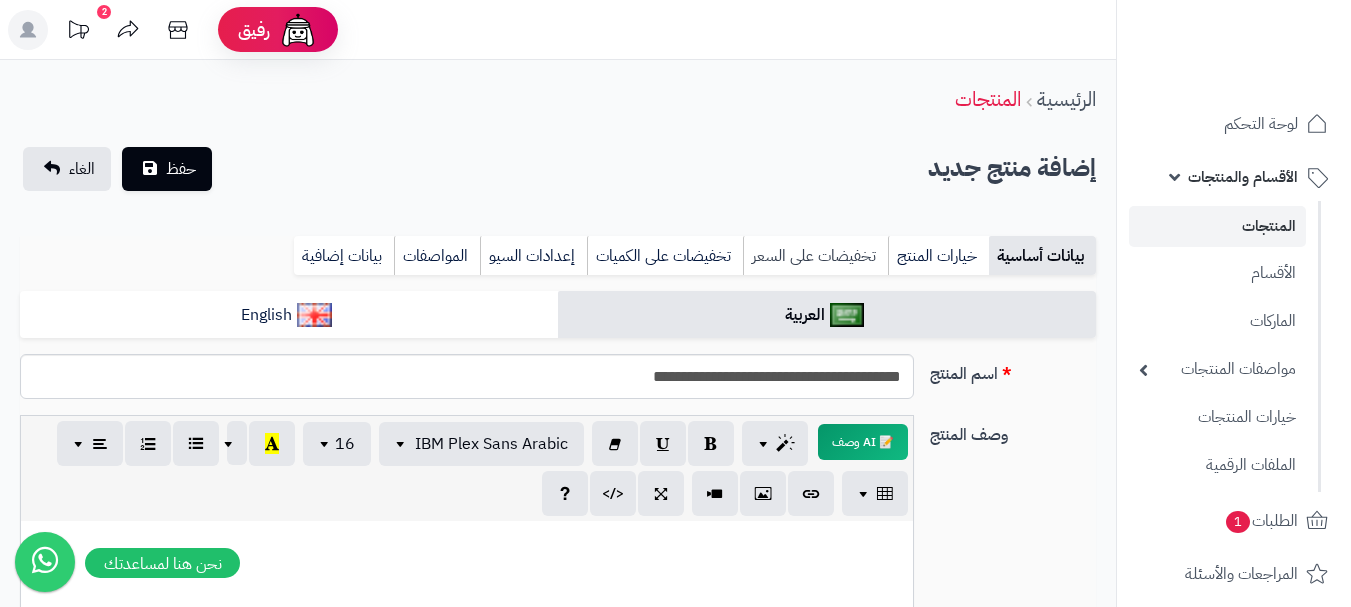 type on "**" 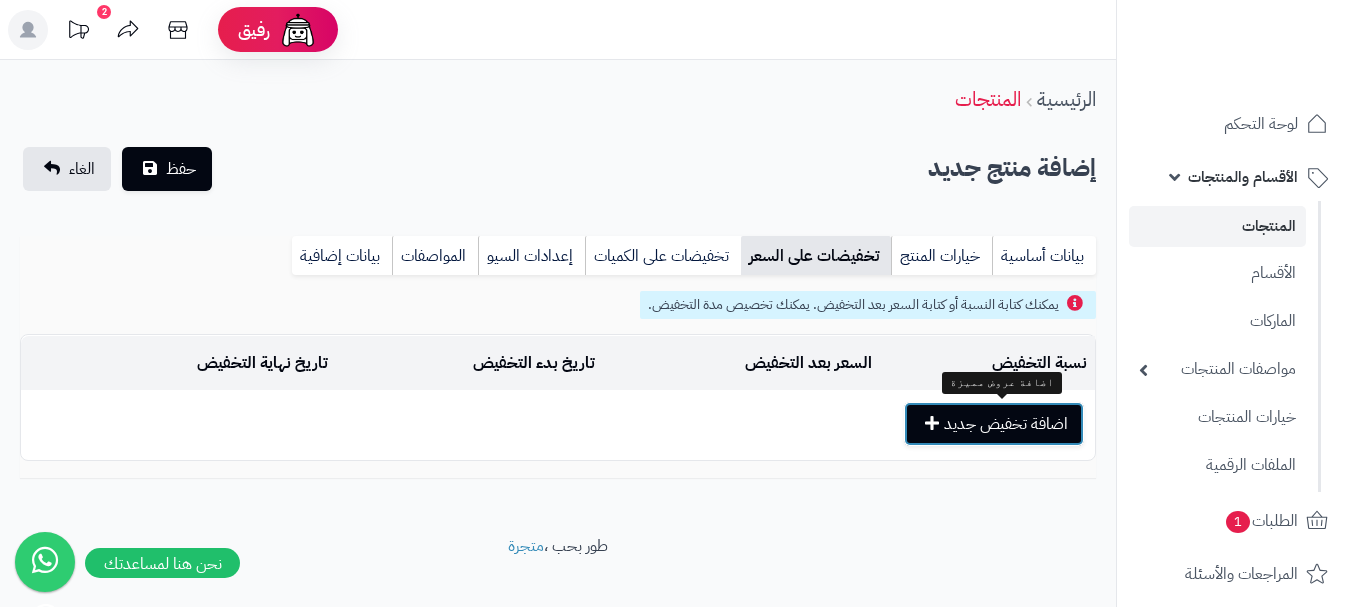 click on "اضافة تخفيض جديد" at bounding box center [994, 424] 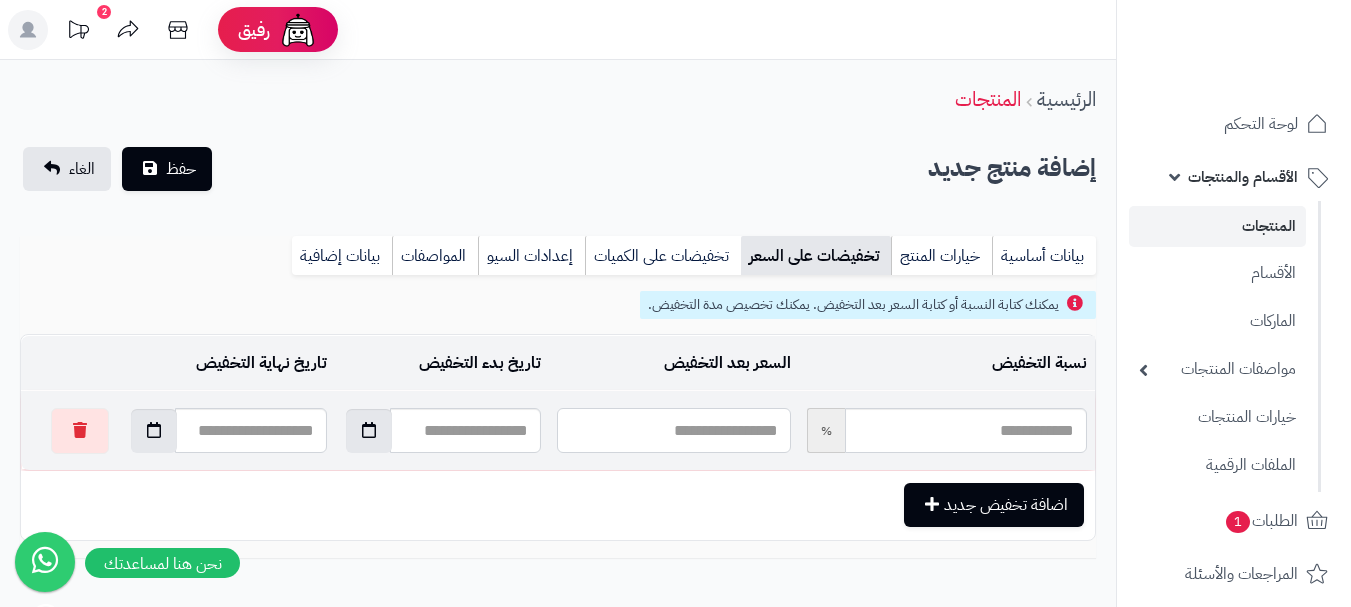 click at bounding box center (673, 430) 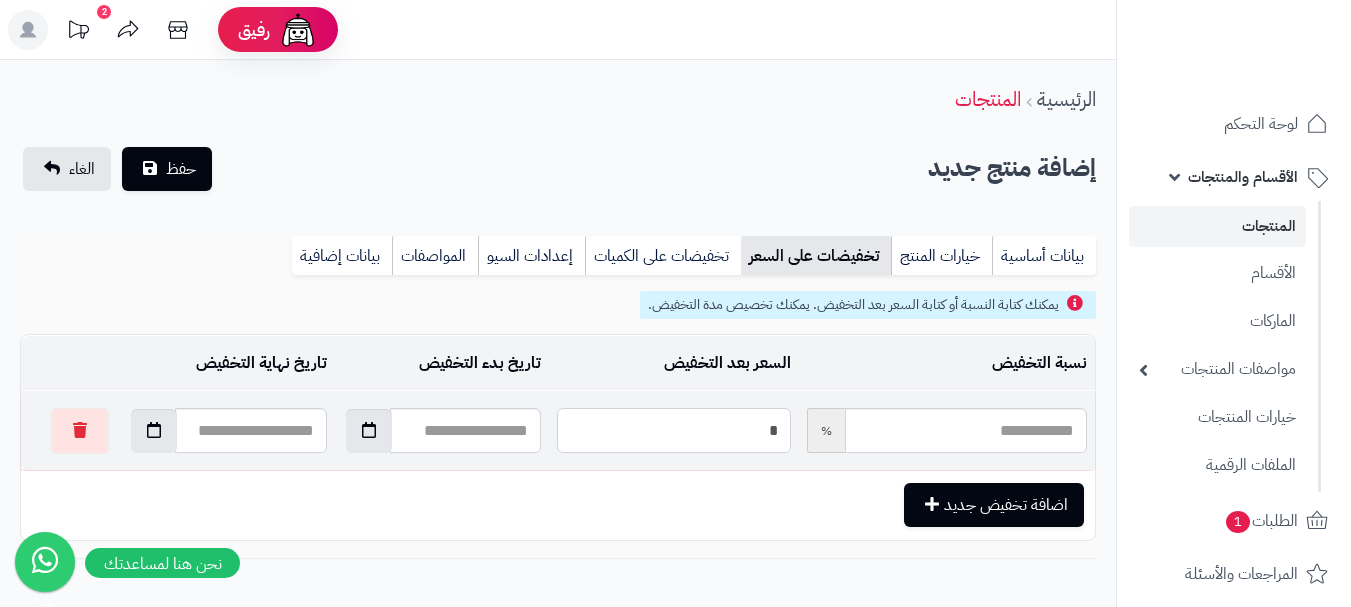 type on "**" 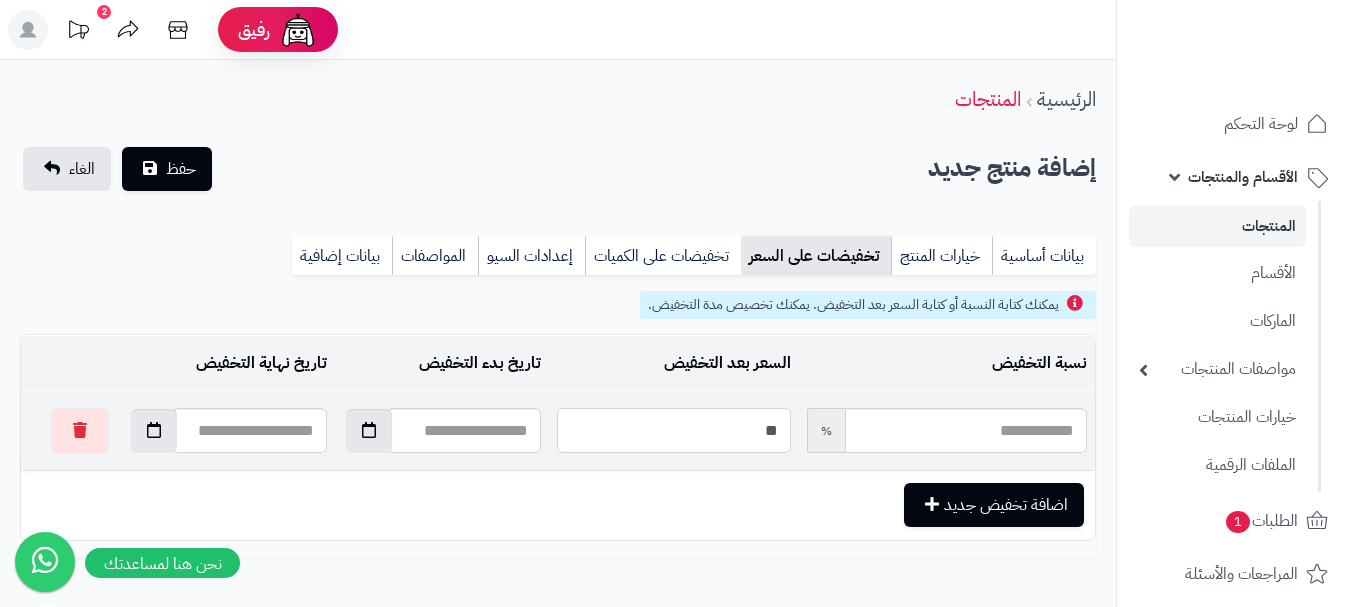 type on "*****" 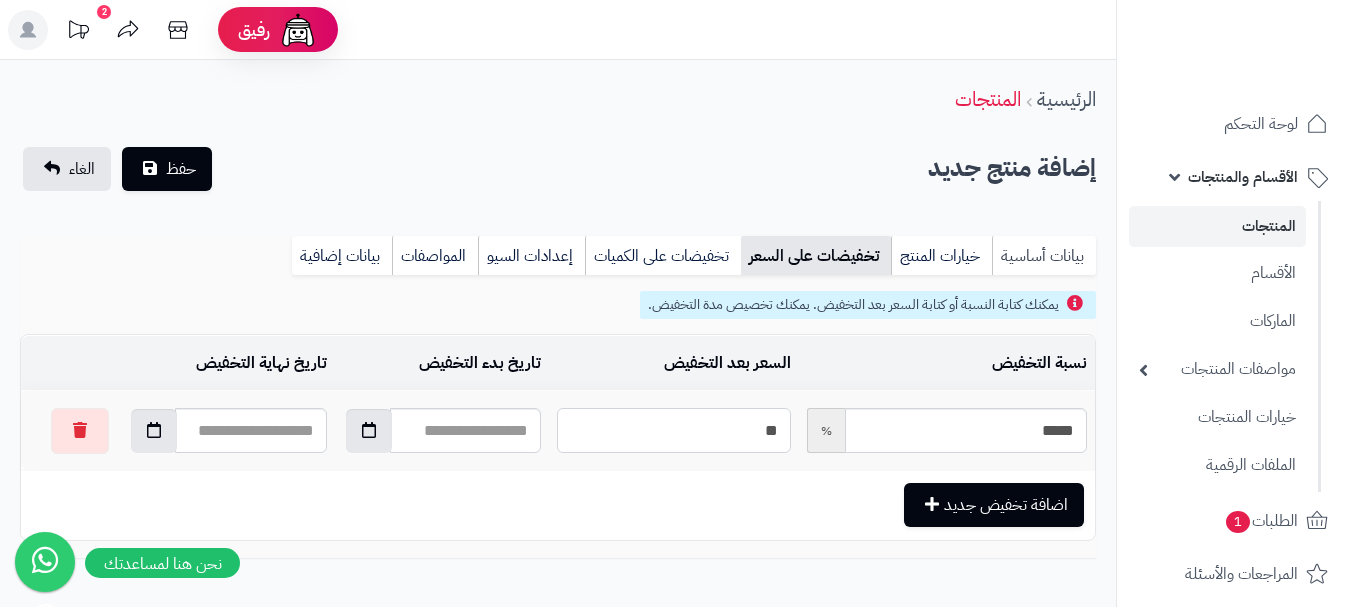 type on "**" 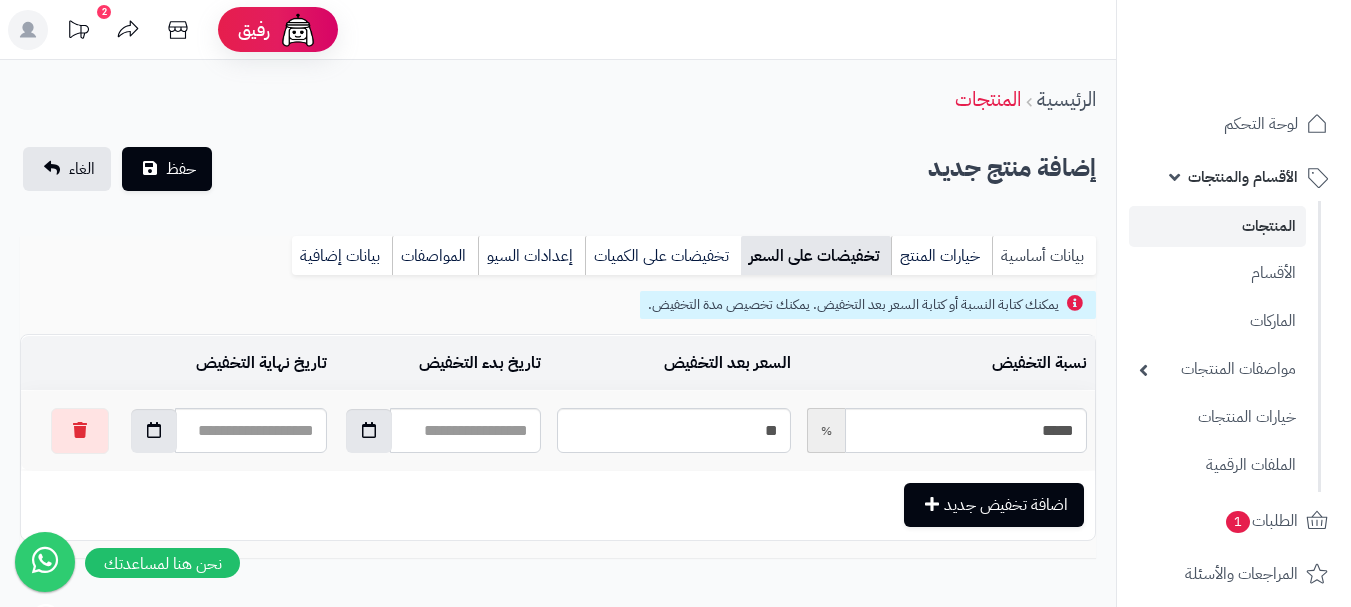 click on "بيانات أساسية" at bounding box center (1044, 256) 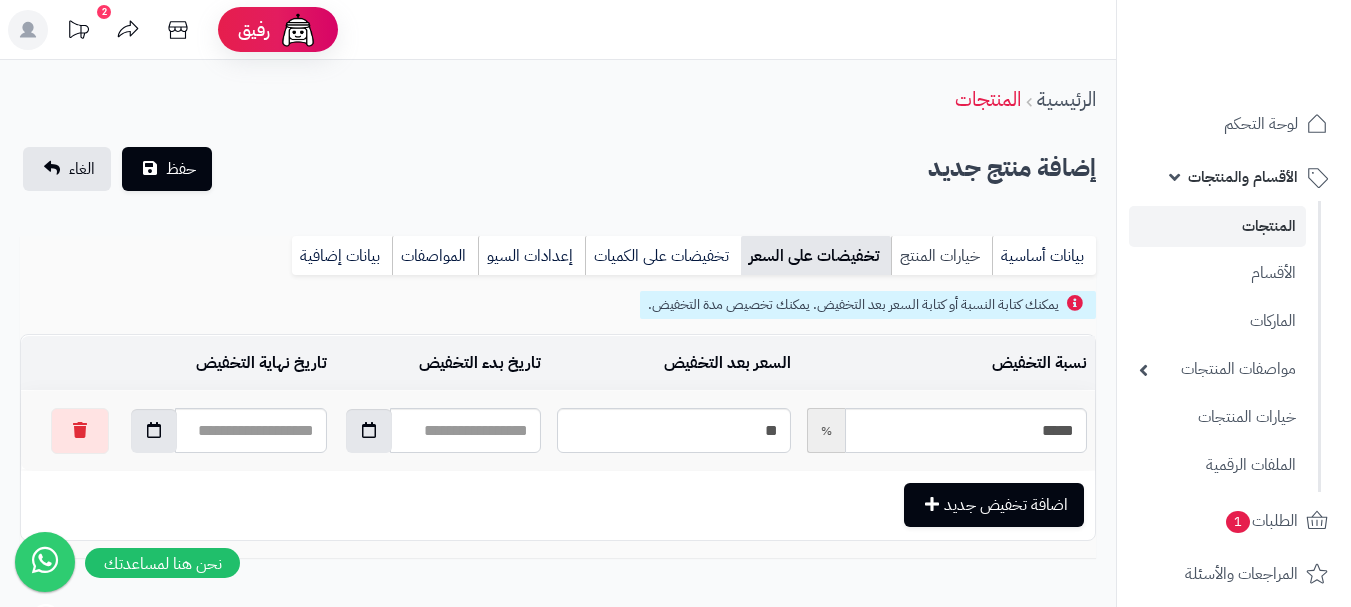 scroll, scrollTop: 0, scrollLeft: 0, axis: both 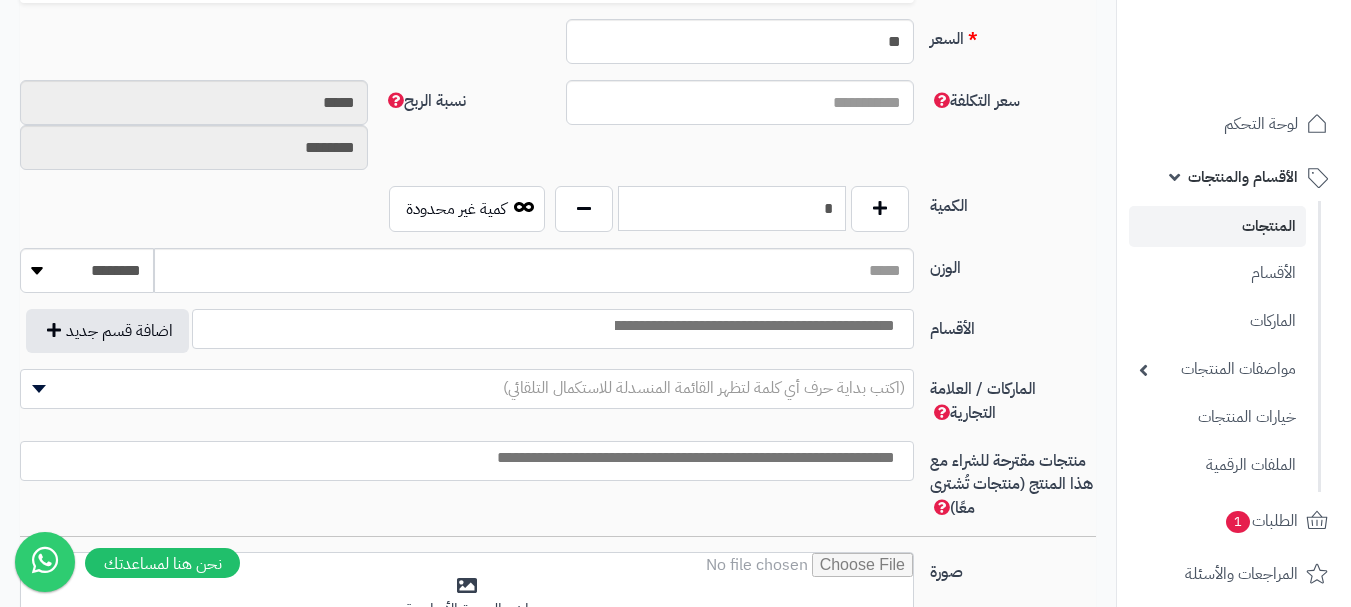 click on "*" at bounding box center (732, 208) 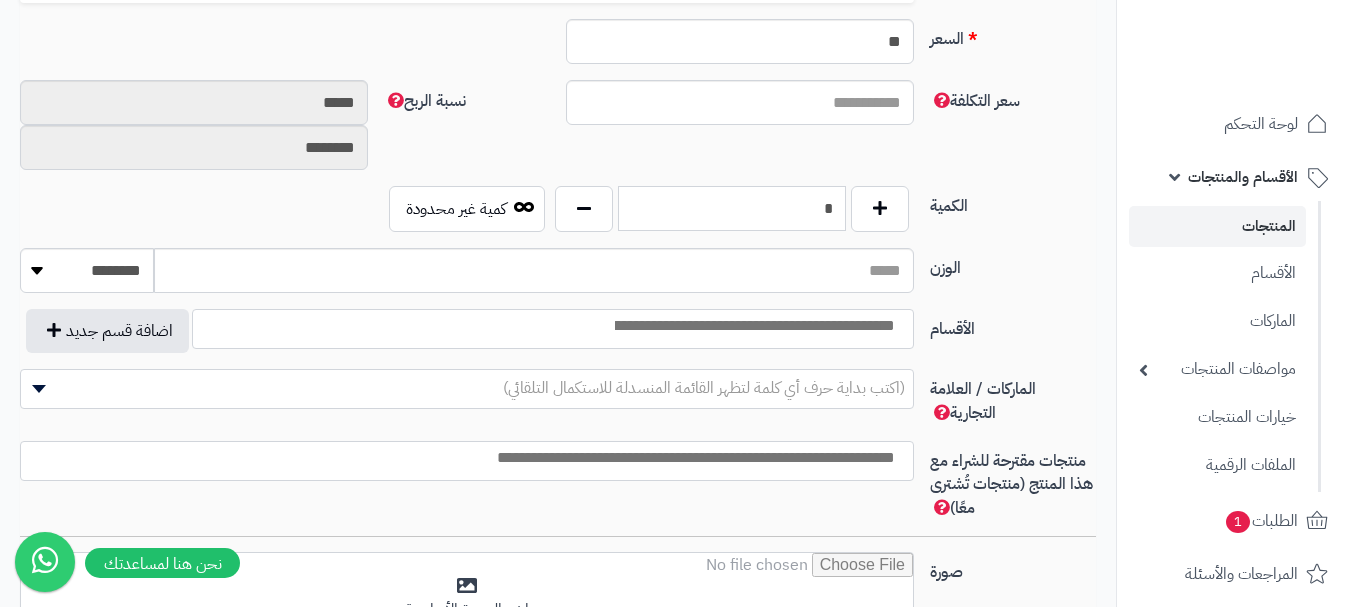 click on "*" at bounding box center [732, 208] 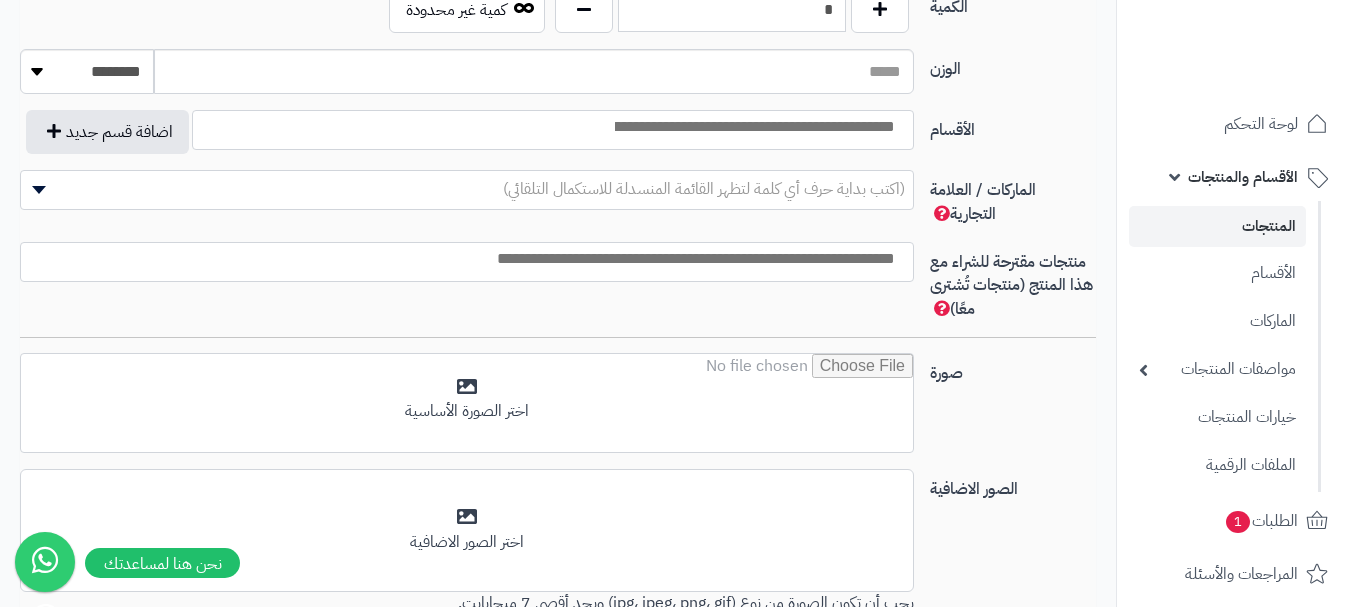 scroll, scrollTop: 1100, scrollLeft: 0, axis: vertical 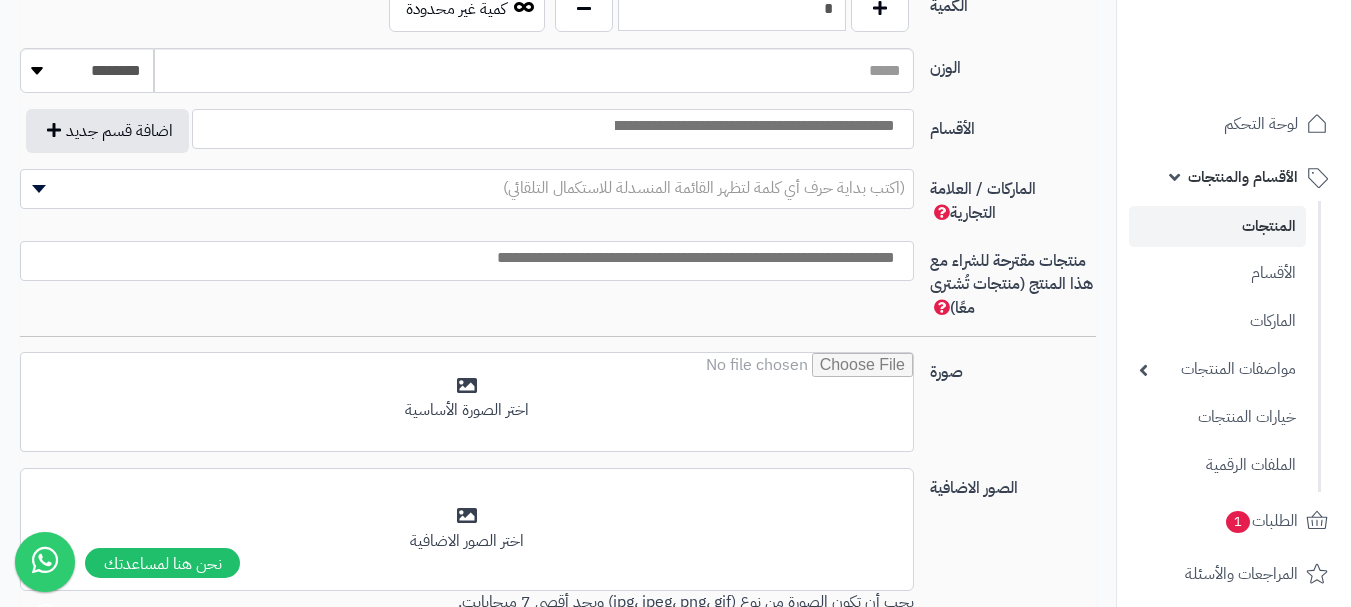 type on "*" 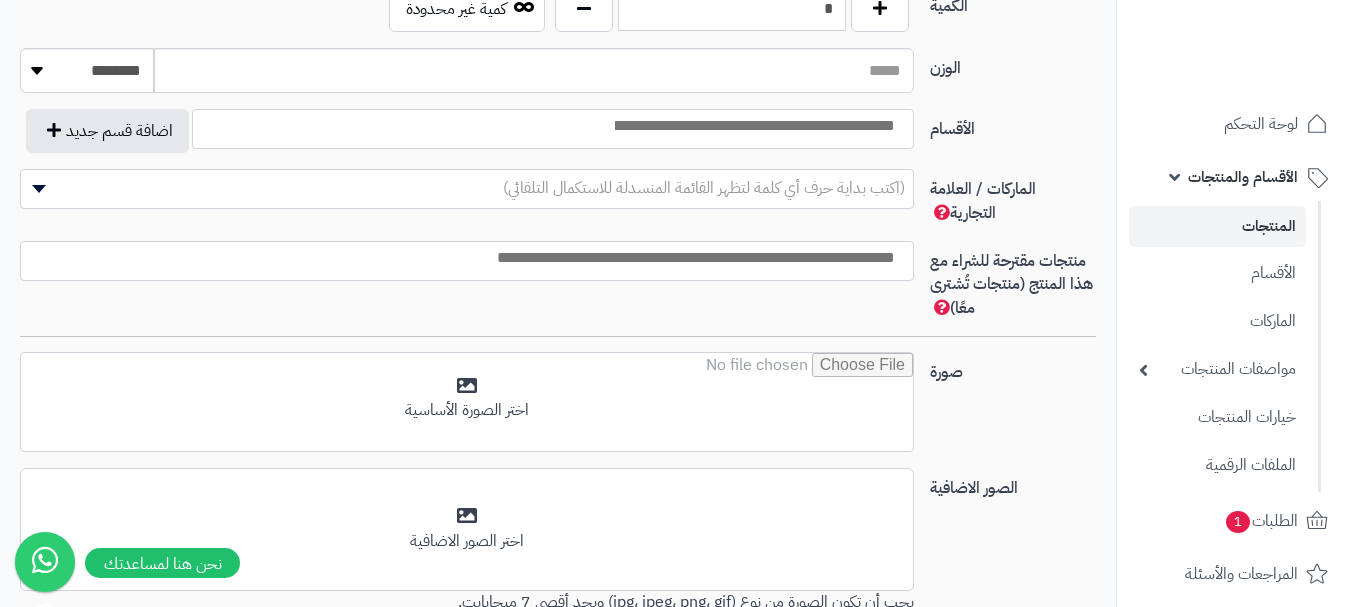click at bounding box center (753, 126) 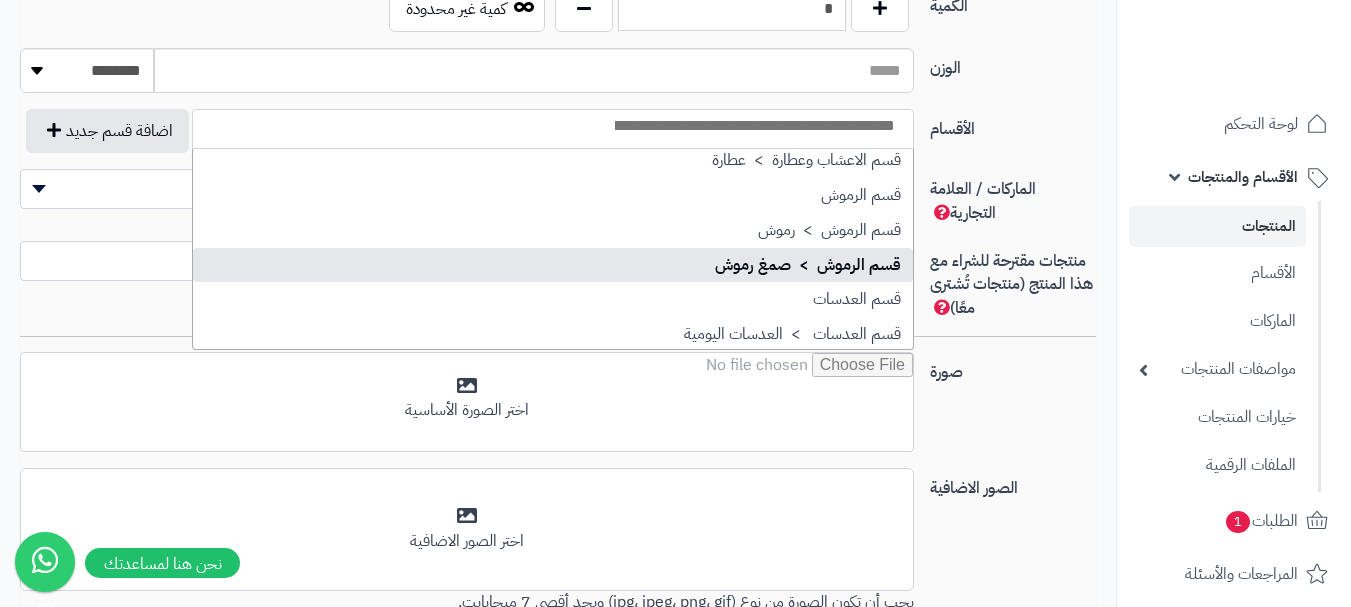 scroll, scrollTop: 1500, scrollLeft: 0, axis: vertical 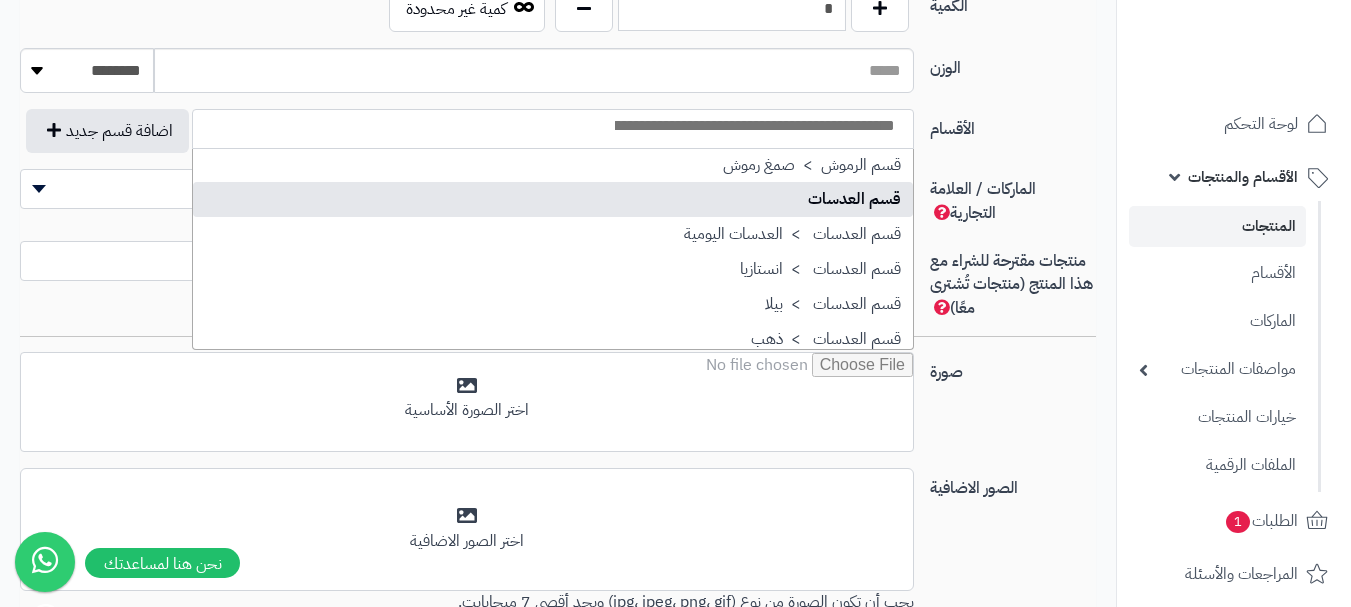 select on "**" 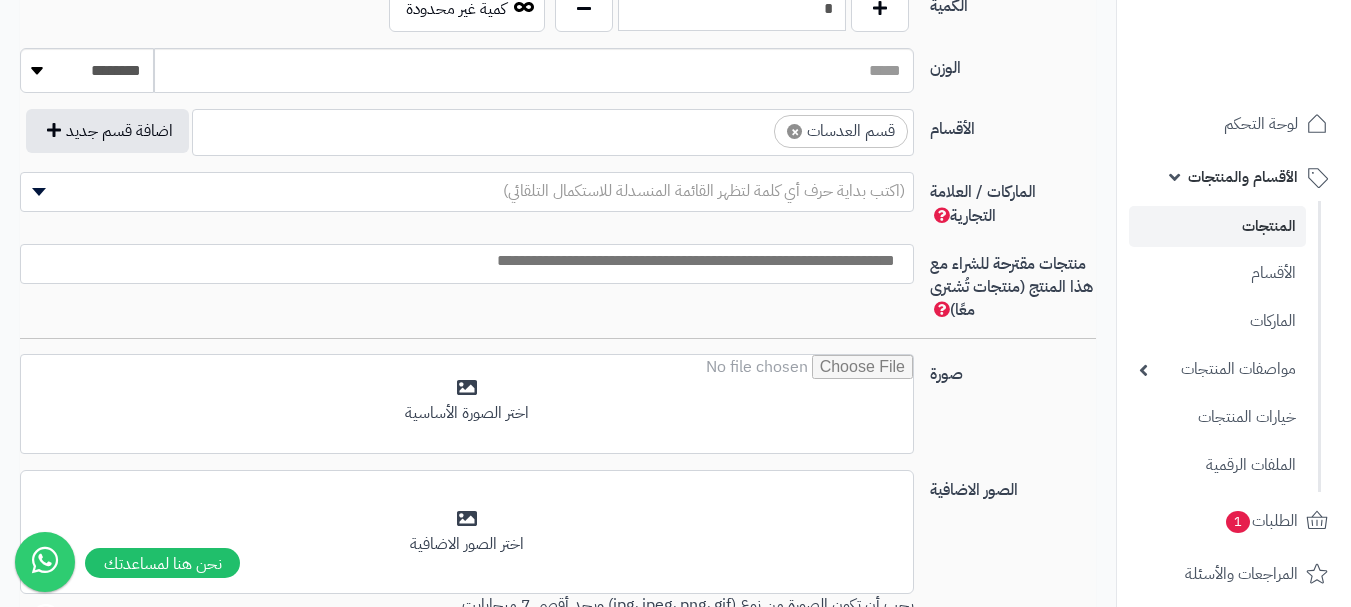 scroll, scrollTop: 1100, scrollLeft: 0, axis: vertical 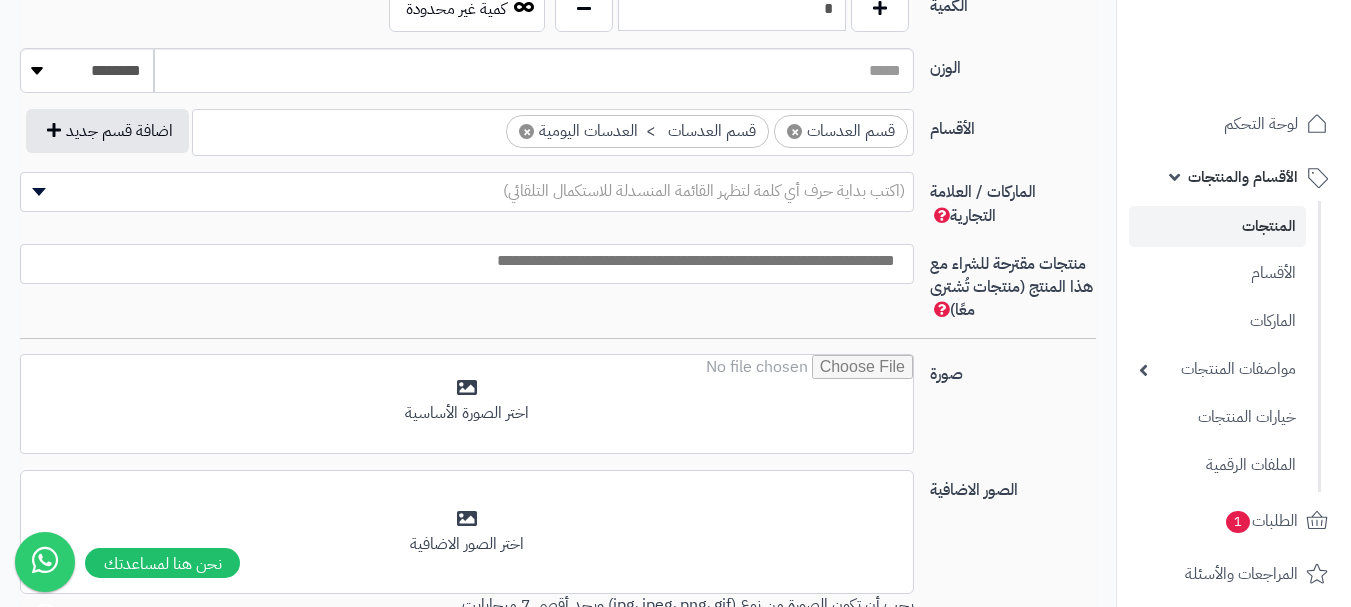click on "× قسم العدسات × قسم العدسات   >  العدسات اليومية" at bounding box center [553, 129] 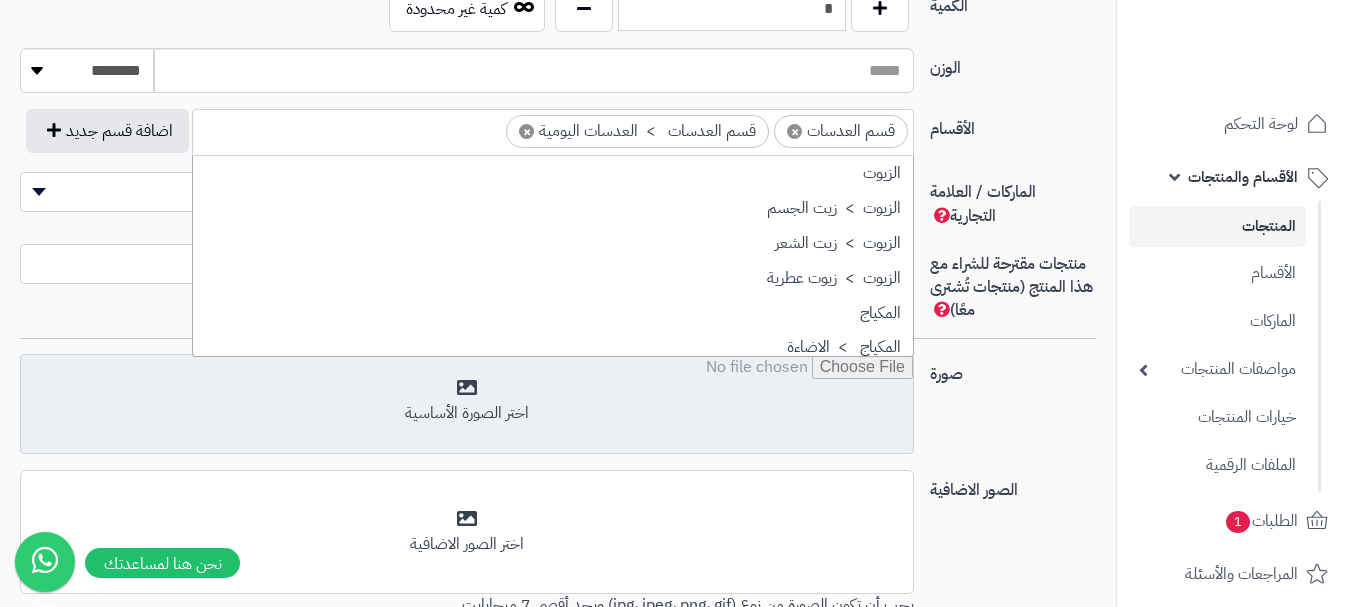 scroll, scrollTop: 1498, scrollLeft: 0, axis: vertical 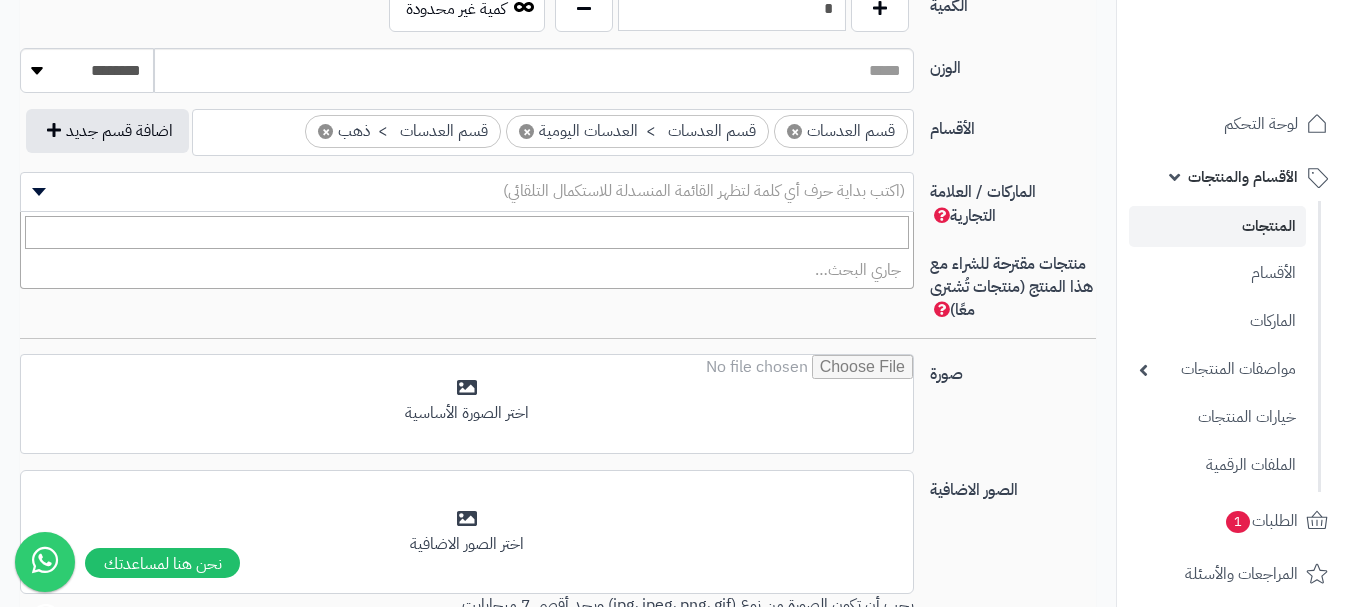 click on "(اكتب بداية حرف أي كلمة لتظهر القائمة المنسدلة للاستكمال التلقائي)" at bounding box center (704, 191) 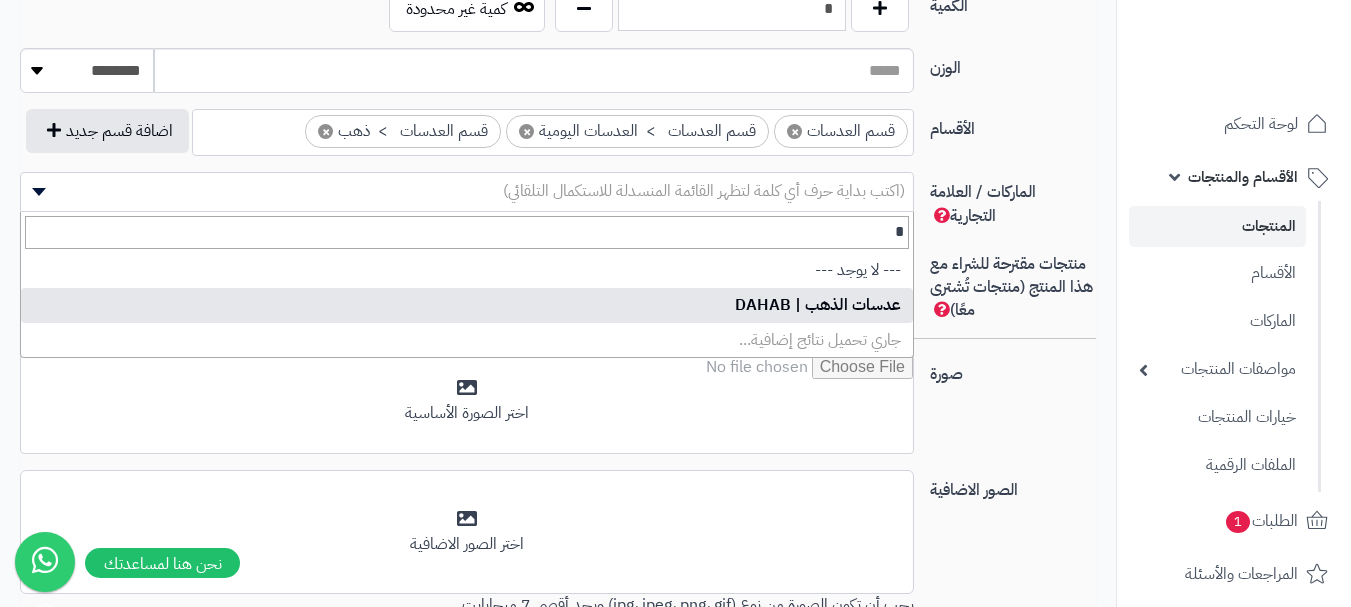 type on "*" 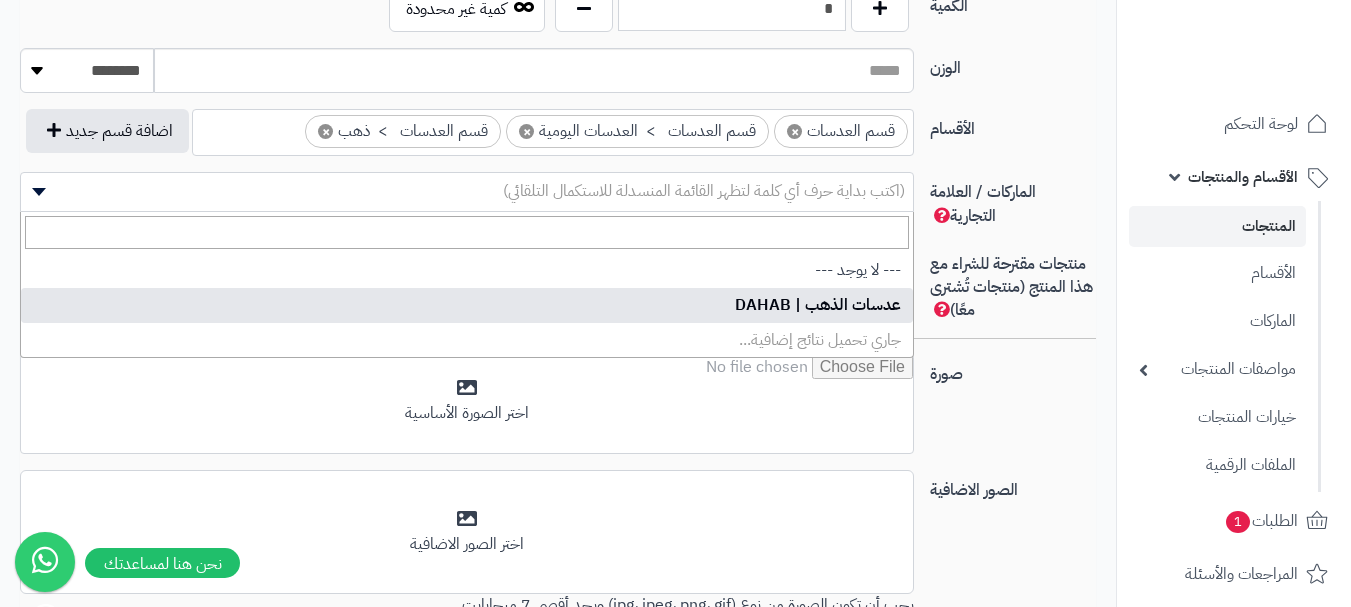 select on "***" 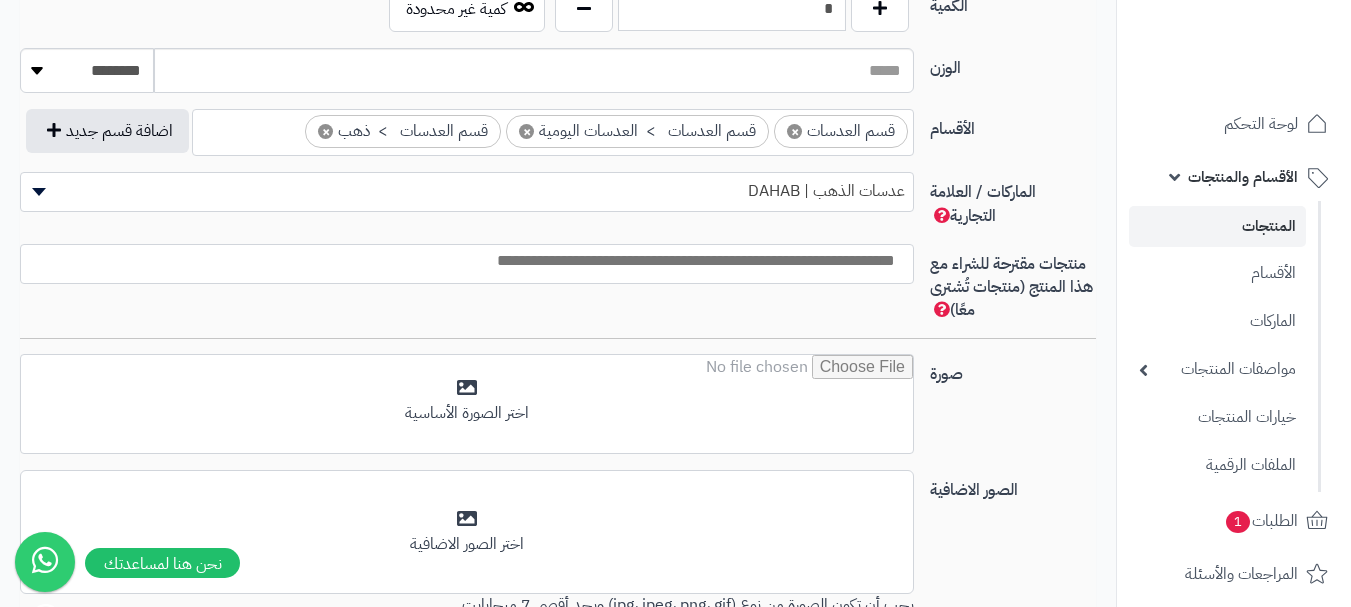 click at bounding box center (462, 261) 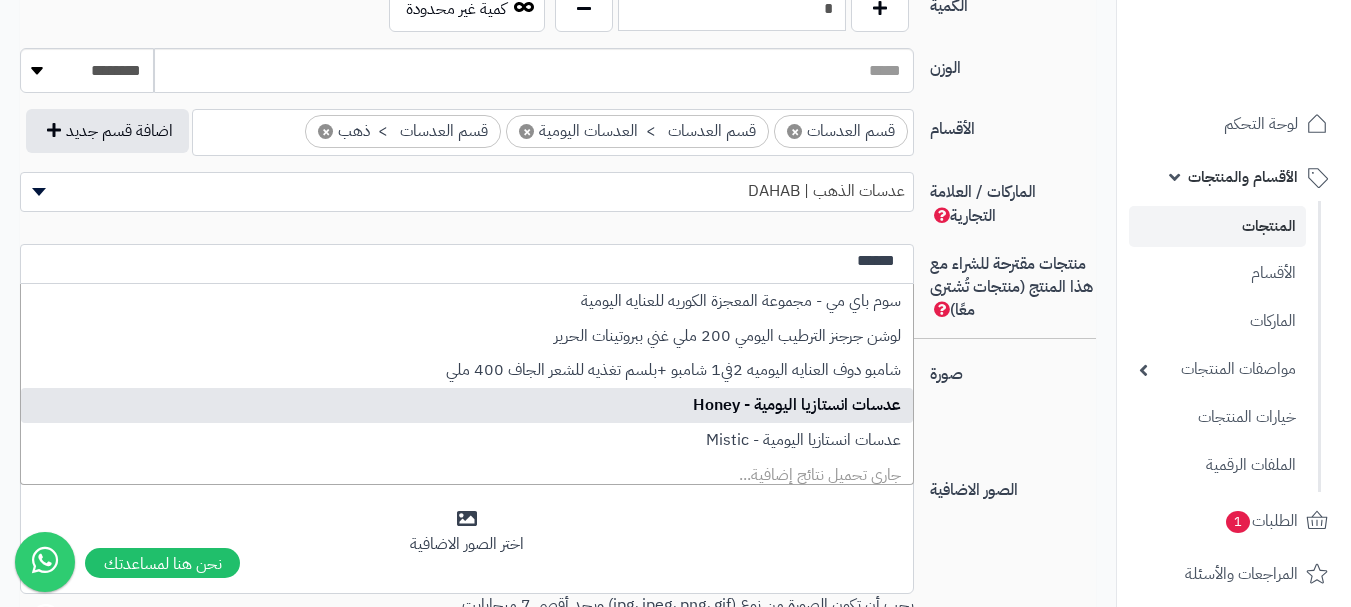 type on "******" 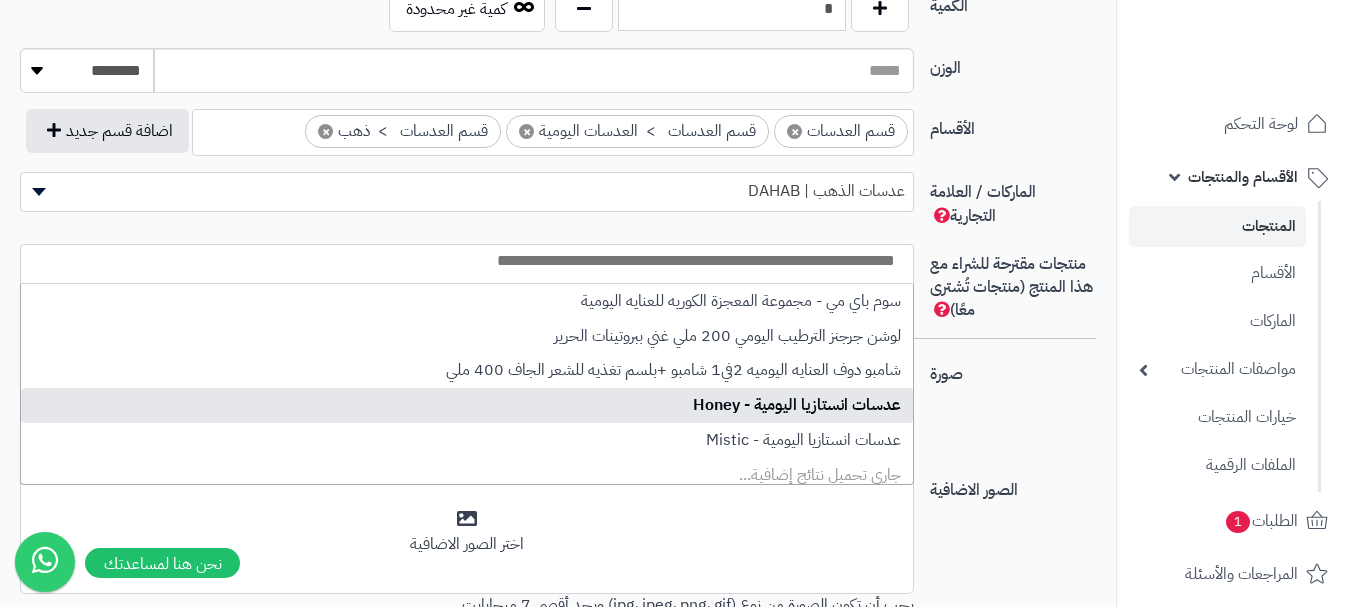select on "****" 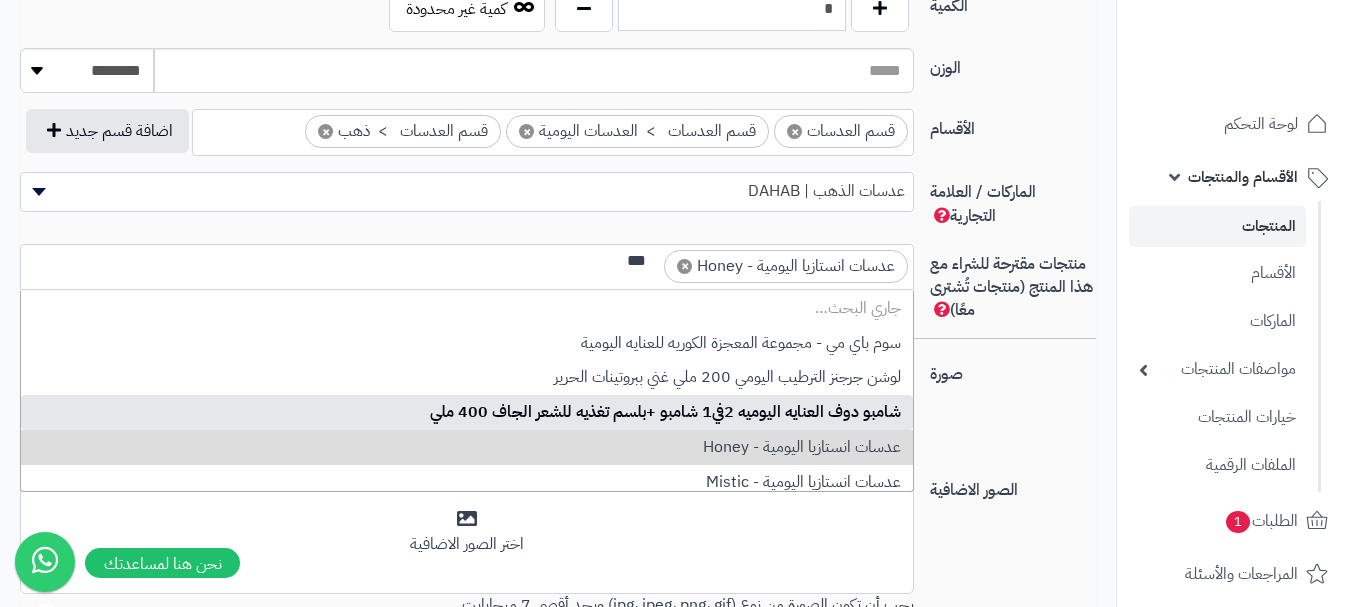 scroll, scrollTop: 0, scrollLeft: 0, axis: both 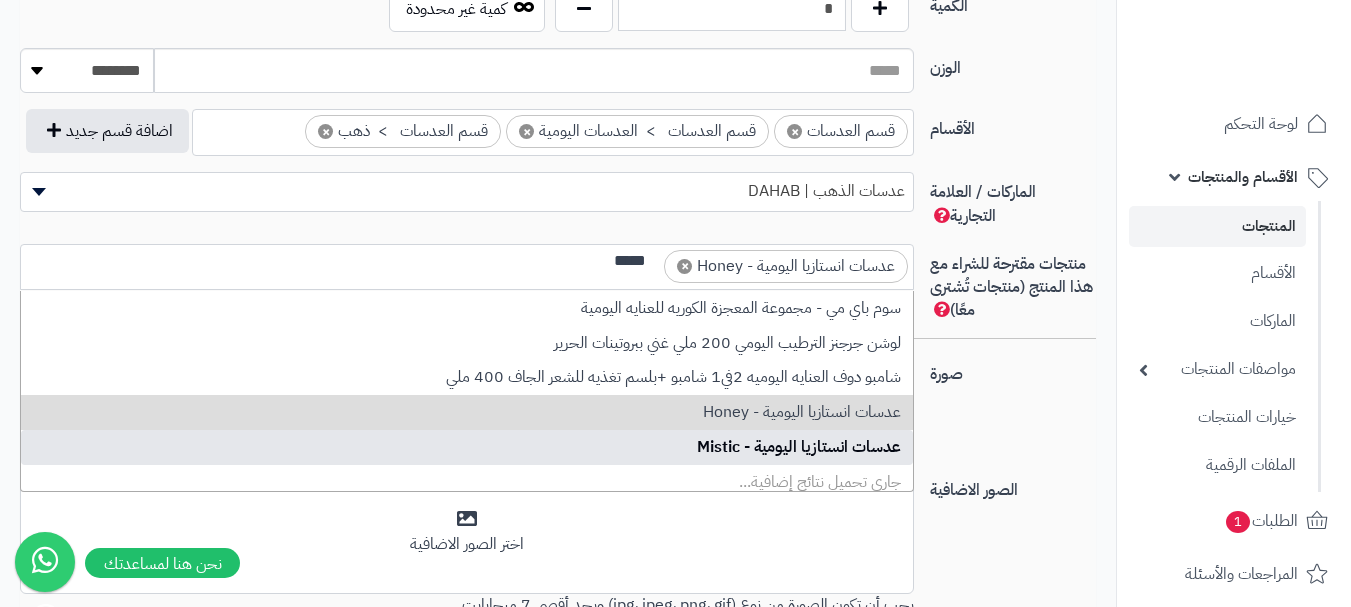 type on "*****" 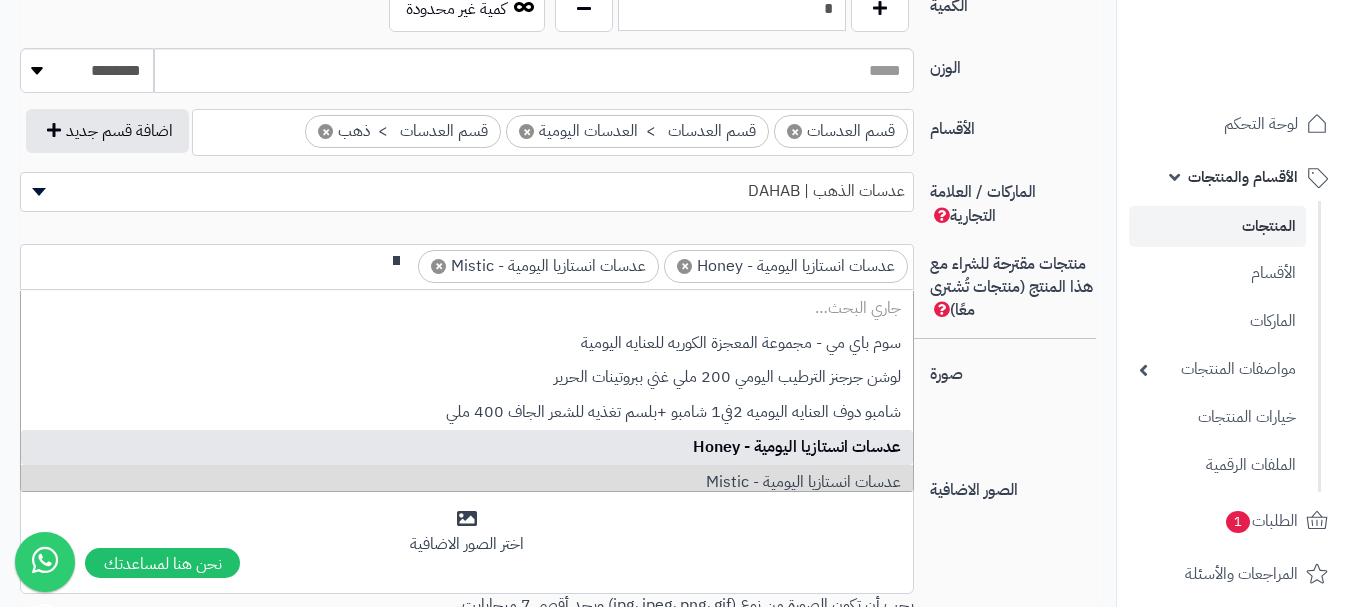 scroll, scrollTop: 0, scrollLeft: 0, axis: both 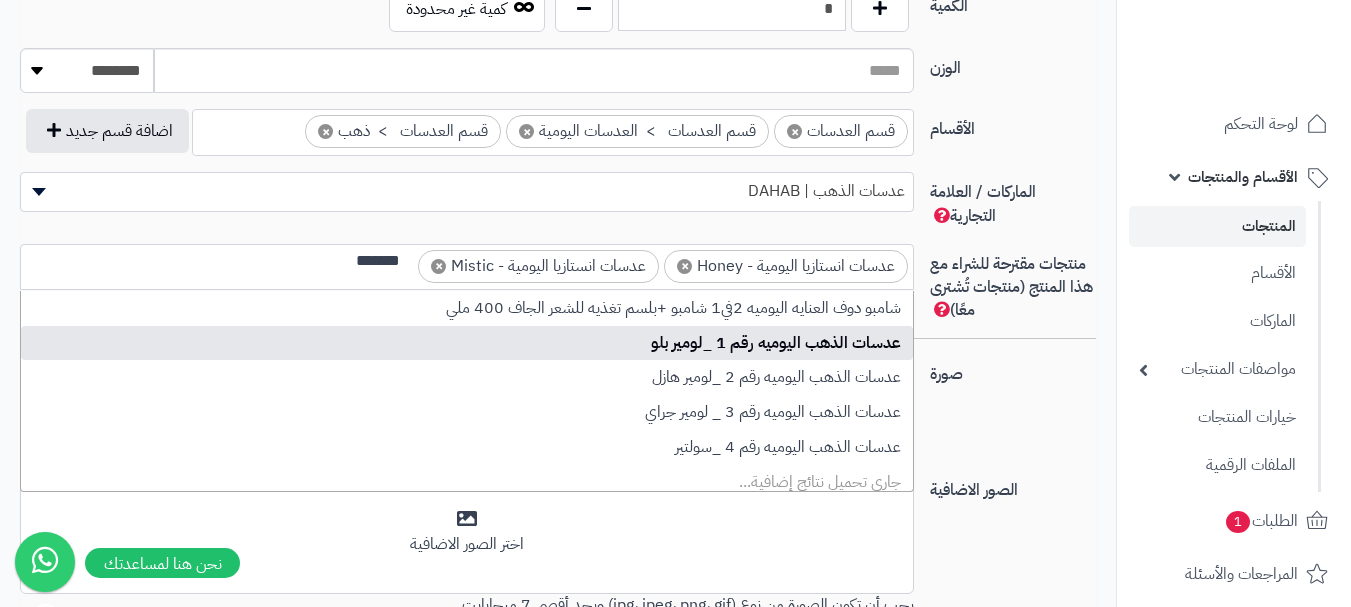 type on "*******" 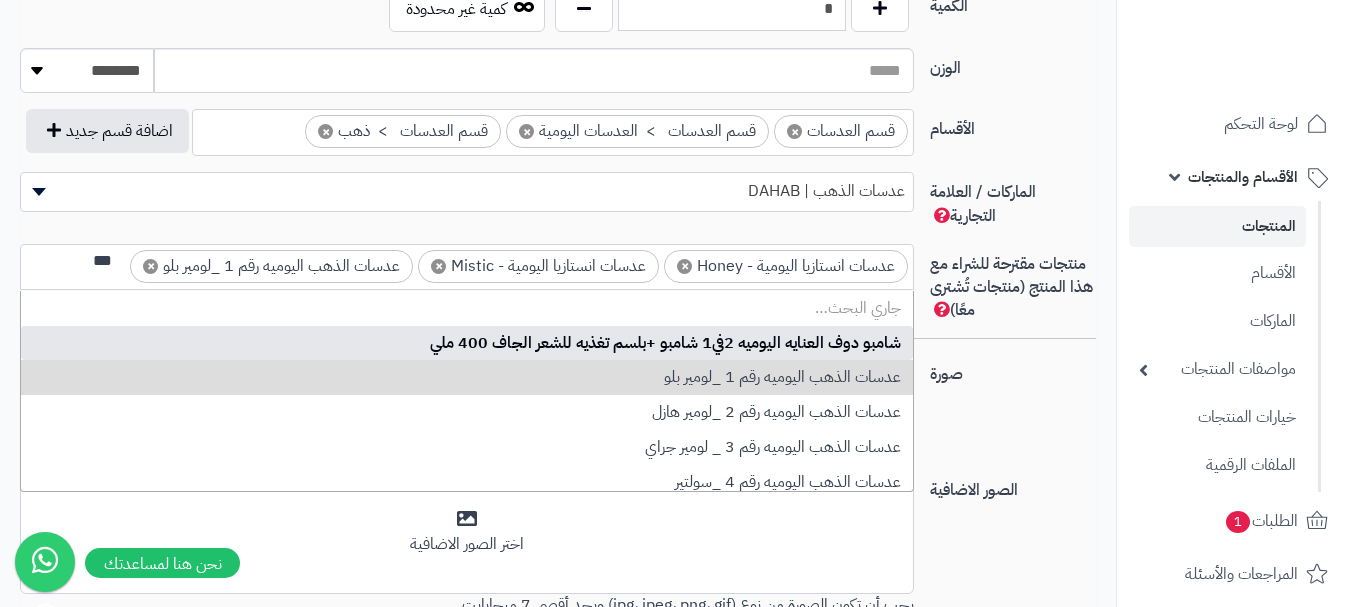 scroll, scrollTop: 0, scrollLeft: 0, axis: both 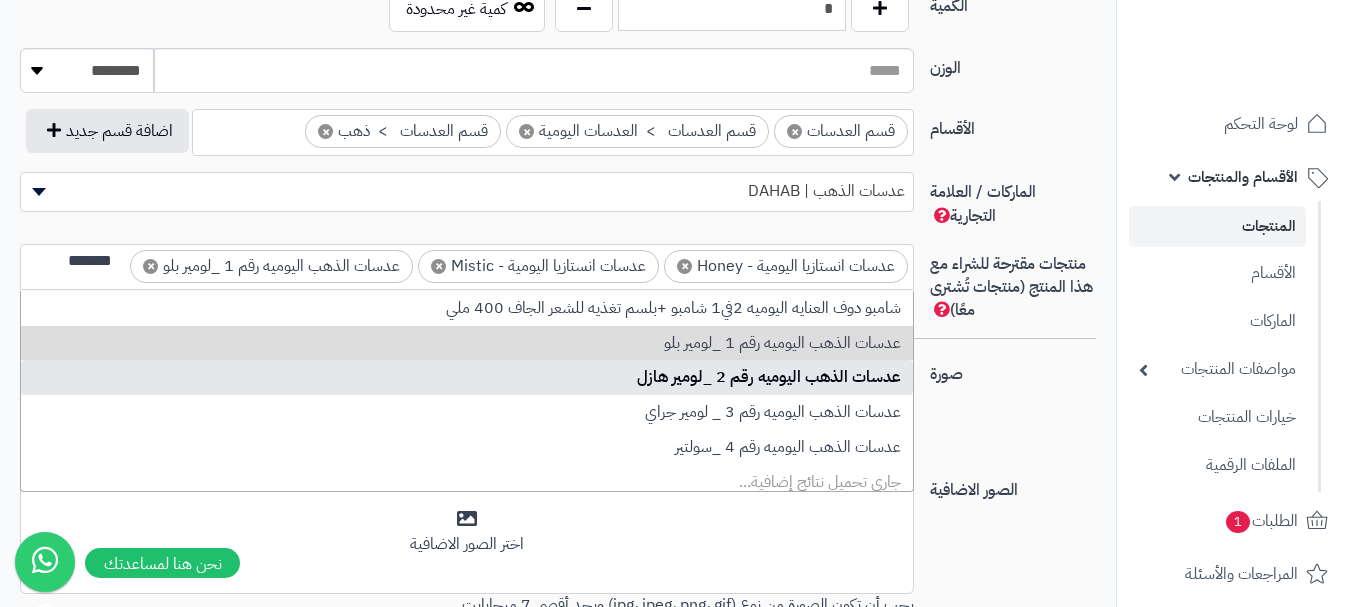 type on "*******" 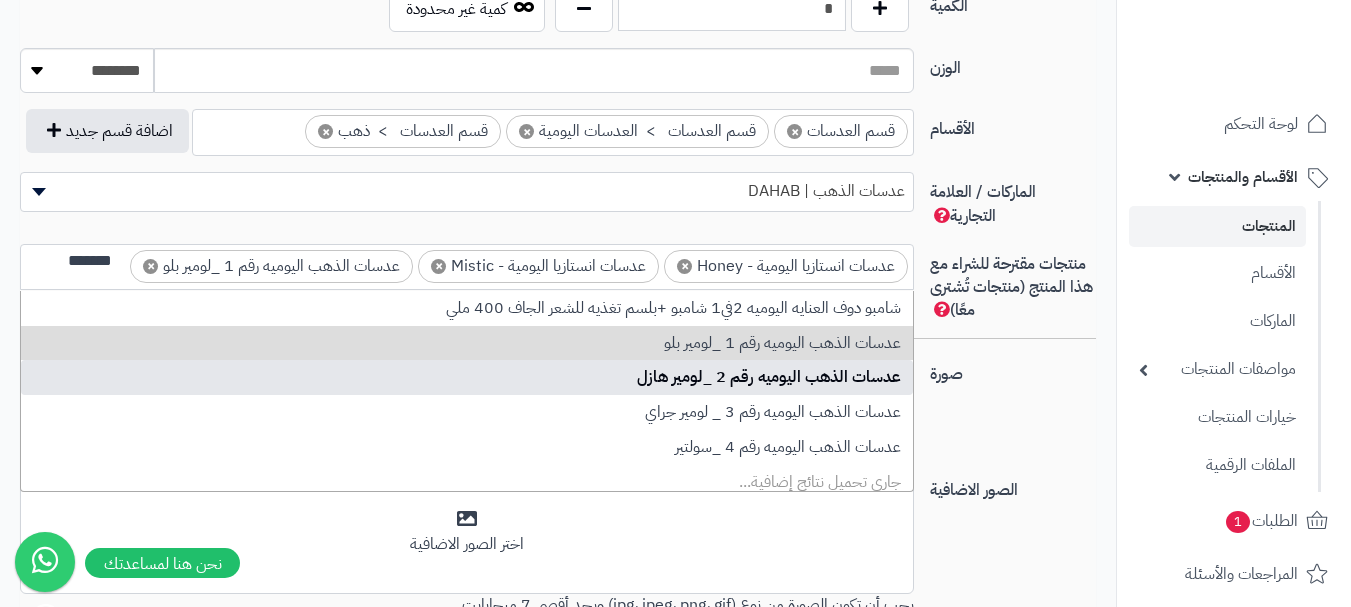 type 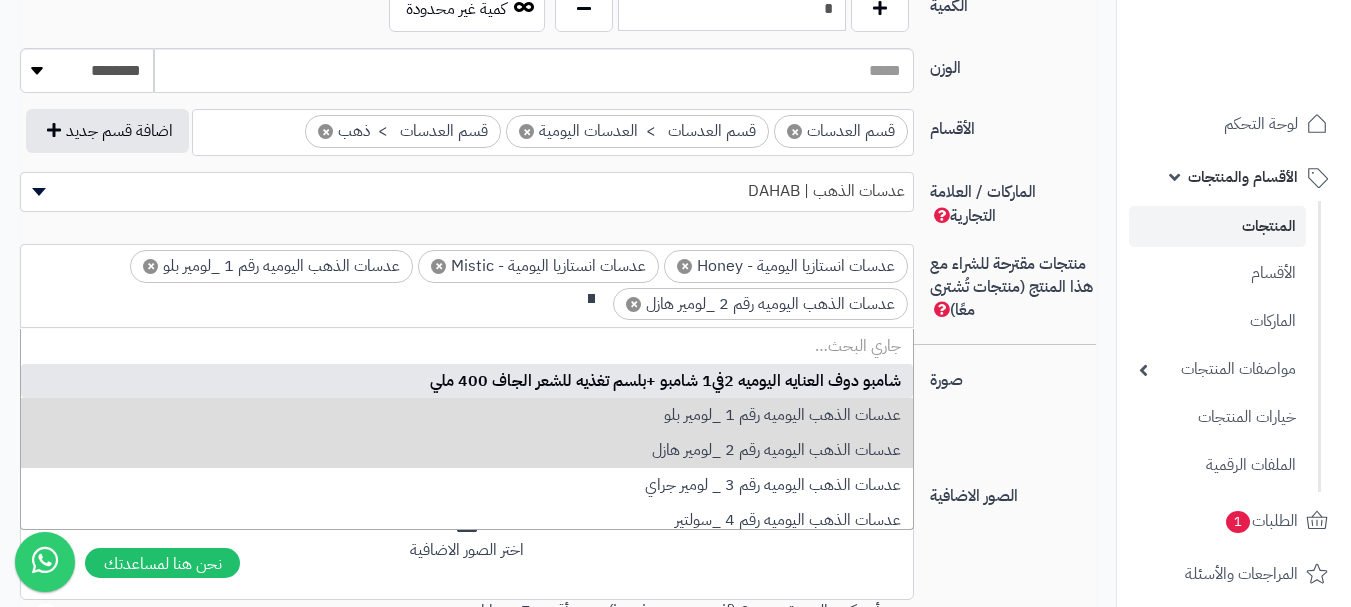 scroll, scrollTop: 0, scrollLeft: 0, axis: both 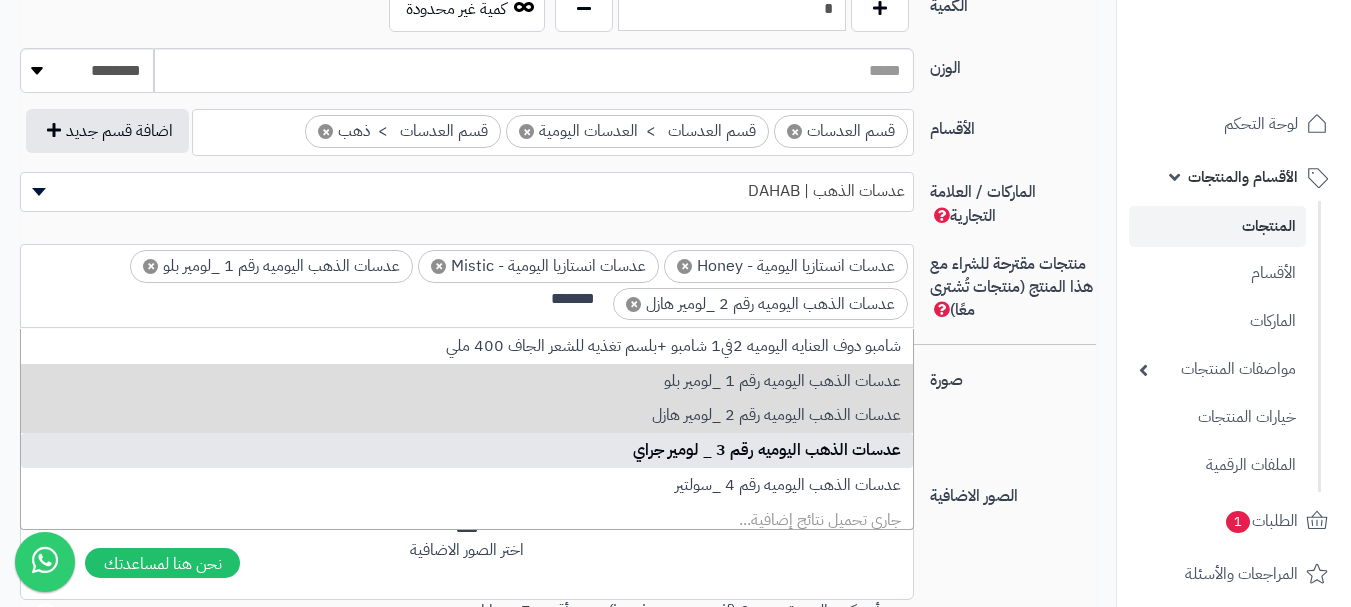type on "*******" 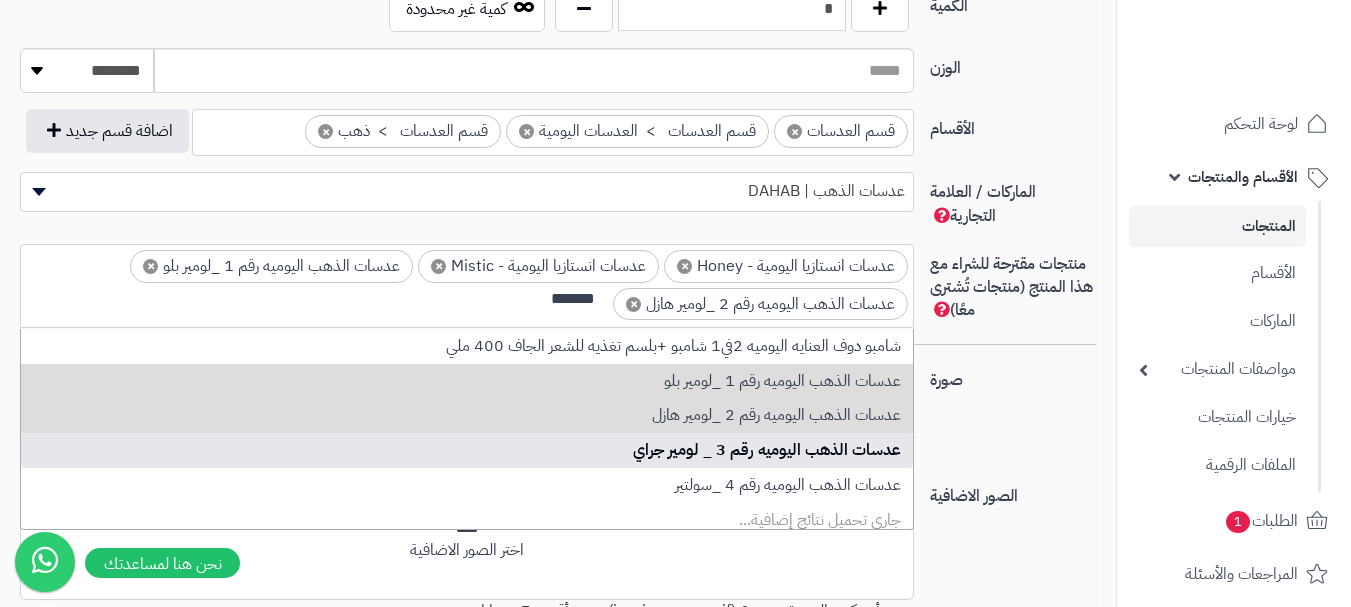 type 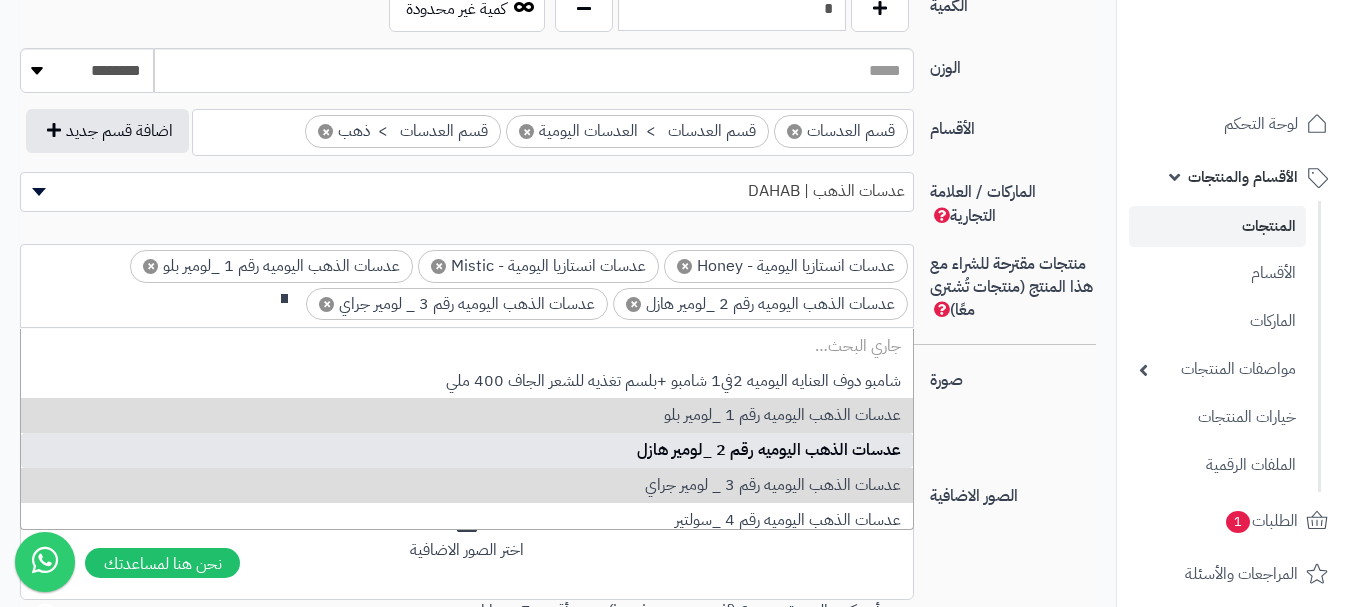 scroll, scrollTop: 0, scrollLeft: 0, axis: both 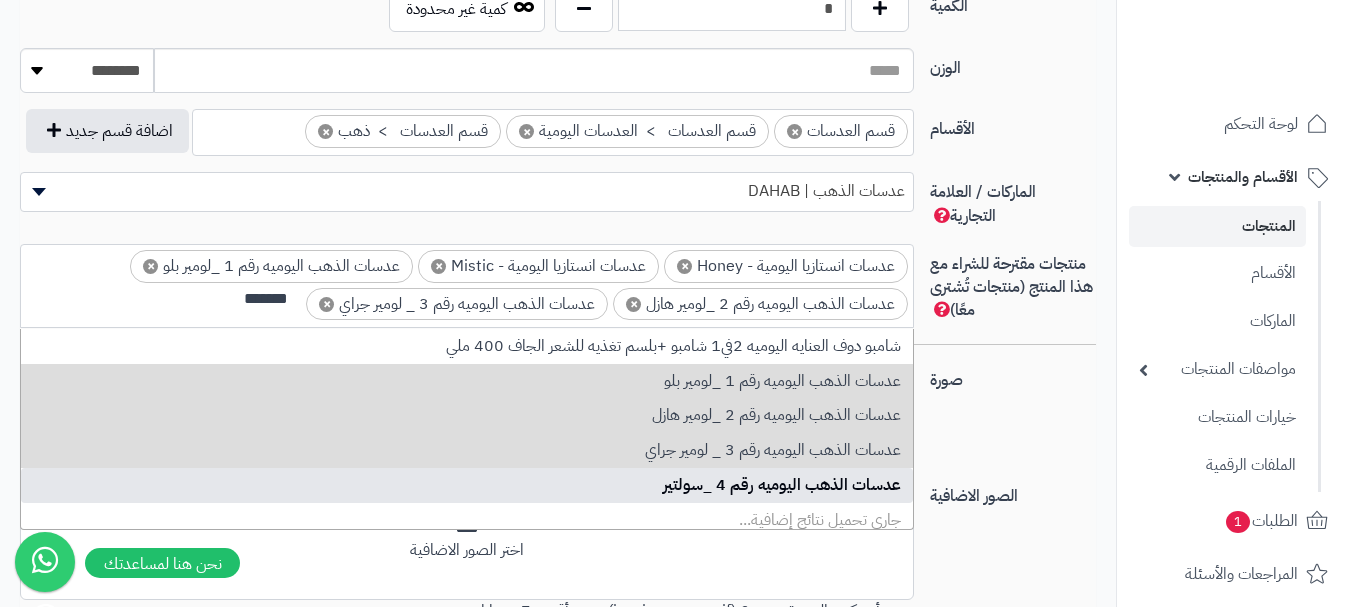 type on "*******" 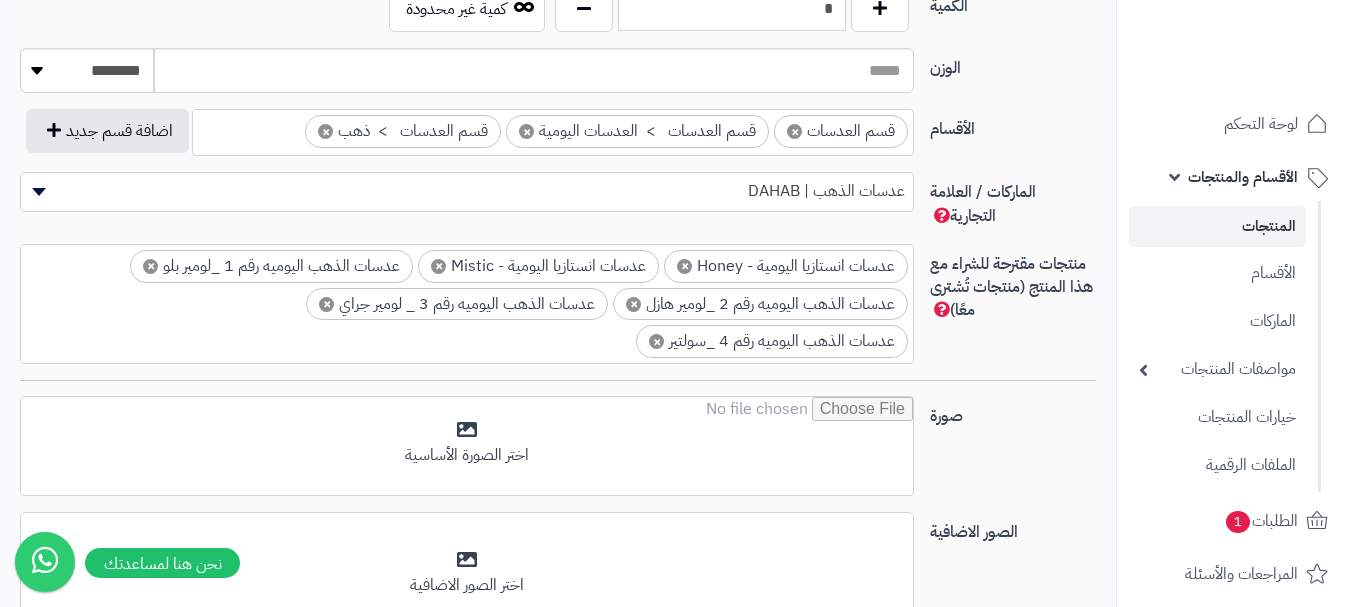 click on "صورة
اختر الصورة الأساسية" at bounding box center (558, 454) 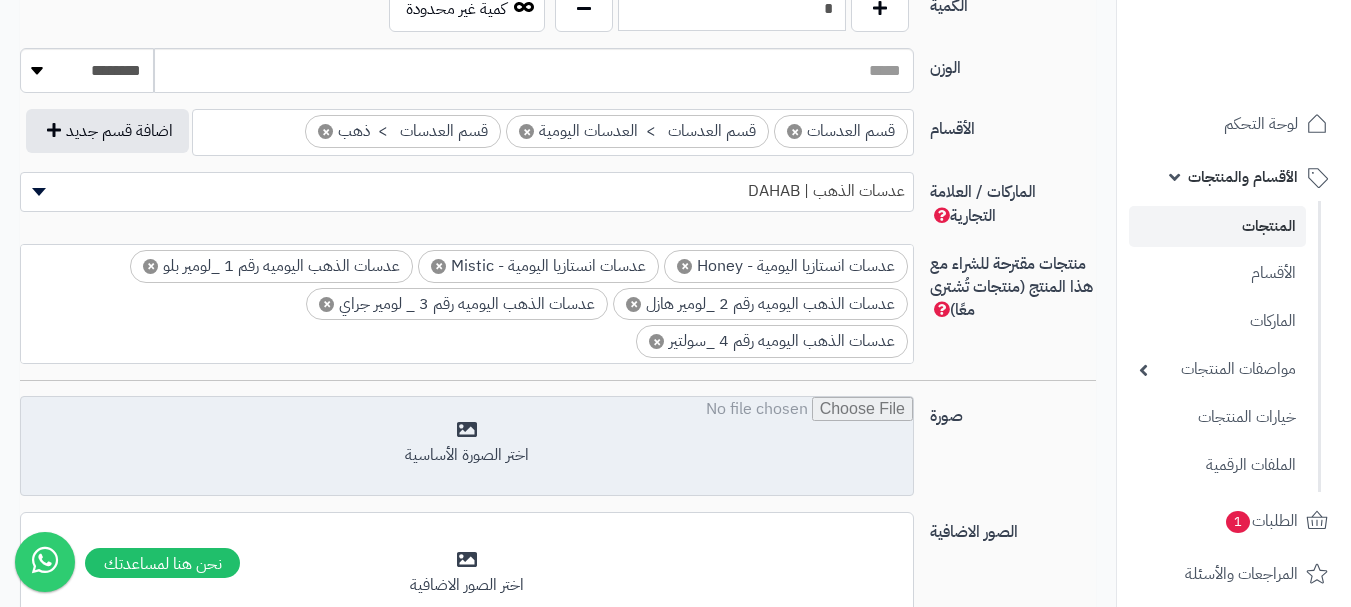 click at bounding box center (467, 447) 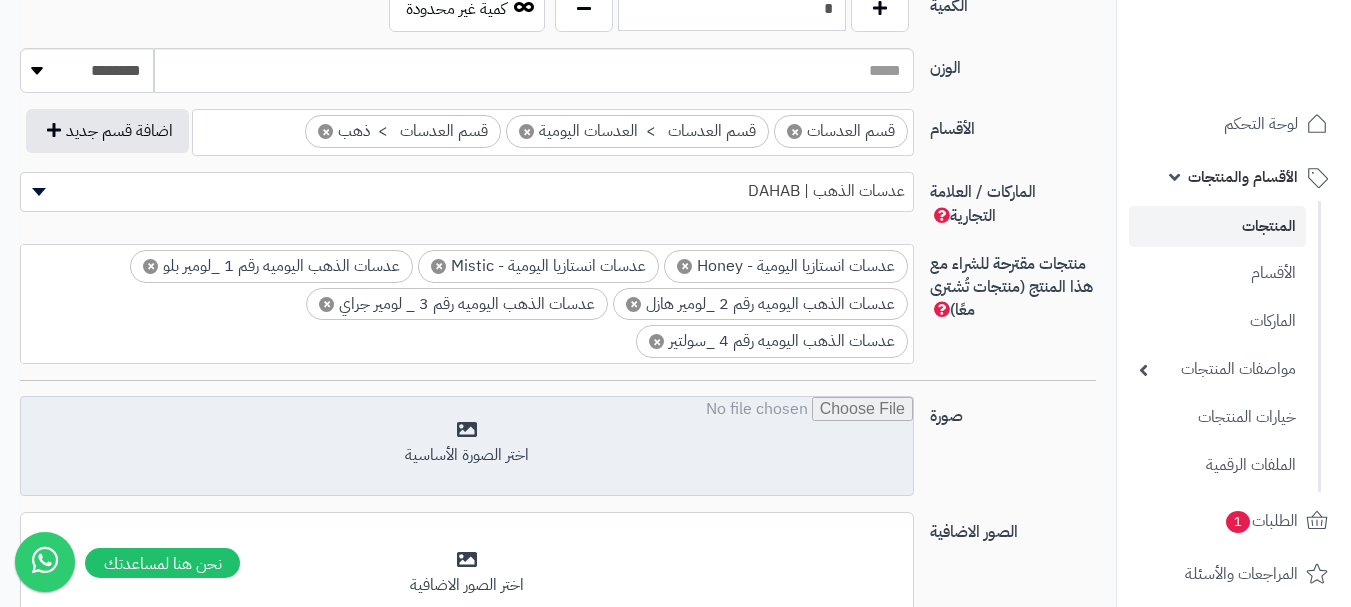 type on "**********" 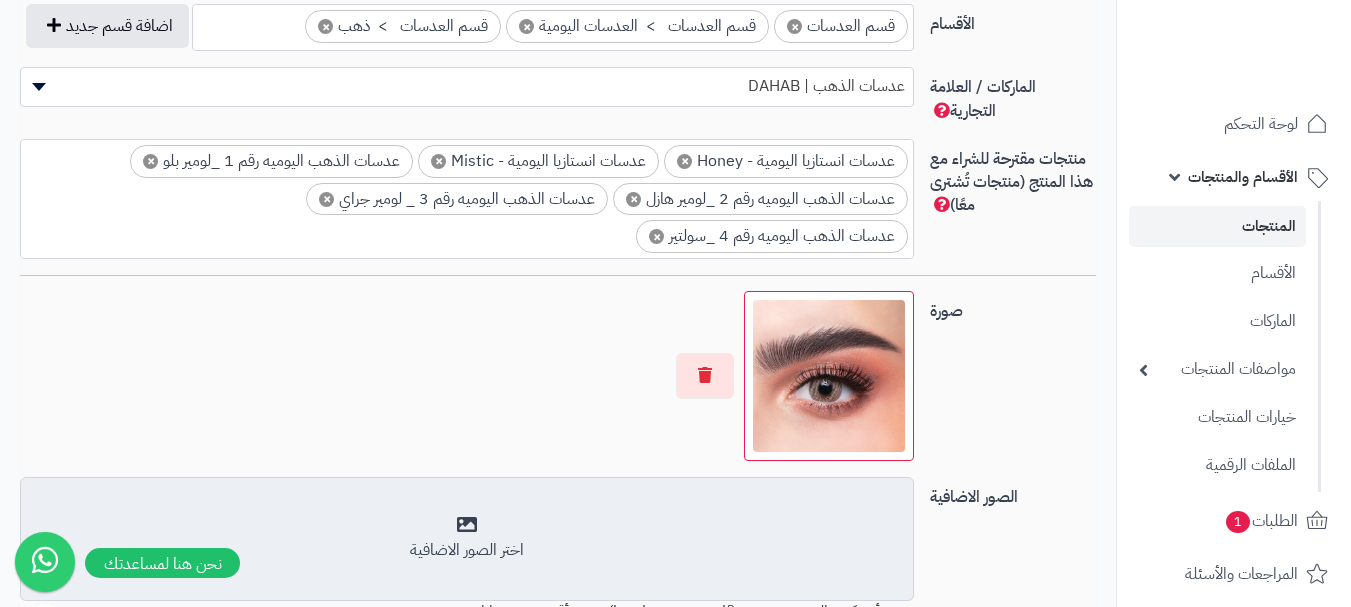 scroll, scrollTop: 1300, scrollLeft: 0, axis: vertical 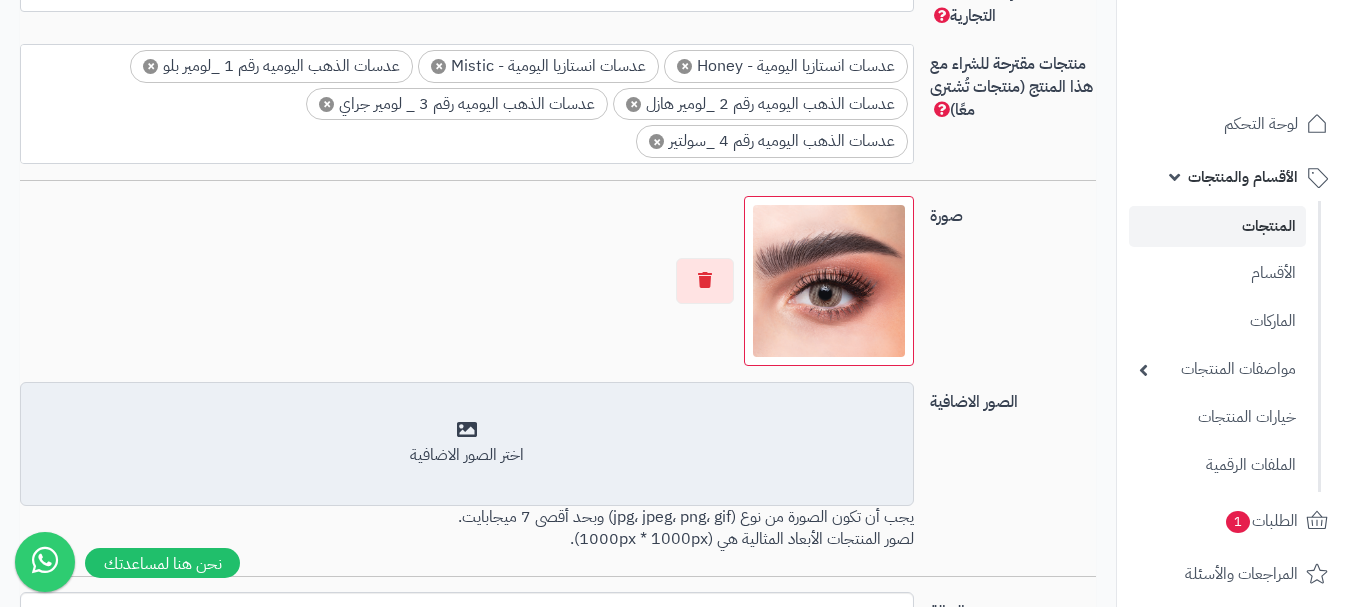 click on "أضف الصور الاضافية
اختر الصور الاضافية" at bounding box center [467, 444] 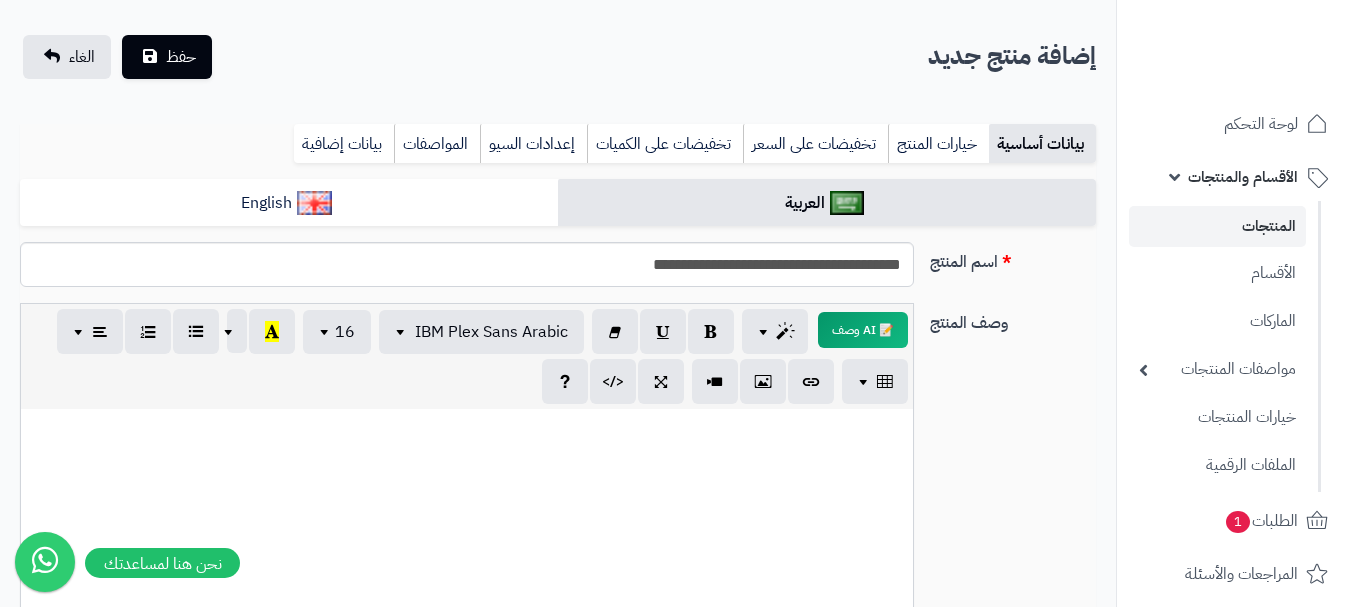 scroll, scrollTop: 100, scrollLeft: 0, axis: vertical 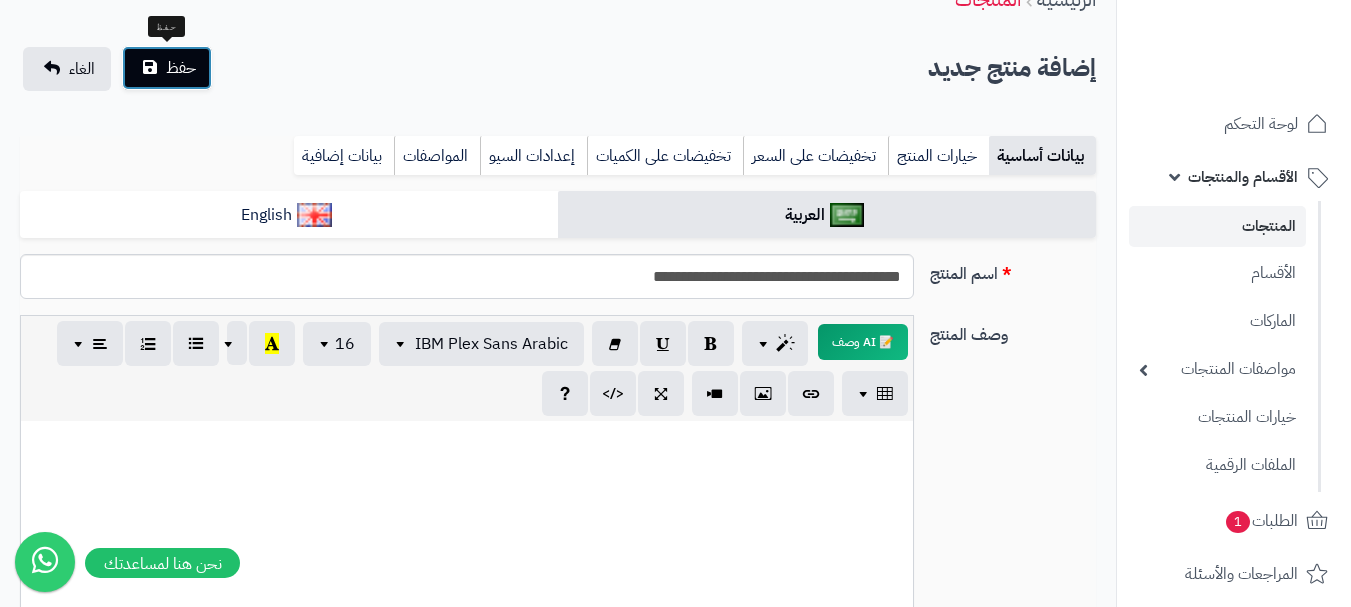 click on "حفظ" at bounding box center [181, 68] 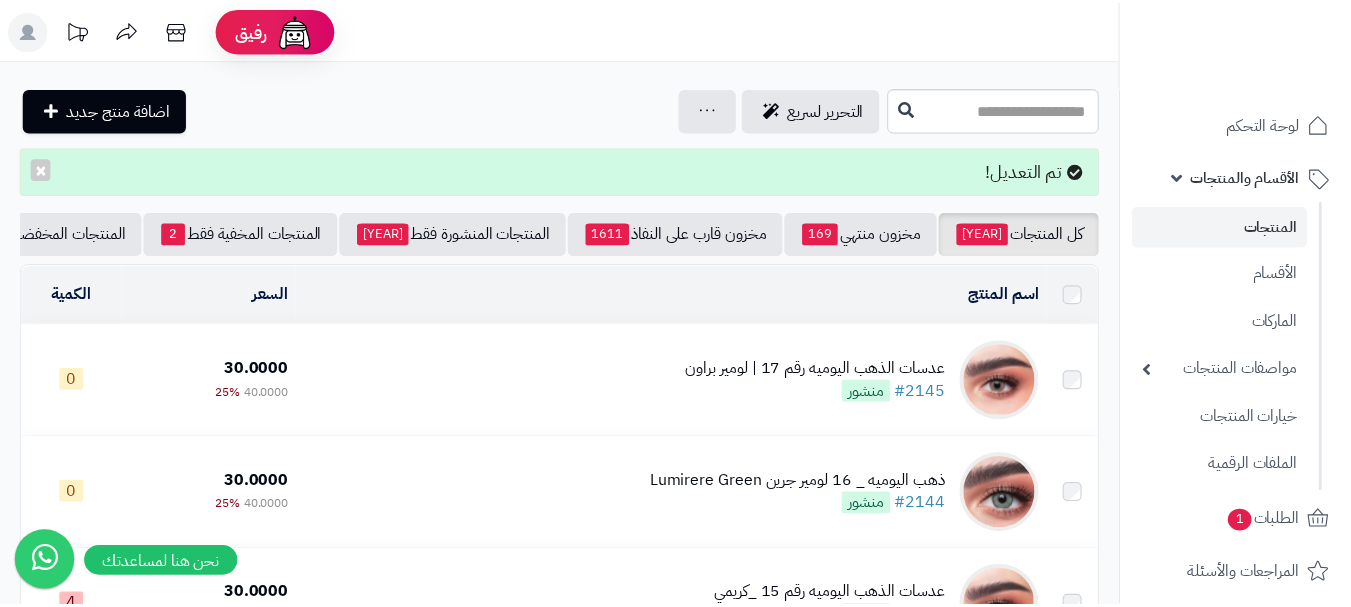 scroll, scrollTop: 0, scrollLeft: 0, axis: both 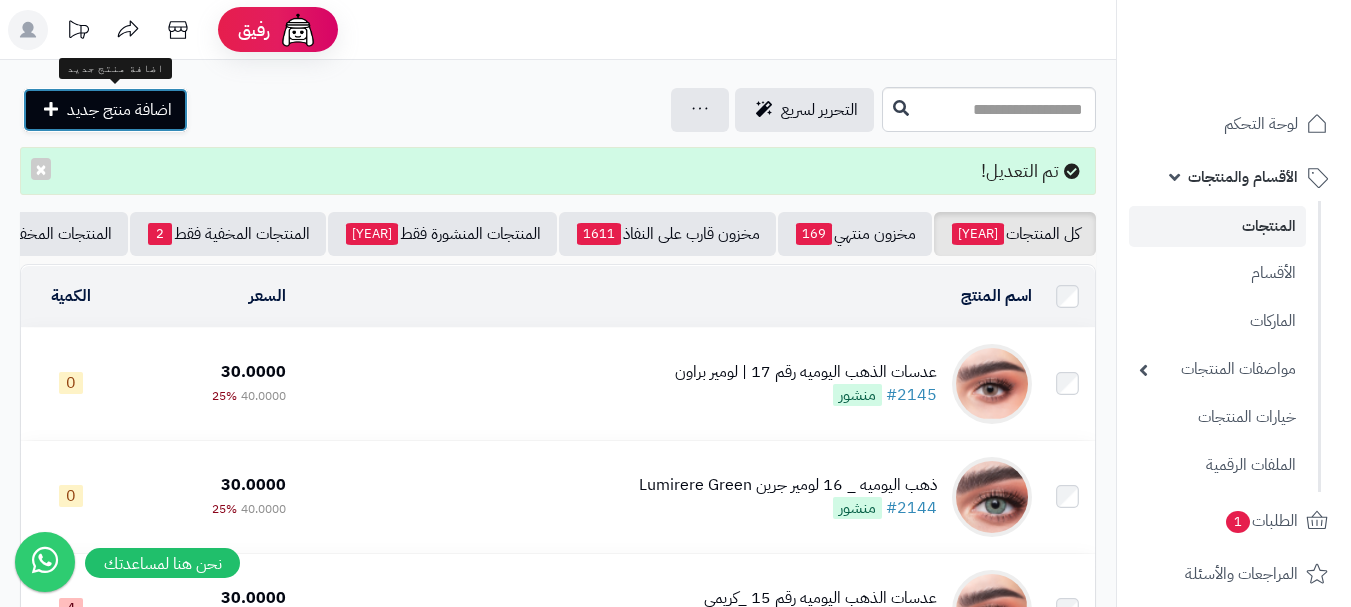 click on "اضافة منتج جديد" at bounding box center (119, 110) 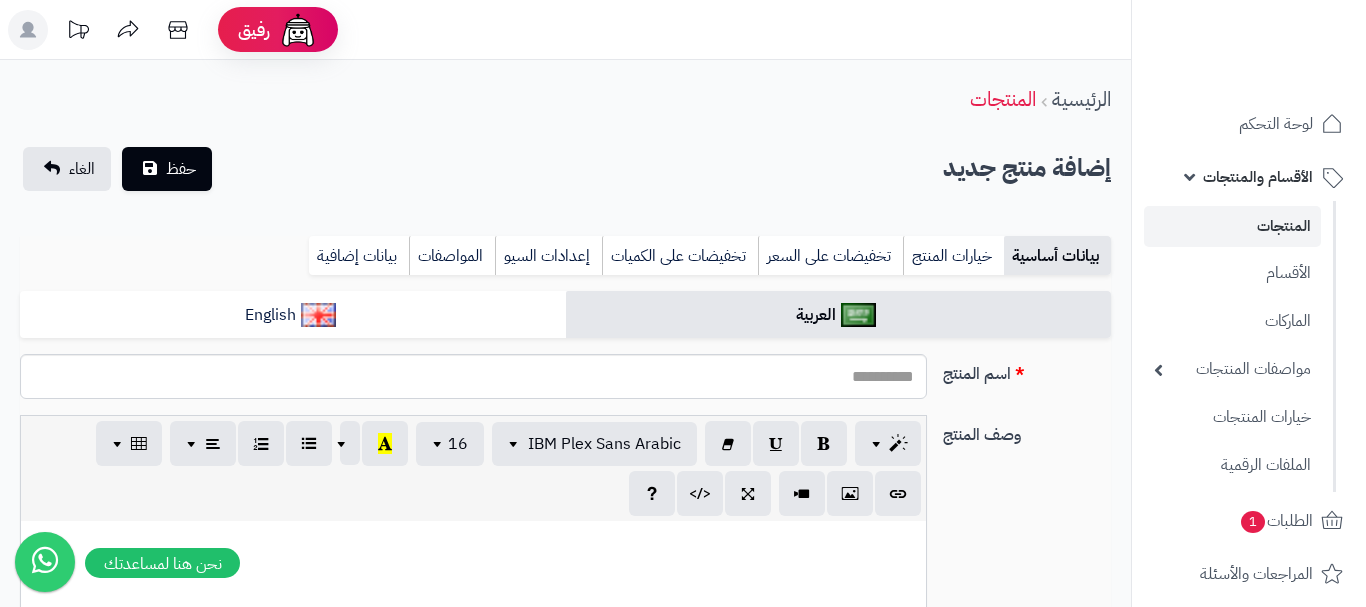 select 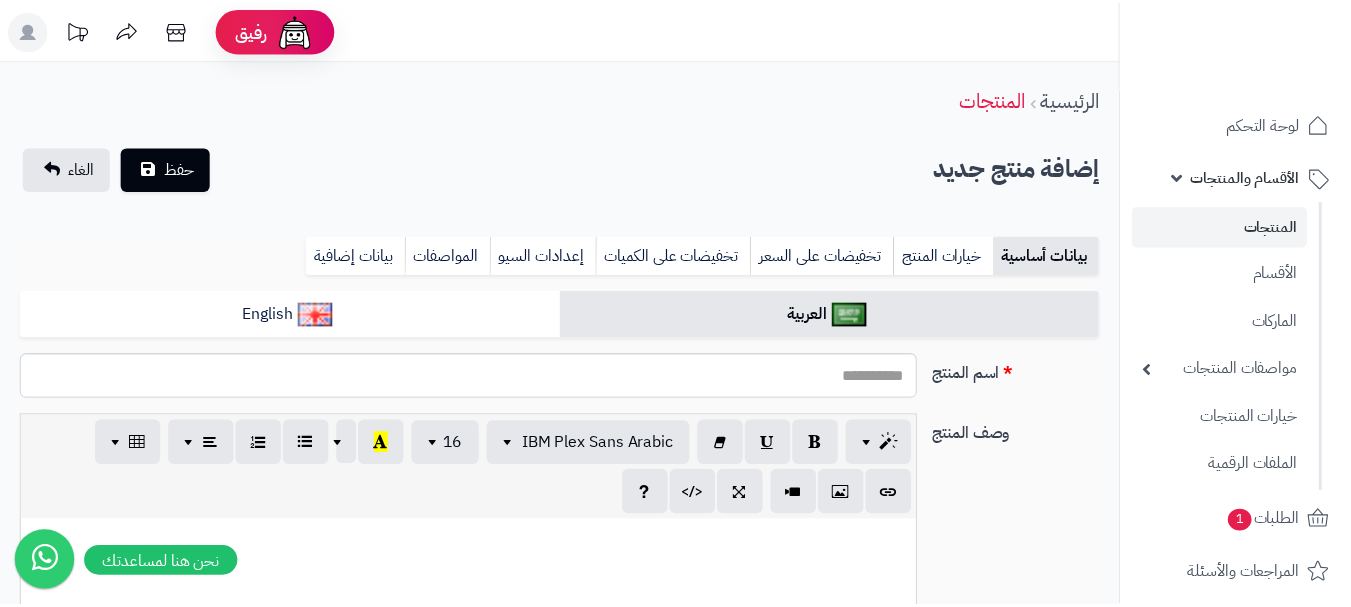scroll, scrollTop: 0, scrollLeft: 0, axis: both 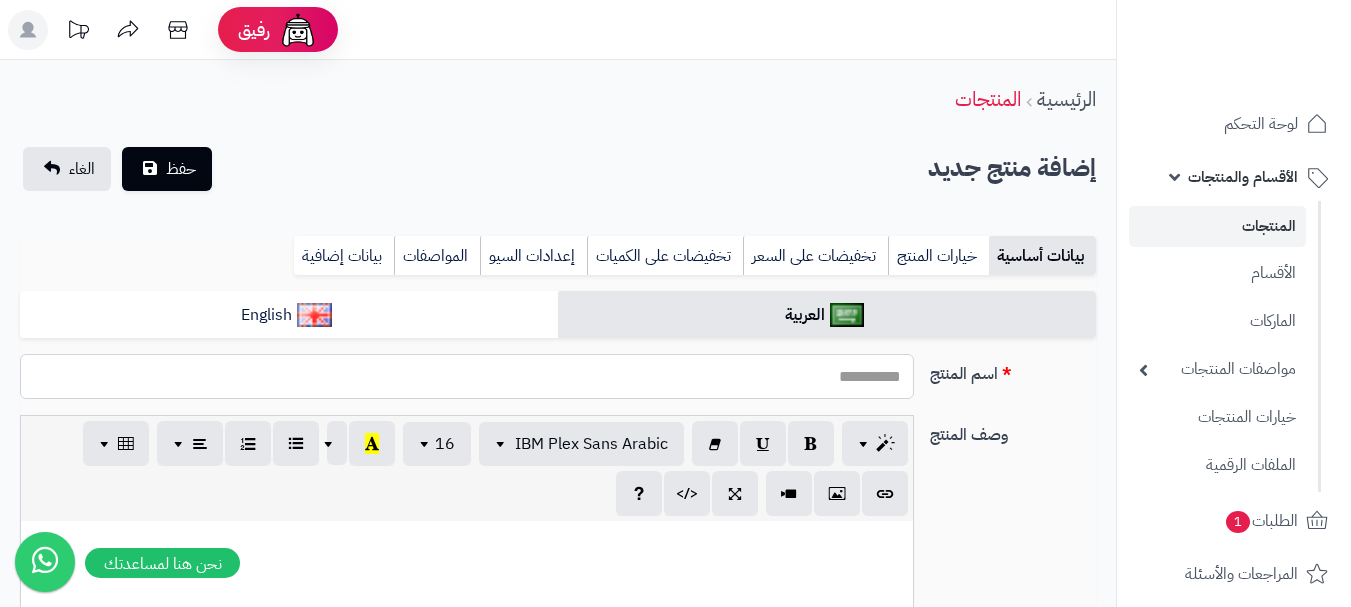 click on "اسم المنتج" at bounding box center (467, 376) 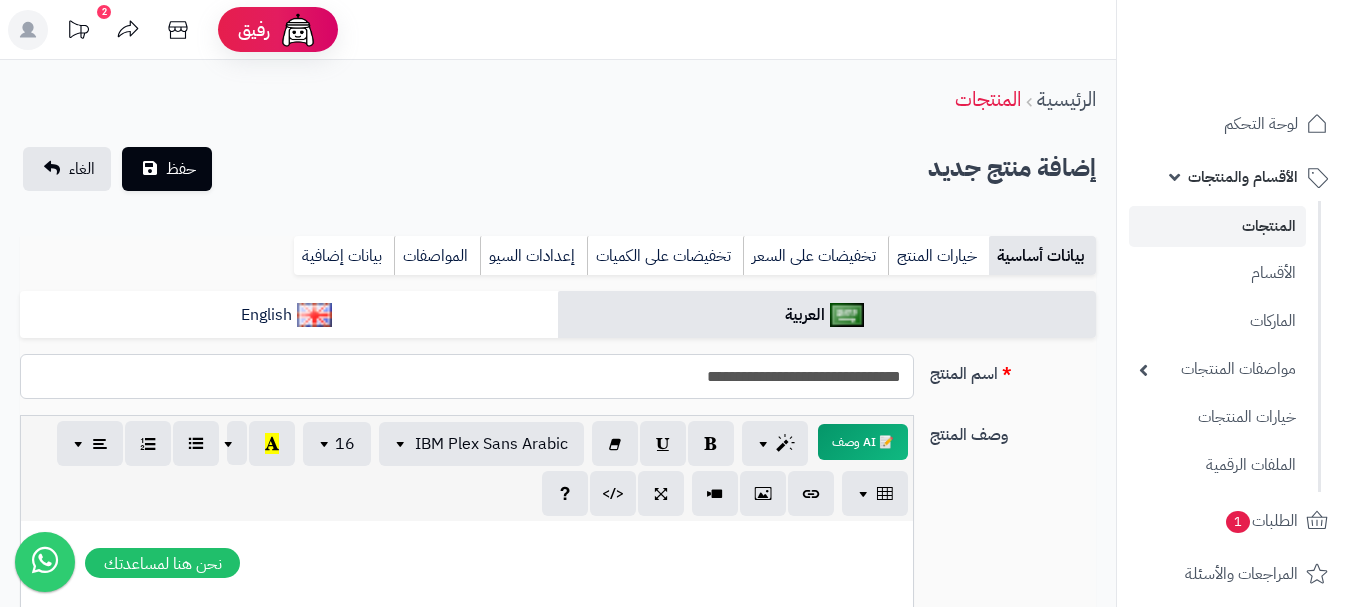 drag, startPoint x: 667, startPoint y: 382, endPoint x: 872, endPoint y: 367, distance: 205.54805 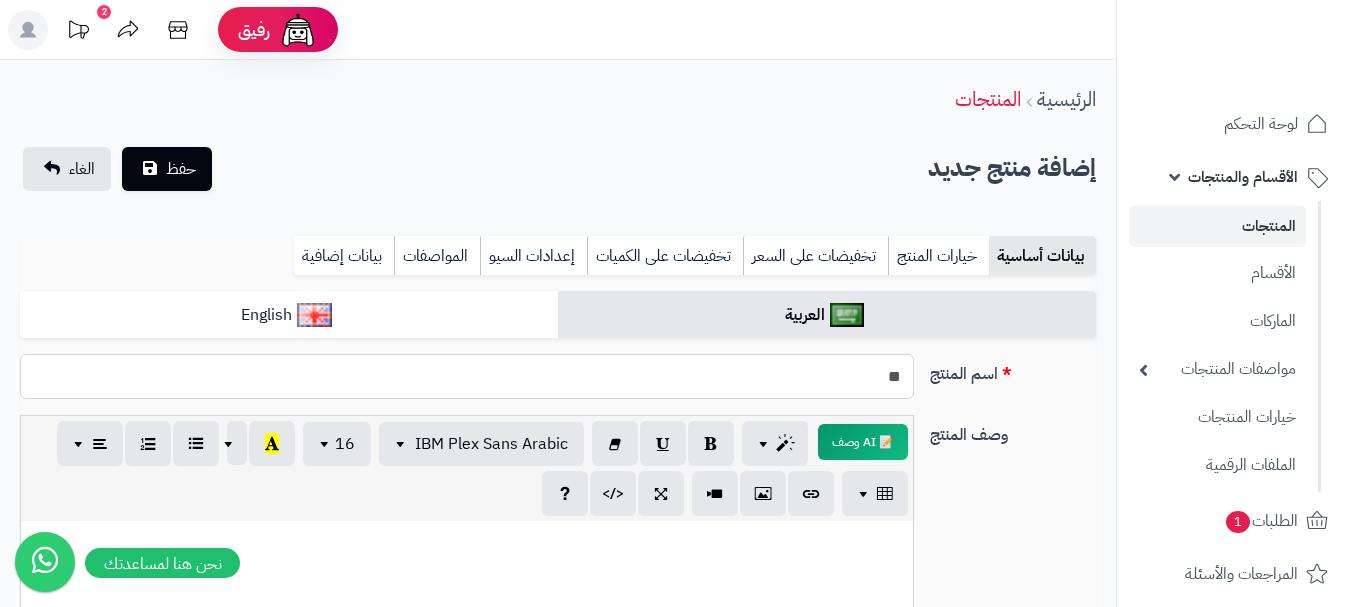 type on "*" 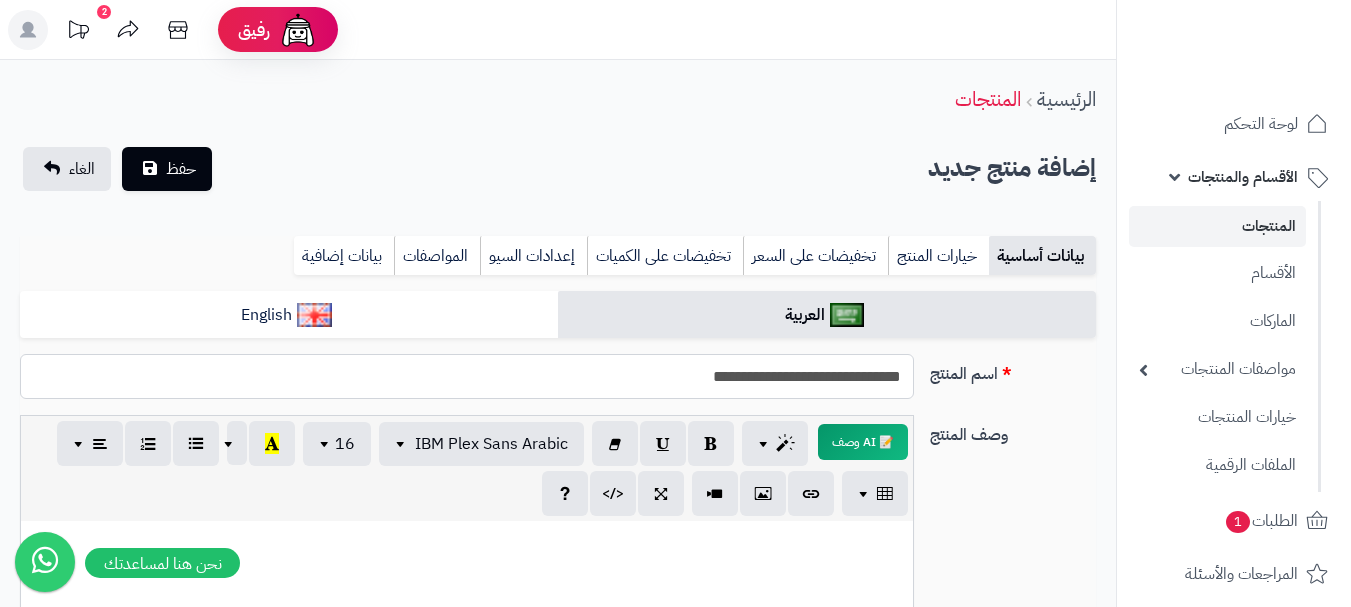 drag, startPoint x: 664, startPoint y: 396, endPoint x: 897, endPoint y: 358, distance: 236.07838 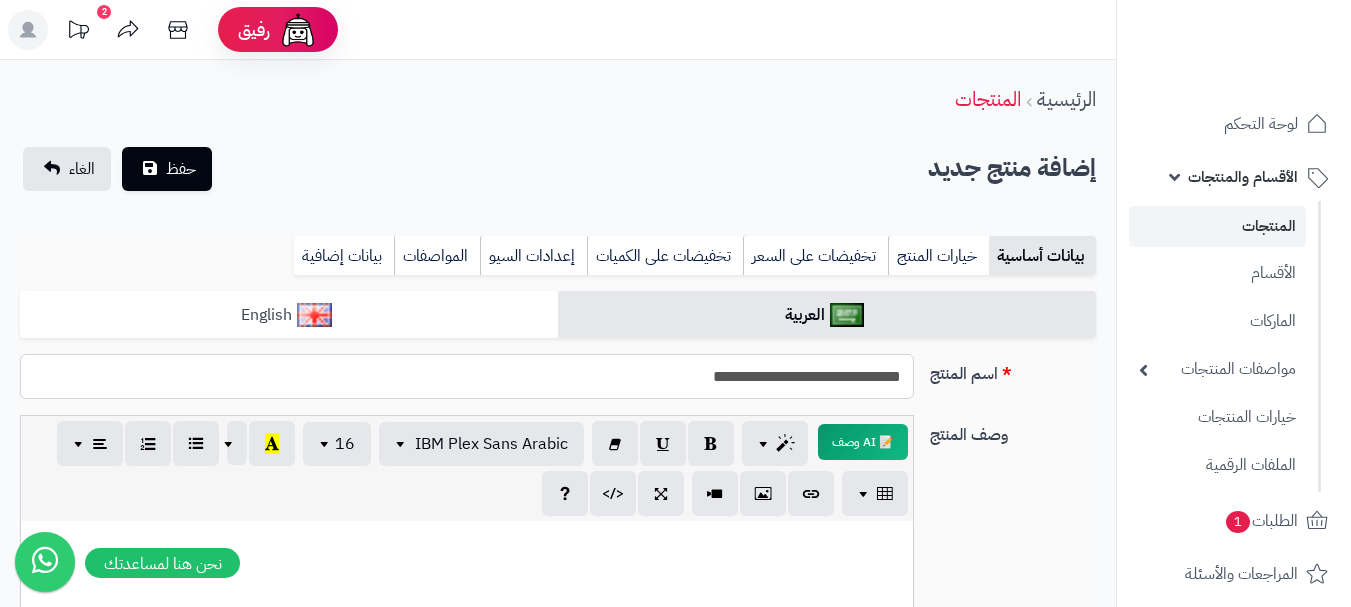 type on "**********" 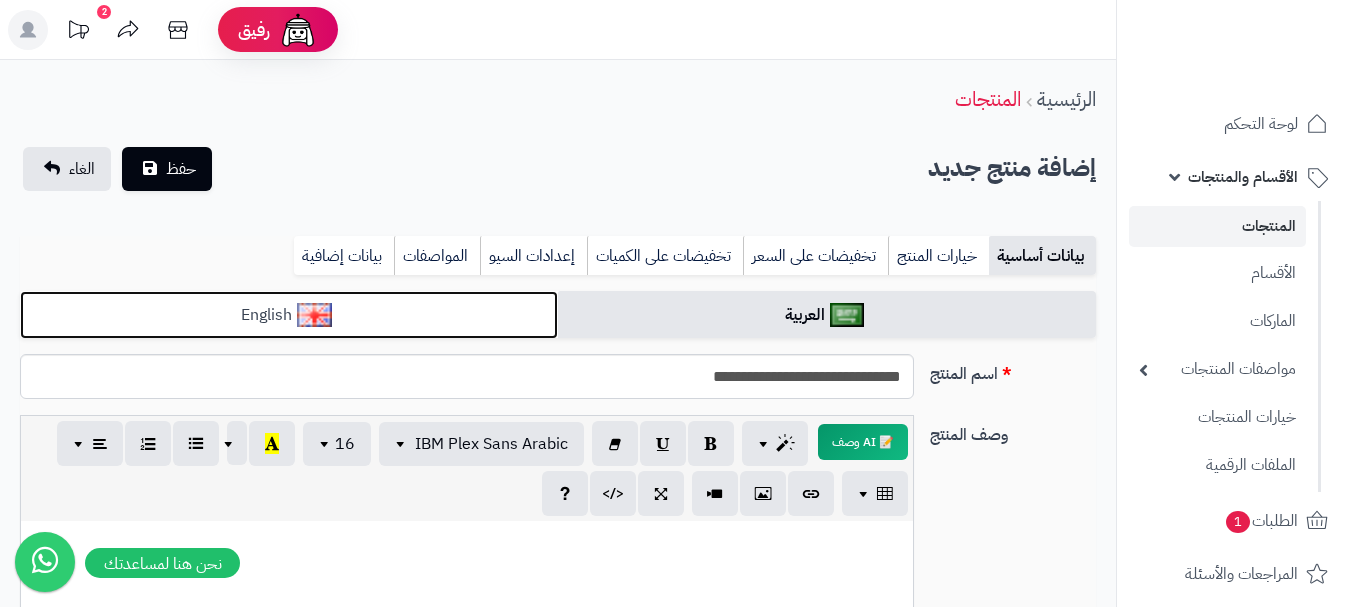 click on "English" at bounding box center (289, 315) 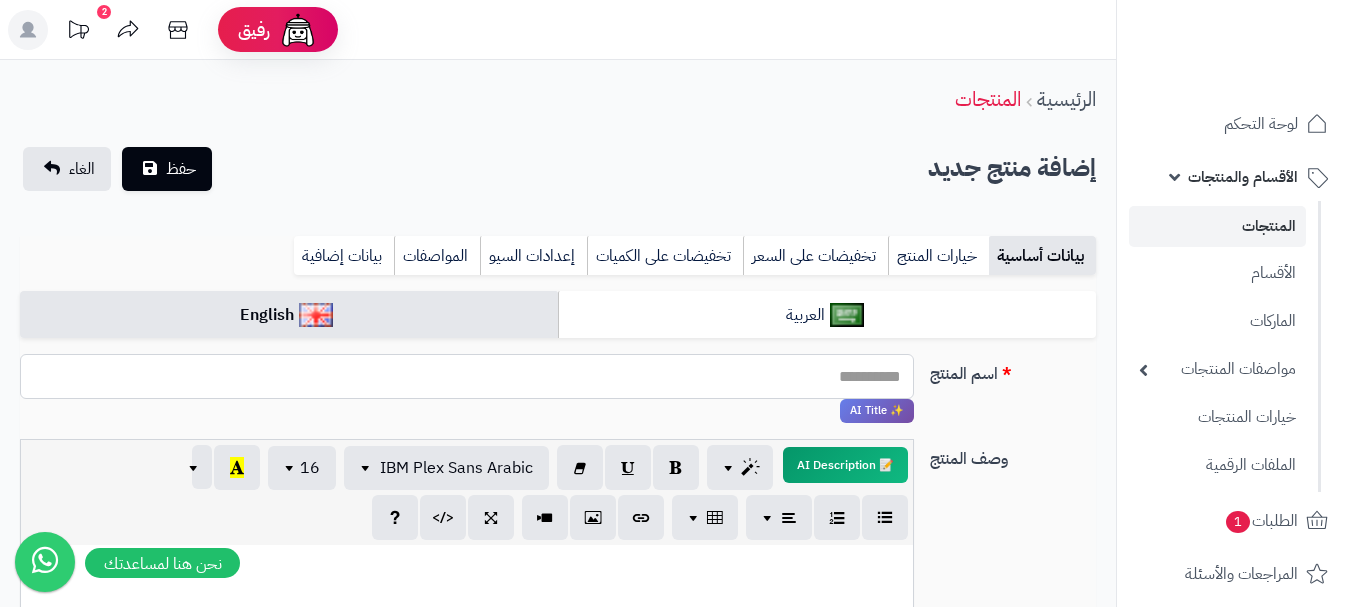 paste on "**********" 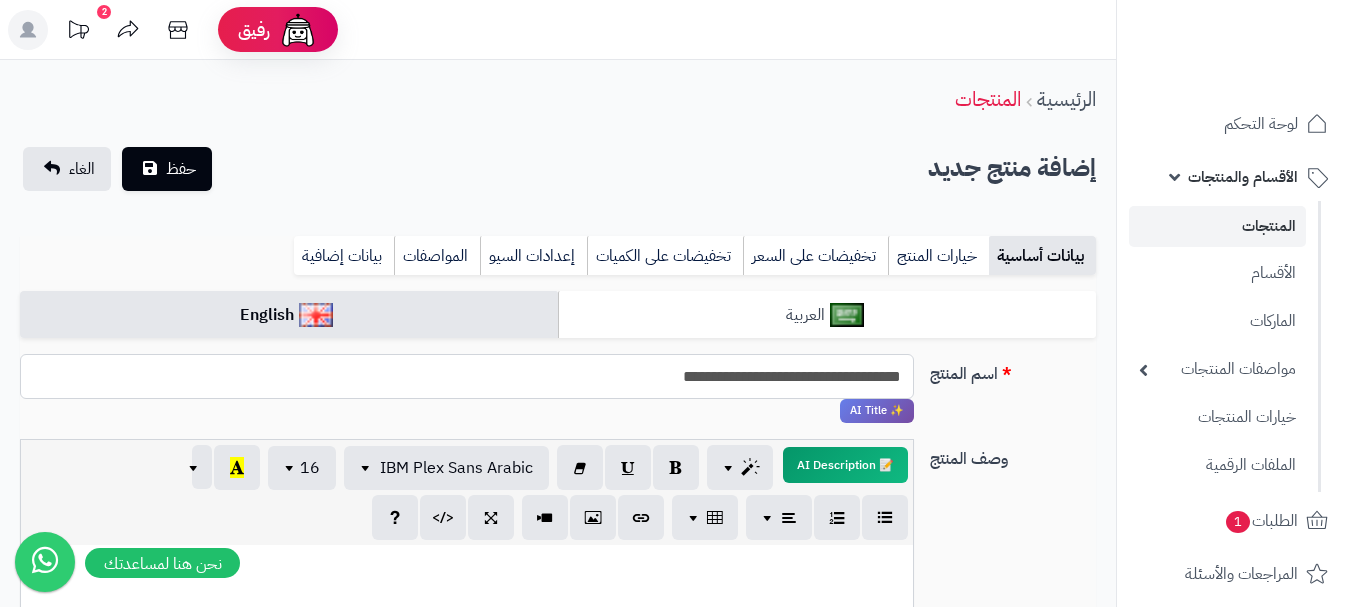 type on "**********" 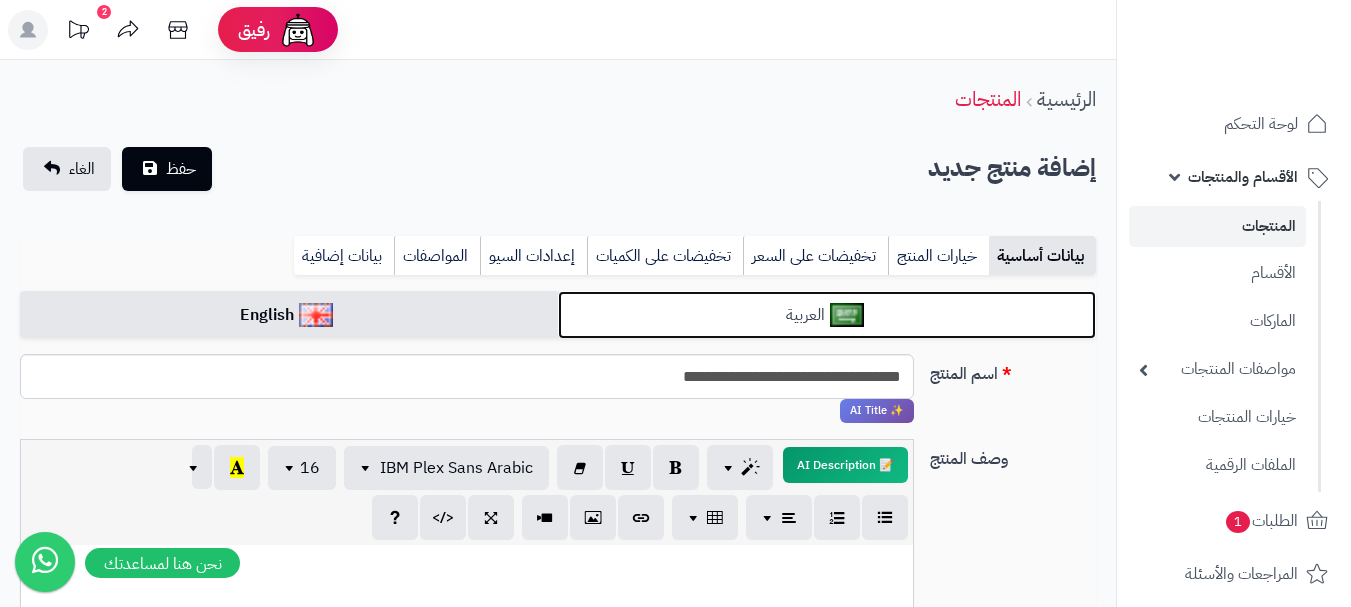 click on "العربية" at bounding box center [827, 315] 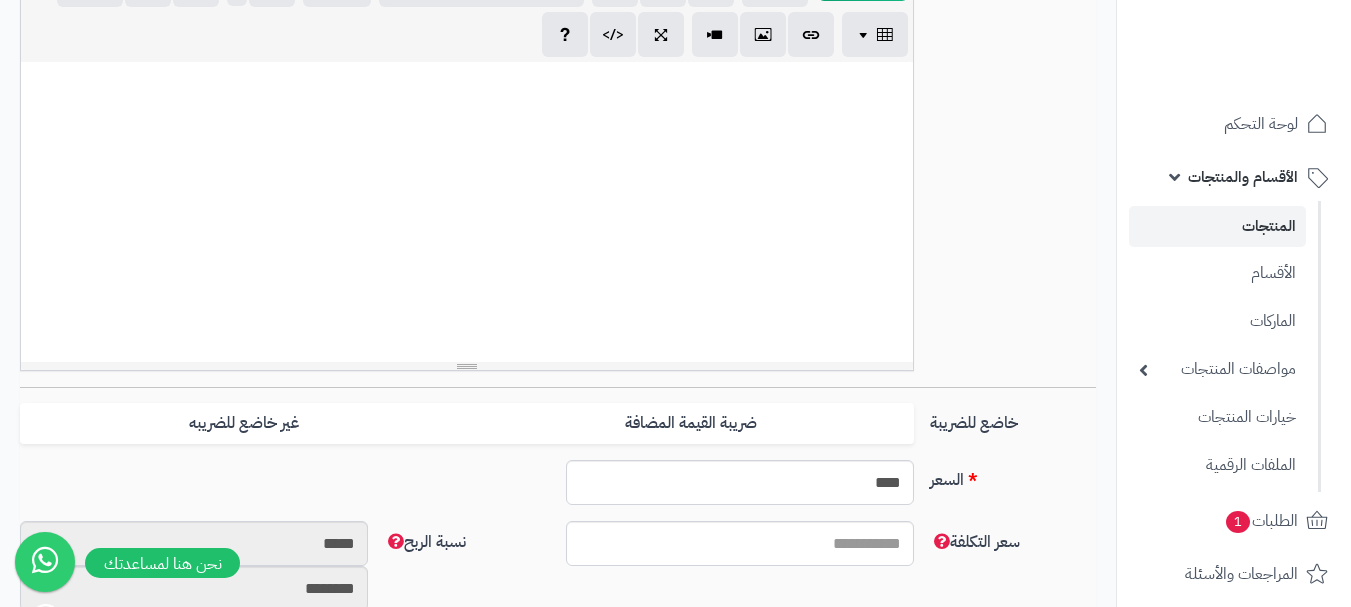 scroll, scrollTop: 600, scrollLeft: 0, axis: vertical 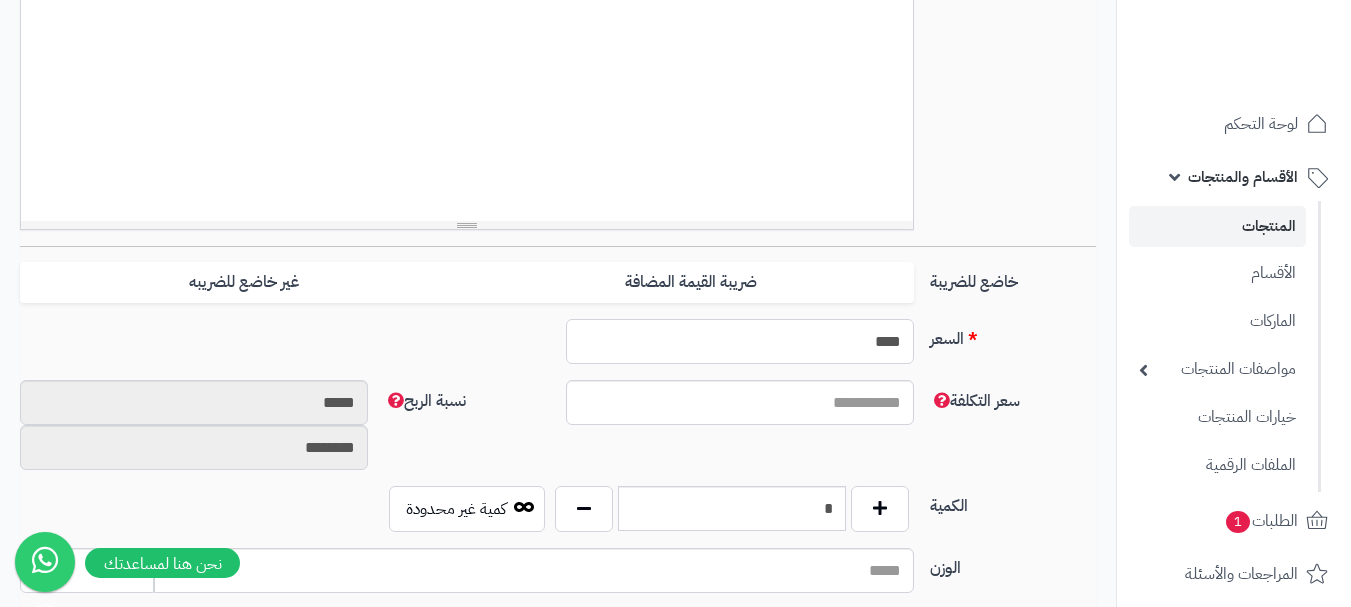 click on "****" at bounding box center [740, 341] 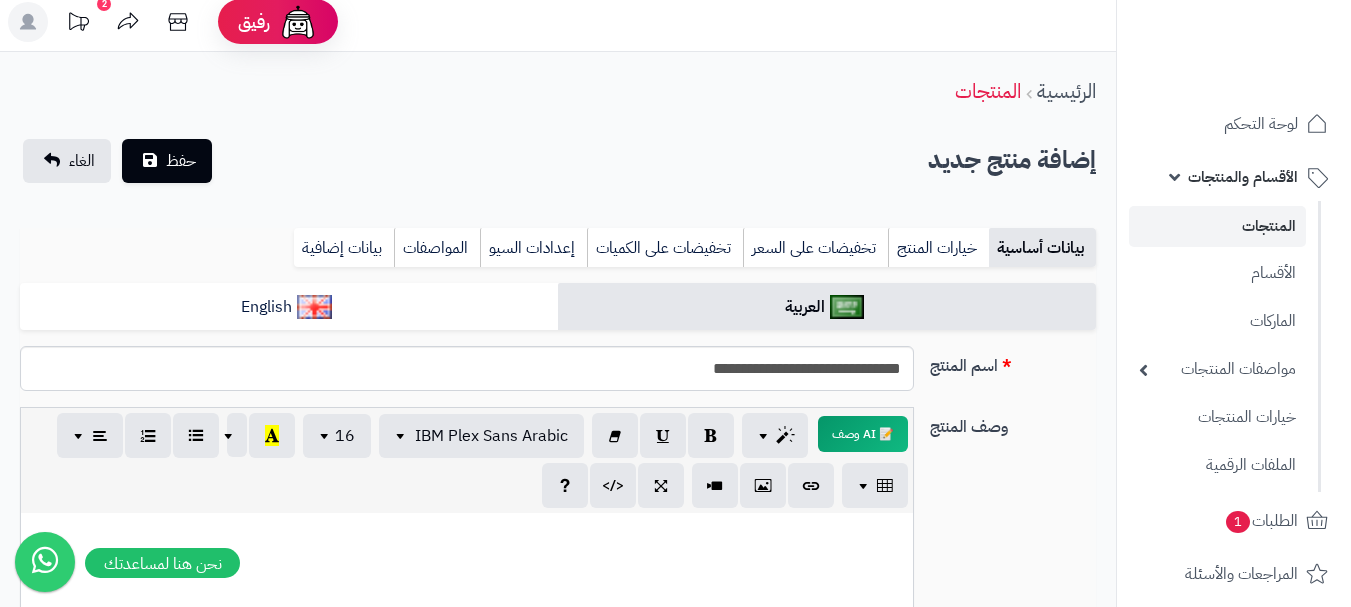 scroll, scrollTop: 0, scrollLeft: 0, axis: both 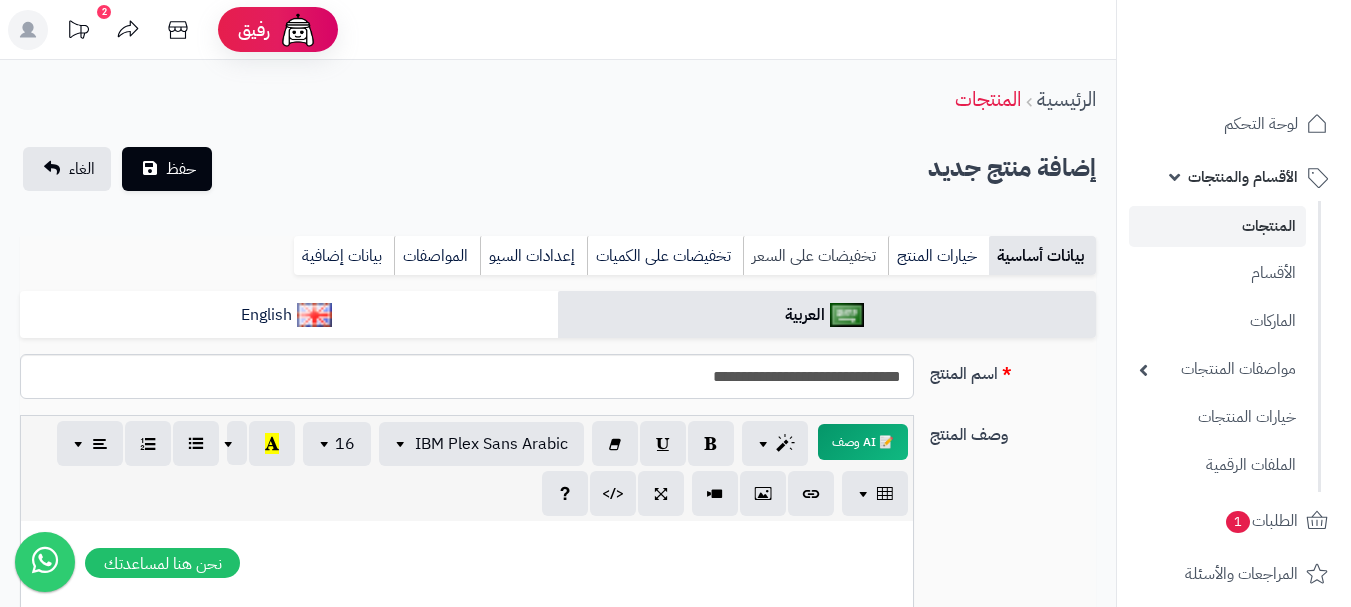 type on "**" 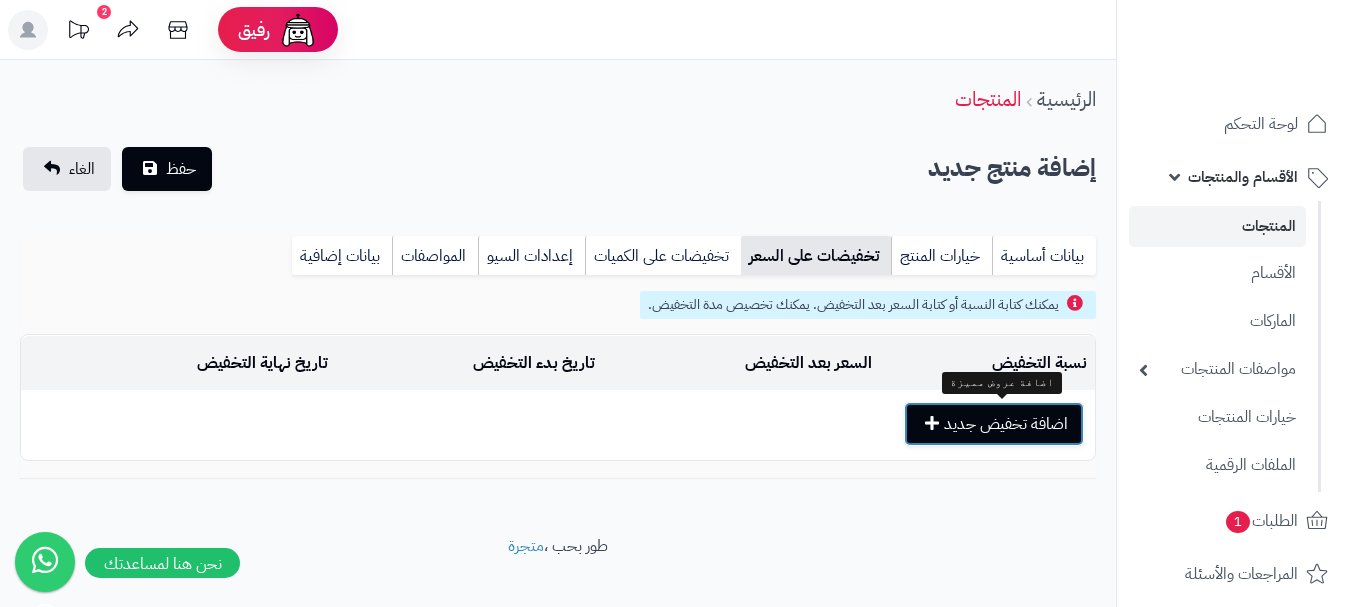 click on "اضافة تخفيض جديد" at bounding box center [994, 424] 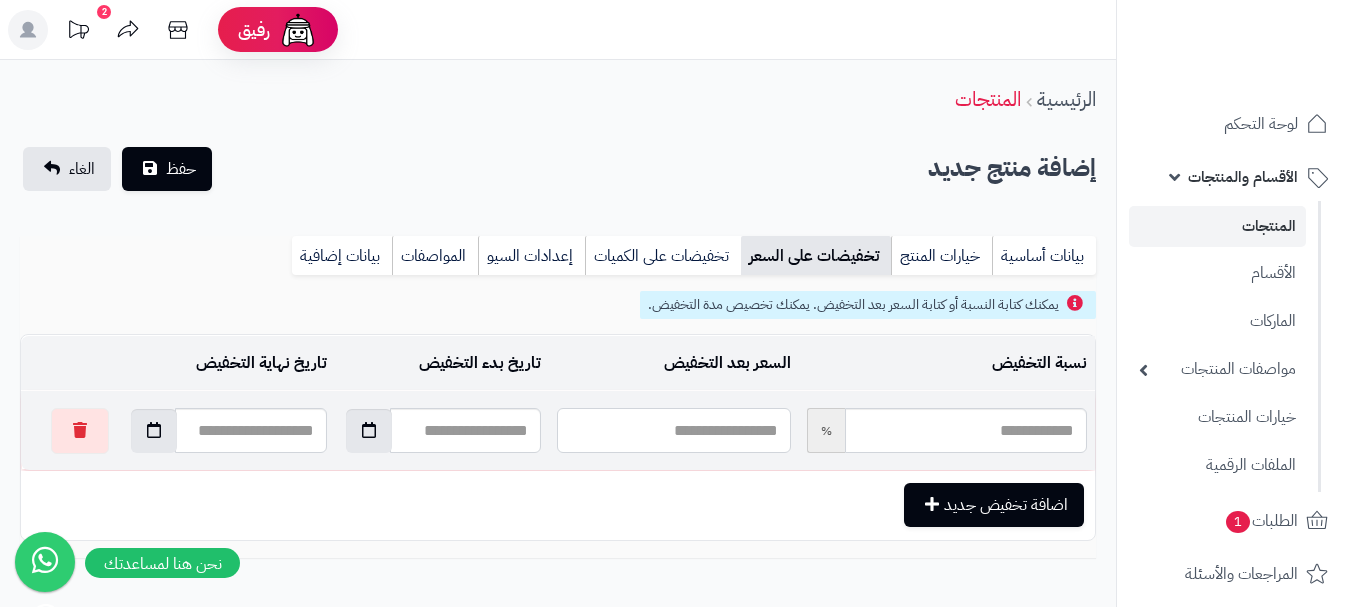 click at bounding box center (673, 430) 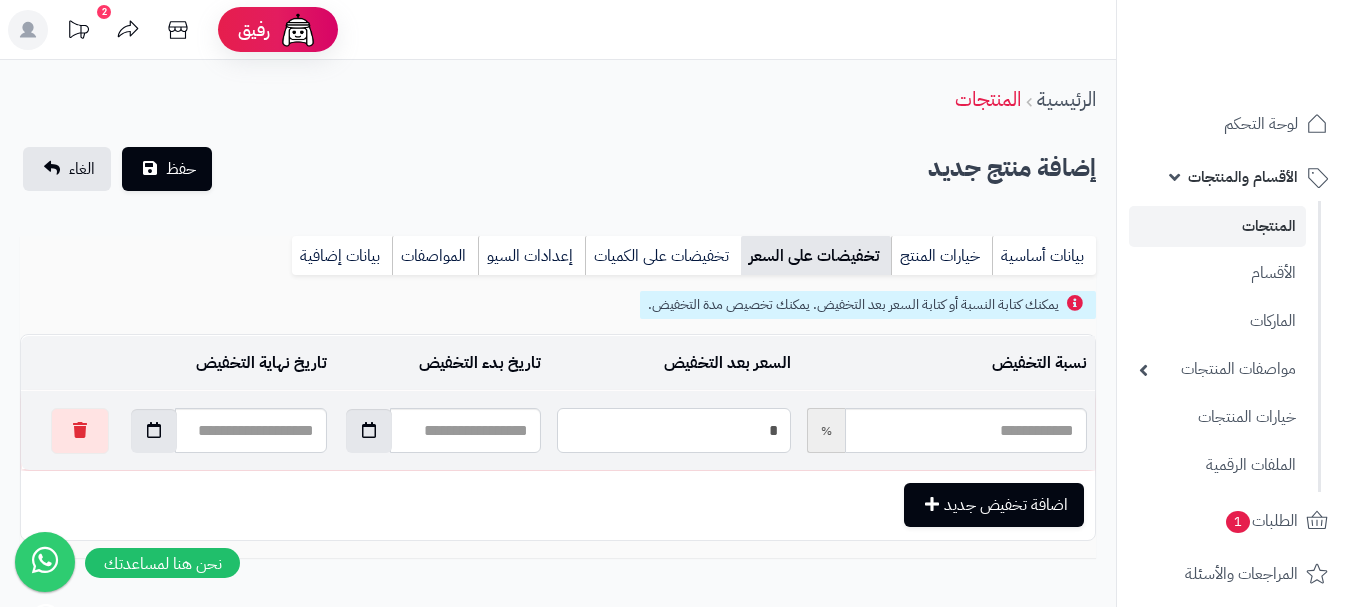 type on "**" 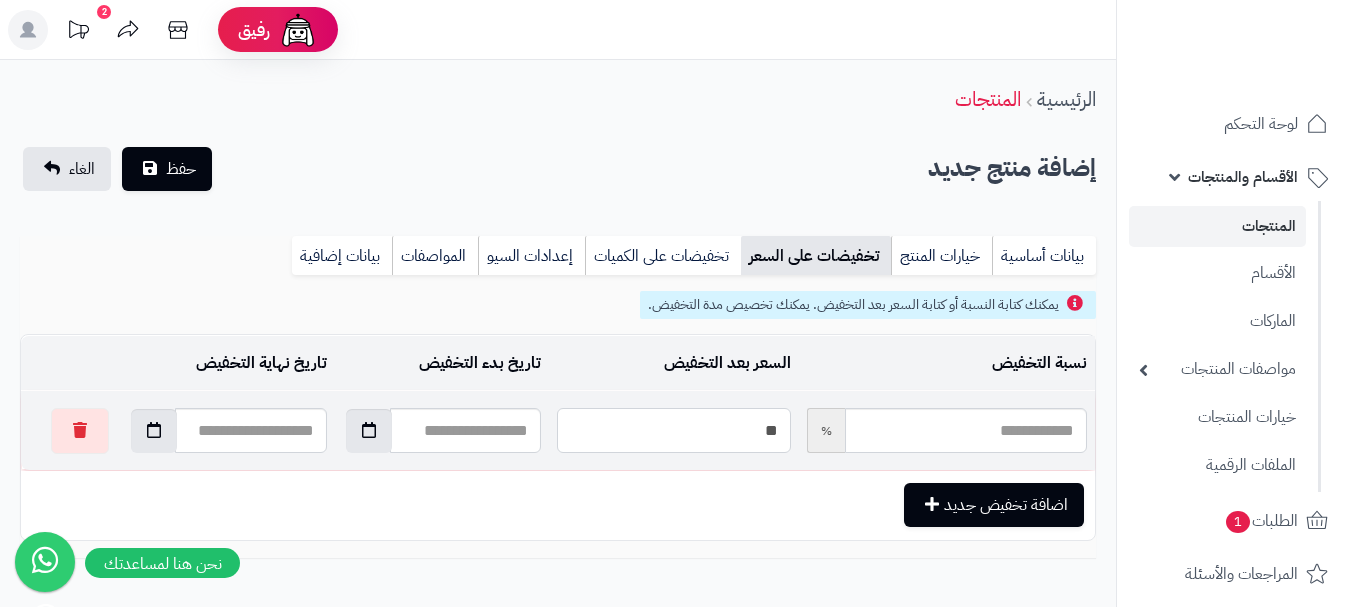 type on "*****" 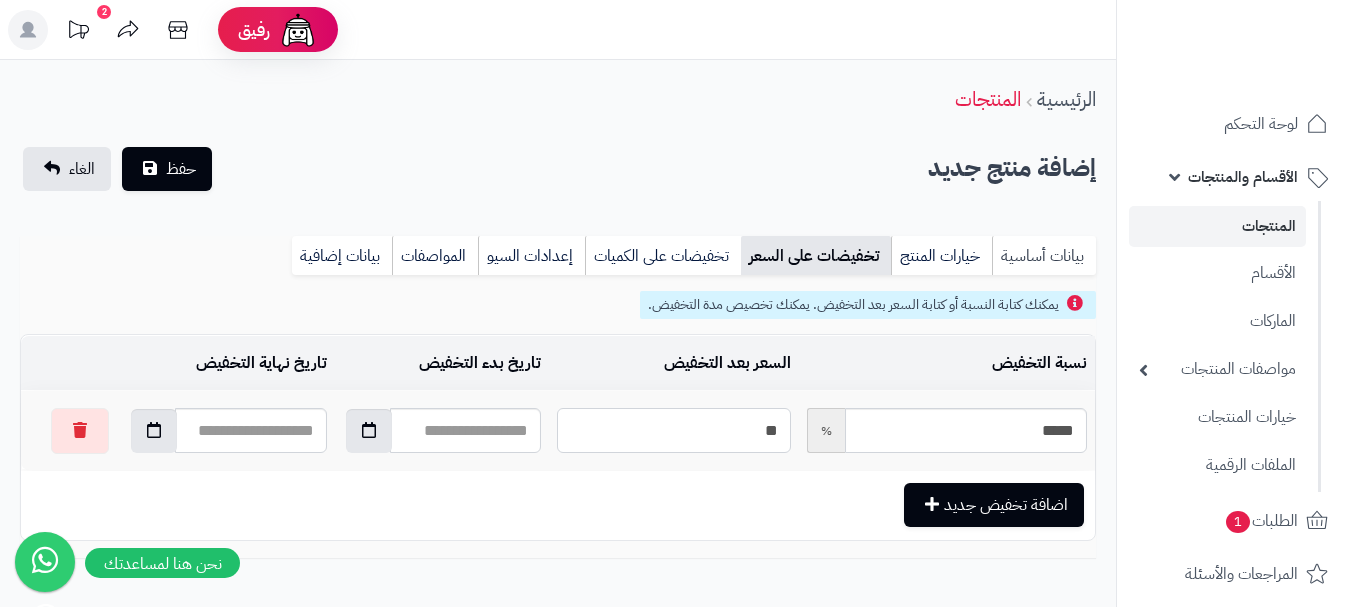 type on "**" 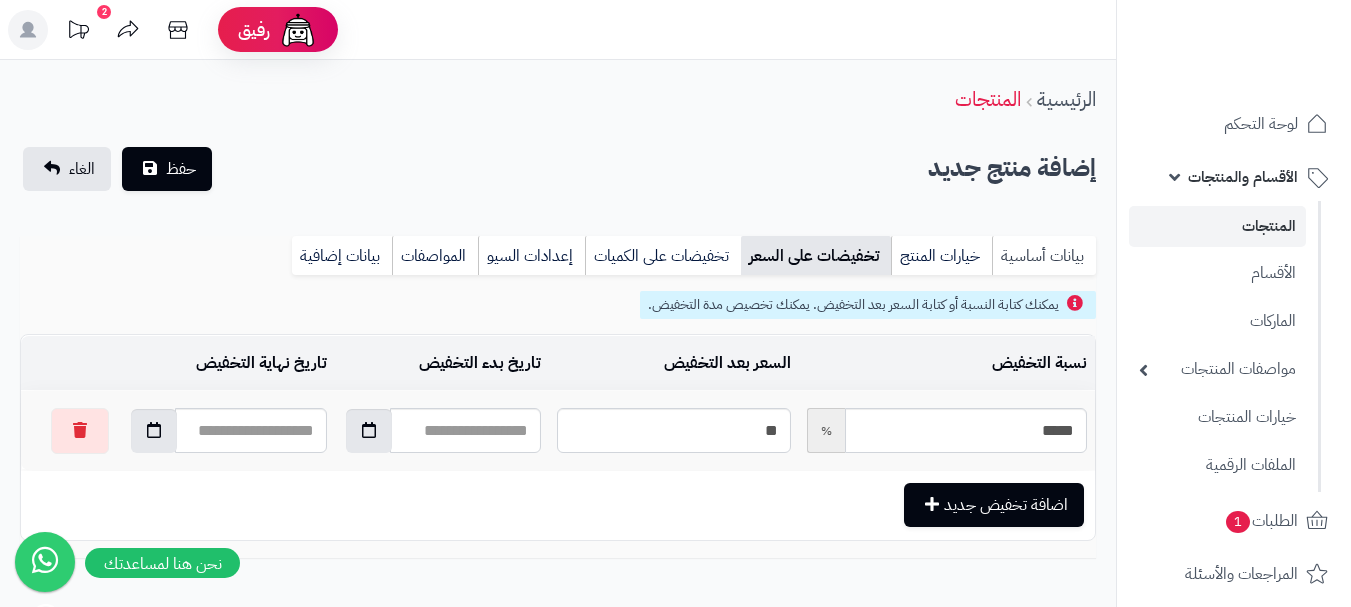 click on "بيانات أساسية" at bounding box center (1044, 256) 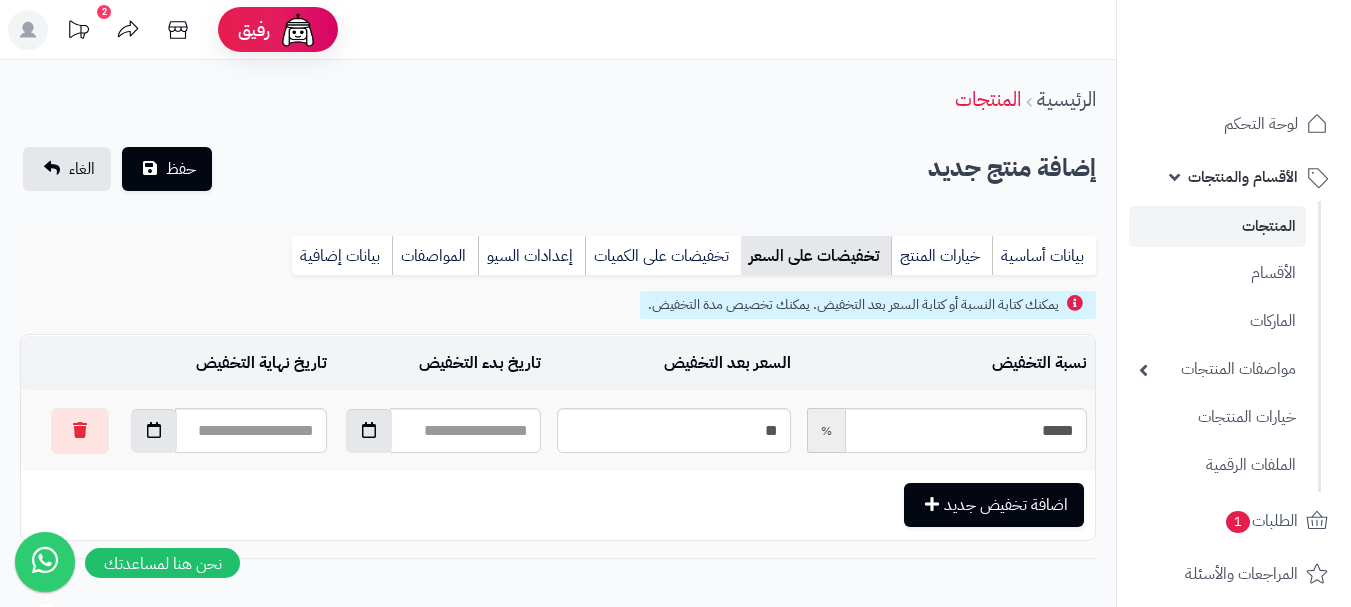 scroll, scrollTop: 0, scrollLeft: 0, axis: both 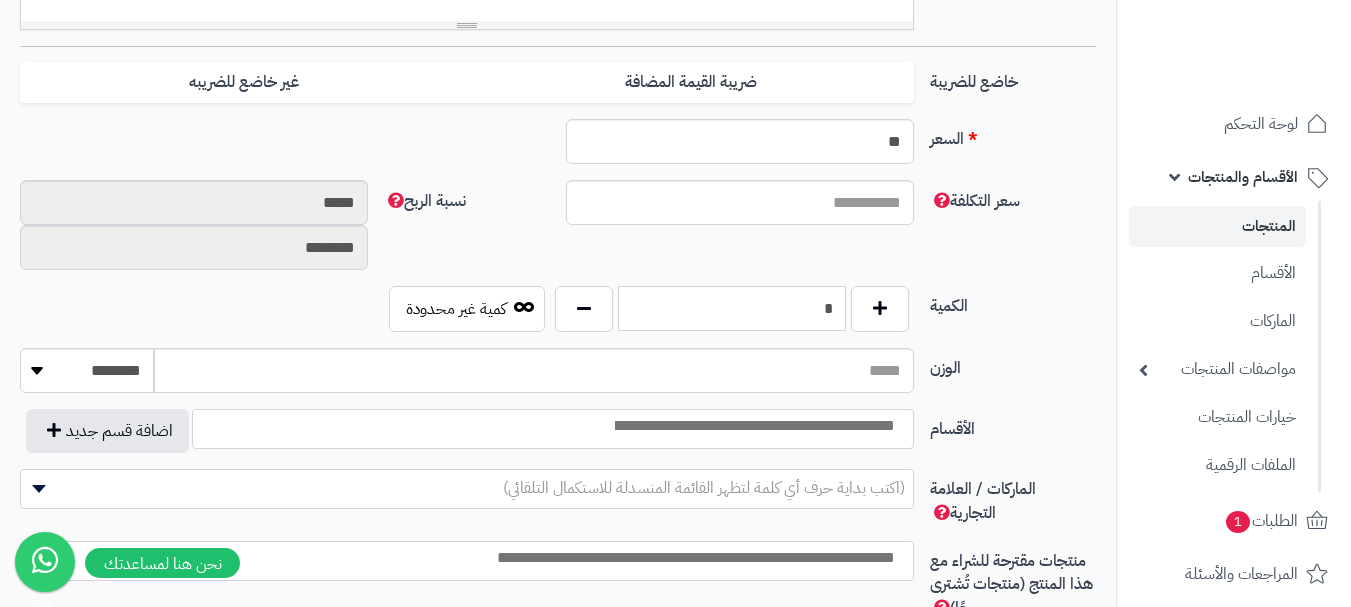 click on "*" at bounding box center (732, 308) 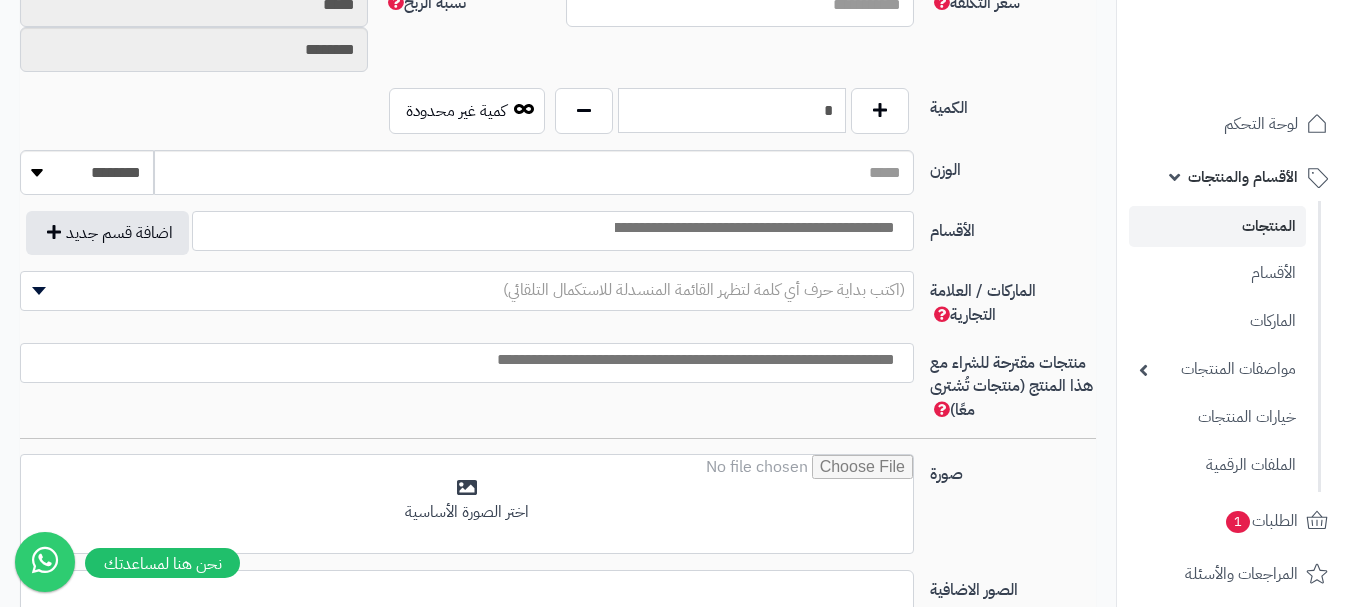 scroll, scrollTop: 1000, scrollLeft: 0, axis: vertical 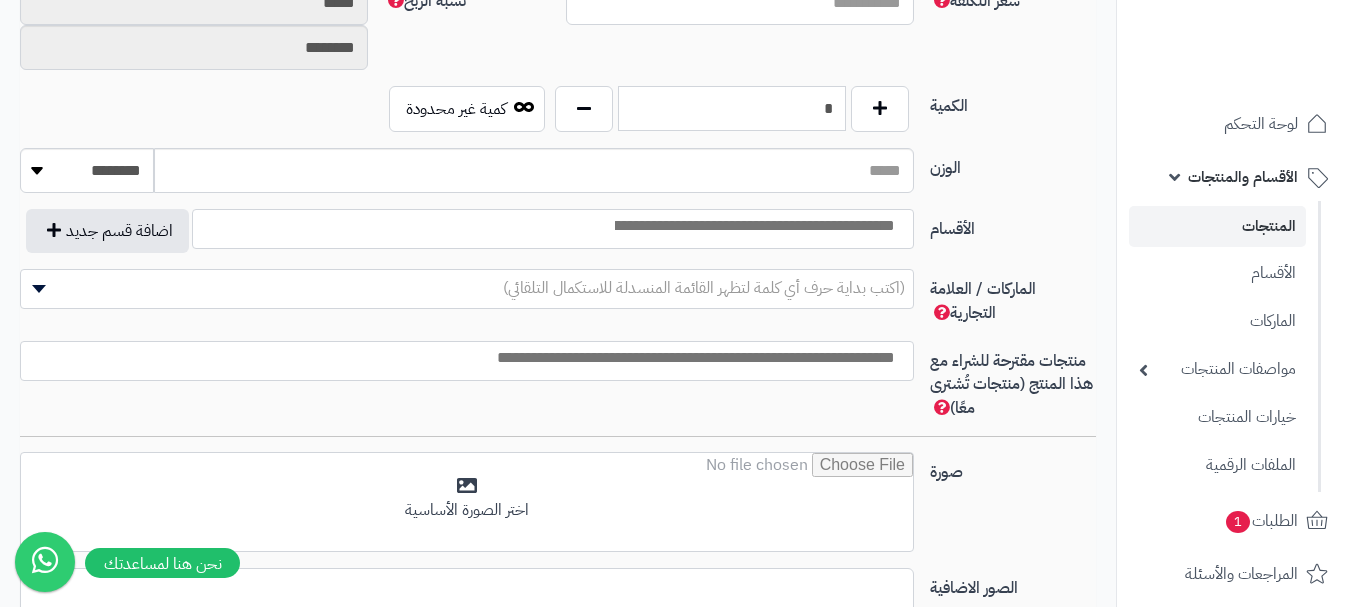 type on "*" 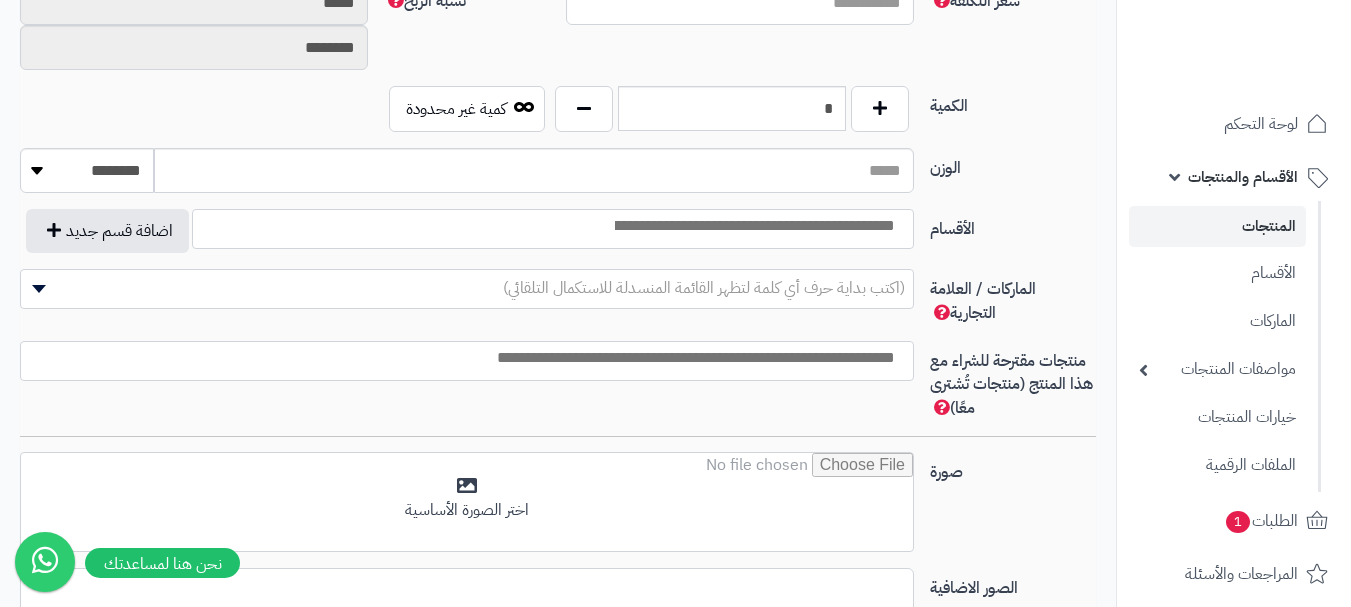click at bounding box center (753, 226) 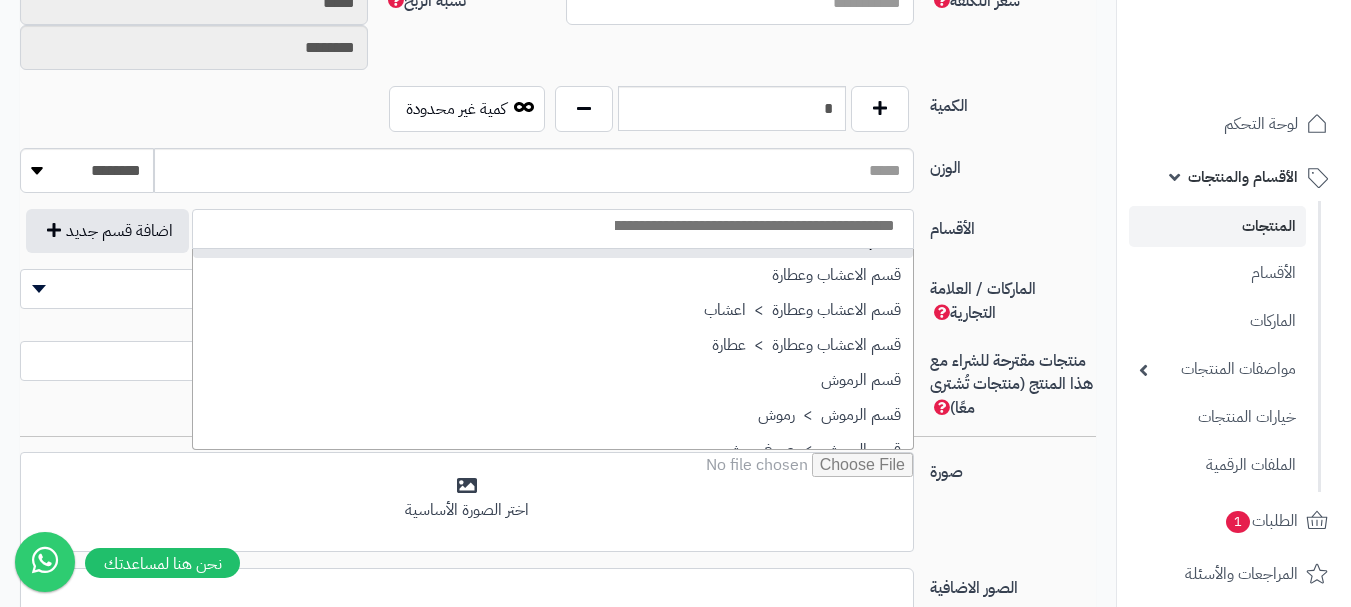 scroll, scrollTop: 1400, scrollLeft: 0, axis: vertical 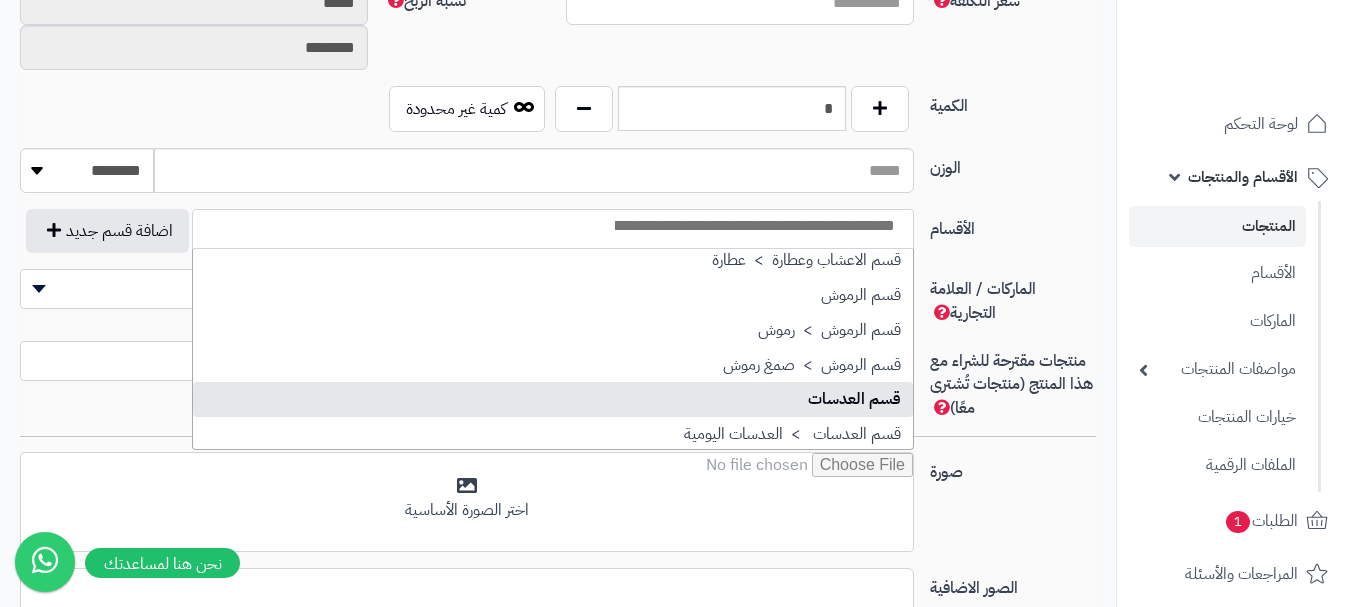 select on "**" 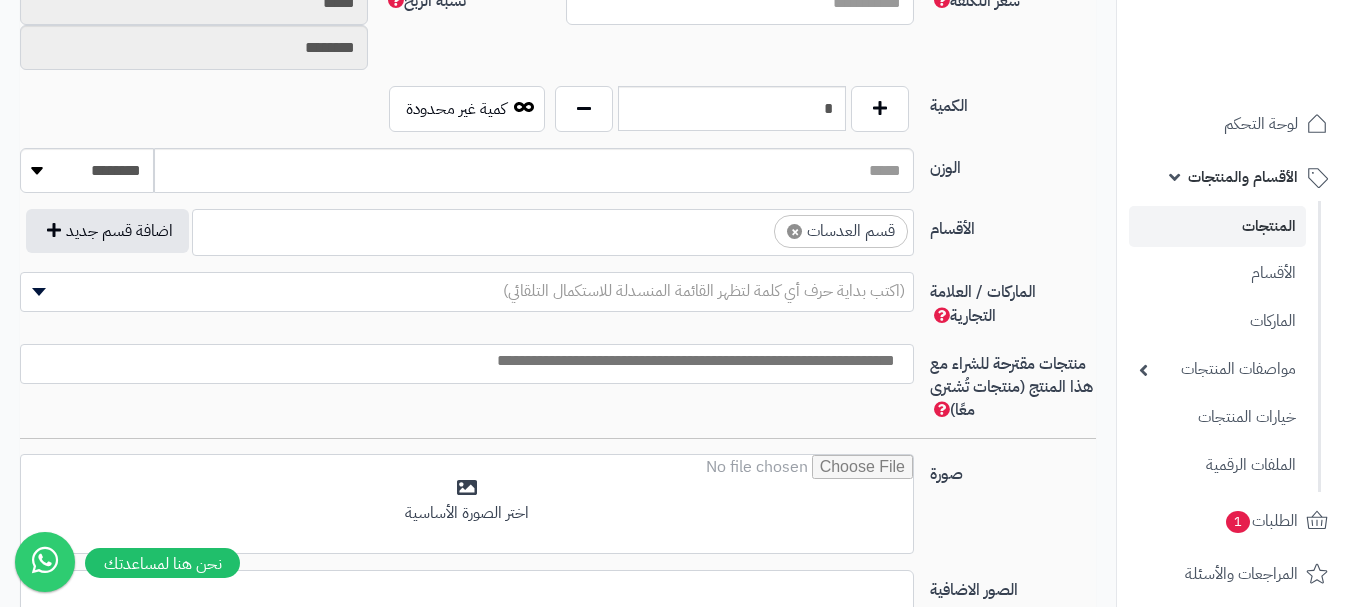 scroll, scrollTop: 1100, scrollLeft: 0, axis: vertical 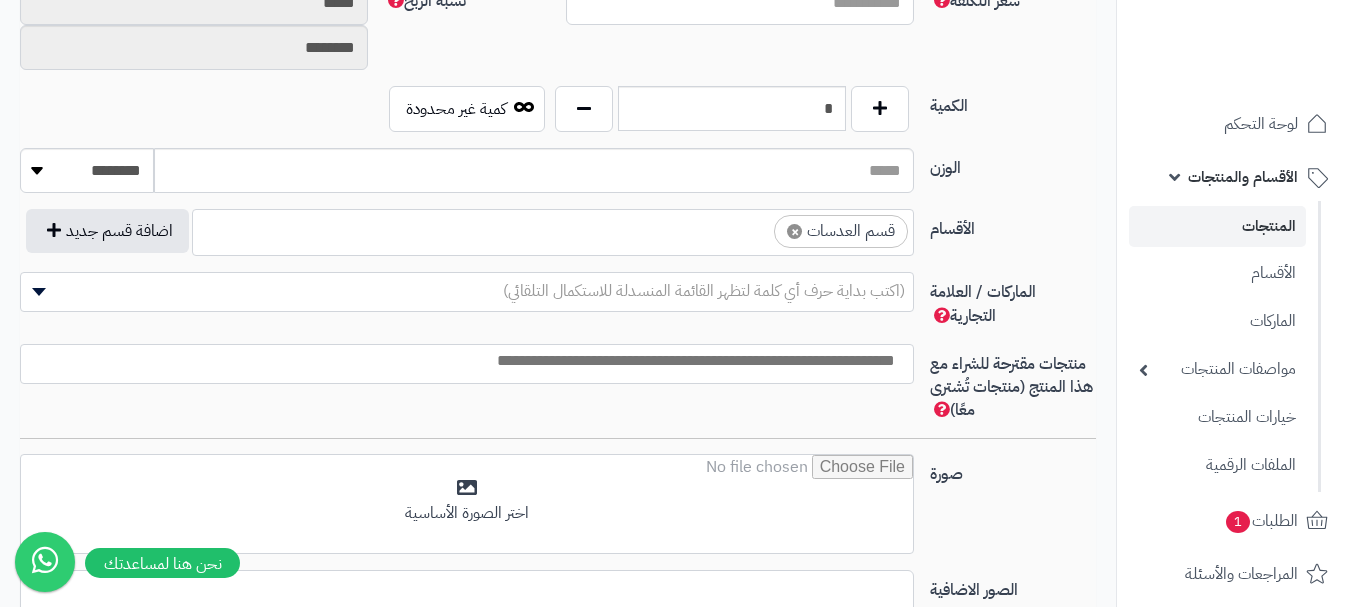 click on "× قسم العدسات" at bounding box center [553, 229] 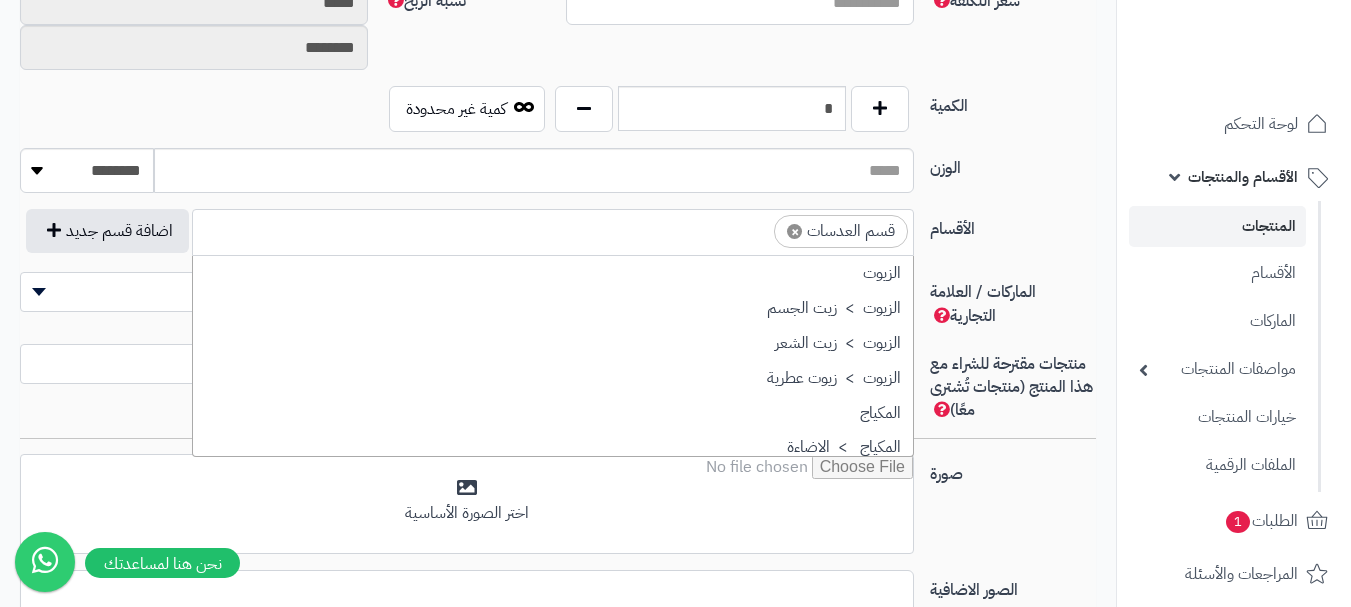 scroll, scrollTop: 1498, scrollLeft: 0, axis: vertical 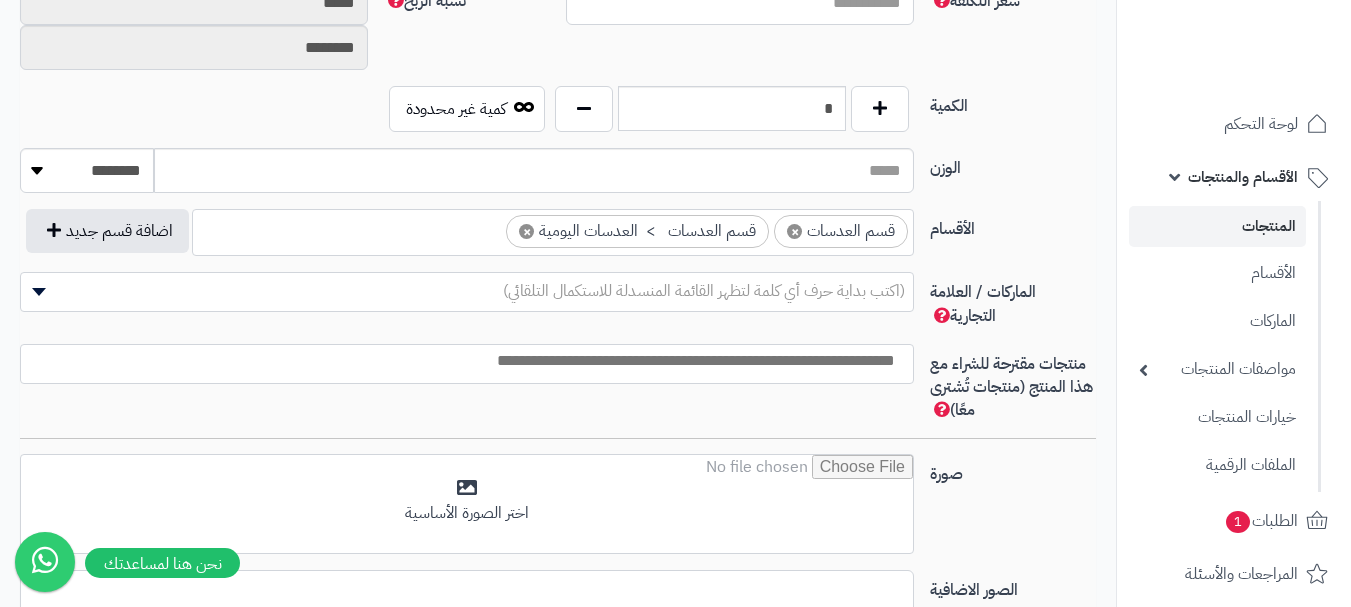 click on "× قسم العدسات × قسم العدسات   >  العدسات اليومية" at bounding box center [553, 229] 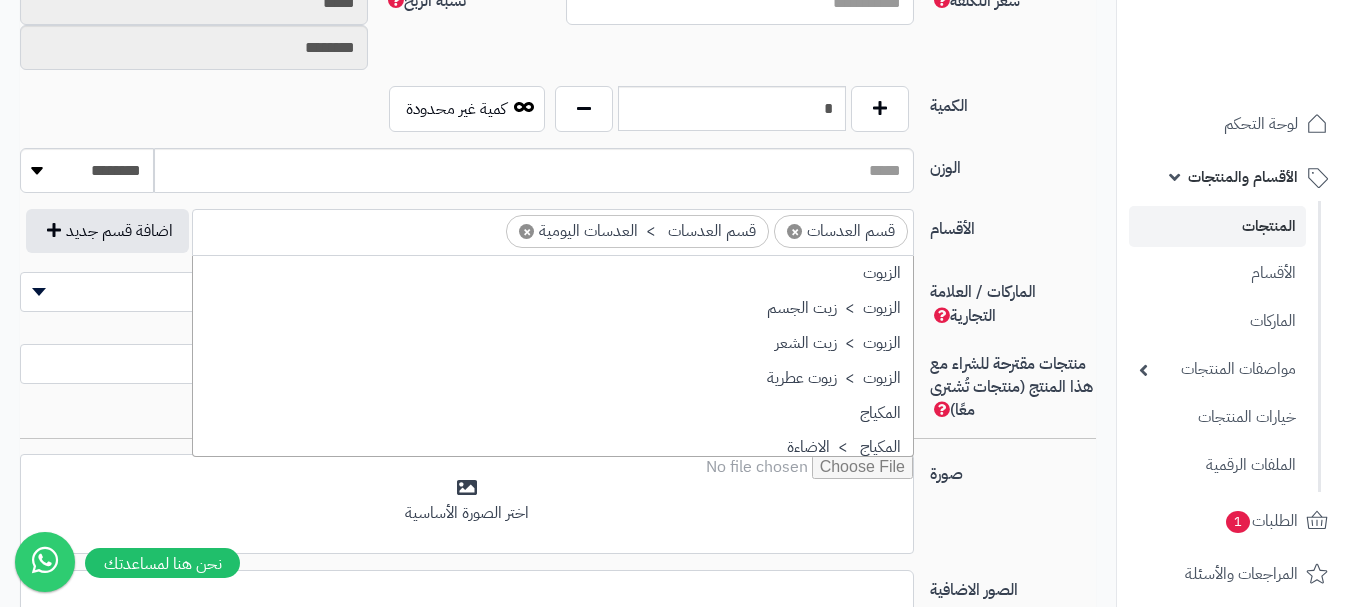 scroll, scrollTop: 1498, scrollLeft: 0, axis: vertical 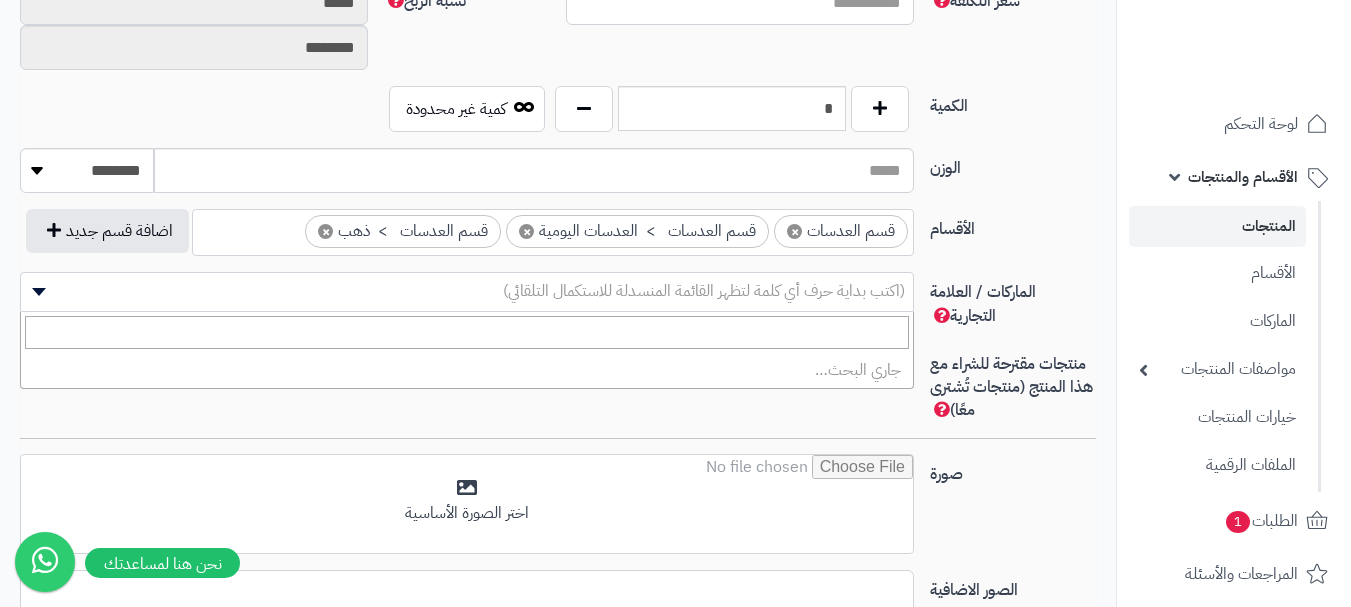 click on "(اكتب بداية حرف أي كلمة لتظهر القائمة المنسدلة للاستكمال التلقائي)" at bounding box center (467, 291) 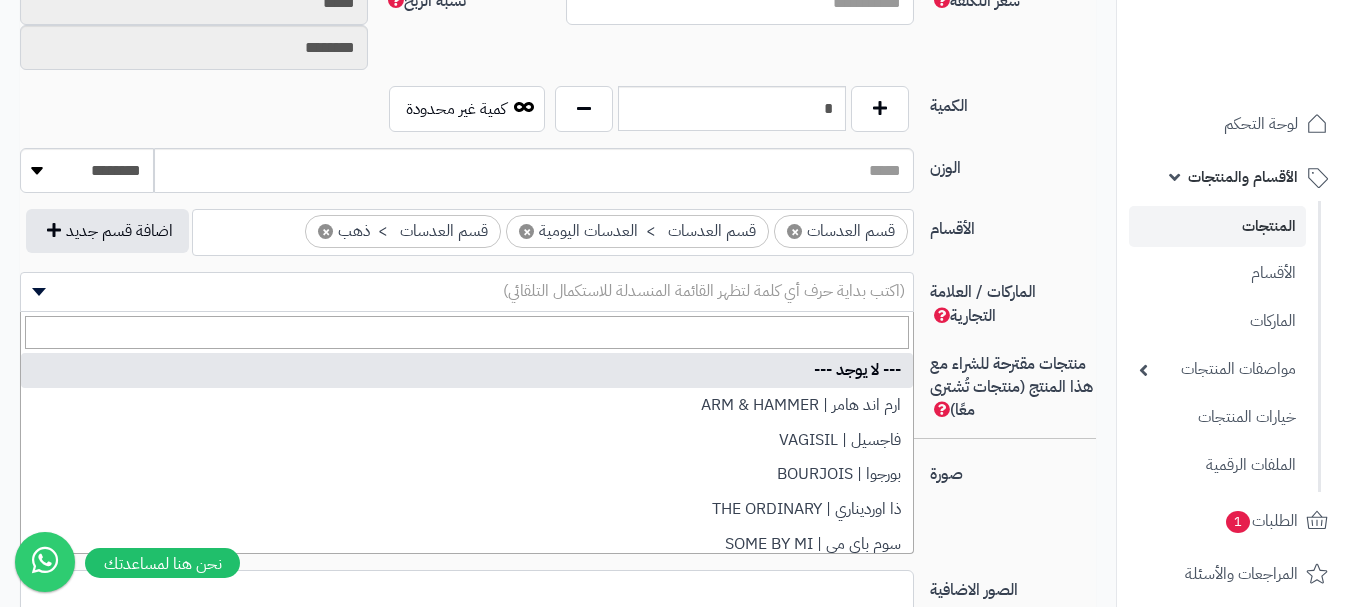 type on "*" 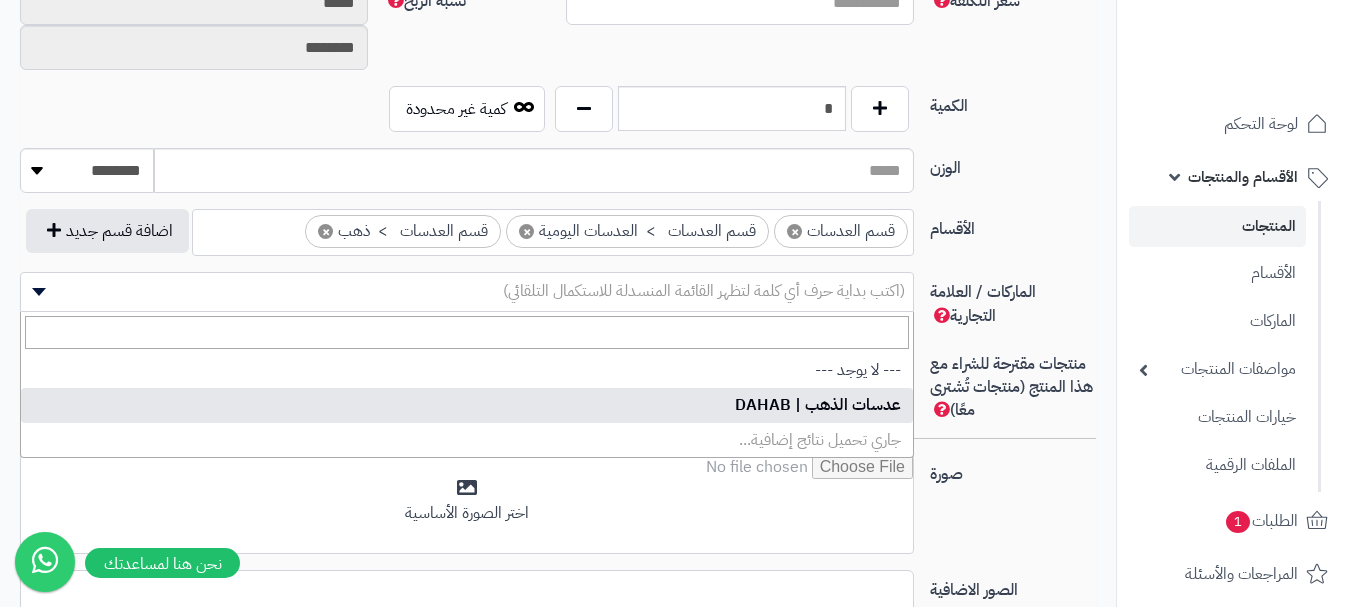 select on "***" 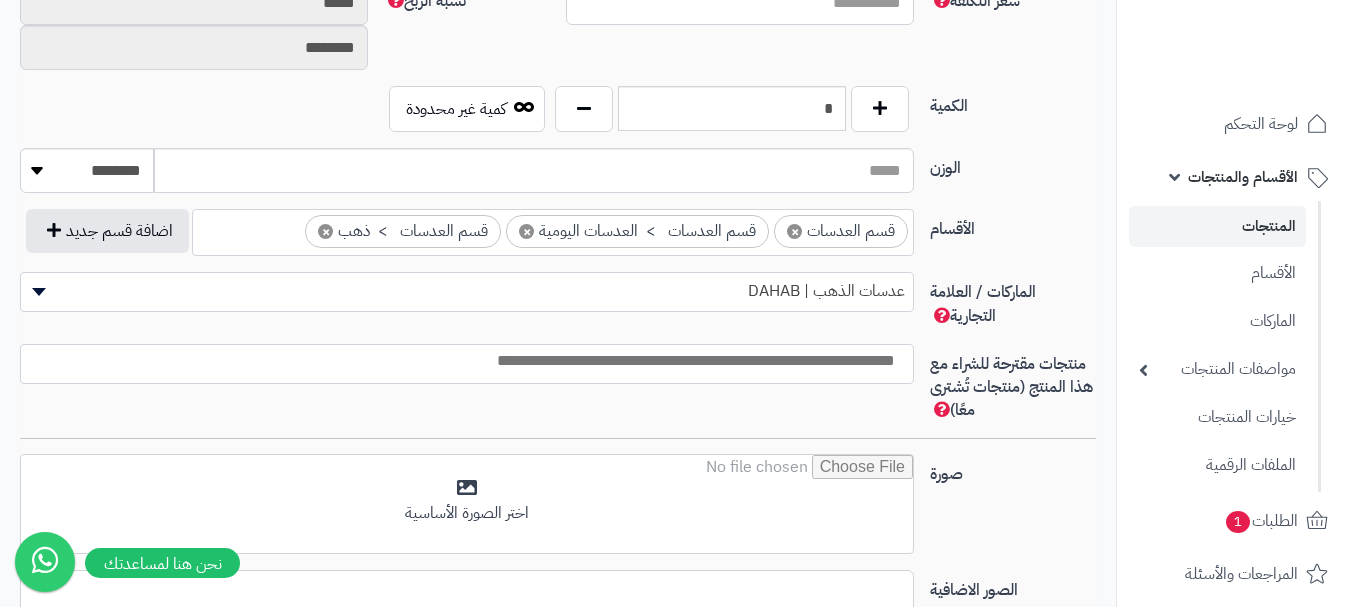 click at bounding box center (462, 361) 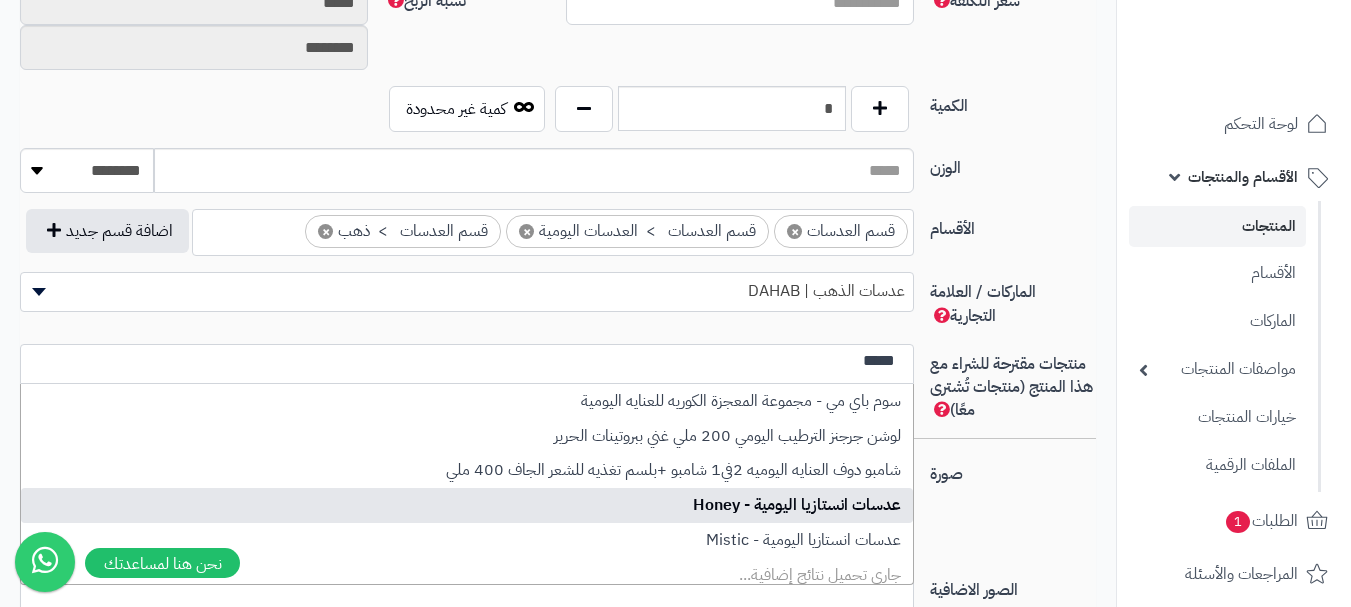 type on "*****" 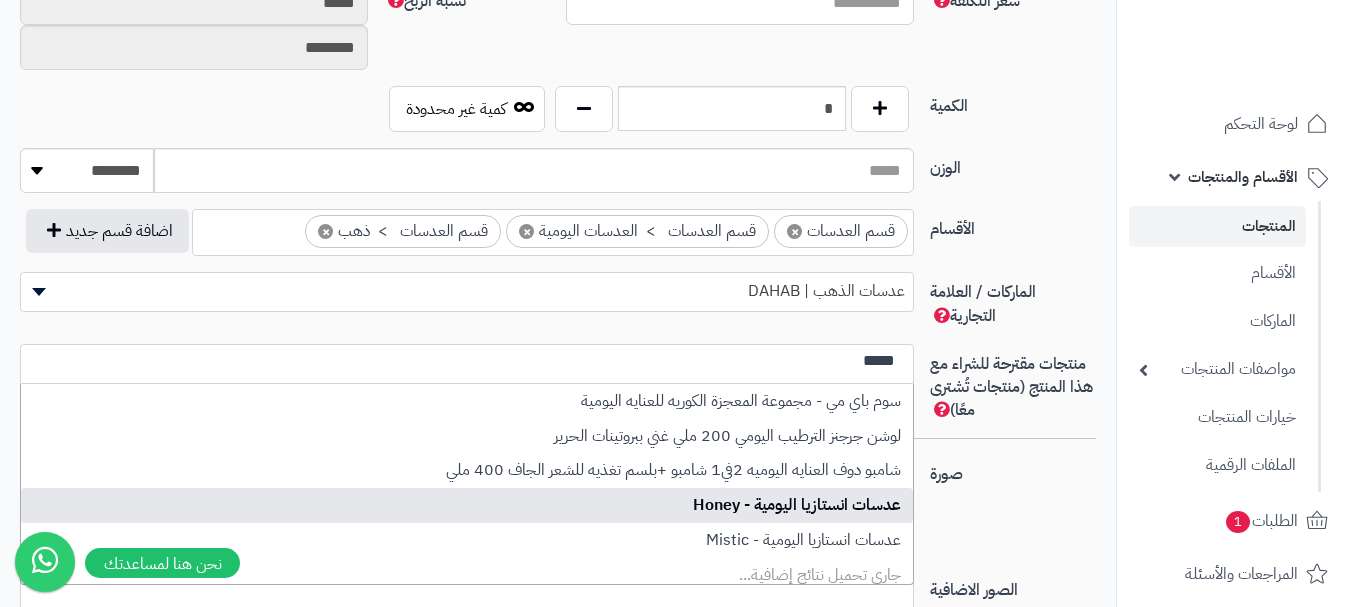 type 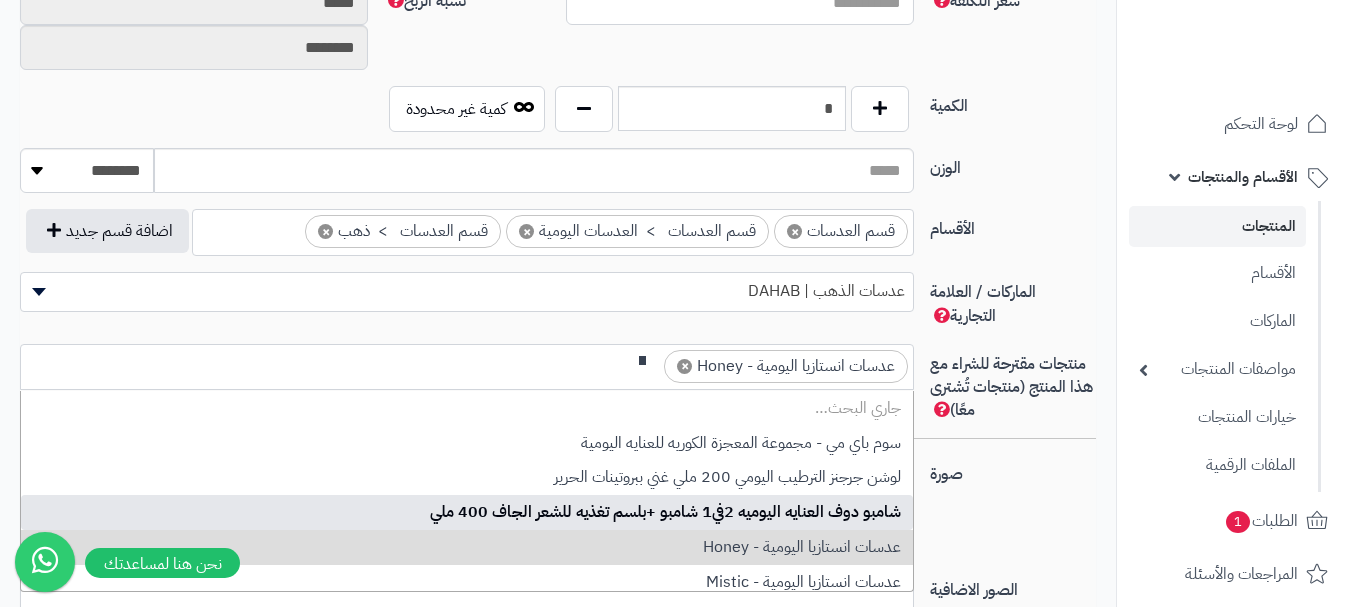 scroll, scrollTop: 0, scrollLeft: 0, axis: both 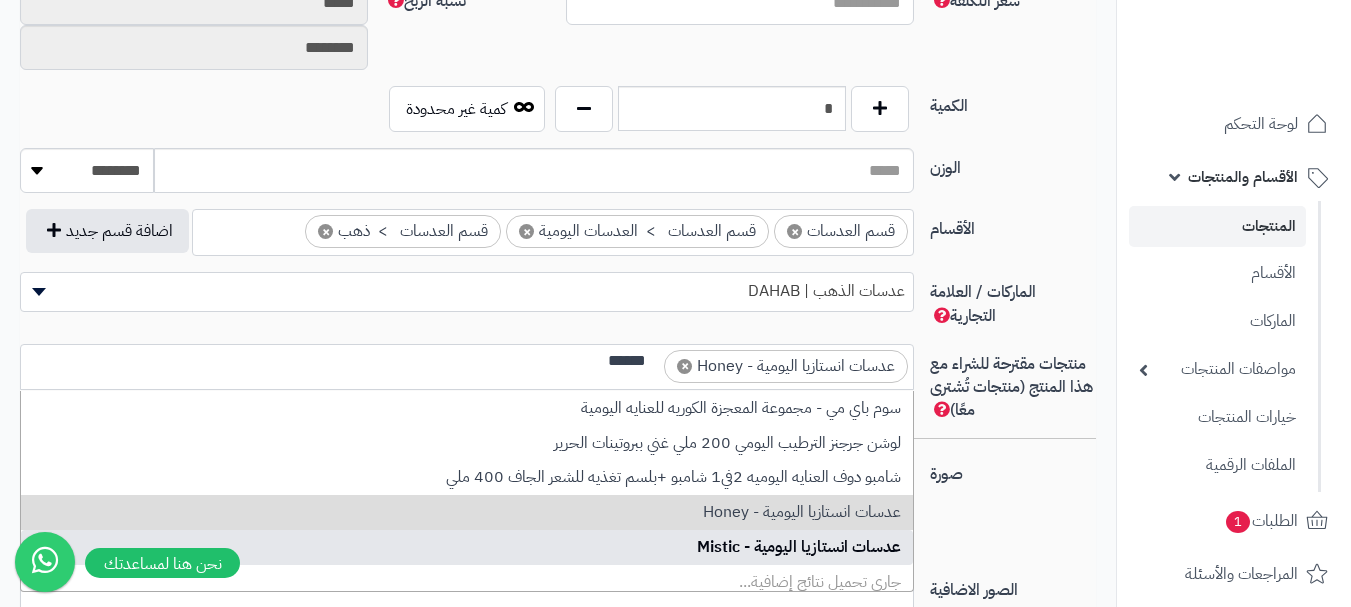 type on "******" 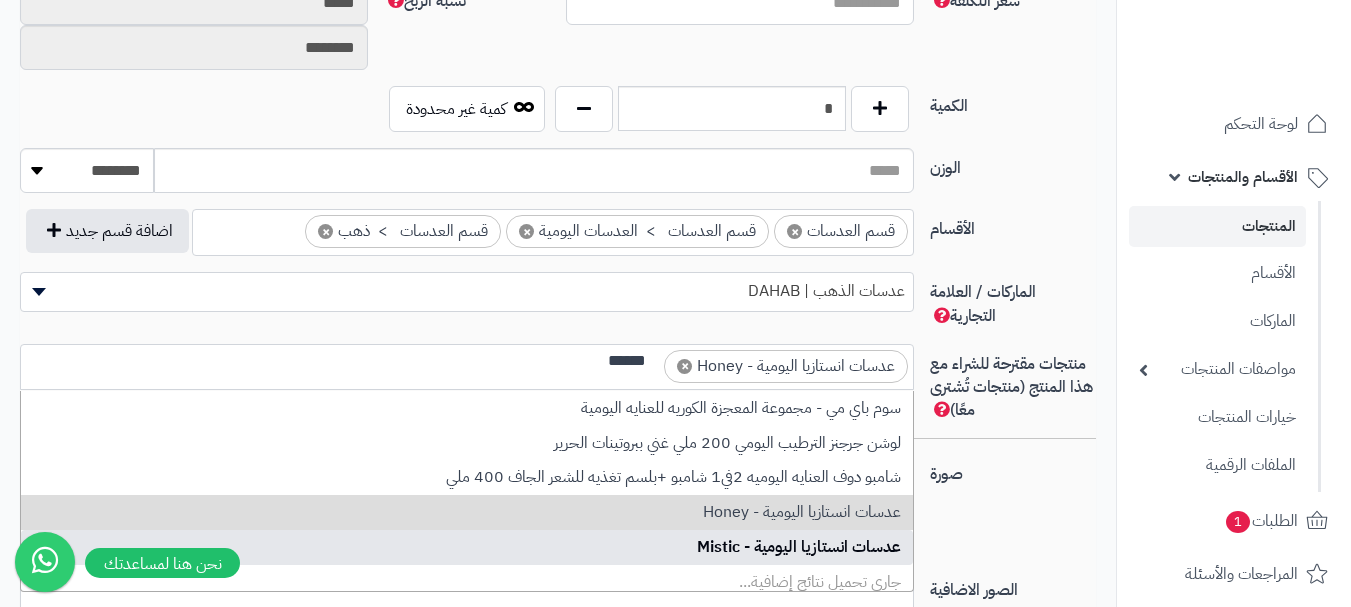 type 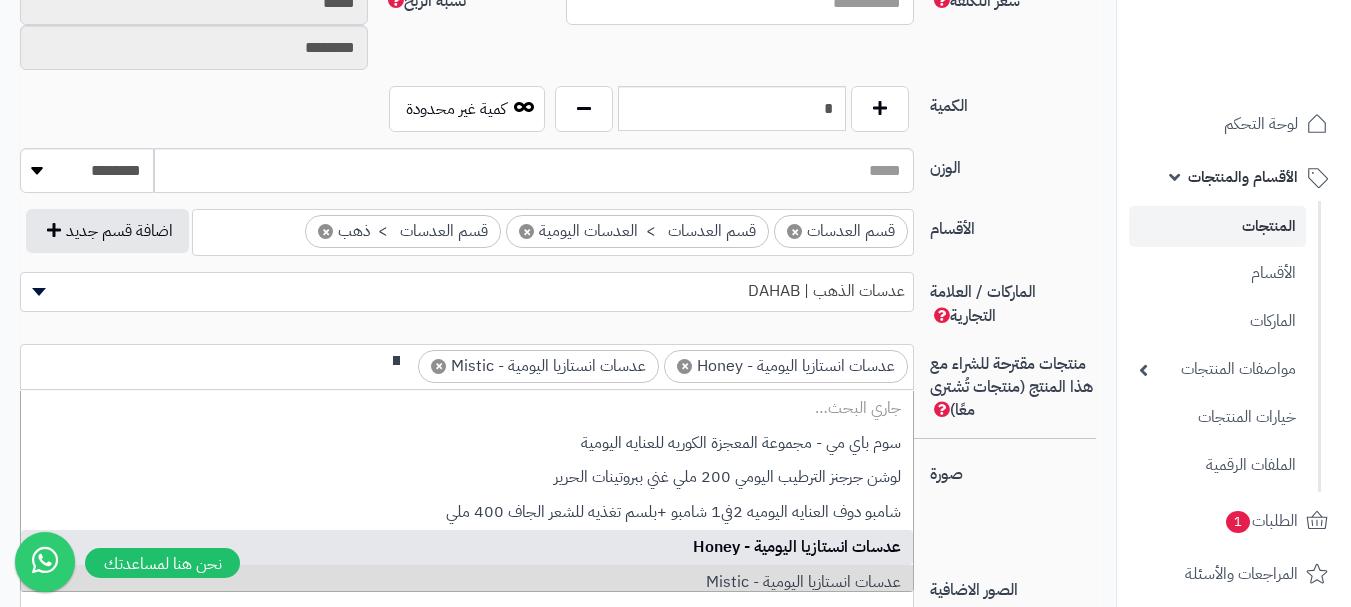 scroll, scrollTop: 0, scrollLeft: 0, axis: both 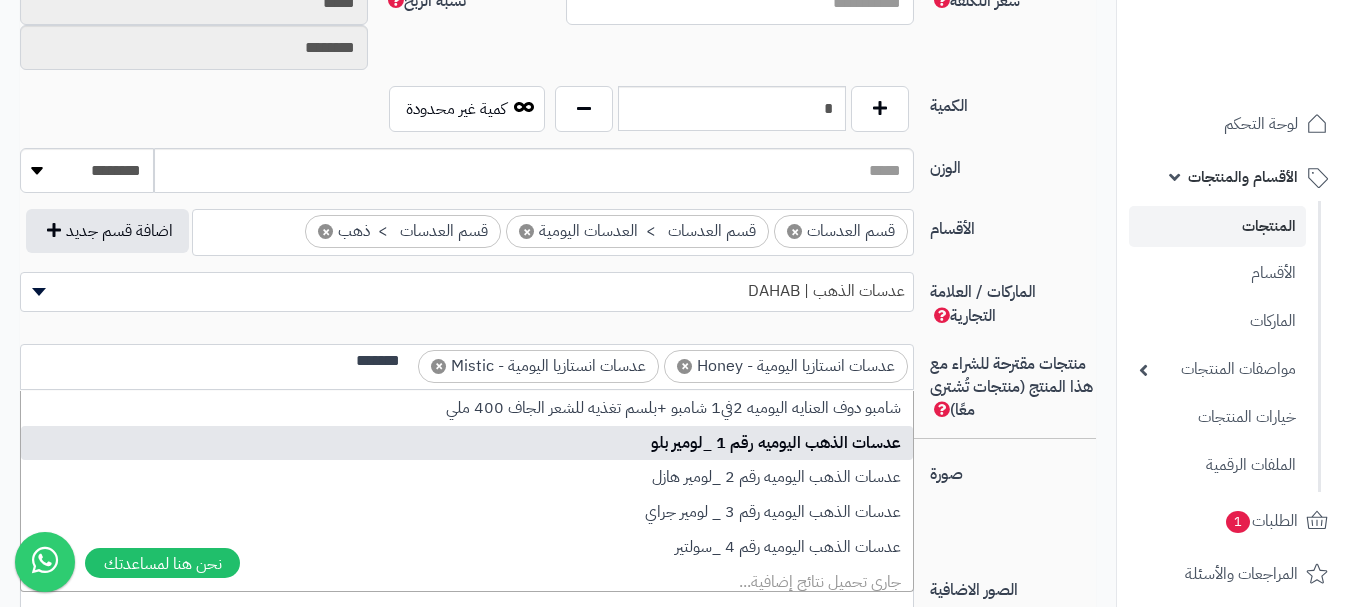 type on "*******" 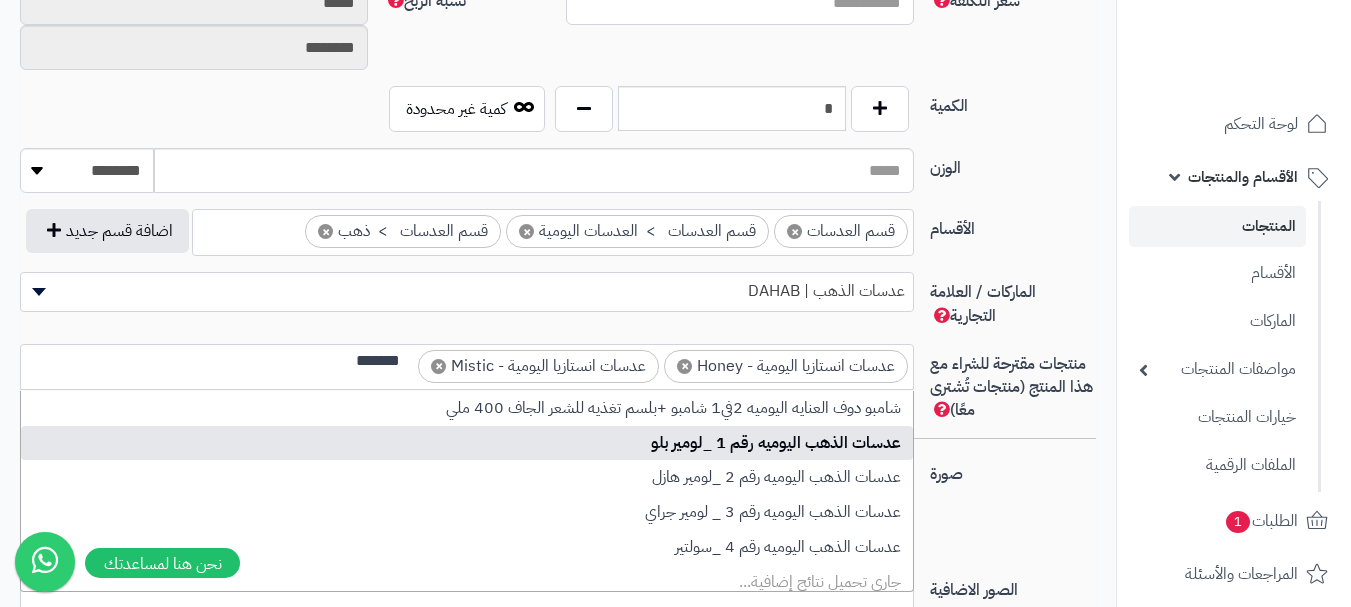 type 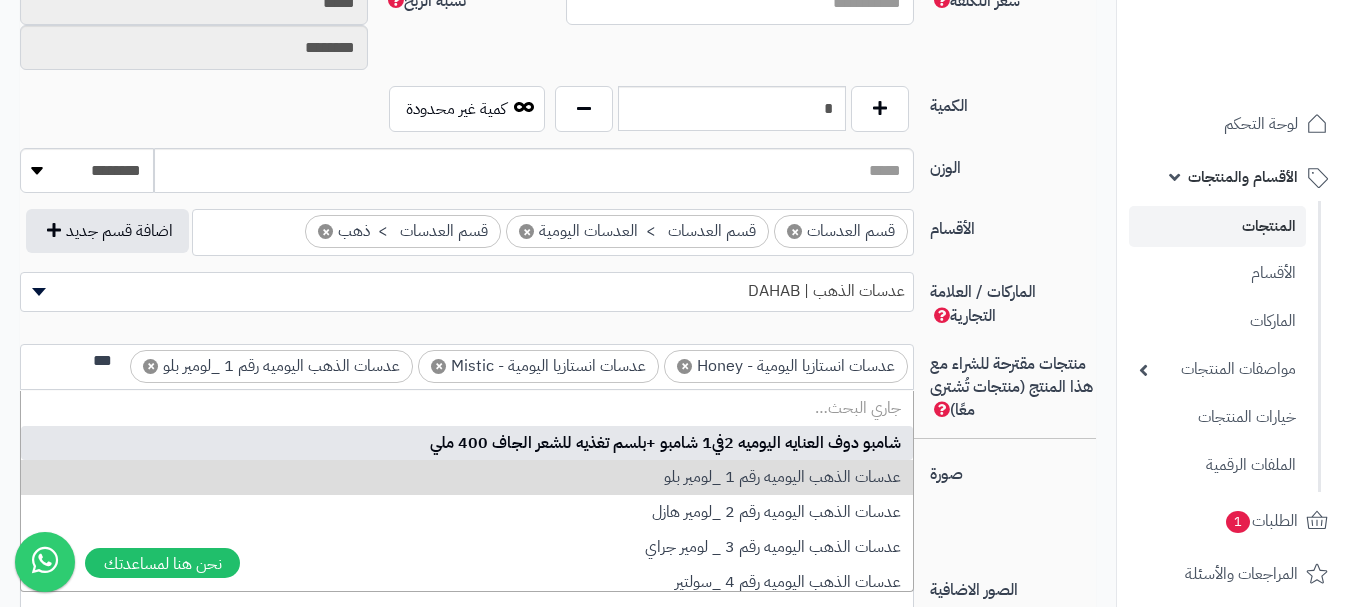scroll, scrollTop: 0, scrollLeft: 0, axis: both 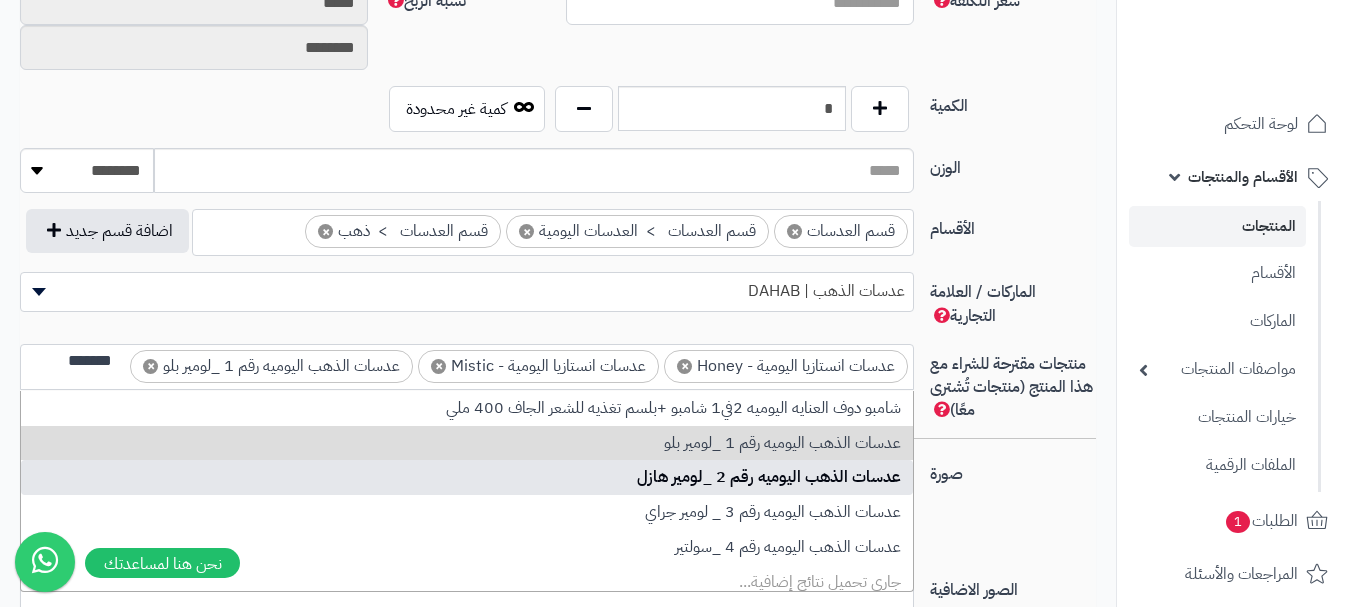 type on "*******" 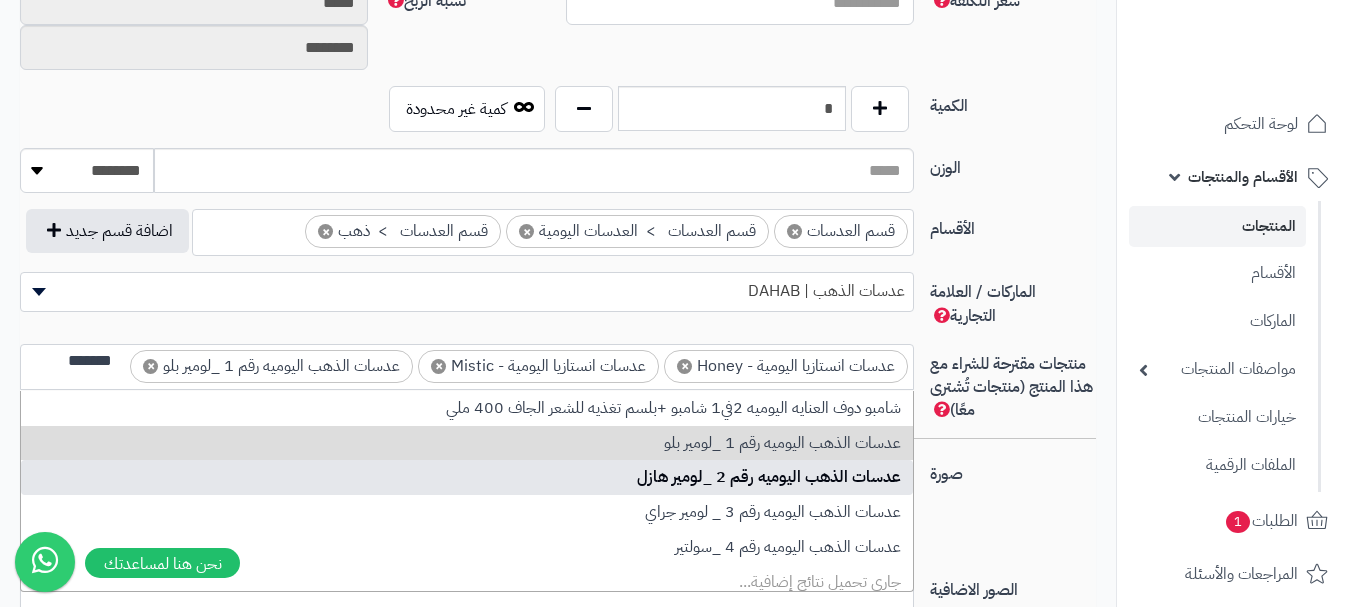type 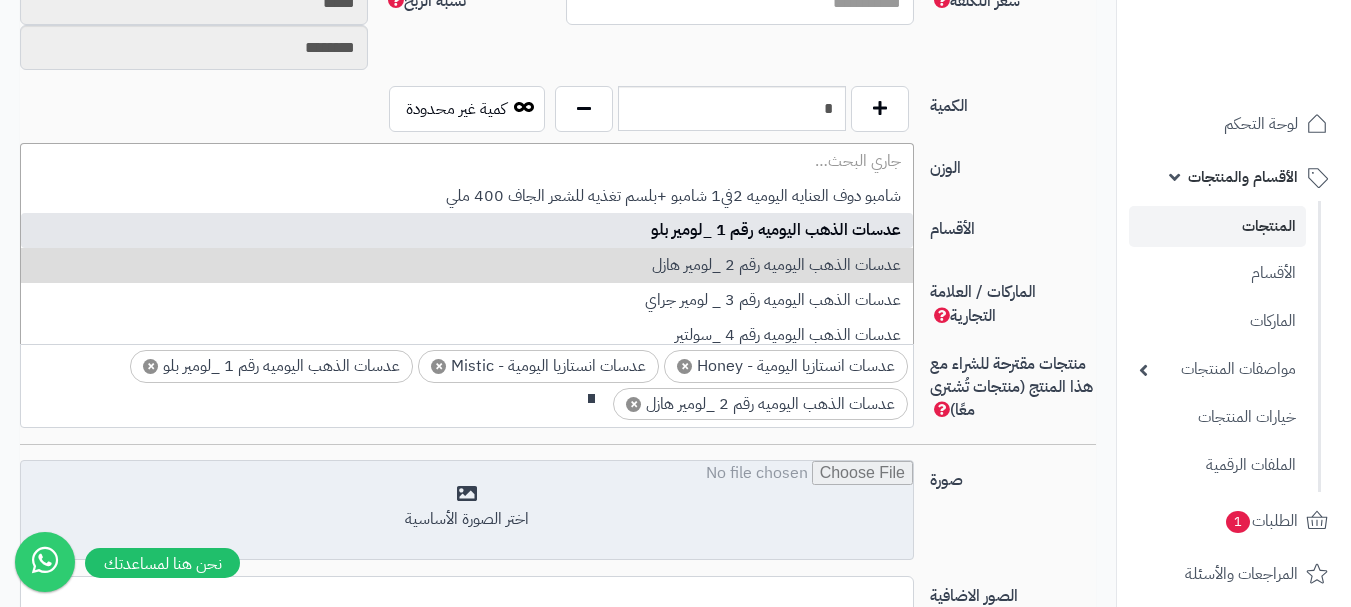 scroll, scrollTop: 0, scrollLeft: 0, axis: both 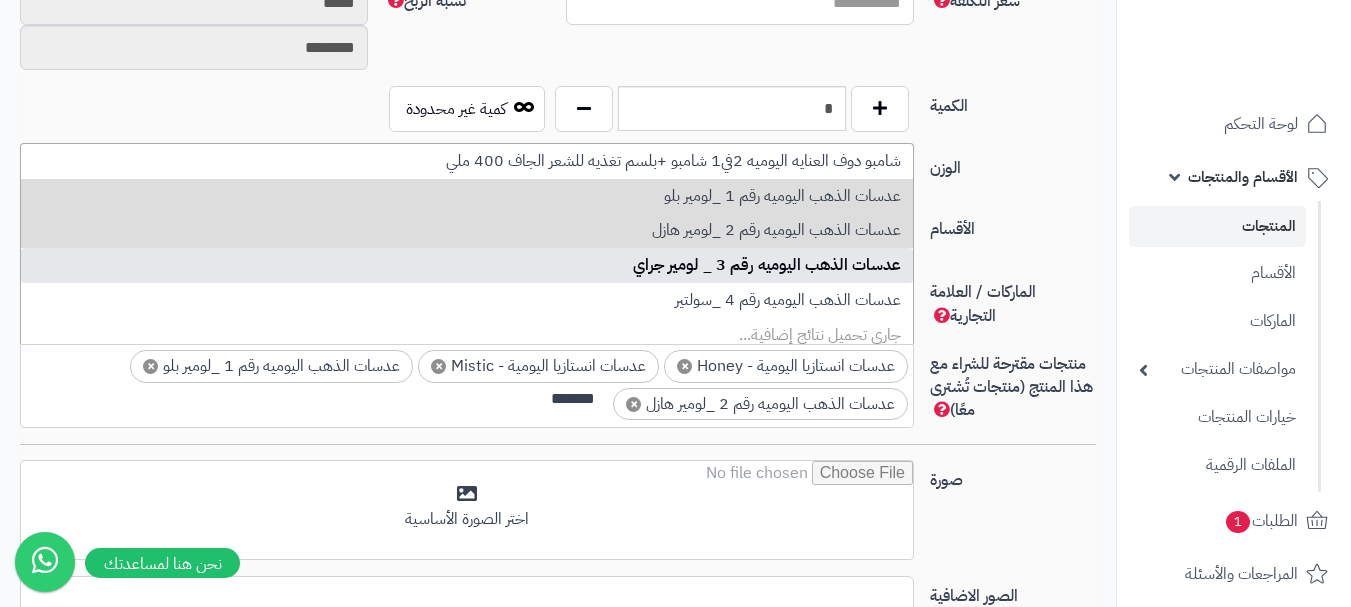 type on "*******" 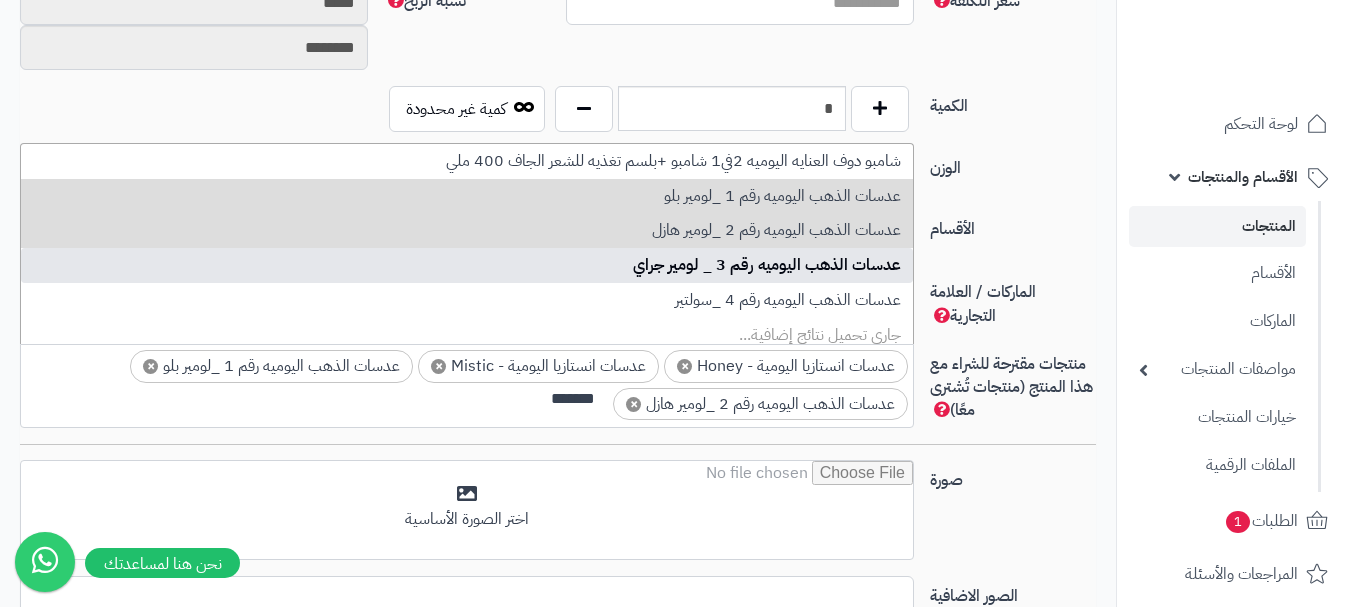type 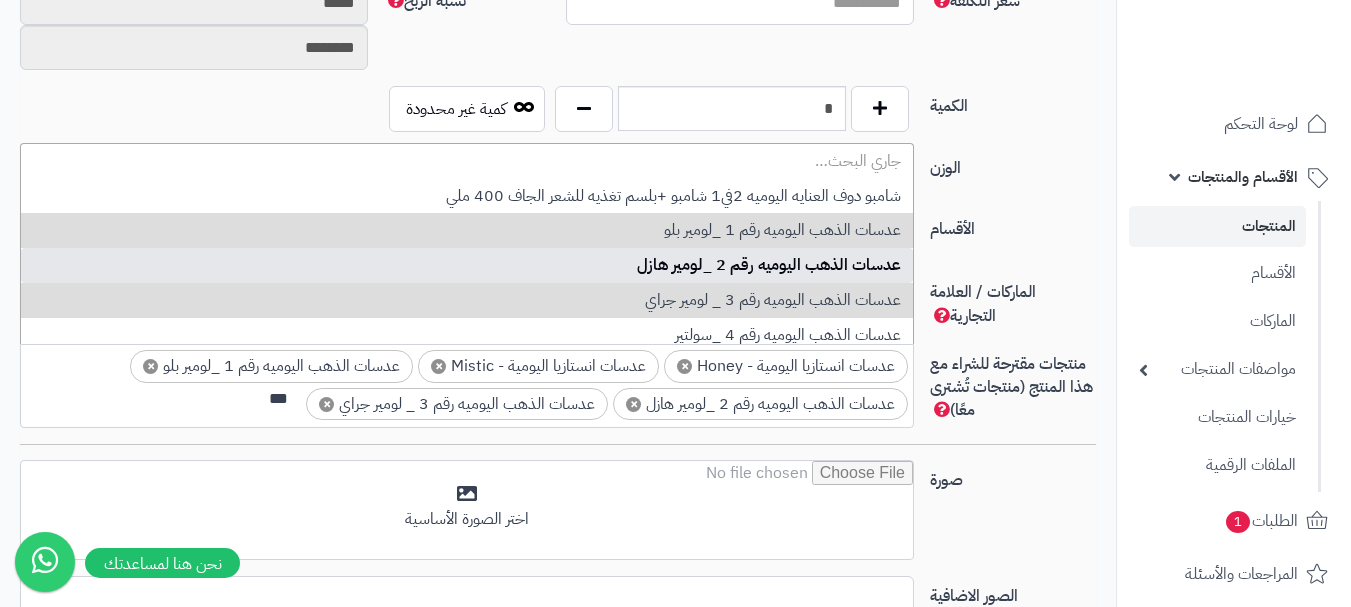 scroll, scrollTop: 0, scrollLeft: 0, axis: both 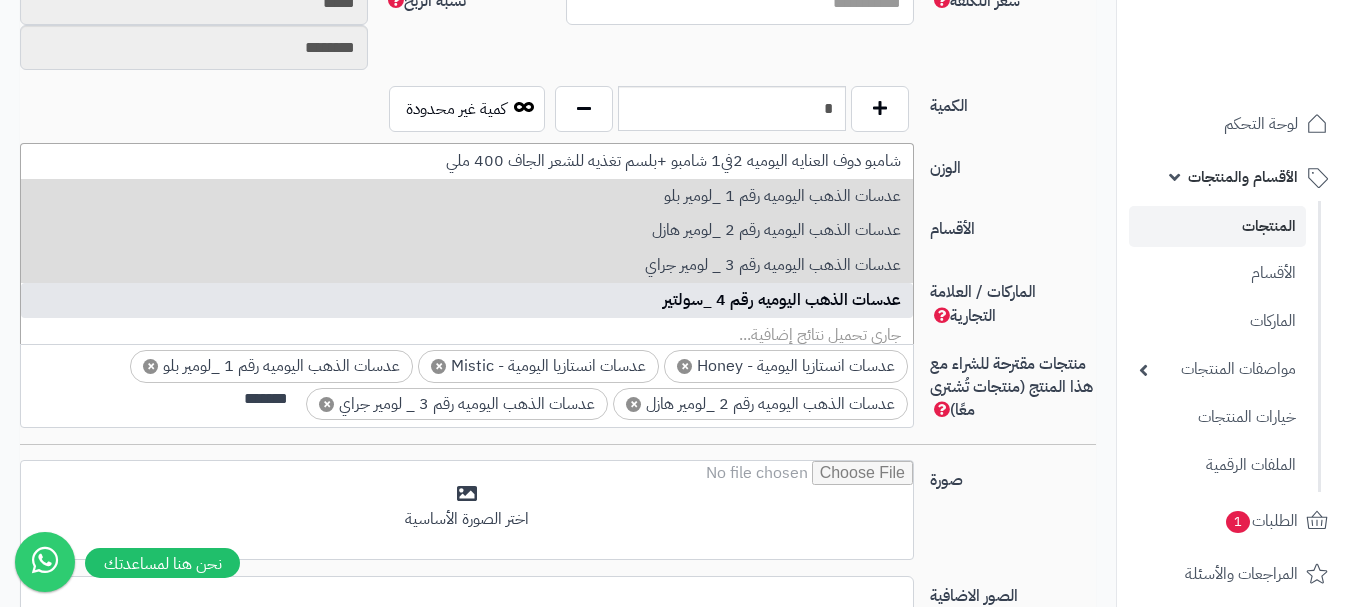type on "*******" 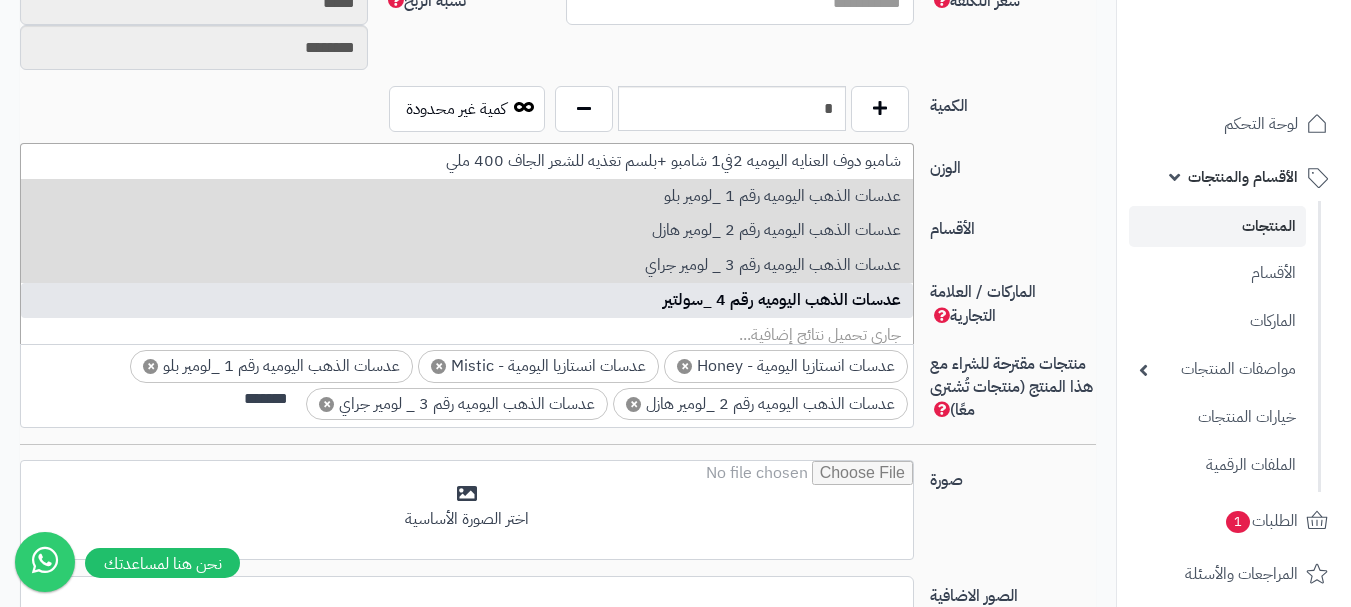 type 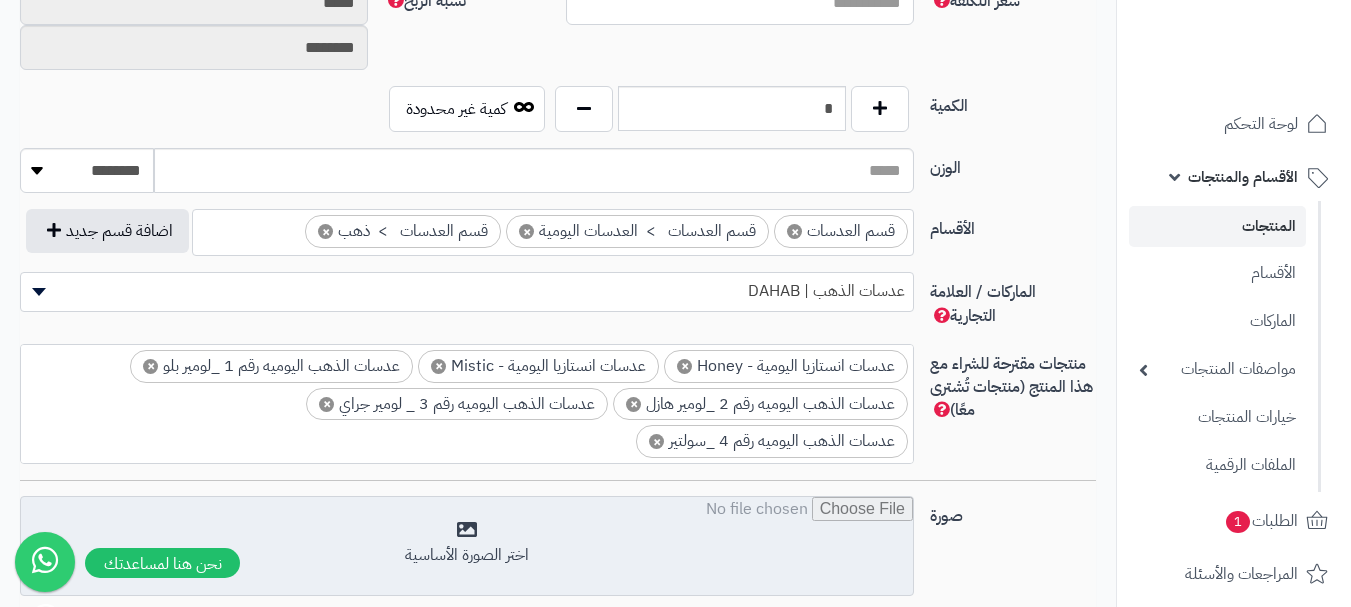 click at bounding box center (467, 547) 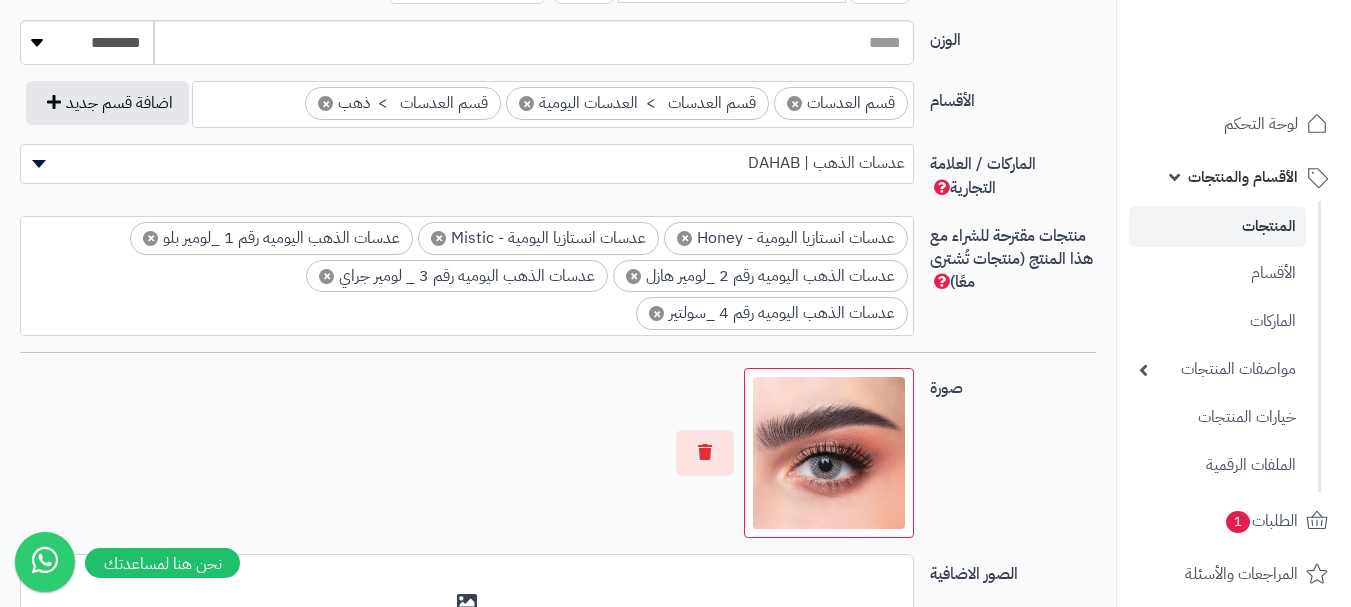 scroll, scrollTop: 1300, scrollLeft: 0, axis: vertical 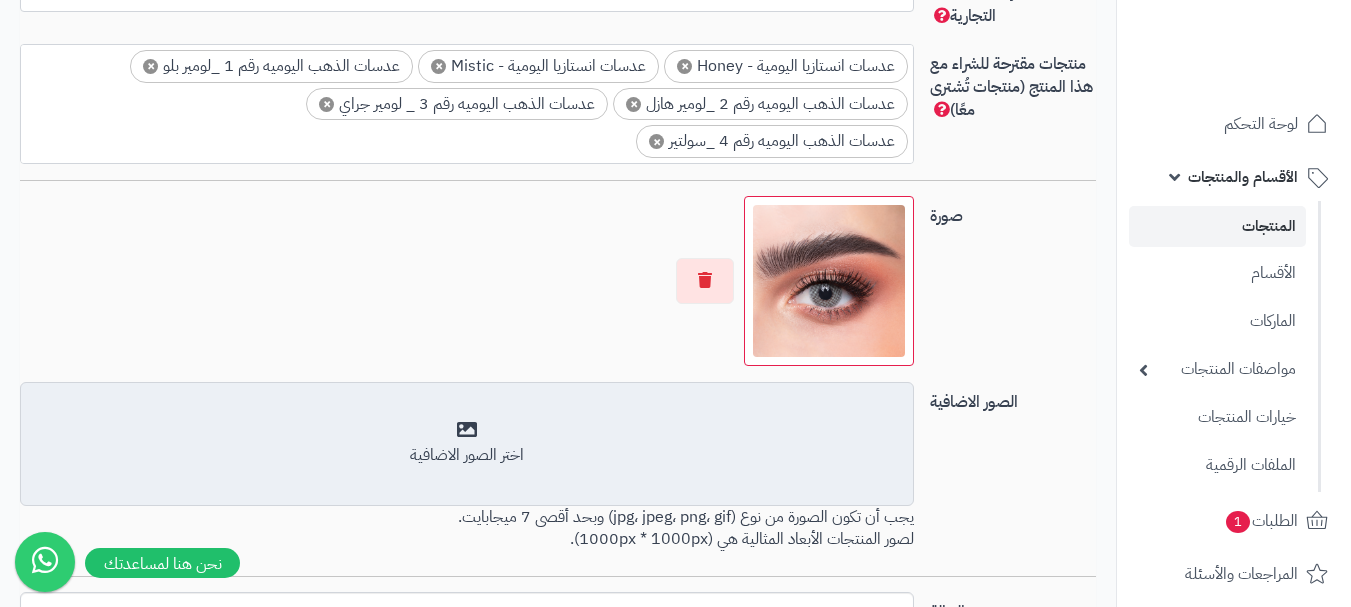 click on "أضف الصور الاضافية
اختر الصور الاضافية" at bounding box center (467, 444) 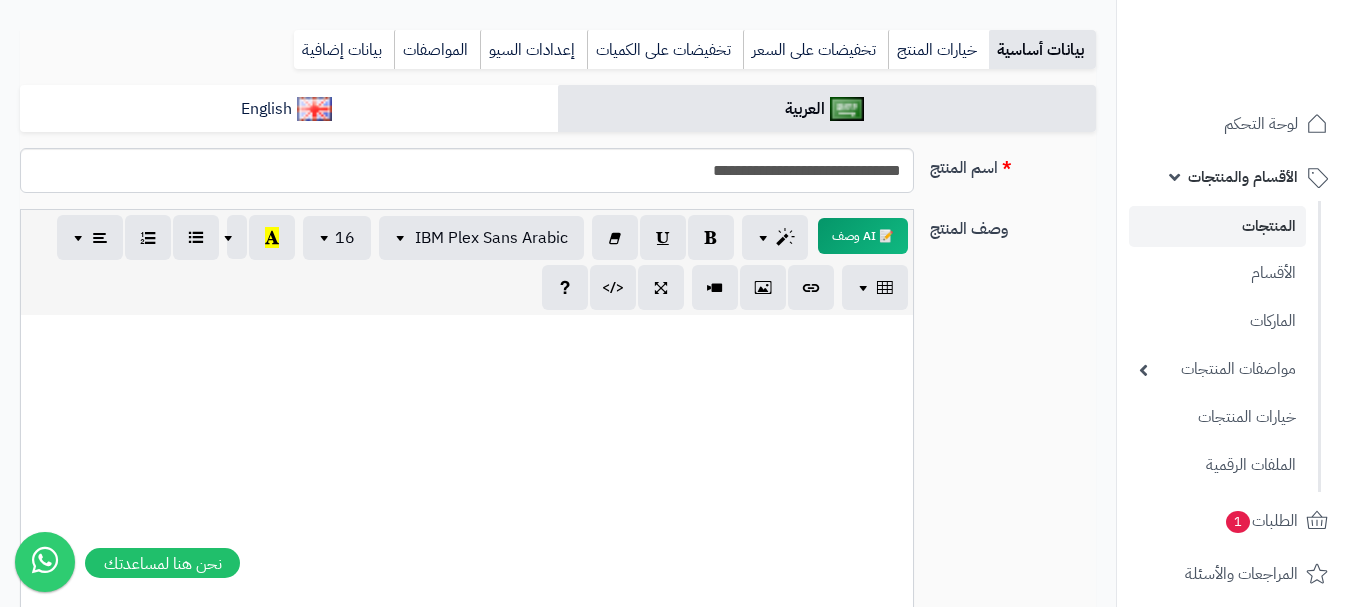 scroll, scrollTop: 0, scrollLeft: 0, axis: both 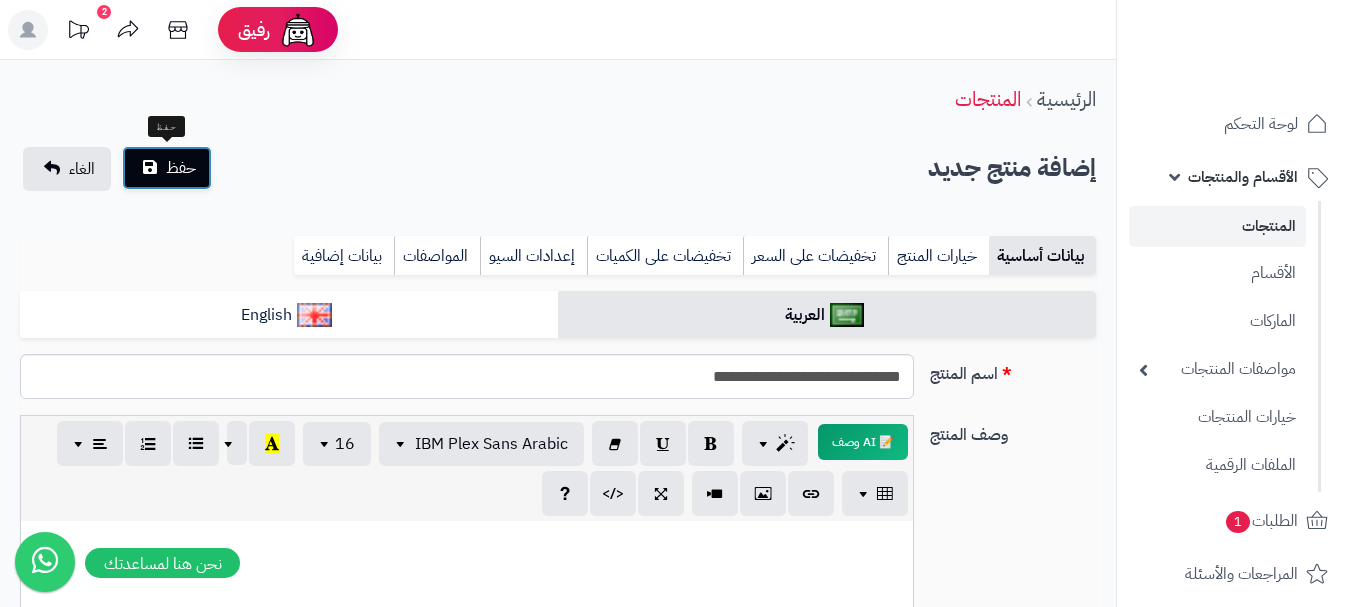 click on "حفظ" at bounding box center (181, 168) 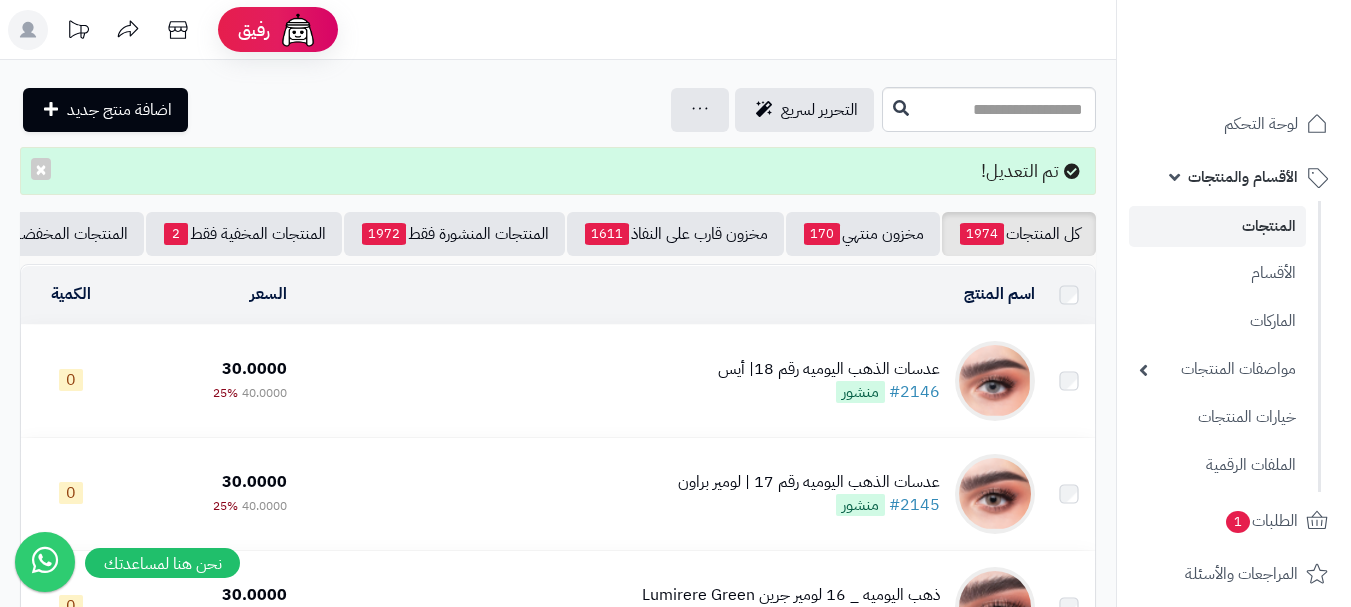 scroll, scrollTop: 0, scrollLeft: 0, axis: both 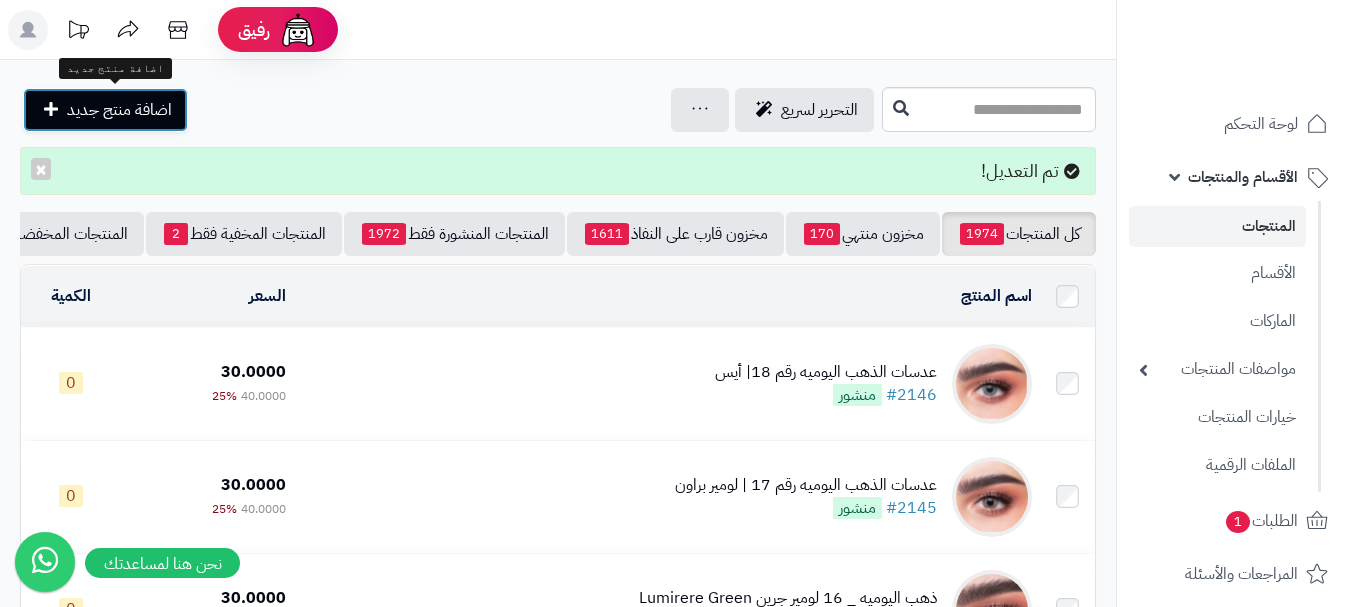 click on "اضافة منتج جديد" at bounding box center [105, 110] 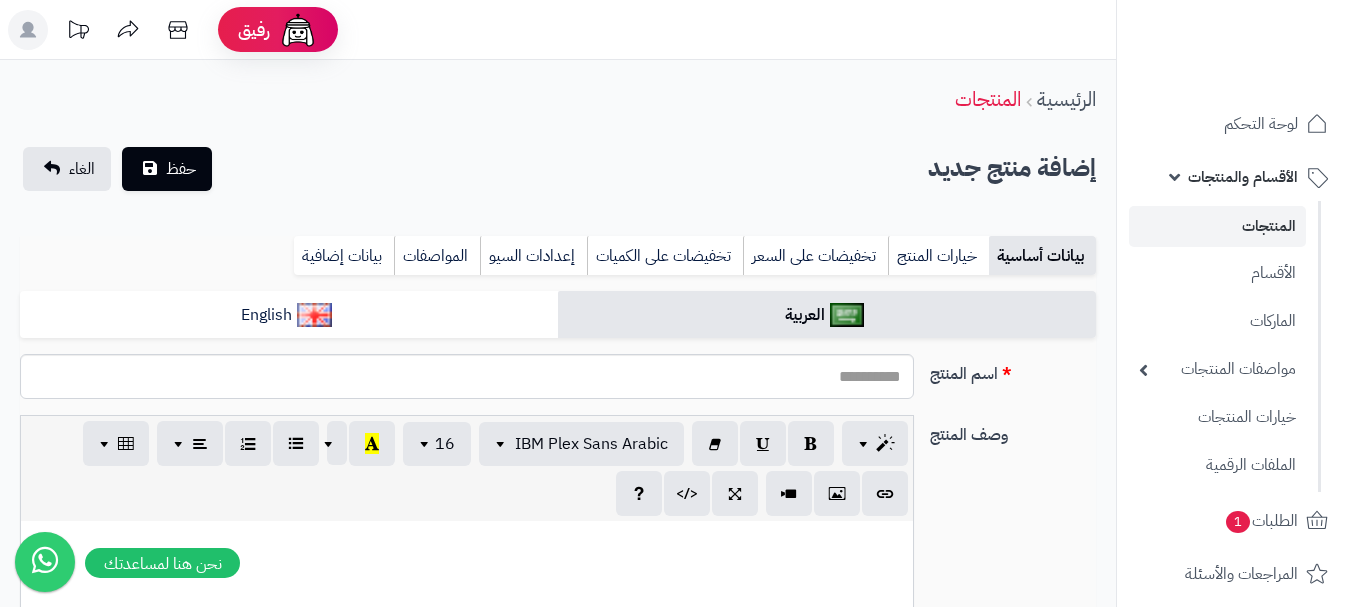 select 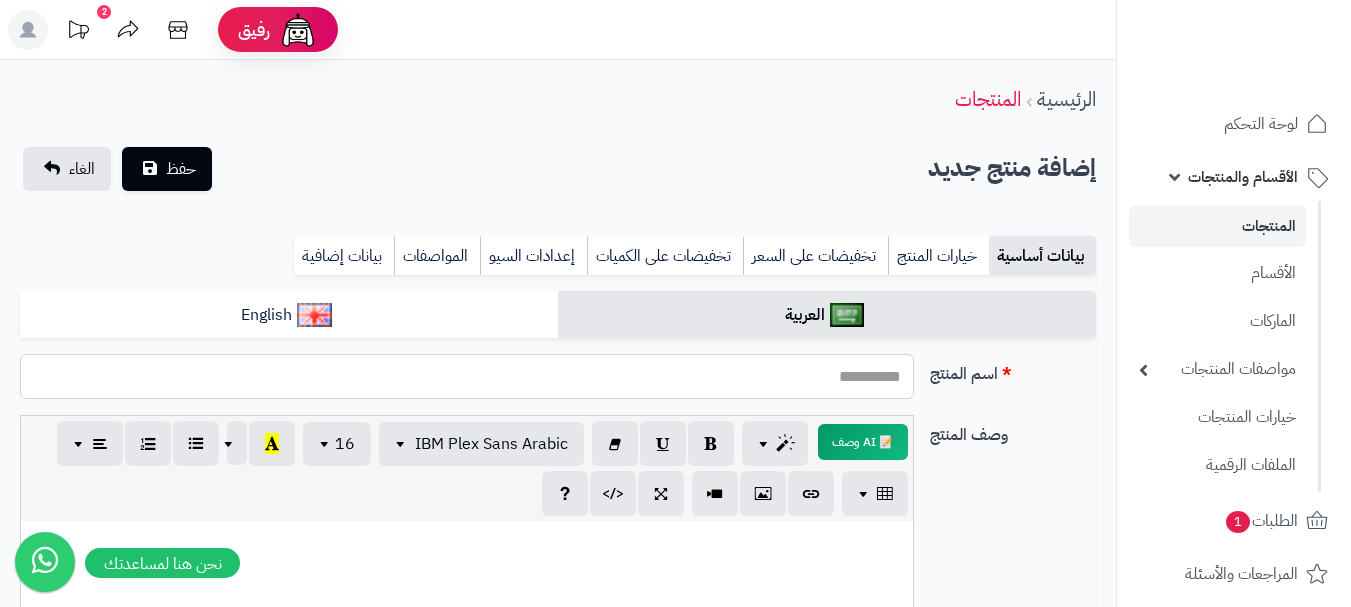 click on "اسم المنتج" at bounding box center (467, 376) 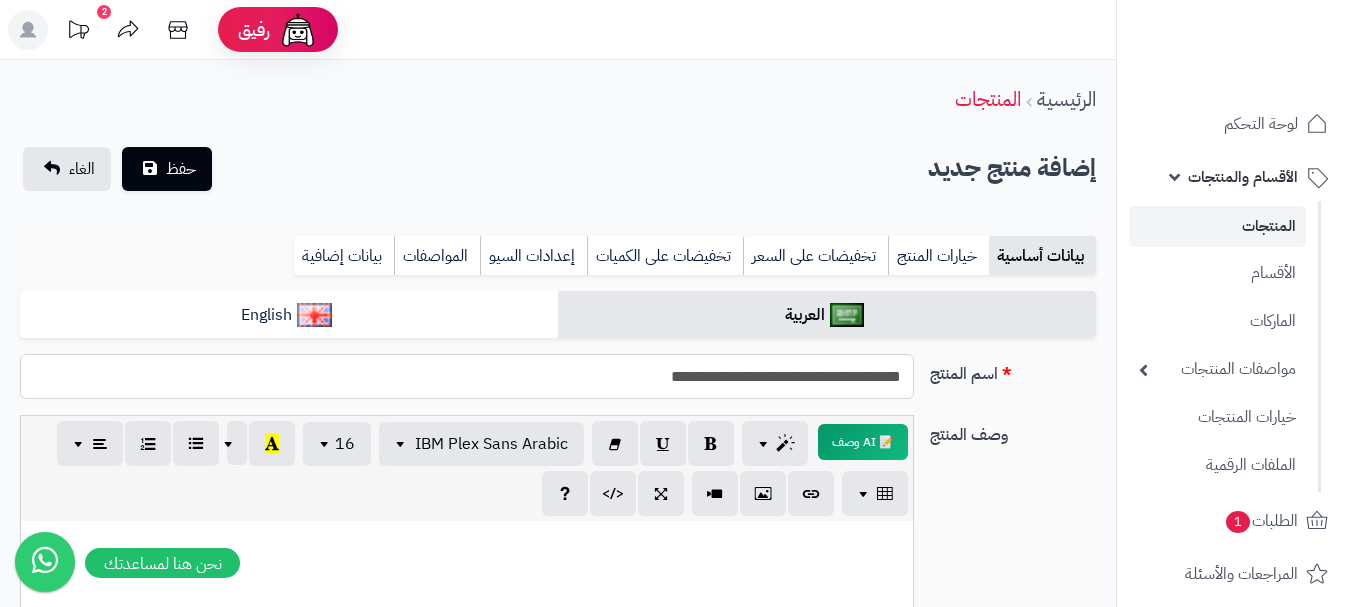 drag, startPoint x: 660, startPoint y: 375, endPoint x: 914, endPoint y: 384, distance: 254.1594 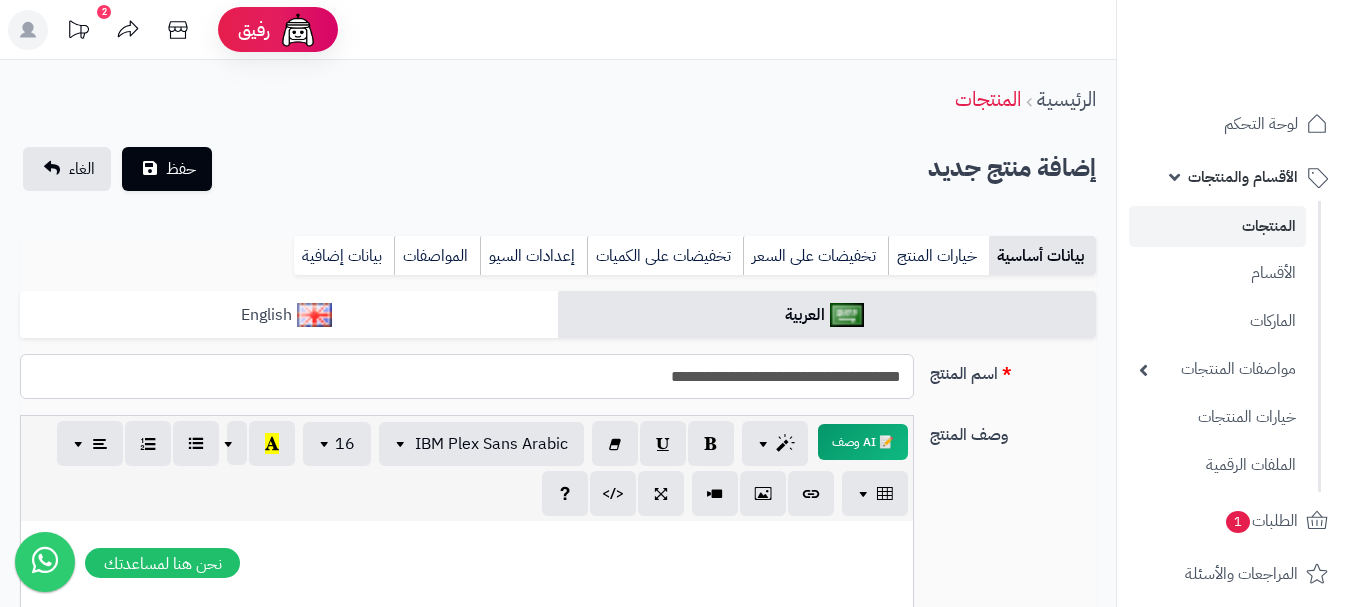 type on "**********" 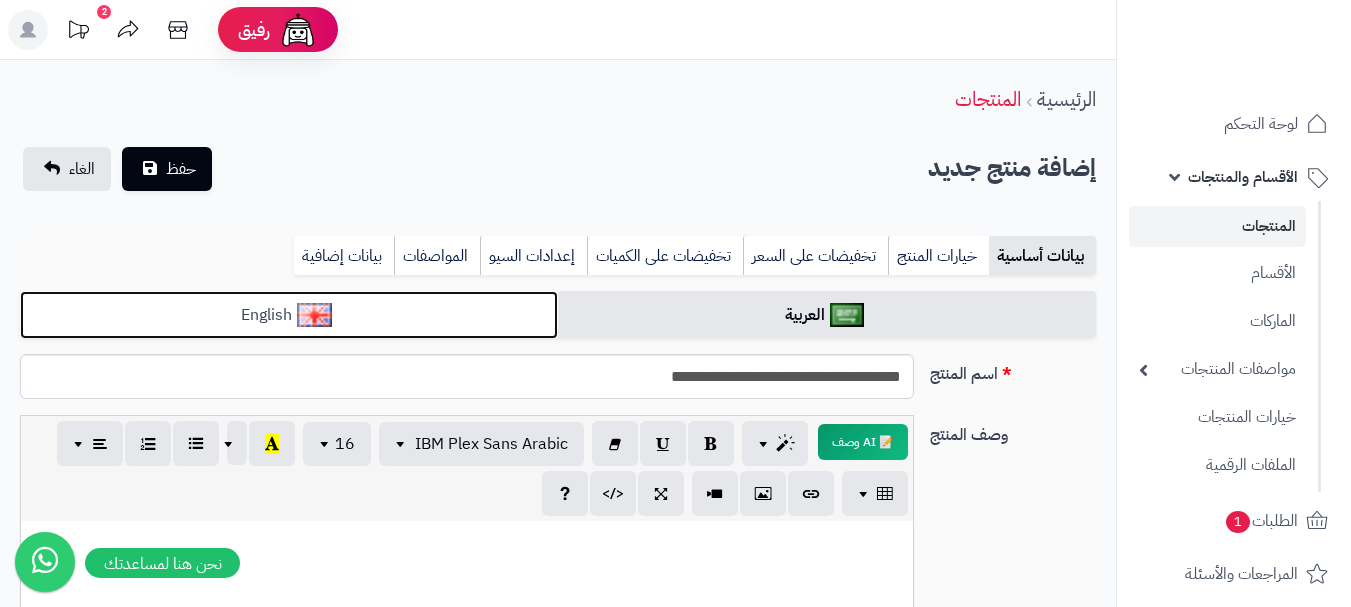 click on "English" at bounding box center (289, 315) 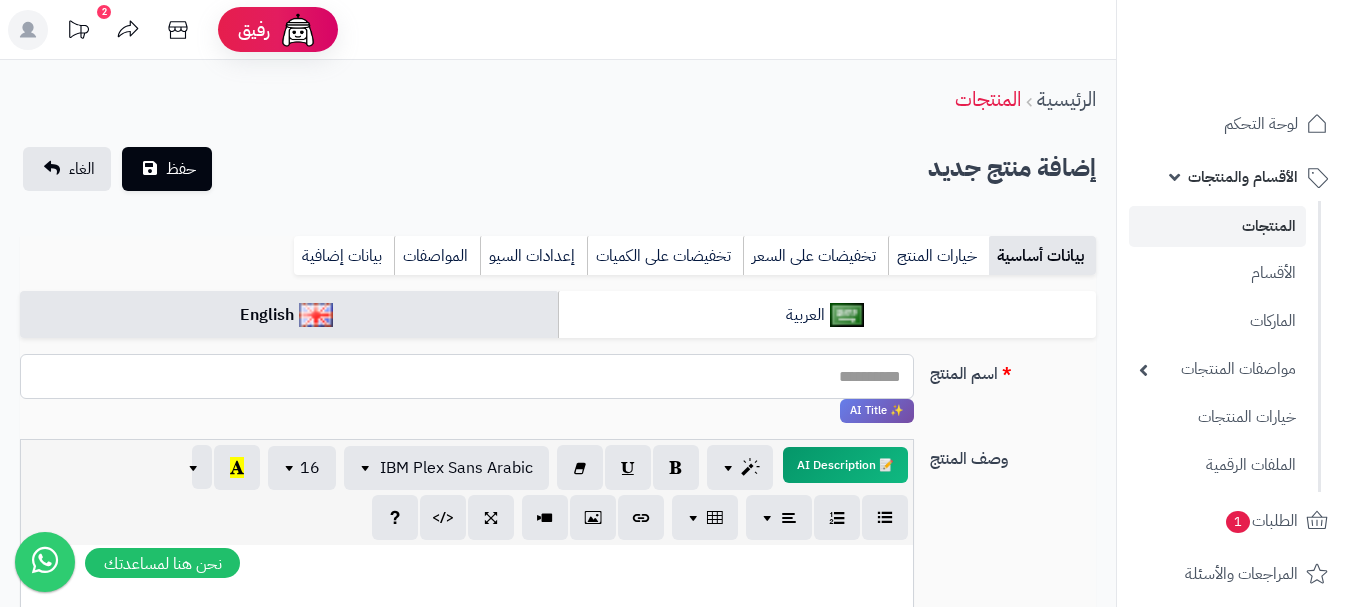 paste on "**********" 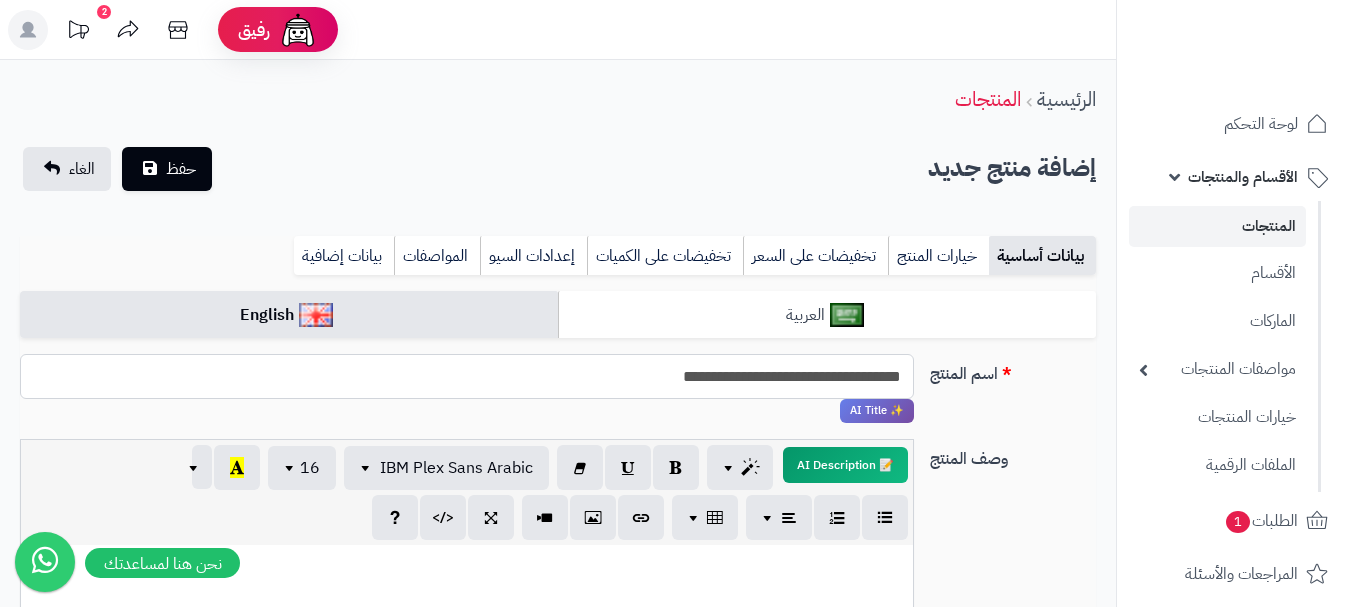 type on "**********" 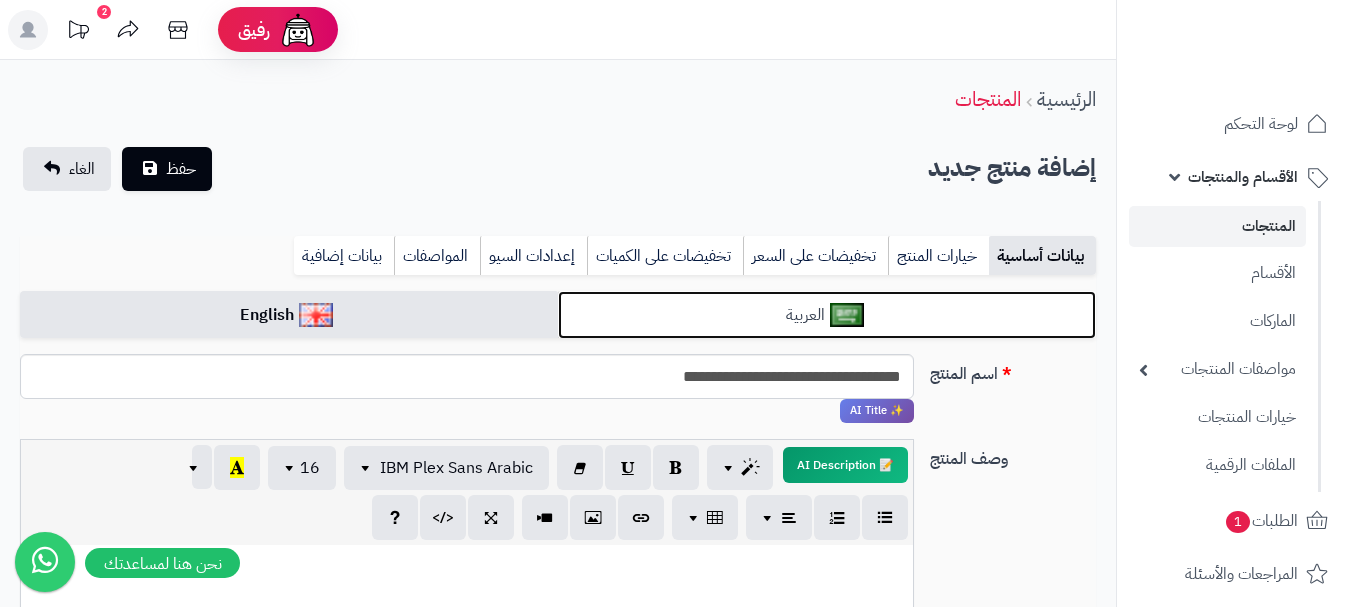 click on "العربية" at bounding box center (827, 315) 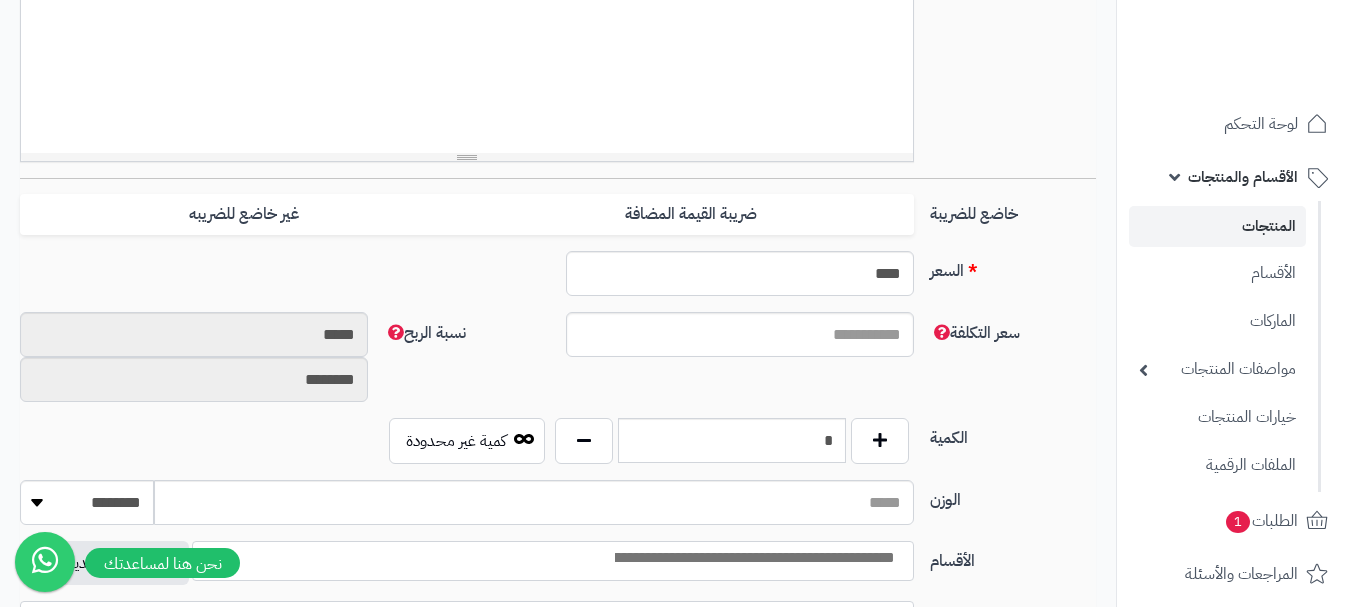 scroll, scrollTop: 700, scrollLeft: 0, axis: vertical 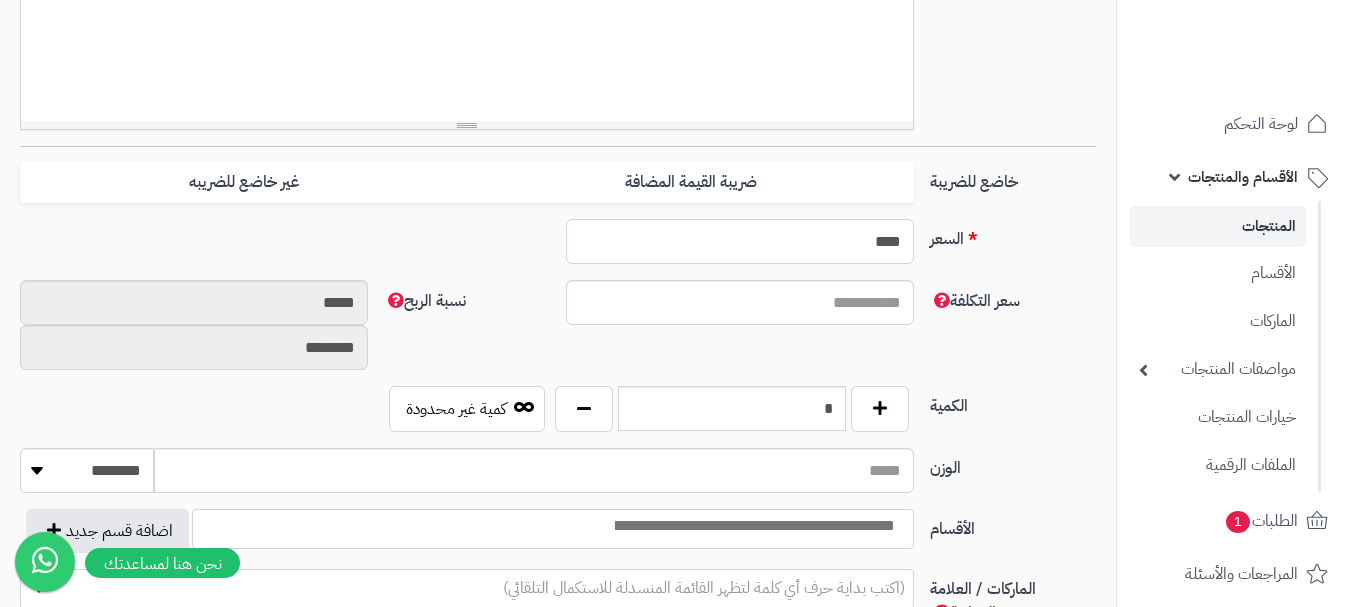 click on "****" at bounding box center (740, 241) 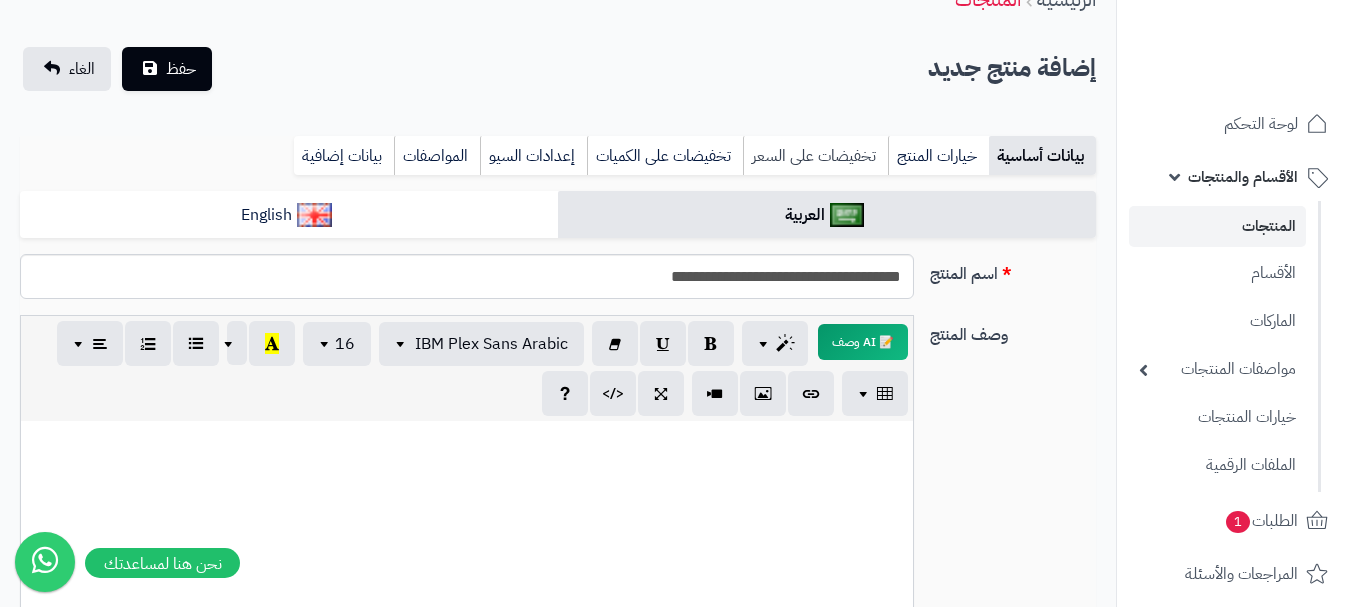 type on "**" 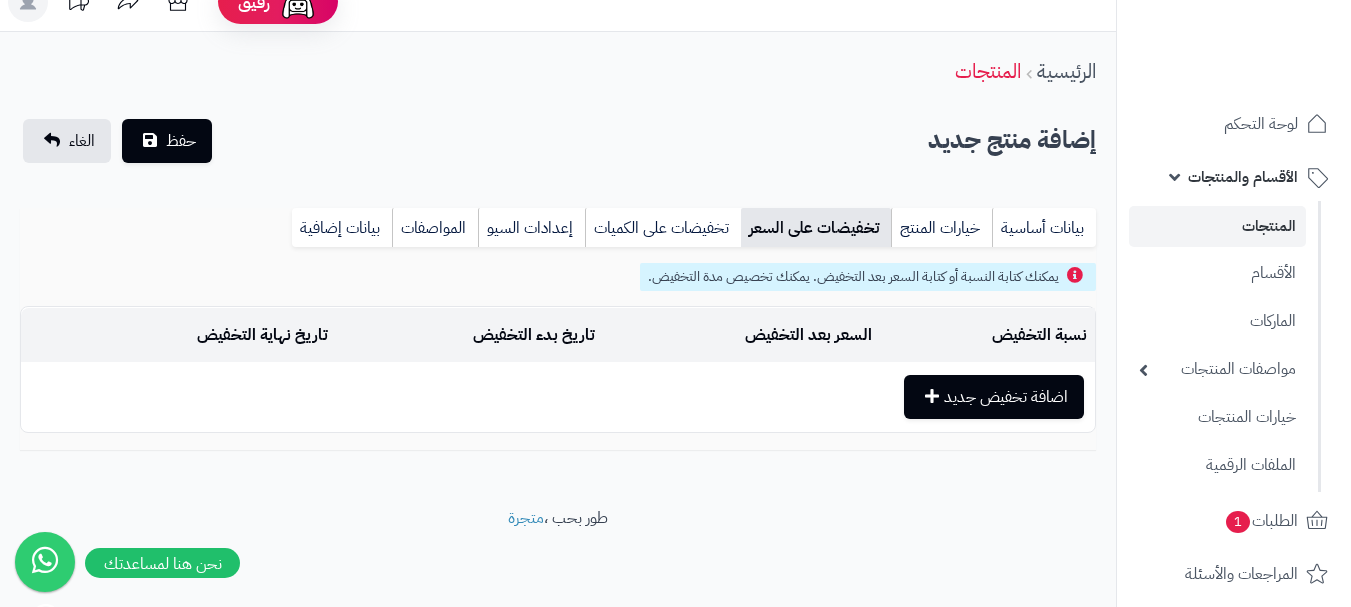 scroll, scrollTop: 28, scrollLeft: 0, axis: vertical 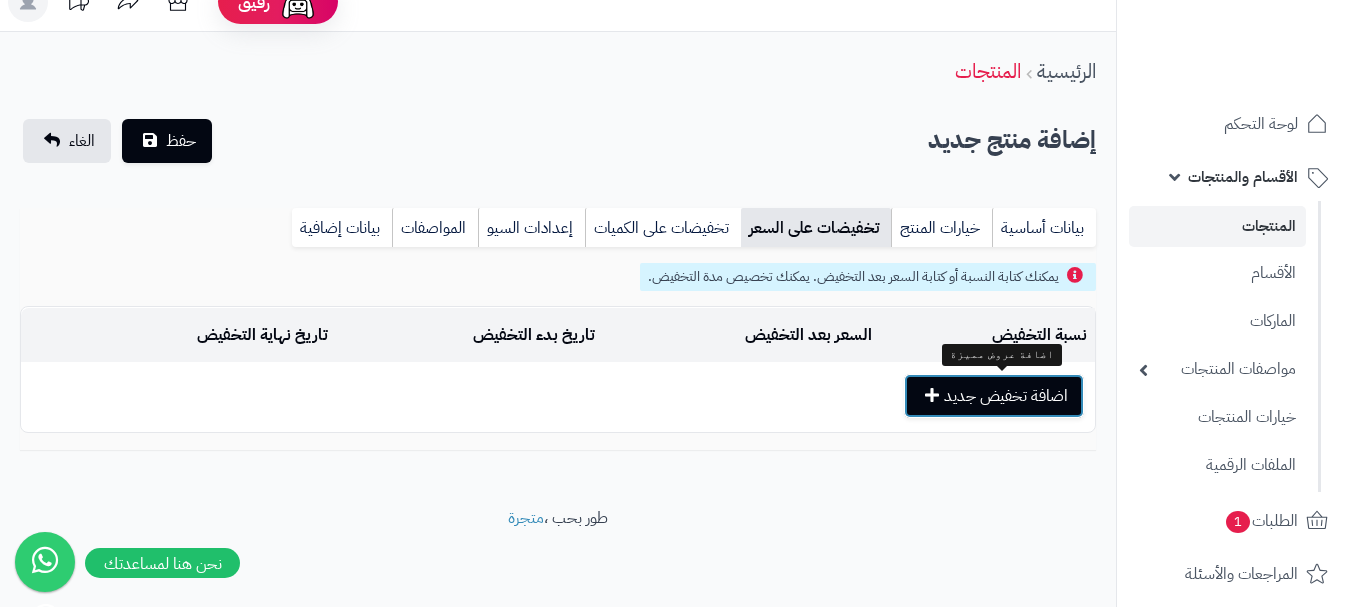 click on "اضافة تخفيض جديد" at bounding box center [994, 396] 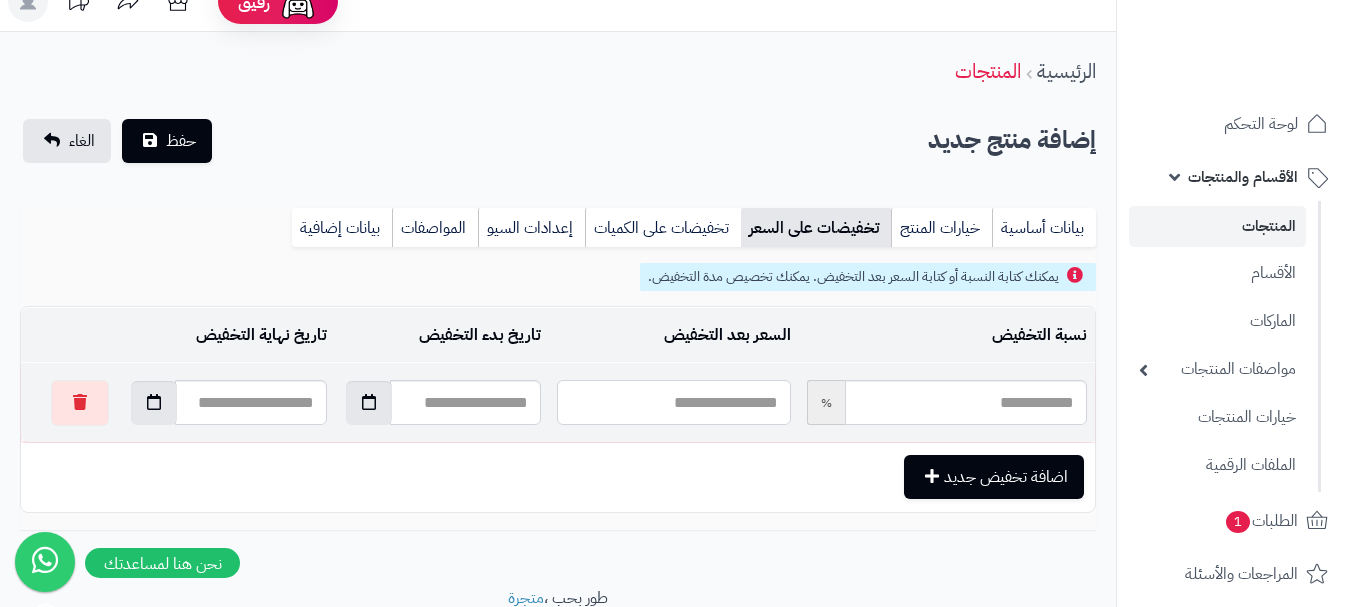 click at bounding box center [673, 402] 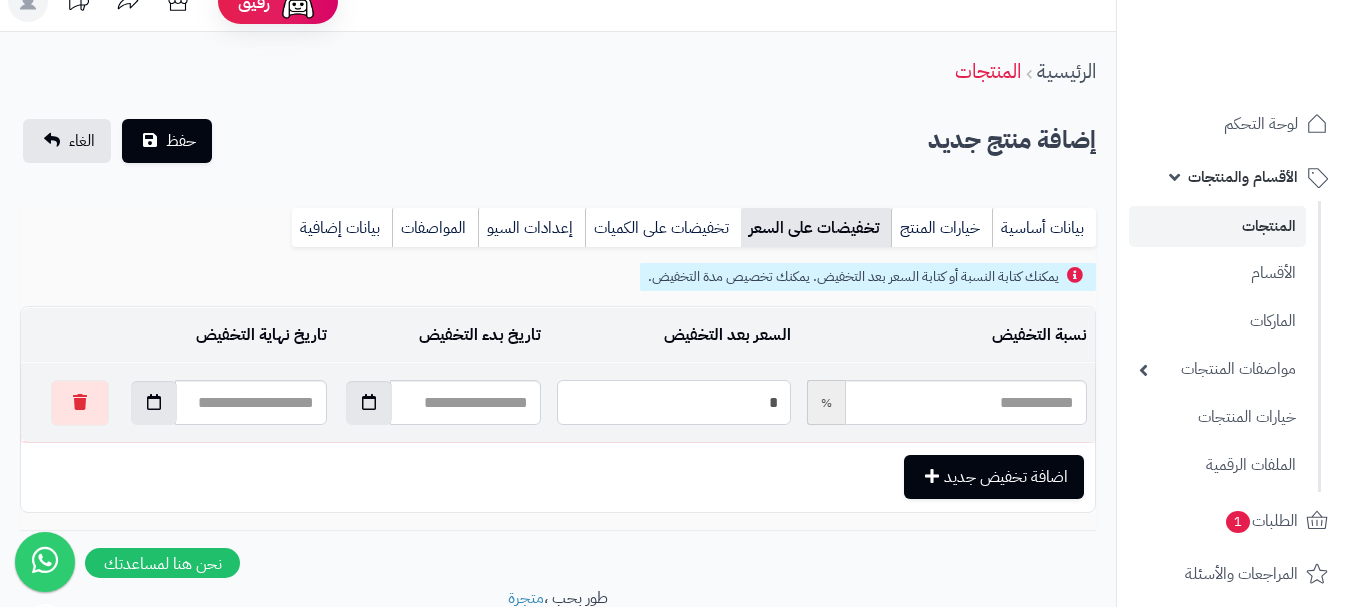 type on "**" 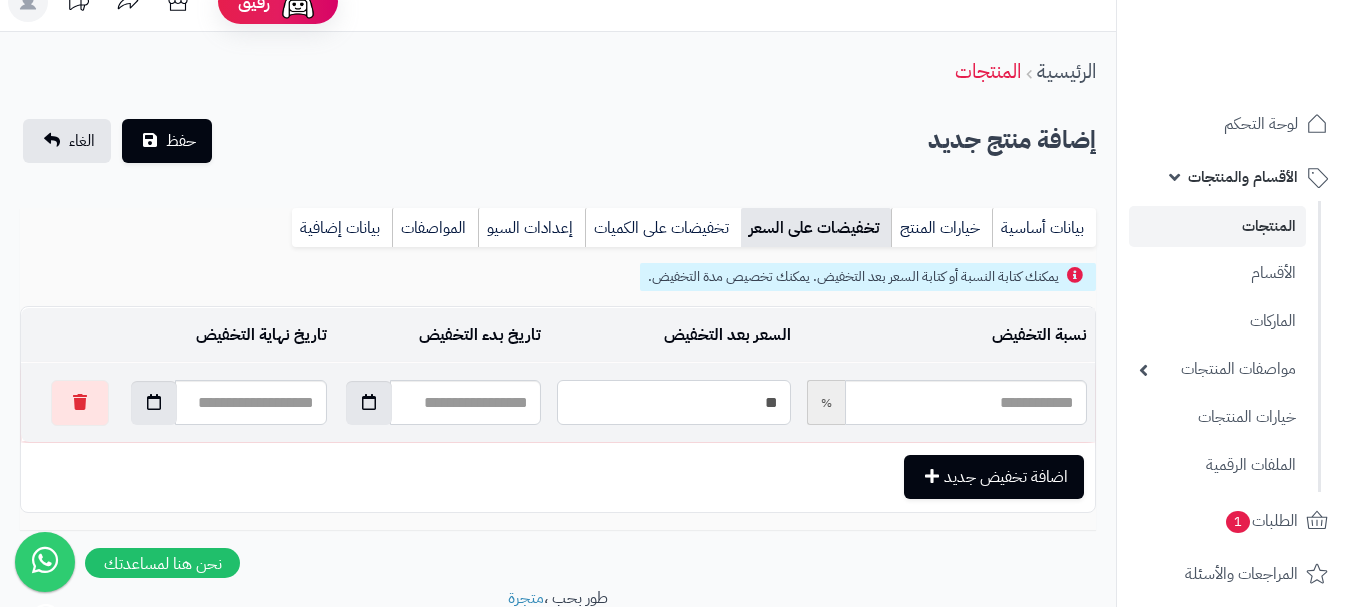 type on "*****" 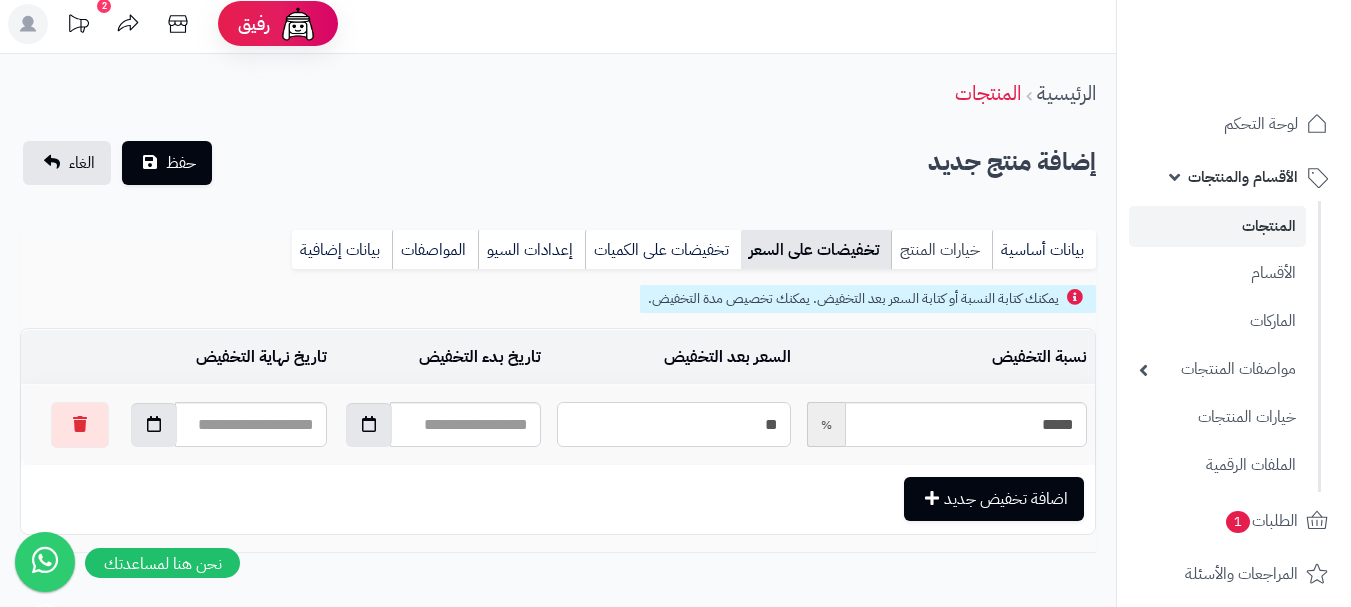 scroll, scrollTop: 0, scrollLeft: 0, axis: both 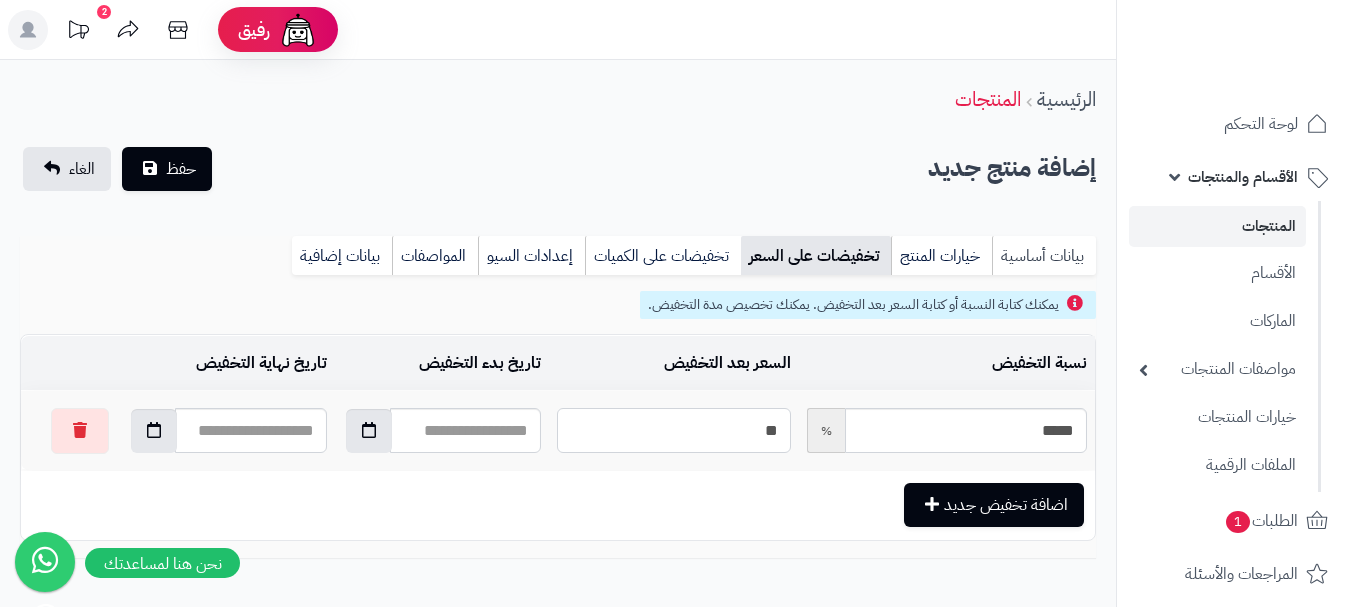 type on "**" 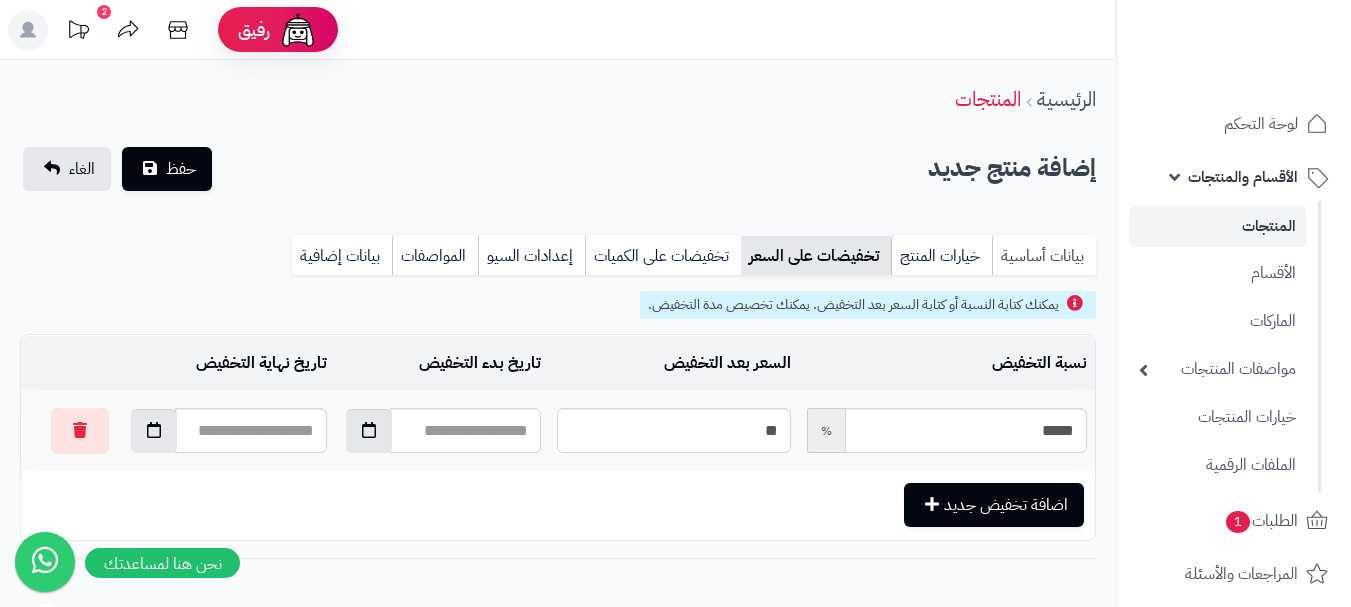 click on "بيانات أساسية" at bounding box center (1044, 256) 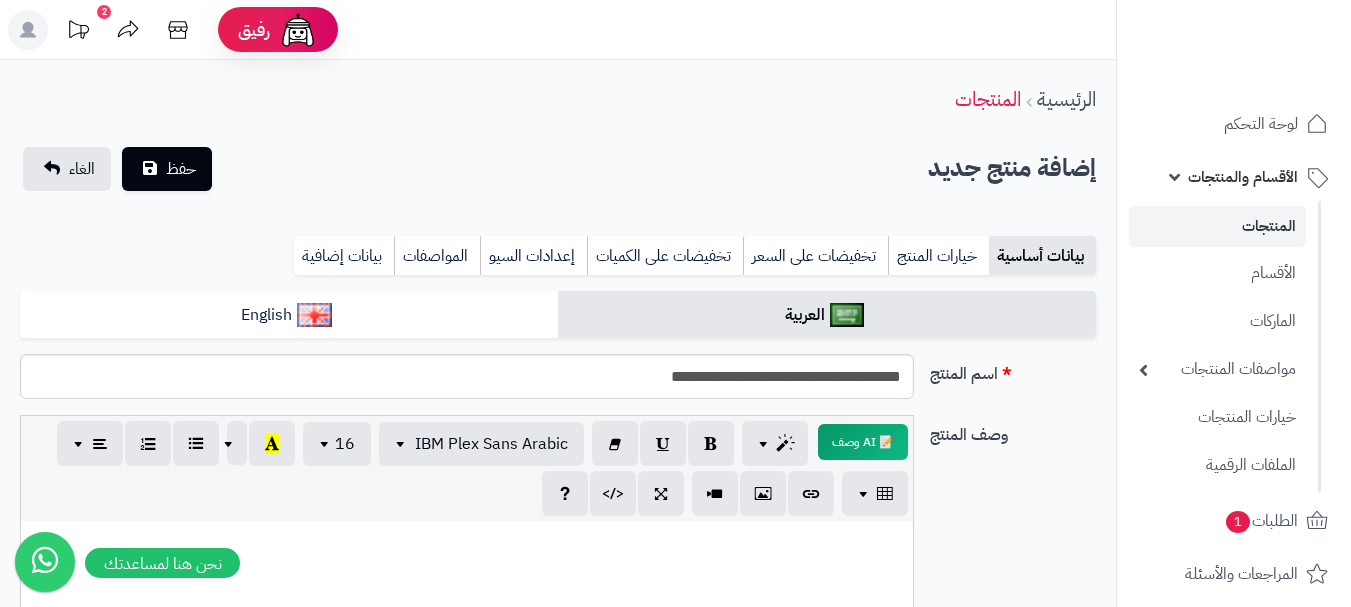 scroll, scrollTop: 0, scrollLeft: 0, axis: both 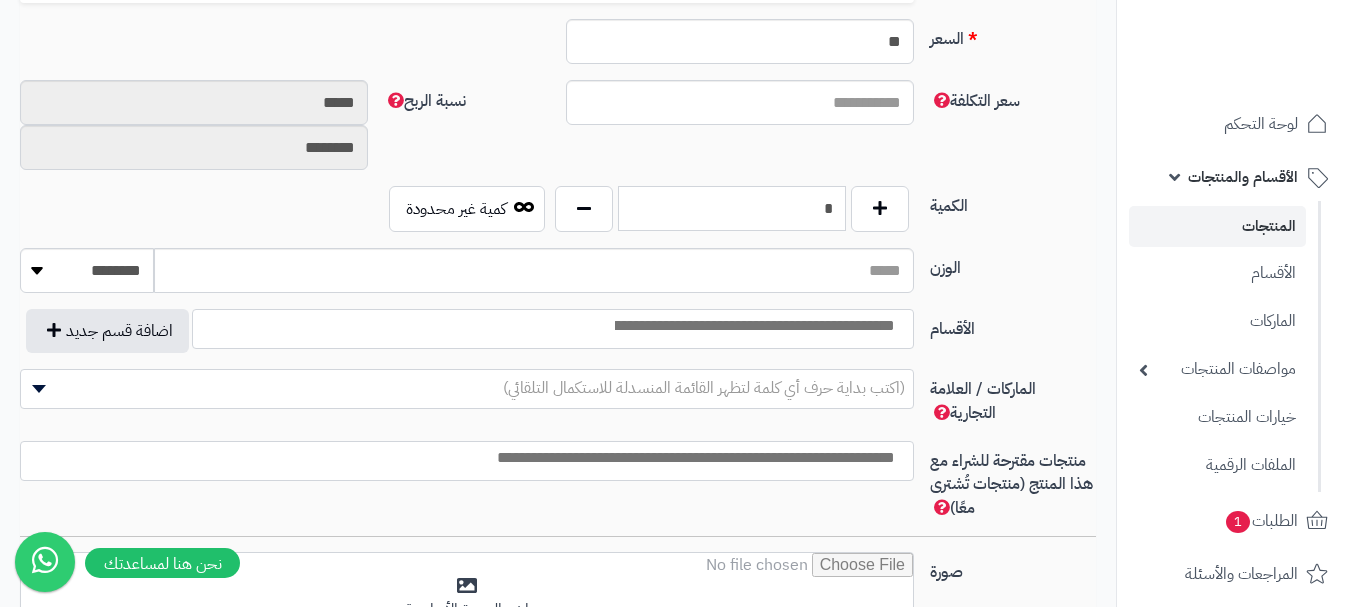 click on "*" at bounding box center (732, 208) 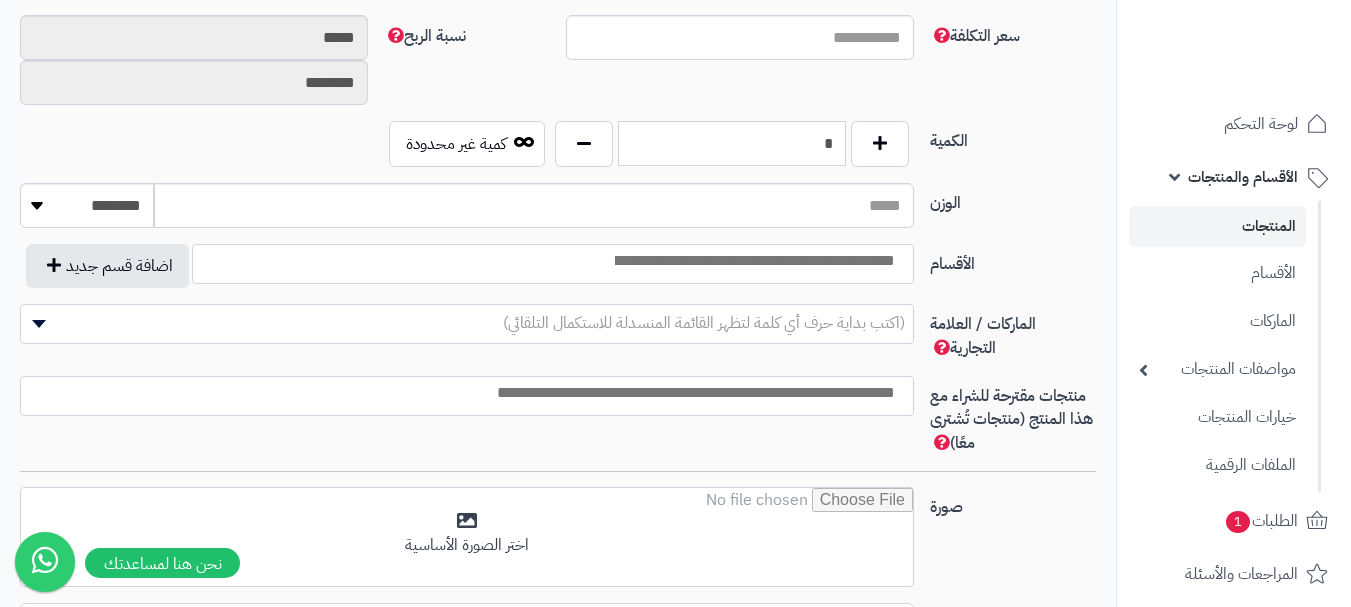 scroll, scrollTop: 1000, scrollLeft: 0, axis: vertical 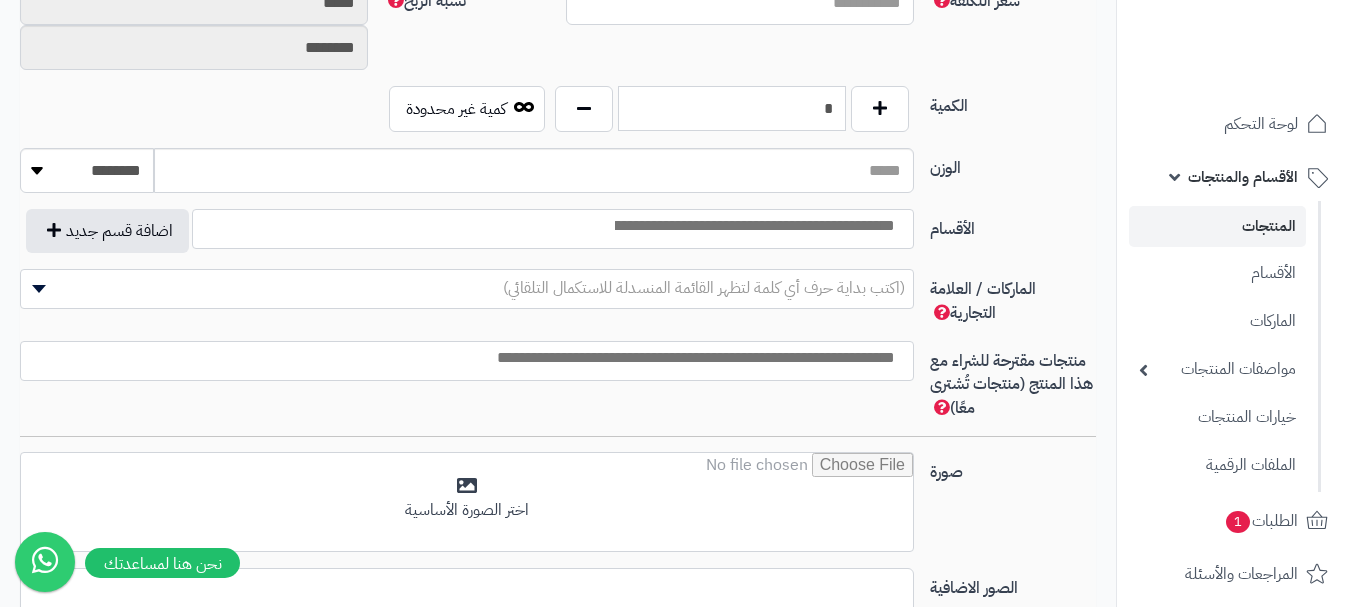 type on "*" 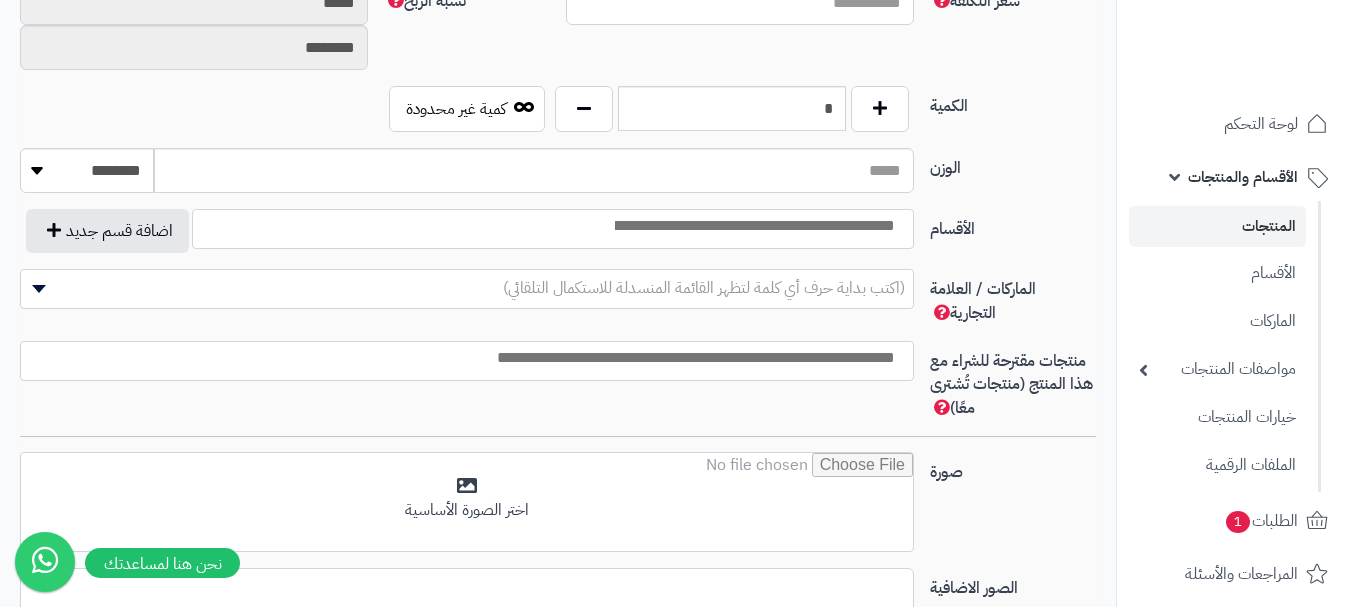 click at bounding box center (753, 226) 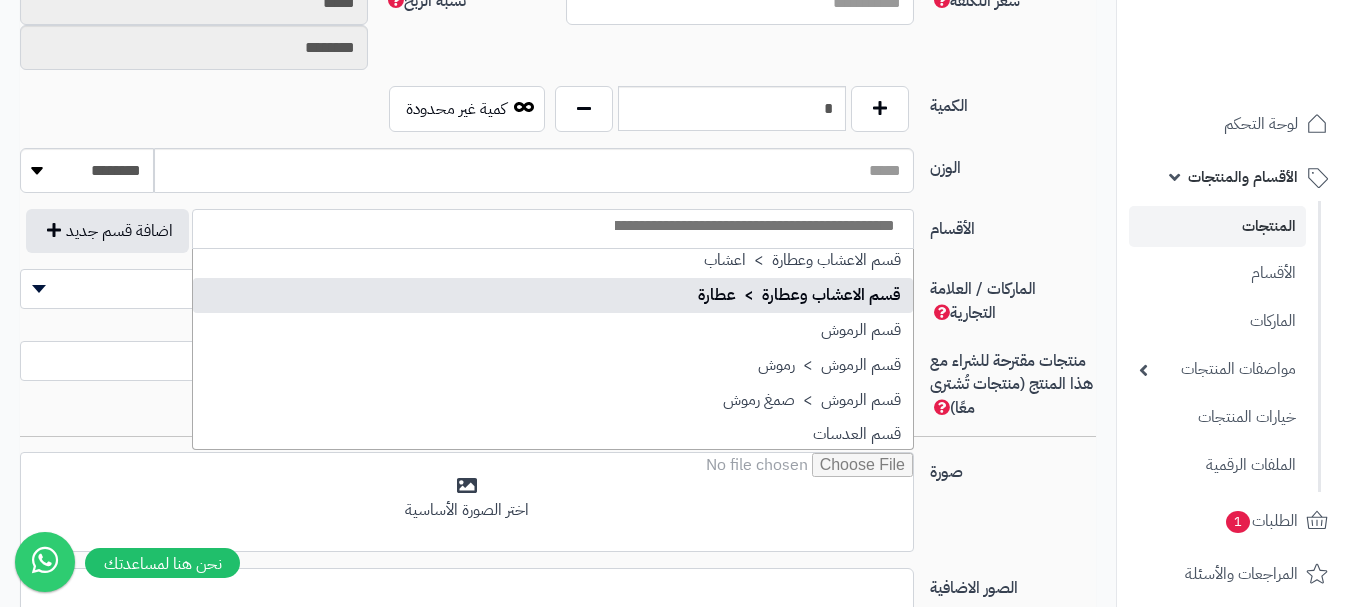 scroll, scrollTop: 1400, scrollLeft: 0, axis: vertical 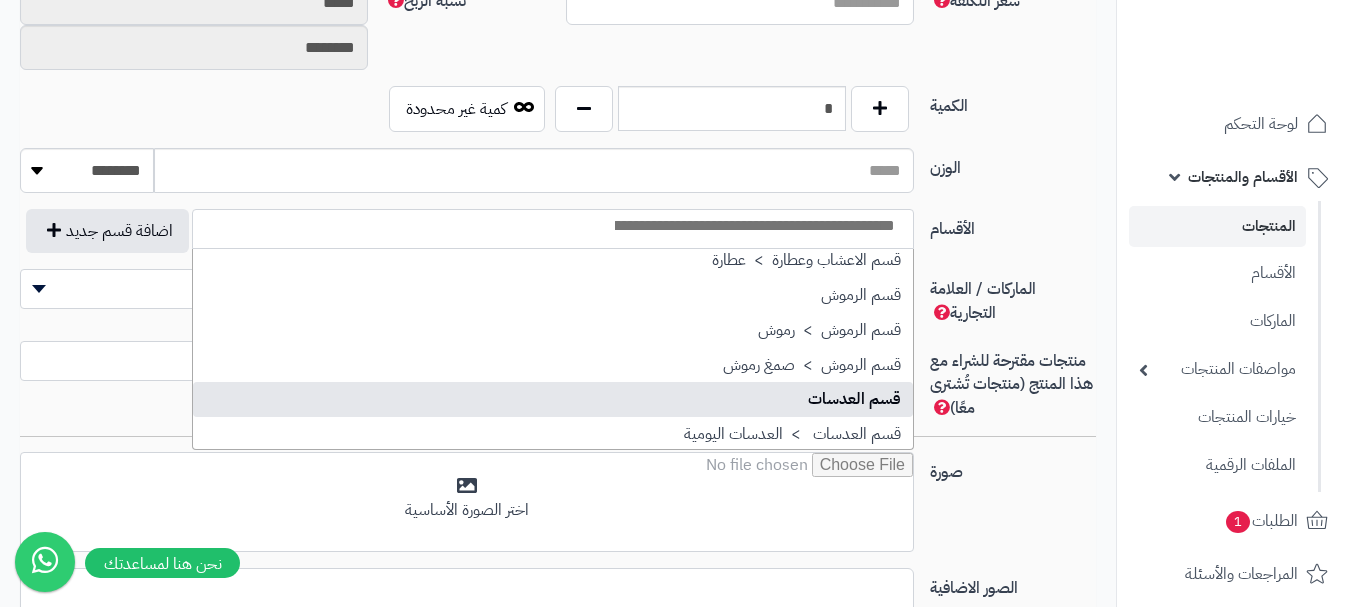 select on "**" 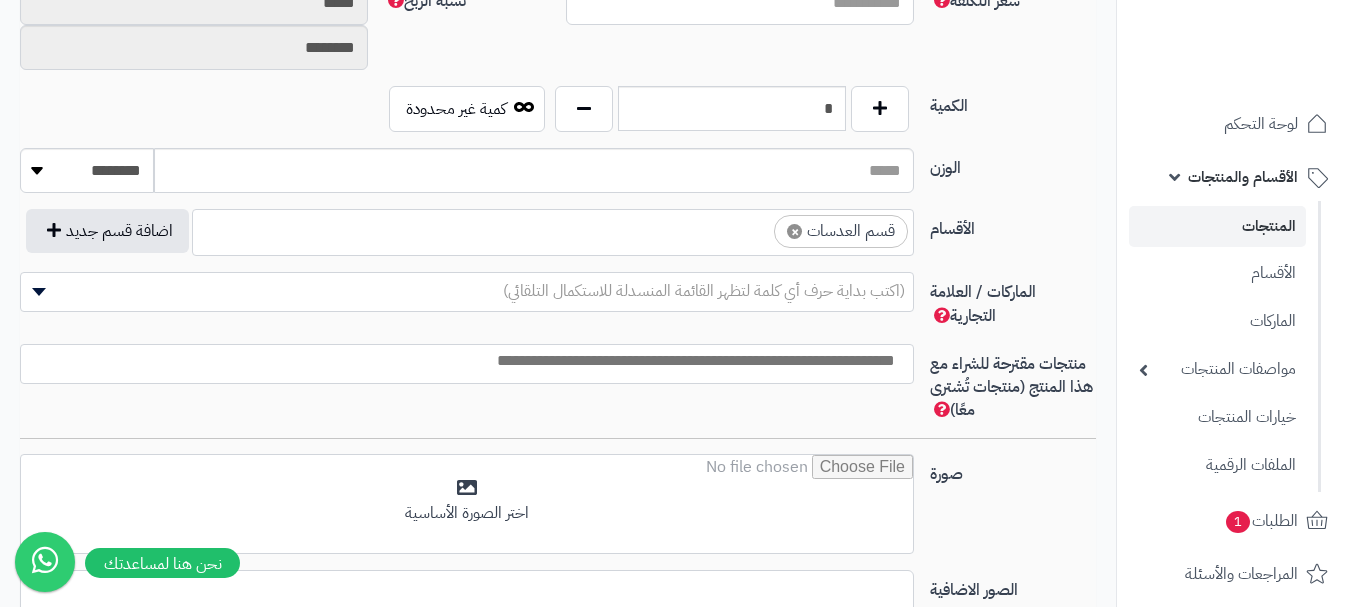 click on "× قسم العدسات" at bounding box center (553, 229) 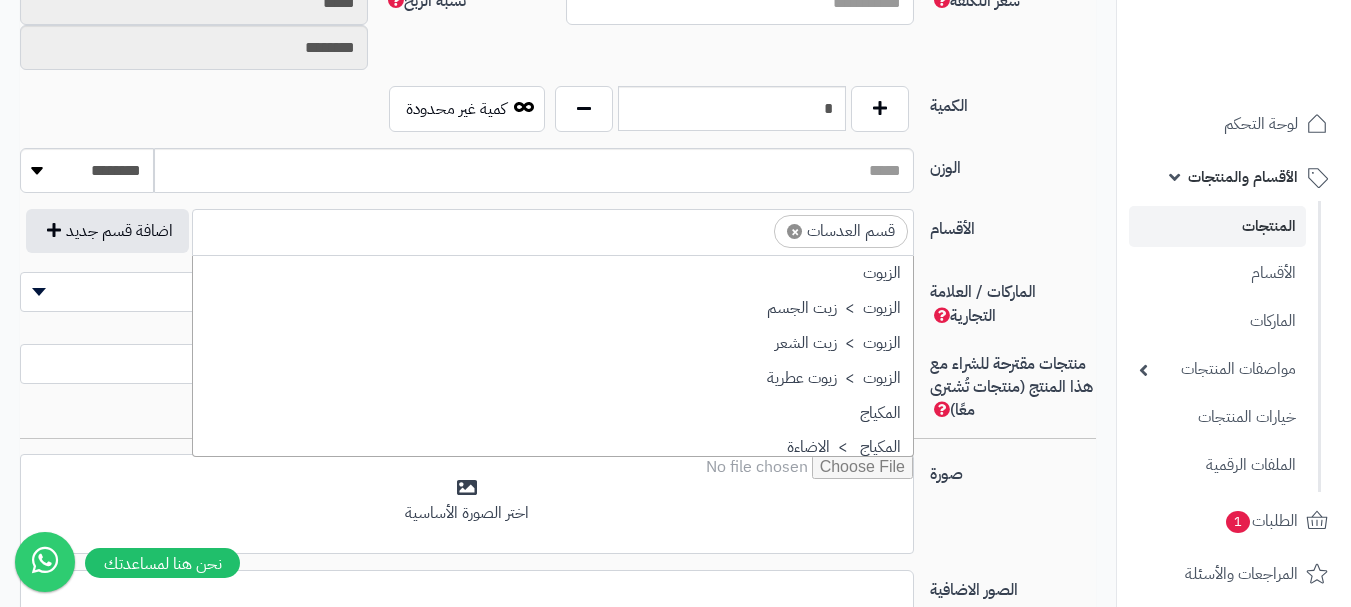 scroll, scrollTop: 1498, scrollLeft: 0, axis: vertical 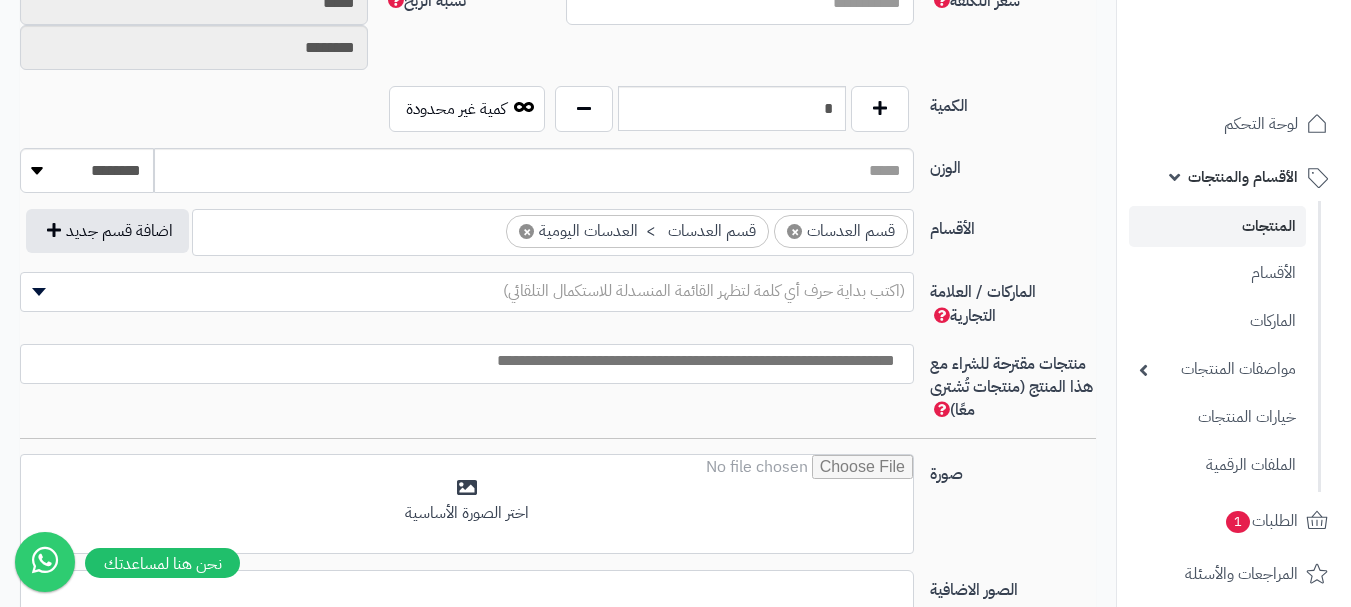 click at bounding box center [488, 226] 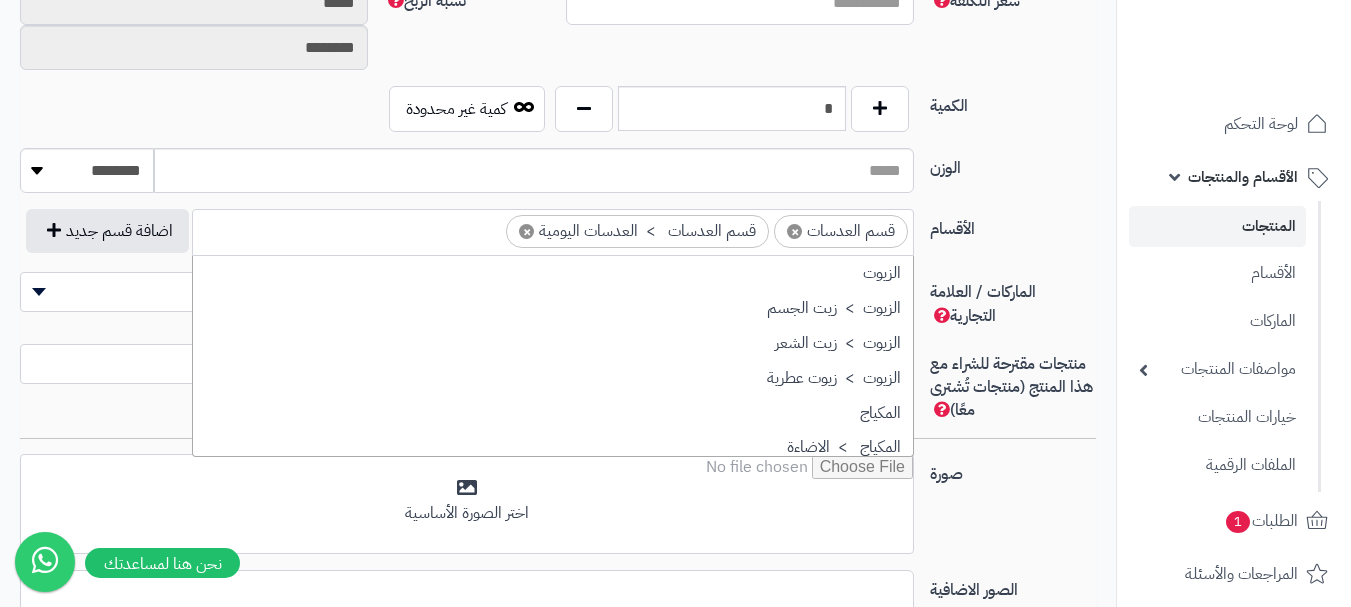 scroll, scrollTop: 1498, scrollLeft: 0, axis: vertical 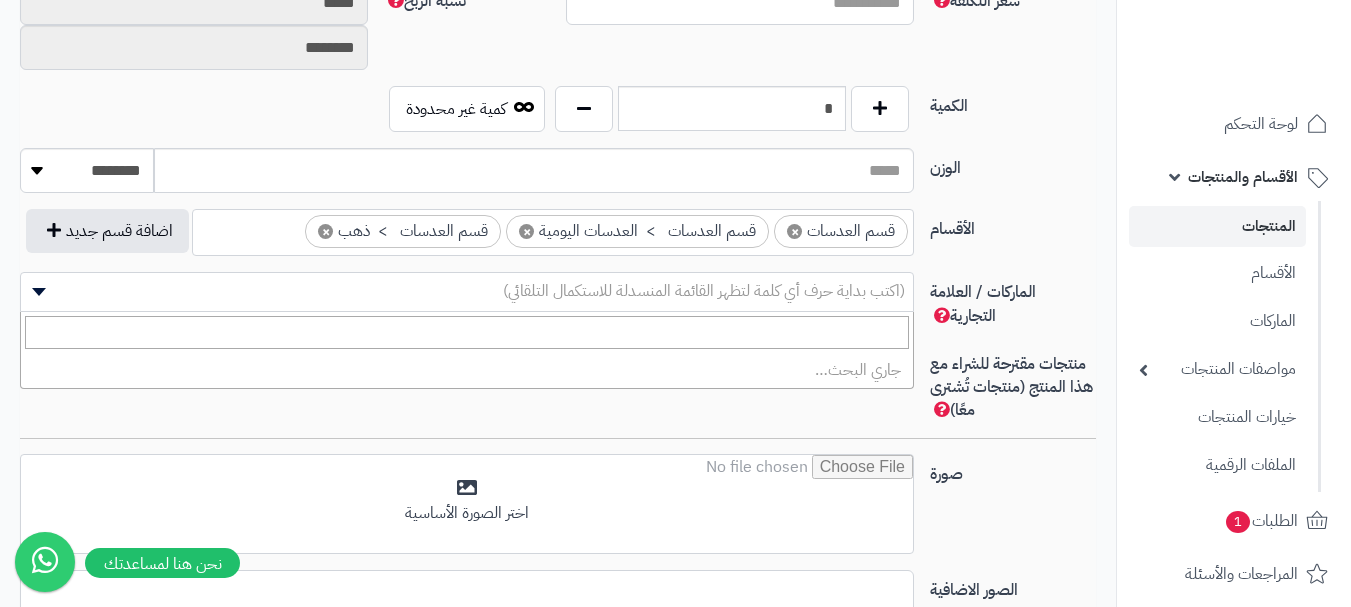 click on "(اكتب بداية حرف أي كلمة لتظهر القائمة المنسدلة للاستكمال التلقائي)" at bounding box center [704, 291] 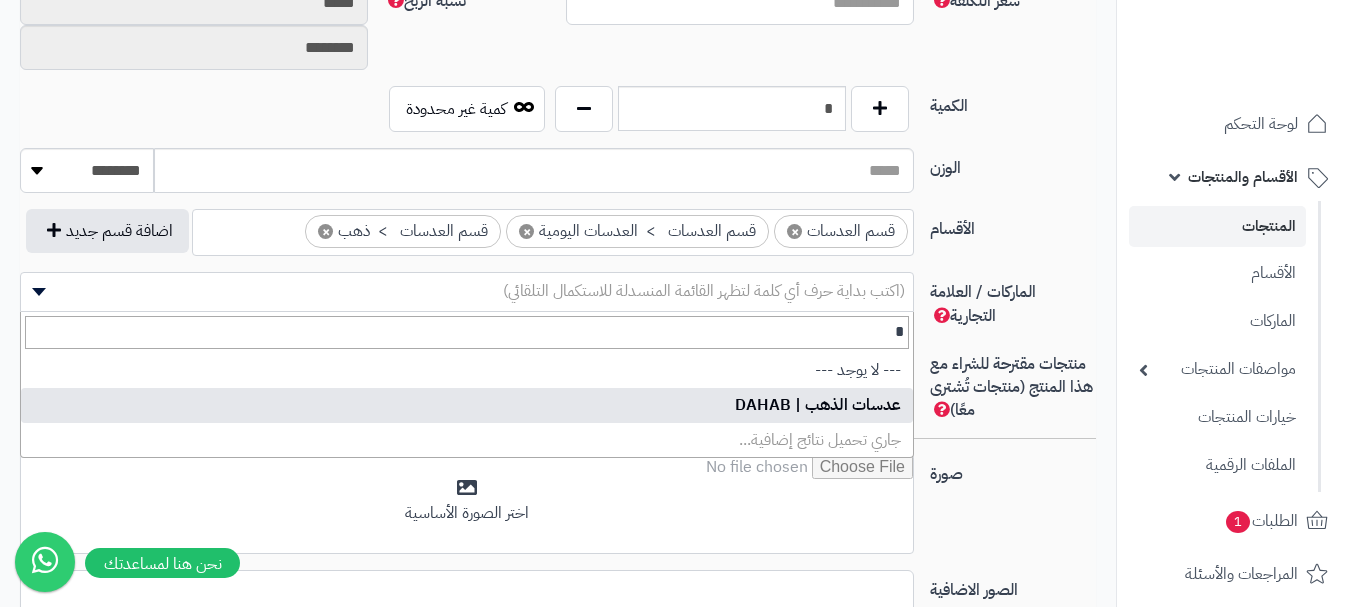 type on "*" 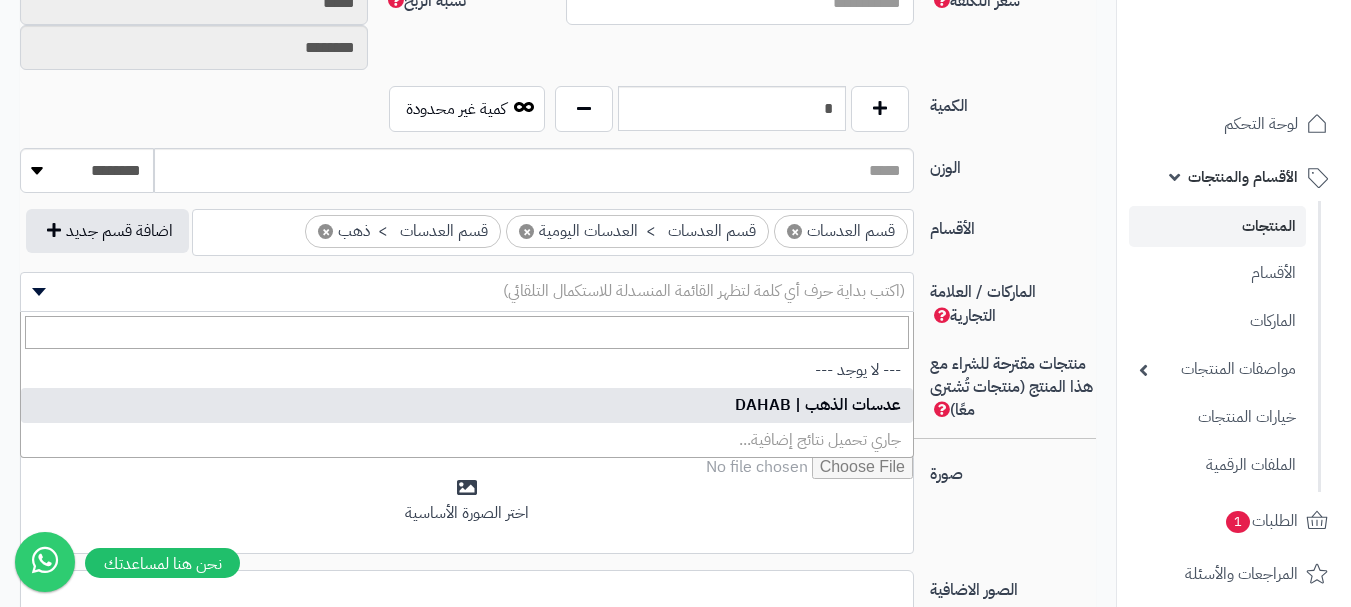 select on "***" 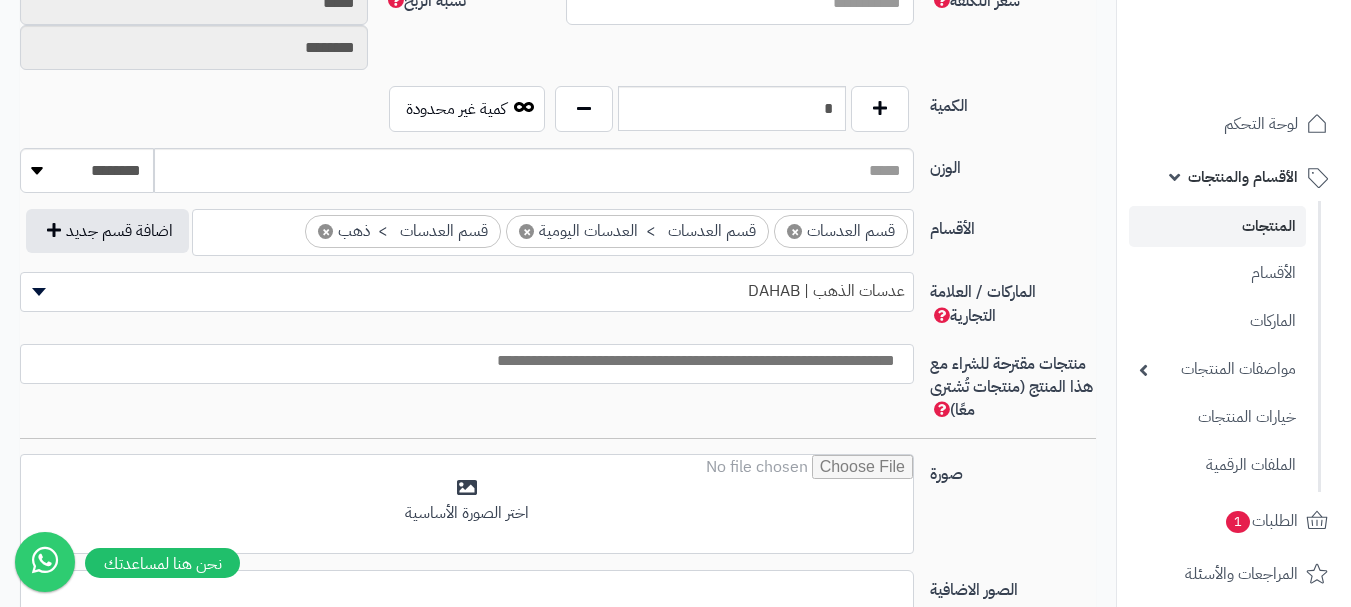 click at bounding box center [462, 359] 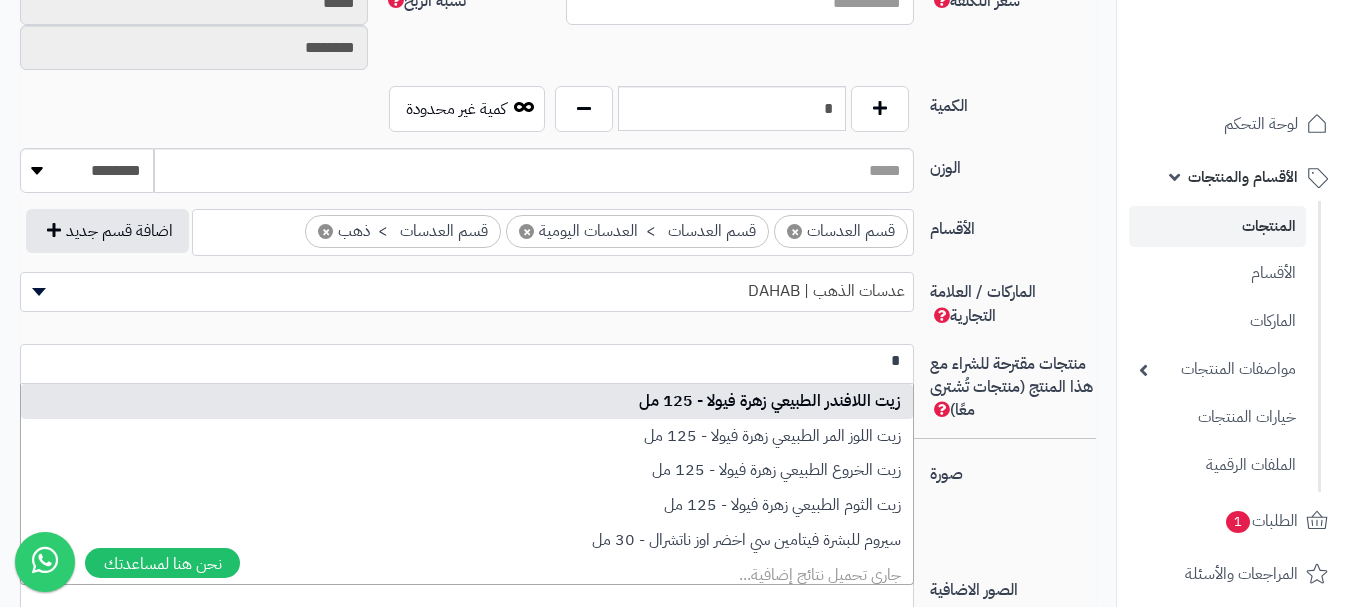 scroll, scrollTop: 0, scrollLeft: 0, axis: both 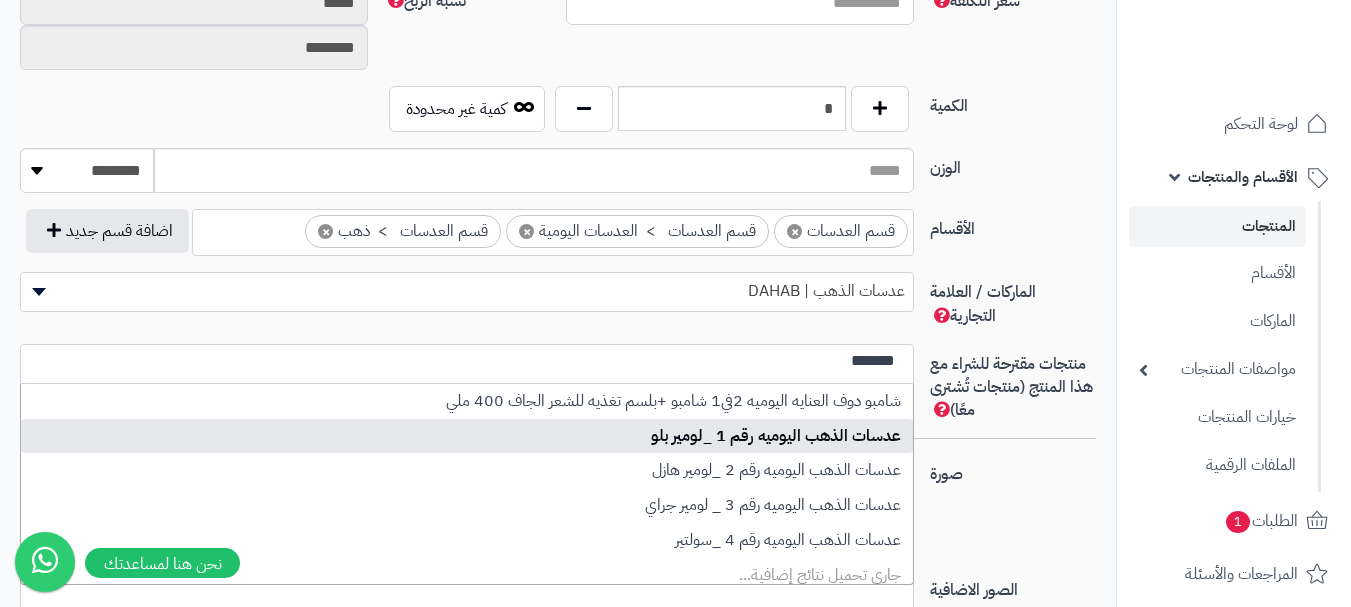 type on "*******" 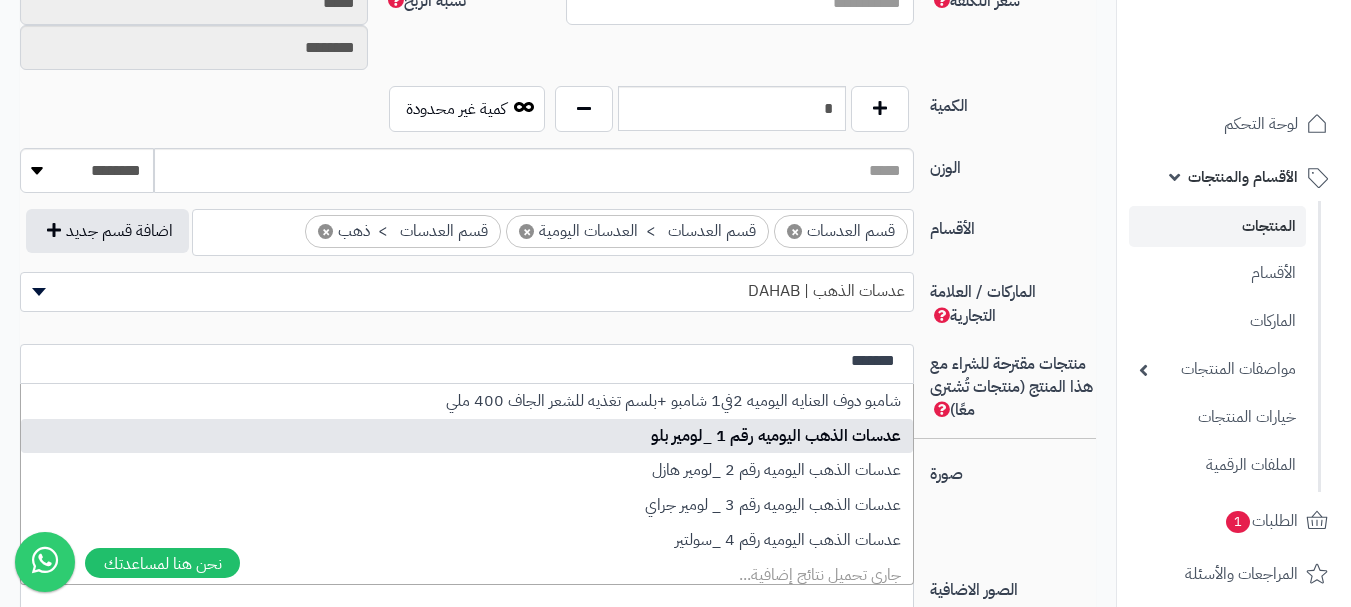 type 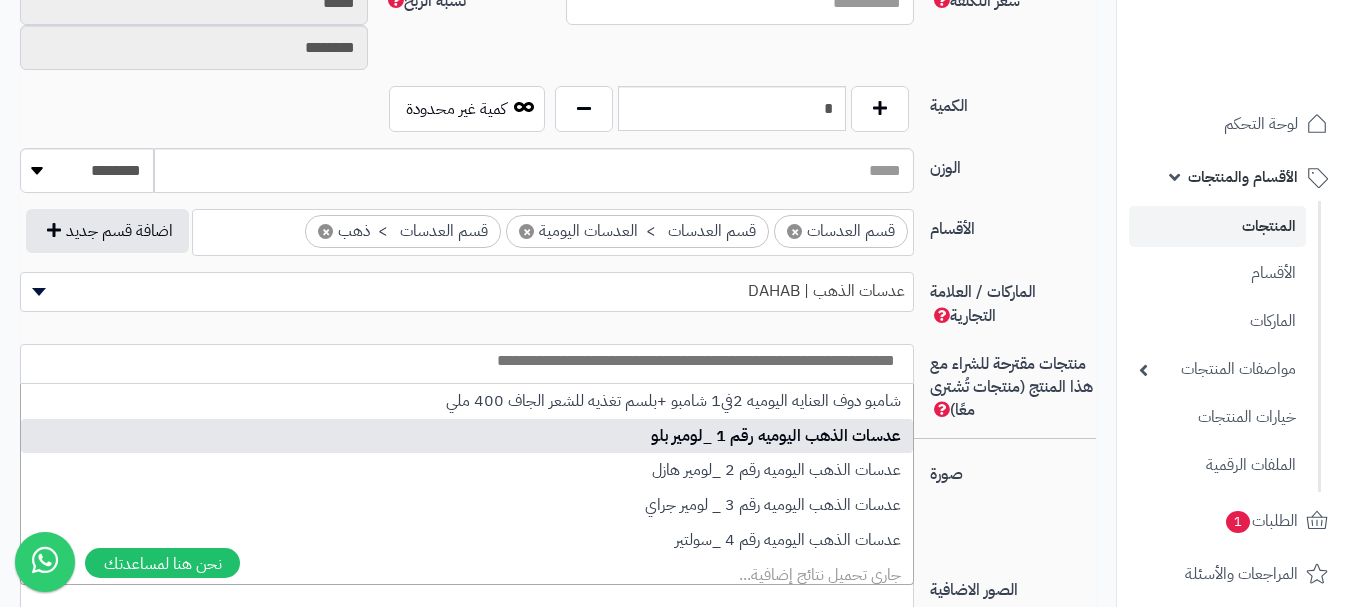 select on "****" 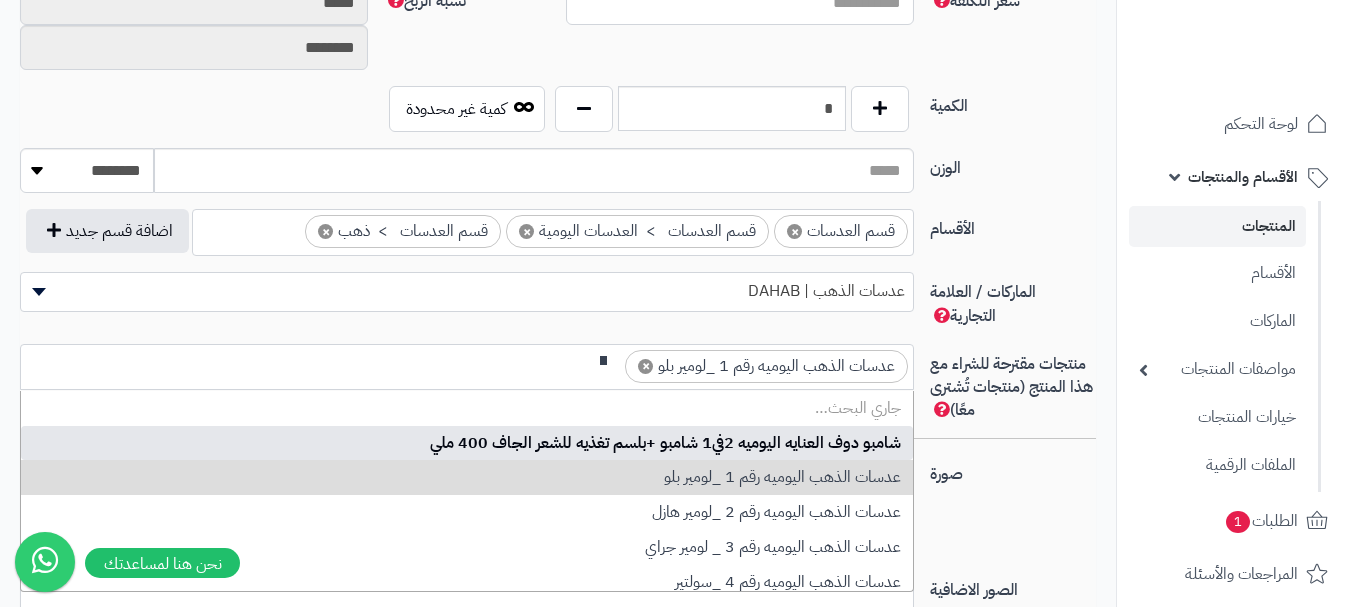 scroll, scrollTop: 0, scrollLeft: 0, axis: both 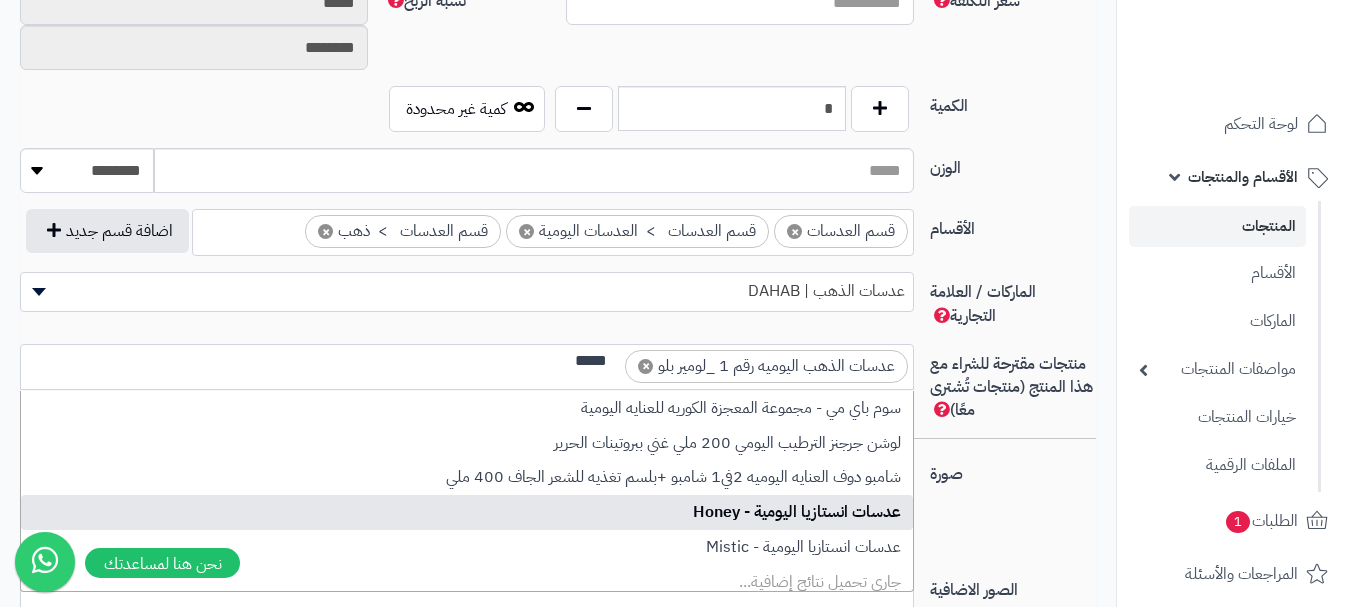 type on "*****" 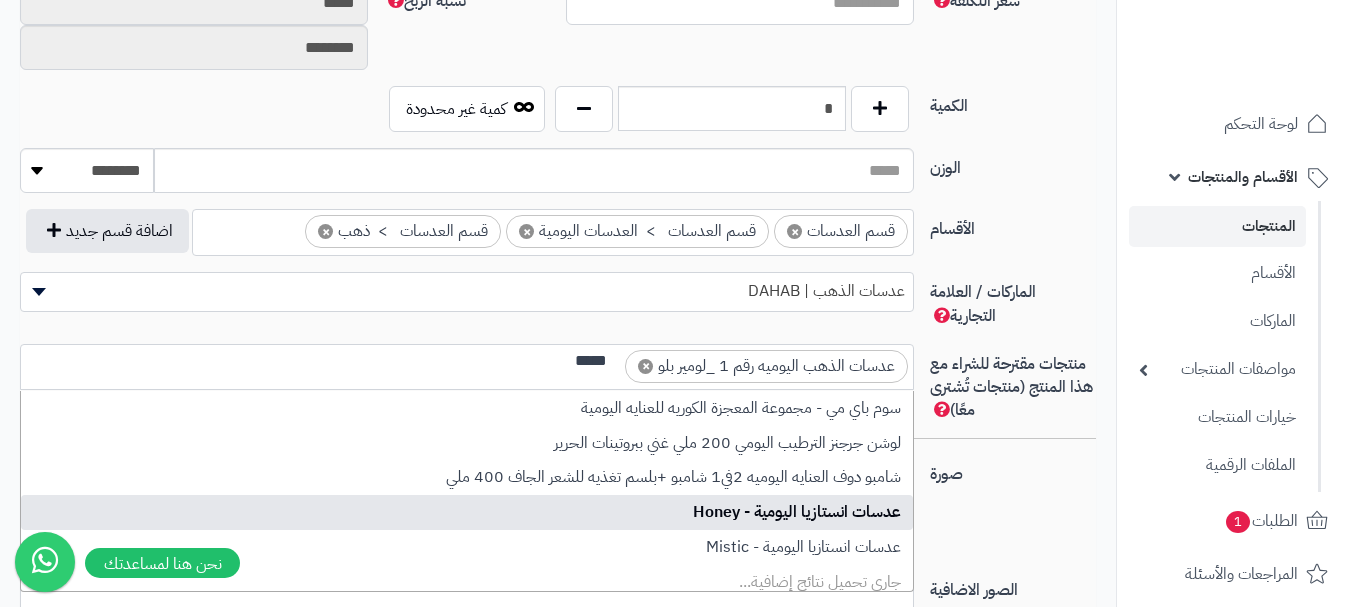type 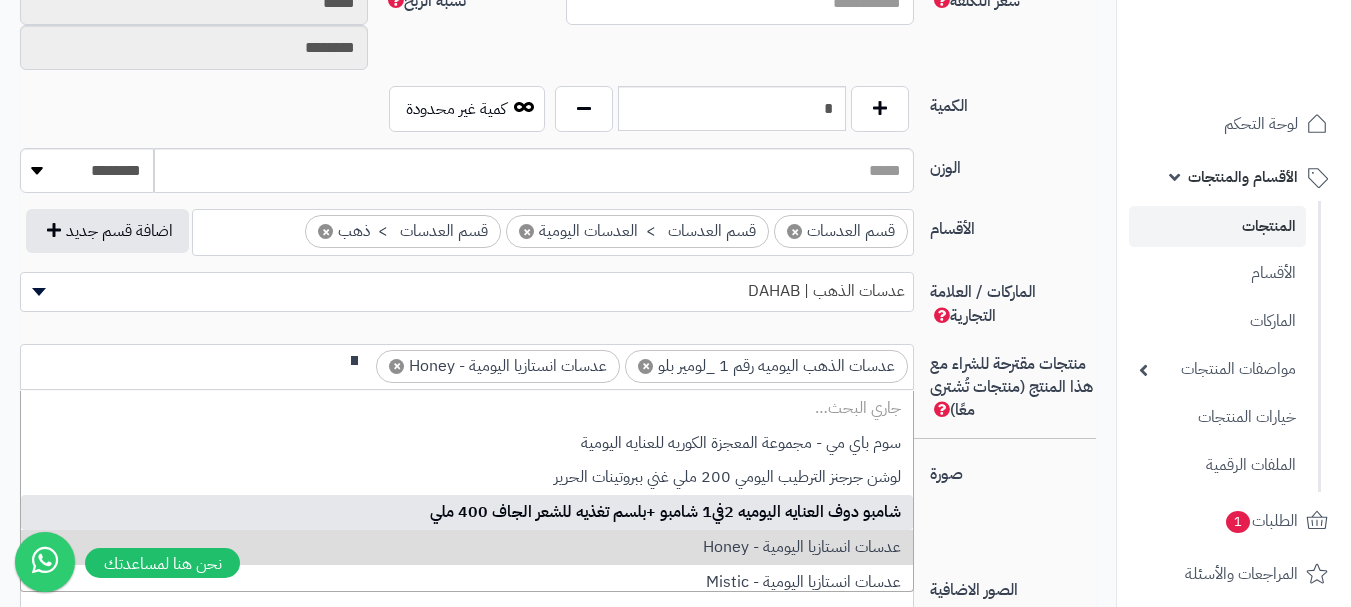scroll, scrollTop: 0, scrollLeft: 0, axis: both 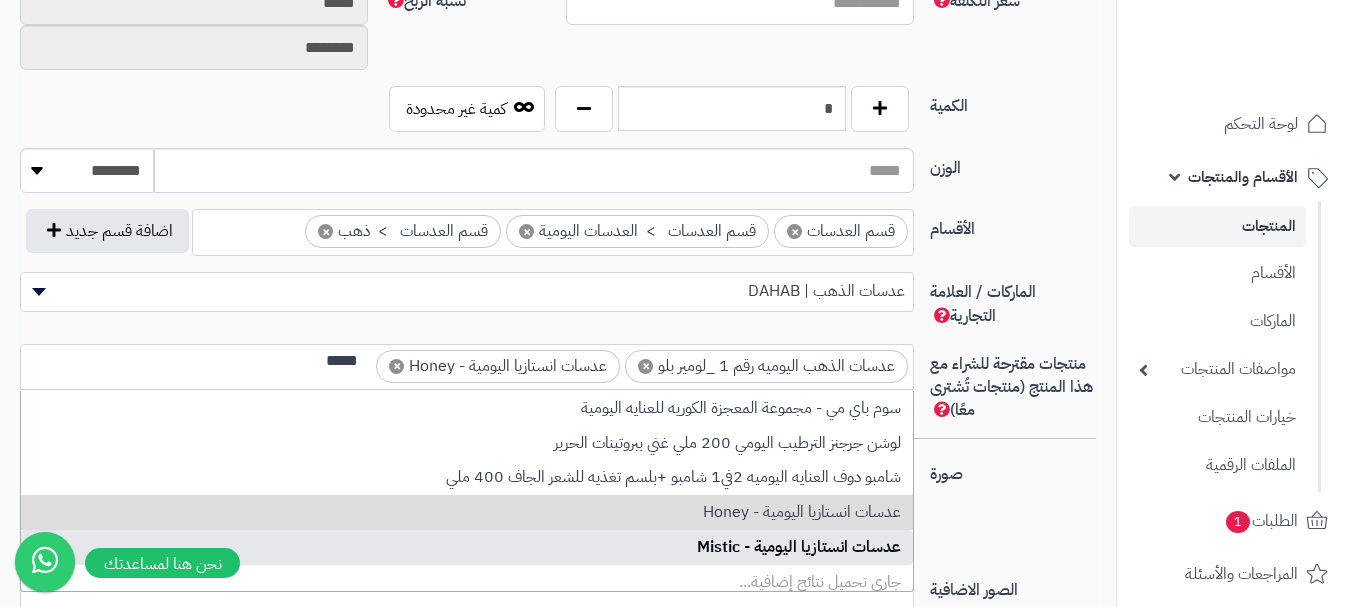 type on "*****" 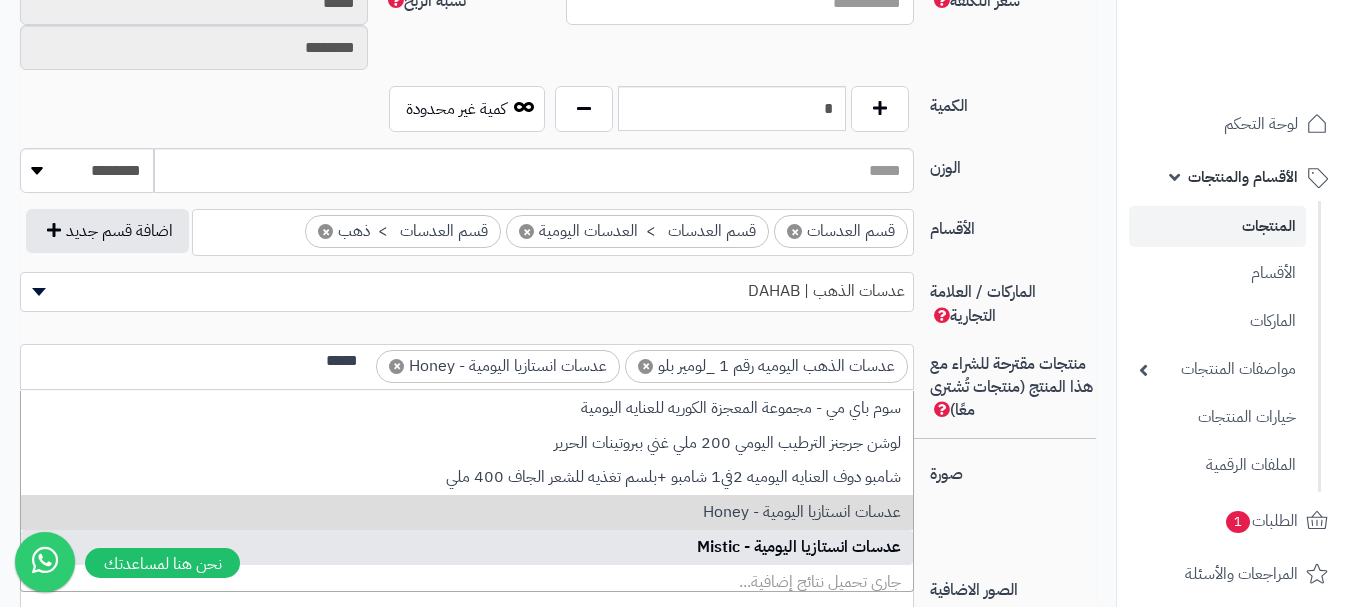 type 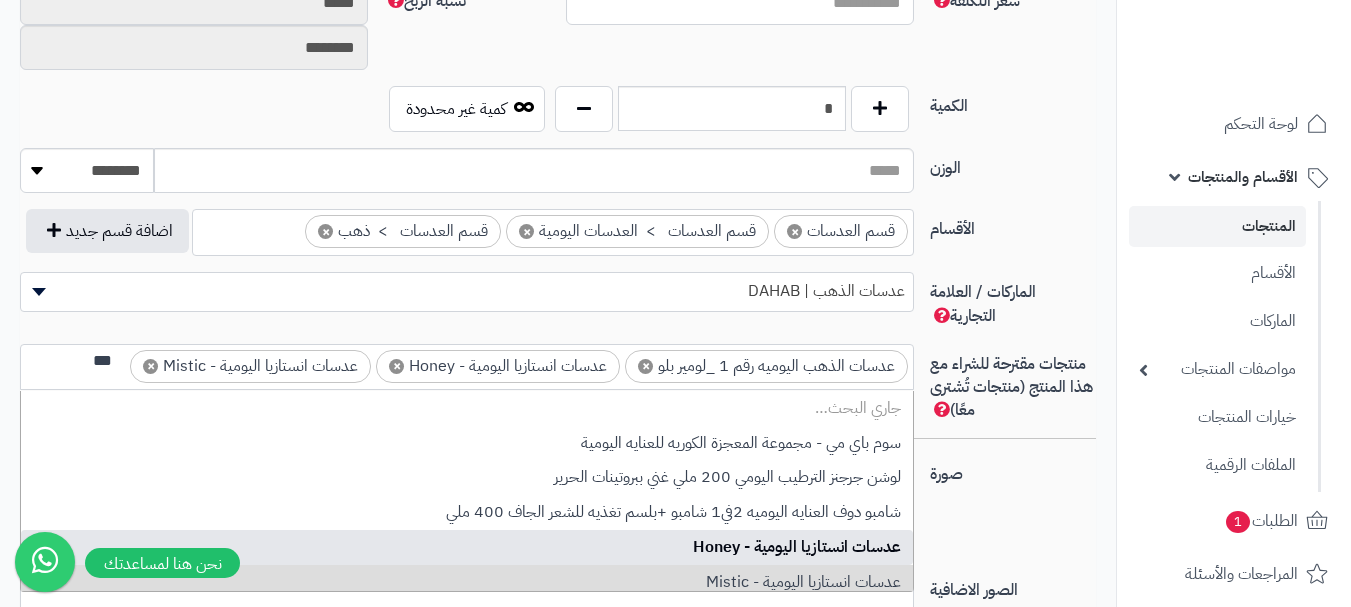 scroll, scrollTop: 0, scrollLeft: 0, axis: both 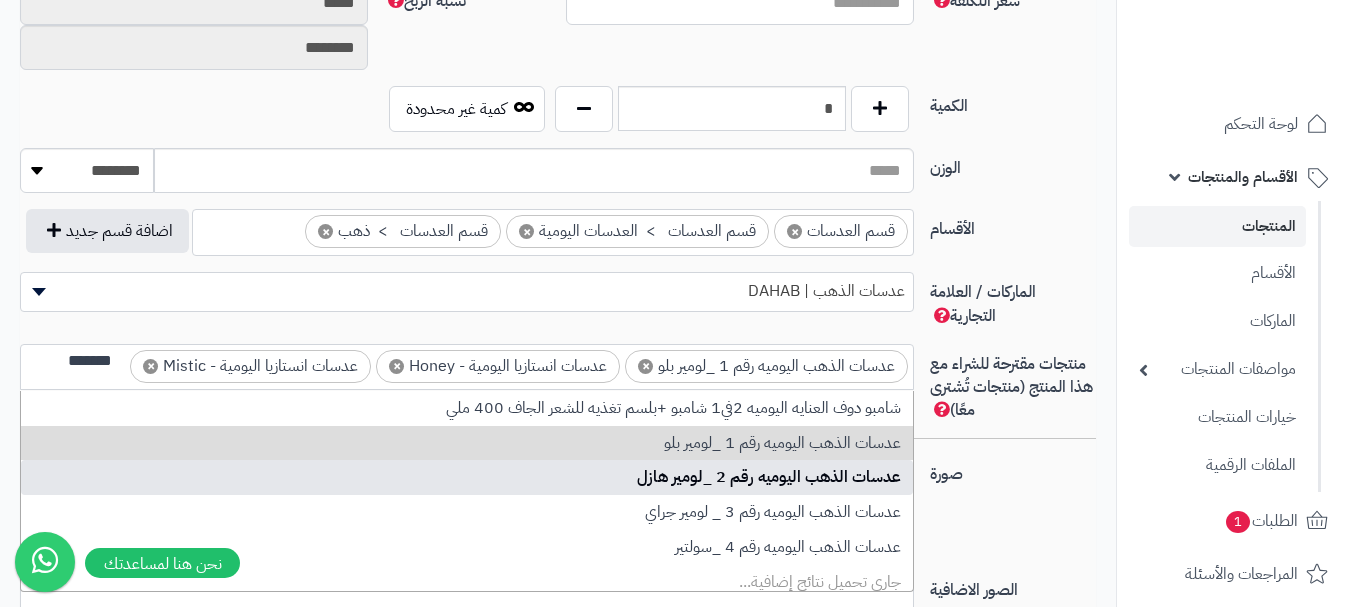 type on "*******" 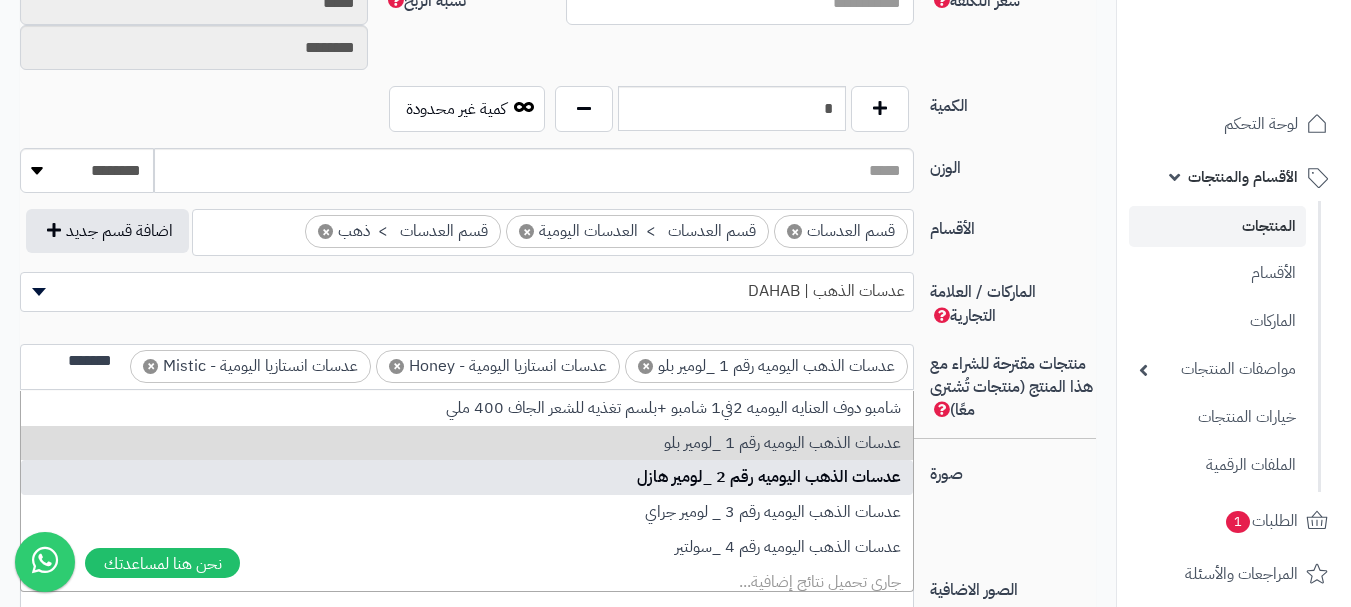 type 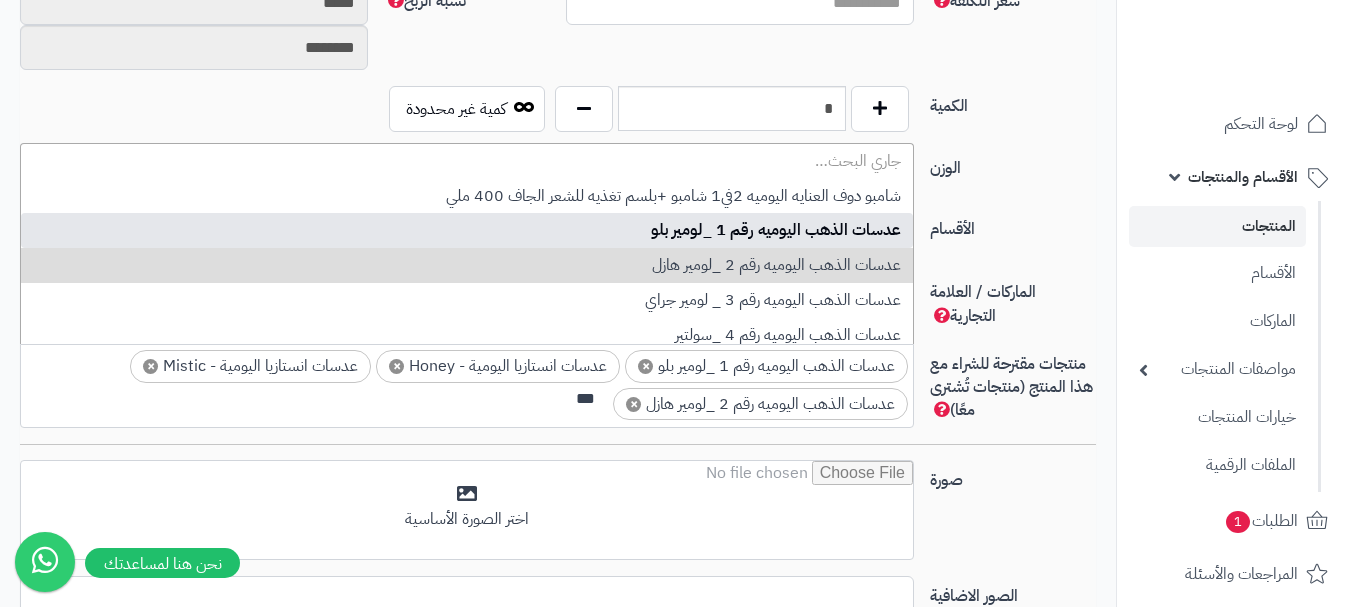 scroll, scrollTop: 0, scrollLeft: 0, axis: both 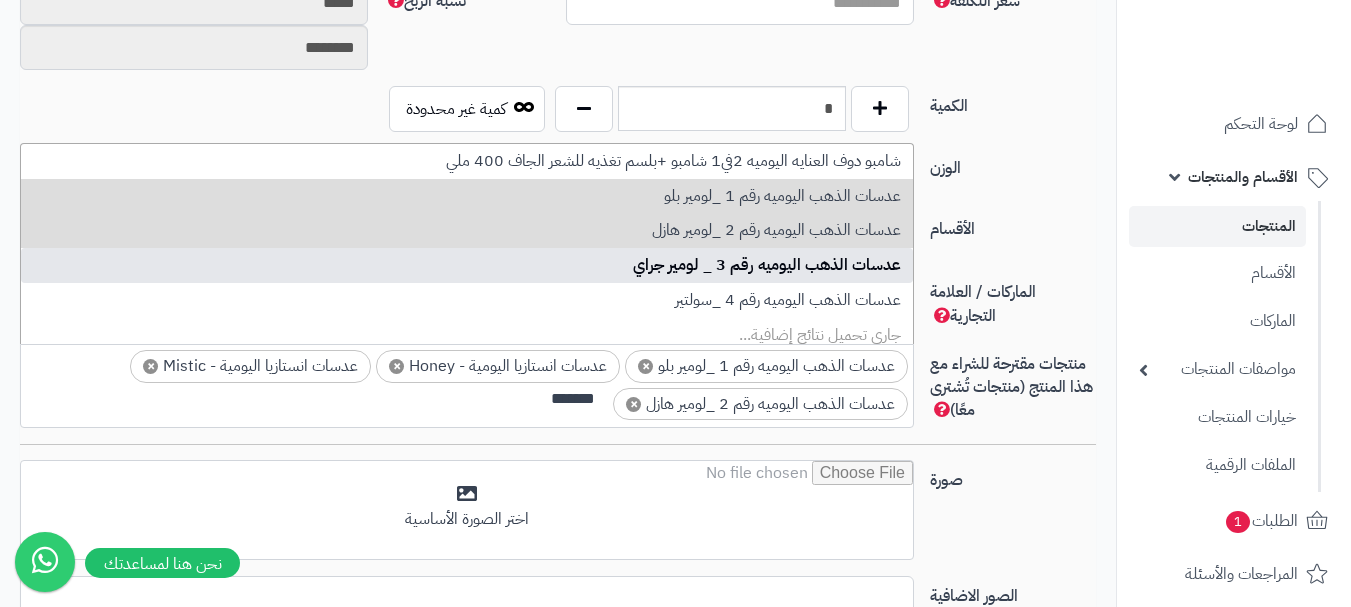 type on "*******" 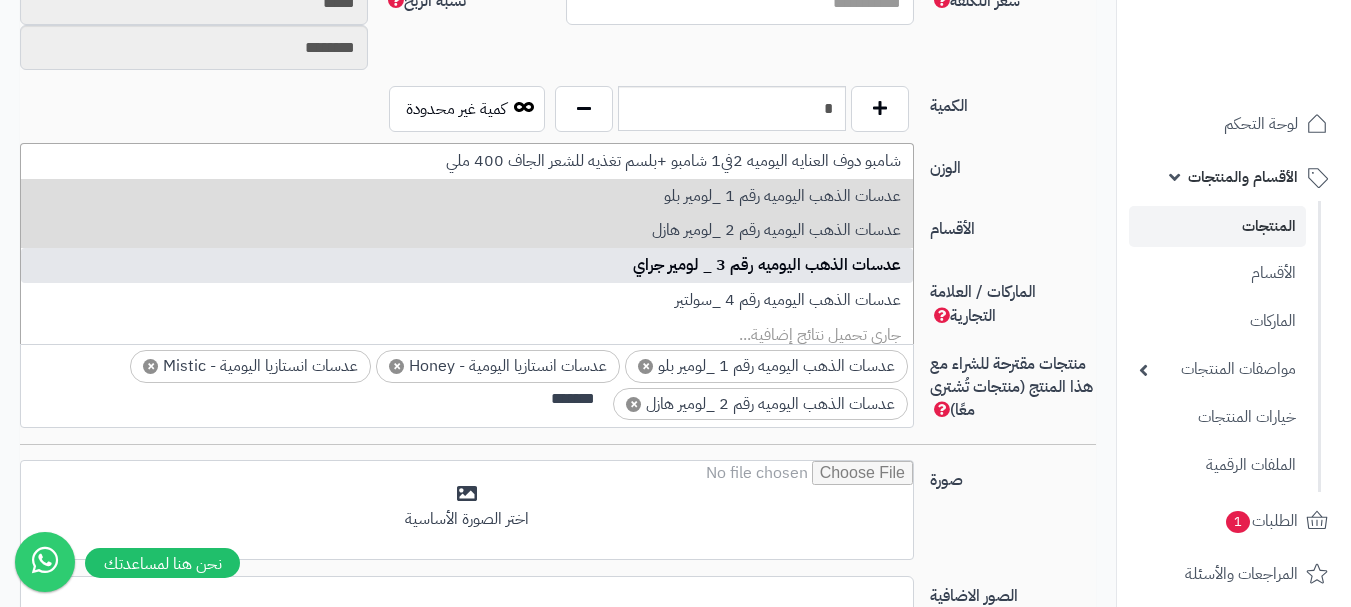 type 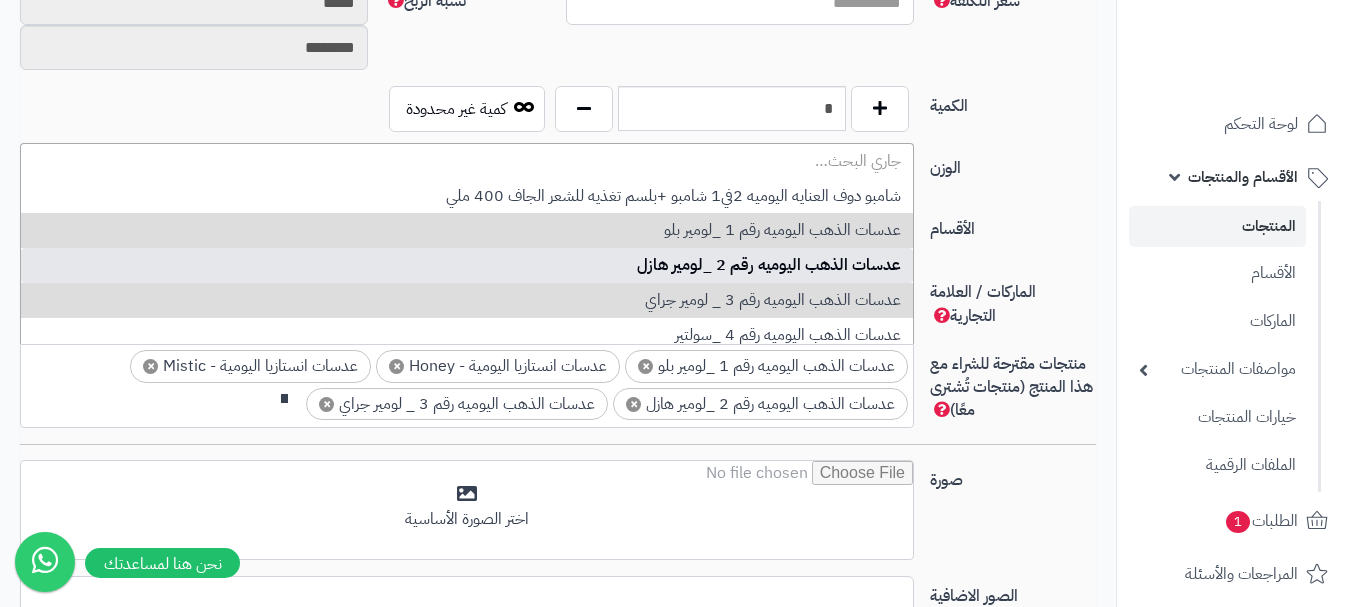 scroll, scrollTop: 0, scrollLeft: 0, axis: both 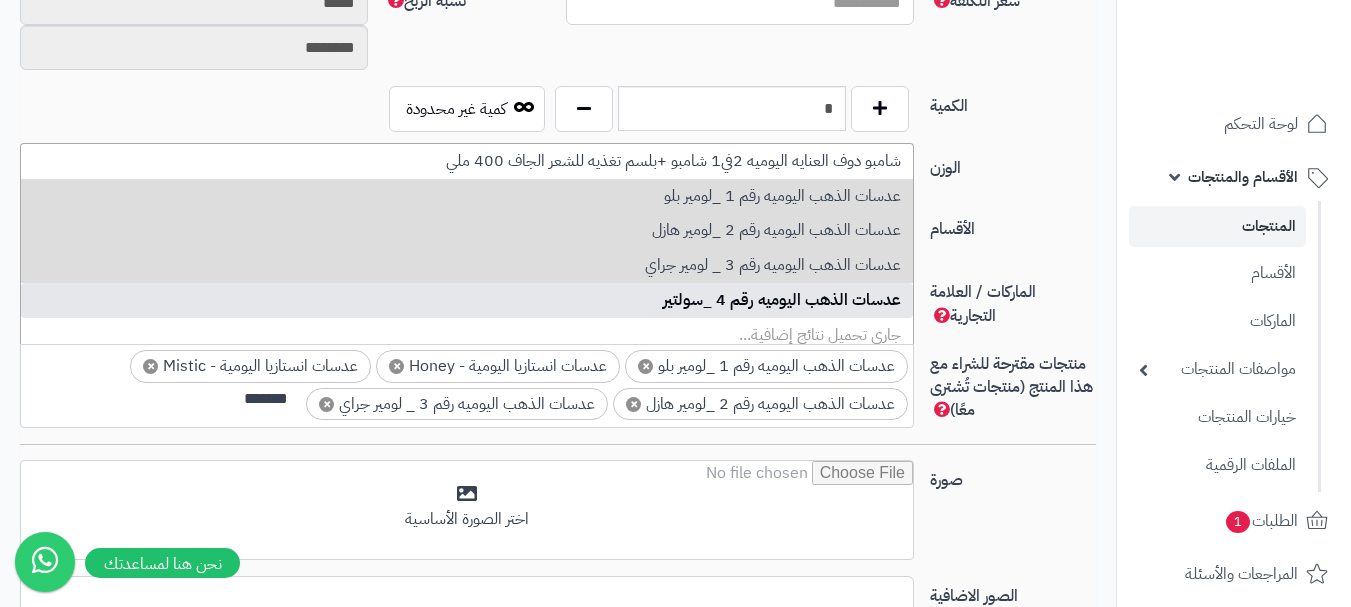 type on "*******" 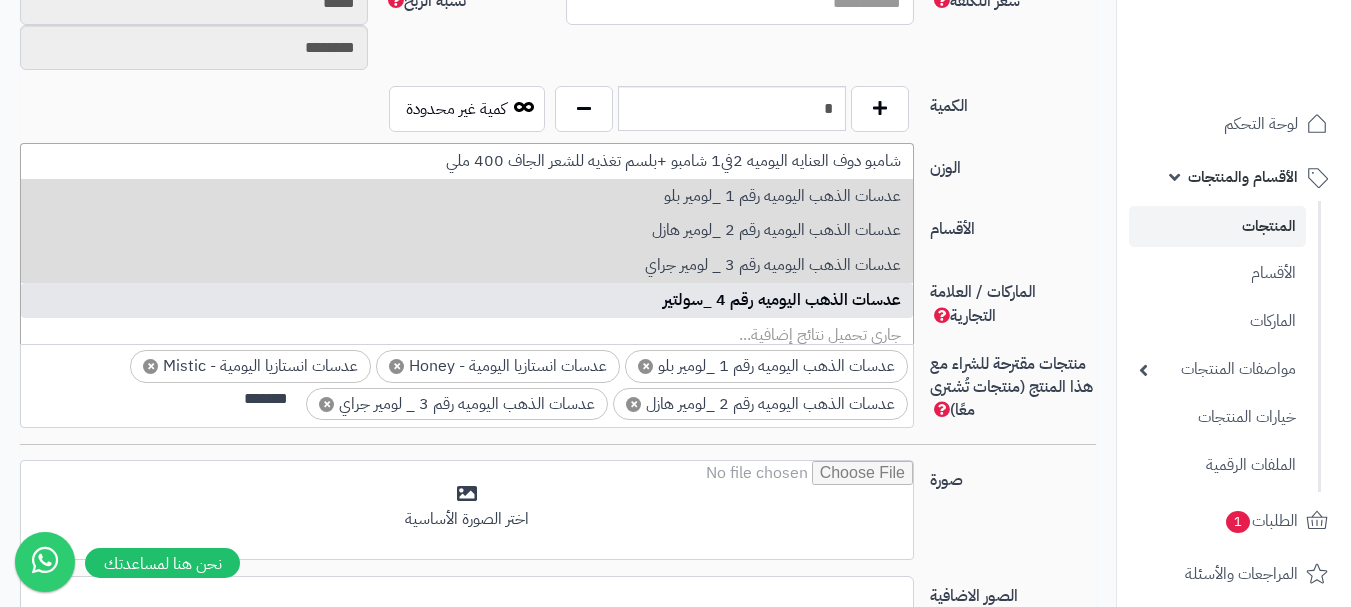 type 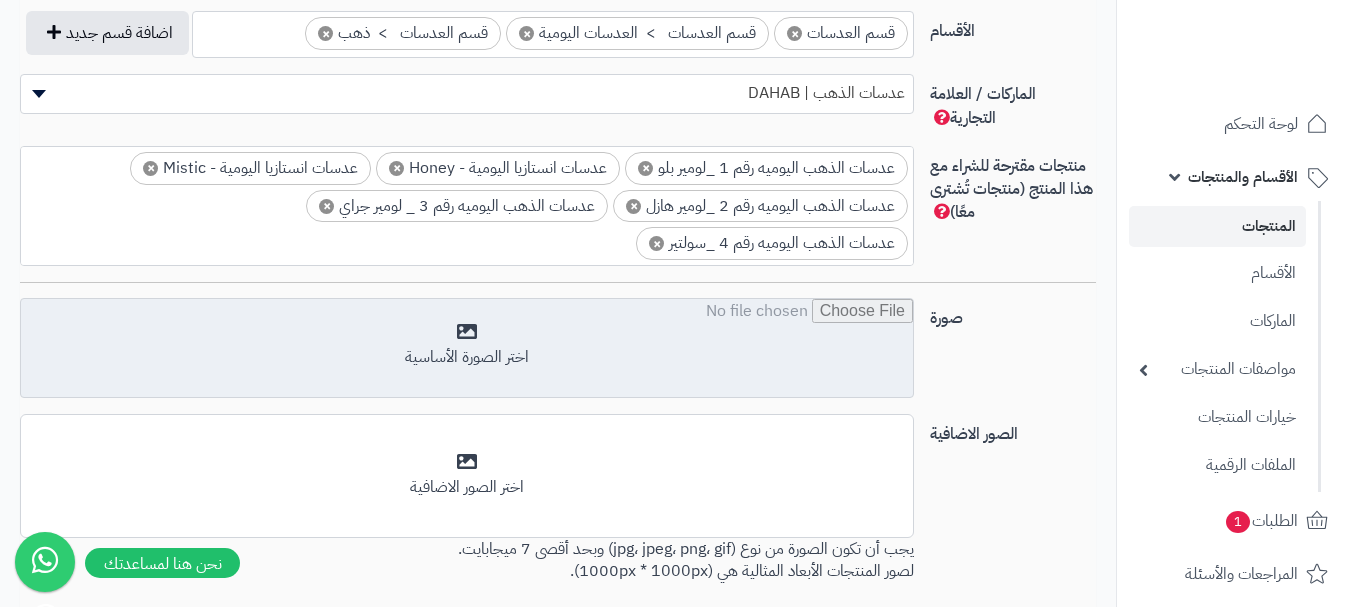 scroll, scrollTop: 1200, scrollLeft: 0, axis: vertical 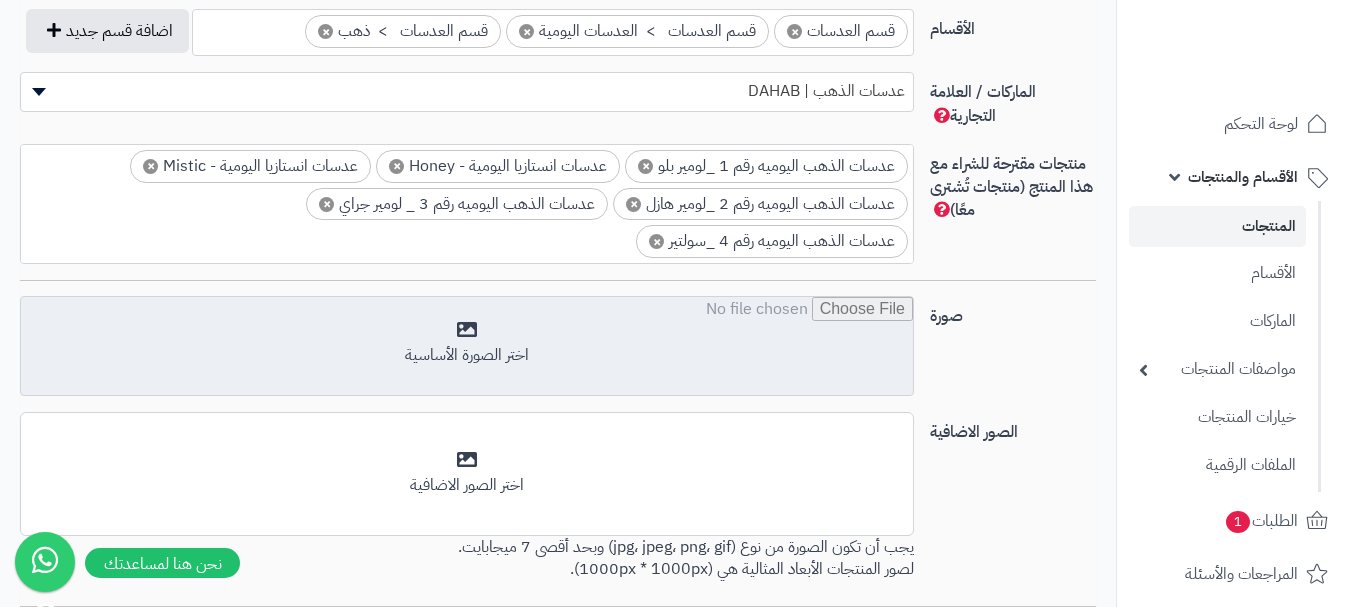 click at bounding box center [467, 347] 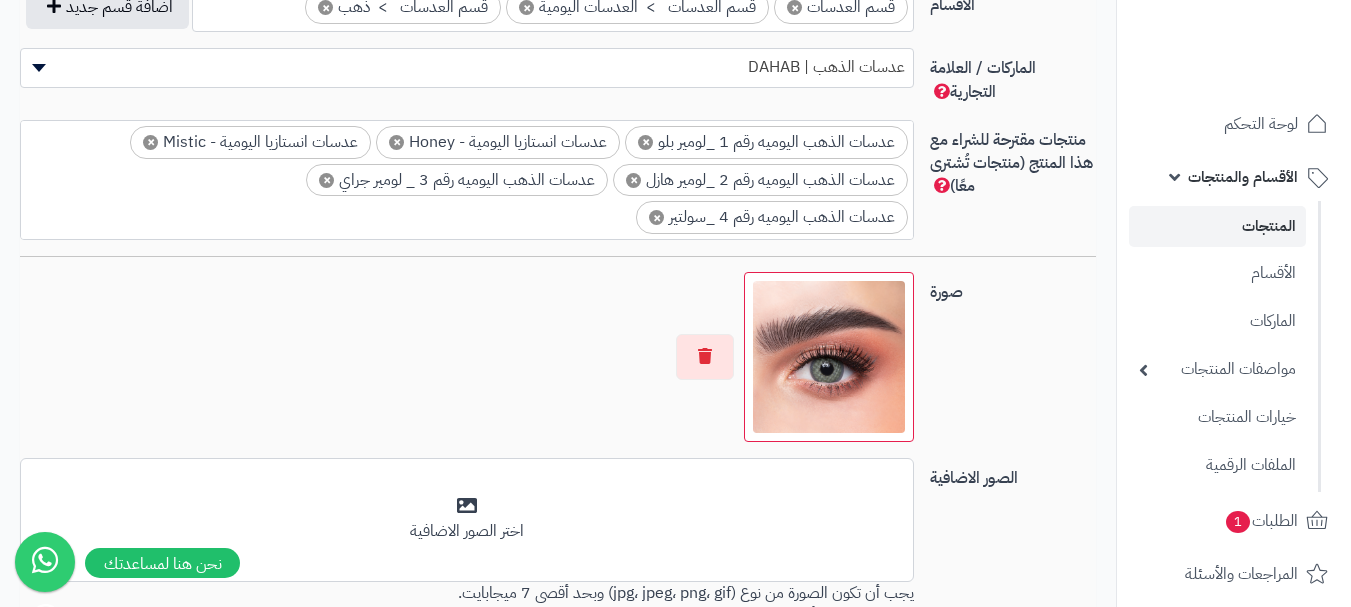 scroll, scrollTop: 1400, scrollLeft: 0, axis: vertical 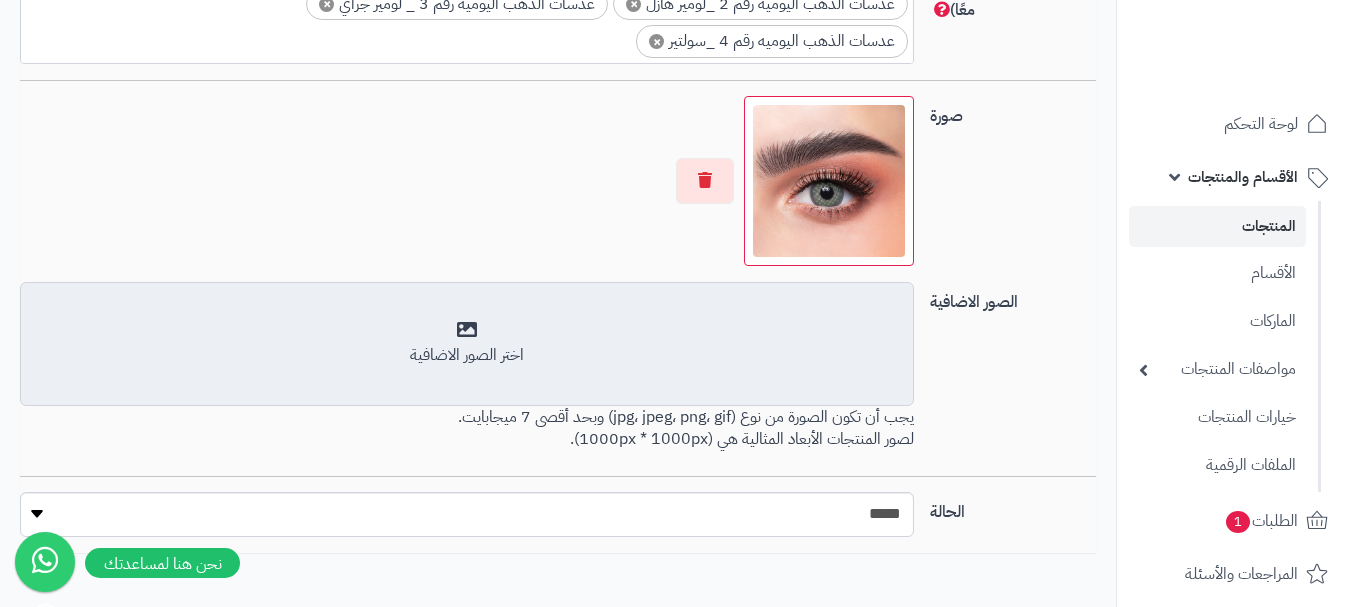 click on "اختر الصور الاضافية" at bounding box center (467, 355) 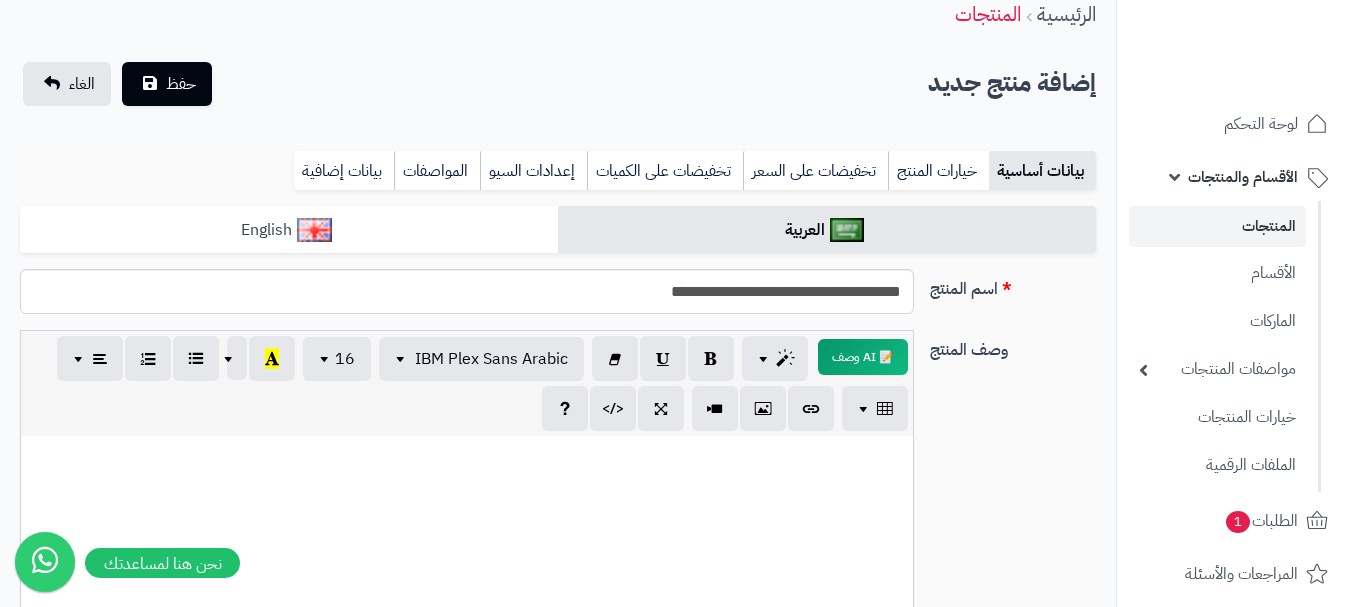 scroll, scrollTop: 0, scrollLeft: 0, axis: both 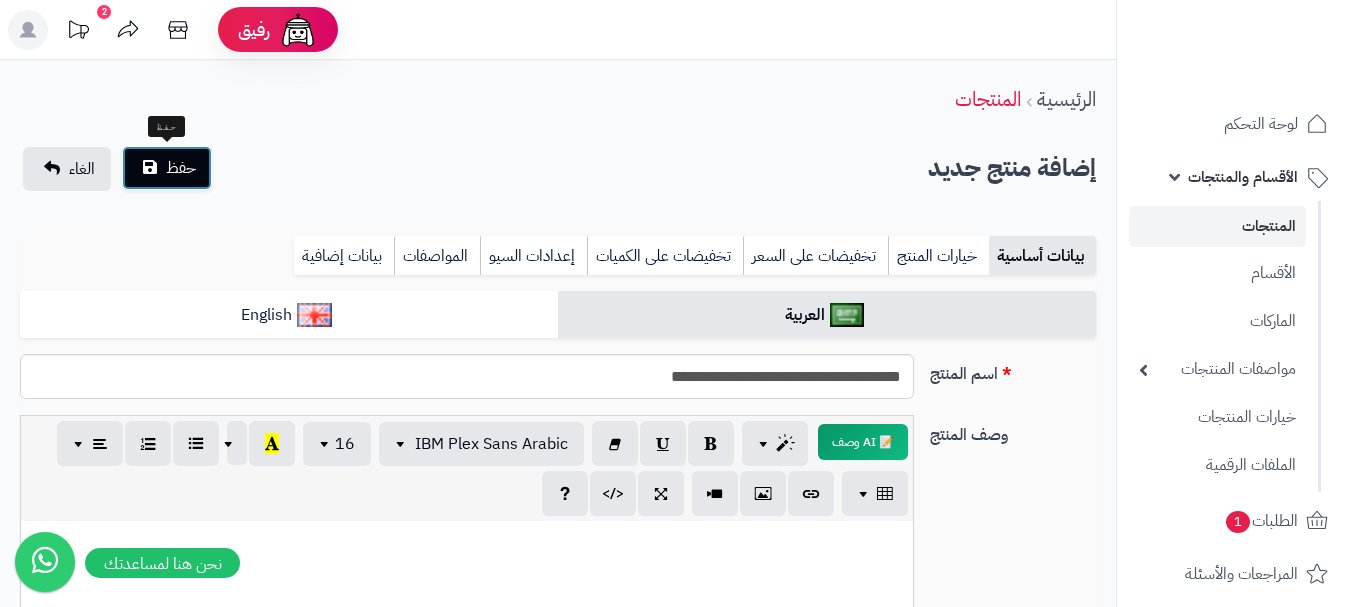 click on "حفظ" at bounding box center (181, 168) 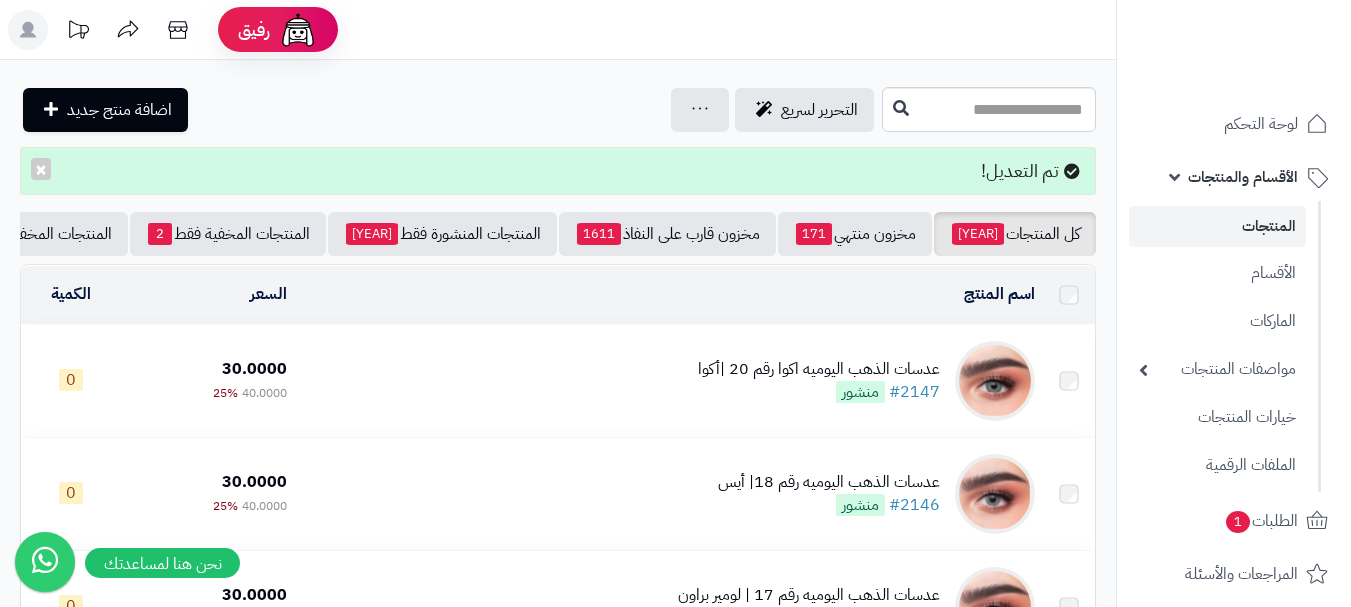 scroll, scrollTop: 0, scrollLeft: 0, axis: both 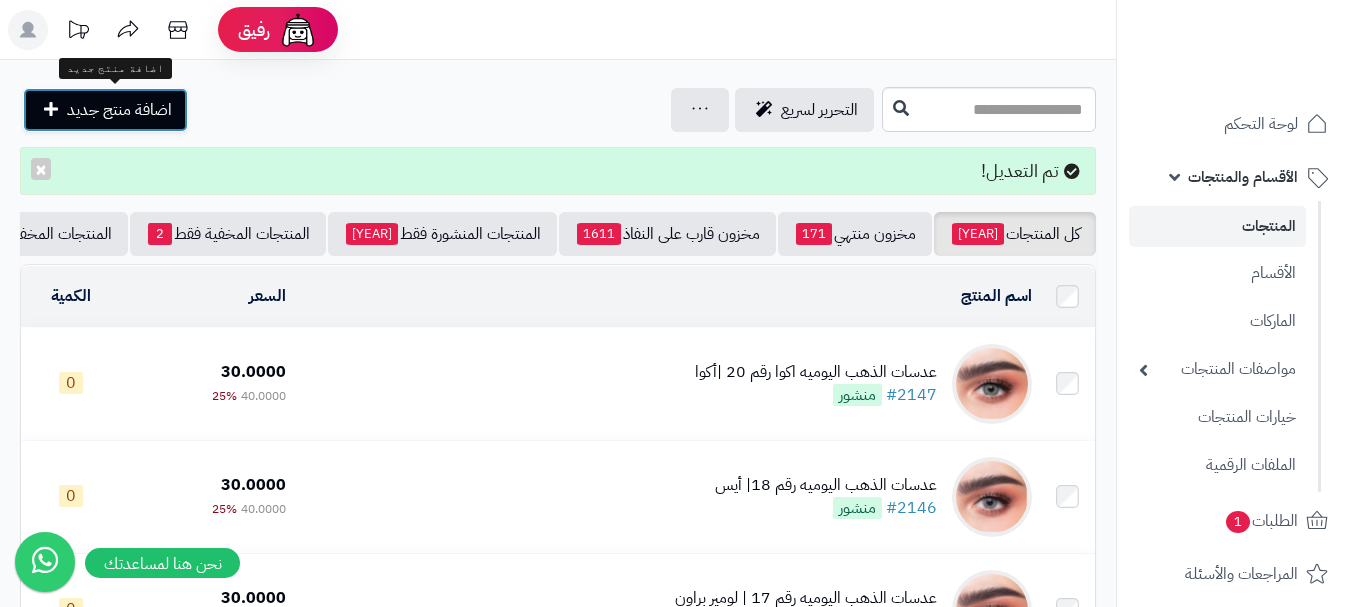 click on "اضافة منتج جديد" at bounding box center (105, 110) 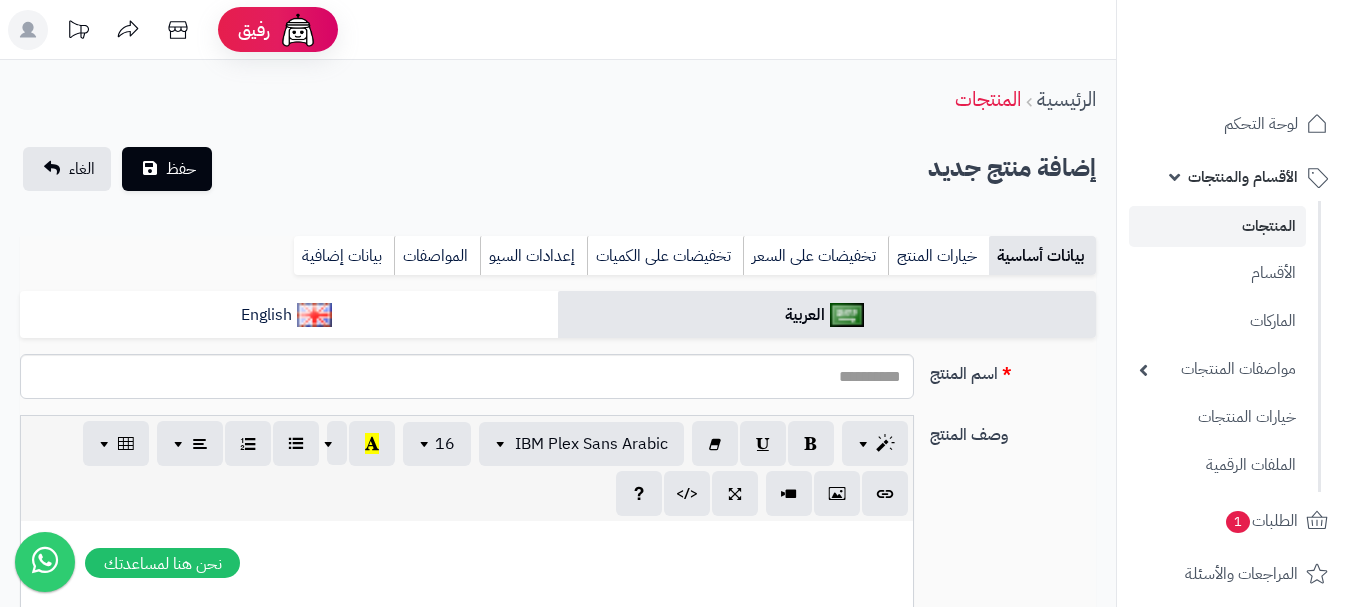 select 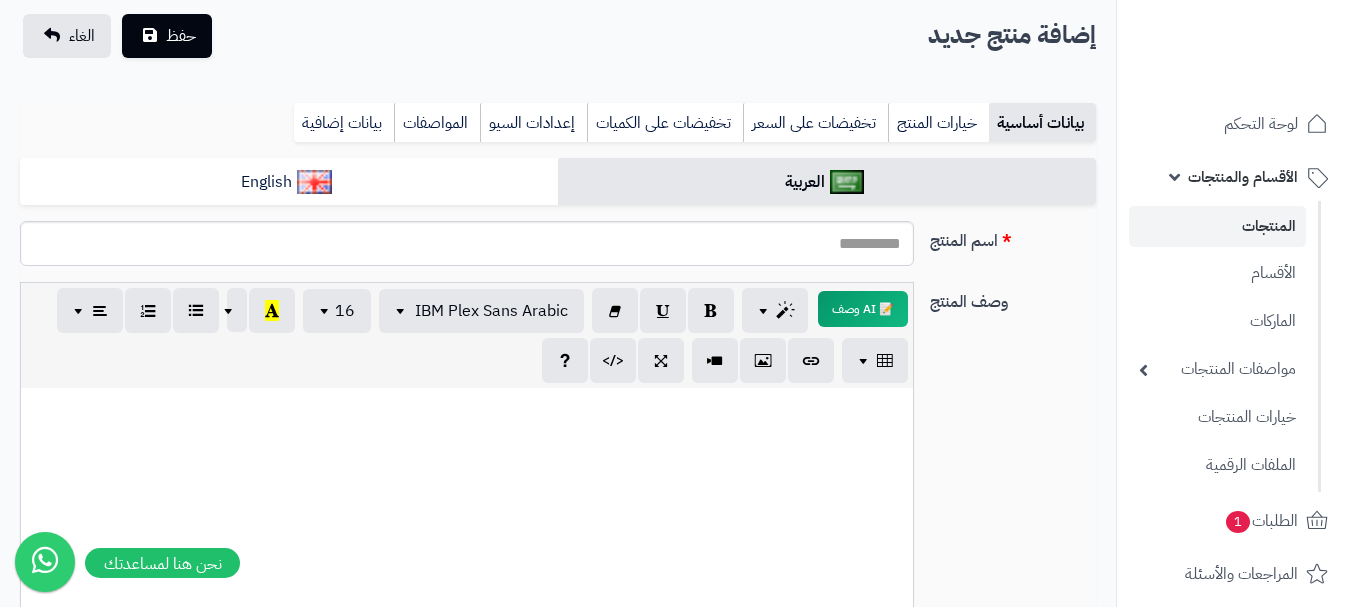 scroll, scrollTop: 131, scrollLeft: 0, axis: vertical 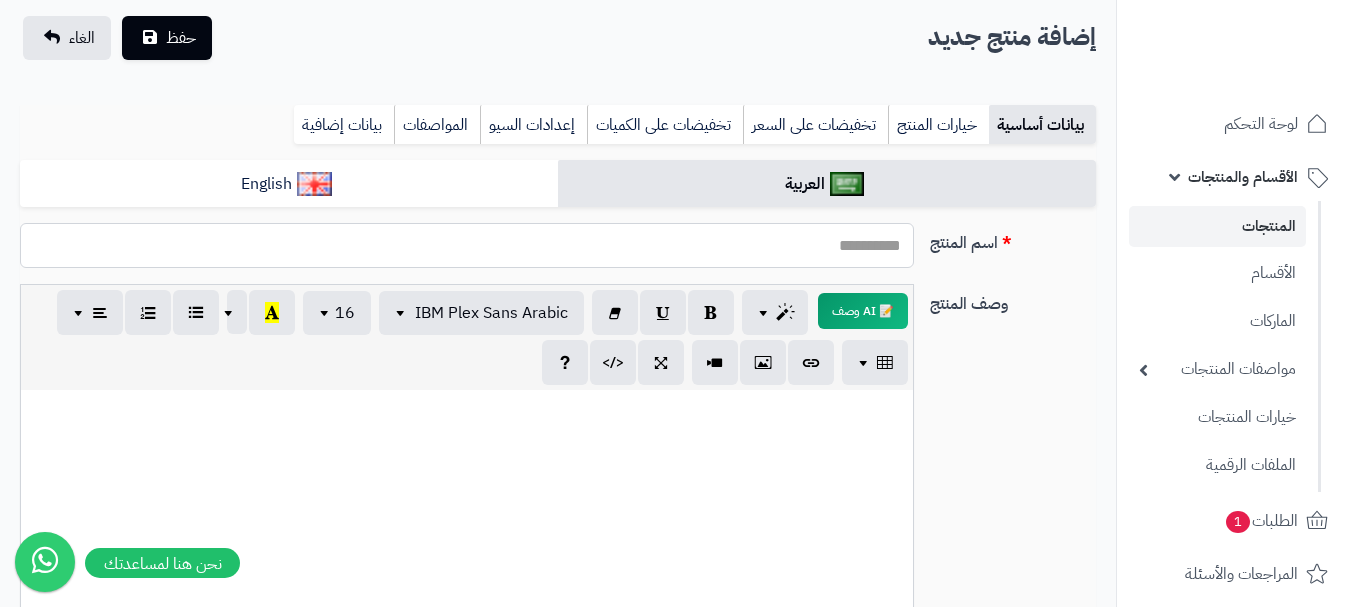 click on "اسم المنتج" at bounding box center [467, 245] 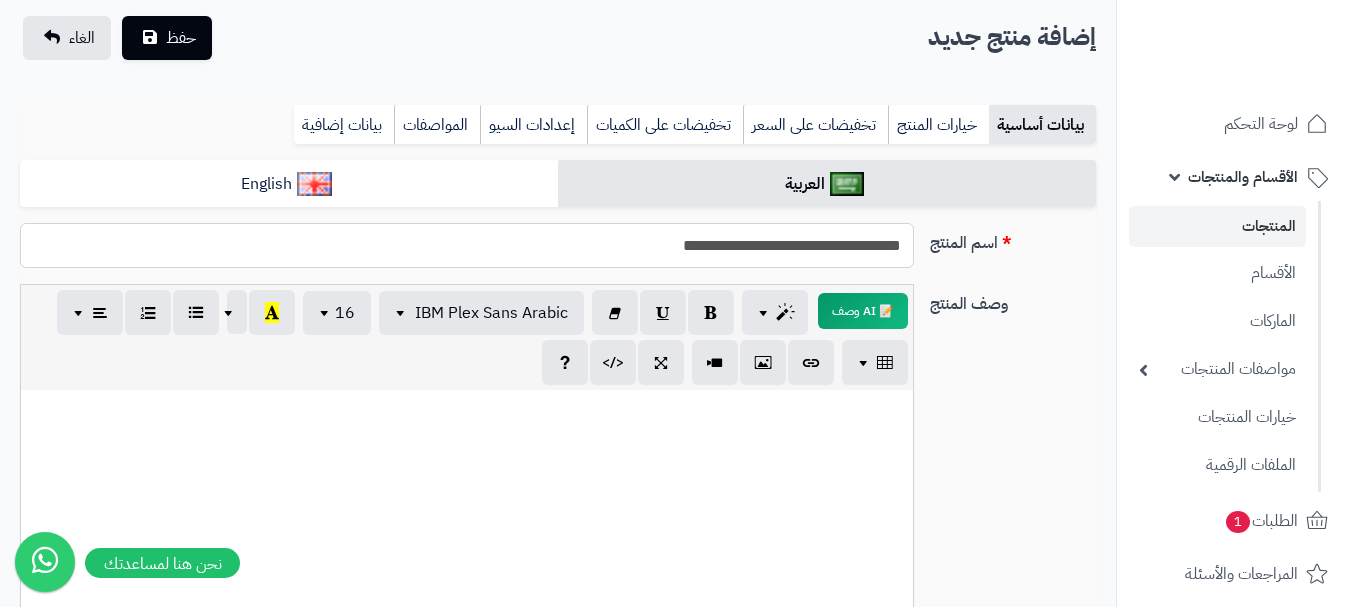 drag, startPoint x: 613, startPoint y: 250, endPoint x: 911, endPoint y: 244, distance: 298.0604 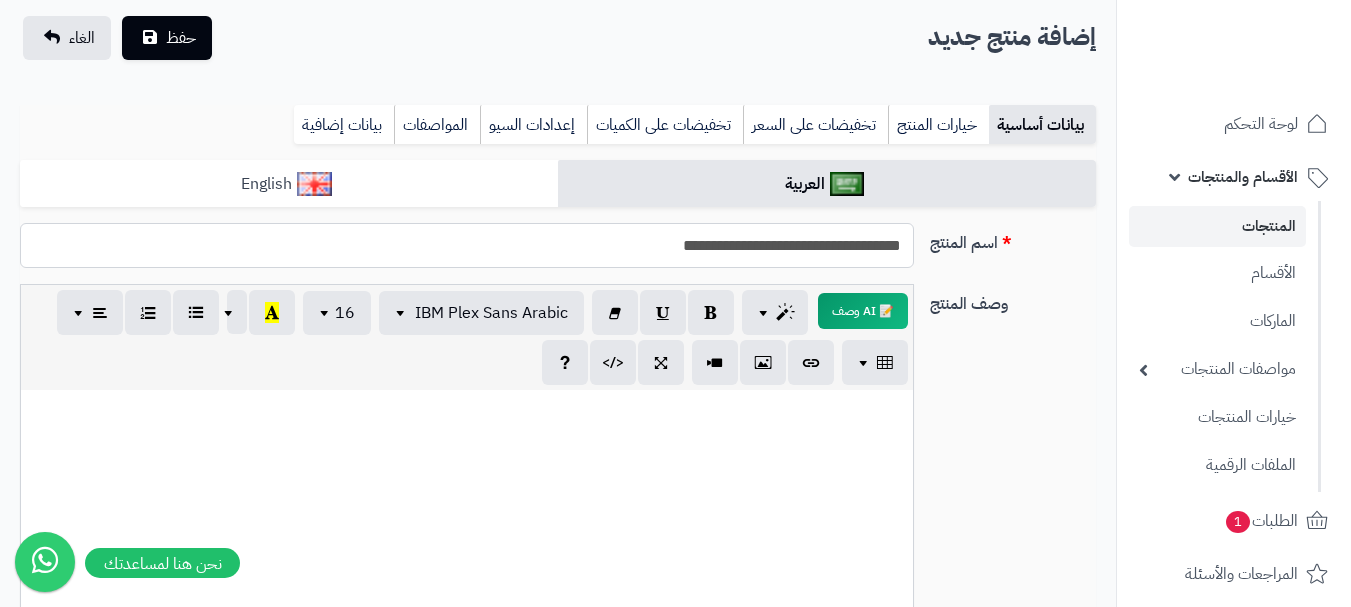 type on "**********" 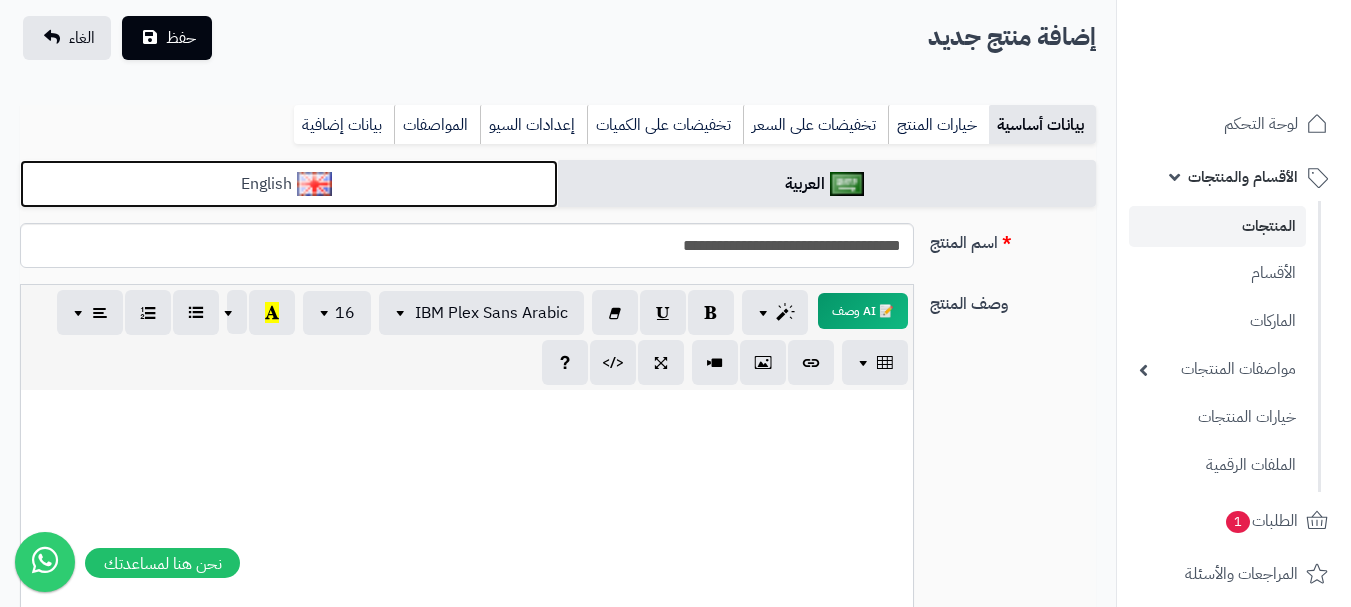 click on "English" at bounding box center [289, 184] 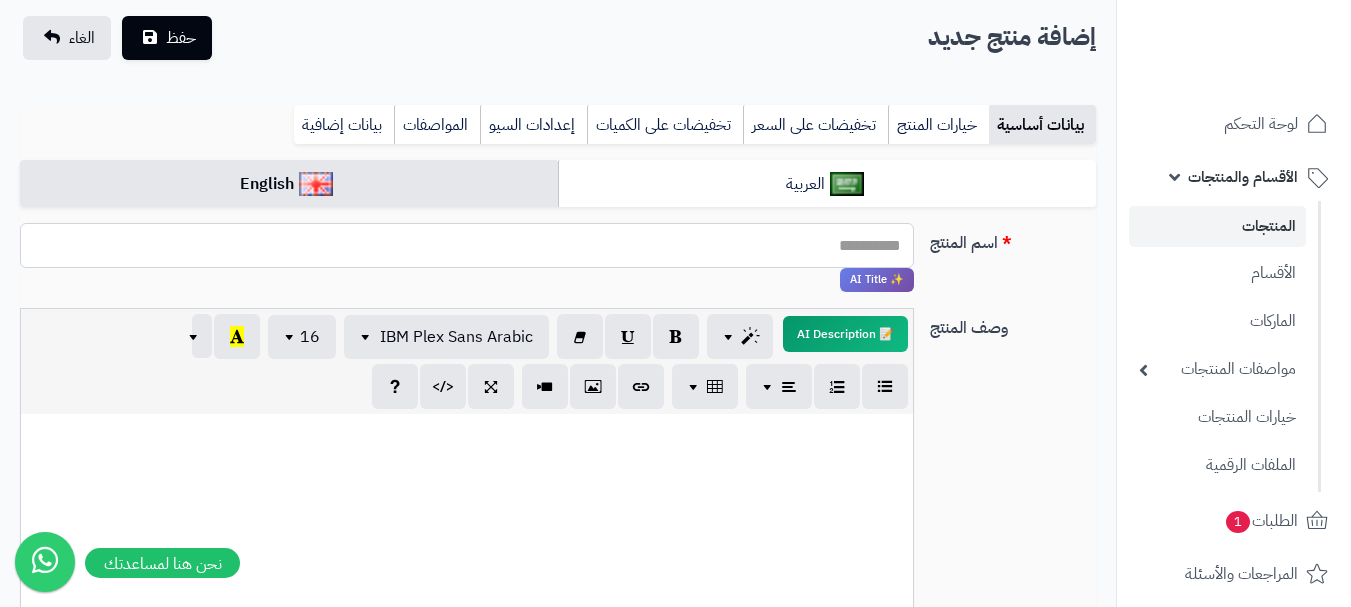 paste on "**********" 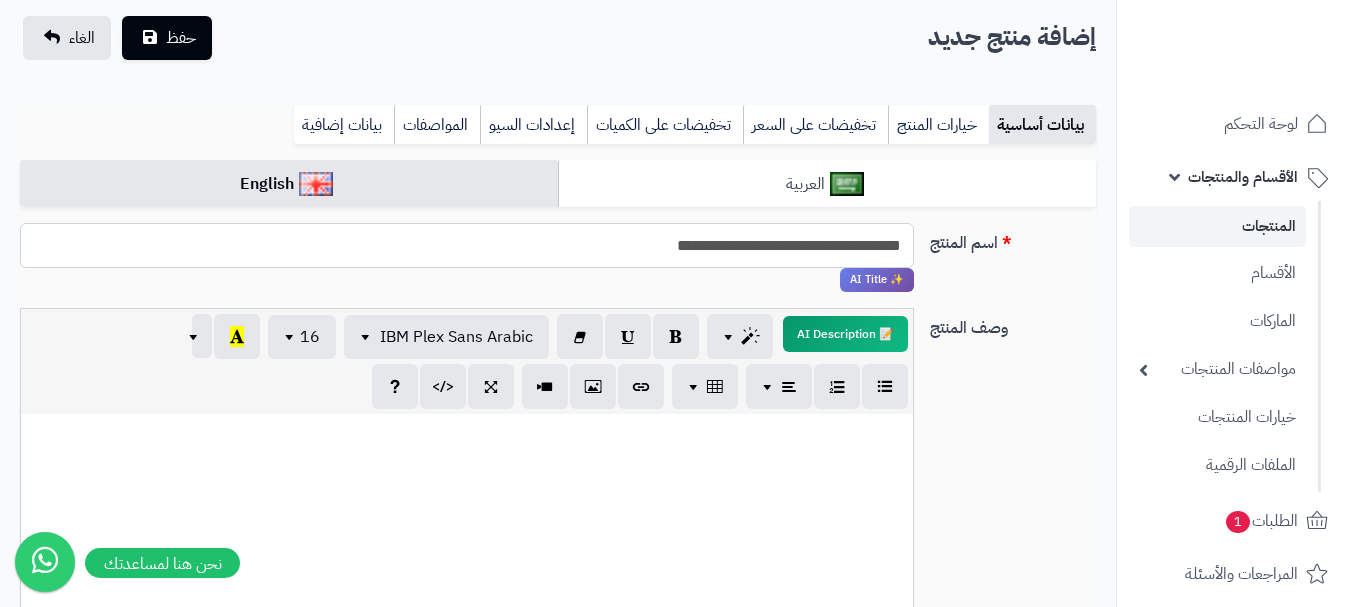 type on "**********" 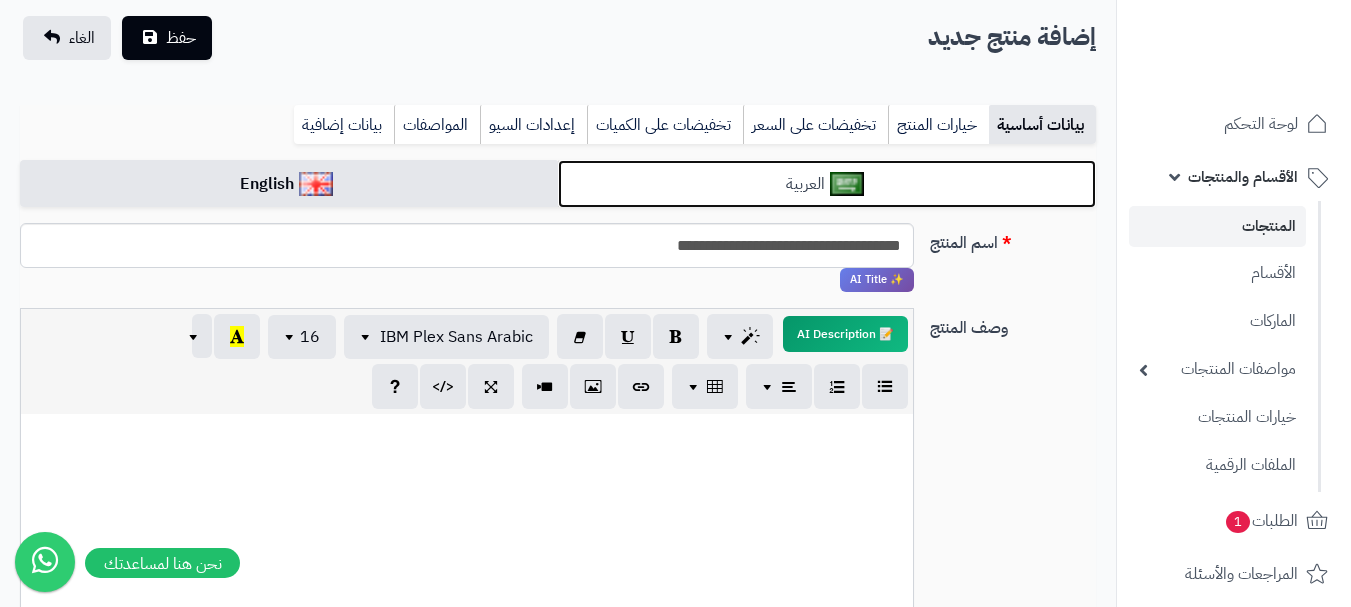 drag, startPoint x: 893, startPoint y: 183, endPoint x: 882, endPoint y: 186, distance: 11.401754 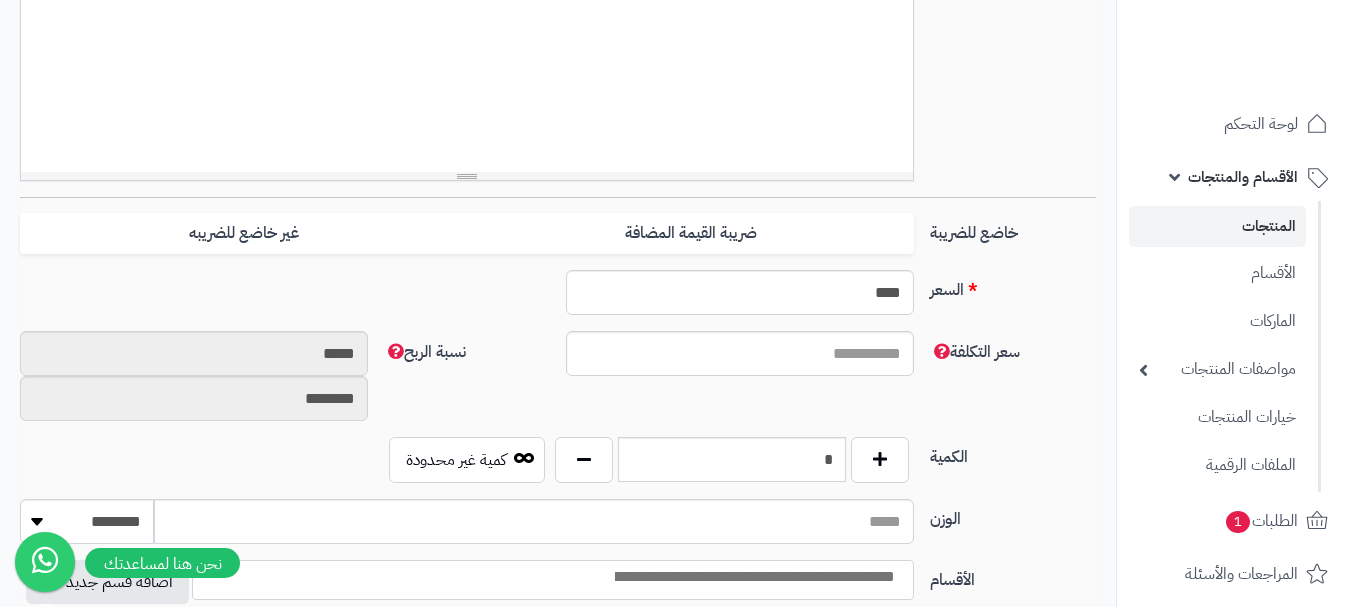 scroll, scrollTop: 731, scrollLeft: 0, axis: vertical 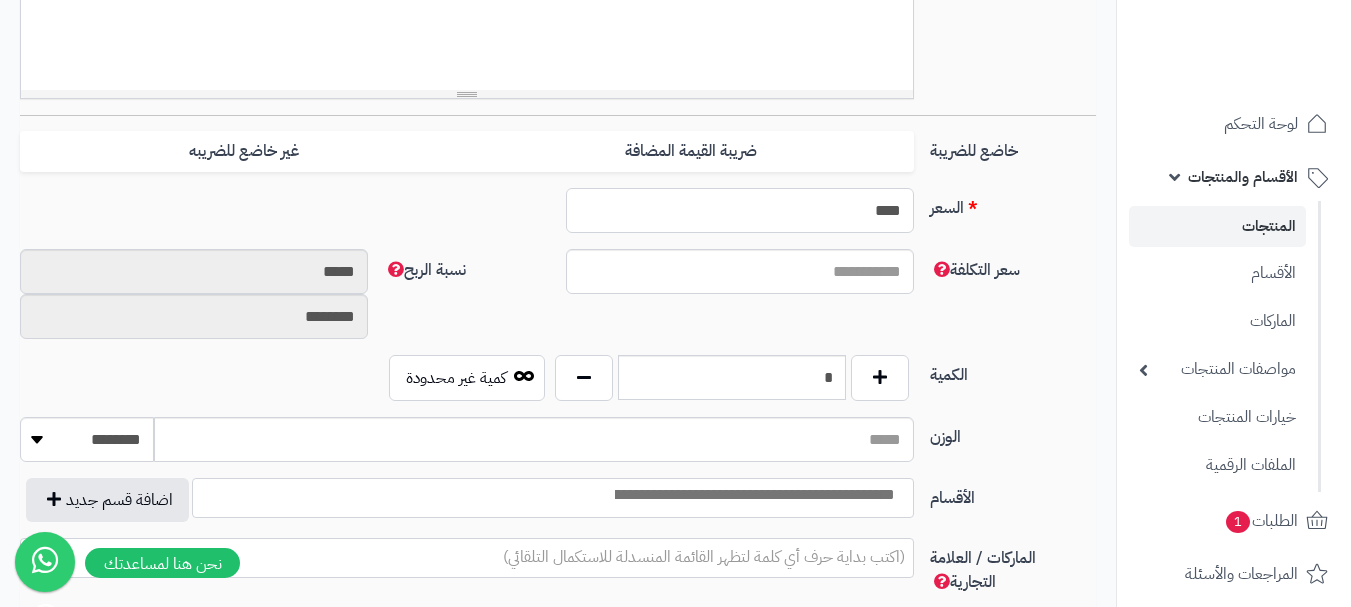 click on "****" at bounding box center [740, 210] 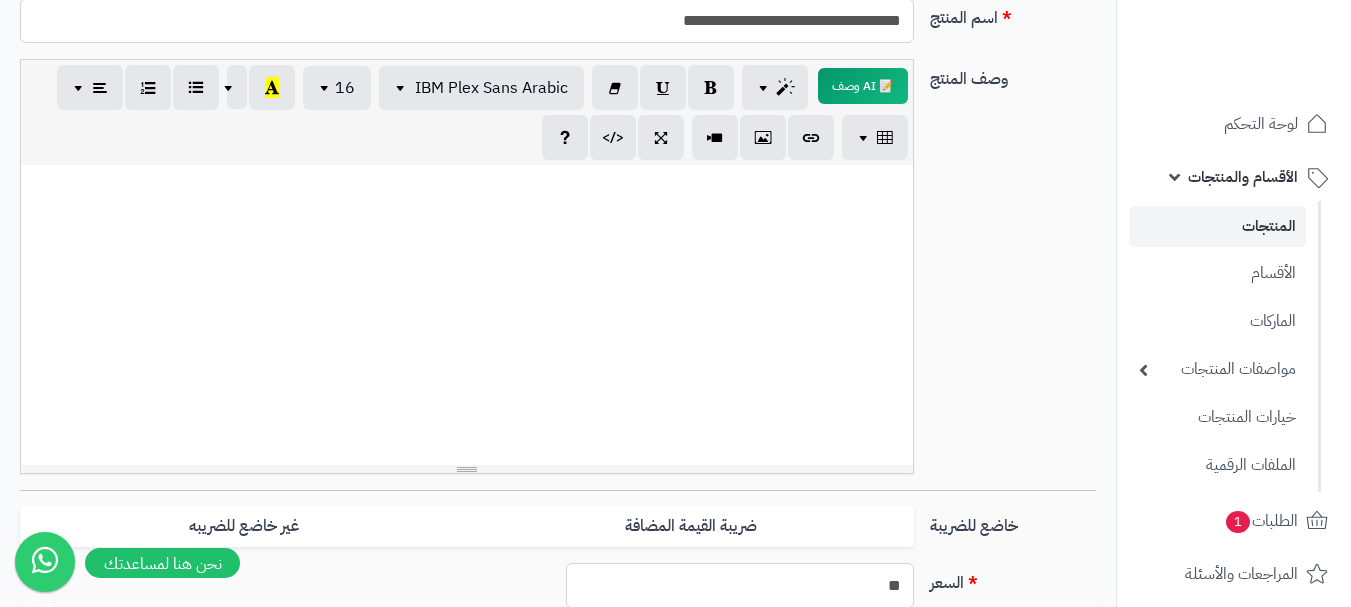 scroll, scrollTop: 231, scrollLeft: 0, axis: vertical 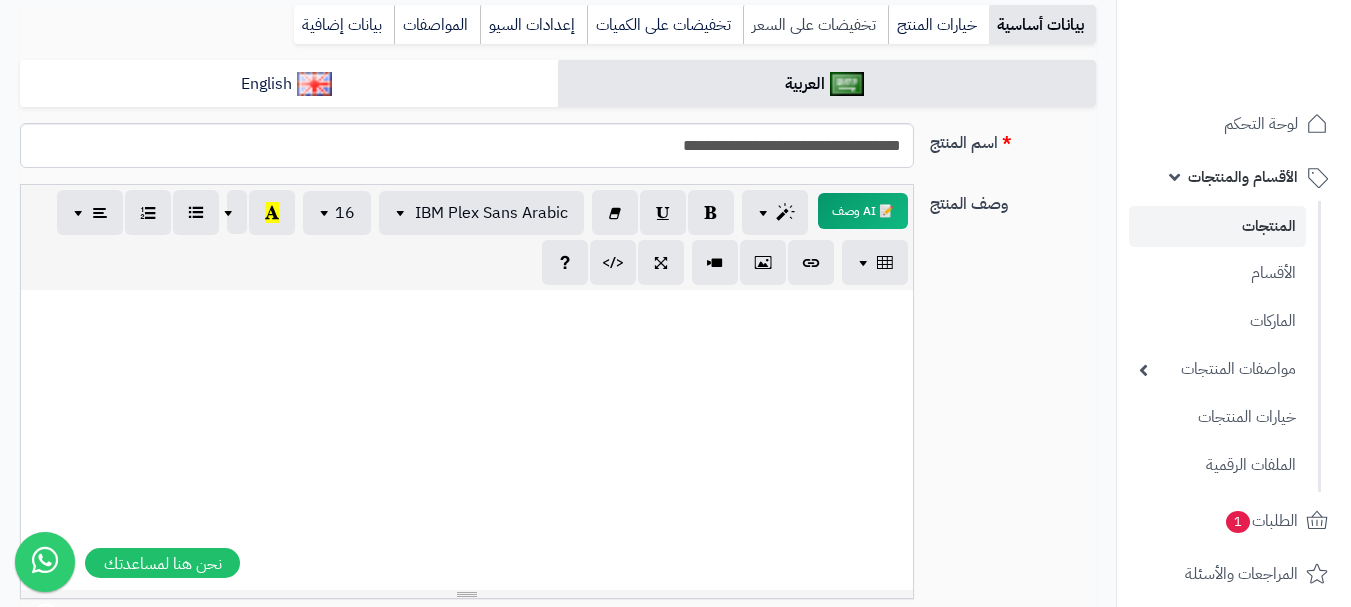 type on "**" 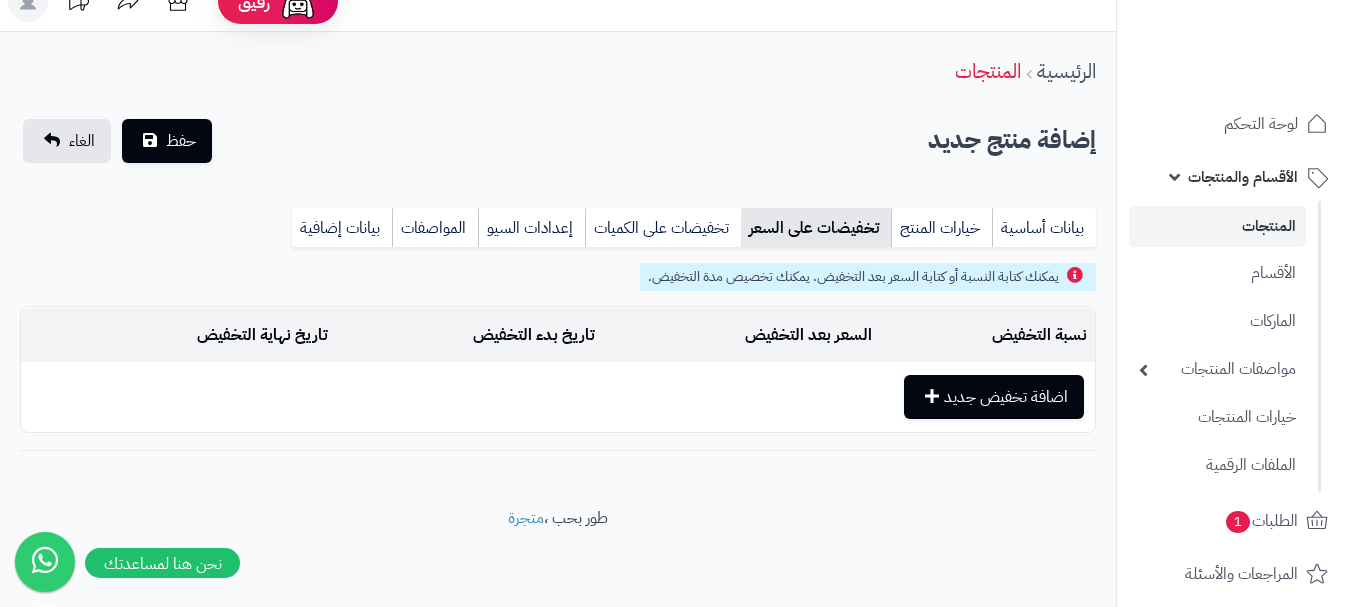 scroll, scrollTop: 28, scrollLeft: 0, axis: vertical 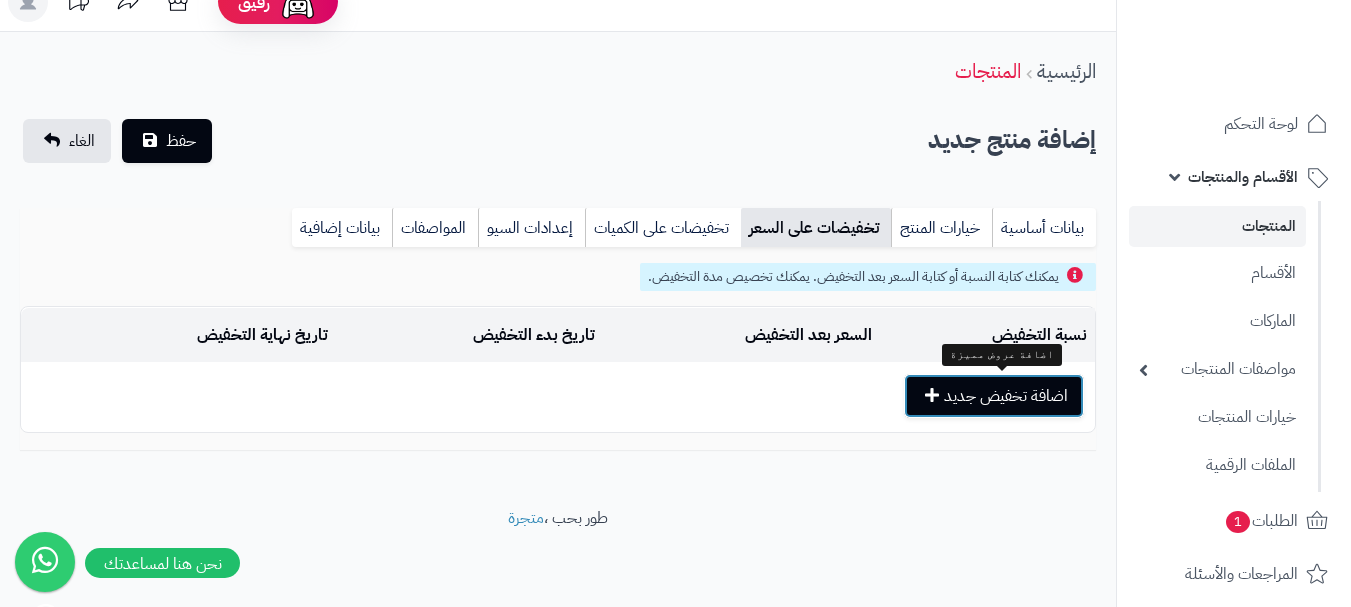 click on "اضافة تخفيض جديد" at bounding box center (994, 396) 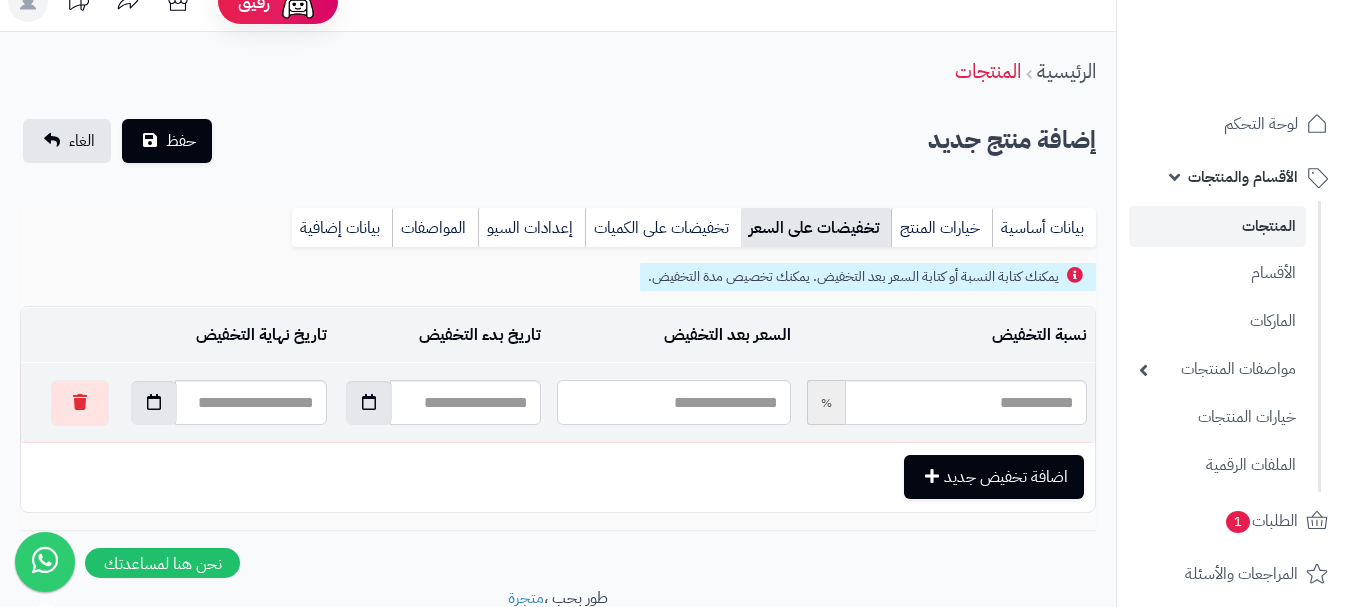 click at bounding box center (673, 402) 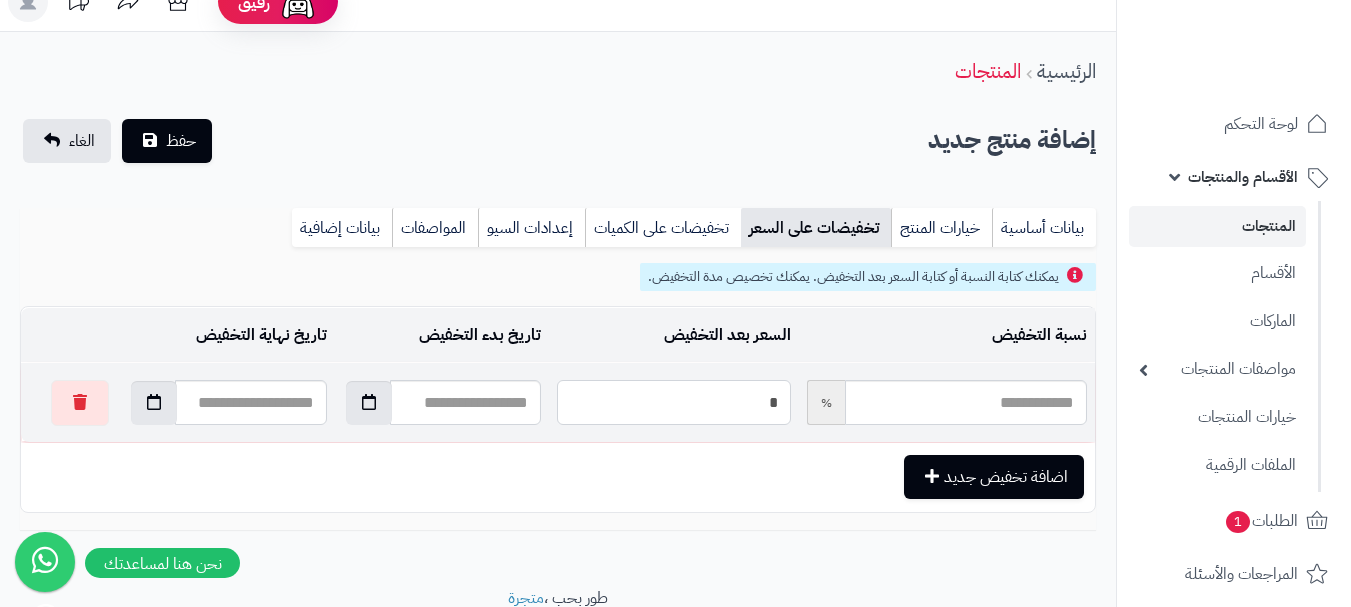 type on "**" 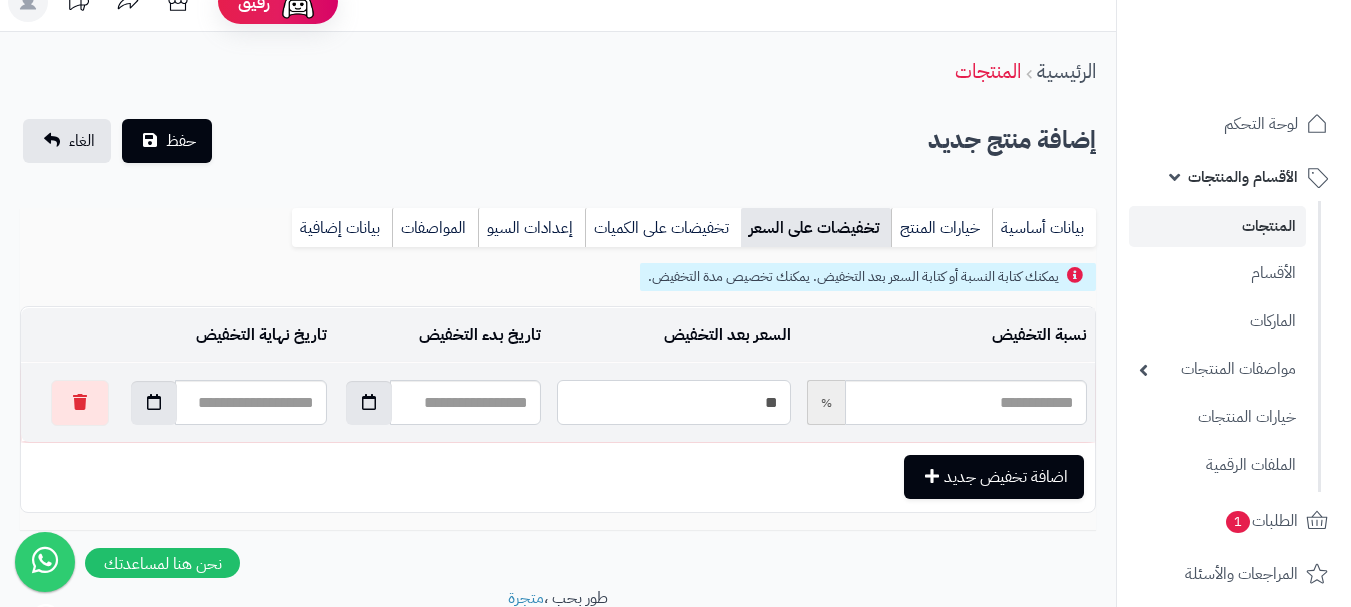 type on "*****" 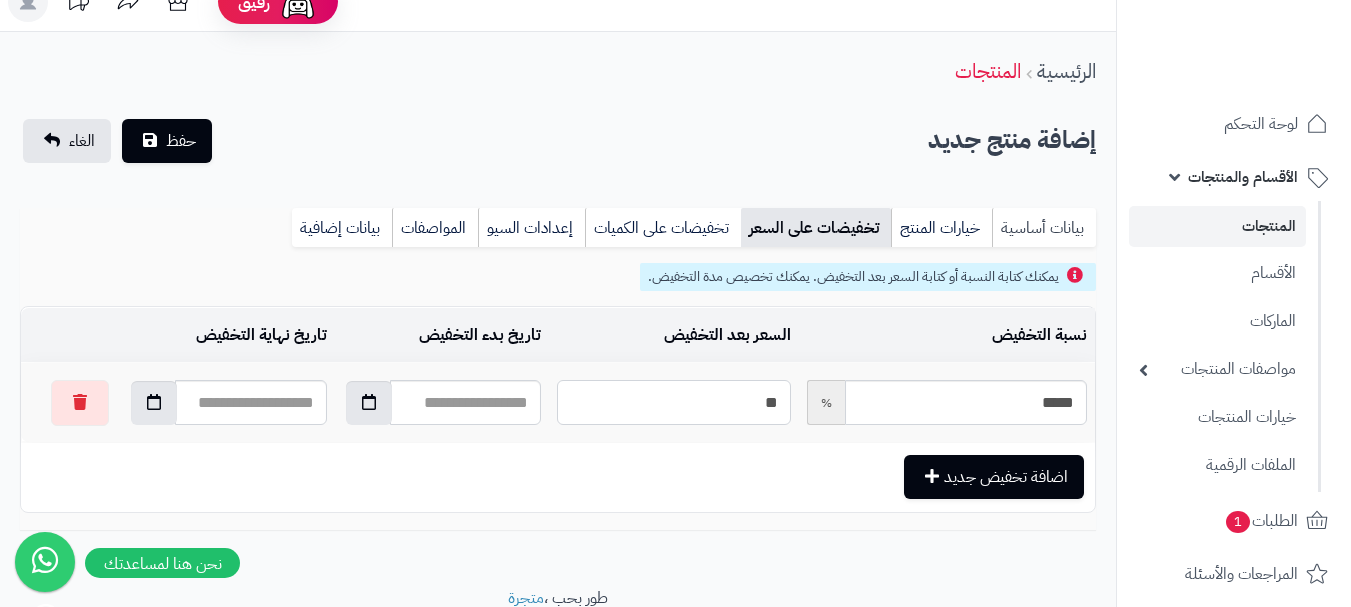 type on "**" 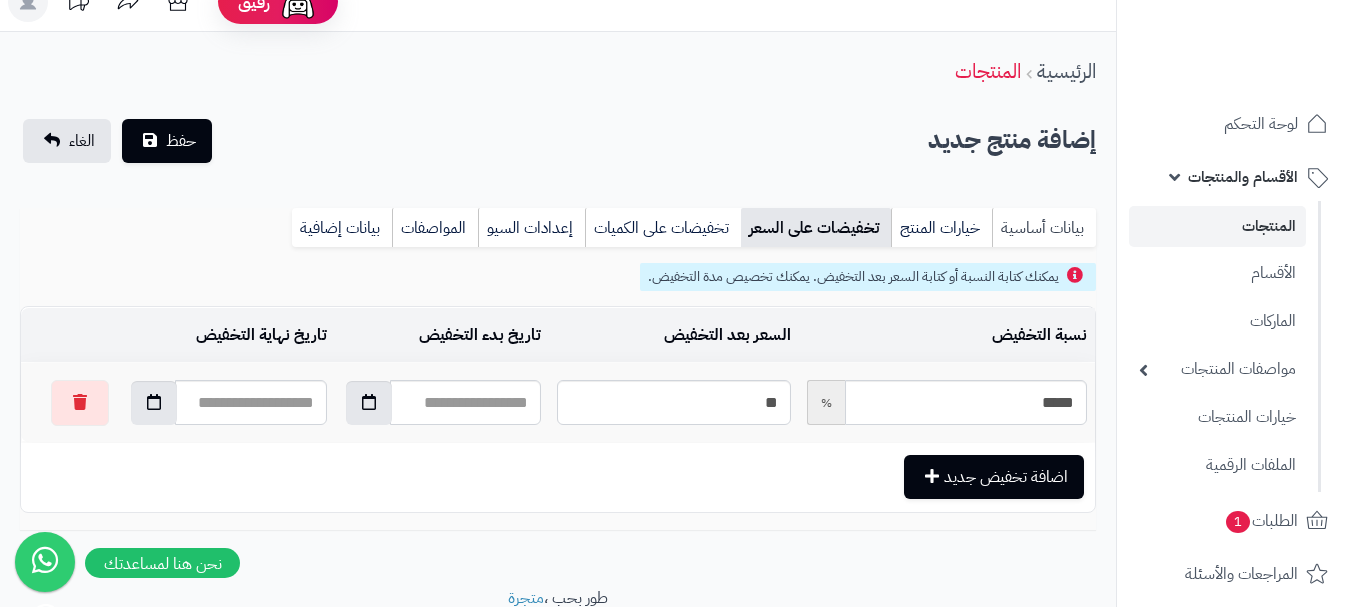 click on "بيانات أساسية" at bounding box center (1044, 228) 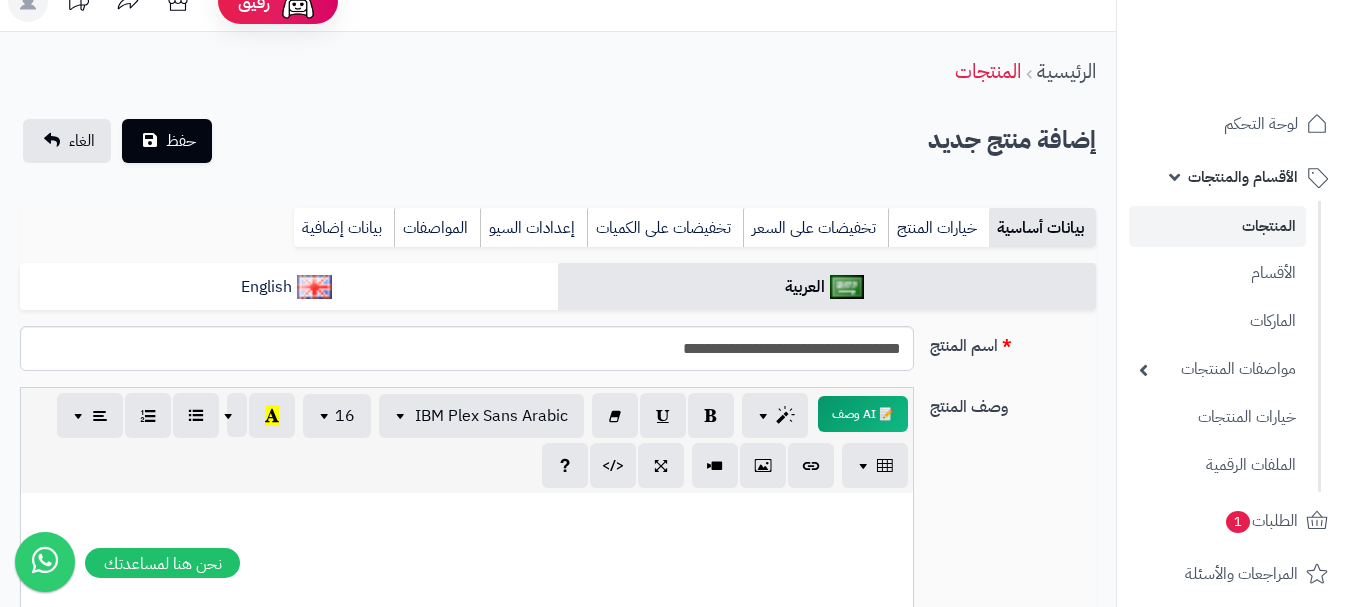 scroll, scrollTop: 0, scrollLeft: 0, axis: both 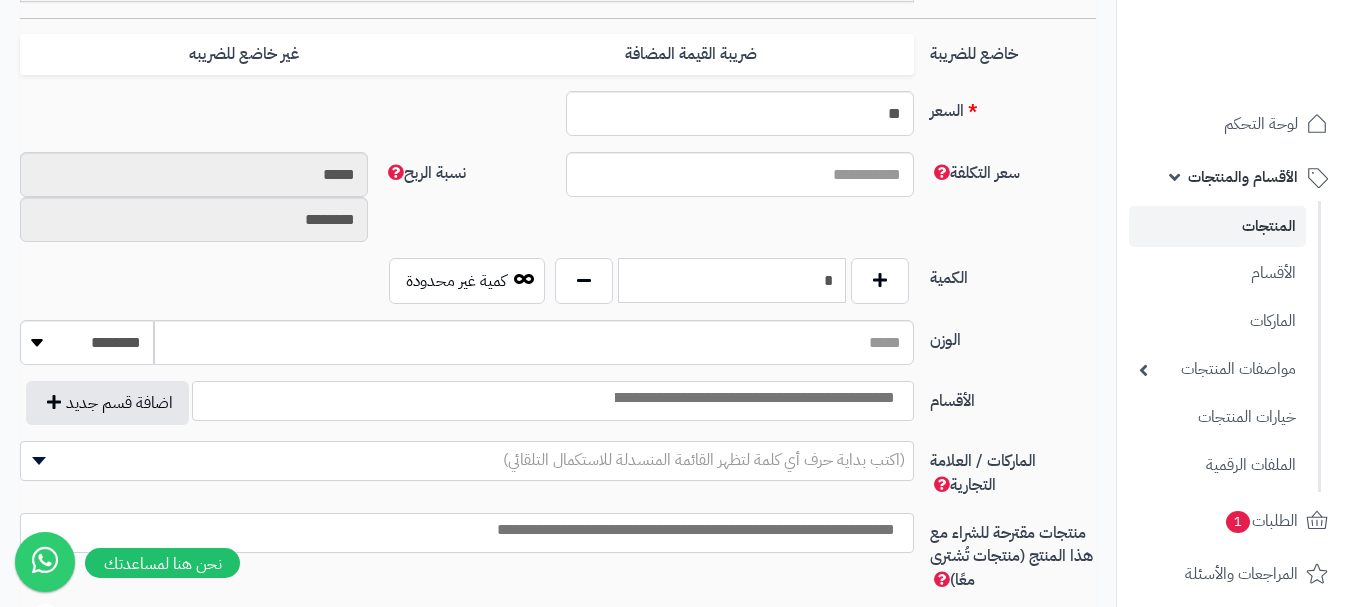 click on "*" at bounding box center [732, 280] 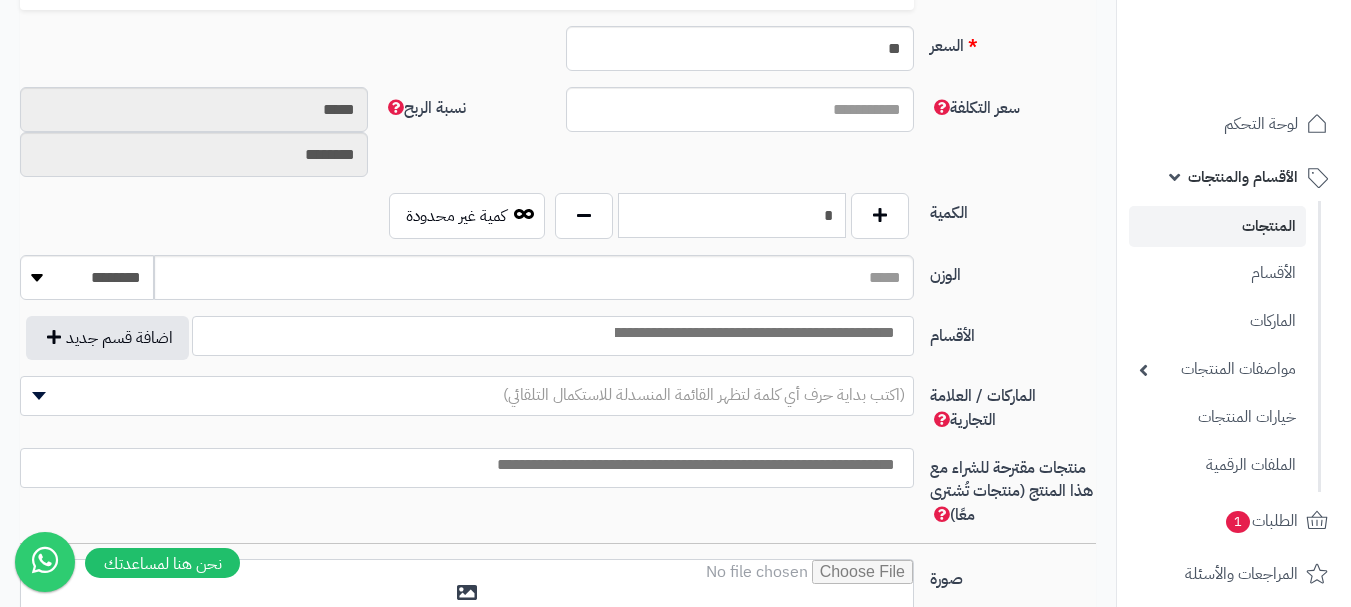 scroll, scrollTop: 928, scrollLeft: 0, axis: vertical 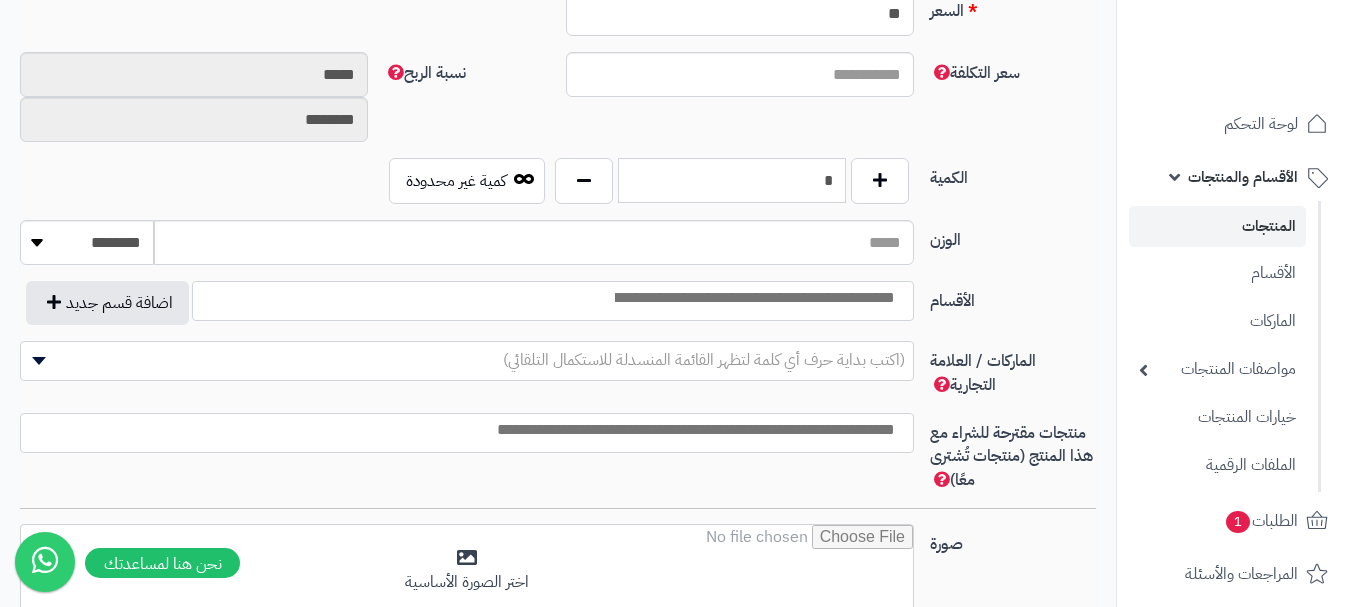 type on "*" 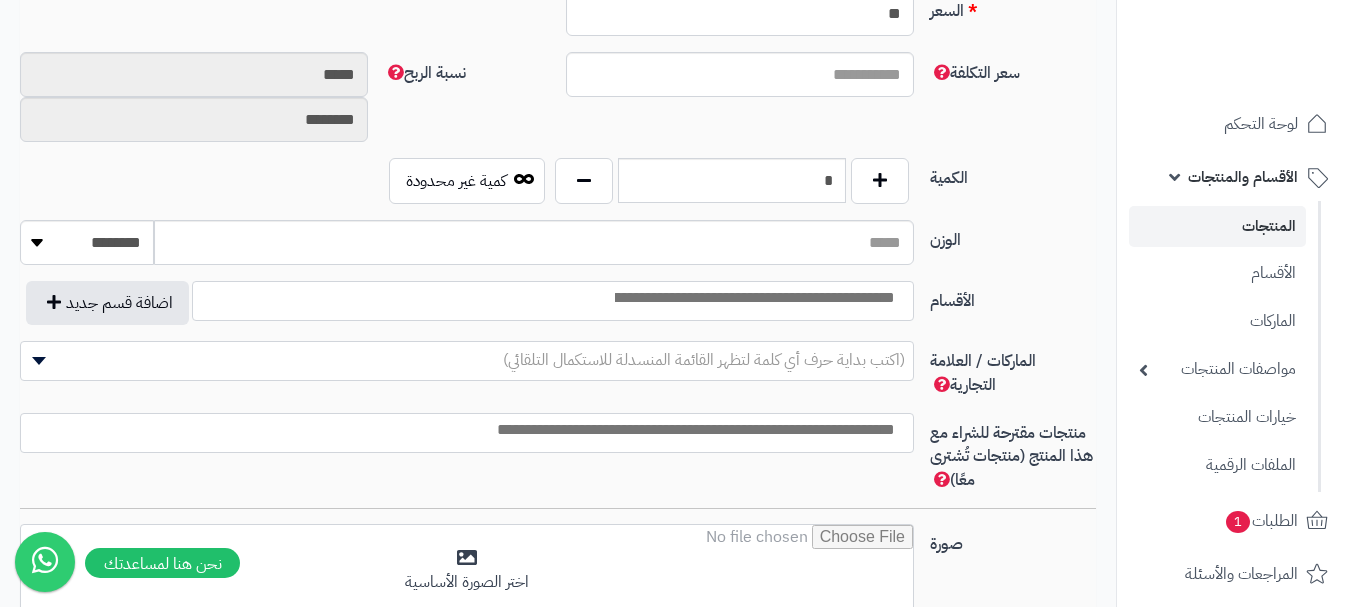 click at bounding box center (753, 298) 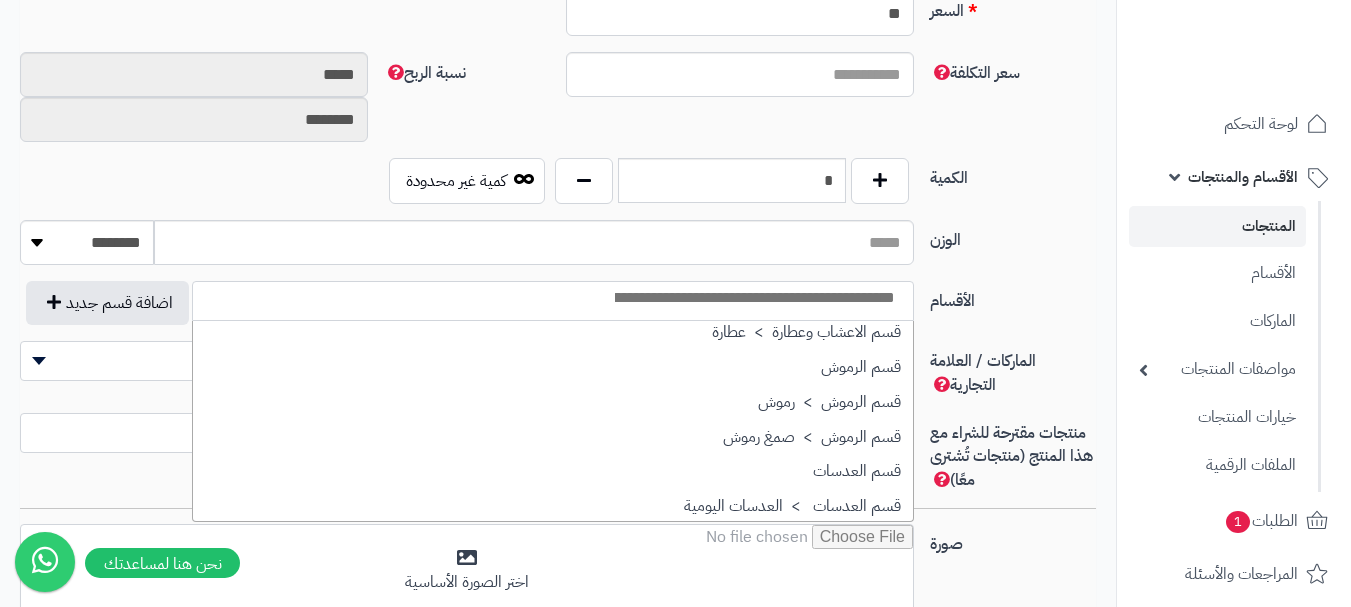 scroll, scrollTop: 1500, scrollLeft: 0, axis: vertical 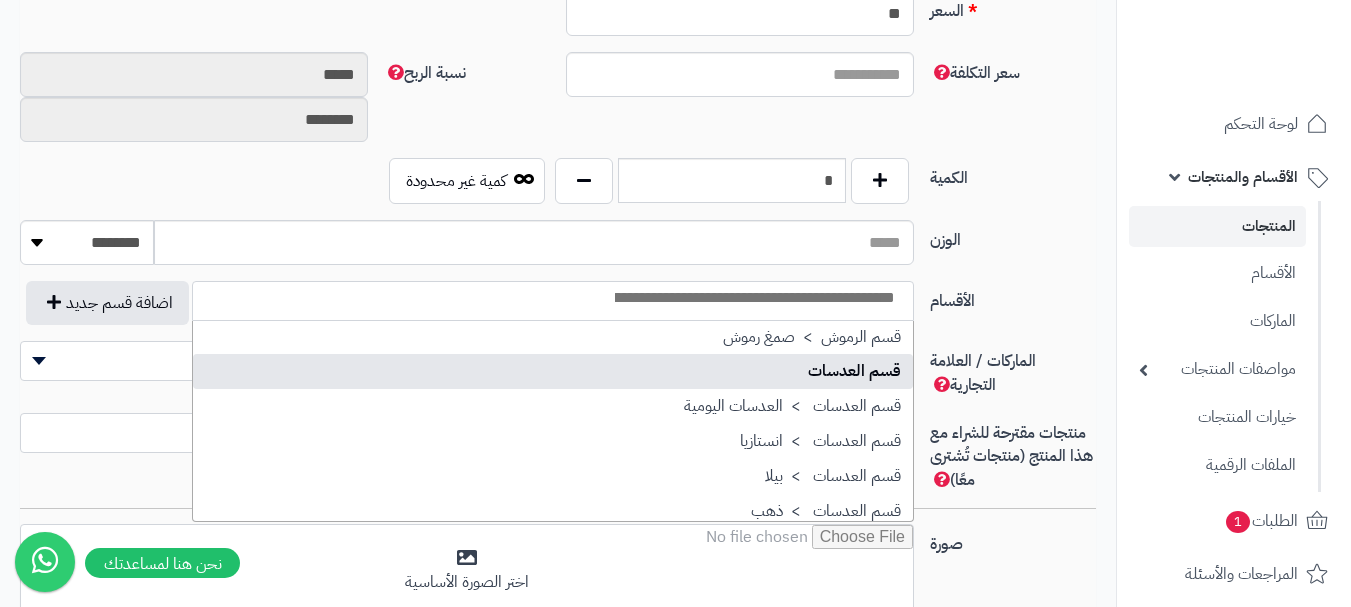 select on "**" 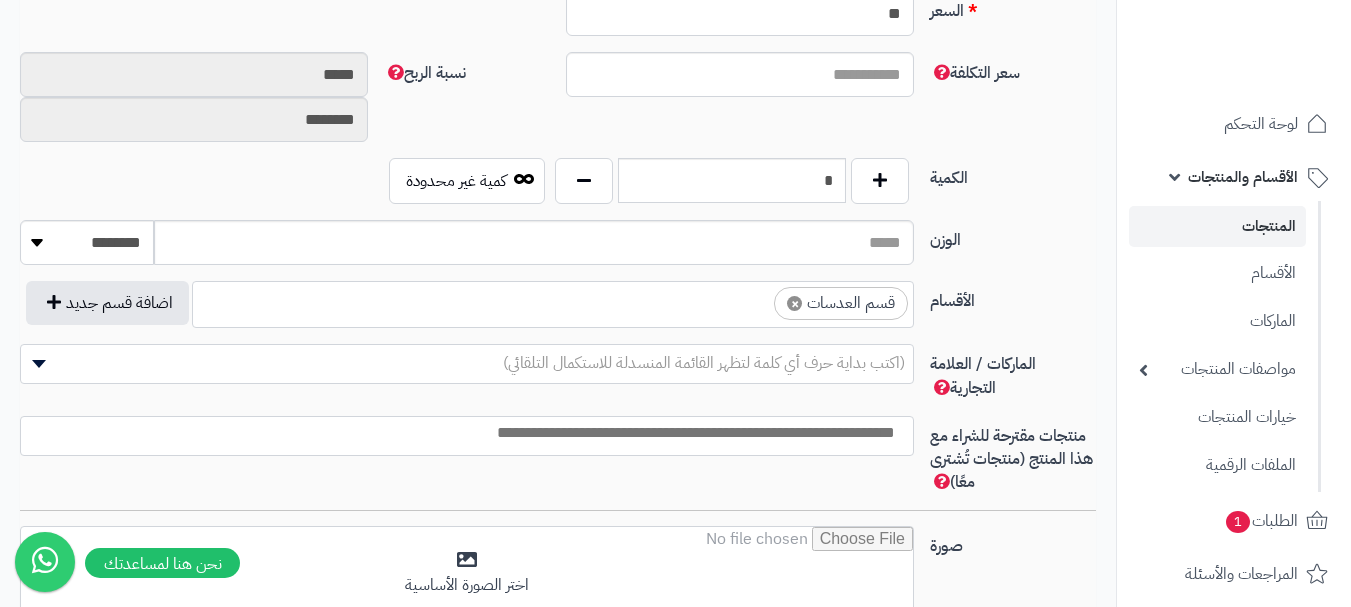 scroll, scrollTop: 1100, scrollLeft: 0, axis: vertical 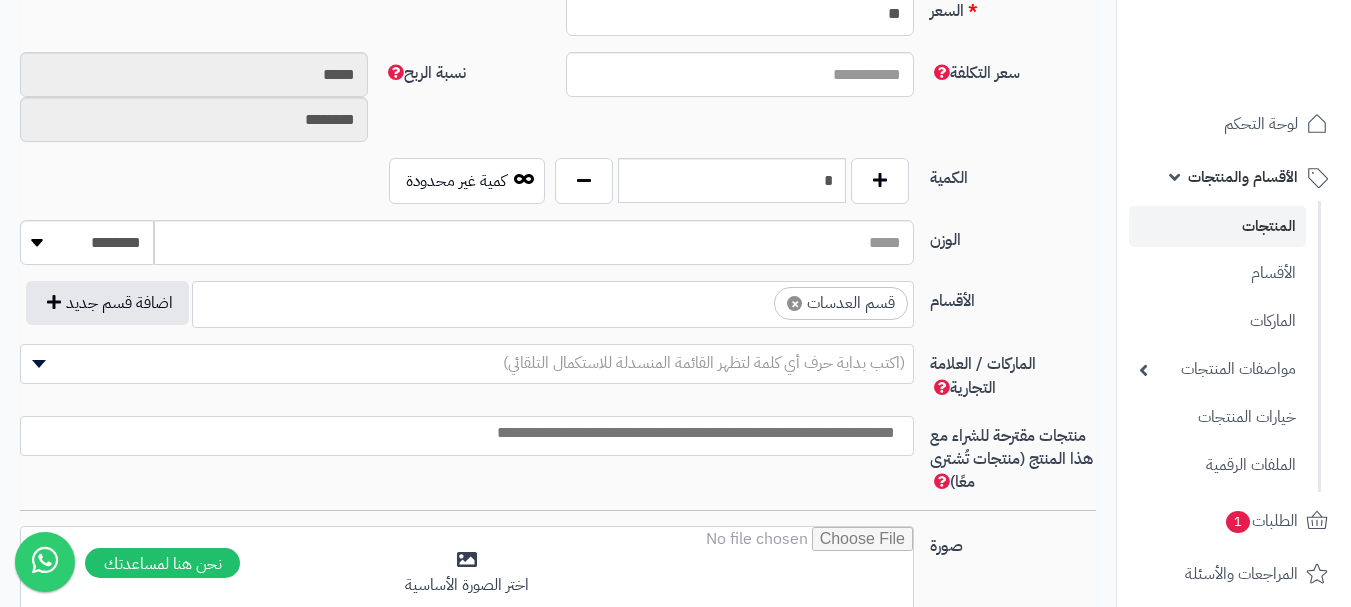 click on "× قسم العدسات" at bounding box center (553, 301) 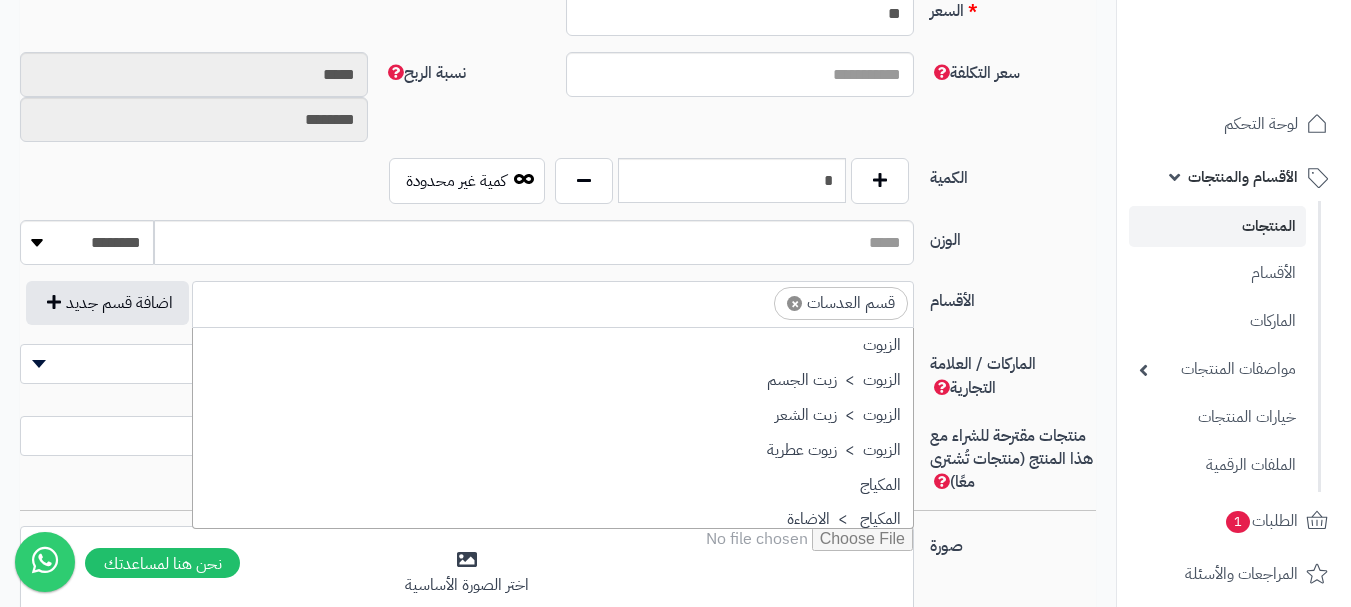 scroll, scrollTop: 1498, scrollLeft: 0, axis: vertical 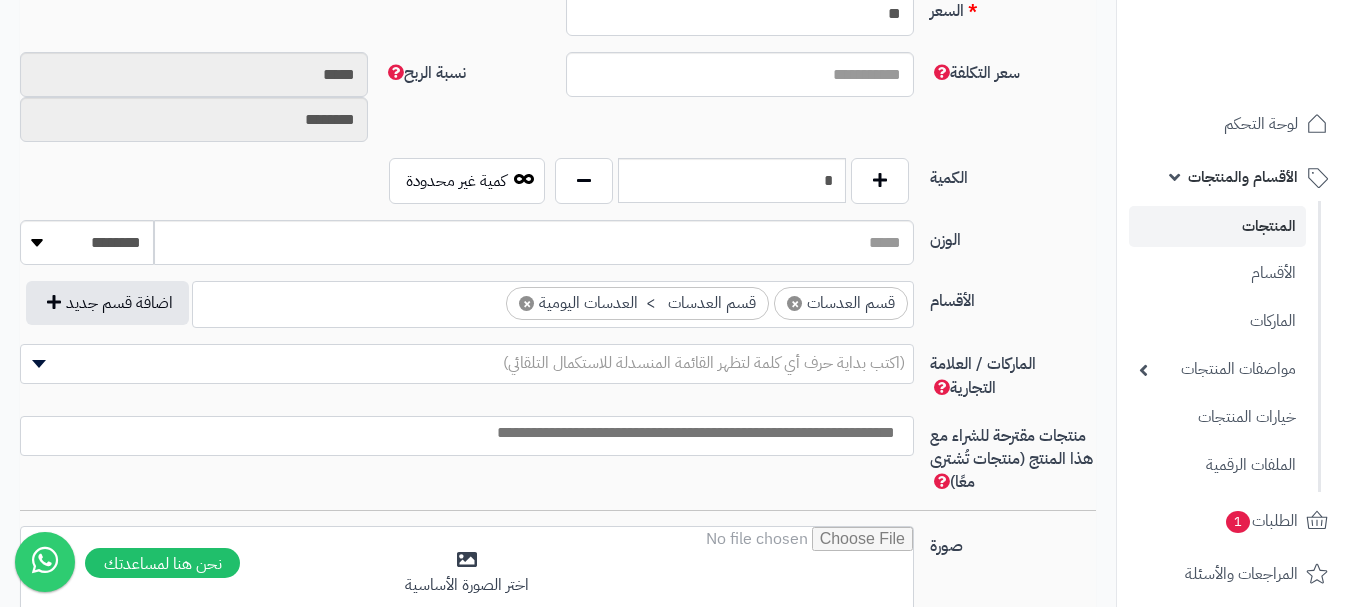 drag, startPoint x: 476, startPoint y: 290, endPoint x: 509, endPoint y: 318, distance: 43.27817 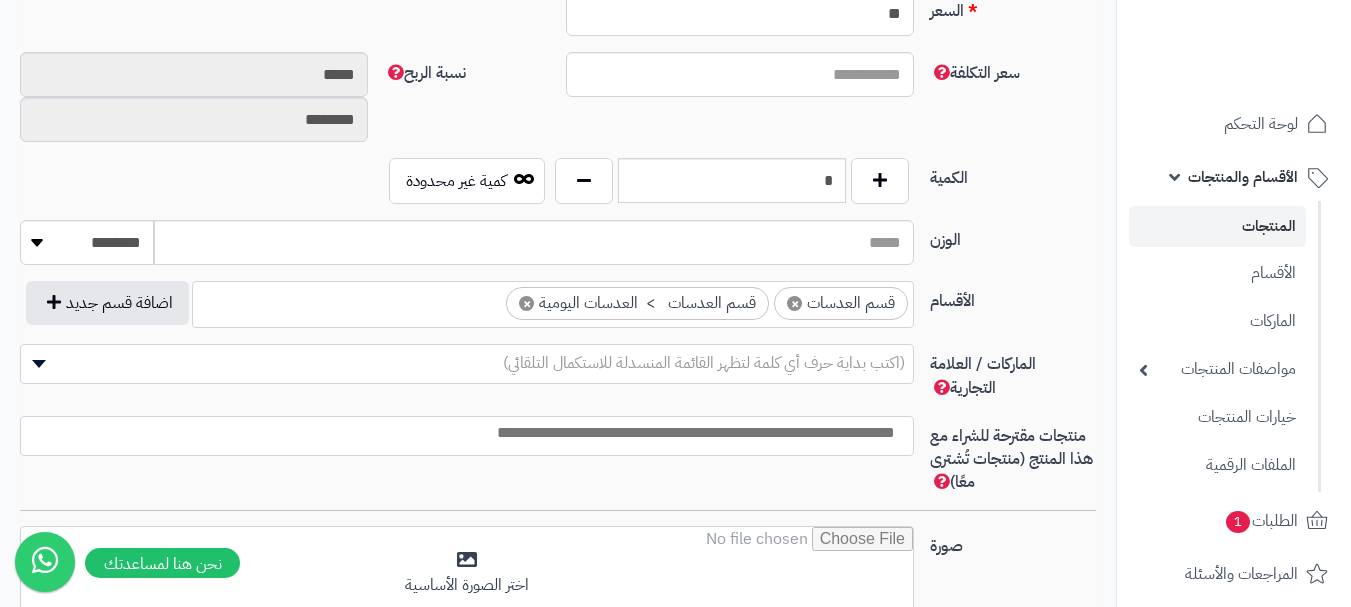 click on "× قسم العدسات × قسم العدسات   >  العدسات اليومية" at bounding box center (553, 301) 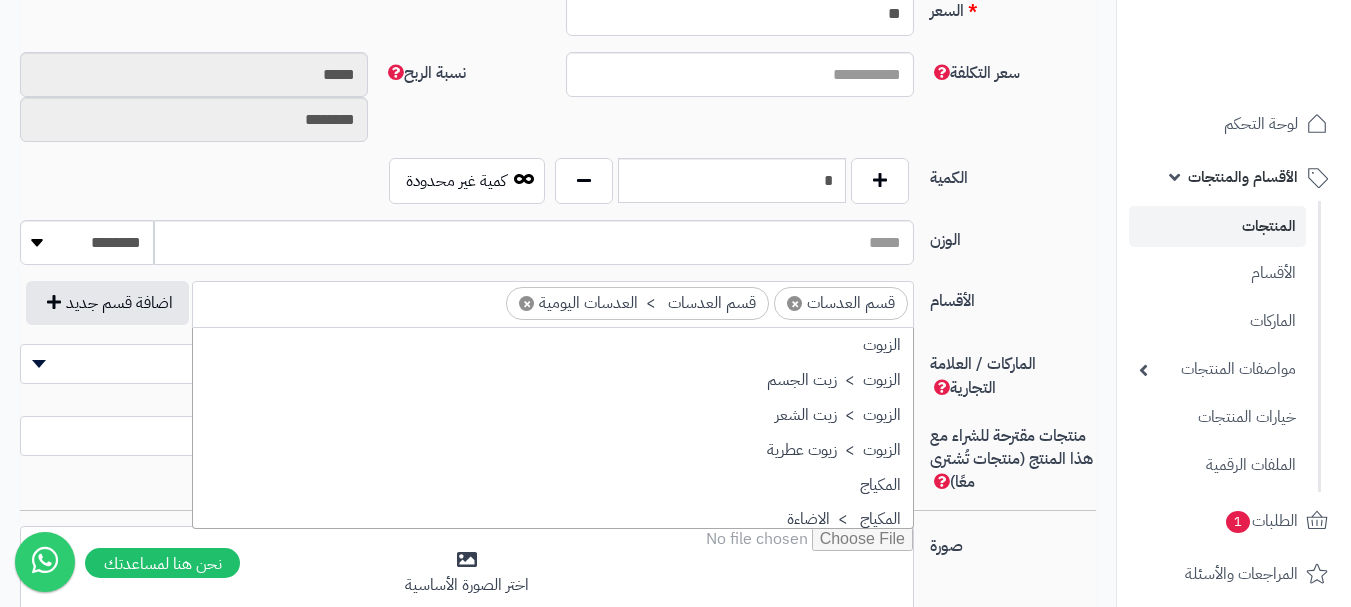 scroll, scrollTop: 1498, scrollLeft: 0, axis: vertical 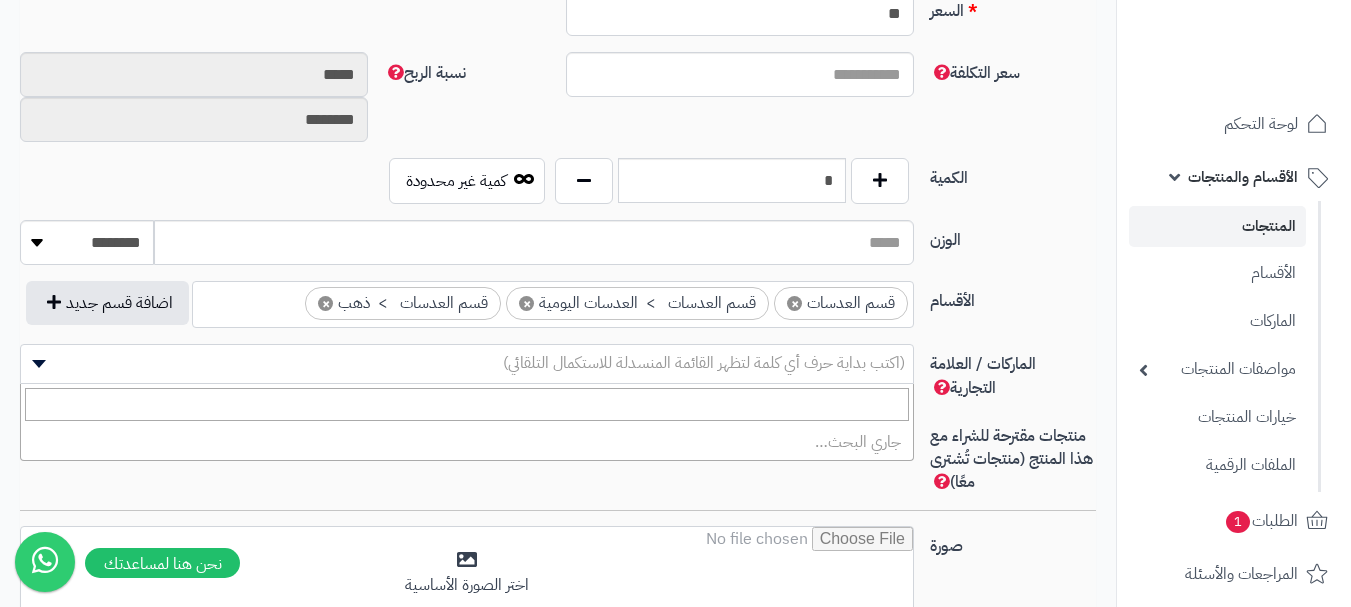 click on "(اكتب بداية حرف أي كلمة لتظهر القائمة المنسدلة للاستكمال التلقائي)" at bounding box center [704, 363] 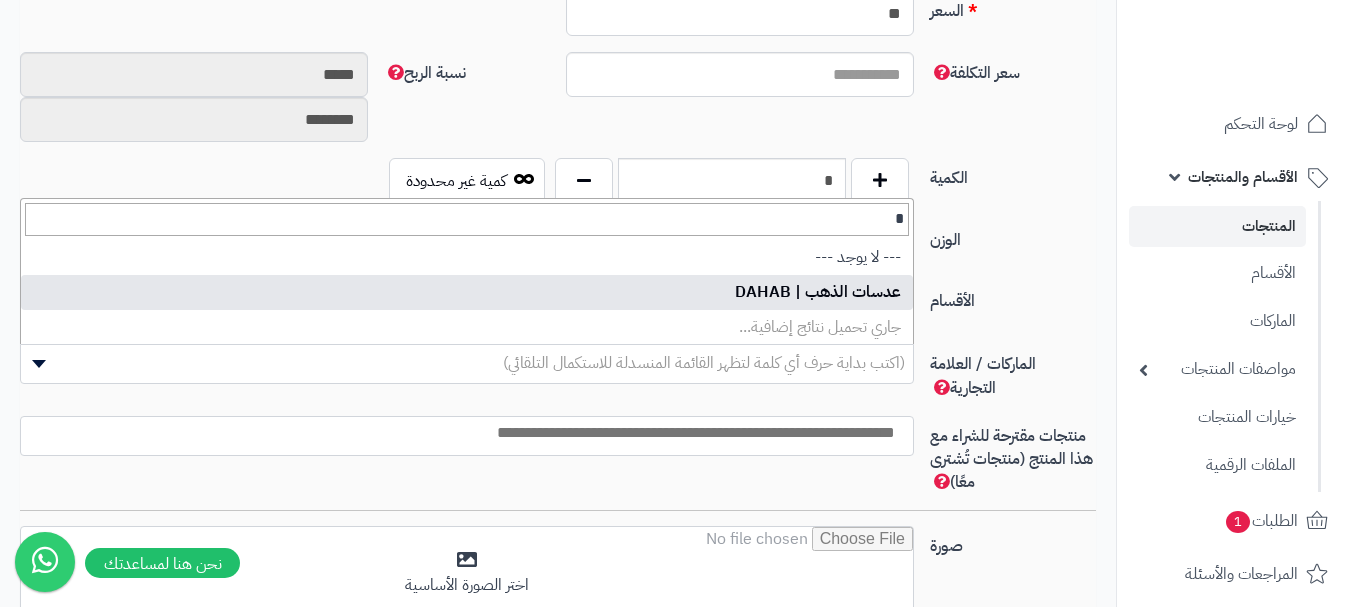 type on "*" 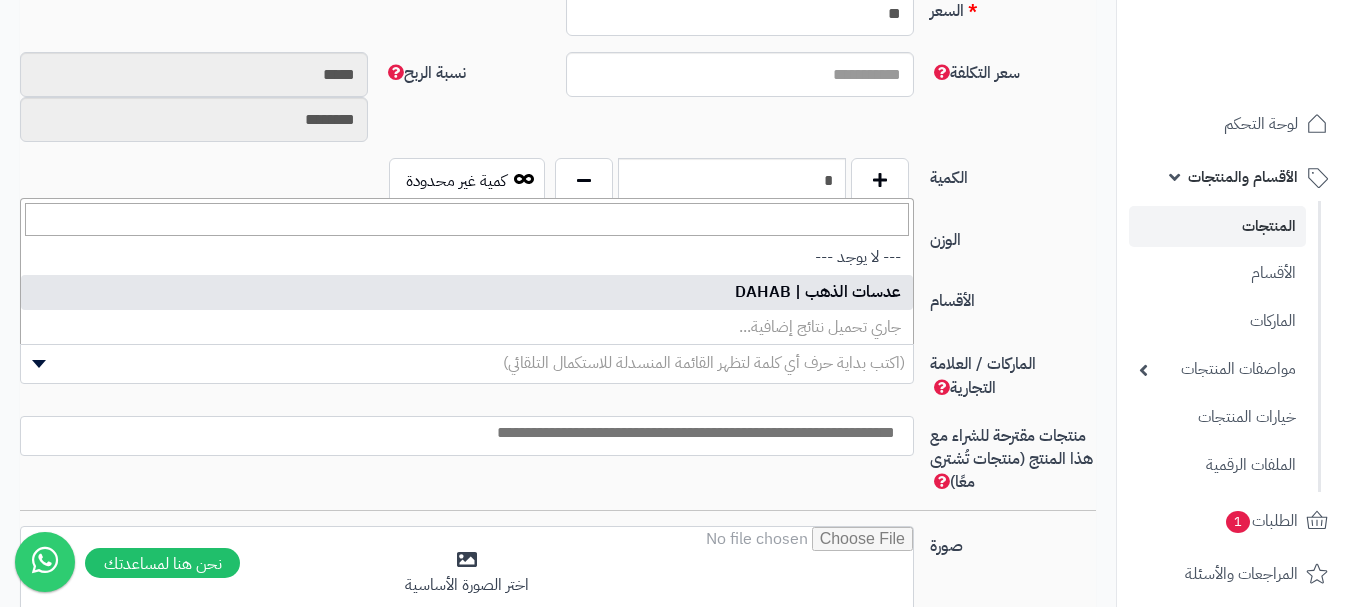 select on "***" 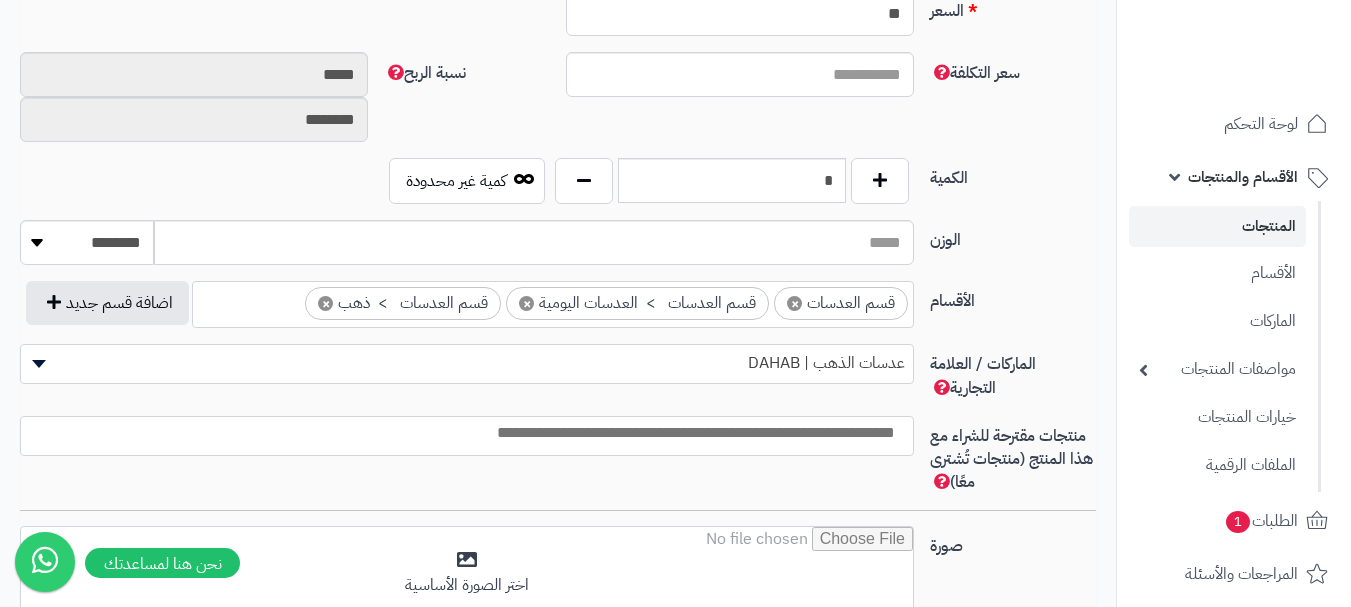 click at bounding box center (467, 436) 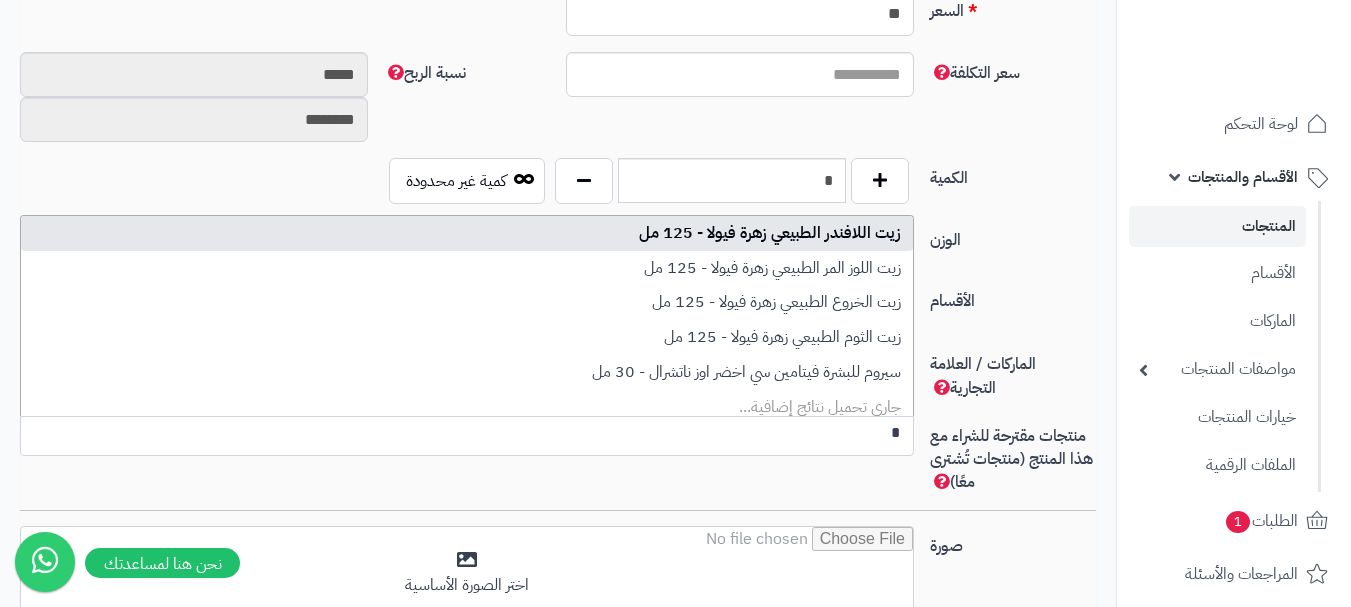 scroll, scrollTop: 0, scrollLeft: 0, axis: both 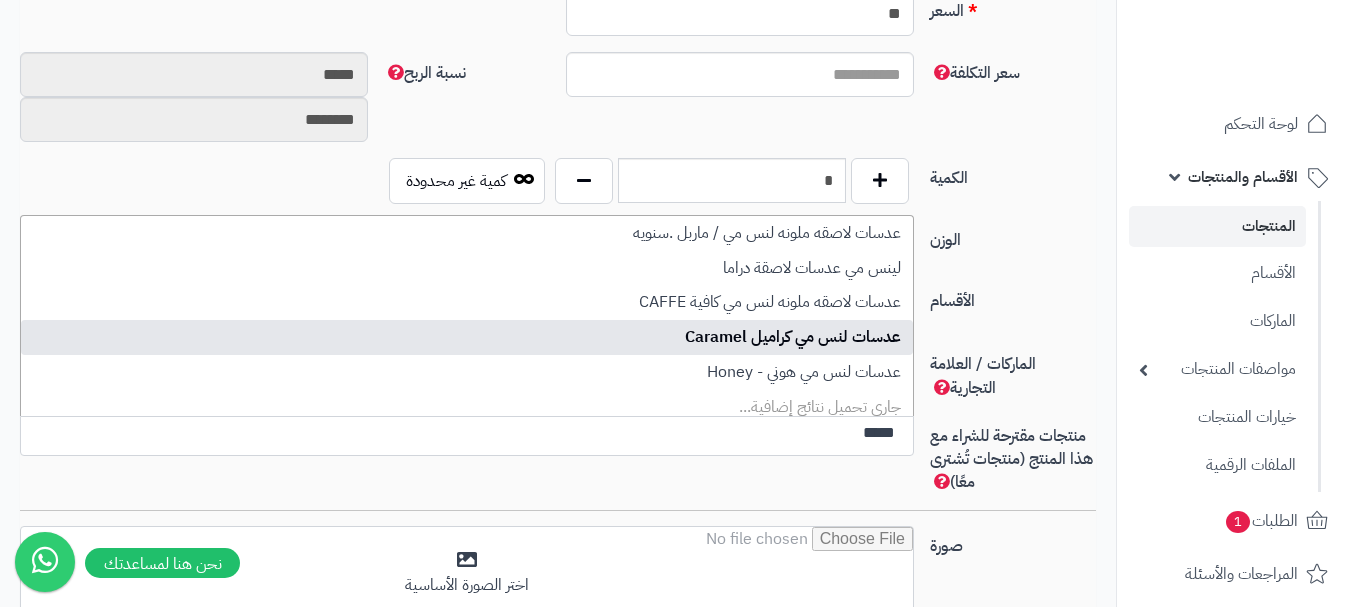 type on "*****" 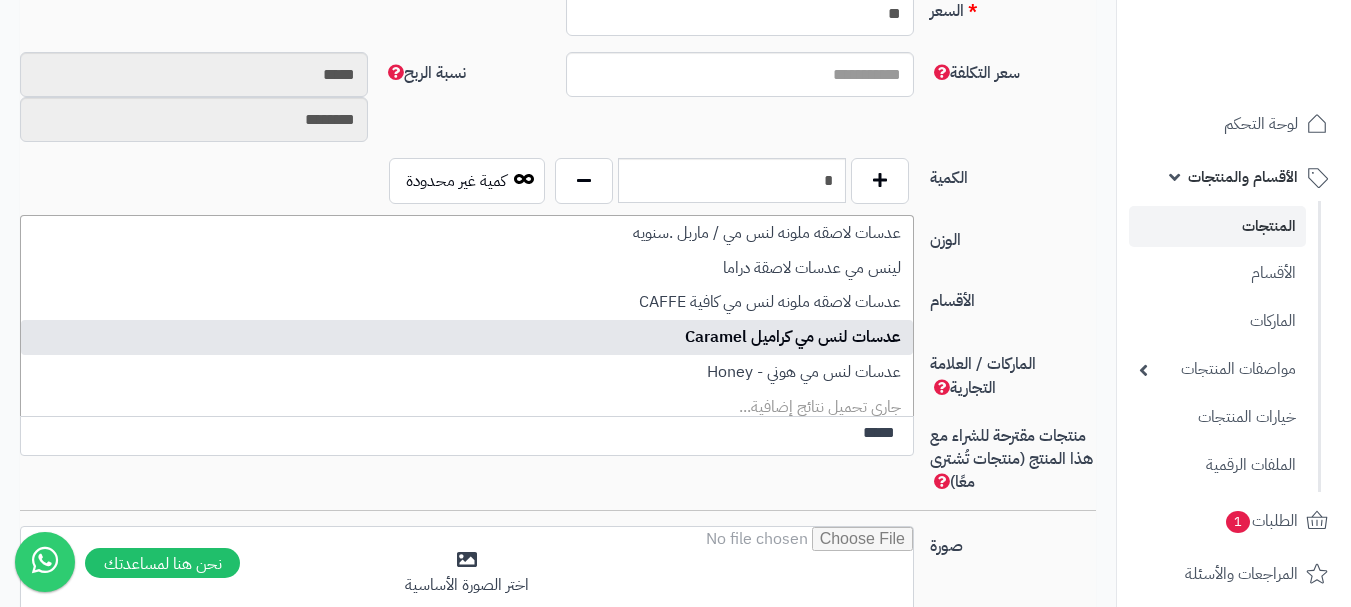 type 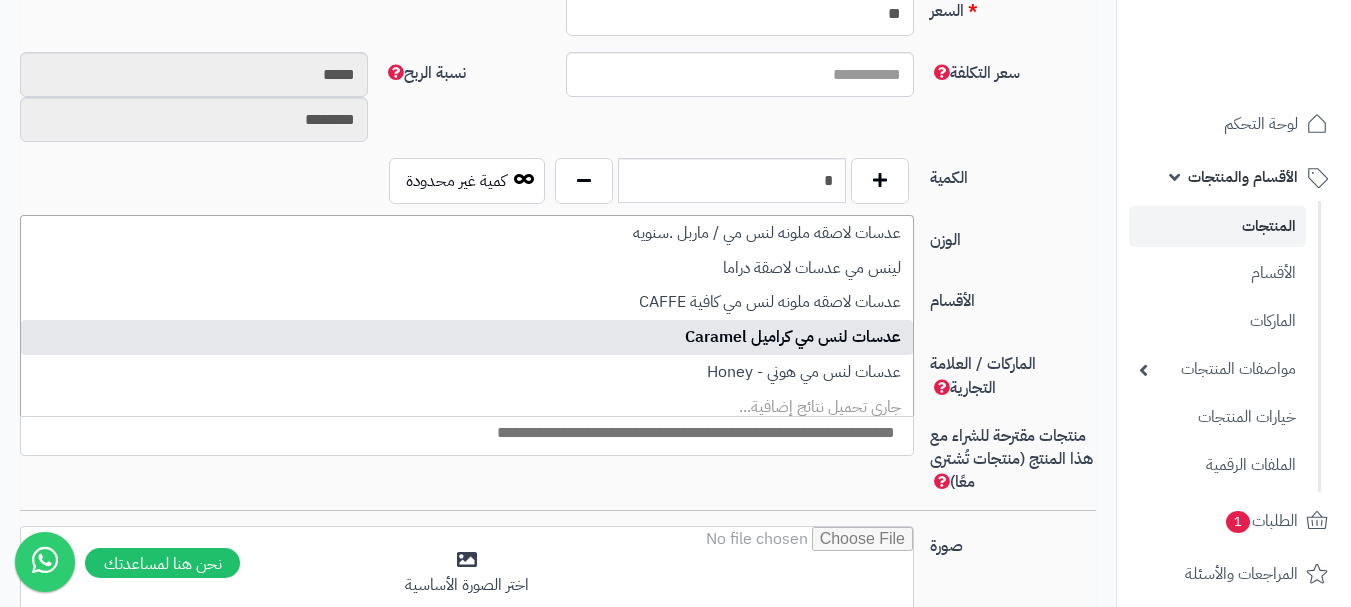 select on "****" 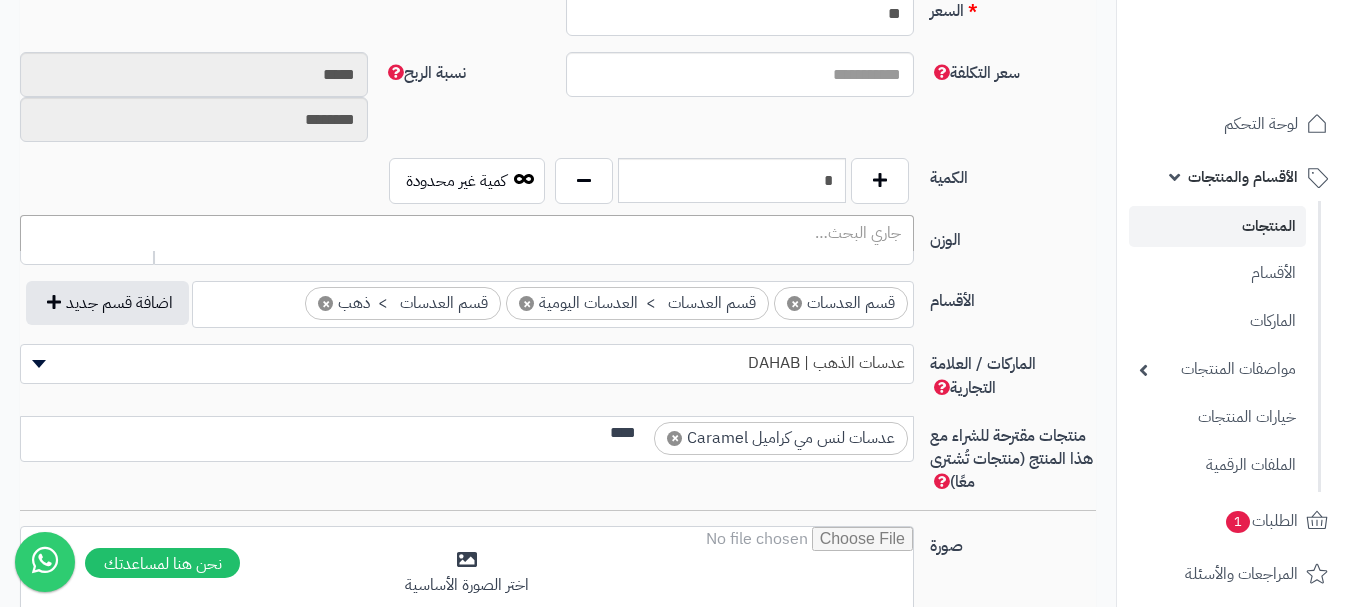 scroll, scrollTop: 0, scrollLeft: 0, axis: both 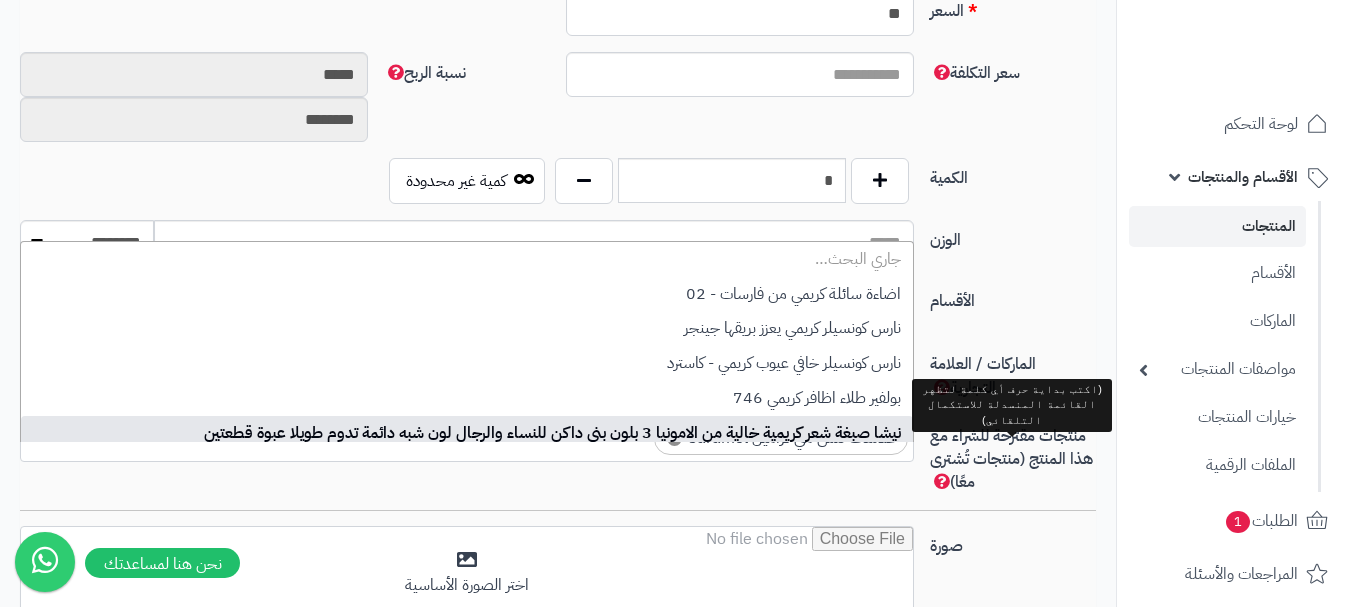 type on "*" 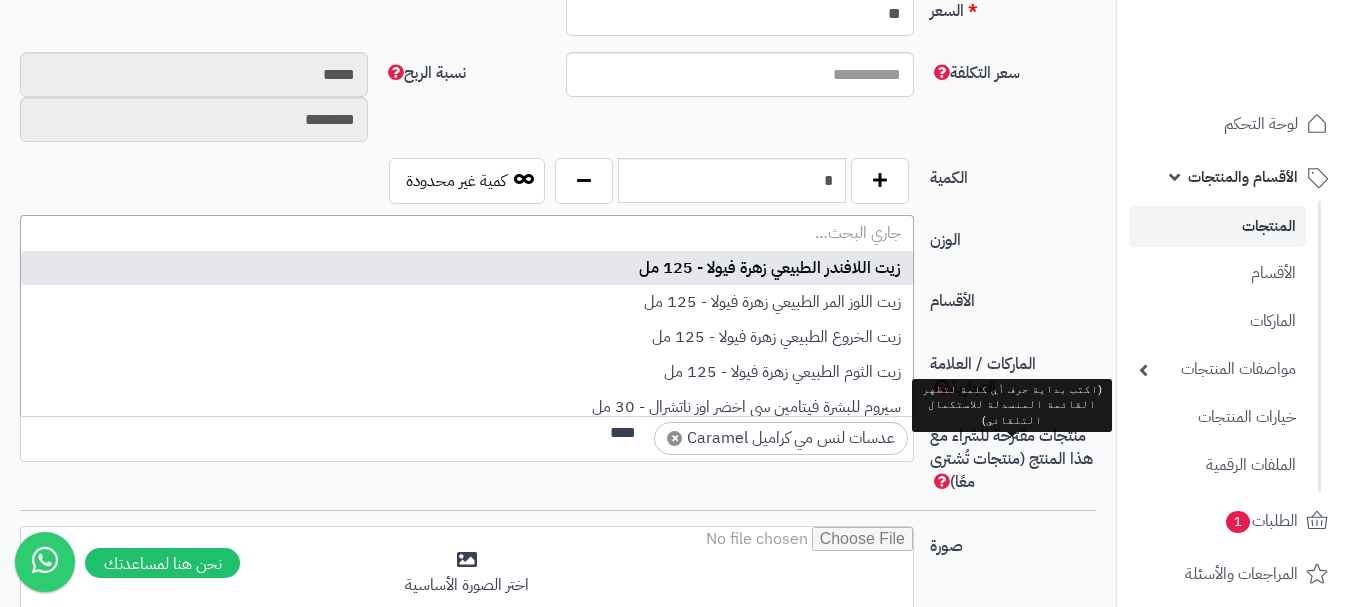 scroll, scrollTop: 0, scrollLeft: 0, axis: both 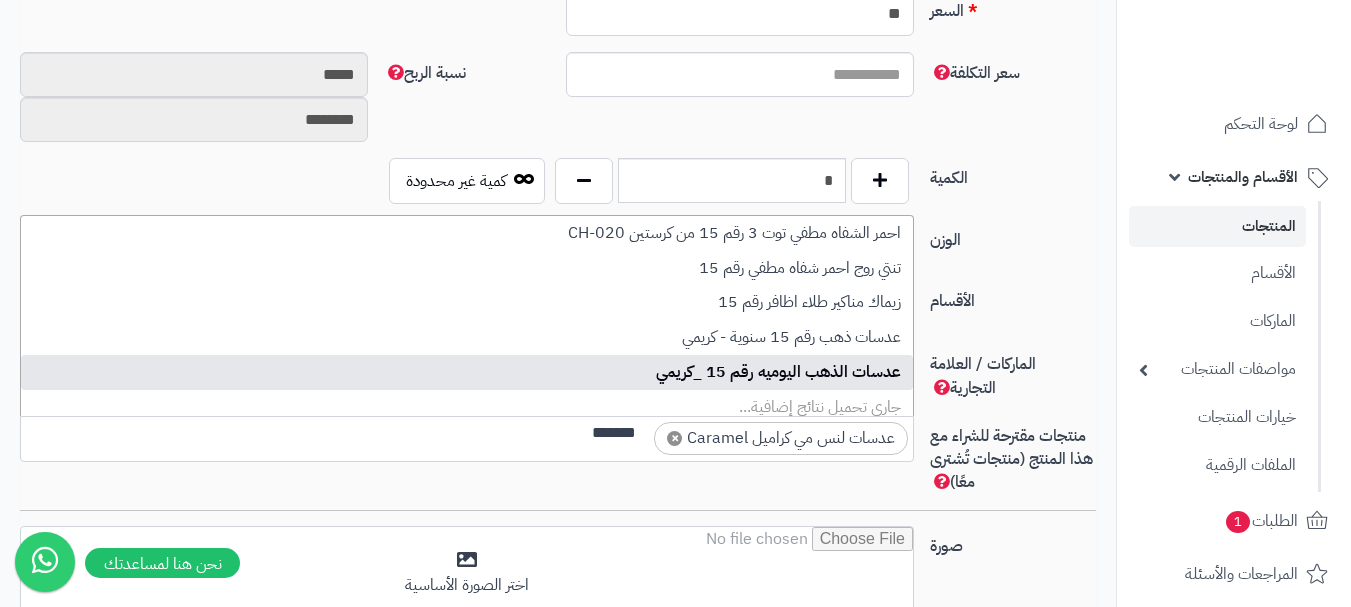 type on "******" 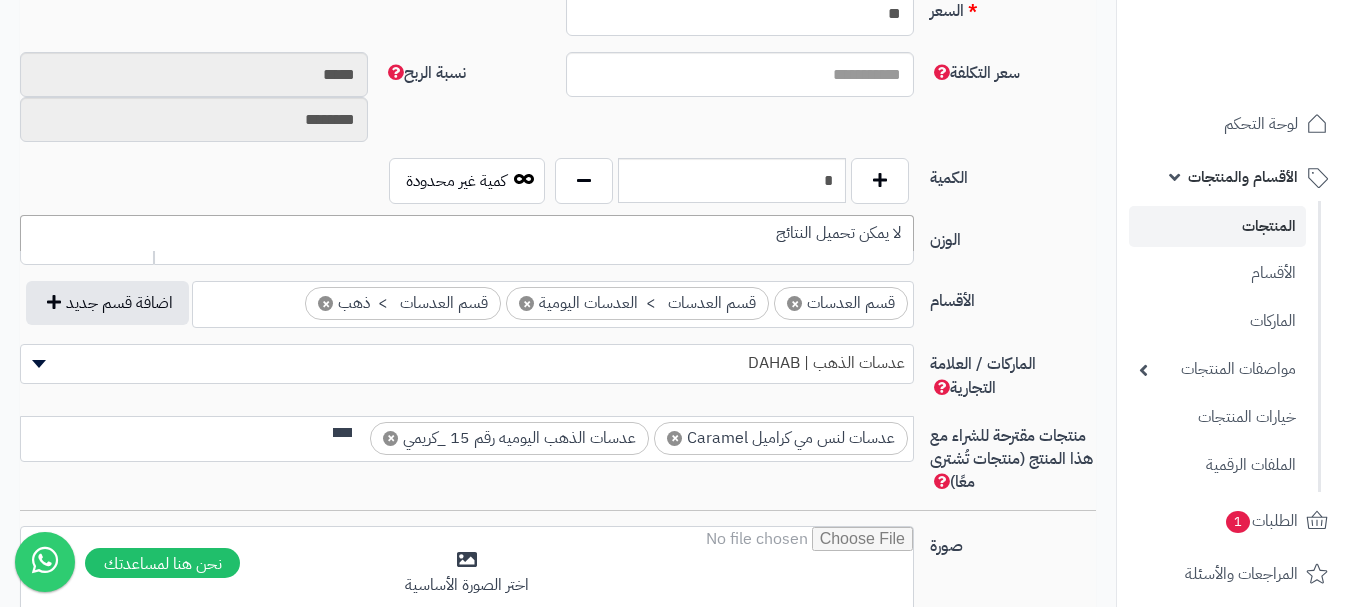 scroll, scrollTop: 0, scrollLeft: 0, axis: both 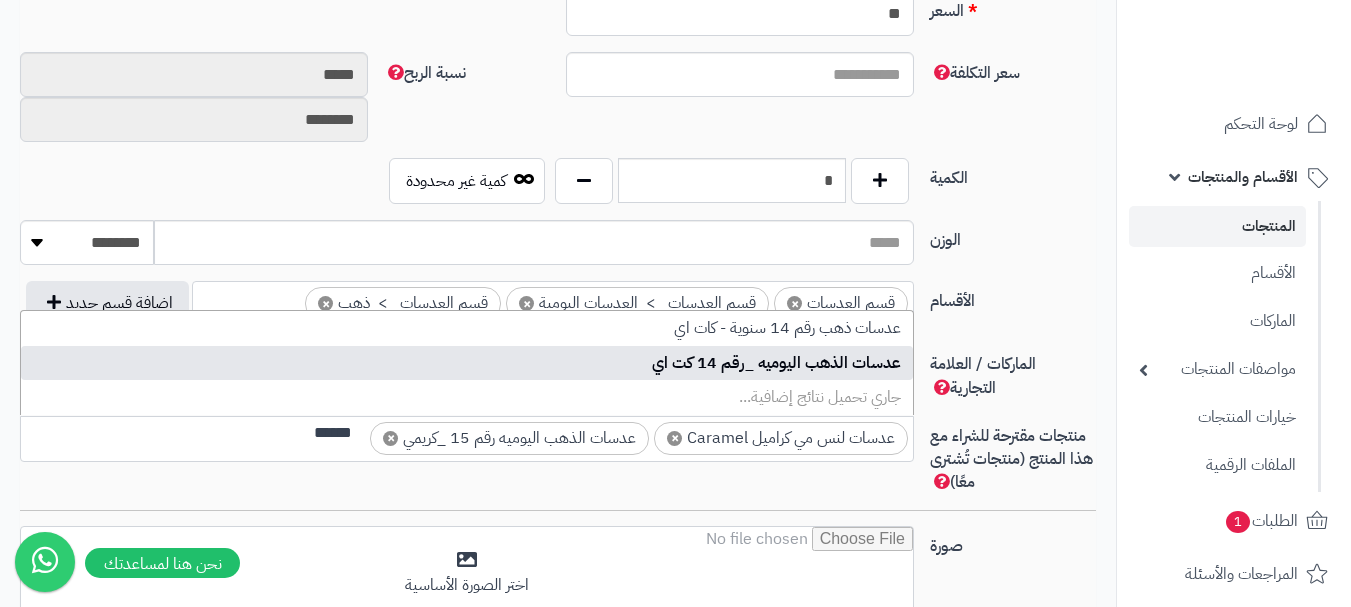 type on "******" 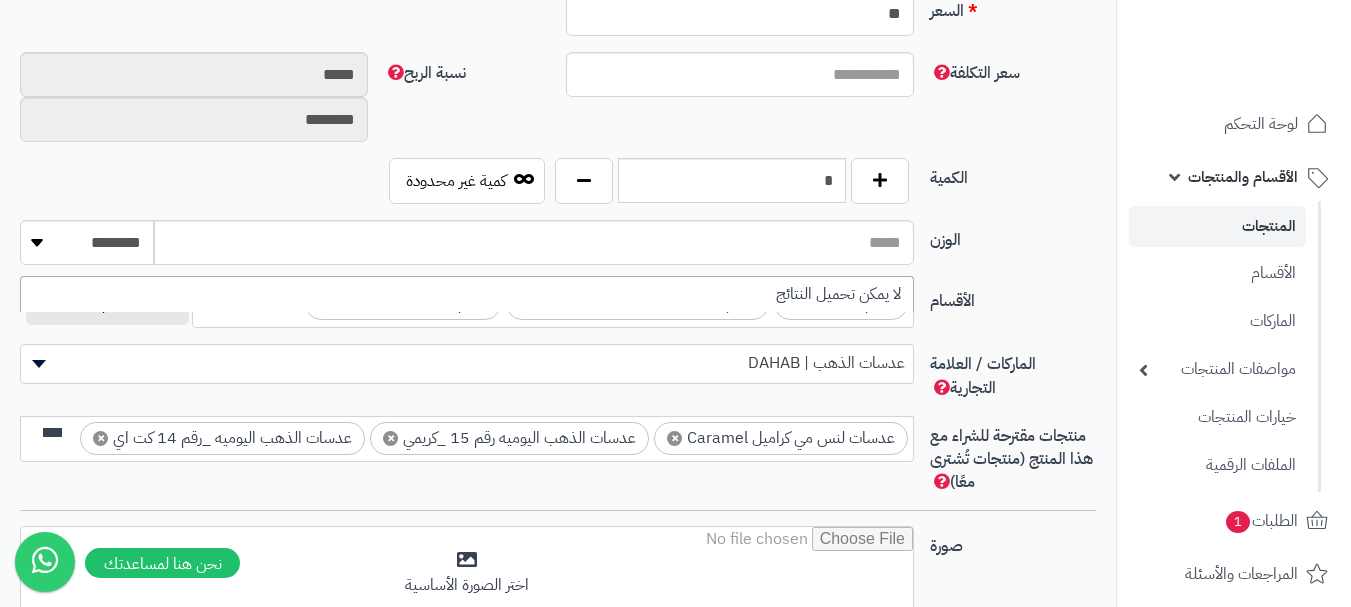 scroll, scrollTop: 0, scrollLeft: 0, axis: both 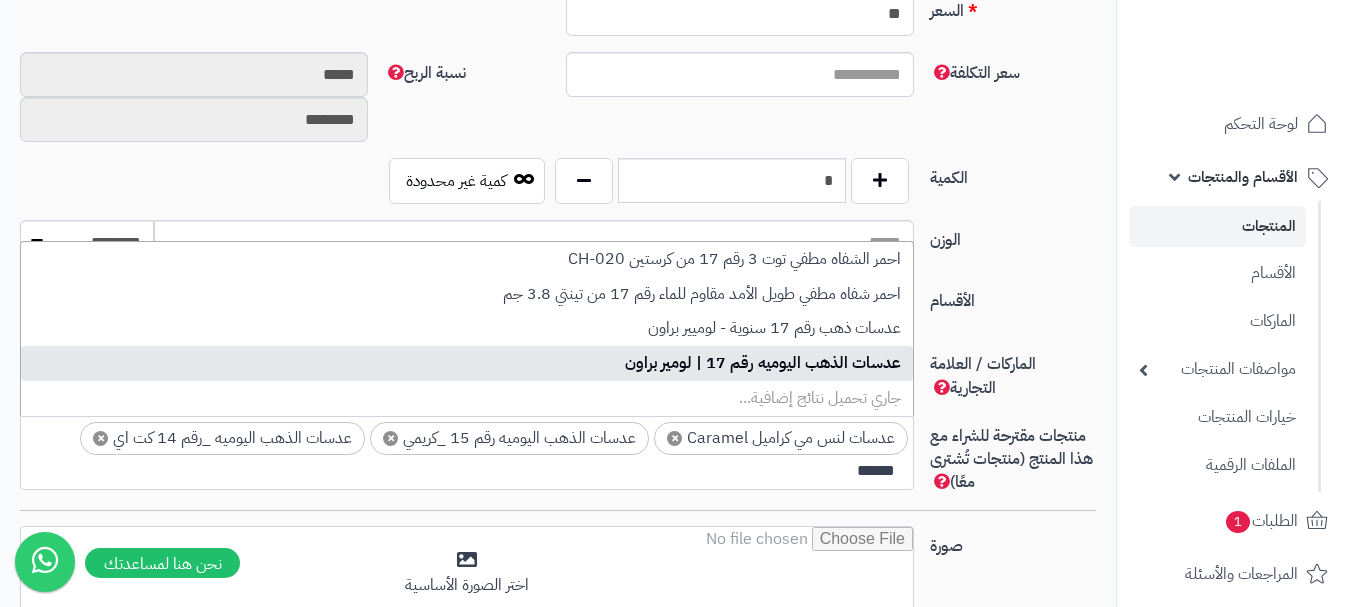 type on "******" 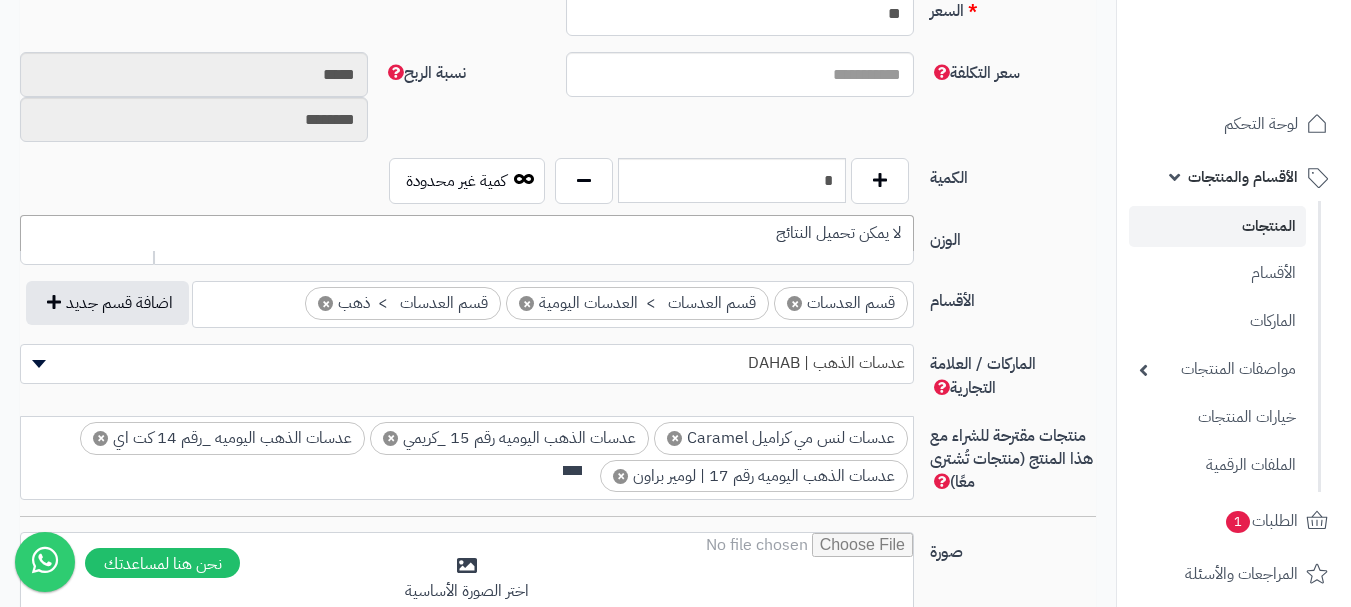 scroll, scrollTop: 0, scrollLeft: 0, axis: both 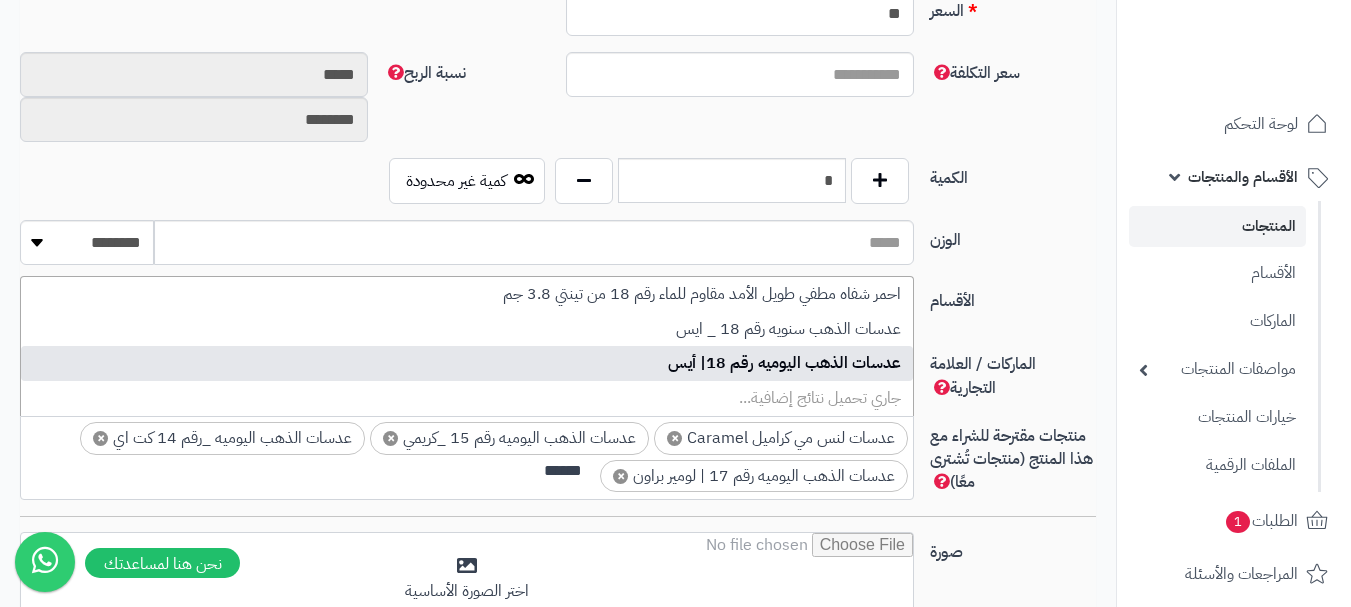 type on "******" 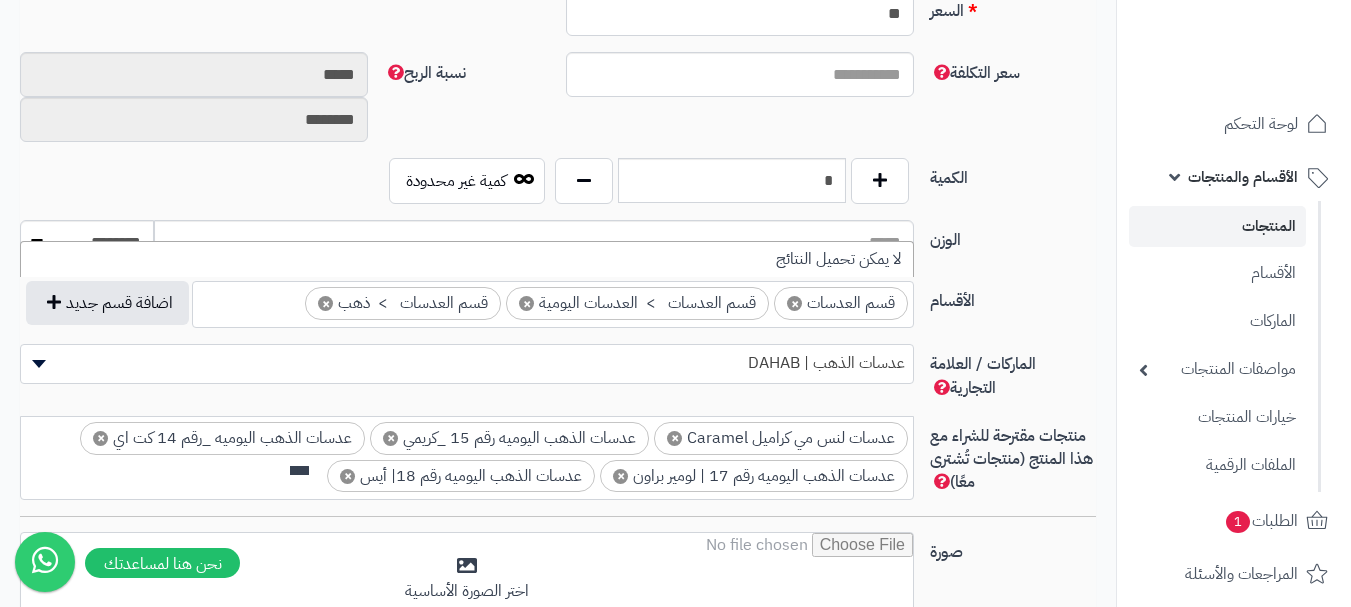 scroll, scrollTop: 0, scrollLeft: 0, axis: both 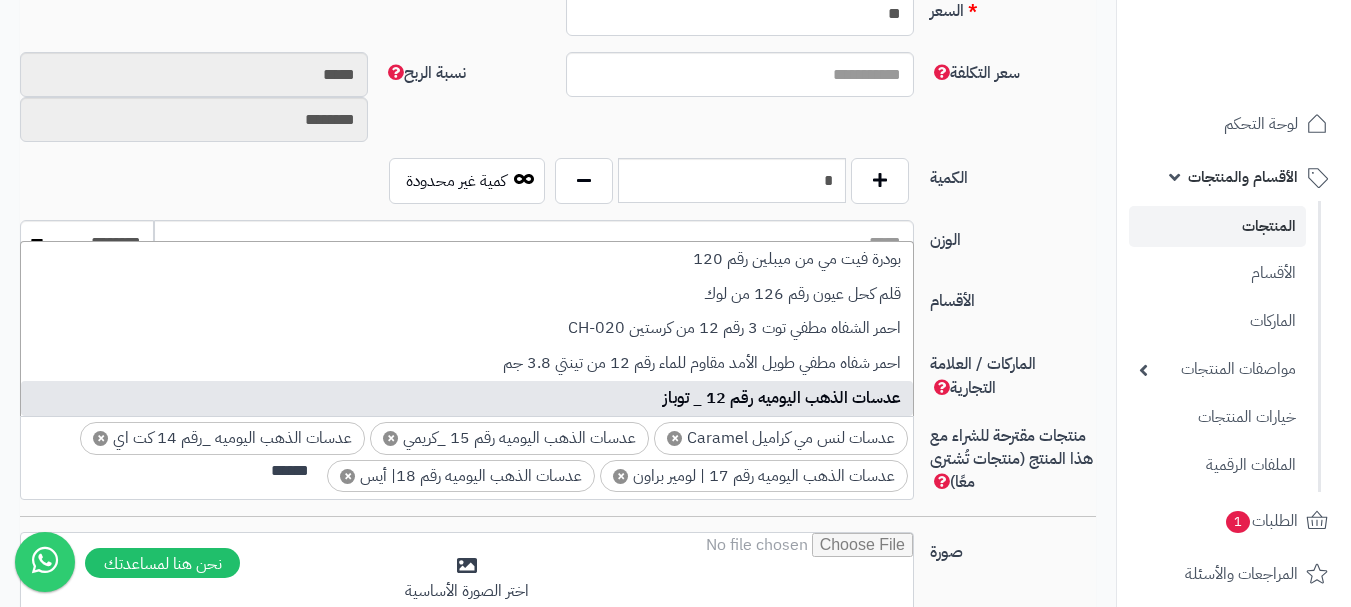 type on "******" 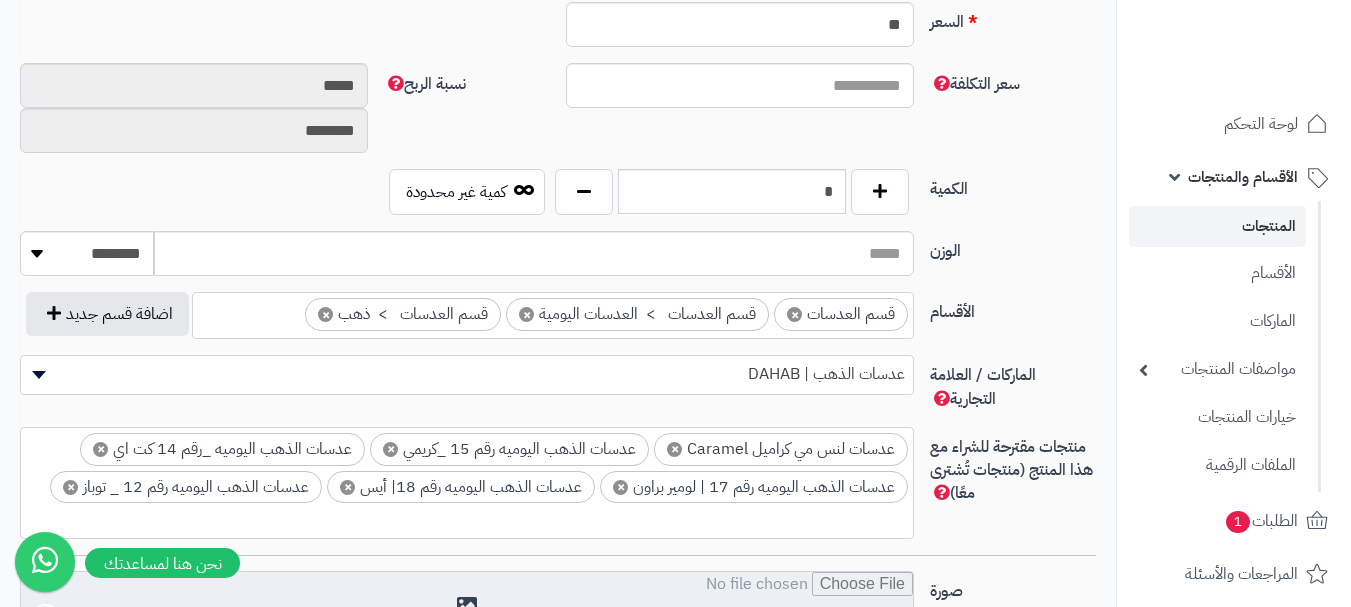 scroll, scrollTop: 1128, scrollLeft: 0, axis: vertical 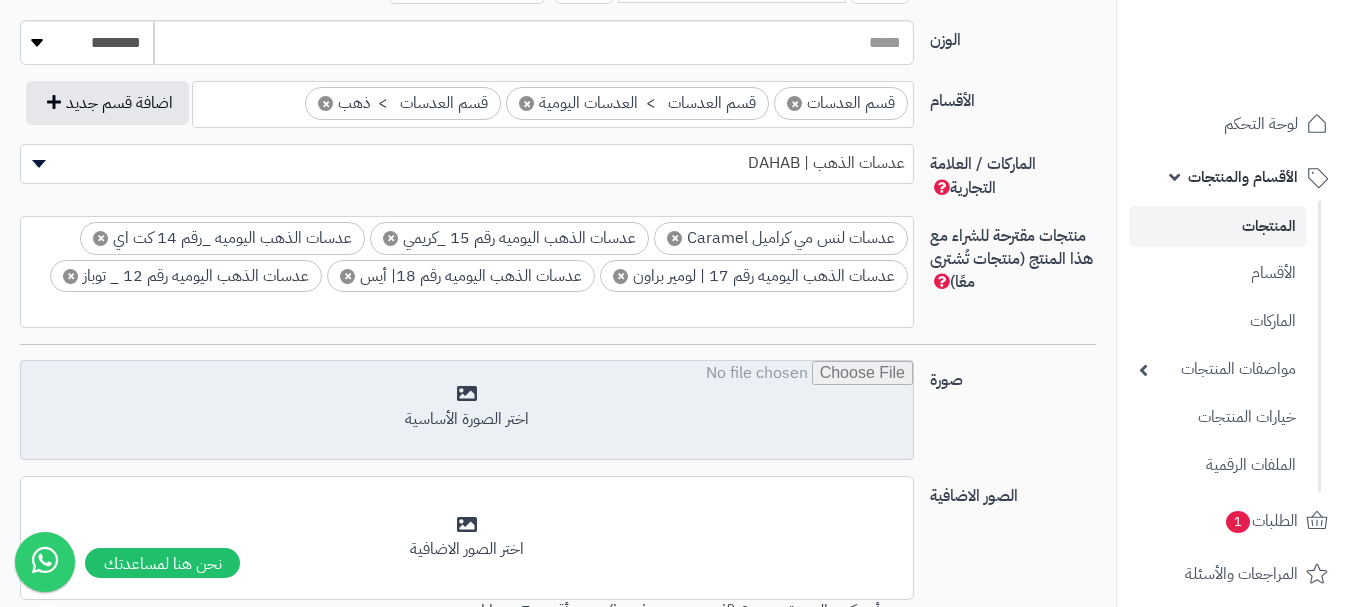 click at bounding box center [467, 411] 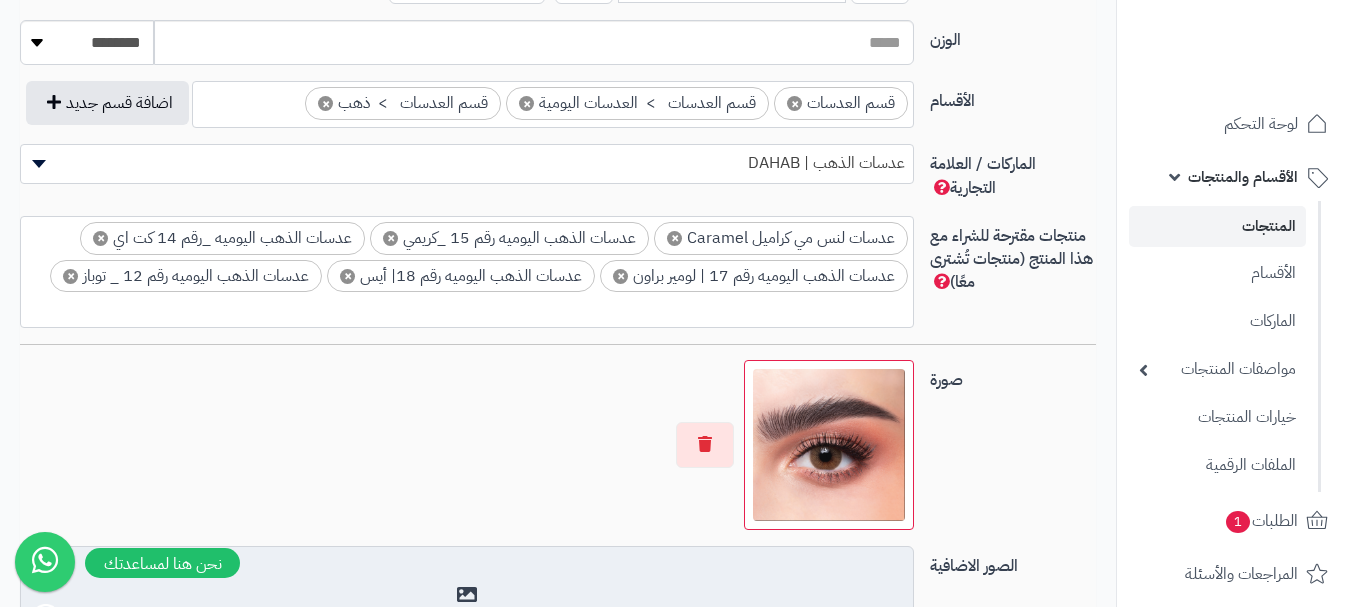 click on "أضف الصور الاضافية
اختر الصور الاضافية" at bounding box center [467, 608] 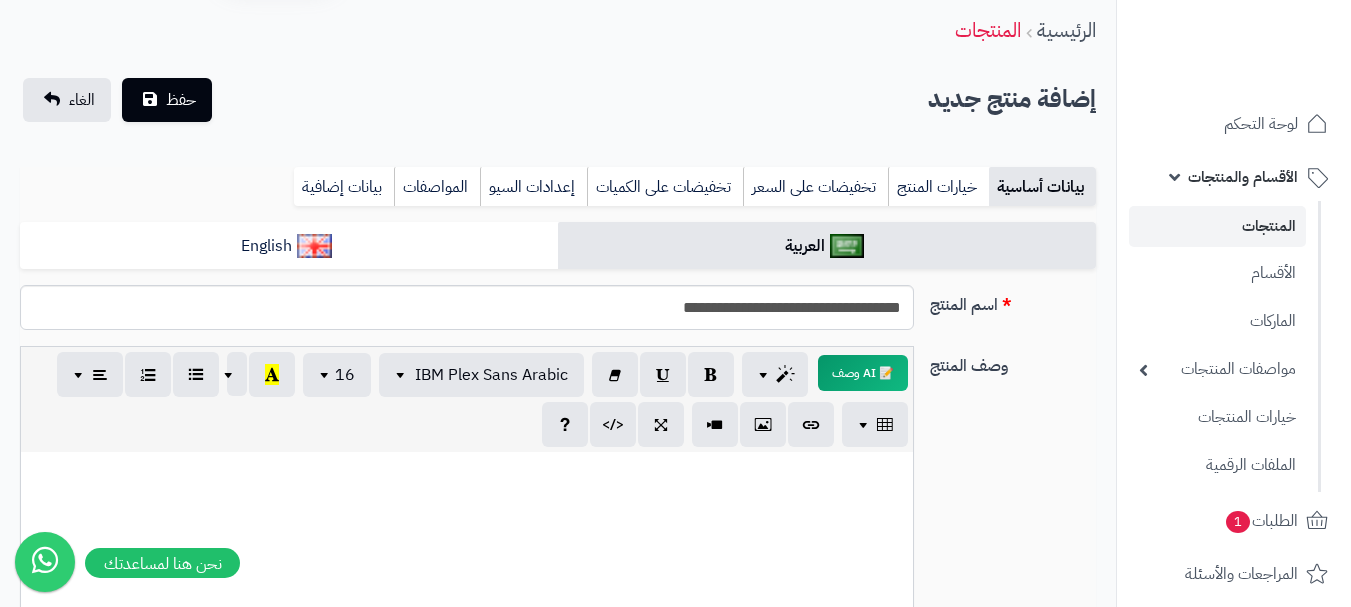 scroll, scrollTop: 28, scrollLeft: 0, axis: vertical 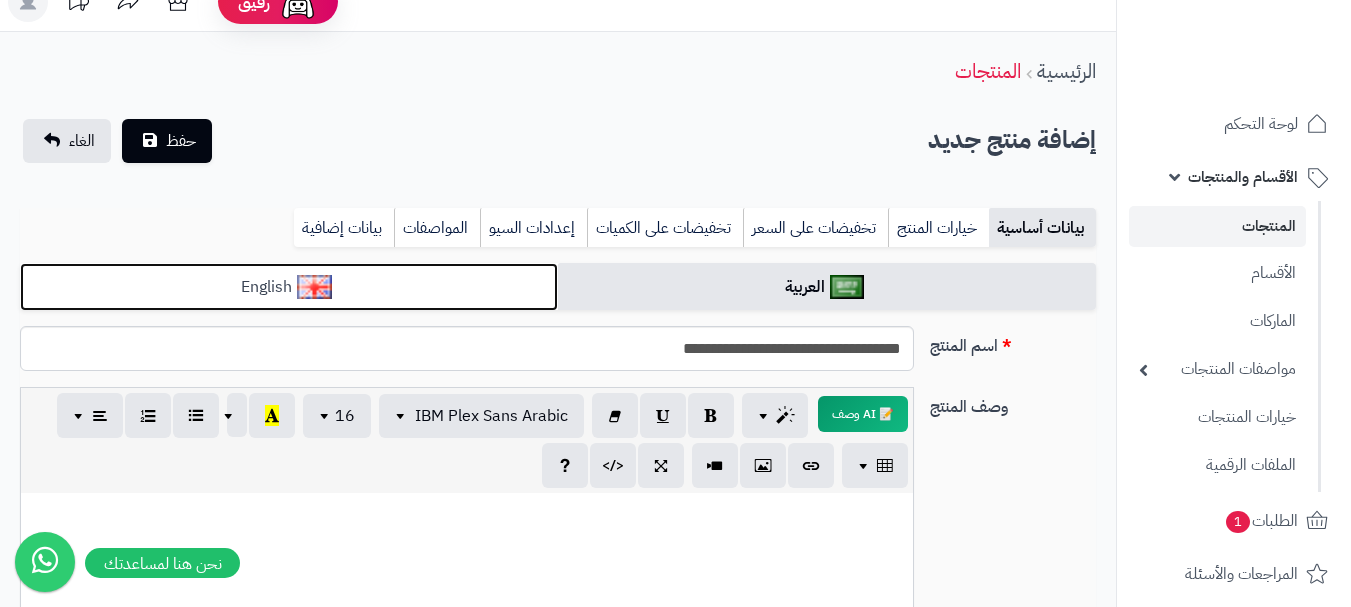 click on "English" at bounding box center [289, 287] 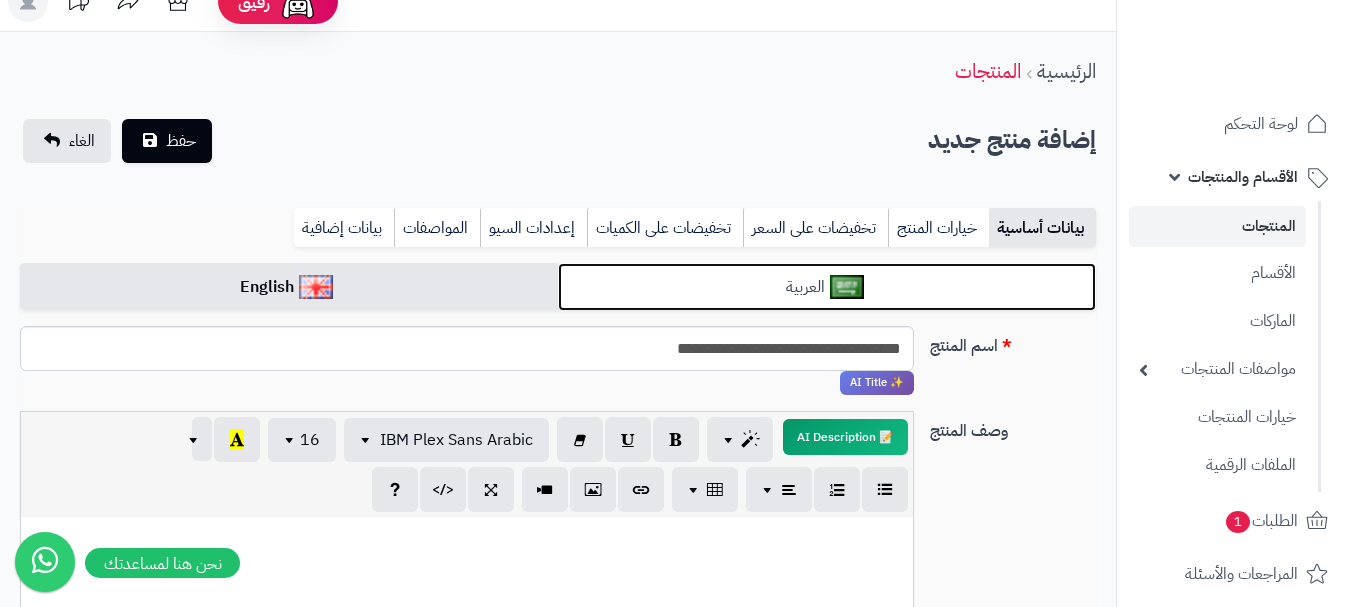 click on "العربية" at bounding box center [827, 287] 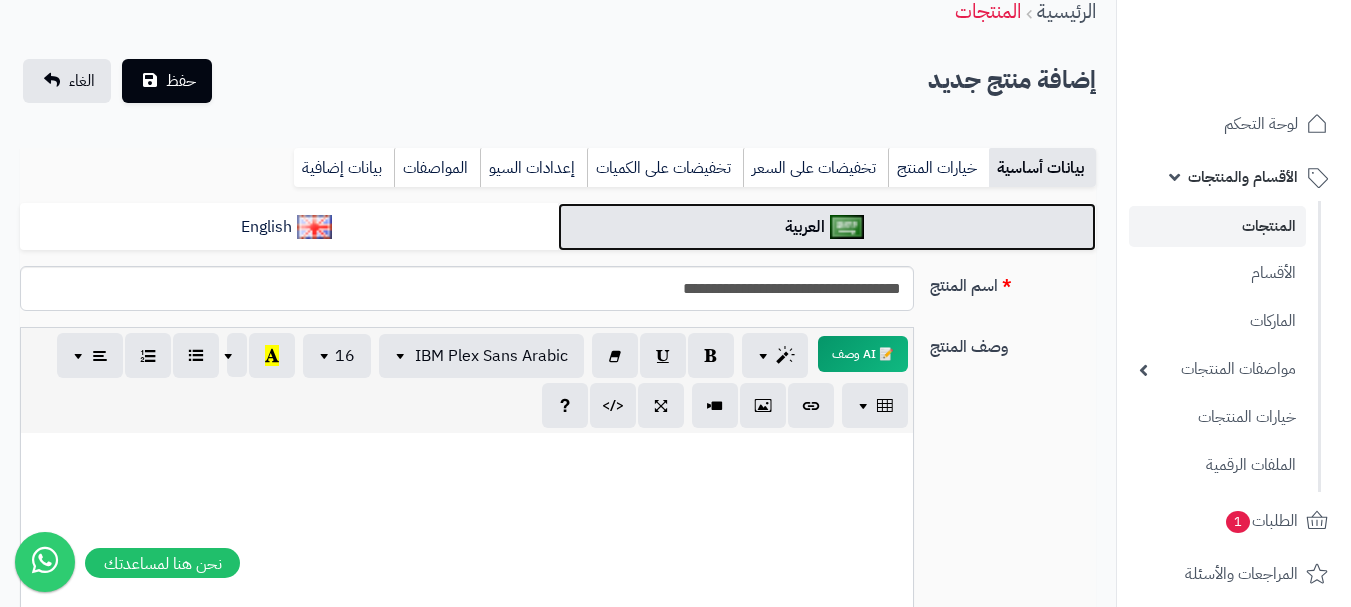 scroll, scrollTop: 84, scrollLeft: 0, axis: vertical 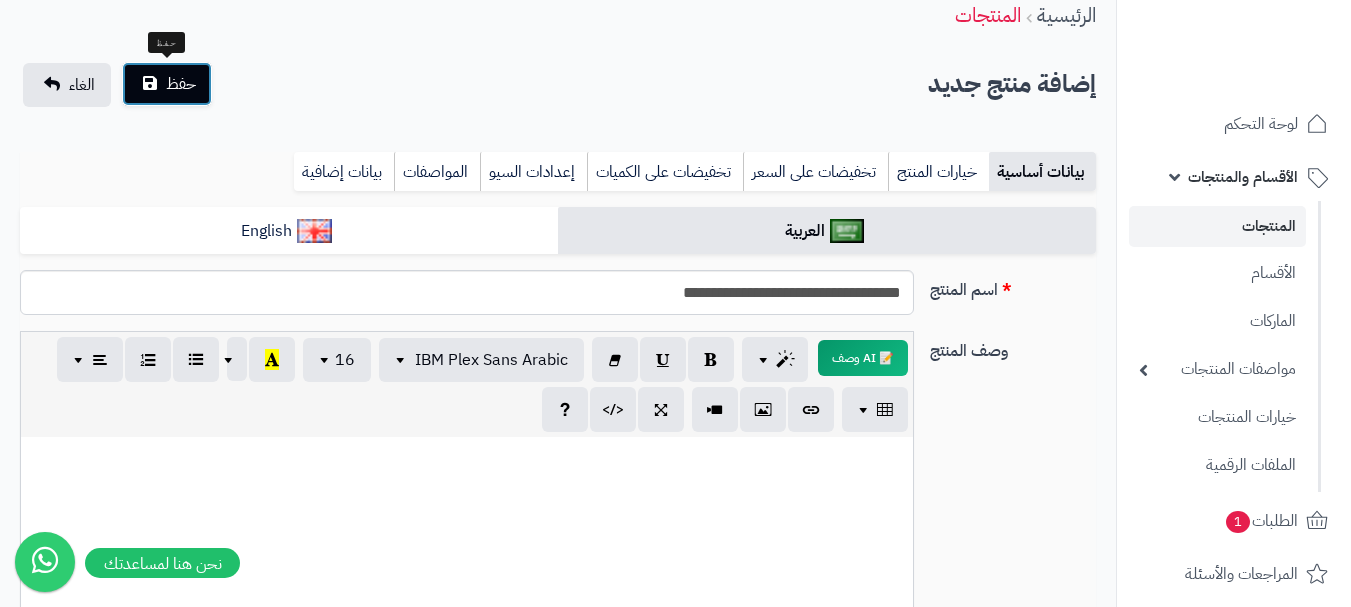 click on "حفظ" at bounding box center (167, 84) 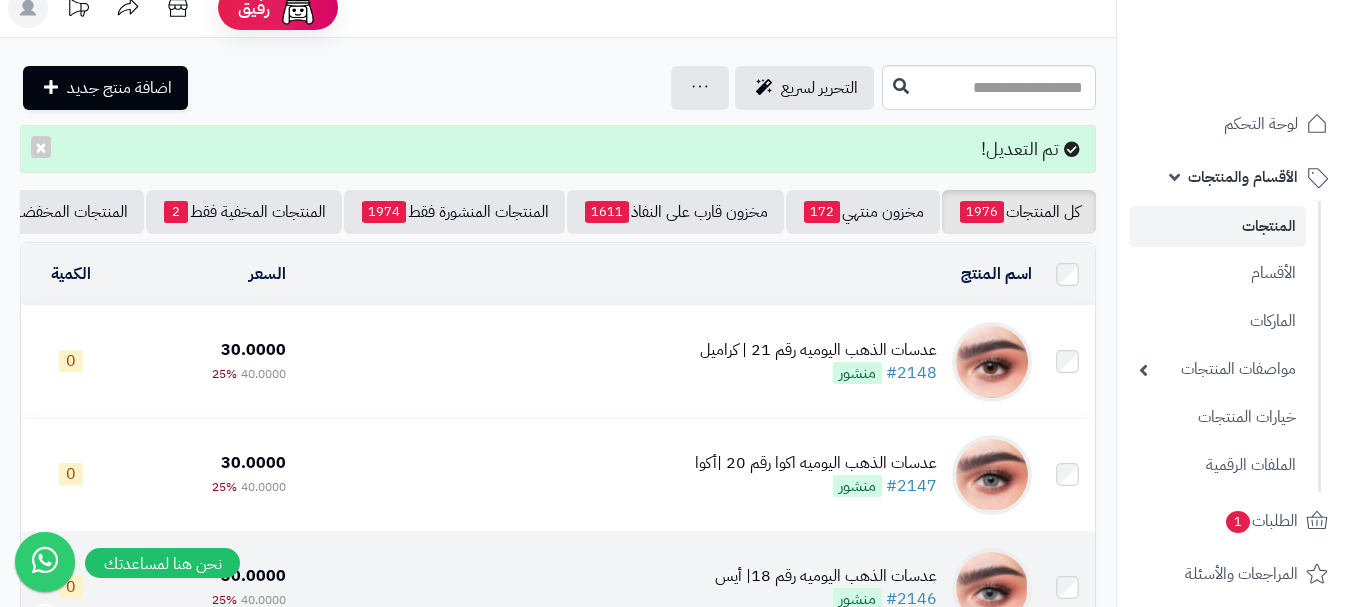 scroll, scrollTop: 0, scrollLeft: 0, axis: both 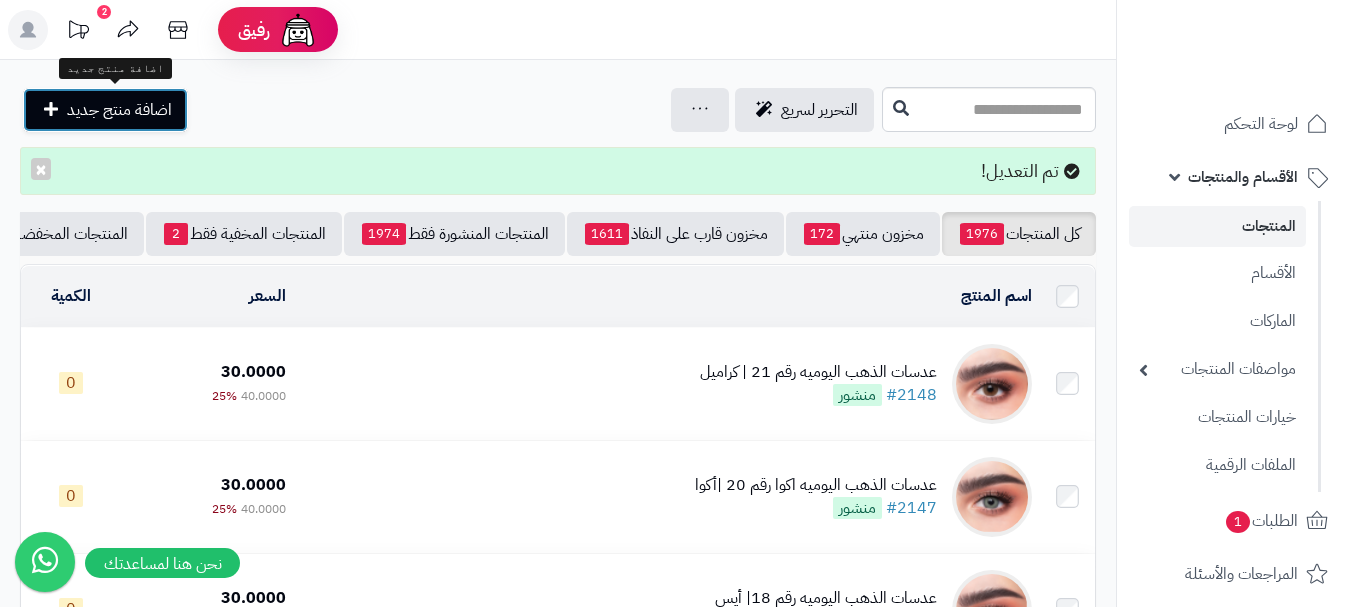 click on "اضافة منتج جديد" at bounding box center (119, 110) 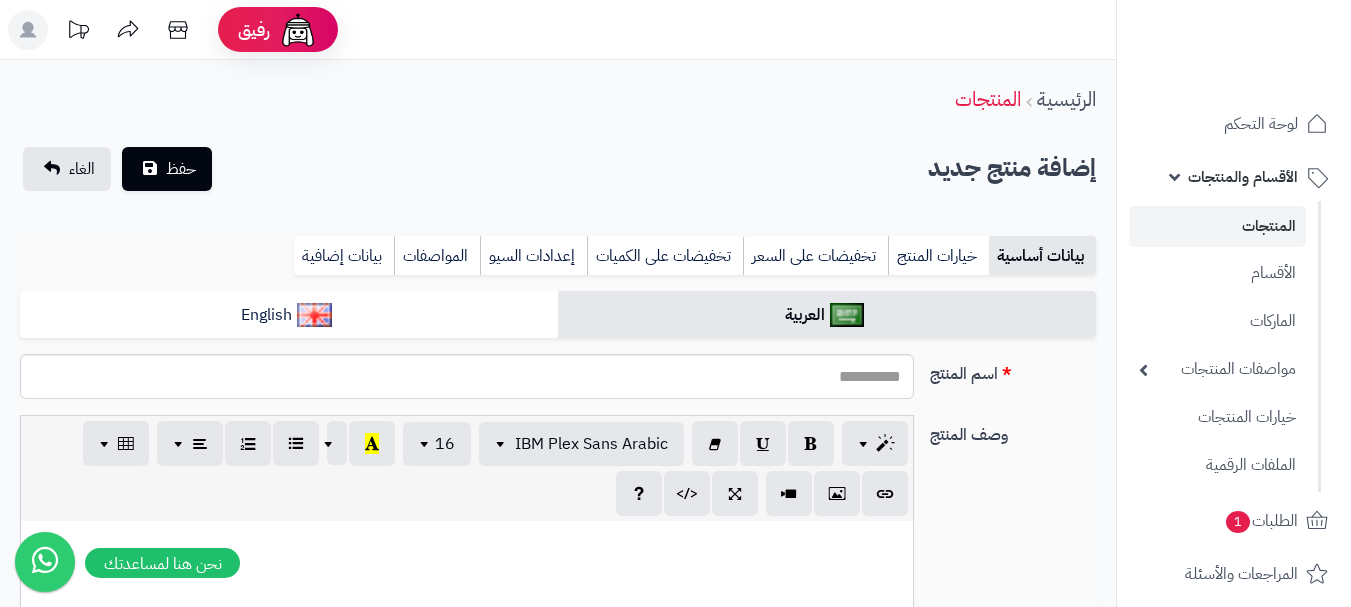 select 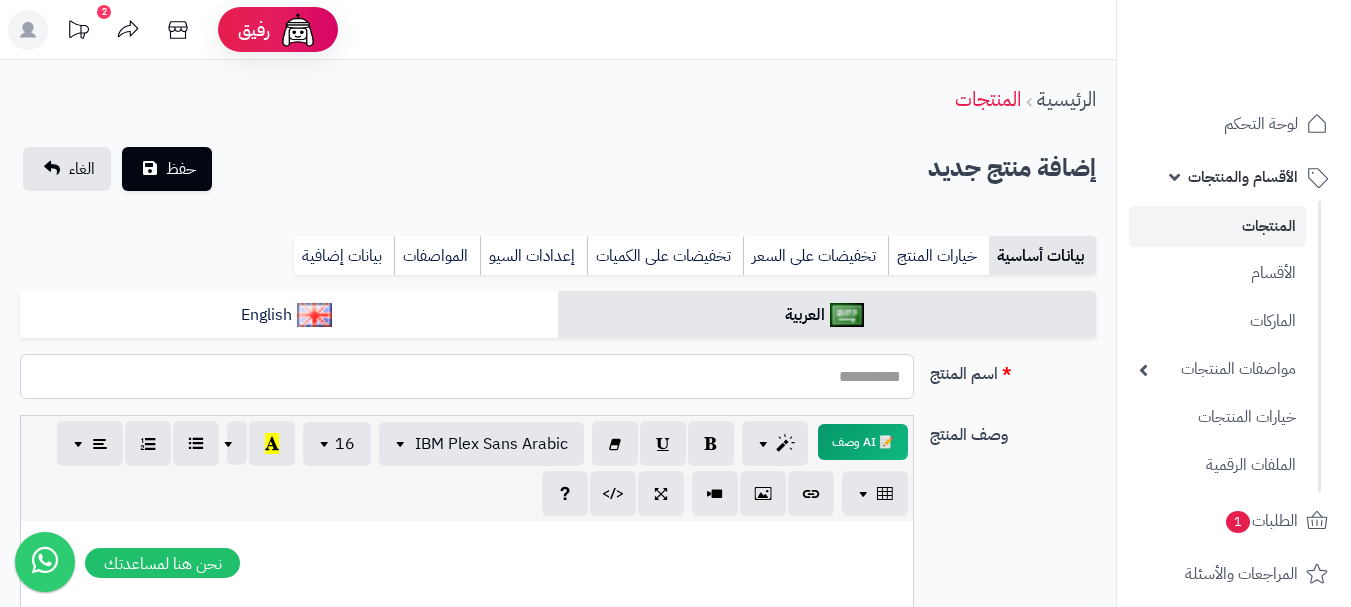 click on "اسم المنتج" at bounding box center (467, 376) 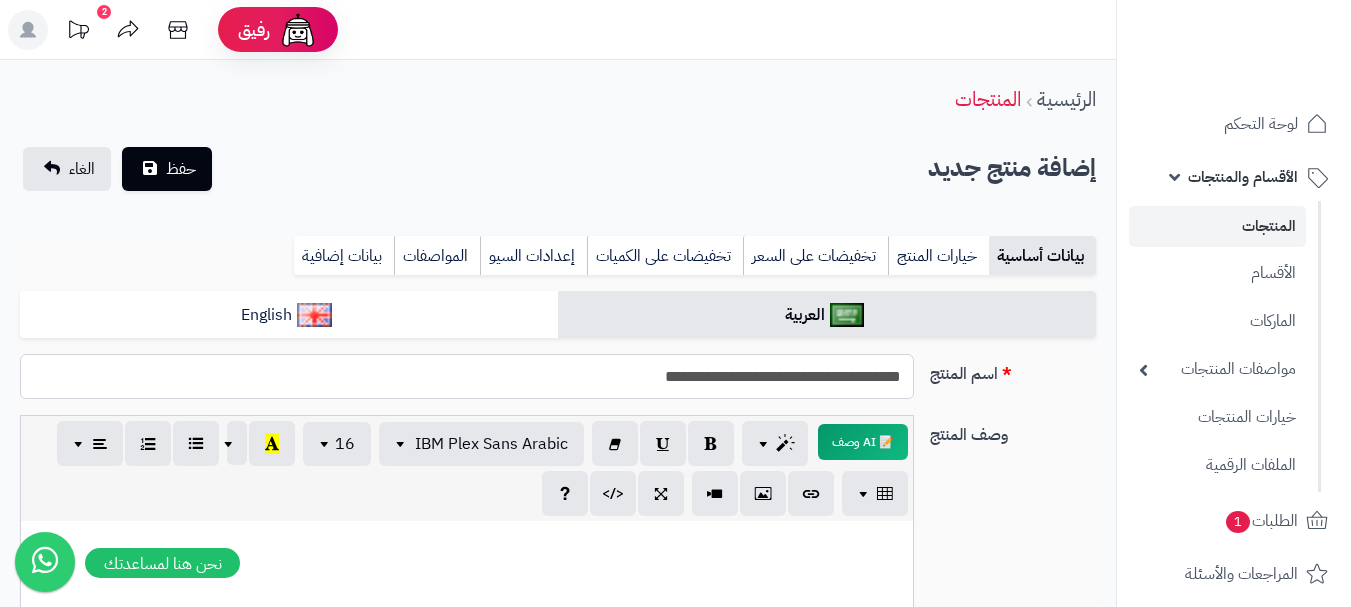 drag, startPoint x: 653, startPoint y: 376, endPoint x: 907, endPoint y: 373, distance: 254.01772 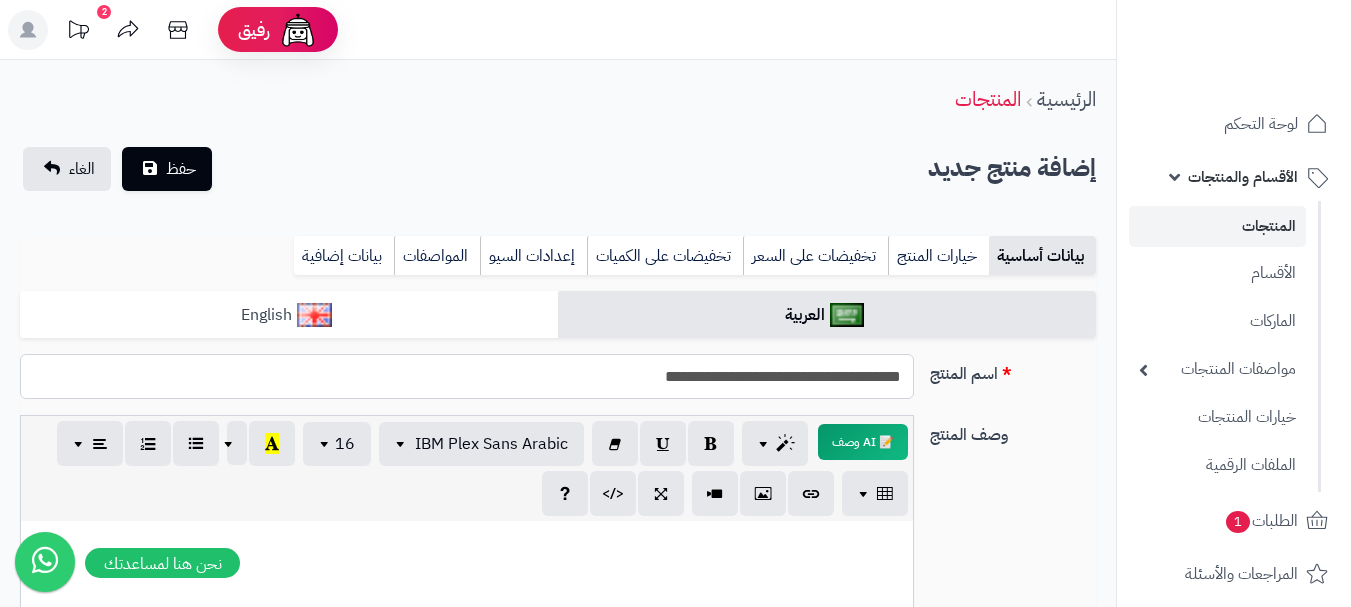type on "**********" 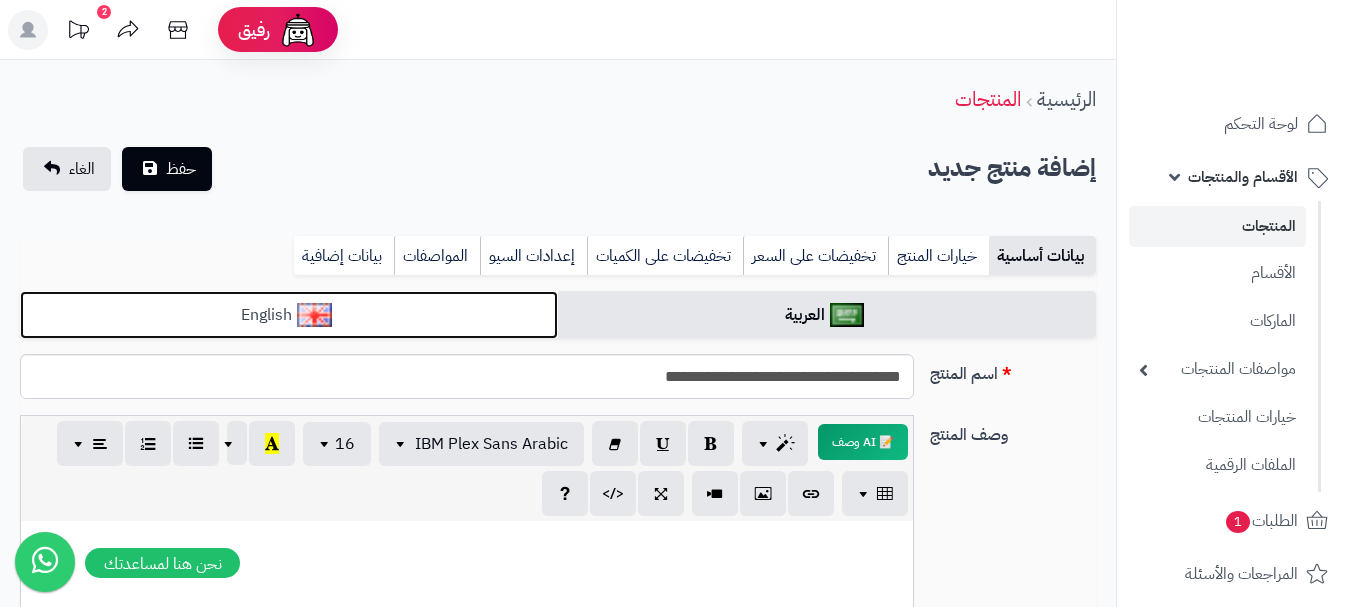 click on "English" at bounding box center (289, 315) 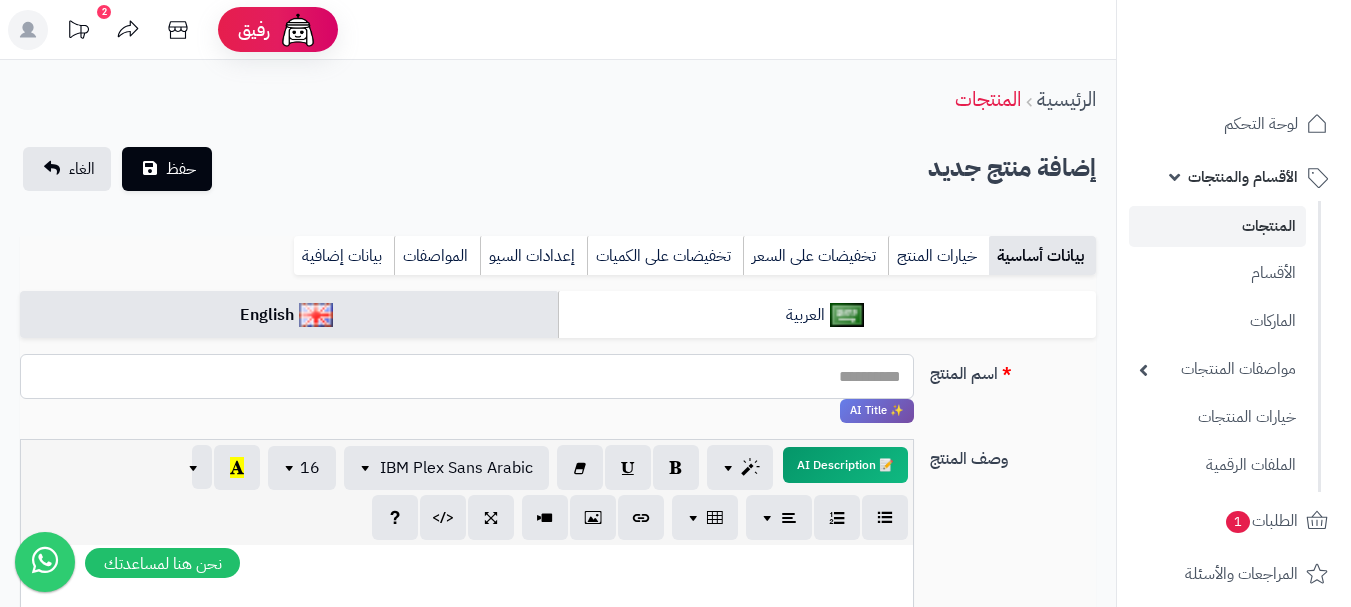 paste on "**********" 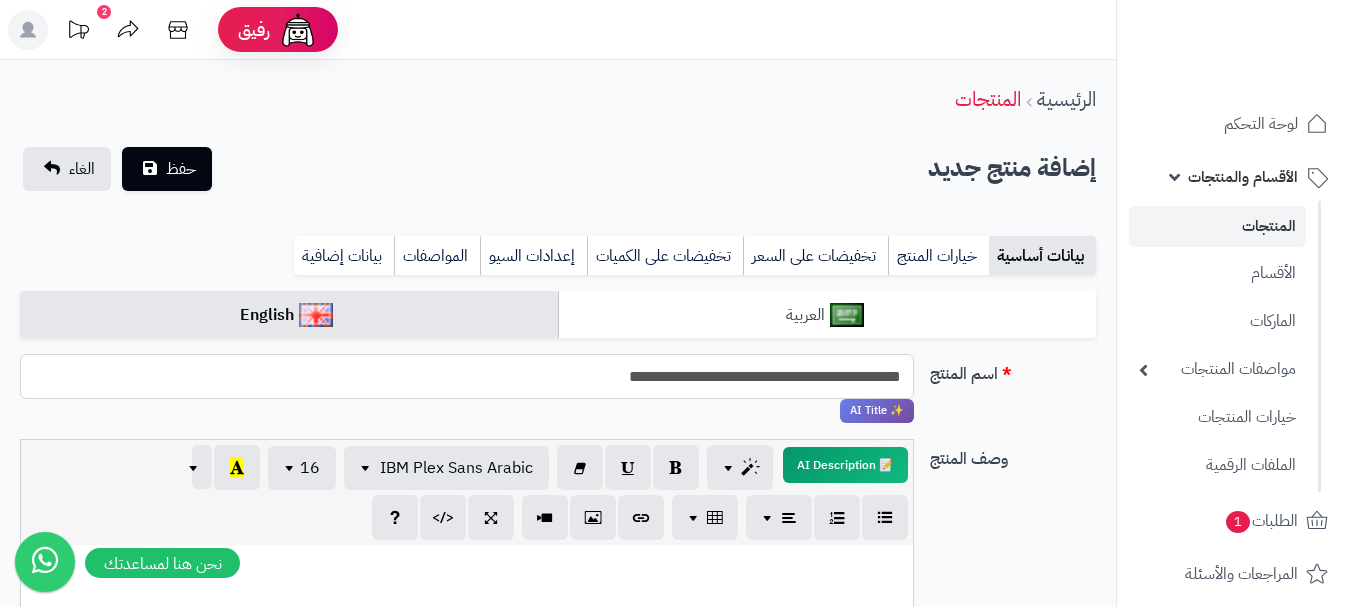 type on "**********" 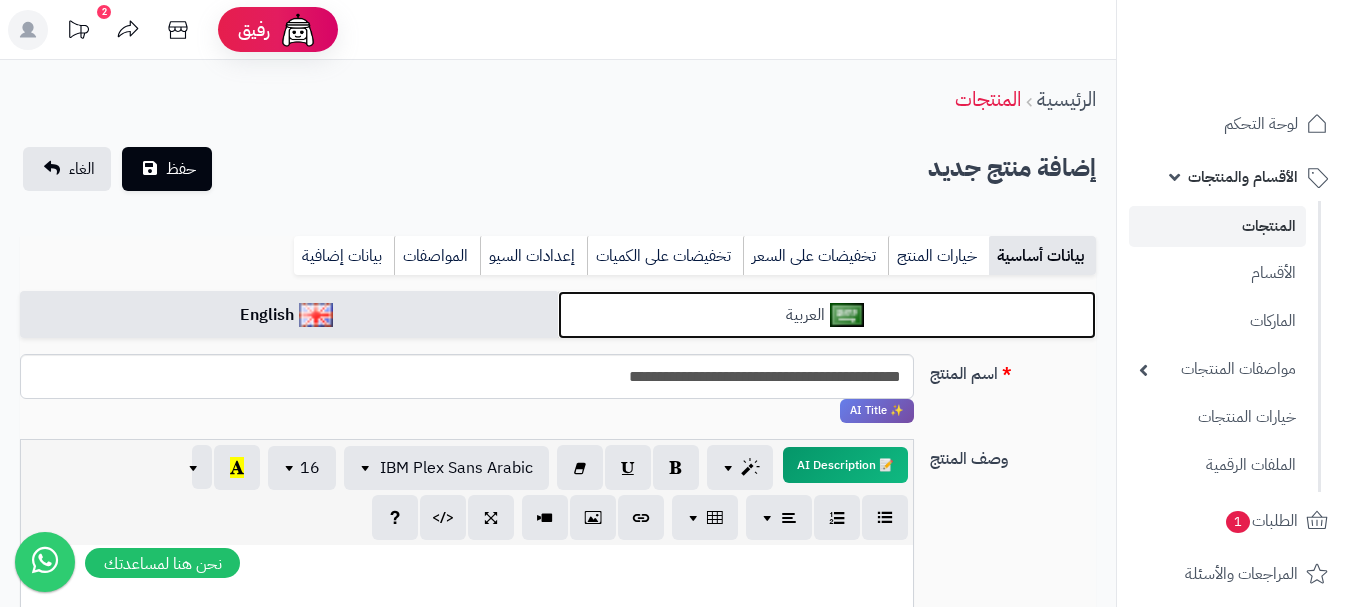 click on "العربية" at bounding box center [827, 315] 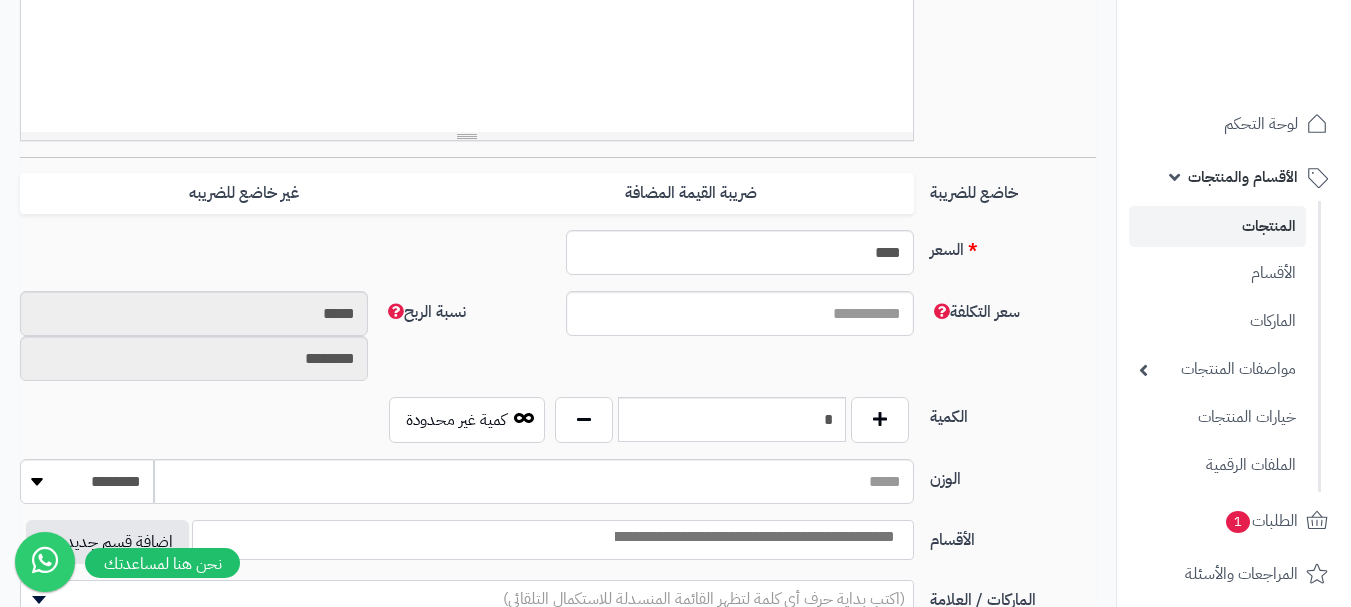 scroll, scrollTop: 700, scrollLeft: 0, axis: vertical 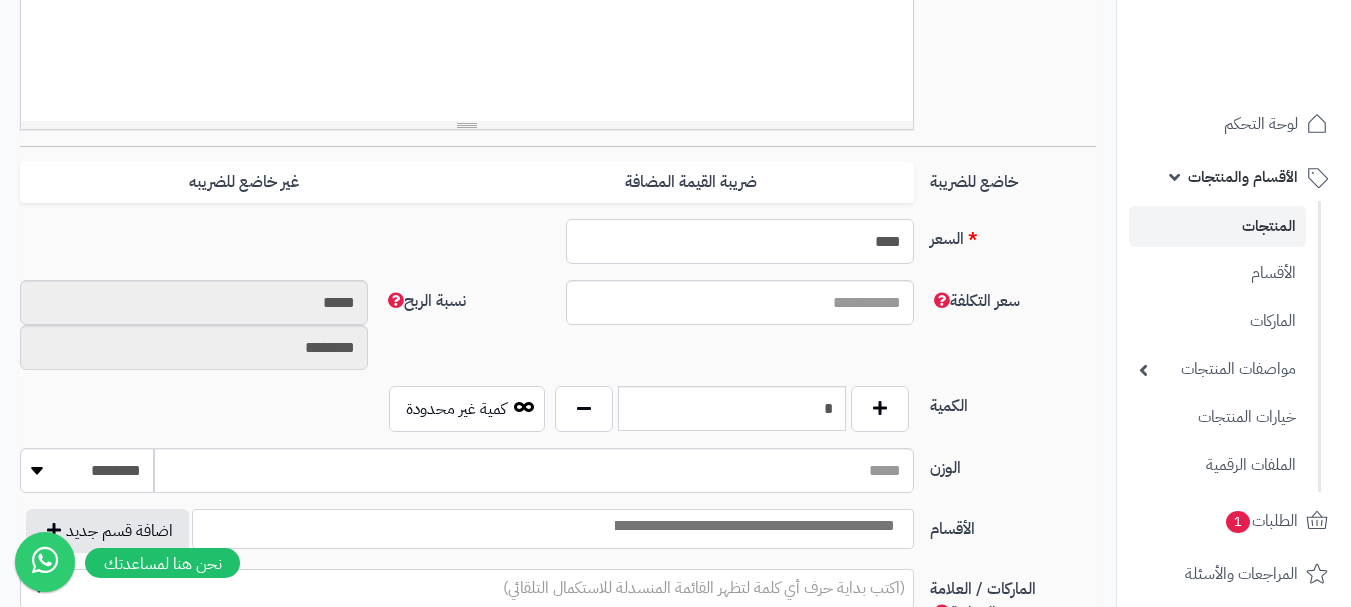 click on "****" at bounding box center (740, 241) 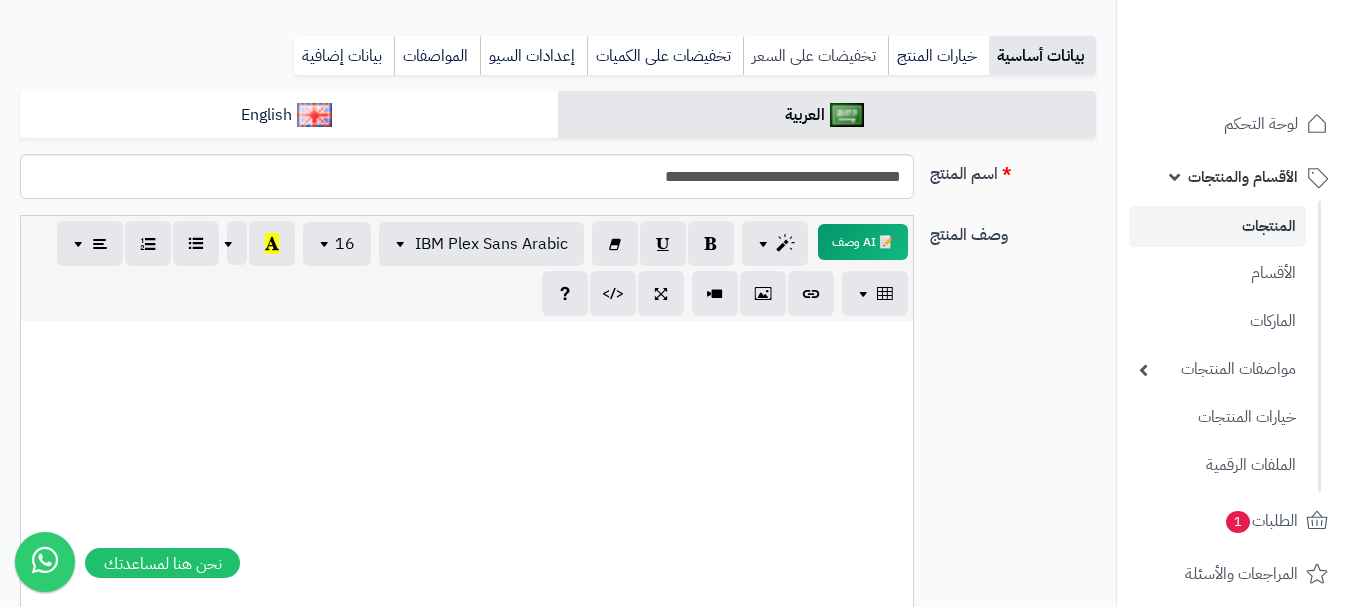 type on "**" 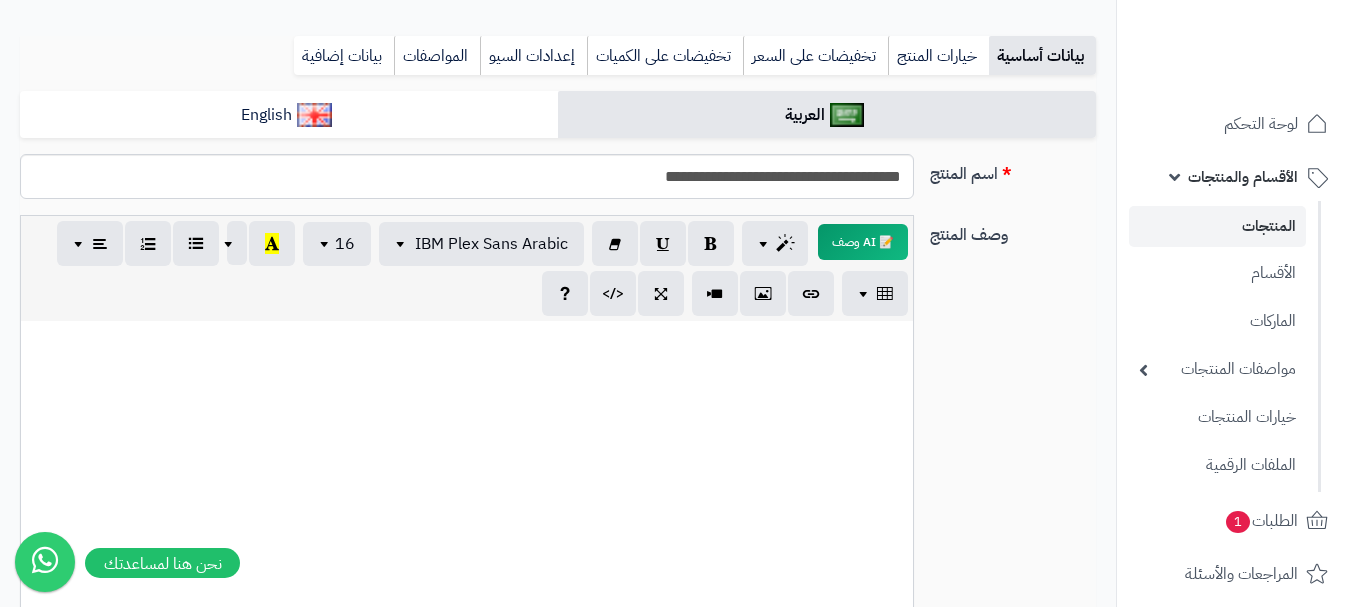 scroll, scrollTop: 28, scrollLeft: 0, axis: vertical 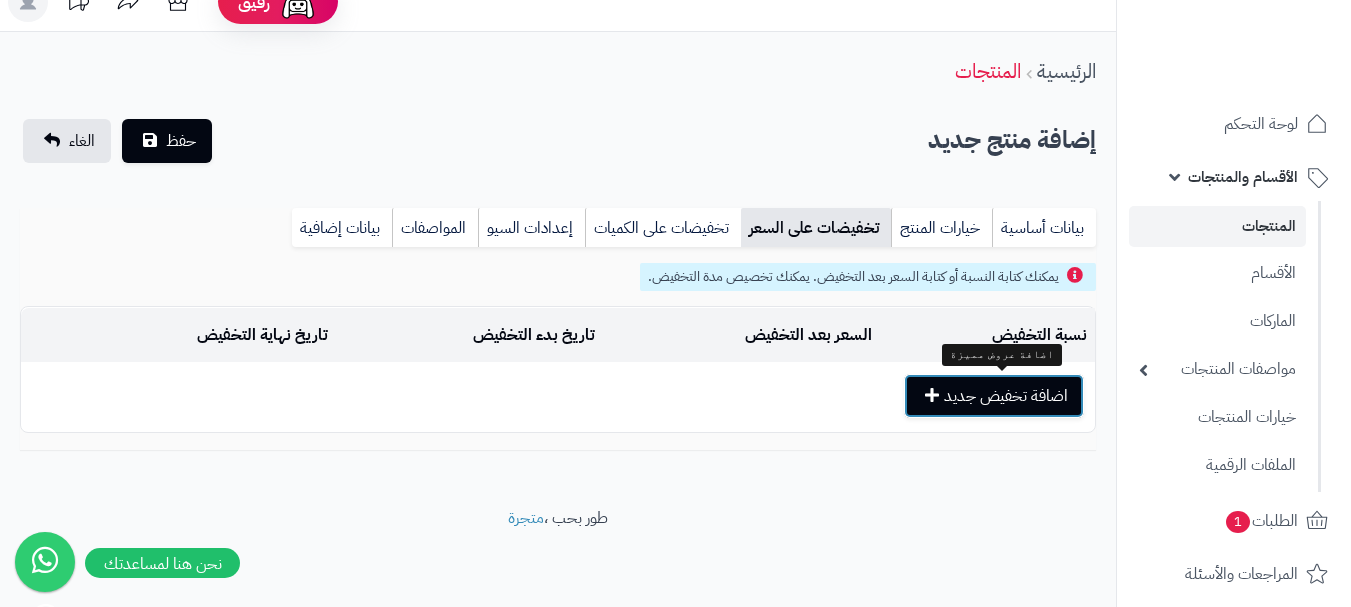 click on "اضافة تخفيض جديد" at bounding box center [994, 396] 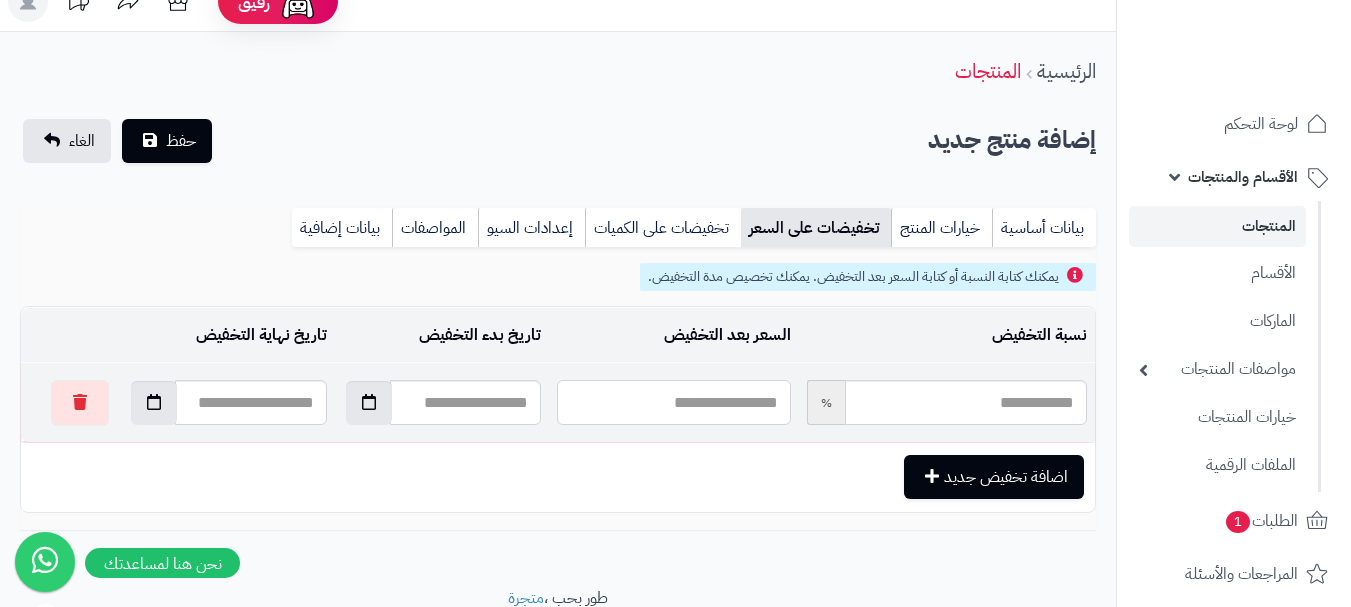 click at bounding box center [673, 402] 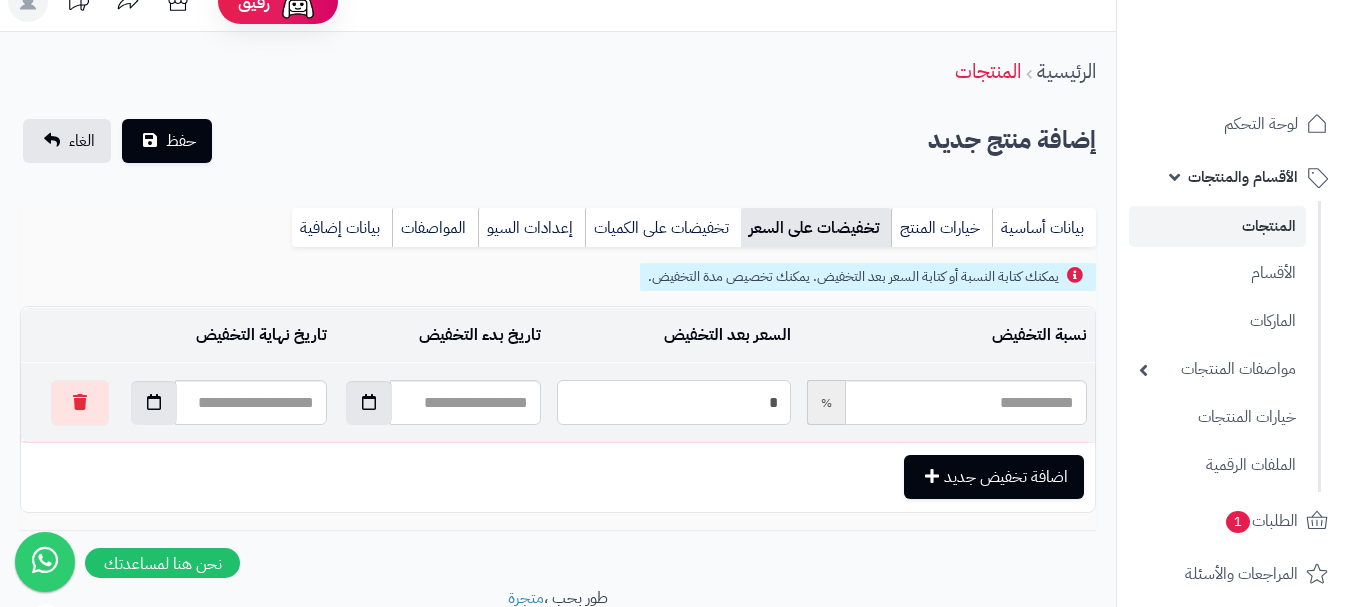type on "**" 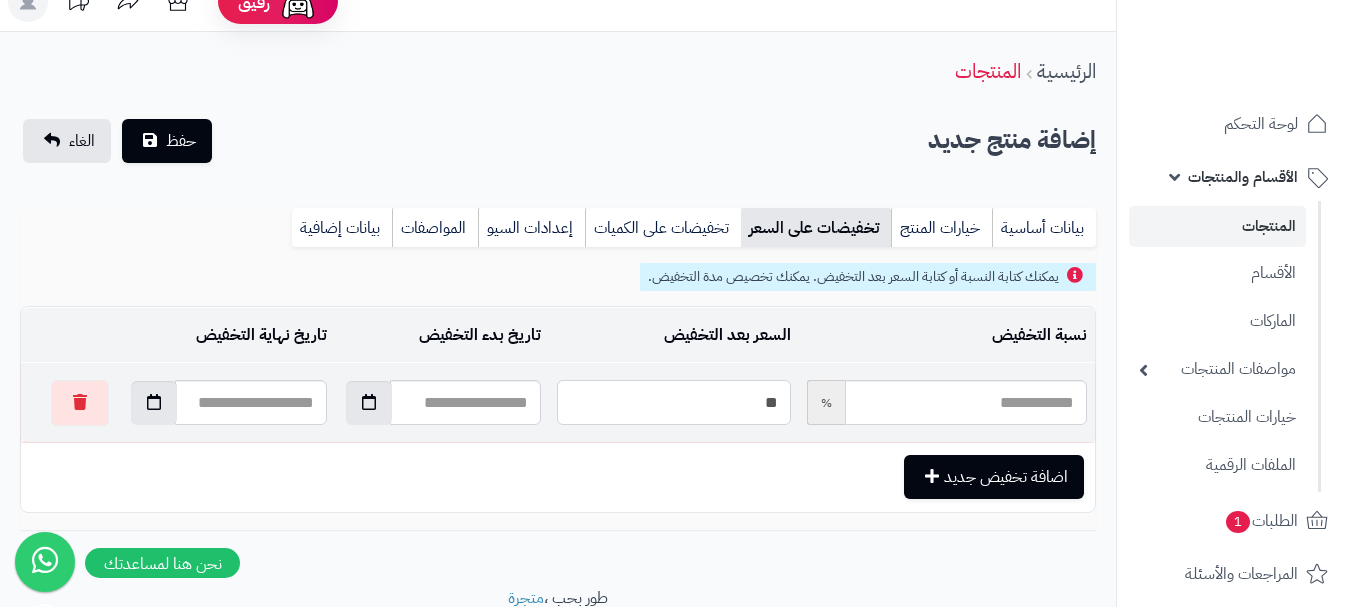 type on "*****" 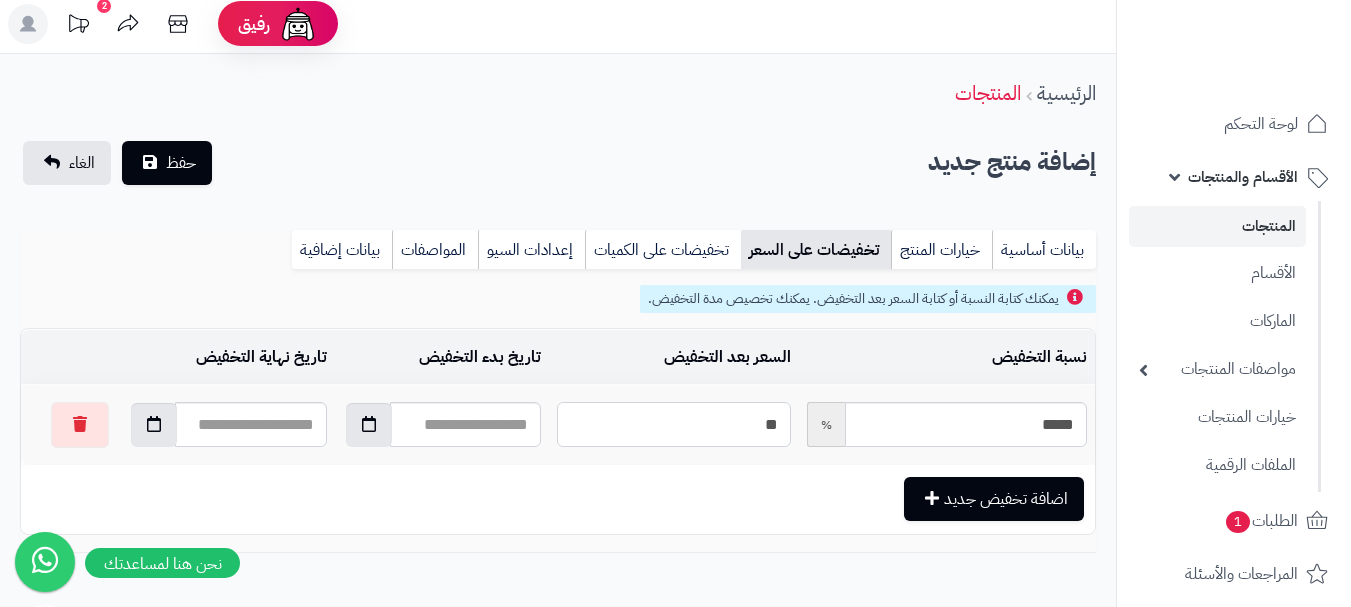 scroll, scrollTop: 0, scrollLeft: 0, axis: both 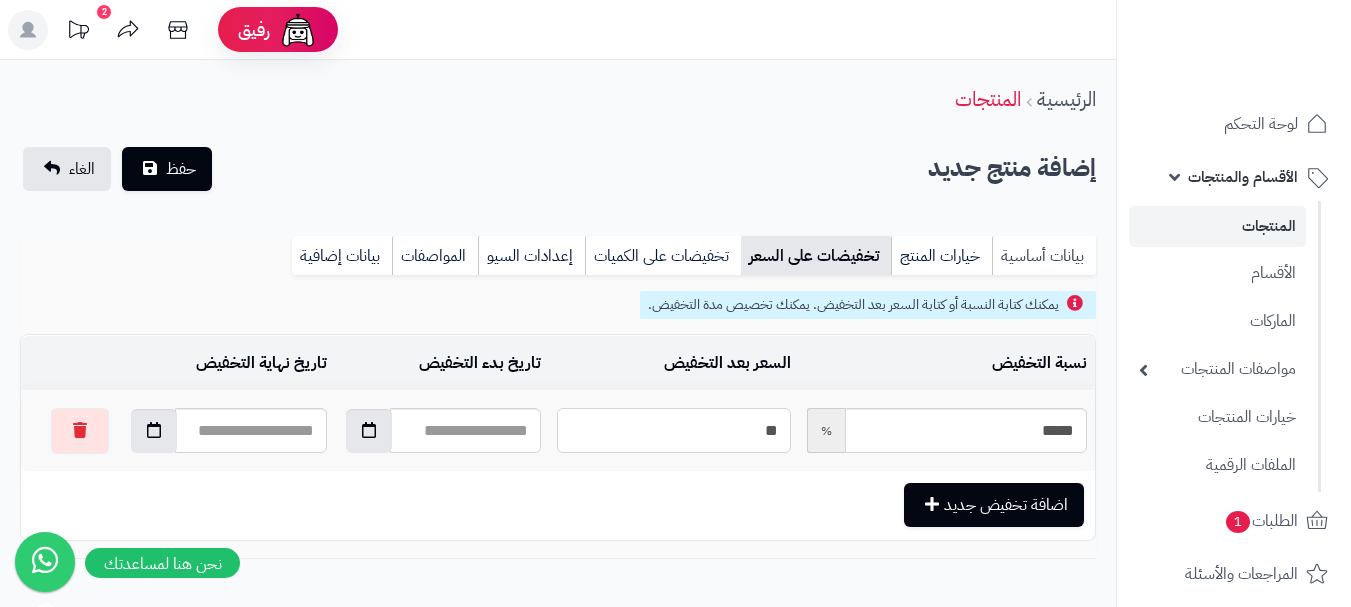 type on "**" 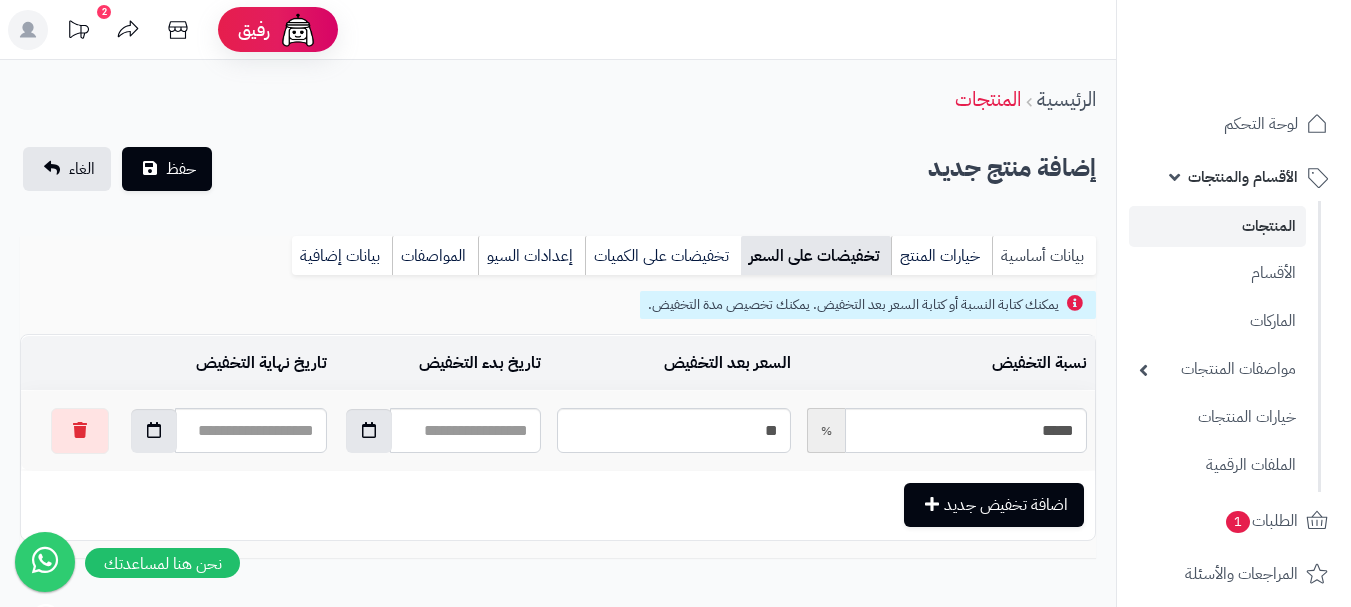 click on "بيانات أساسية" at bounding box center (1044, 256) 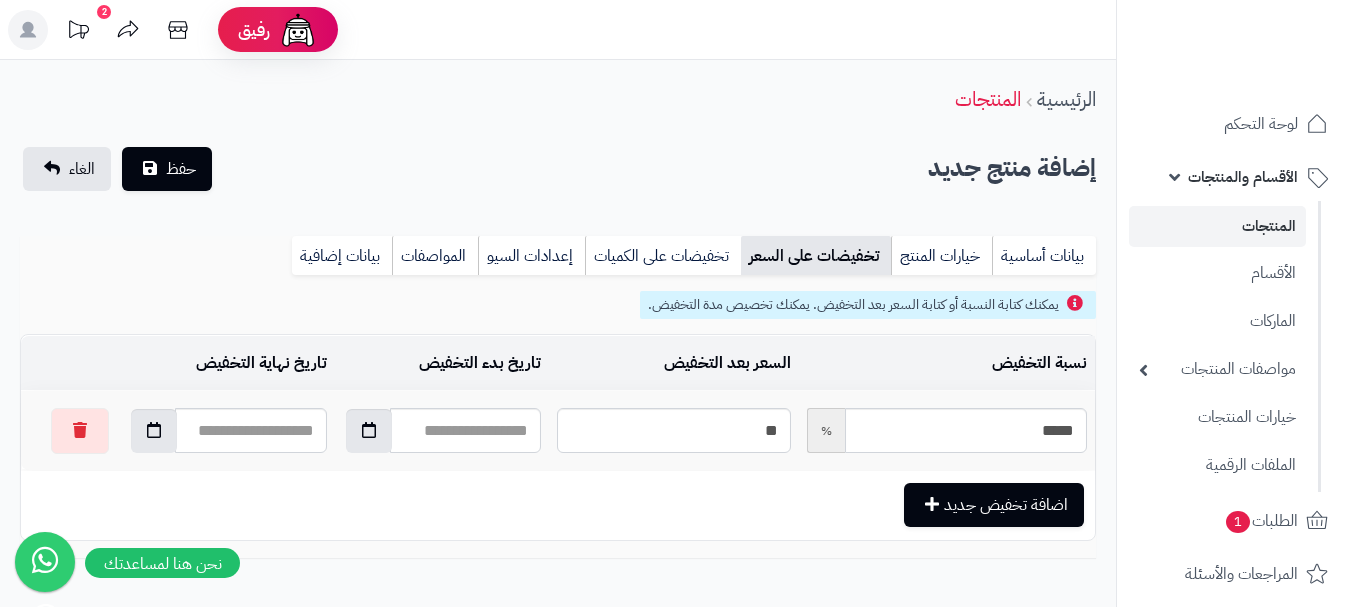 scroll, scrollTop: 0, scrollLeft: 0, axis: both 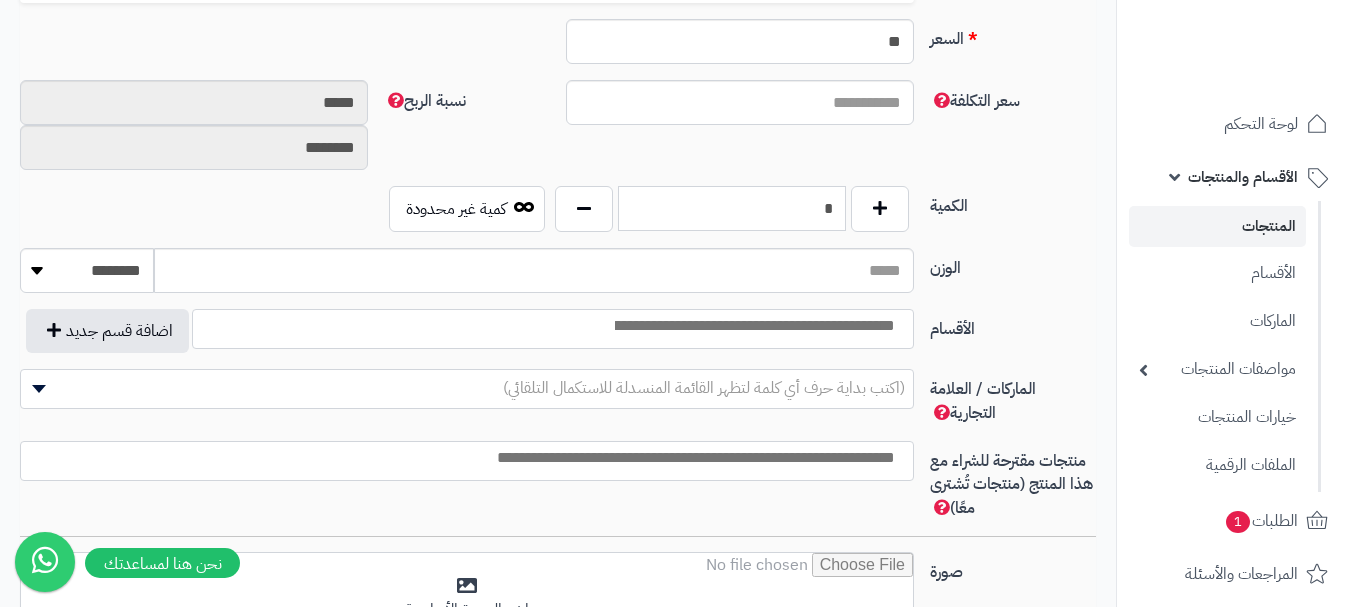click on "*" at bounding box center [732, 208] 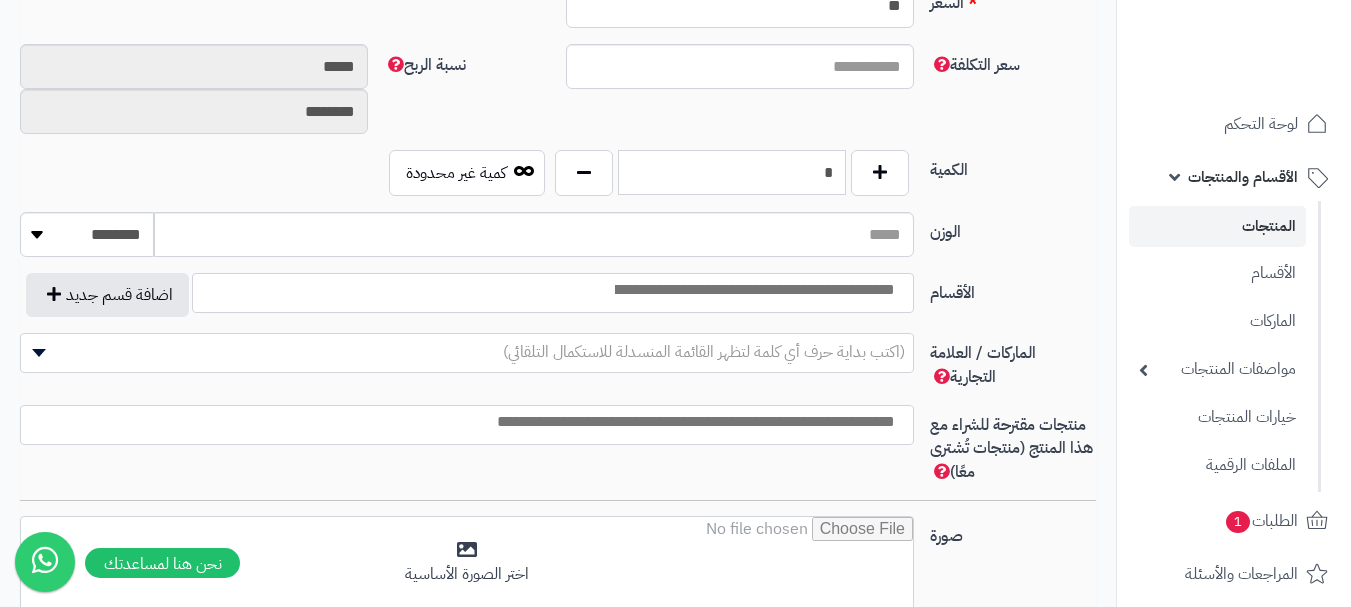 scroll, scrollTop: 1000, scrollLeft: 0, axis: vertical 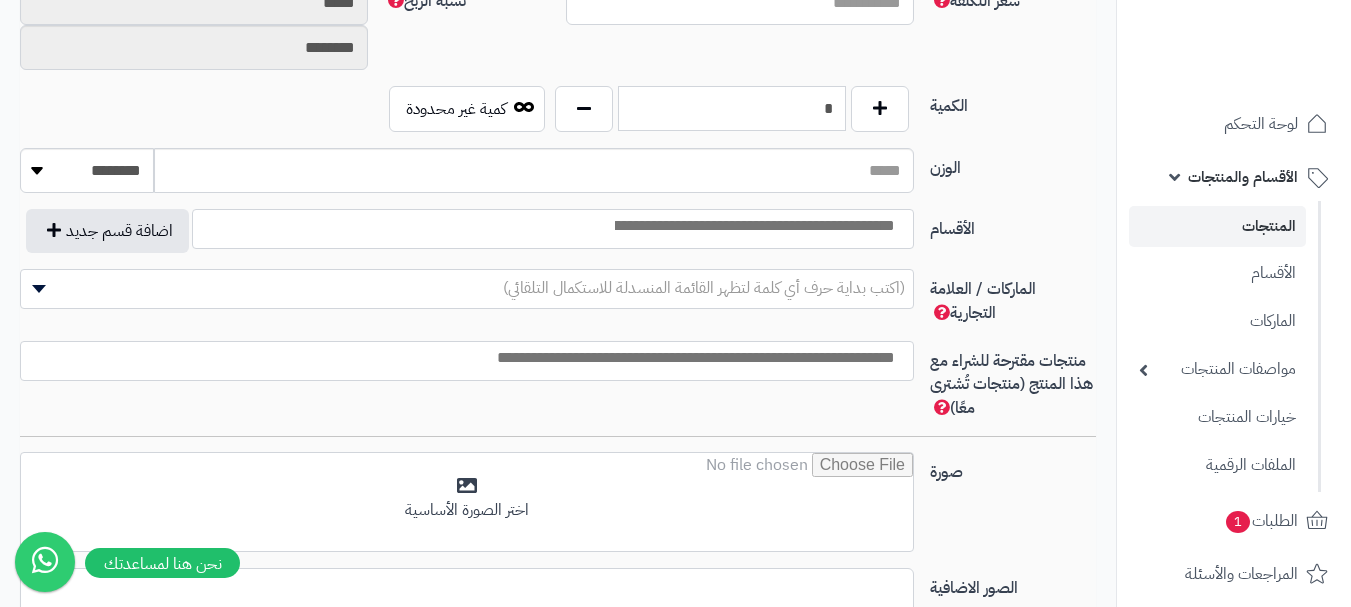 type on "*" 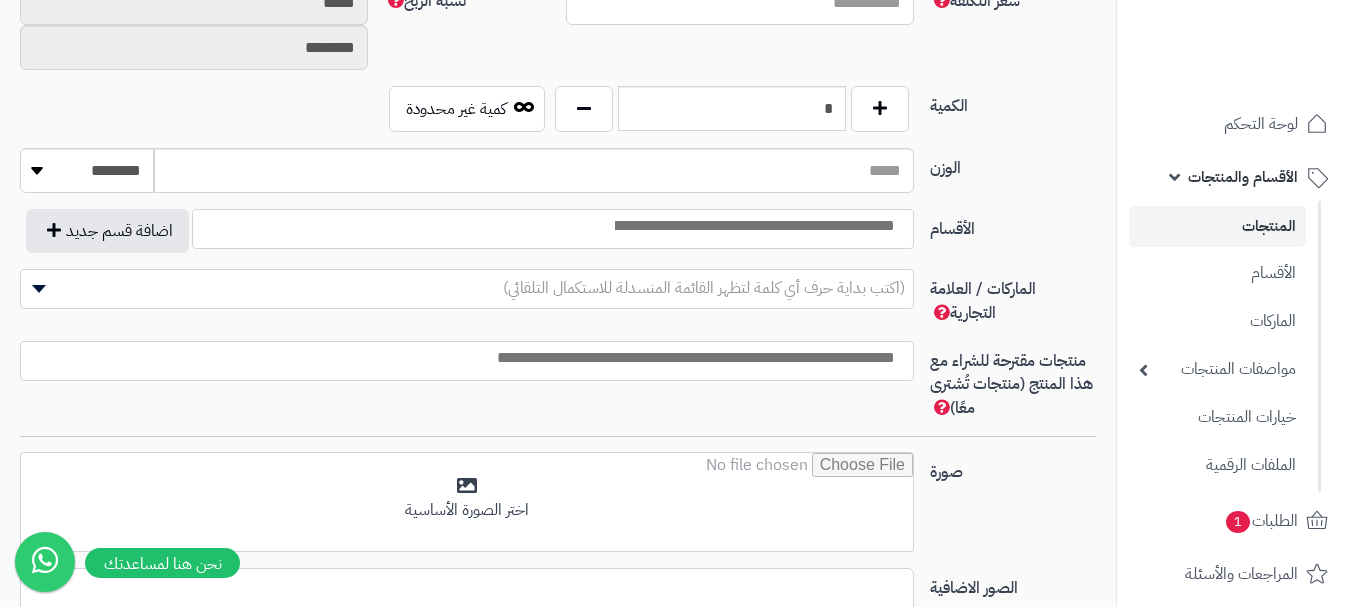 click at bounding box center (753, 226) 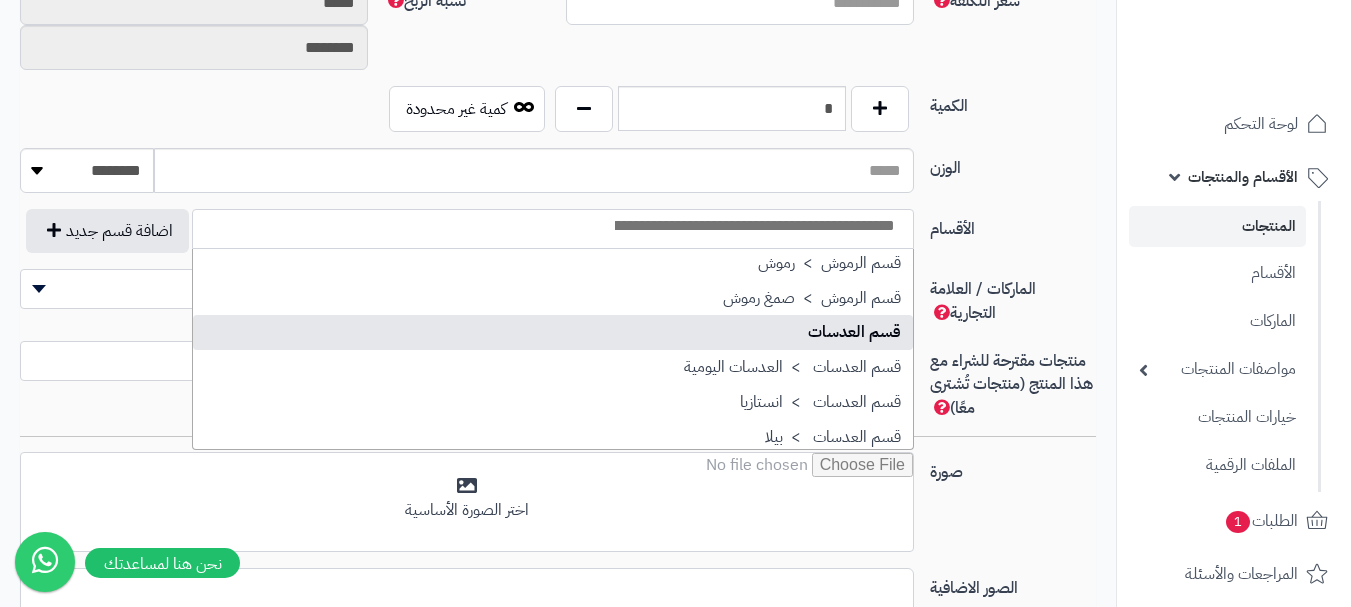 scroll, scrollTop: 1500, scrollLeft: 0, axis: vertical 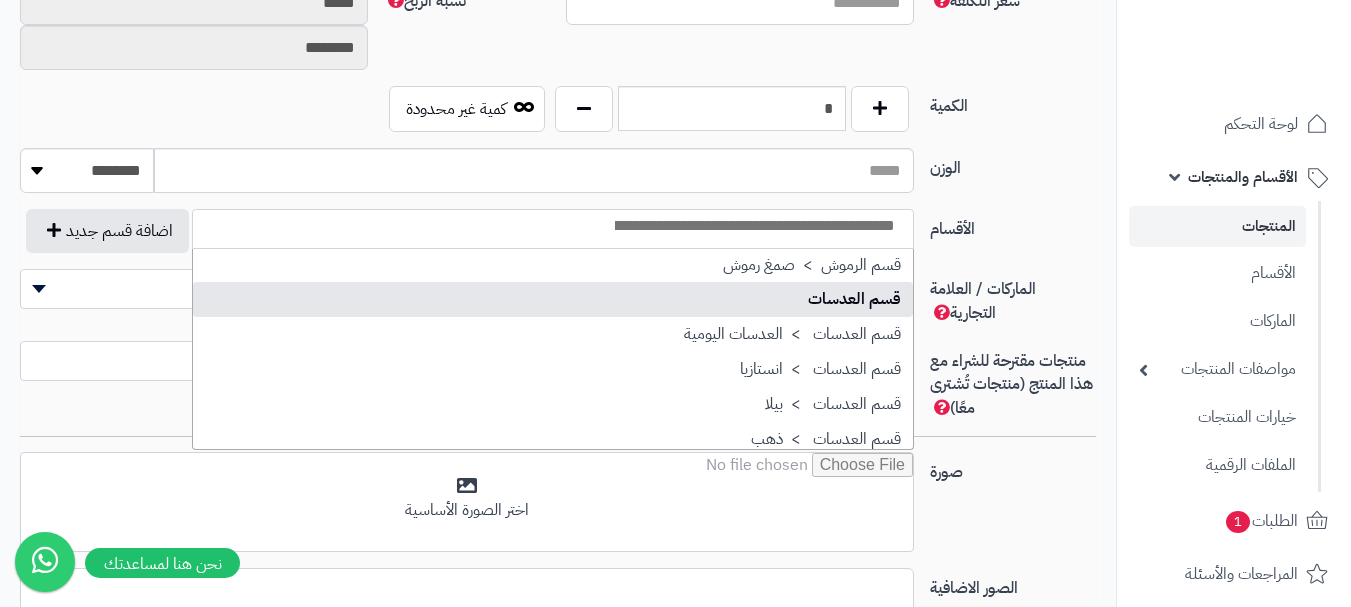 select on "**" 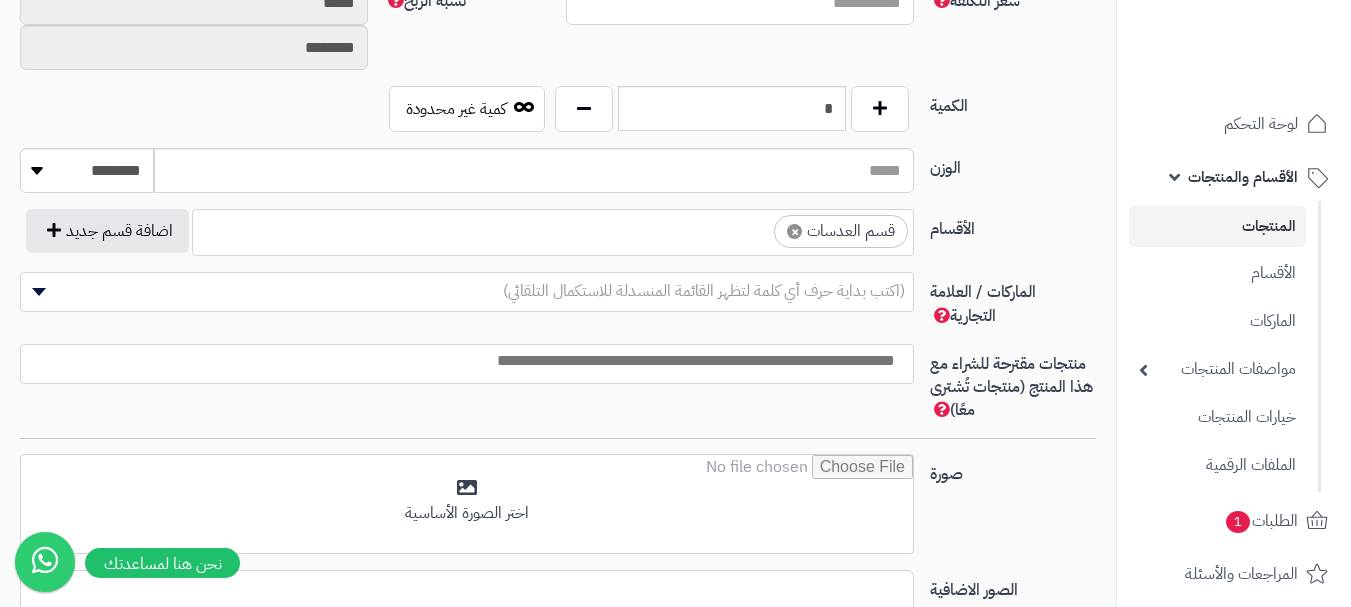 scroll, scrollTop: 1100, scrollLeft: 0, axis: vertical 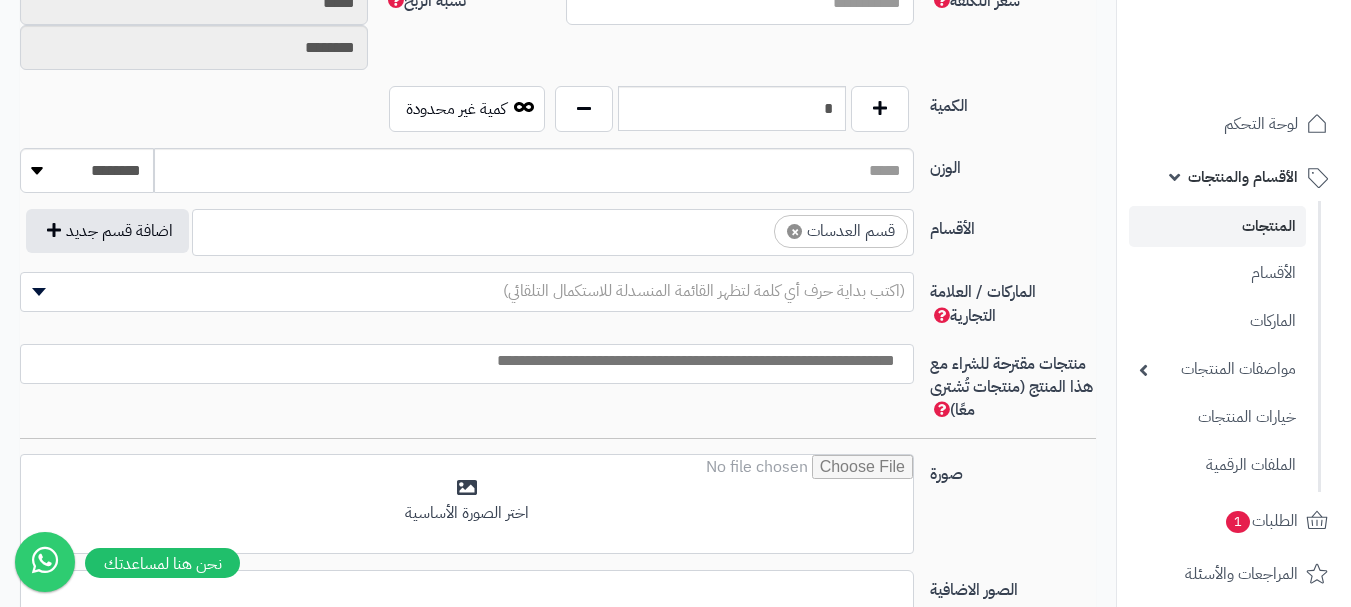 drag, startPoint x: 711, startPoint y: 223, endPoint x: 712, endPoint y: 234, distance: 11.045361 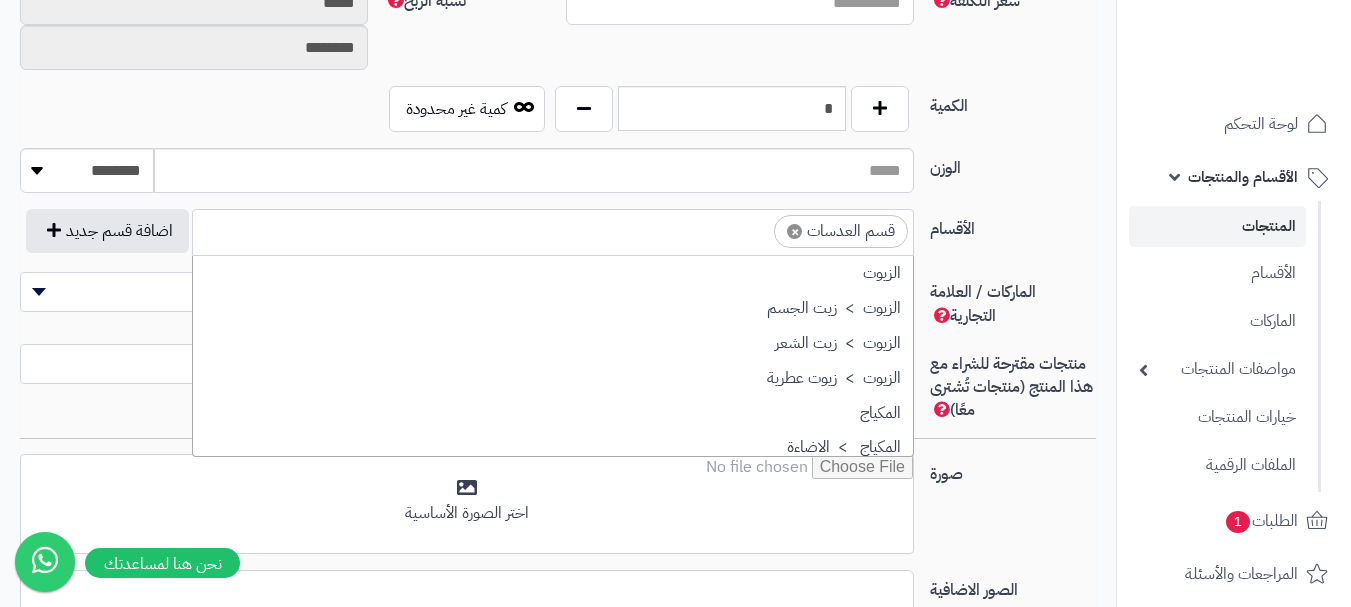 scroll, scrollTop: 1498, scrollLeft: 0, axis: vertical 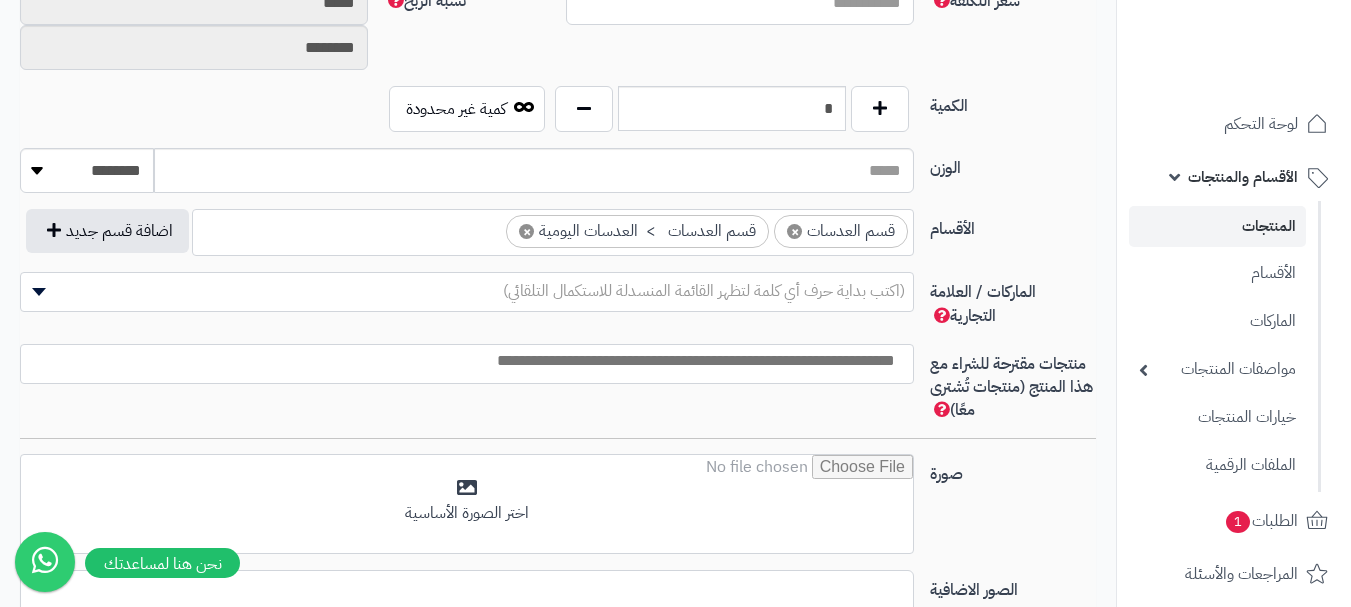 click at bounding box center (488, 226) 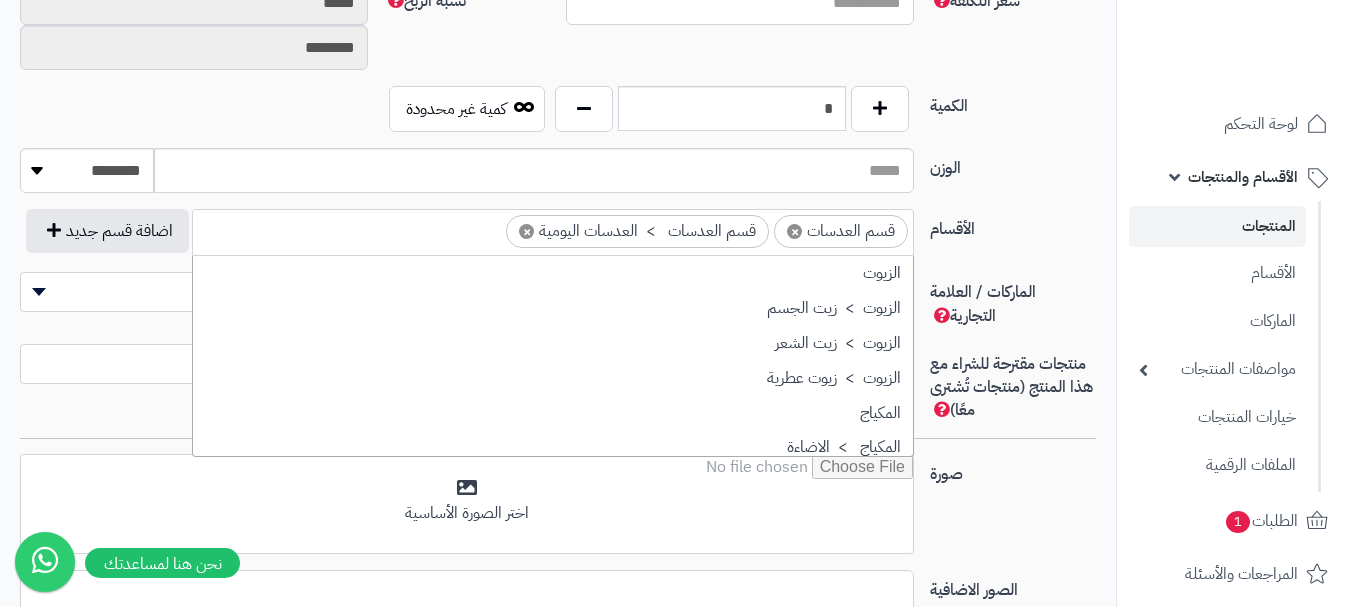 scroll, scrollTop: 1498, scrollLeft: 0, axis: vertical 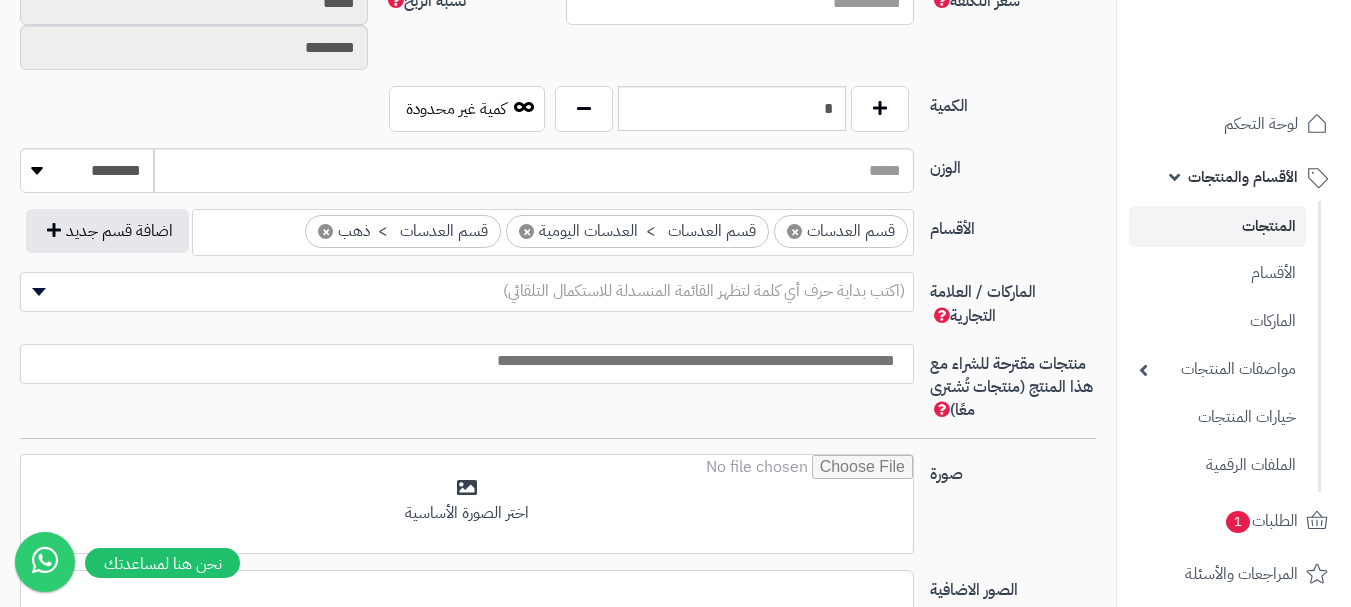 click on "(اكتب بداية حرف أي كلمة لتظهر القائمة المنسدلة للاستكمال التلقائي)" at bounding box center [704, 291] 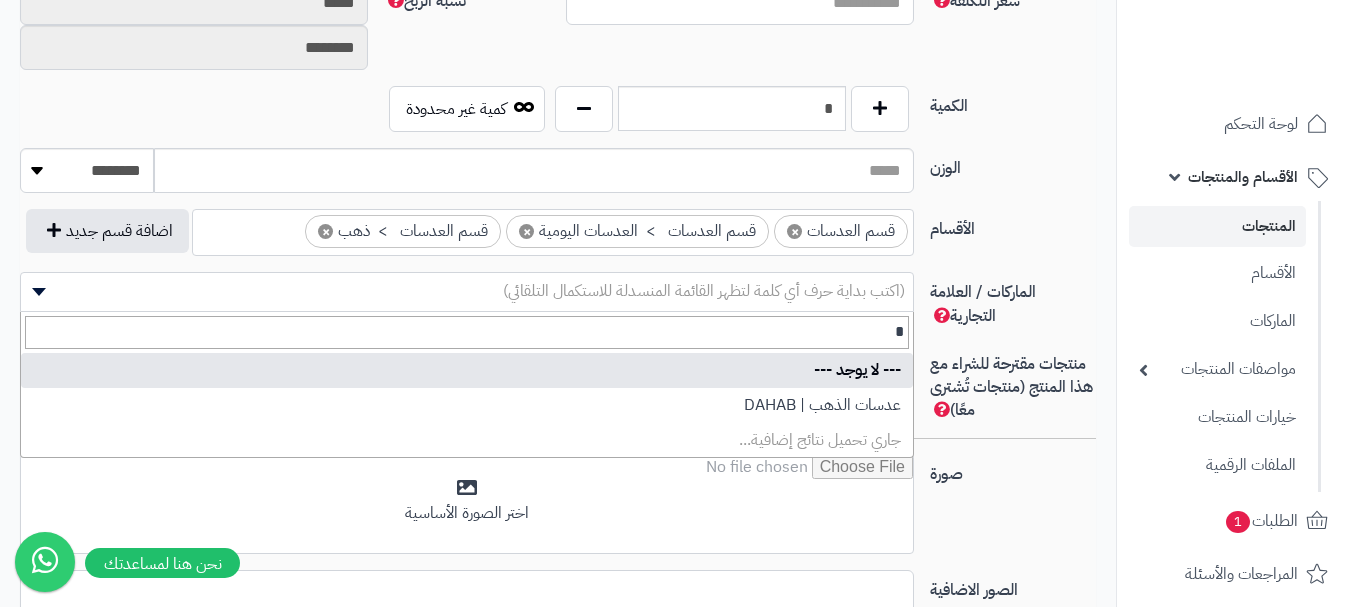type on "*" 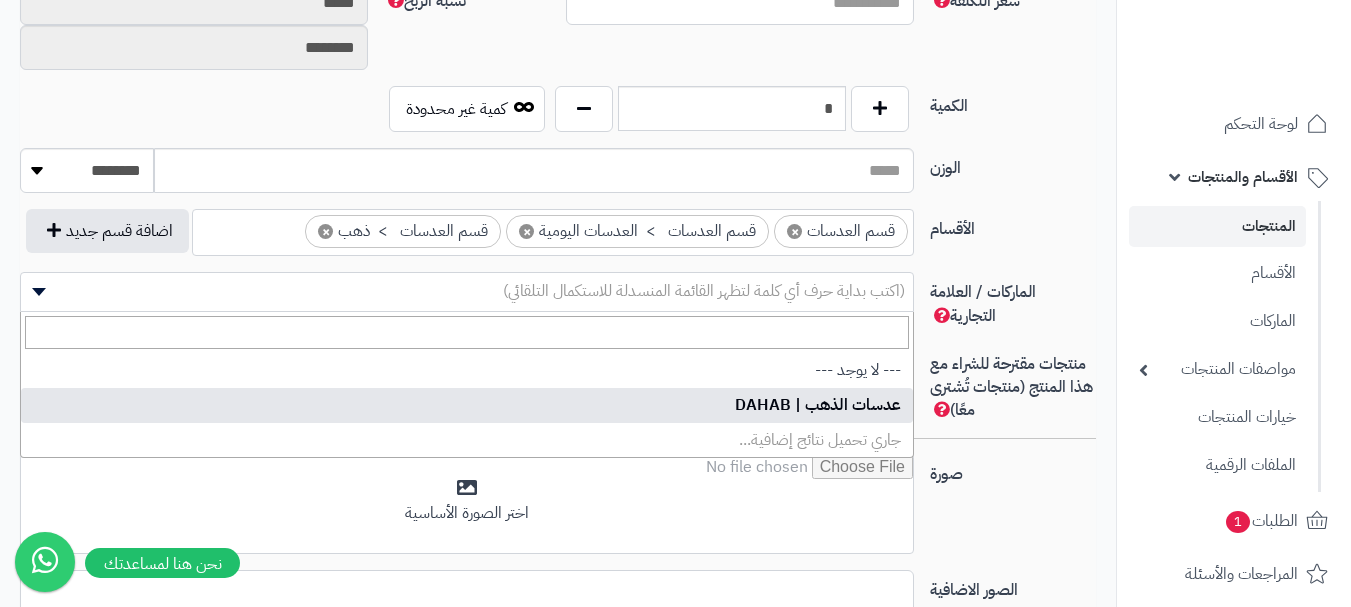 select on "***" 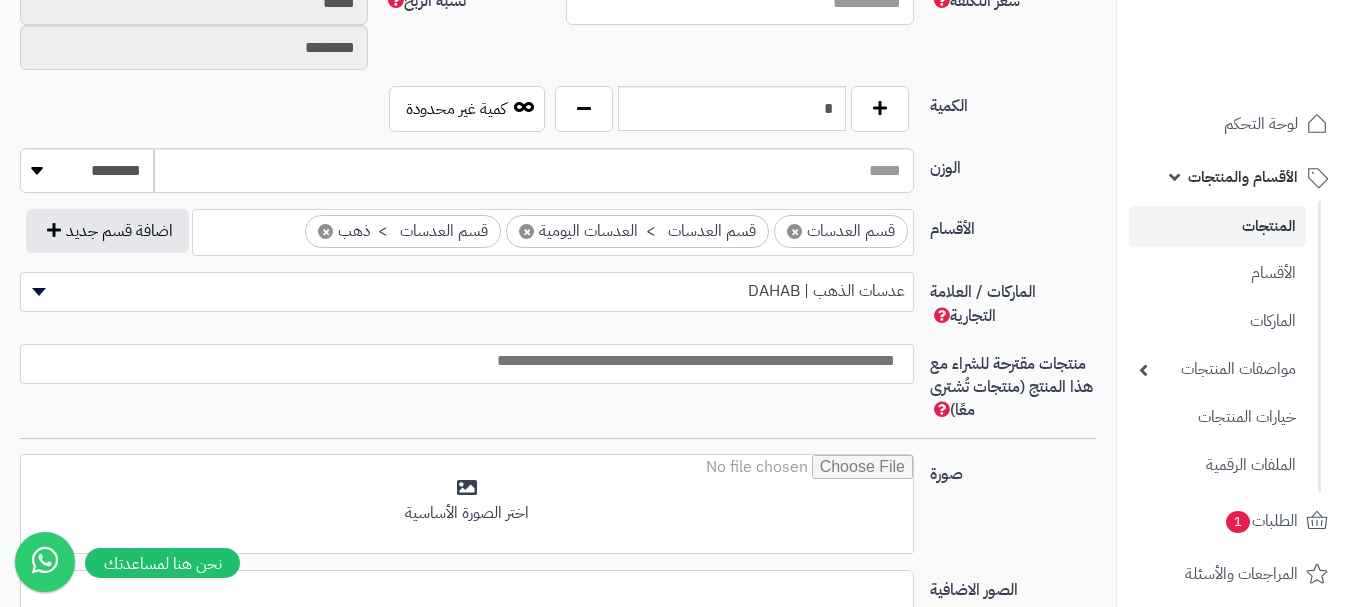 click at bounding box center (462, 361) 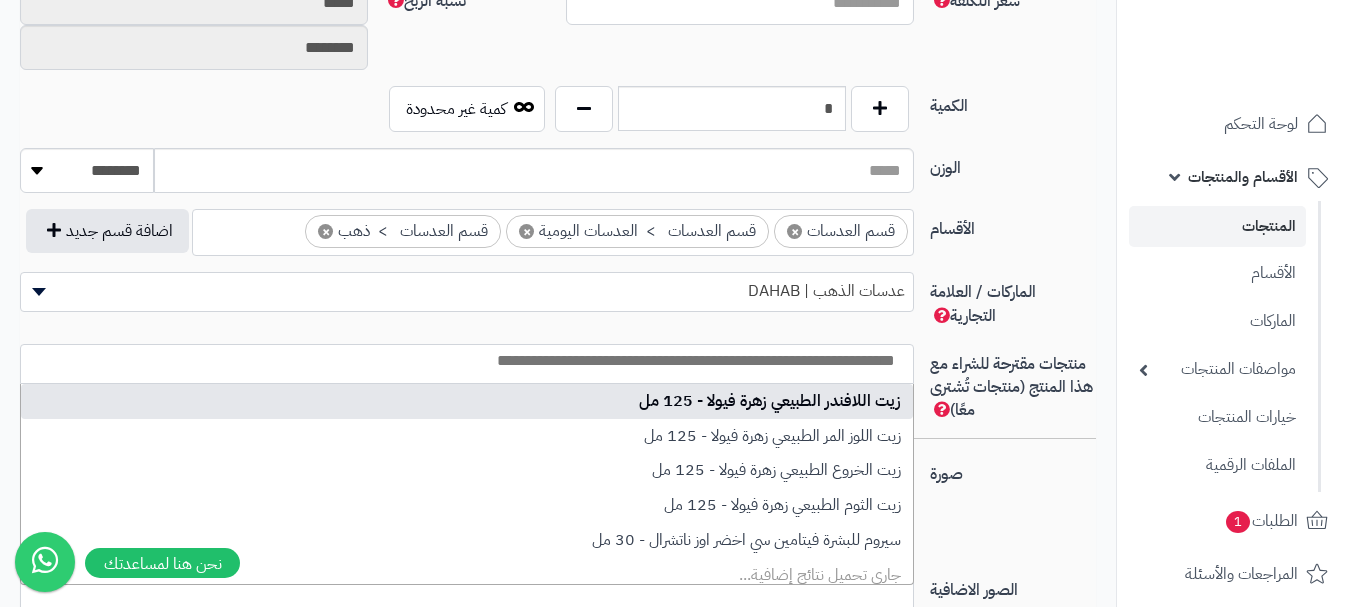 type on "*" 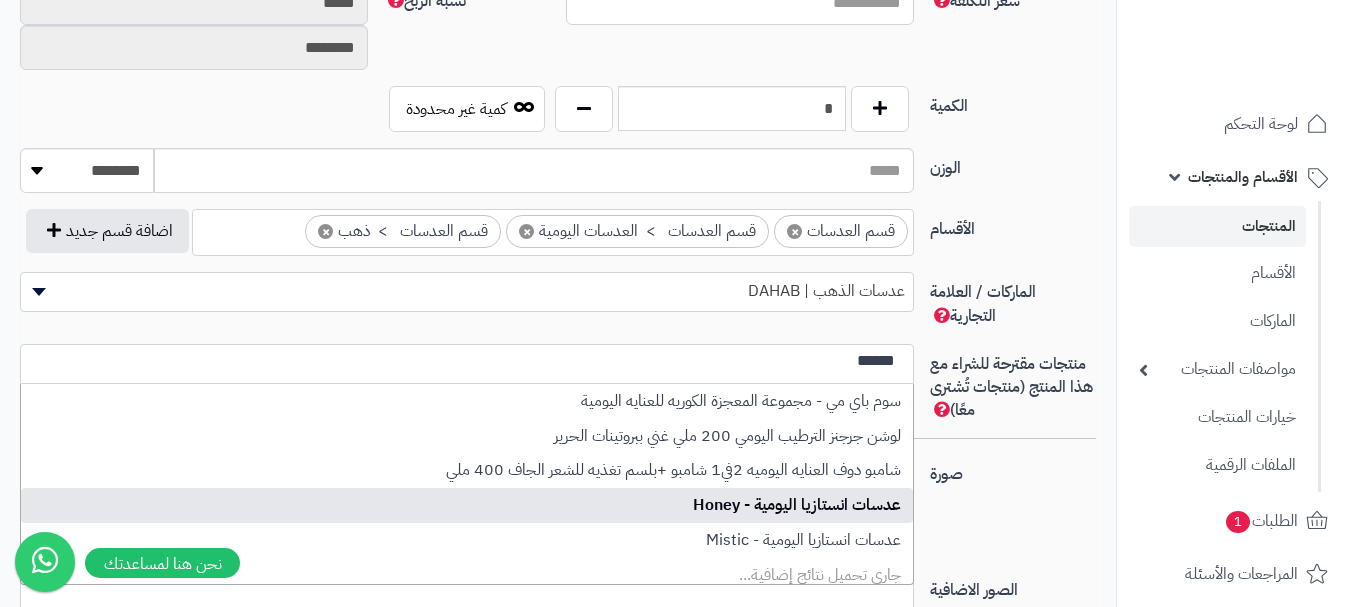 type on "******" 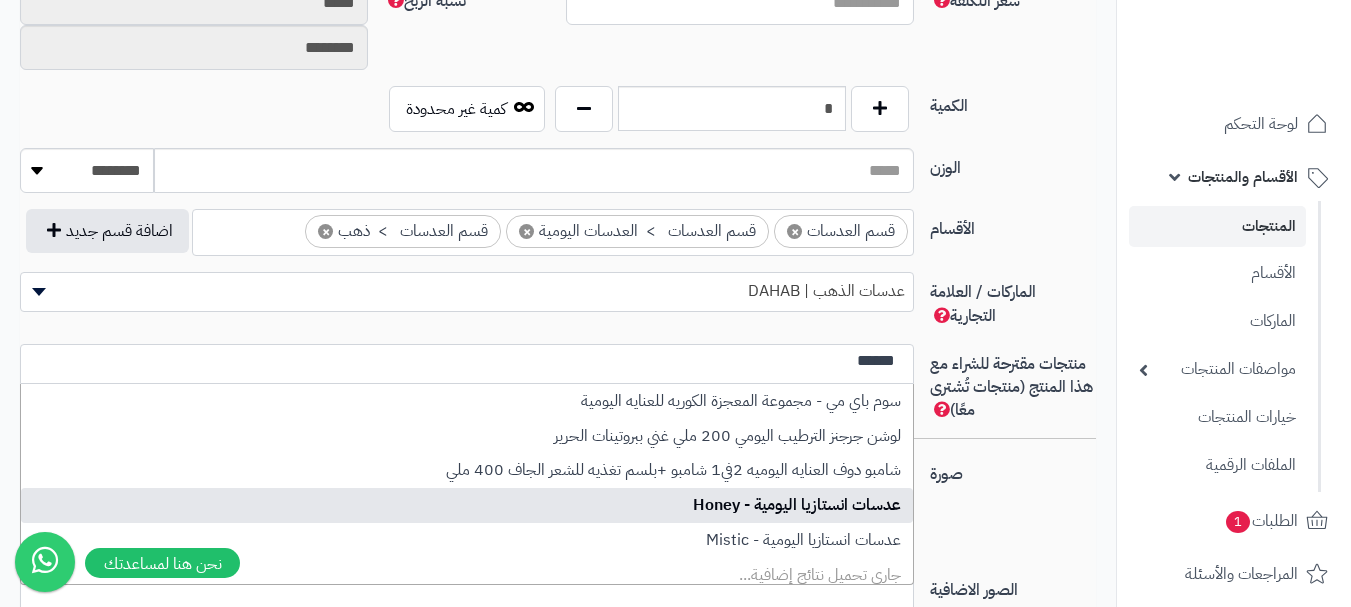 type 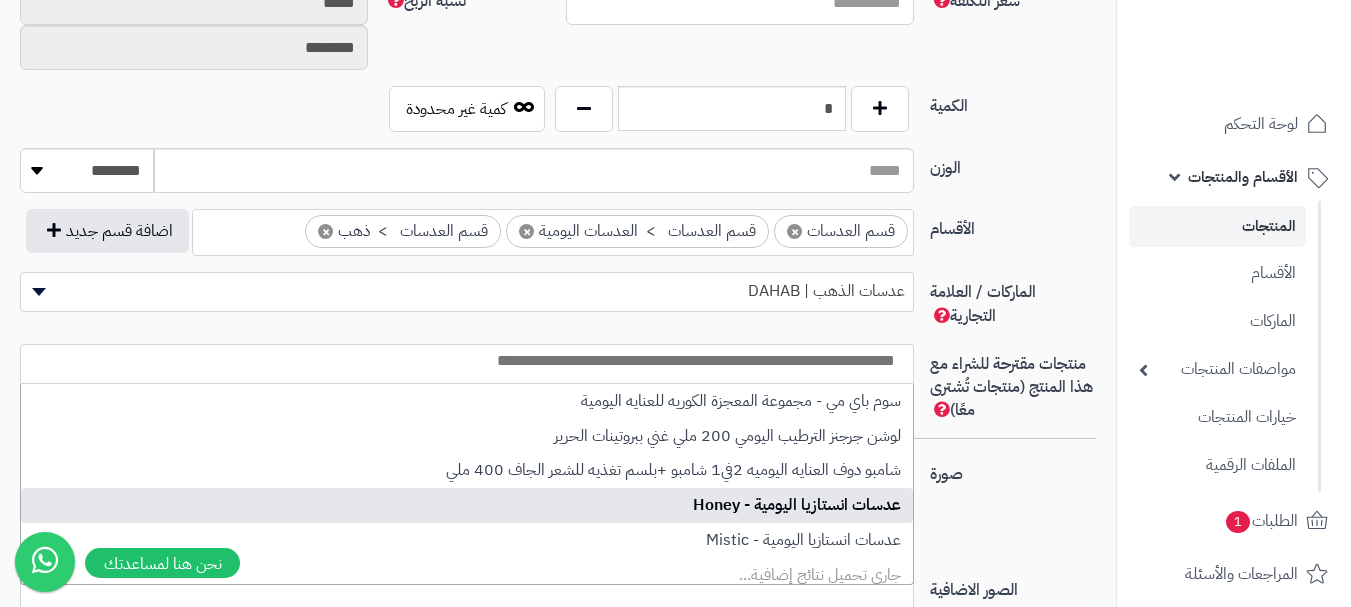 select on "****" 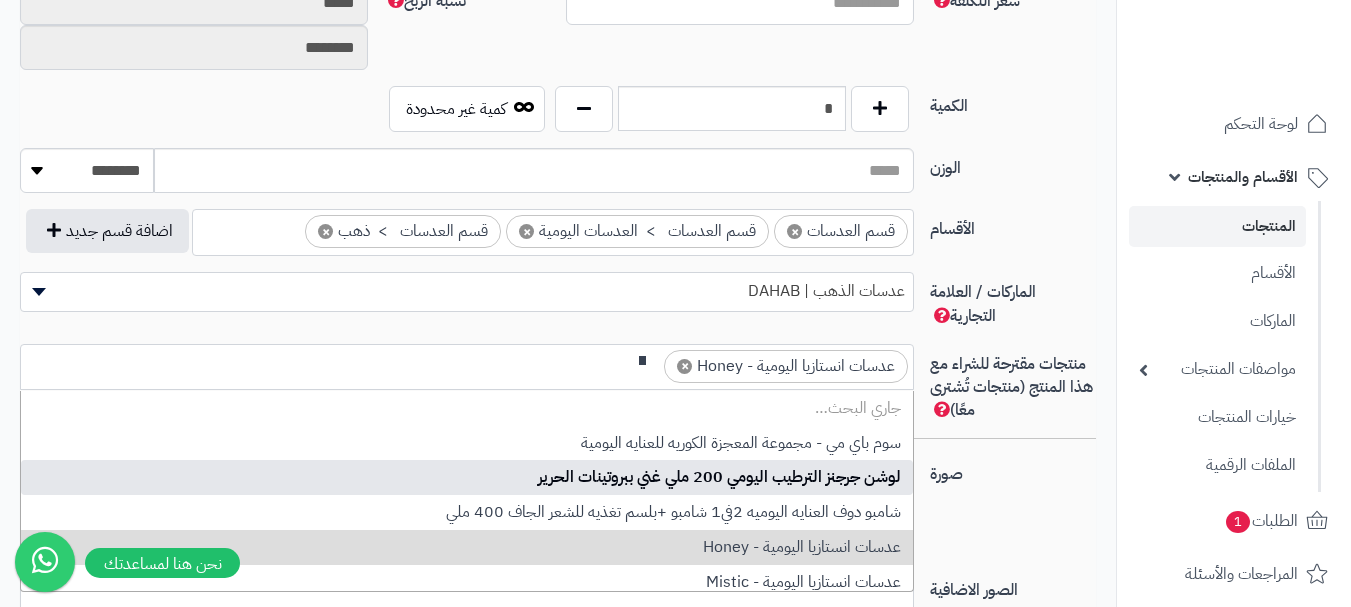 scroll, scrollTop: 0, scrollLeft: 0, axis: both 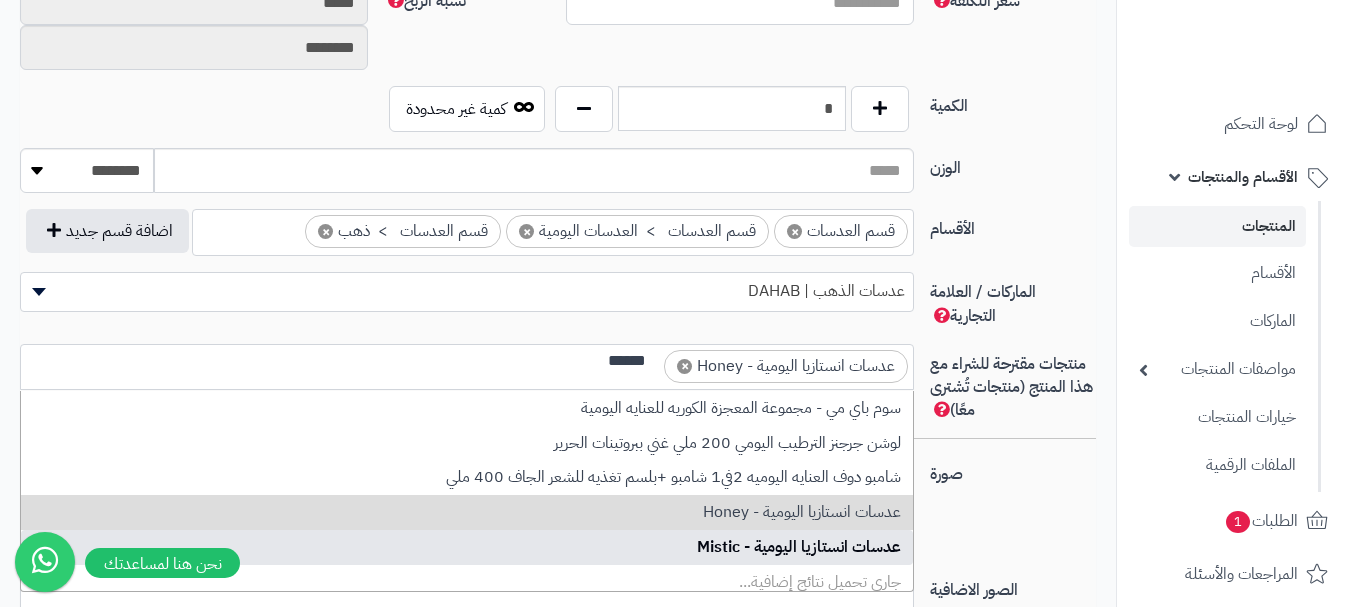 type on "******" 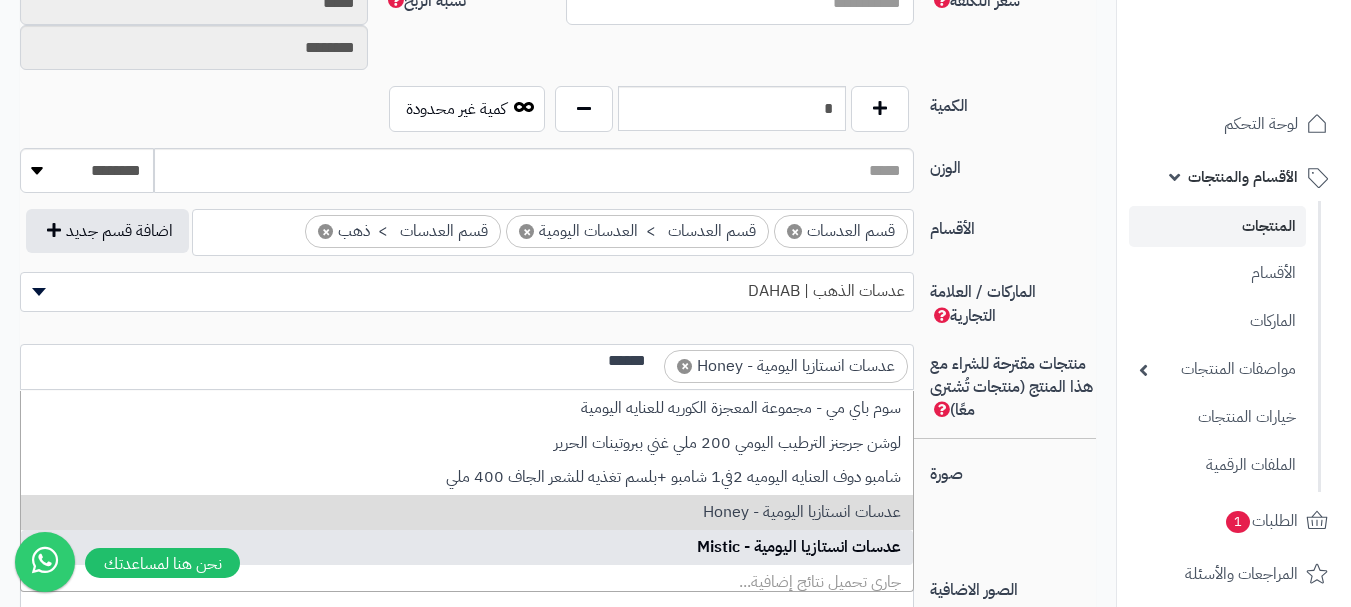 type 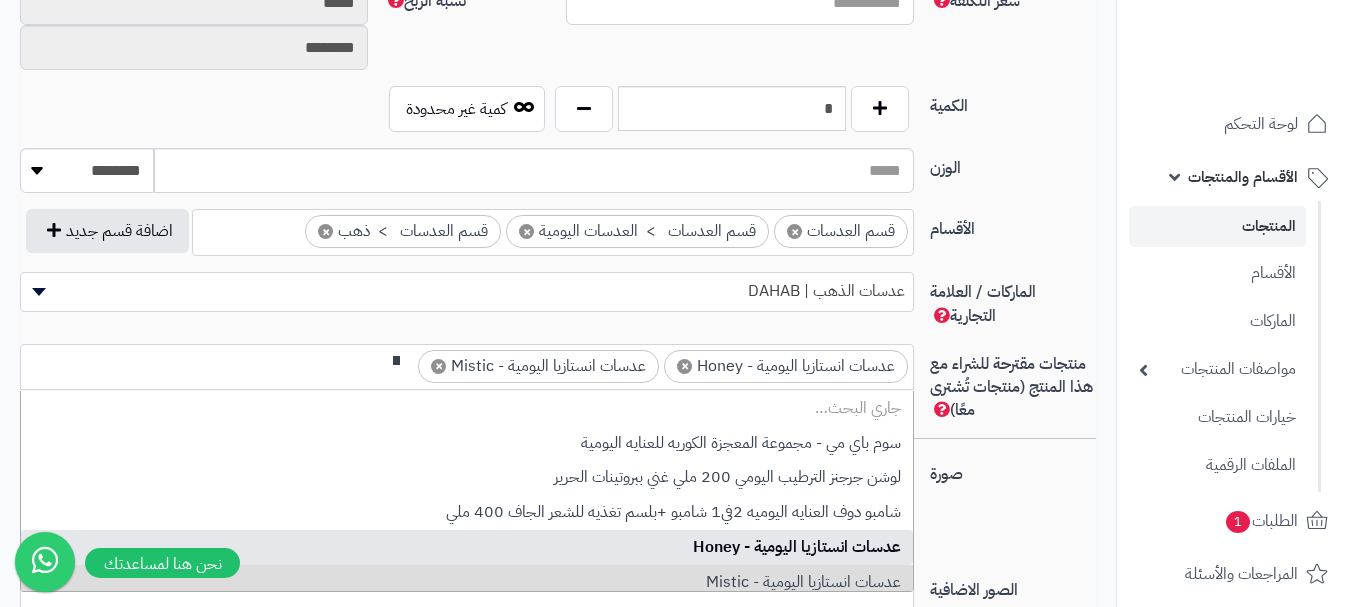 scroll, scrollTop: 0, scrollLeft: 0, axis: both 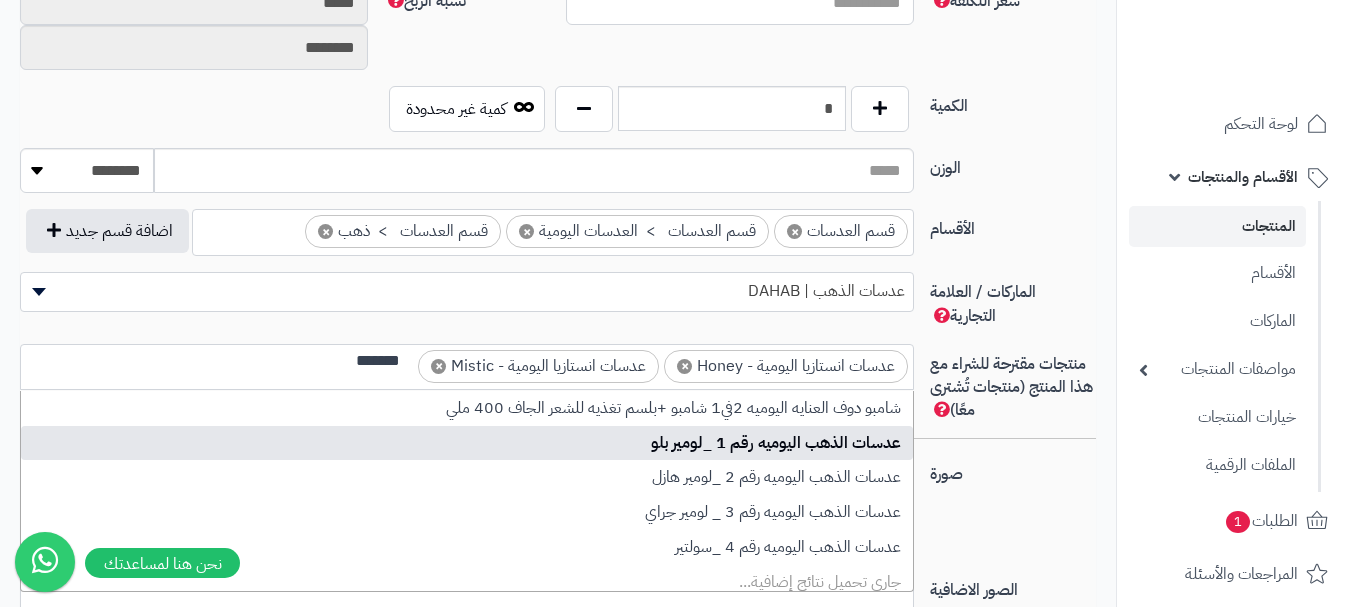 type on "*******" 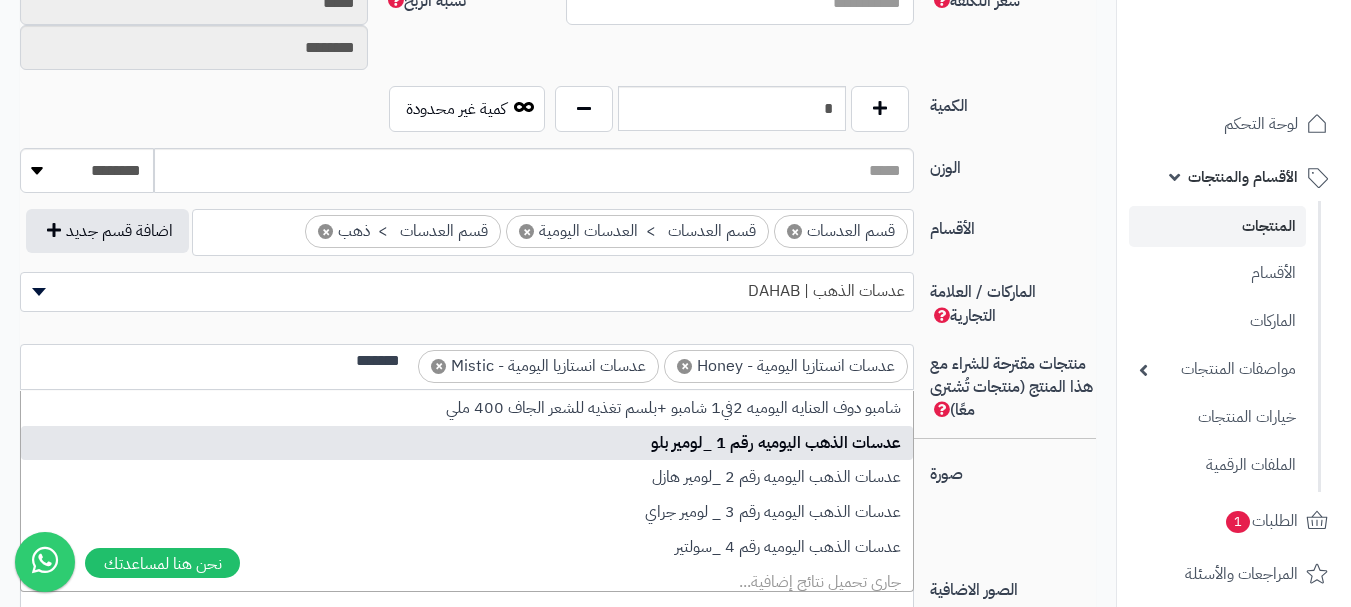 type 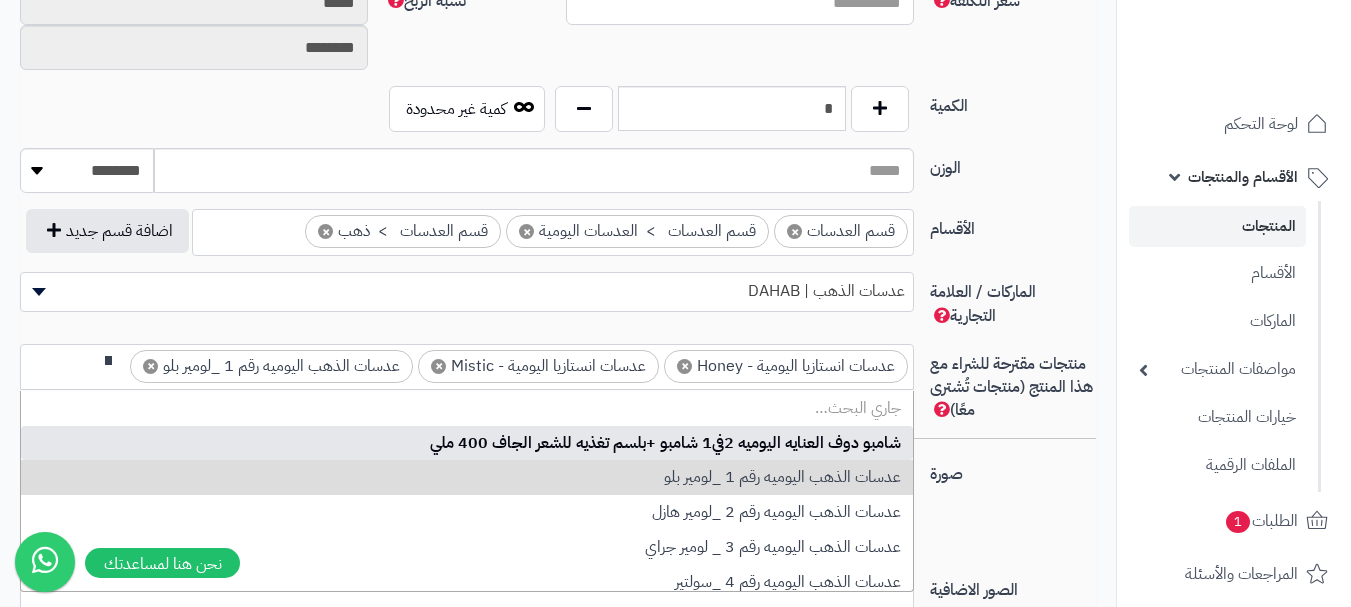 scroll, scrollTop: 0, scrollLeft: 0, axis: both 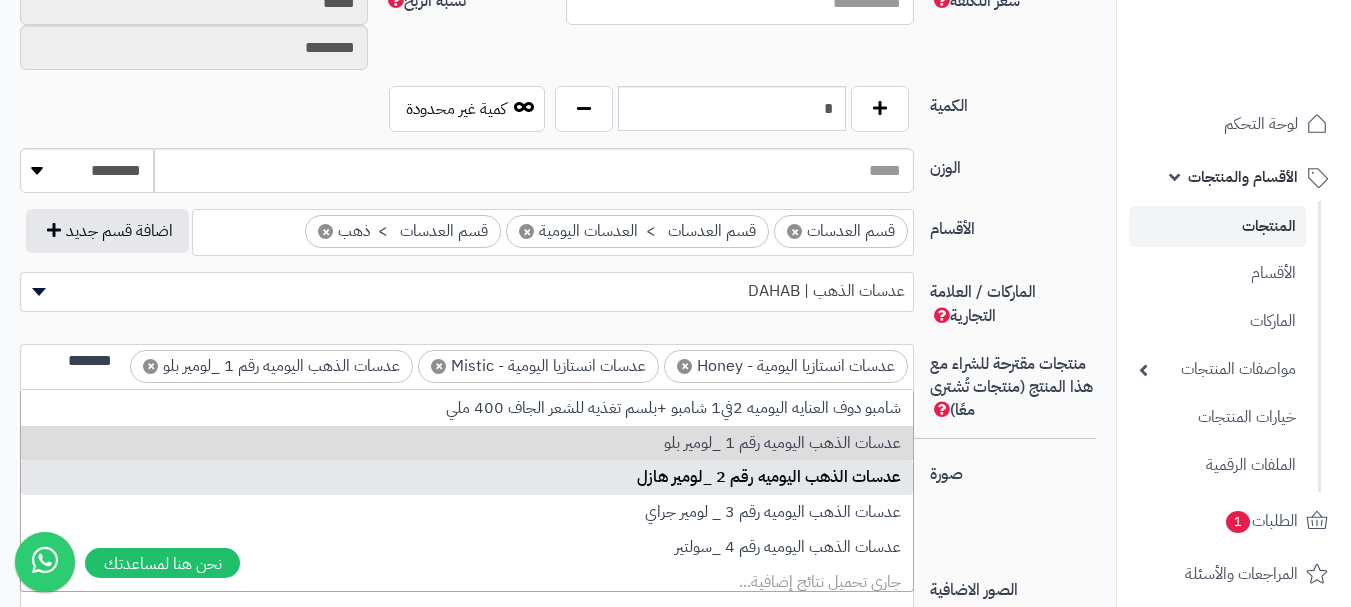 type on "*******" 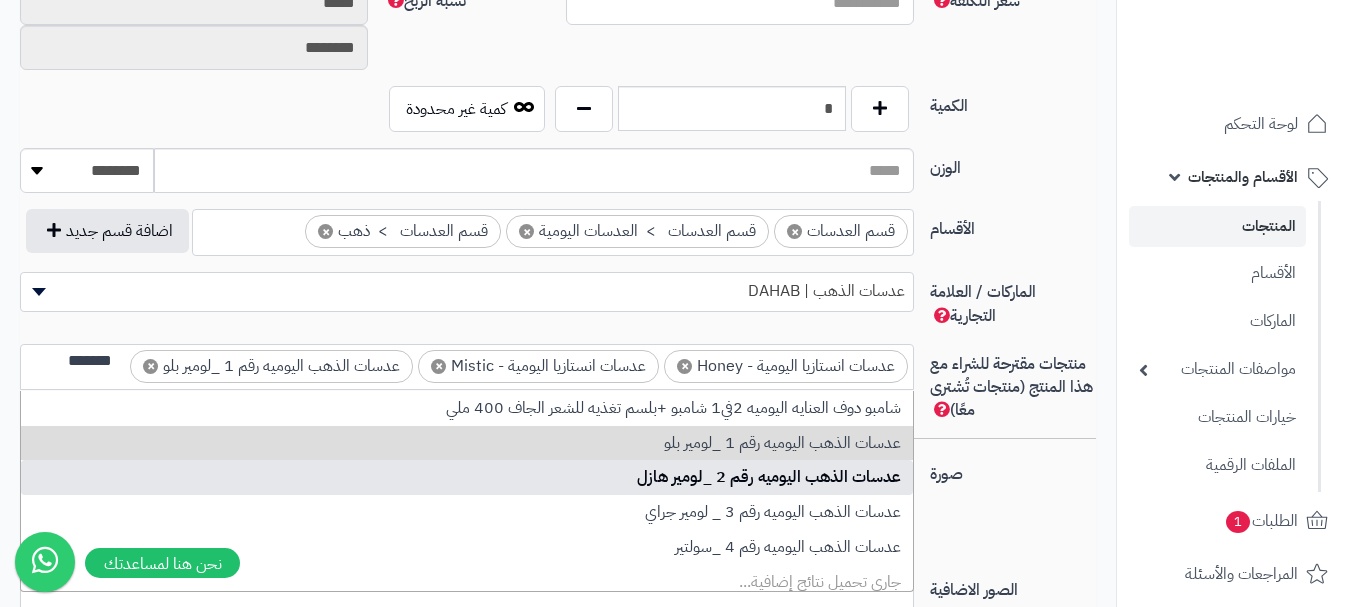 type 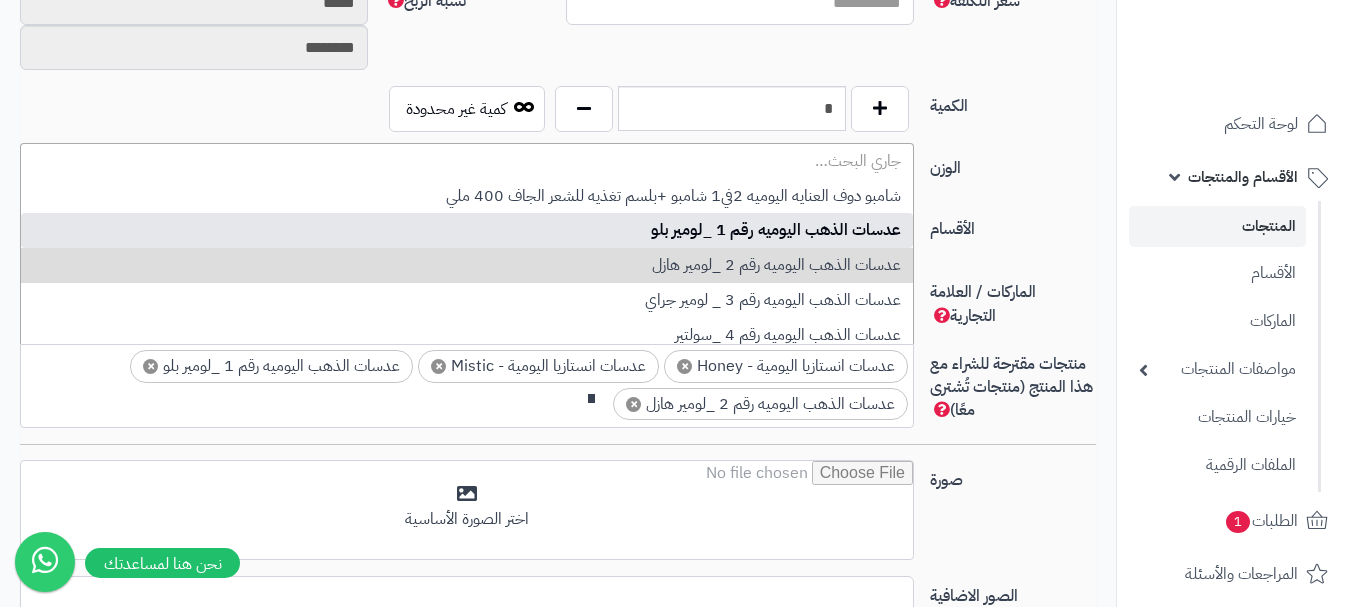 scroll, scrollTop: 0, scrollLeft: 0, axis: both 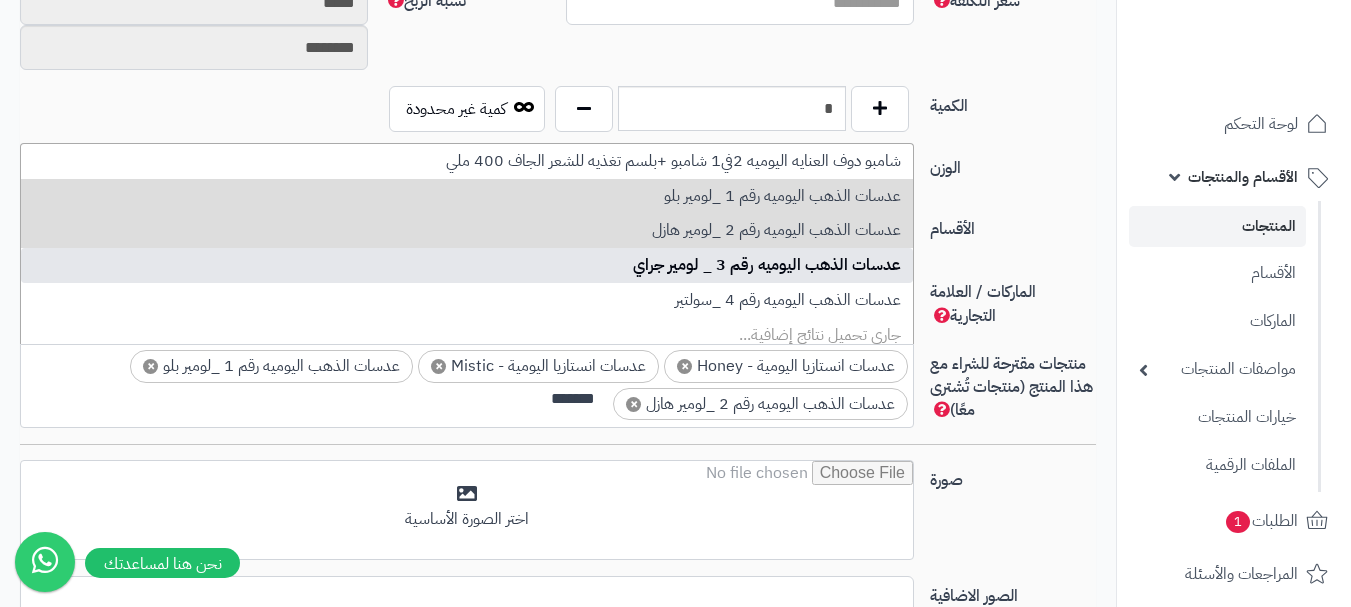 type on "*******" 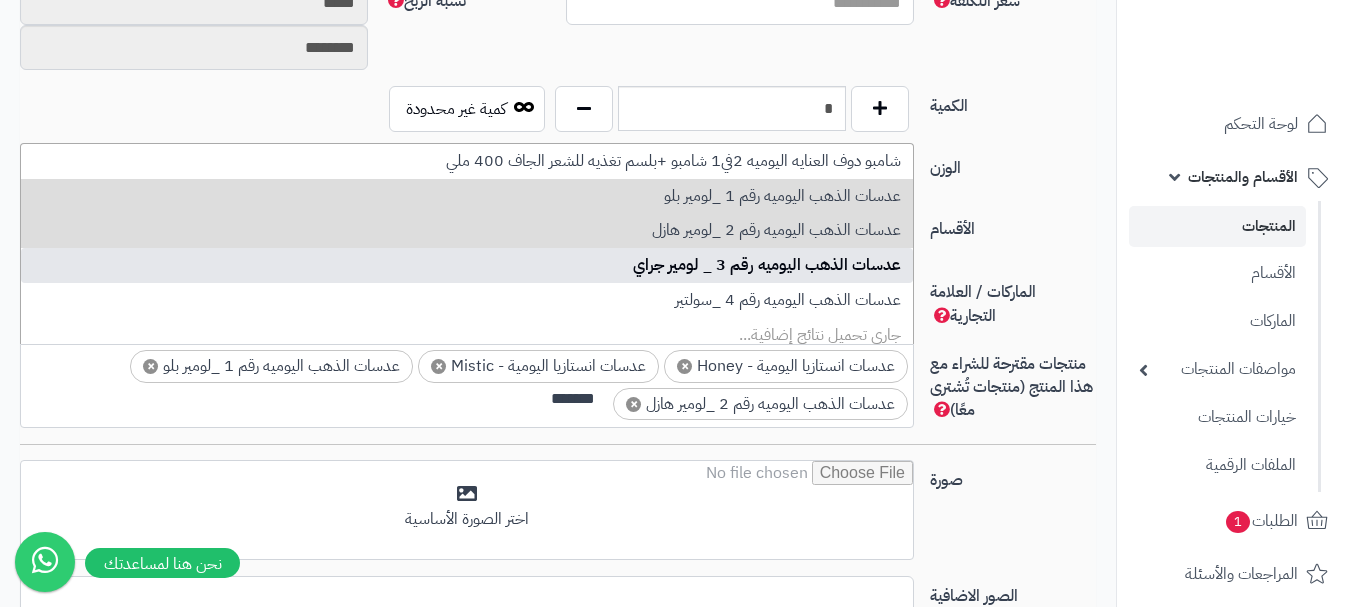 type 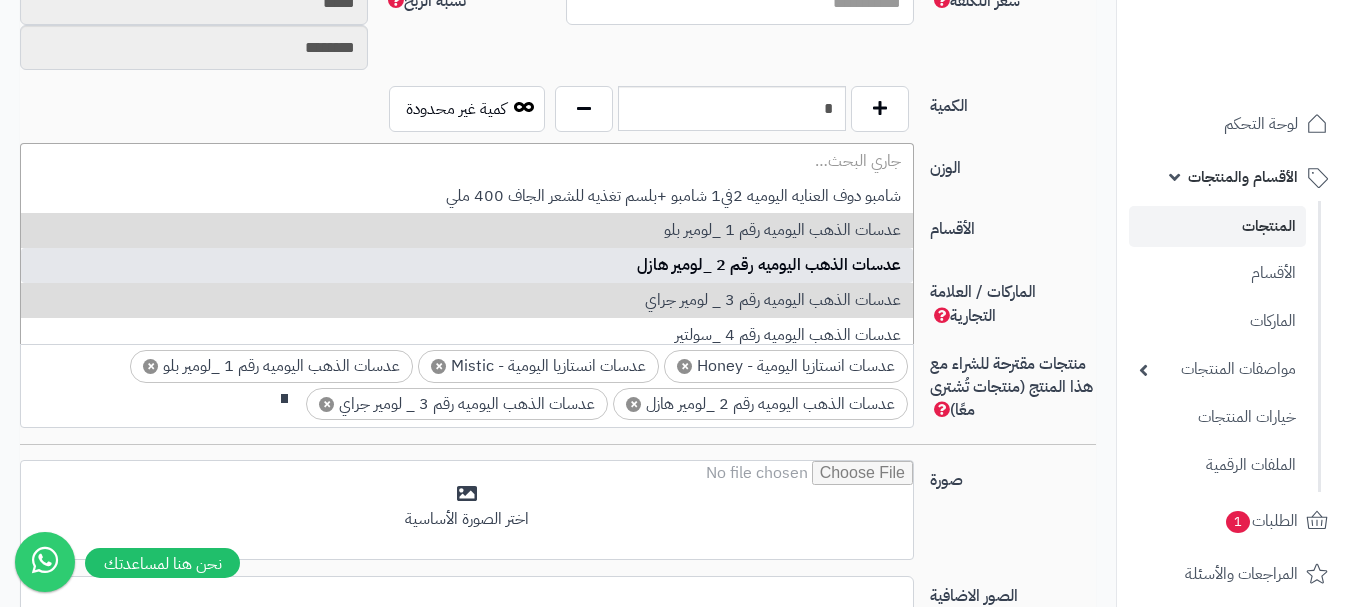 scroll, scrollTop: 0, scrollLeft: 0, axis: both 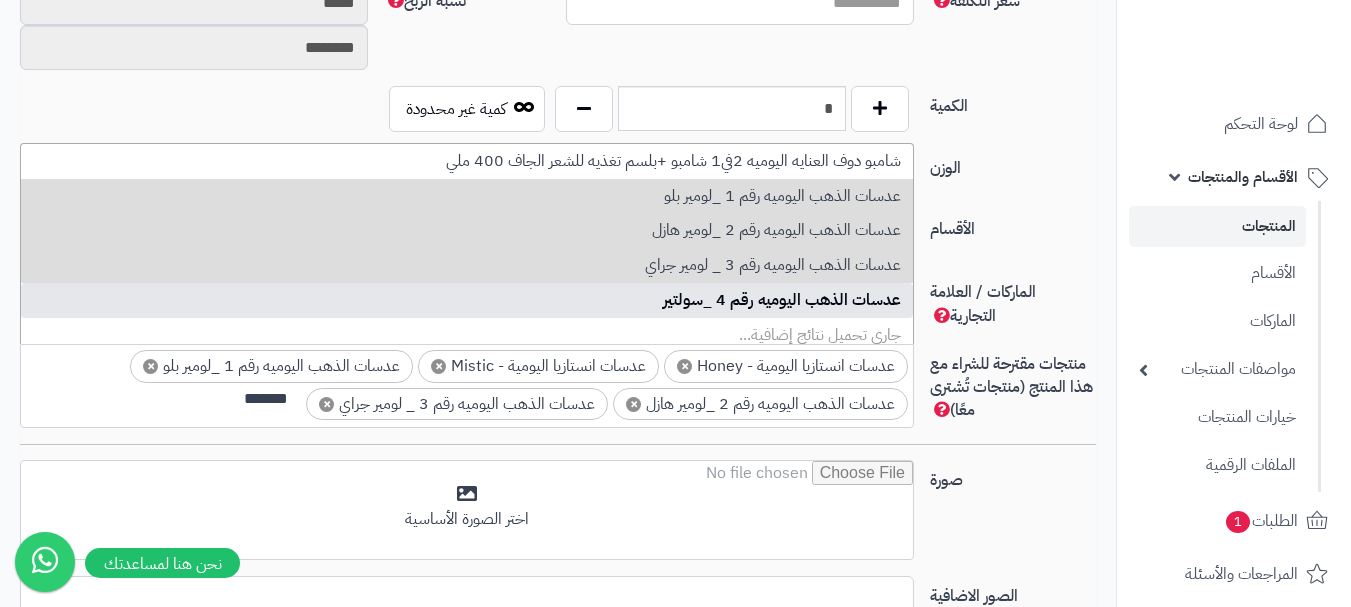 type on "*******" 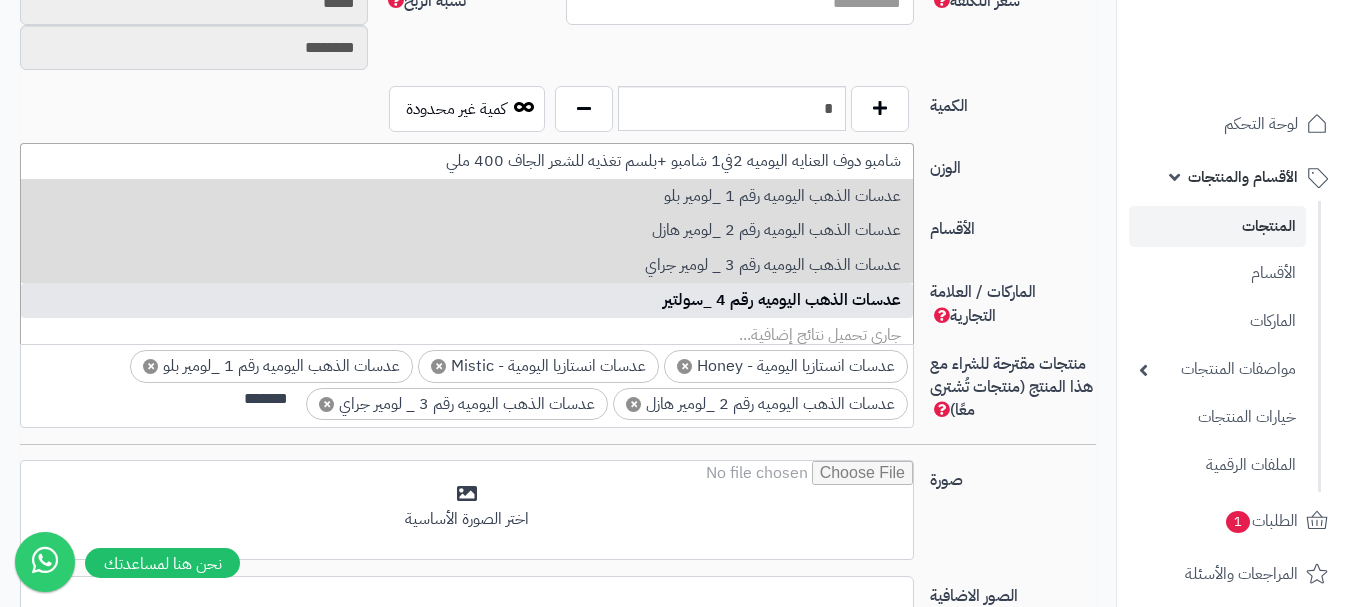 type 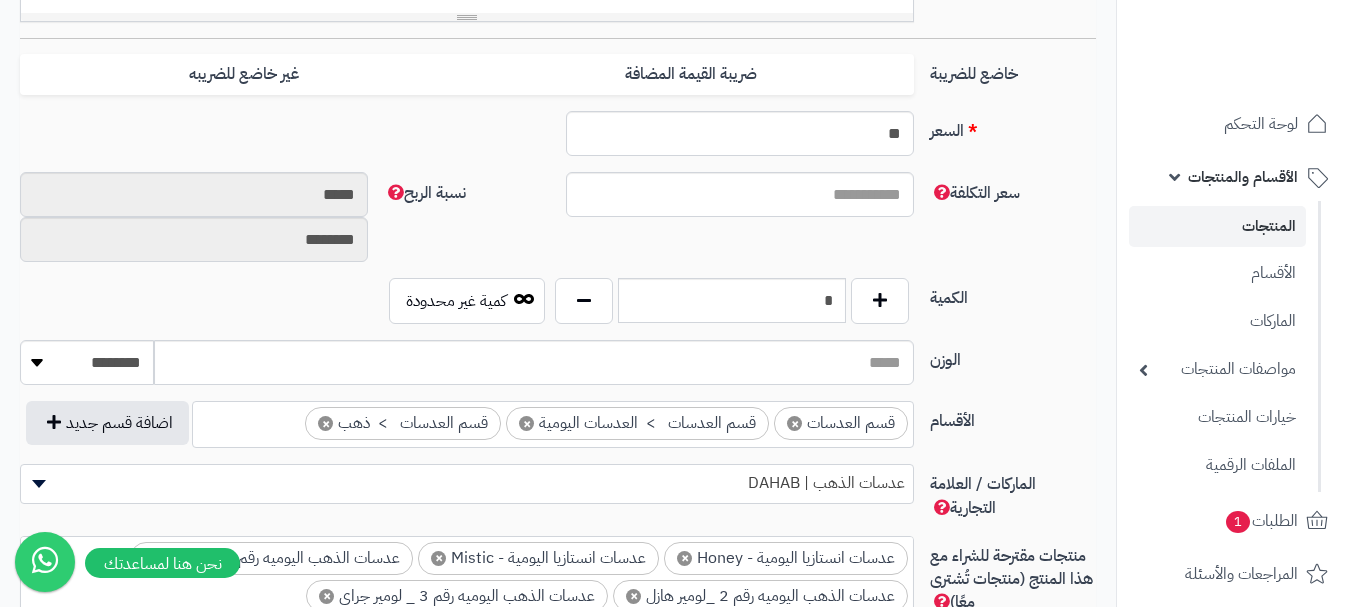 scroll, scrollTop: 800, scrollLeft: 0, axis: vertical 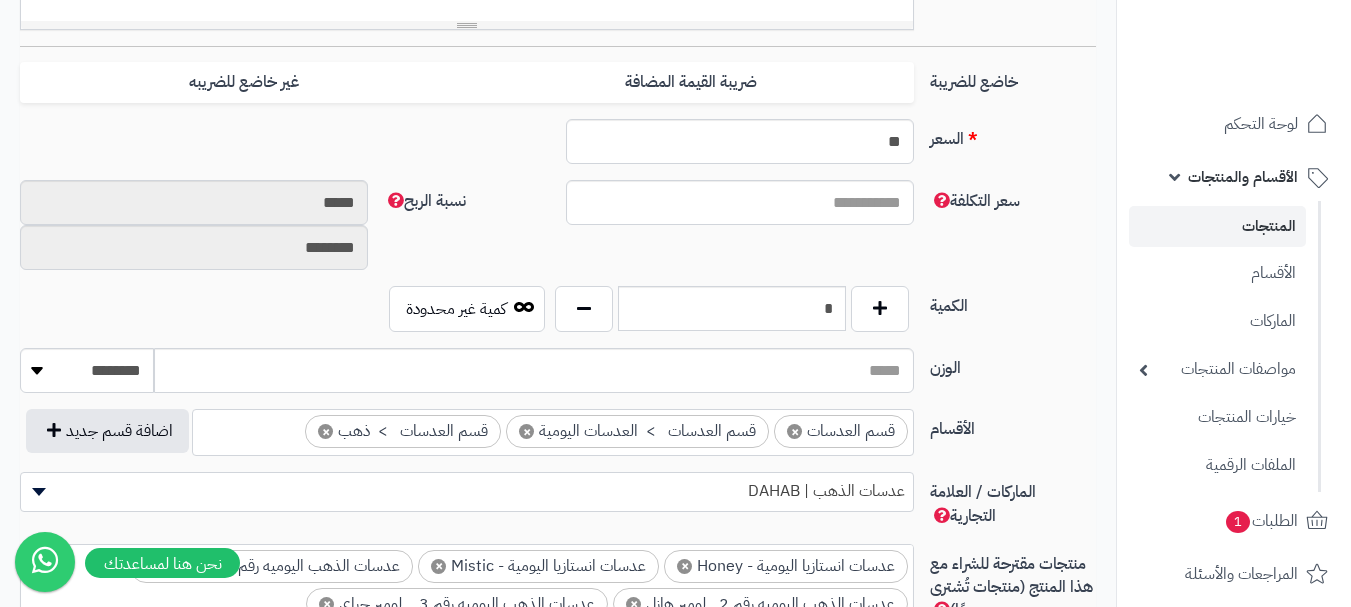 click on "الكمية" at bounding box center [1013, 302] 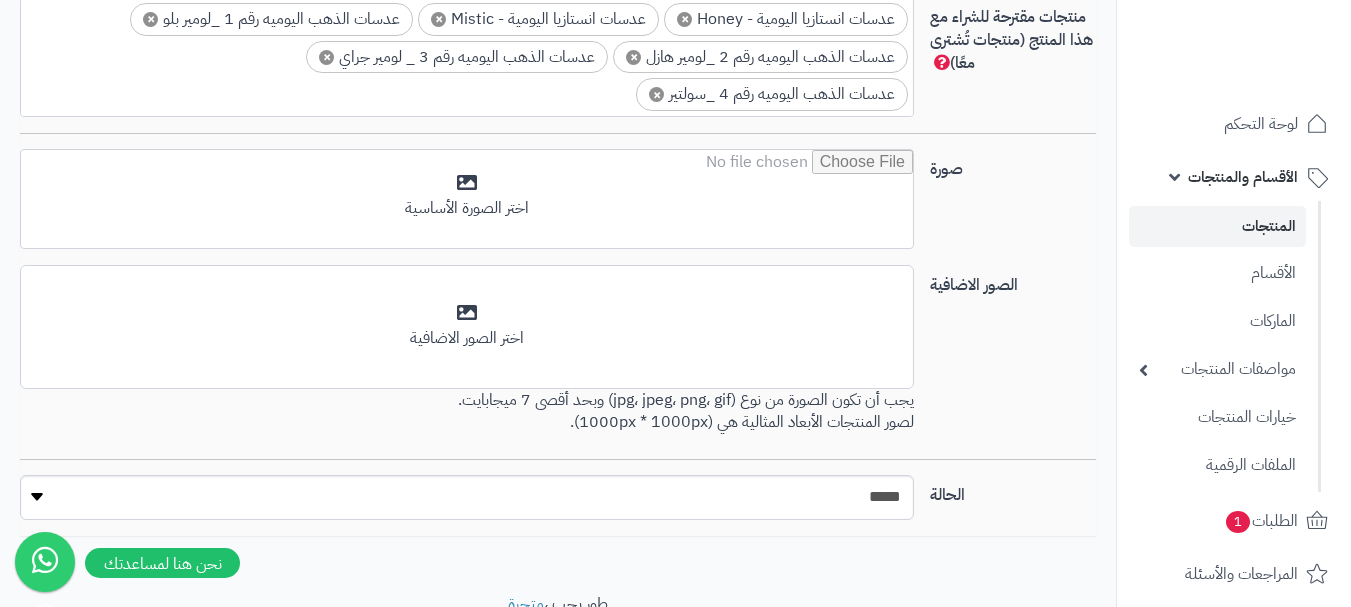 scroll, scrollTop: 1400, scrollLeft: 0, axis: vertical 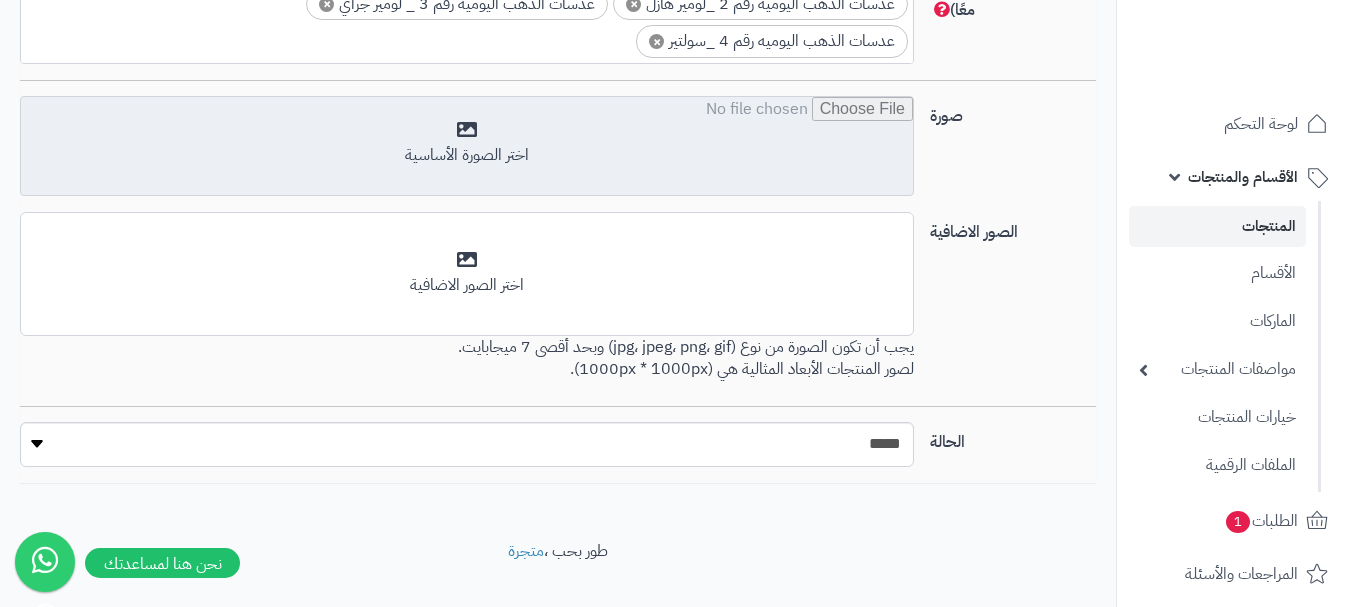 click at bounding box center (467, 147) 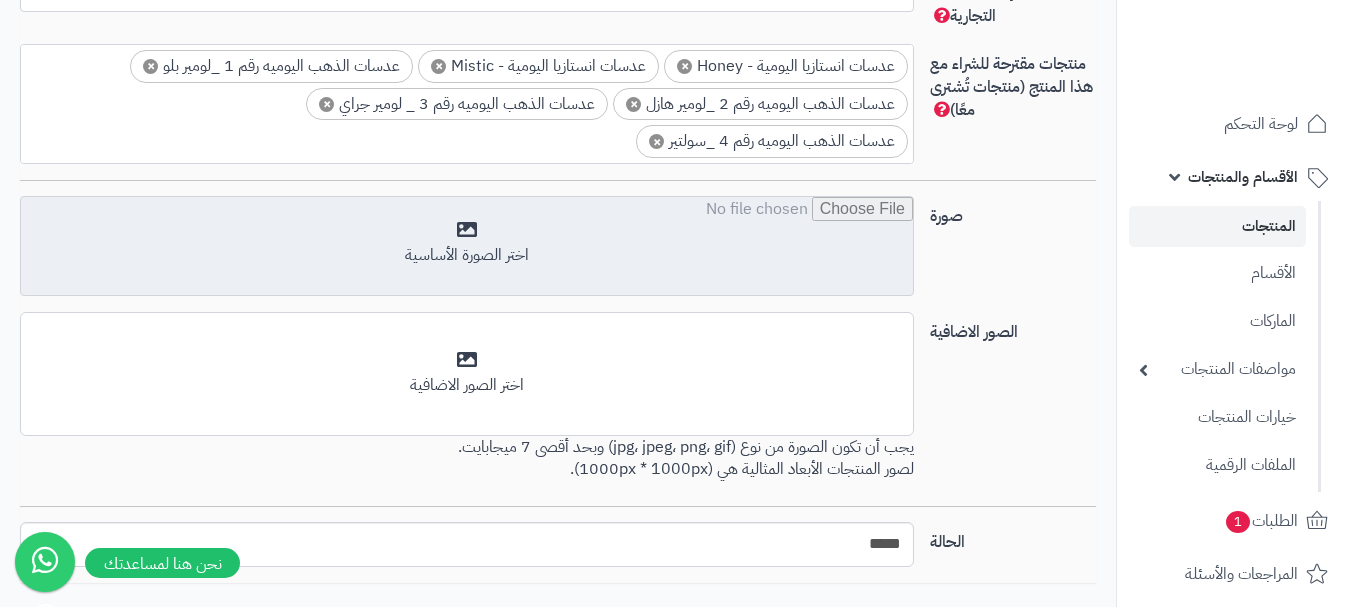 scroll, scrollTop: 1425, scrollLeft: 0, axis: vertical 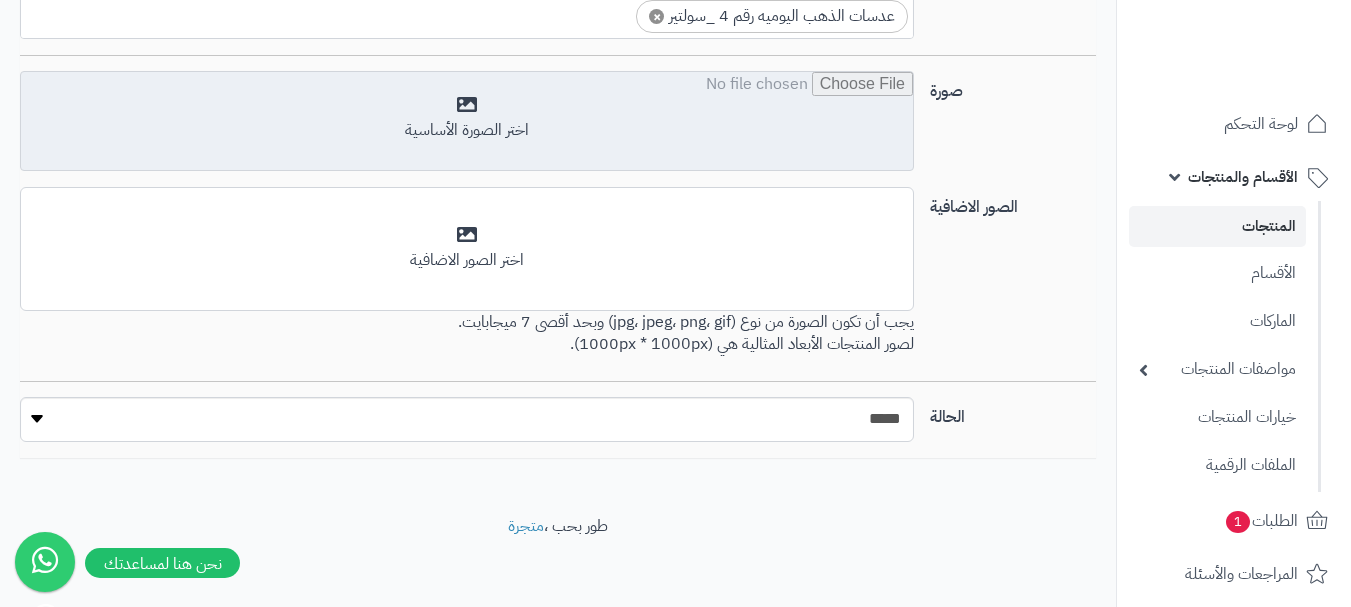 type on "**********" 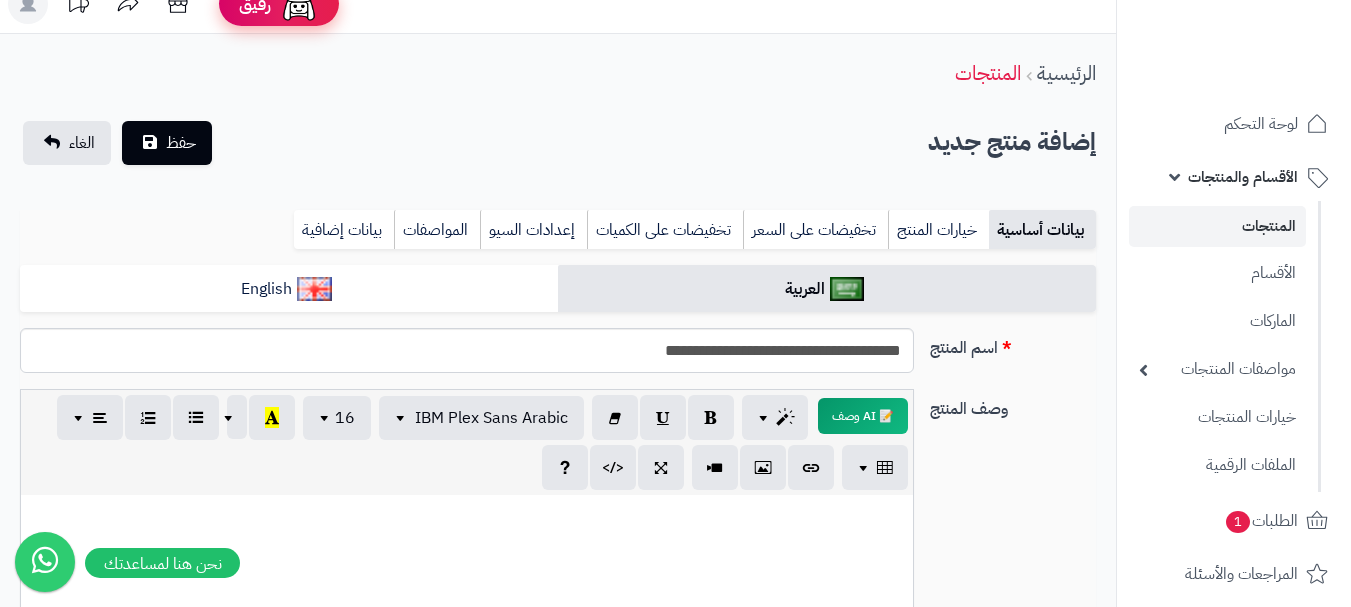 scroll, scrollTop: 25, scrollLeft: 0, axis: vertical 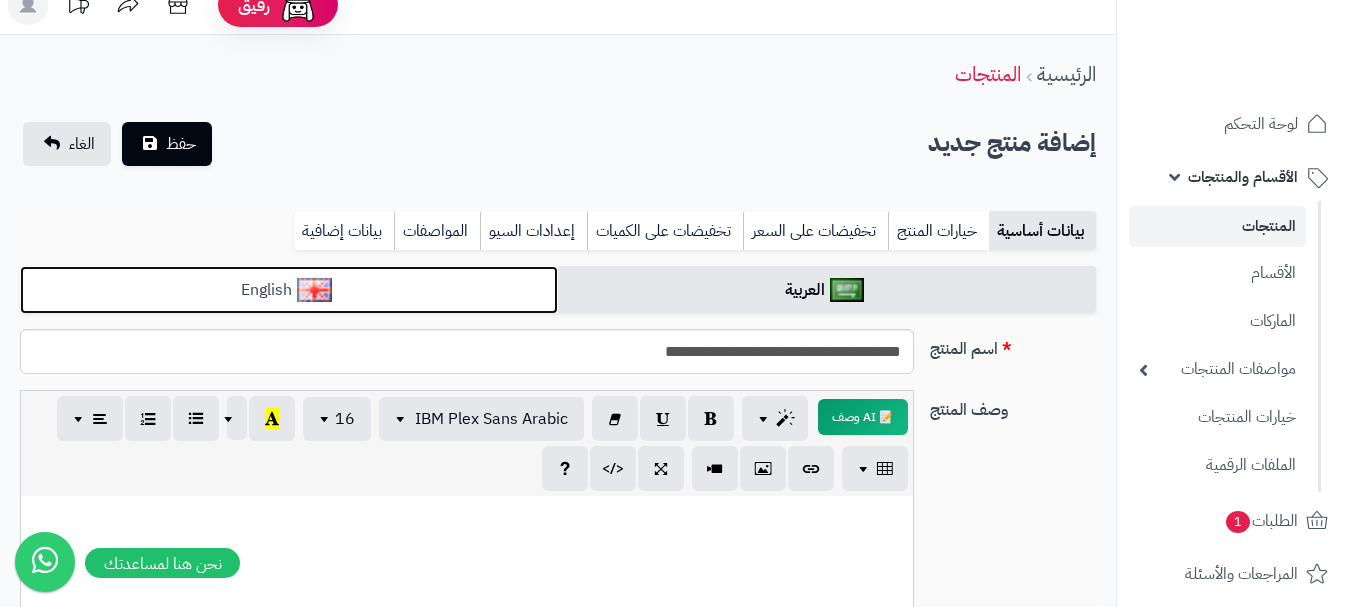 click on "English" at bounding box center (289, 290) 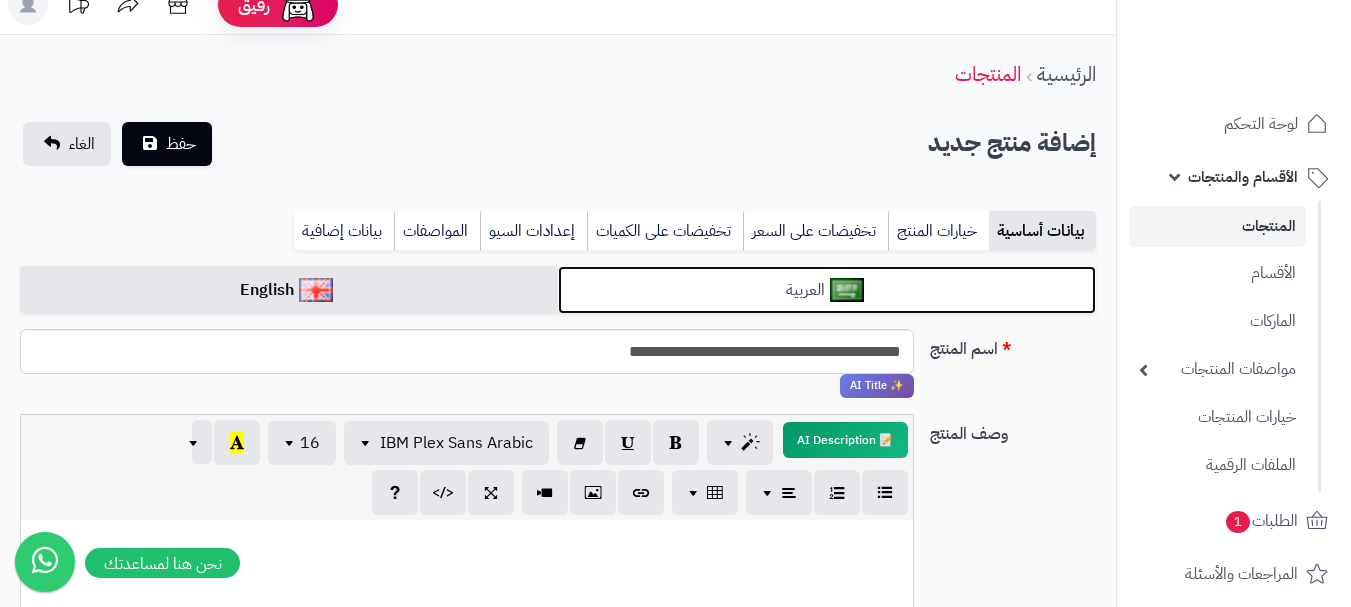 click on "العربية" at bounding box center (827, 290) 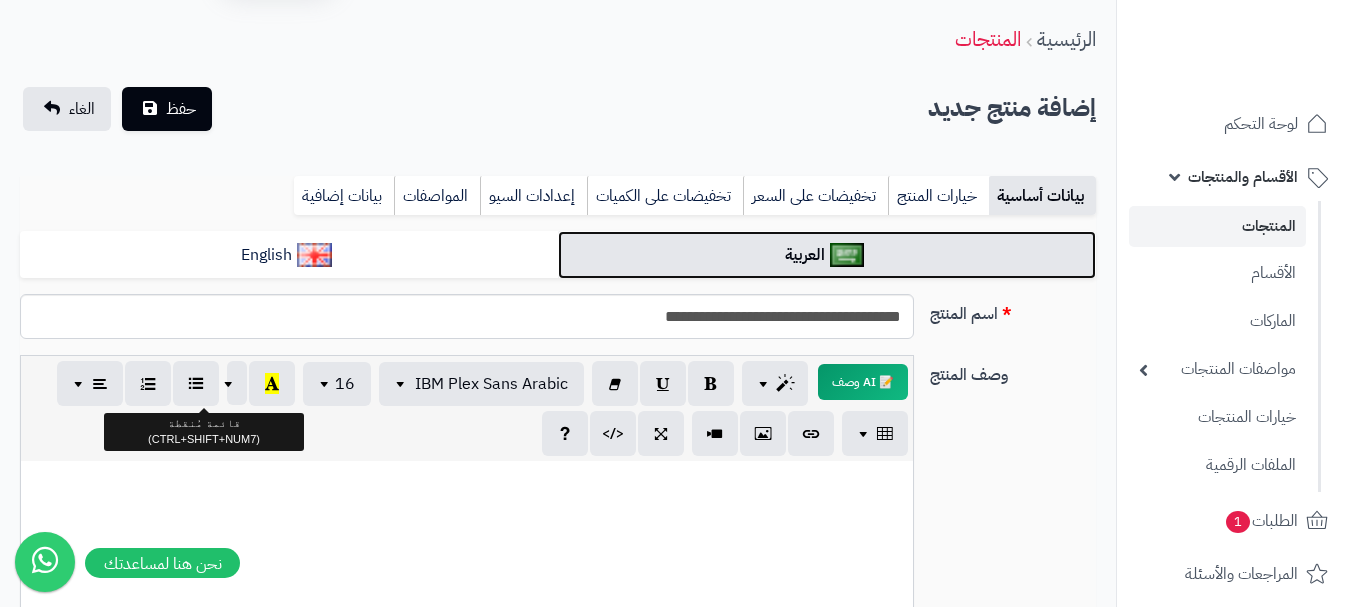 scroll, scrollTop: 0, scrollLeft: 0, axis: both 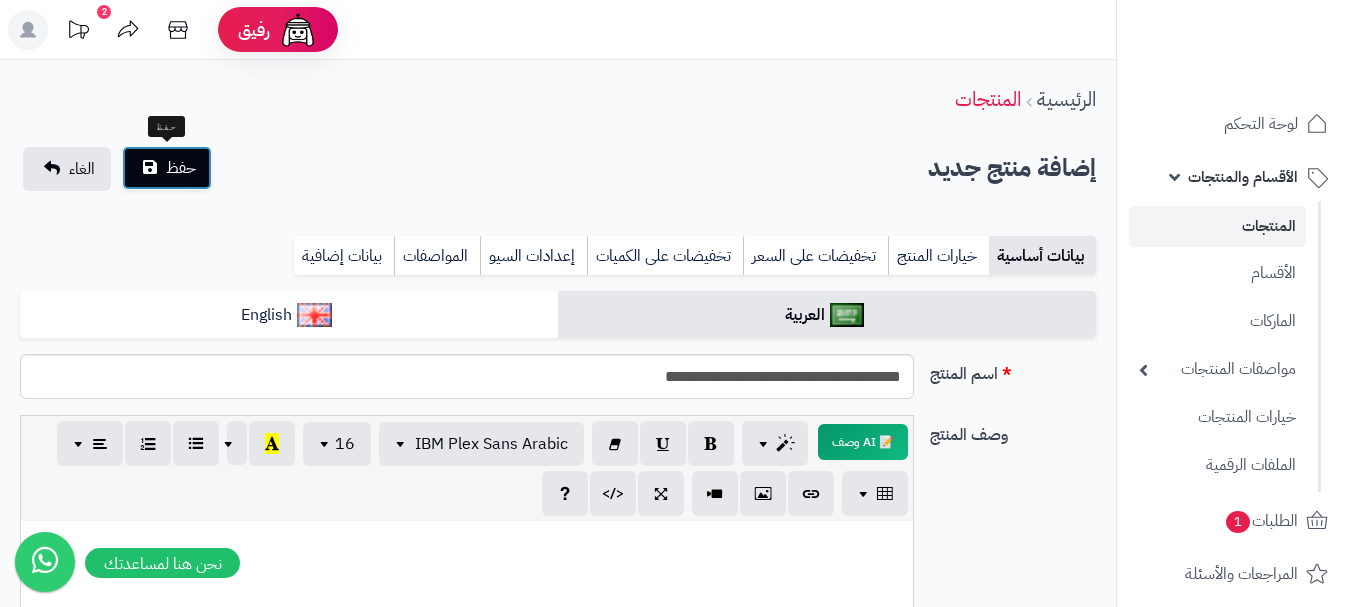 click on "حفظ" at bounding box center (181, 168) 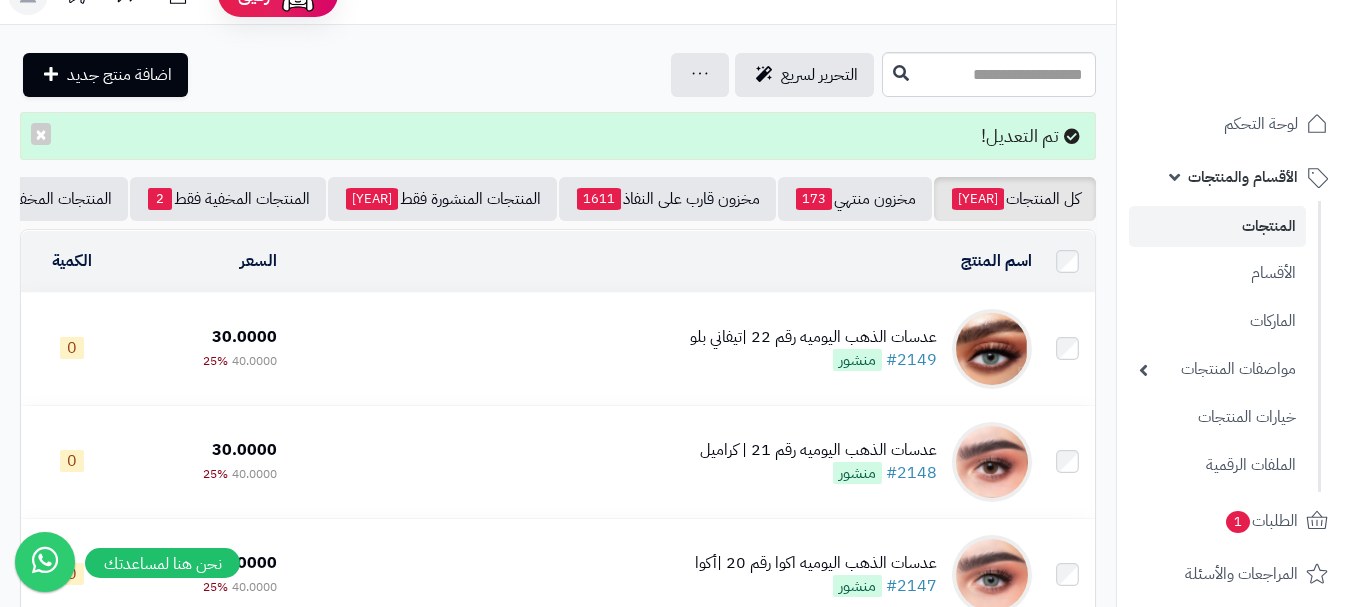 scroll, scrollTop: 0, scrollLeft: 0, axis: both 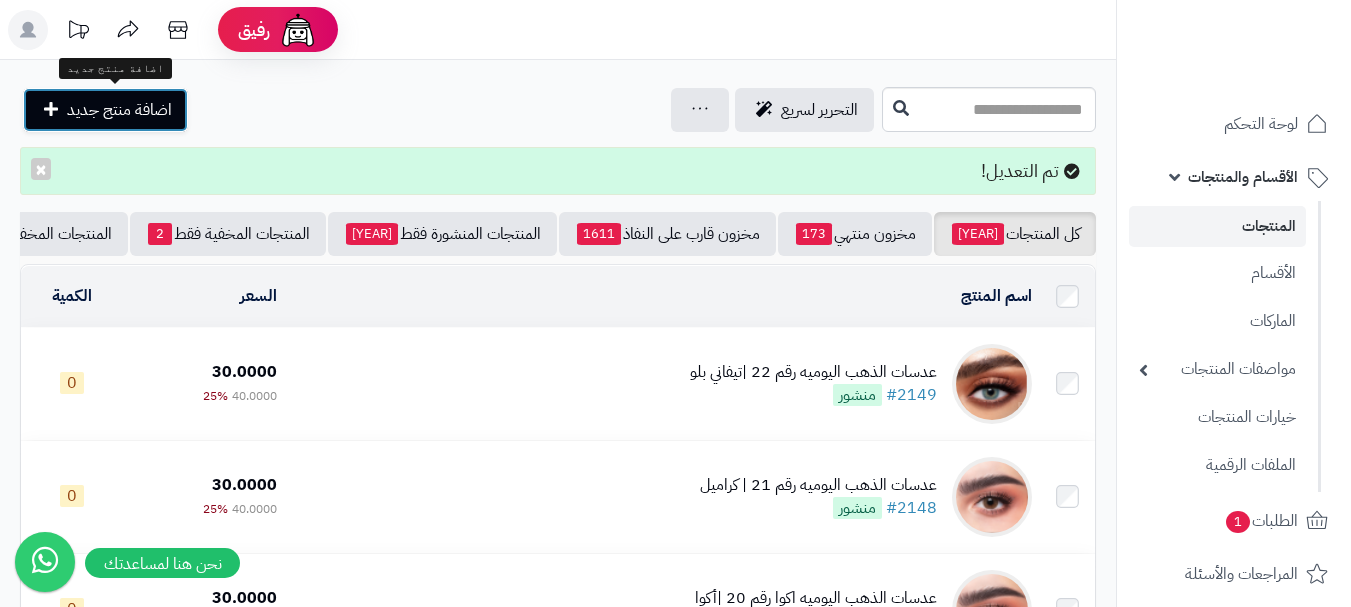 click on "اضافة منتج جديد" at bounding box center [119, 110] 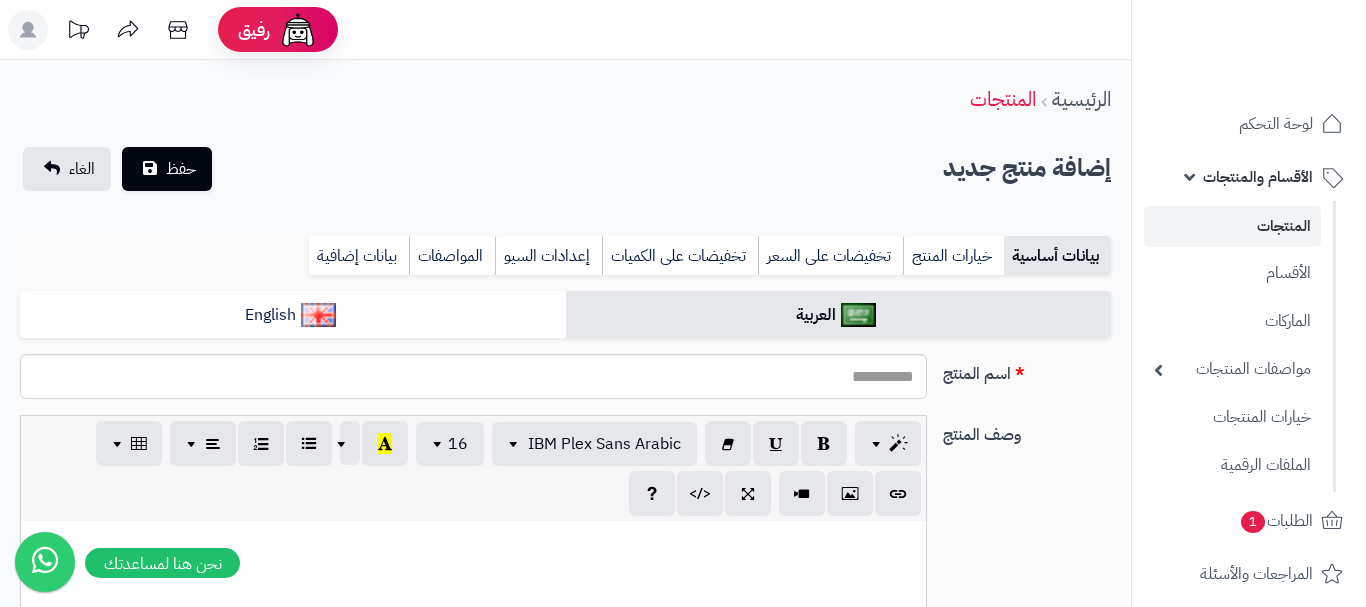select 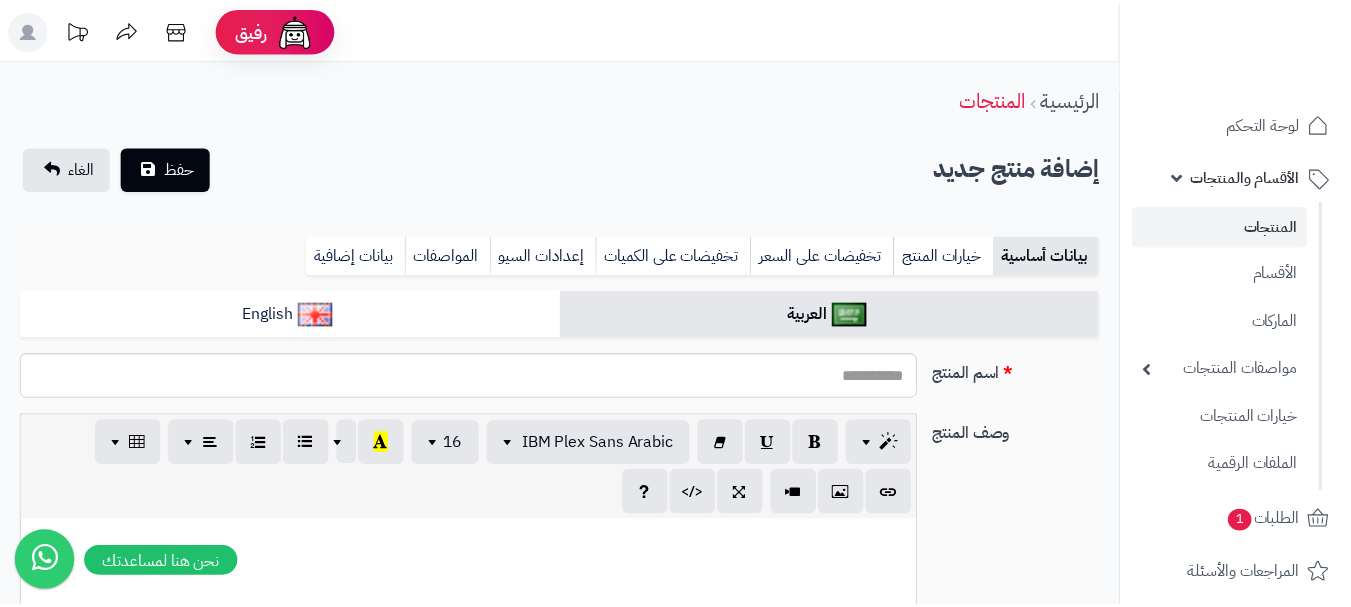 scroll, scrollTop: 0, scrollLeft: 0, axis: both 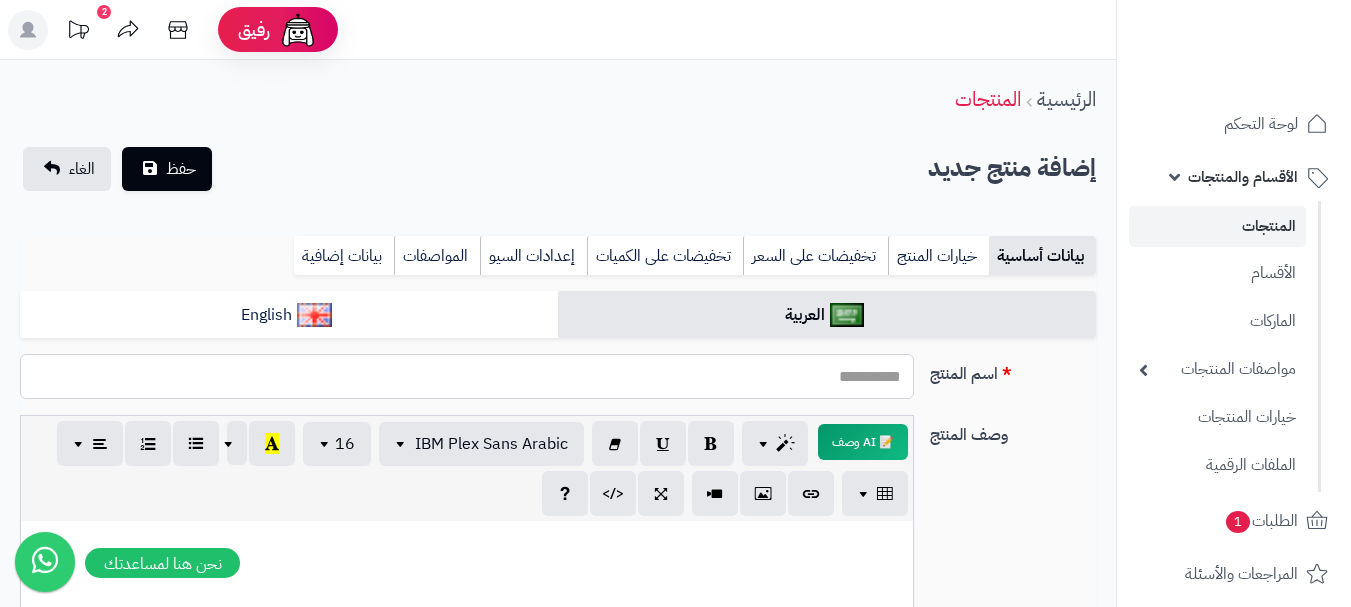 click on "اسم المنتج" at bounding box center (467, 376) 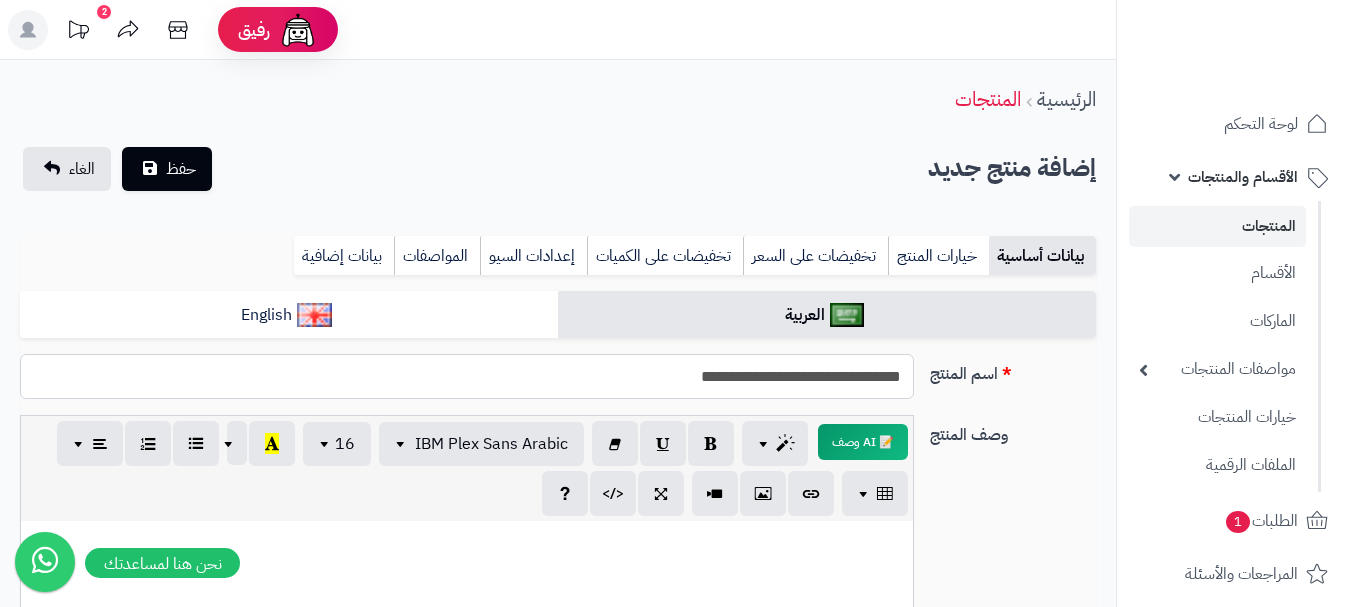 drag, startPoint x: 665, startPoint y: 386, endPoint x: 900, endPoint y: 380, distance: 235.07658 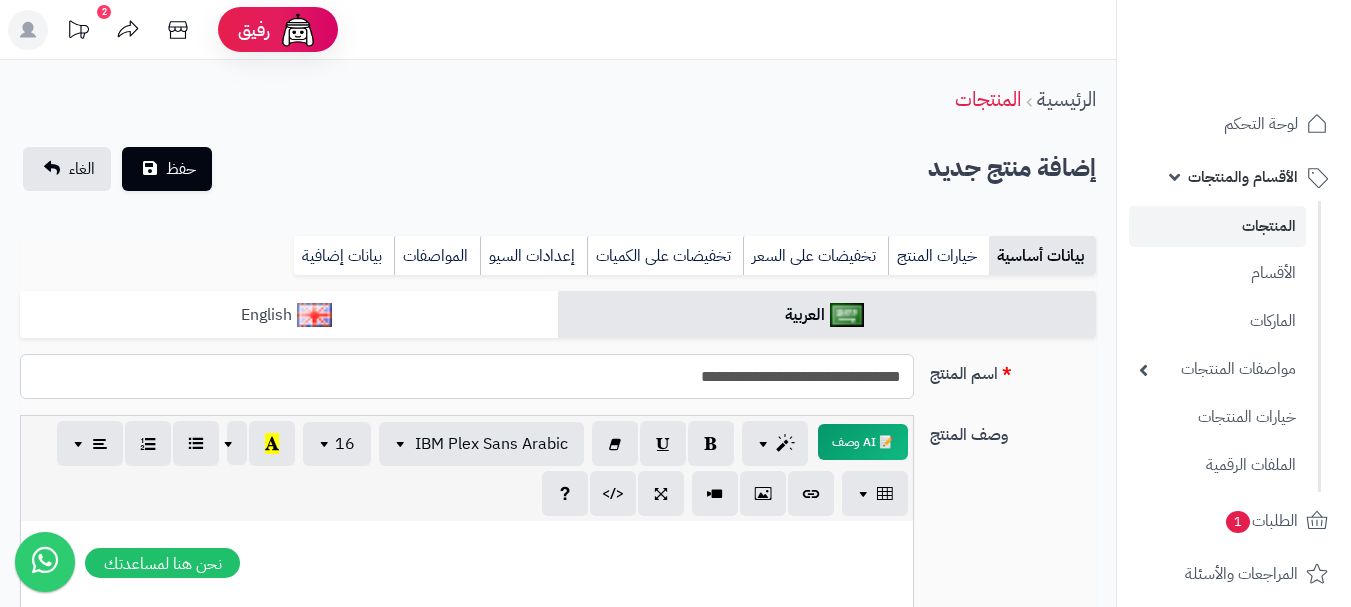 type on "**********" 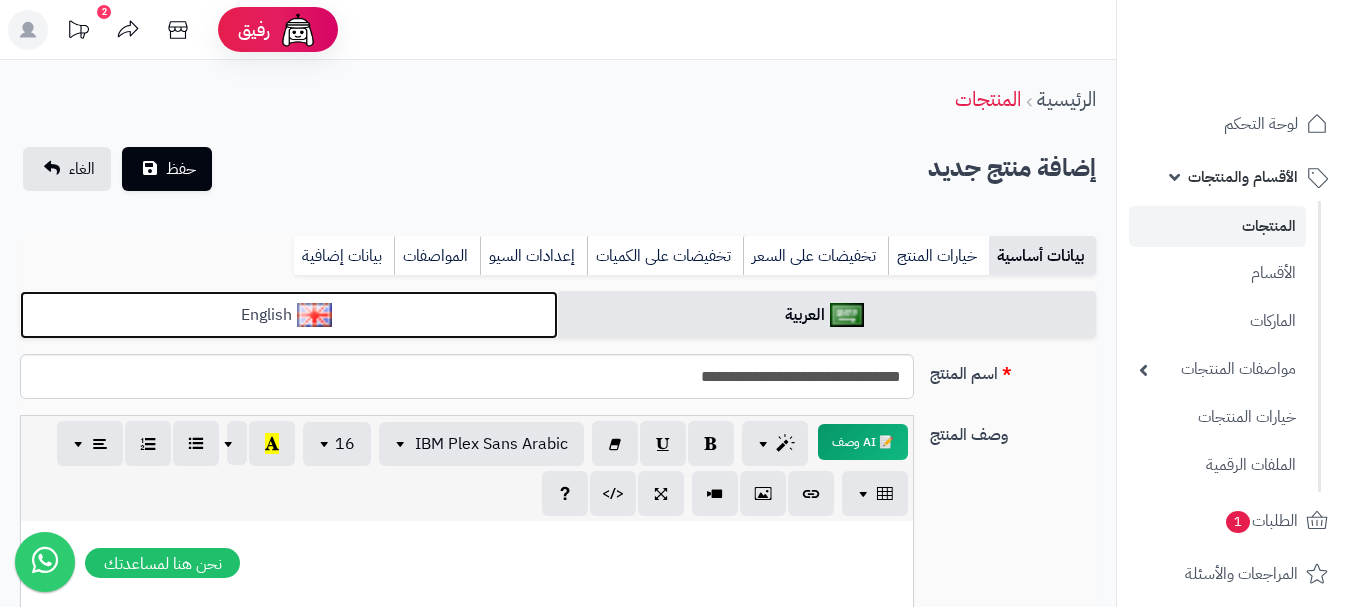 click on "English" at bounding box center (289, 315) 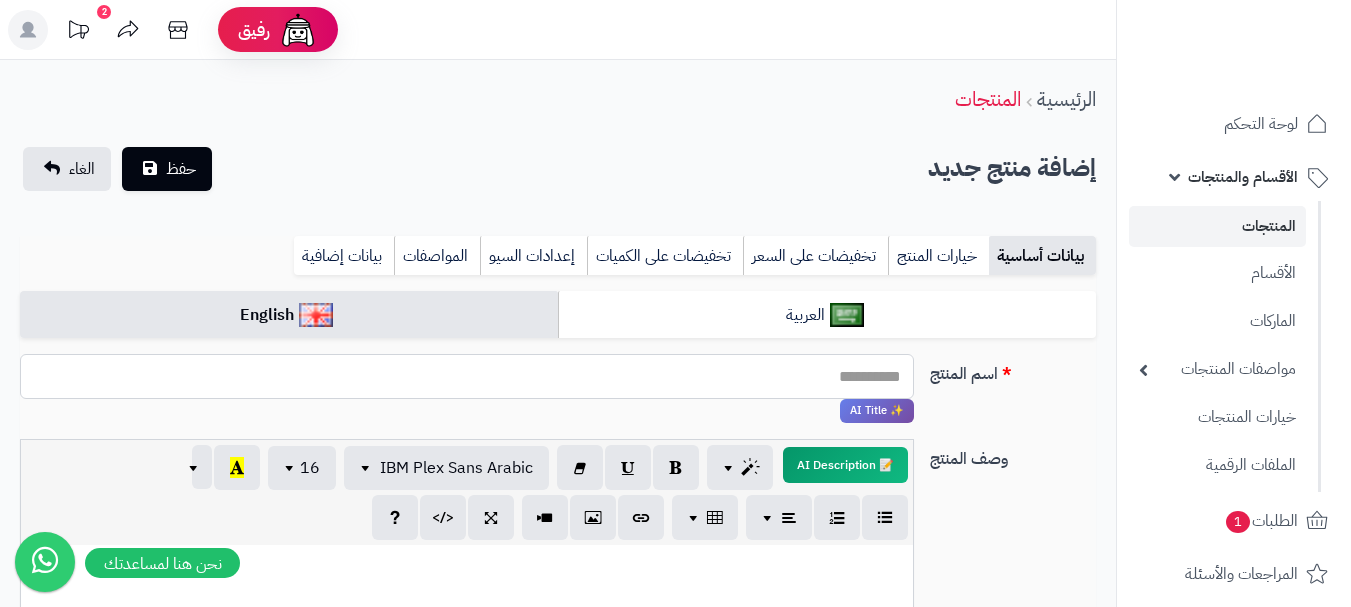 paste on "**********" 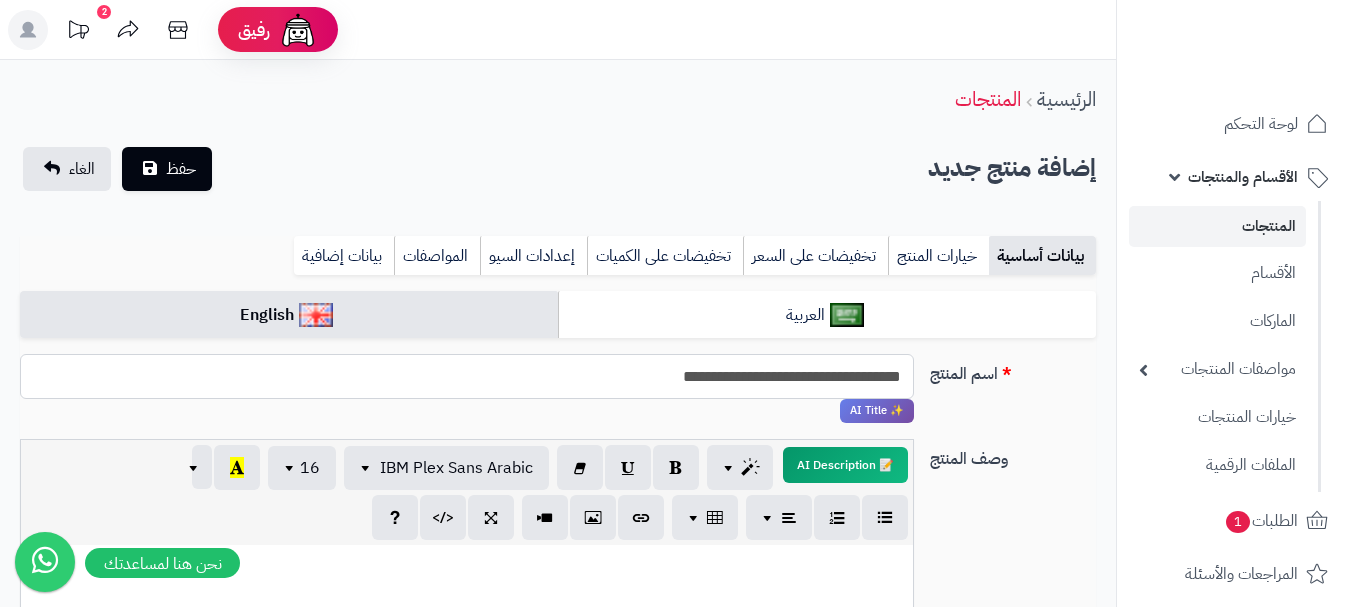 drag, startPoint x: 863, startPoint y: 376, endPoint x: 930, endPoint y: 385, distance: 67.601776 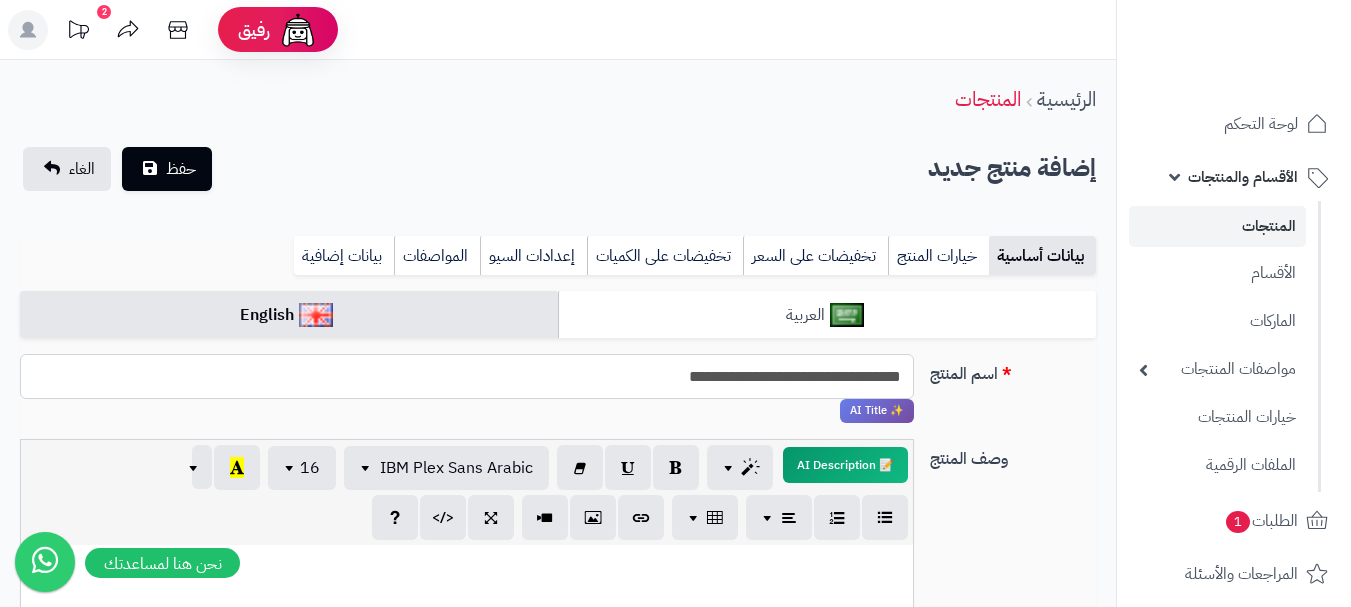 type on "**********" 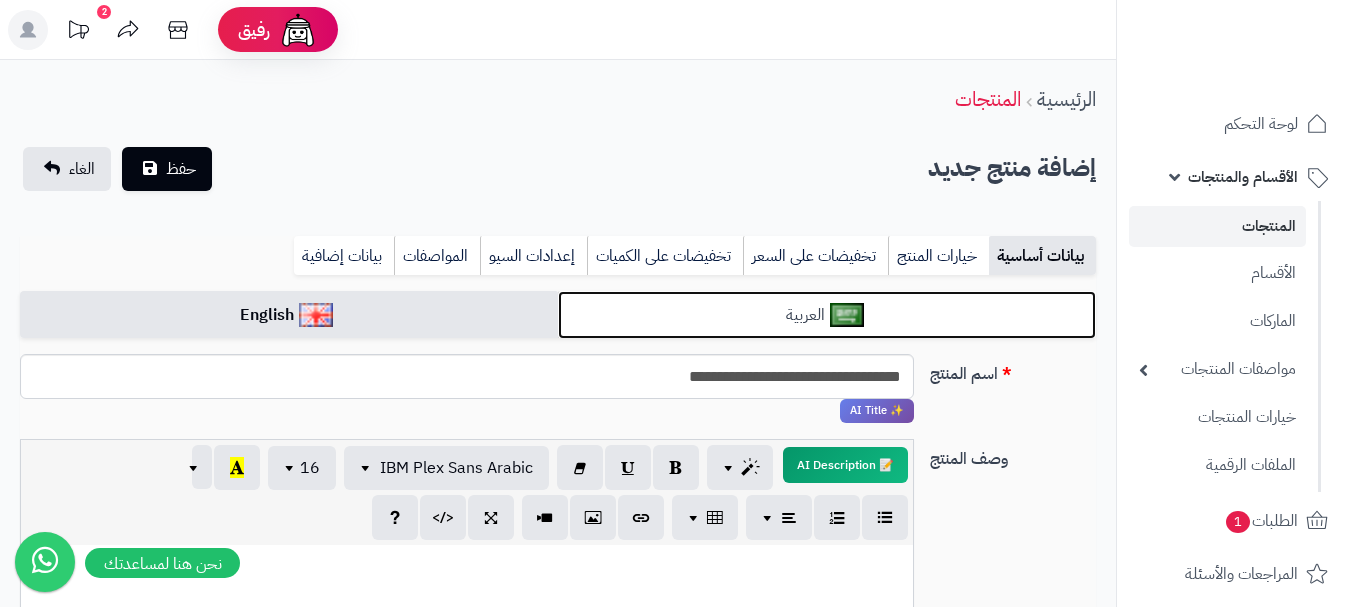 click on "العربية" at bounding box center [827, 315] 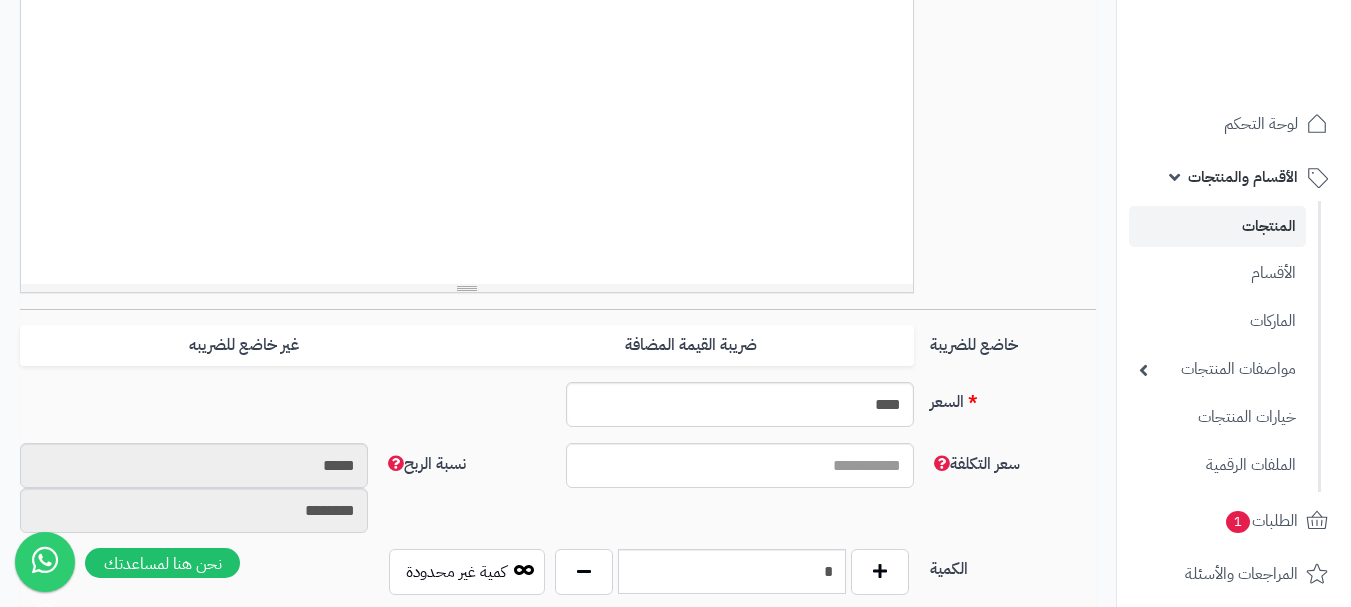 scroll, scrollTop: 600, scrollLeft: 0, axis: vertical 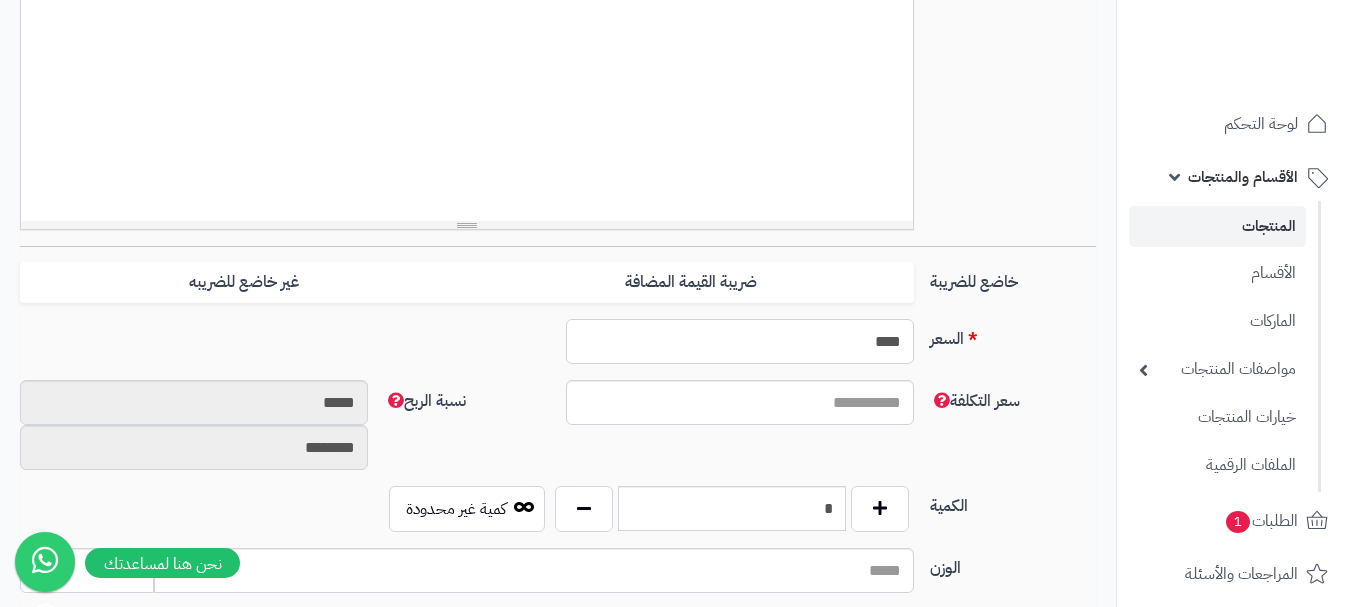 click on "****" at bounding box center [740, 341] 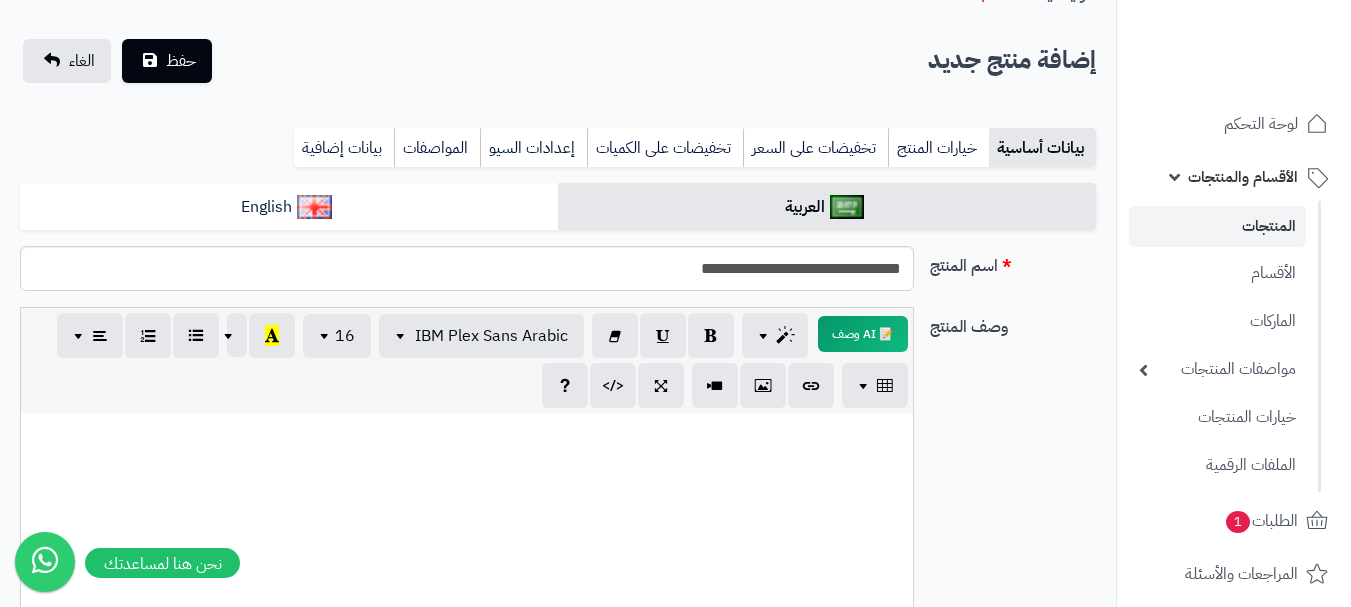 scroll, scrollTop: 100, scrollLeft: 0, axis: vertical 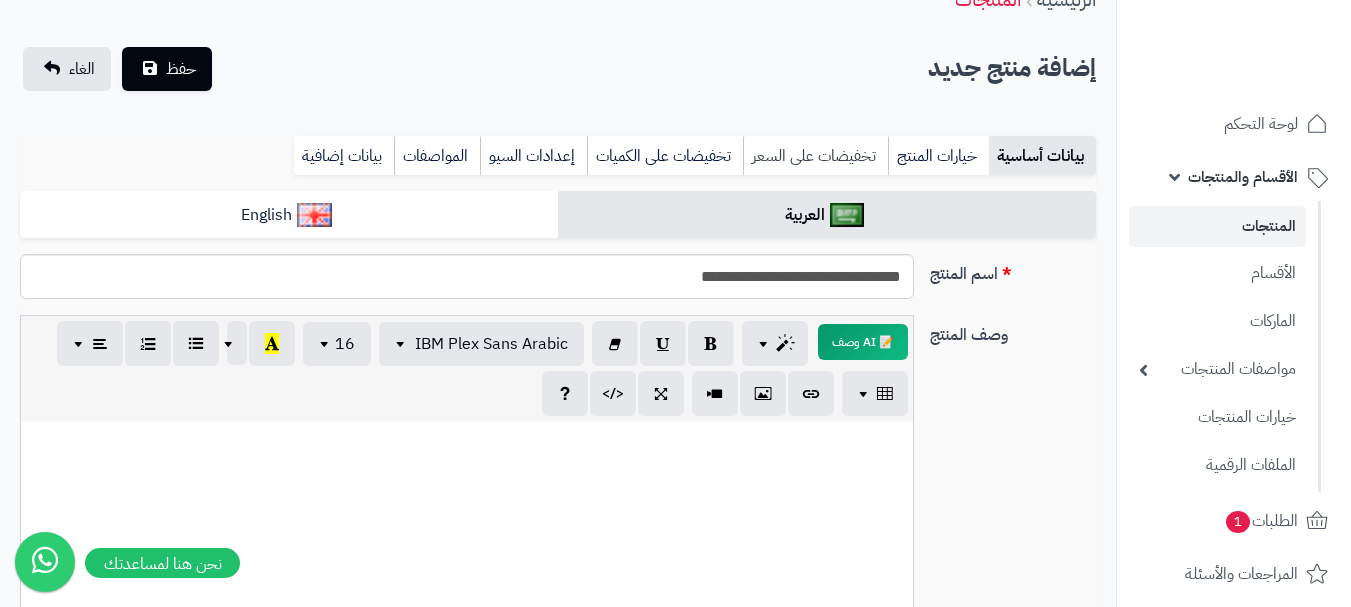 type on "**" 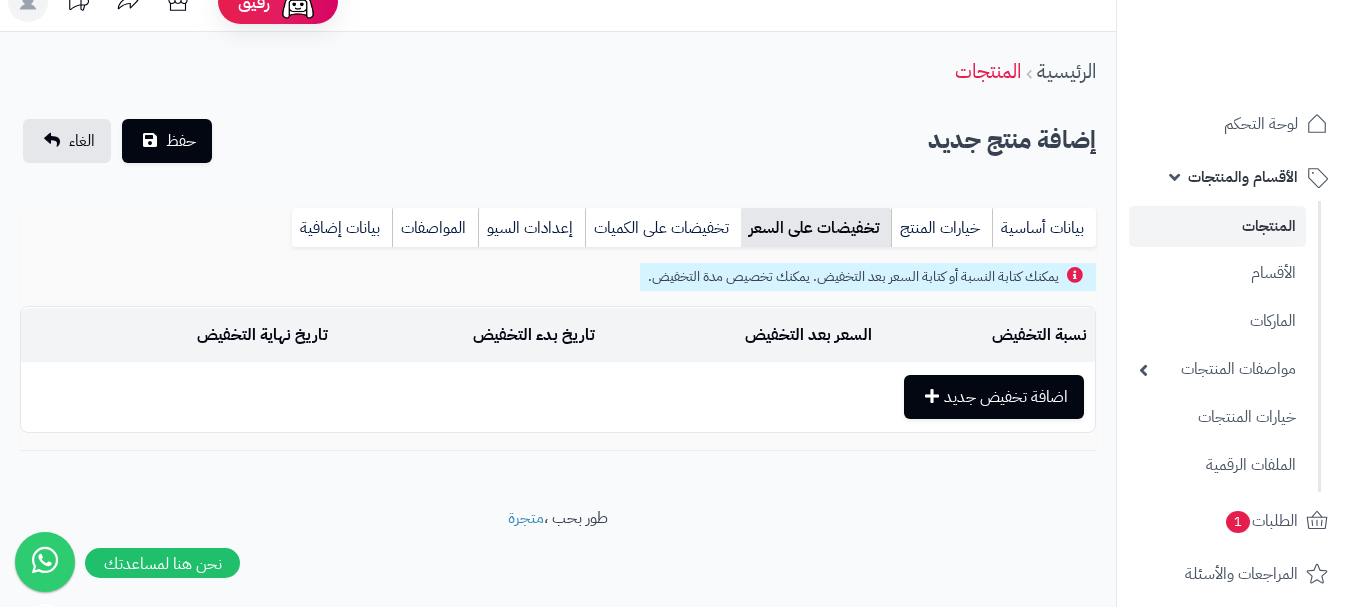scroll, scrollTop: 28, scrollLeft: 0, axis: vertical 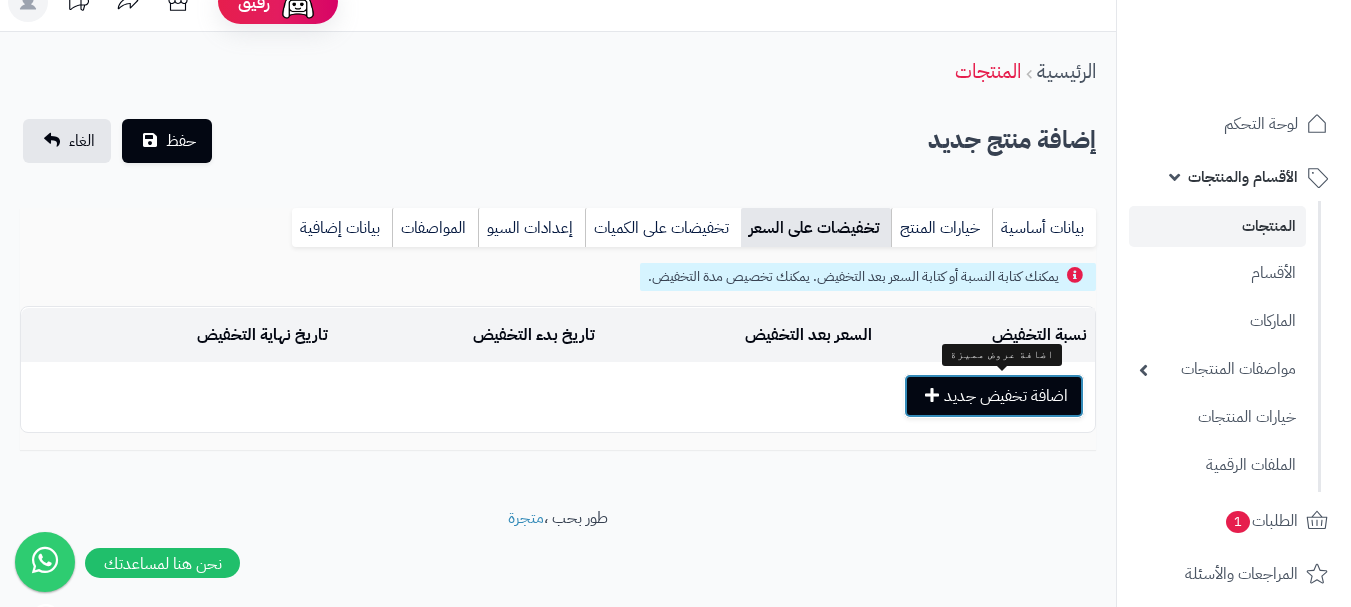 click on "اضافة تخفيض جديد" at bounding box center (994, 396) 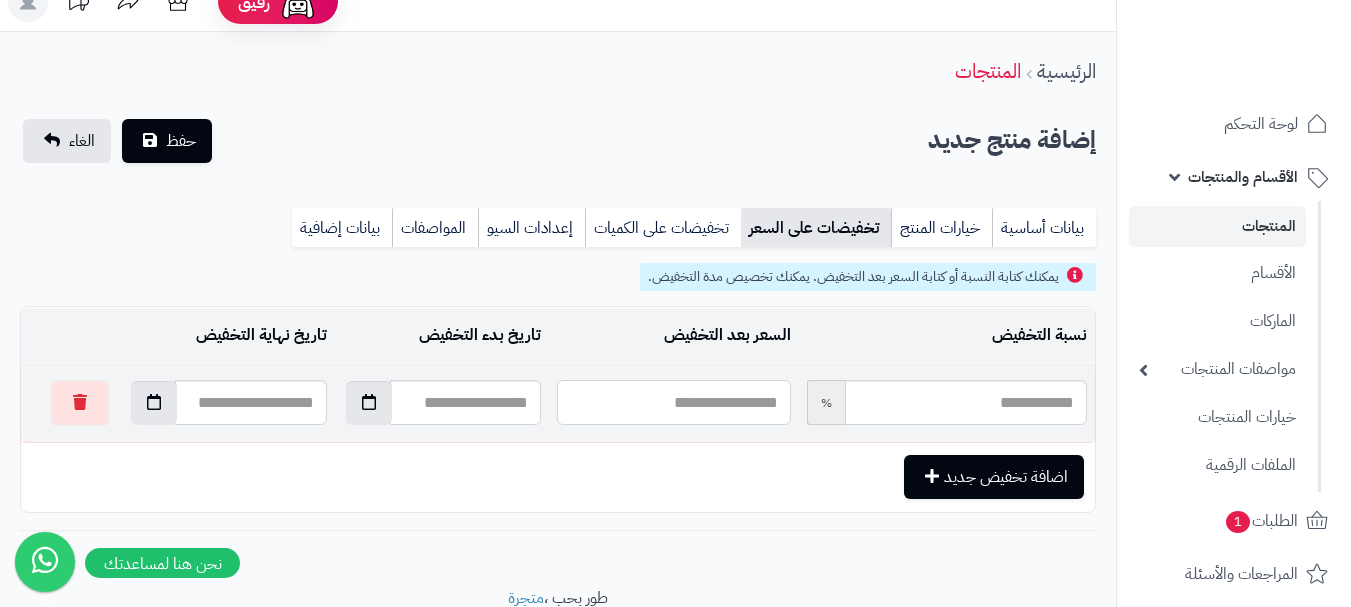 click at bounding box center (673, 402) 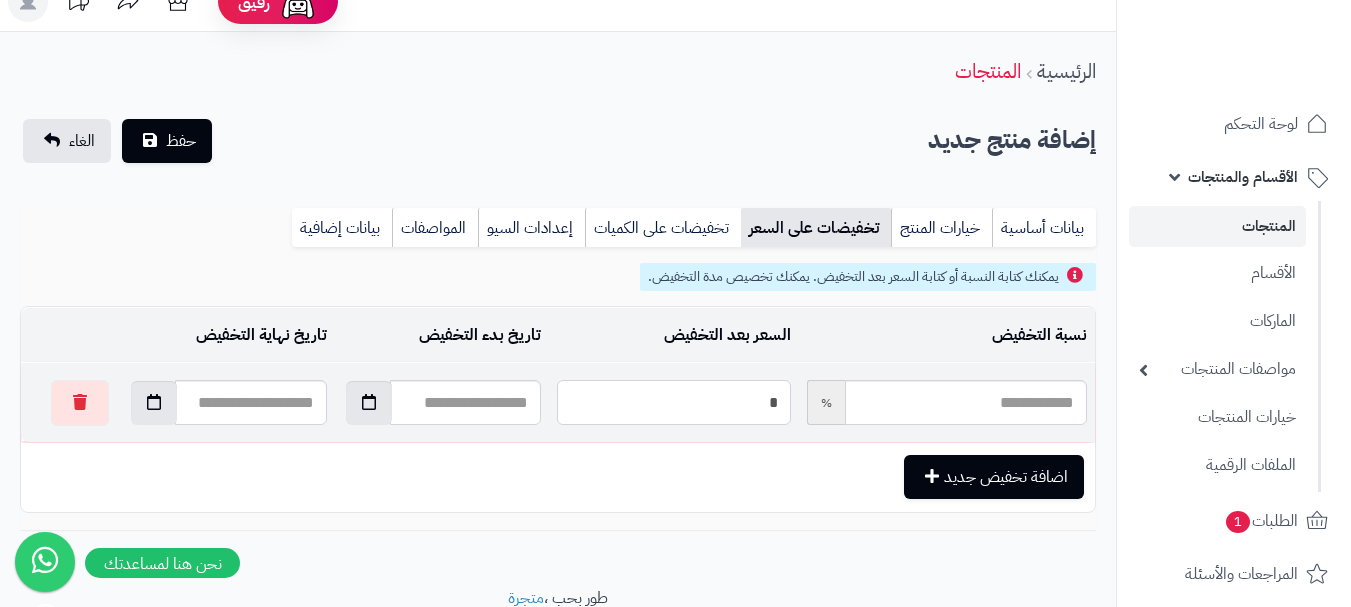 type on "**" 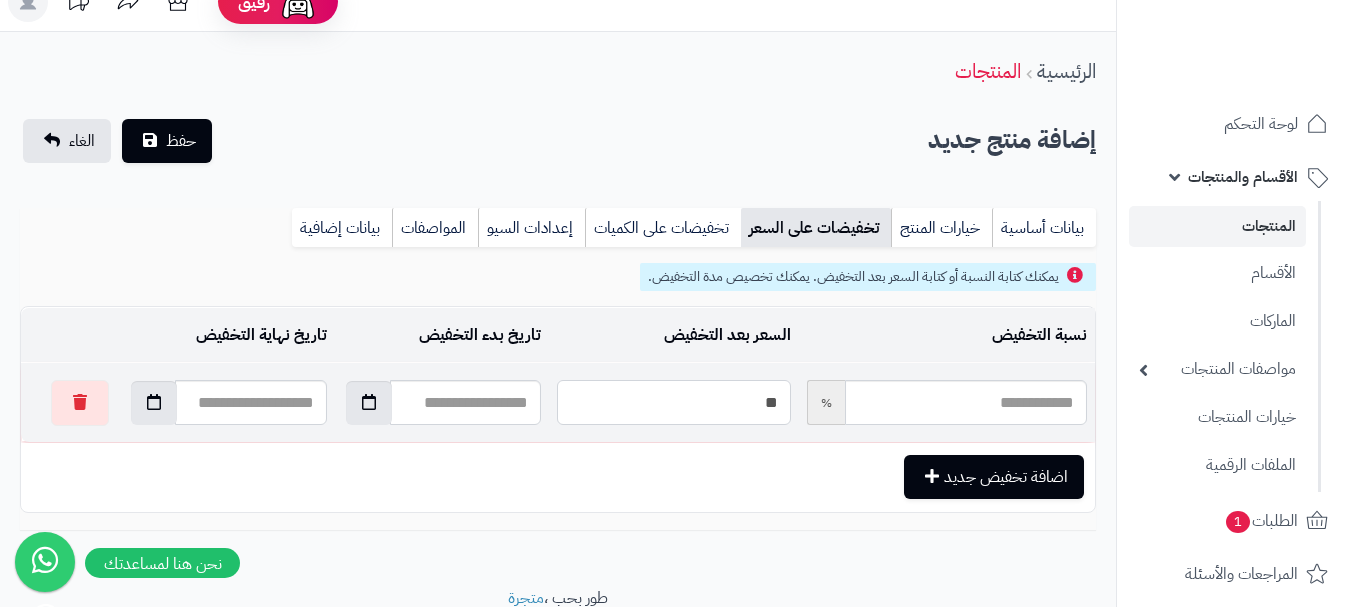 type on "*****" 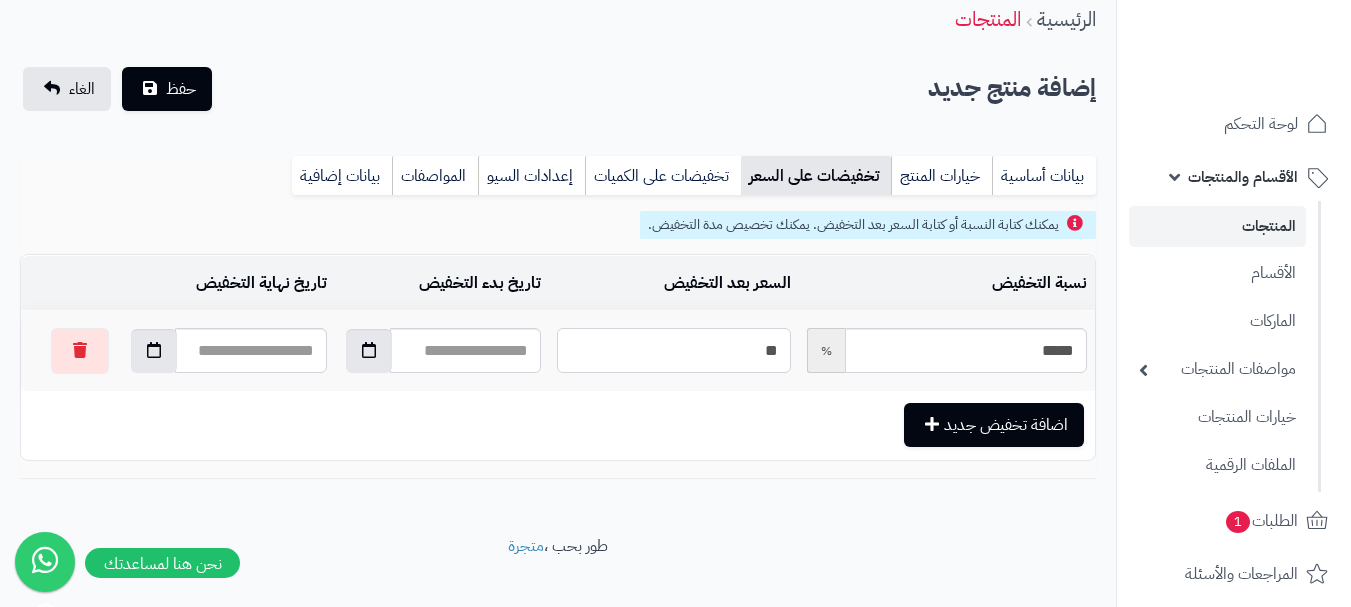 scroll, scrollTop: 108, scrollLeft: 0, axis: vertical 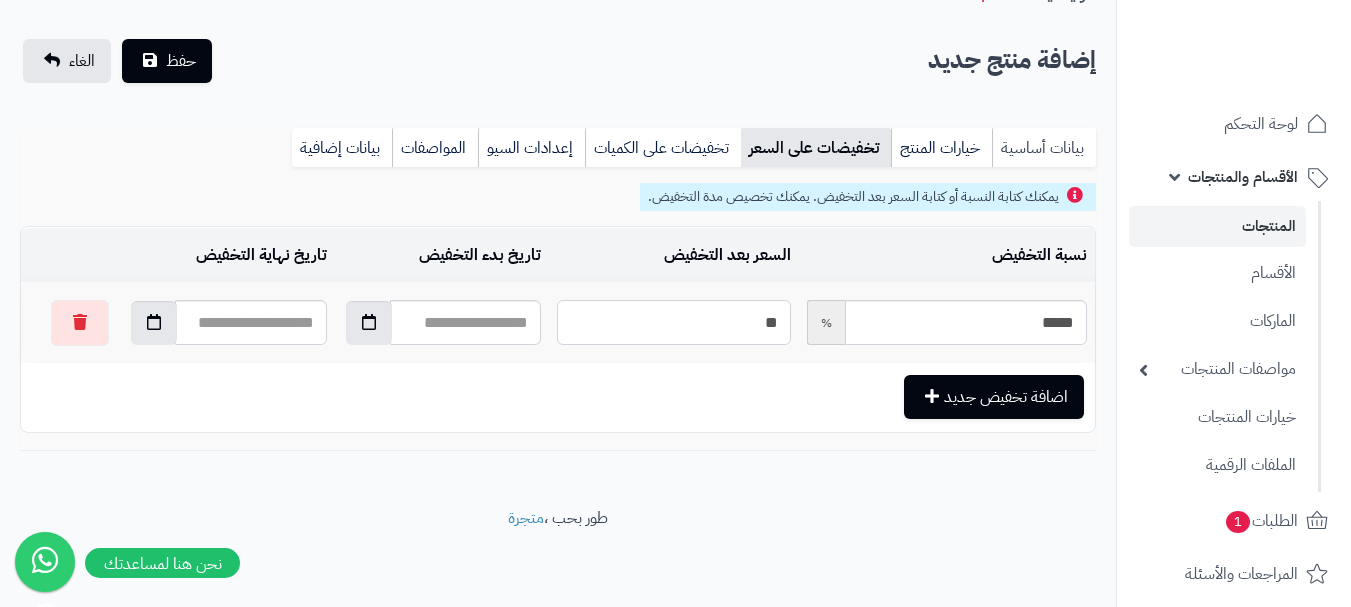 type on "**" 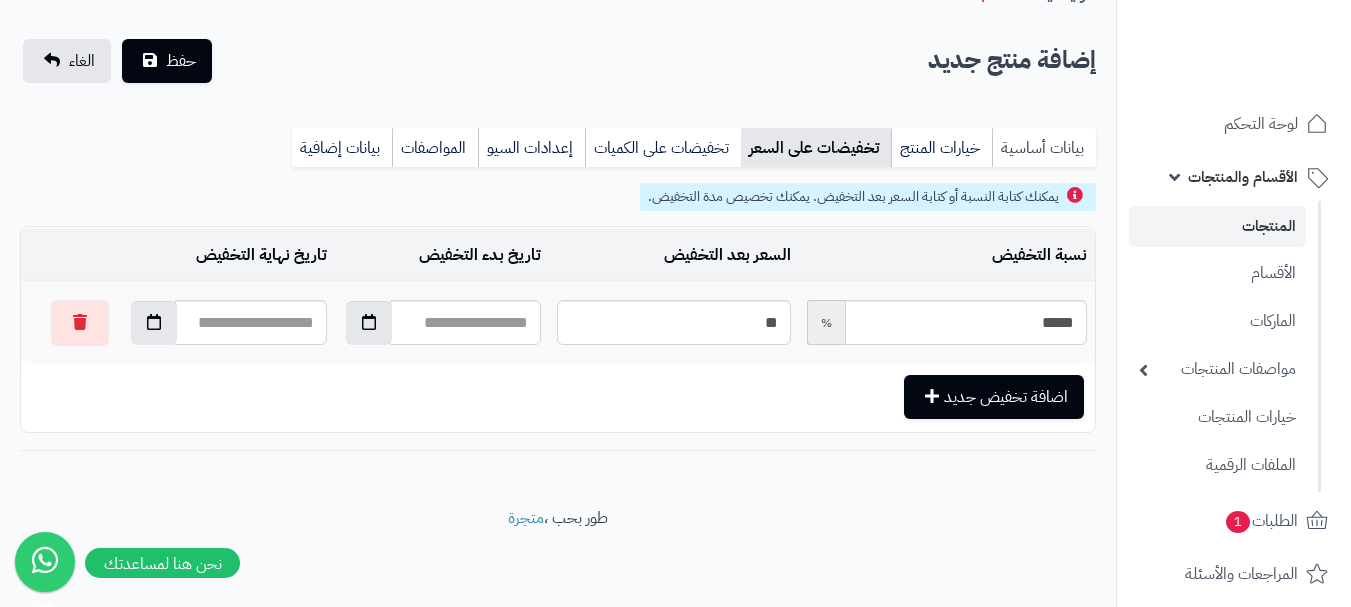 click on "بيانات أساسية" at bounding box center [1044, 148] 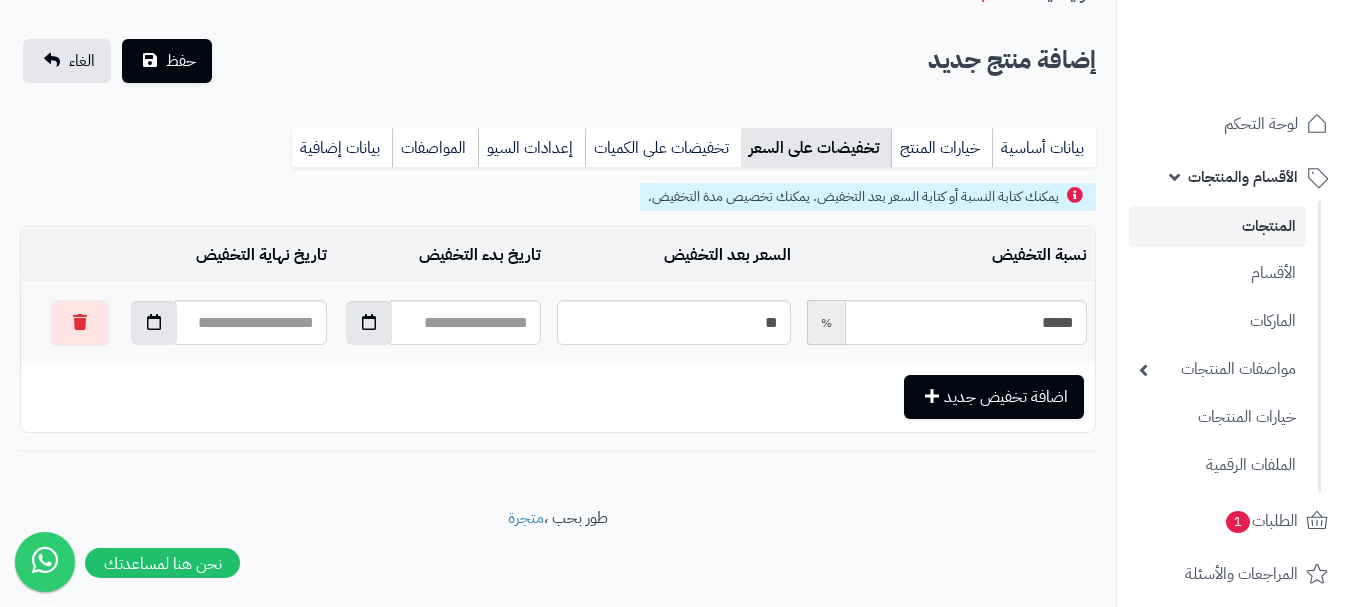 scroll, scrollTop: 0, scrollLeft: 0, axis: both 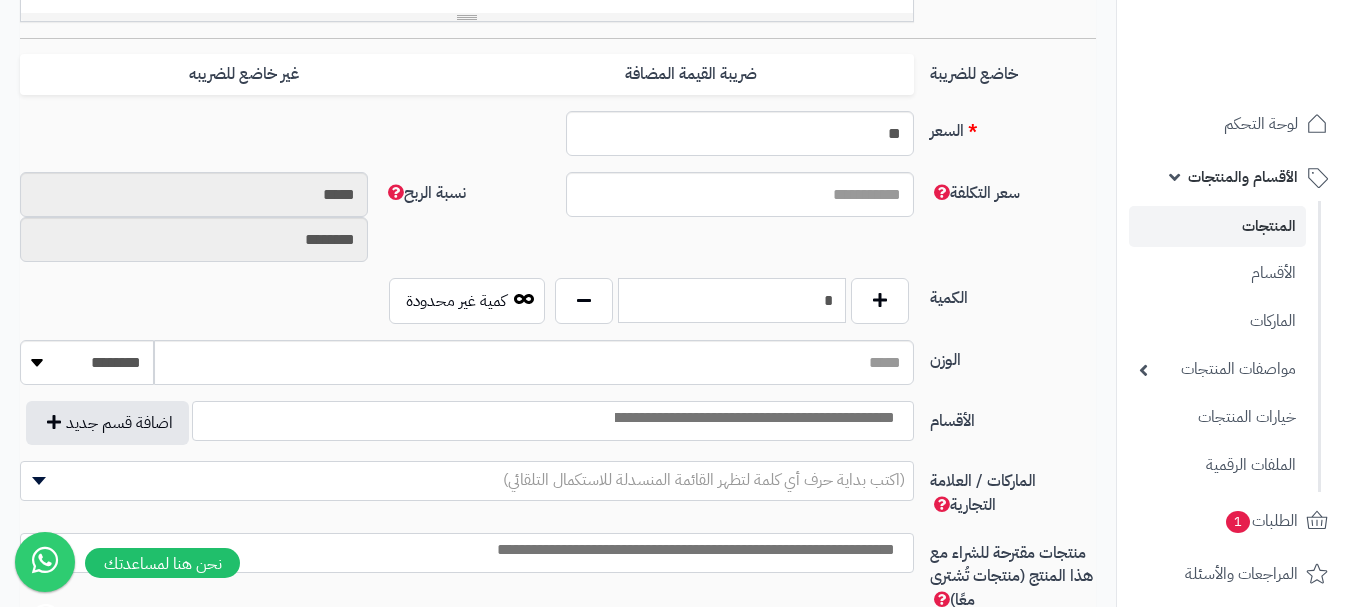 click on "*" at bounding box center [732, 300] 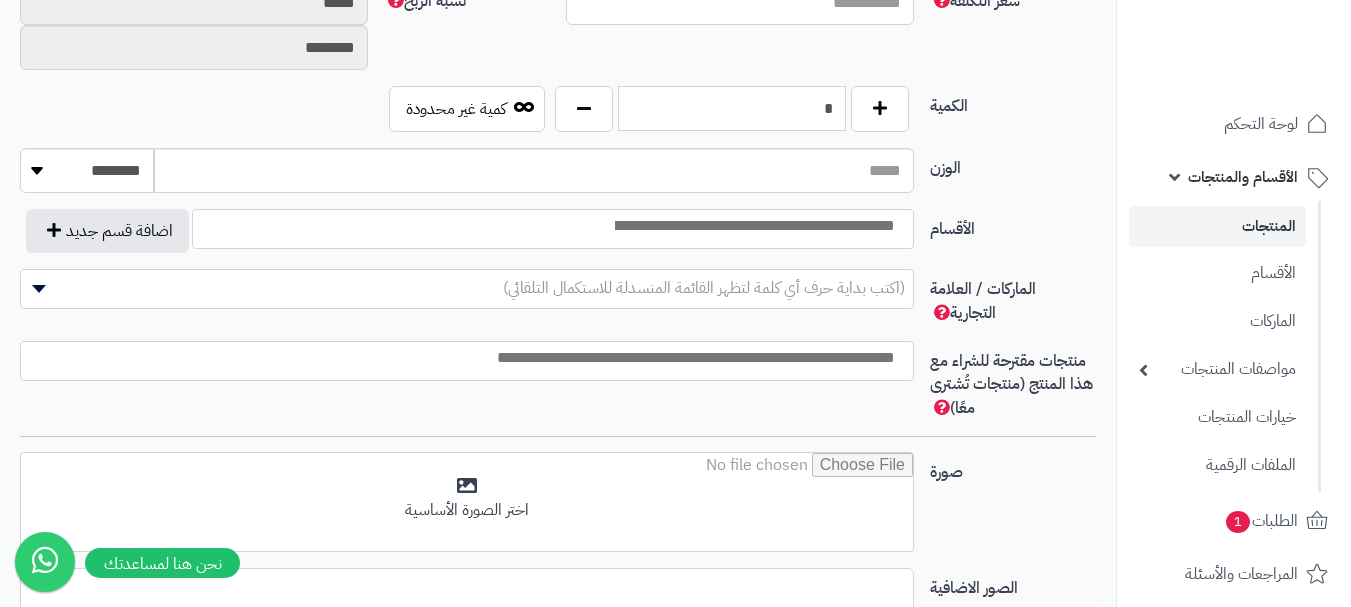 scroll, scrollTop: 1008, scrollLeft: 0, axis: vertical 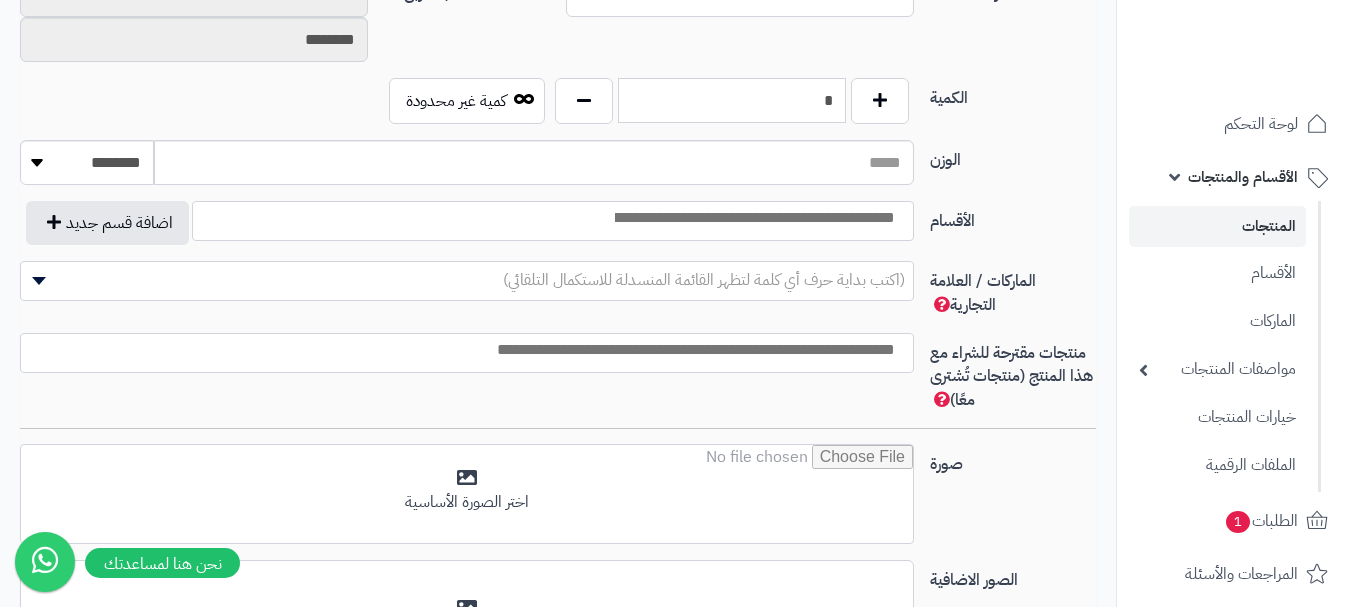 type on "*" 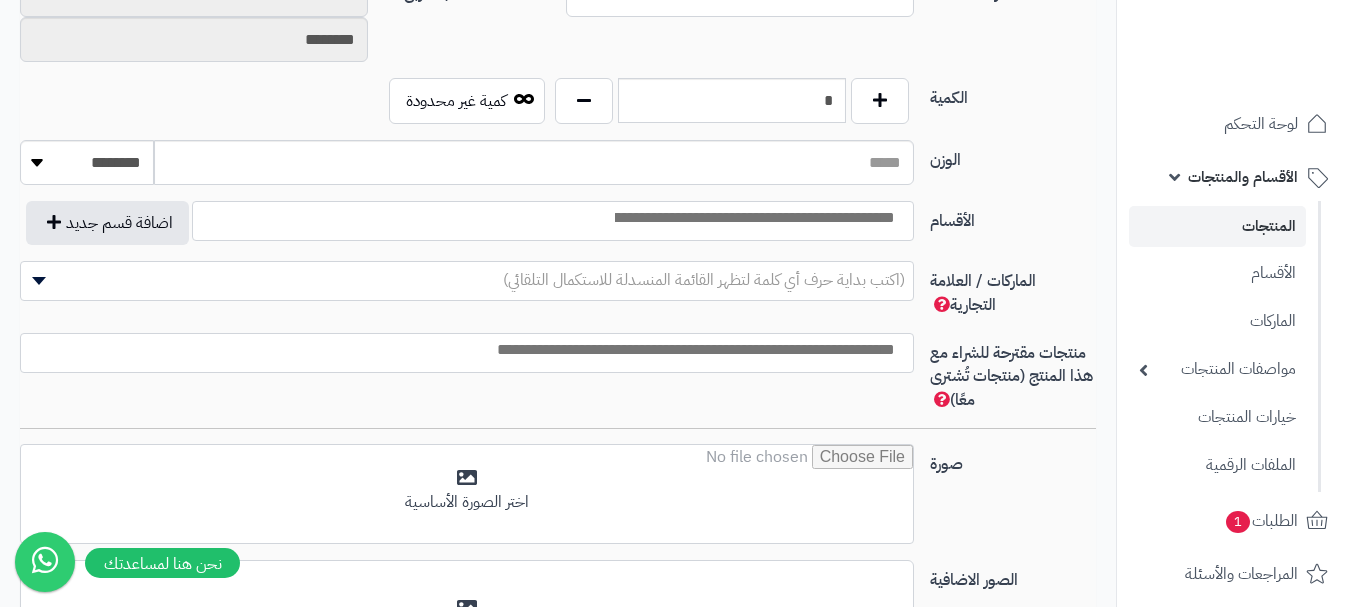 click at bounding box center [753, 218] 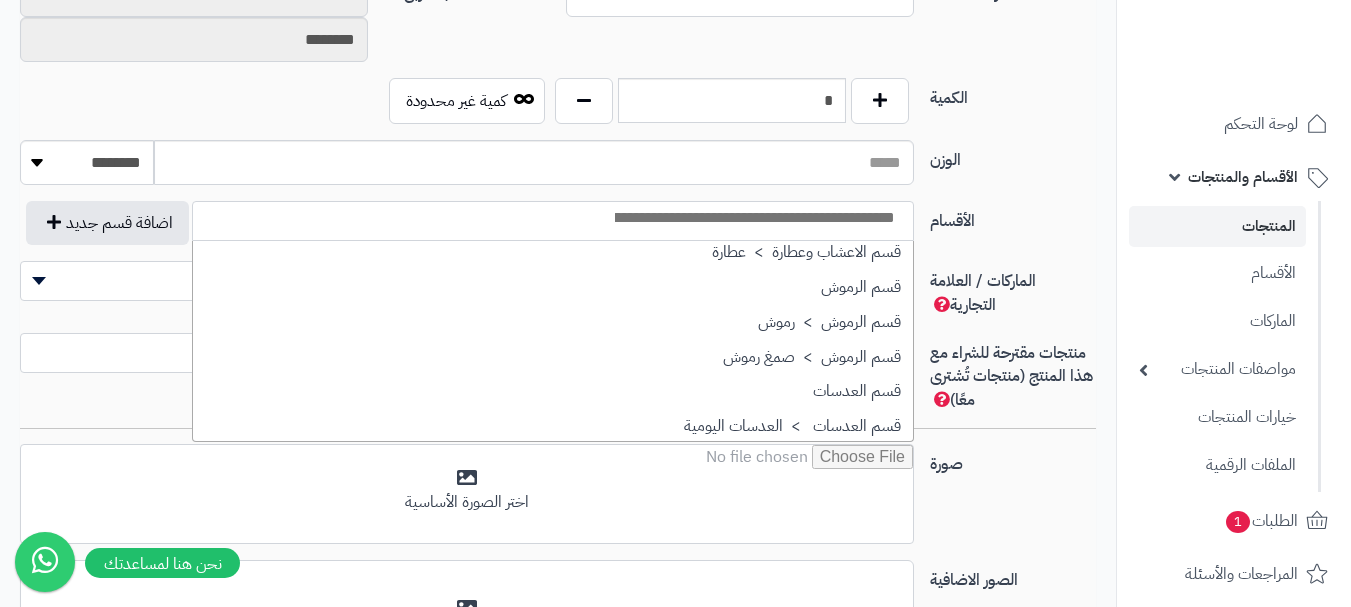 scroll, scrollTop: 1500, scrollLeft: 0, axis: vertical 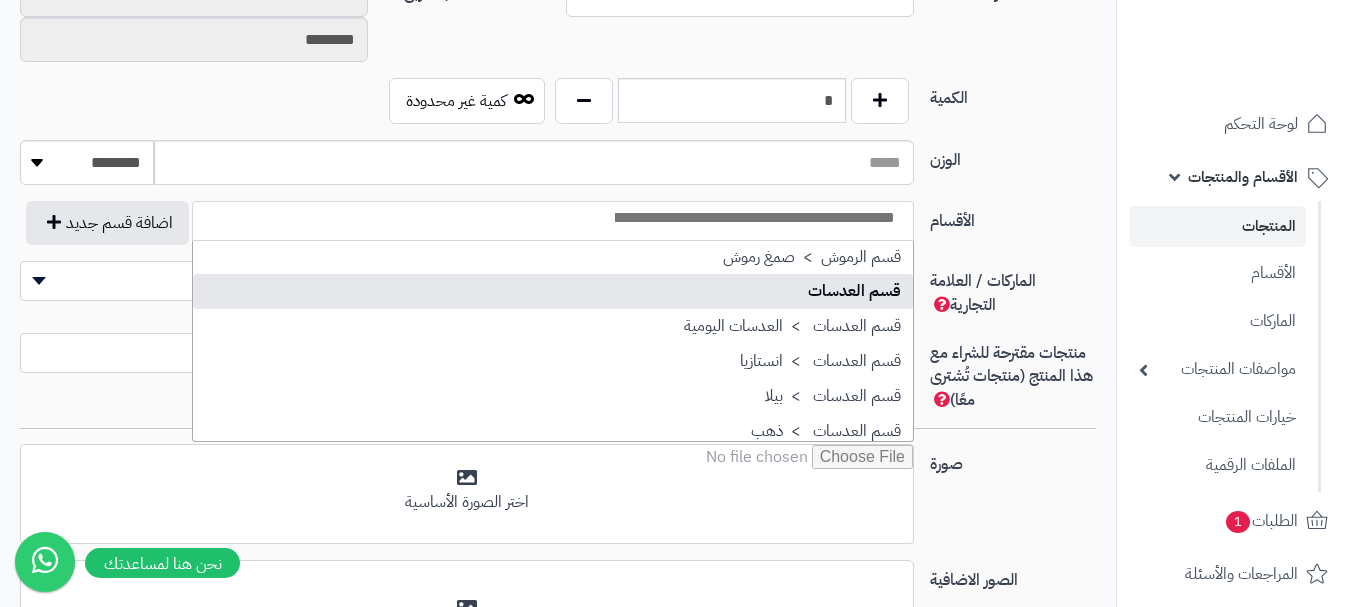select on "**" 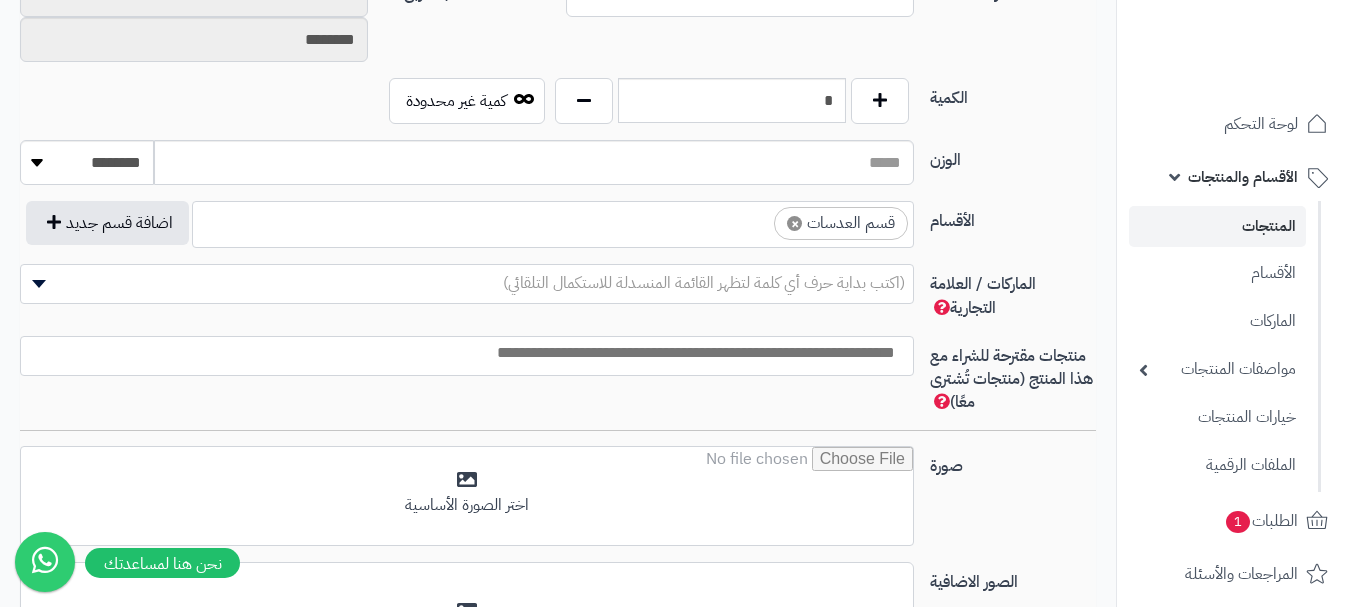 drag, startPoint x: 703, startPoint y: 221, endPoint x: 705, endPoint y: 234, distance: 13.152946 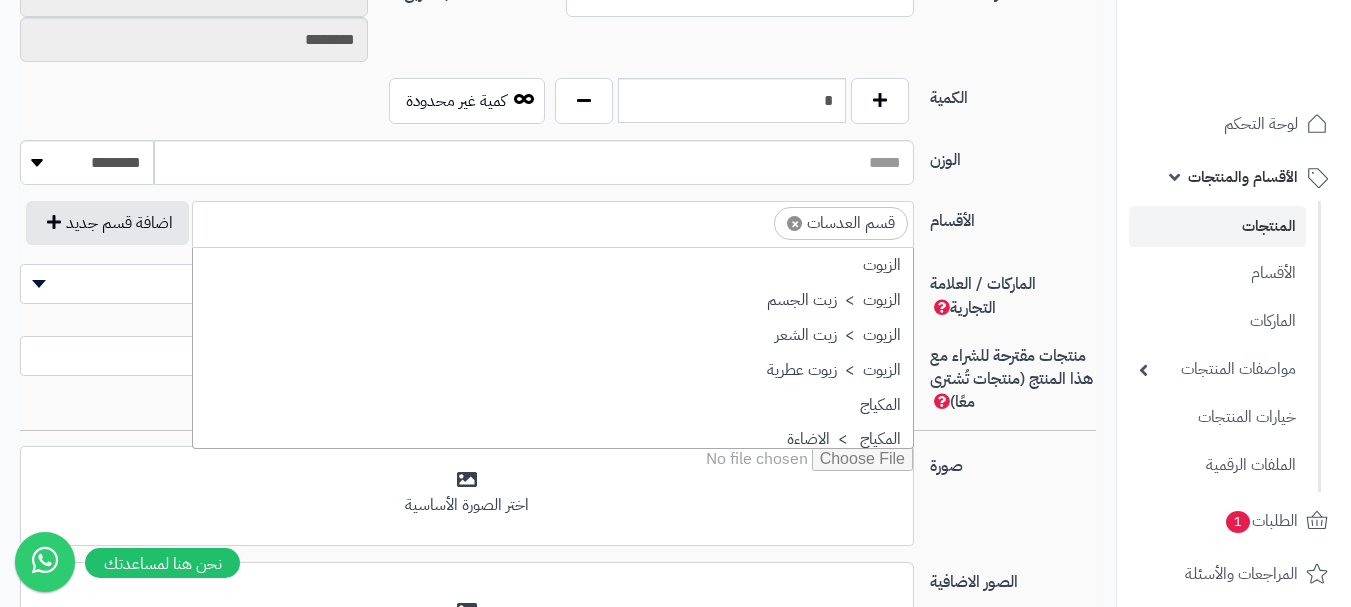 scroll, scrollTop: 1498, scrollLeft: 0, axis: vertical 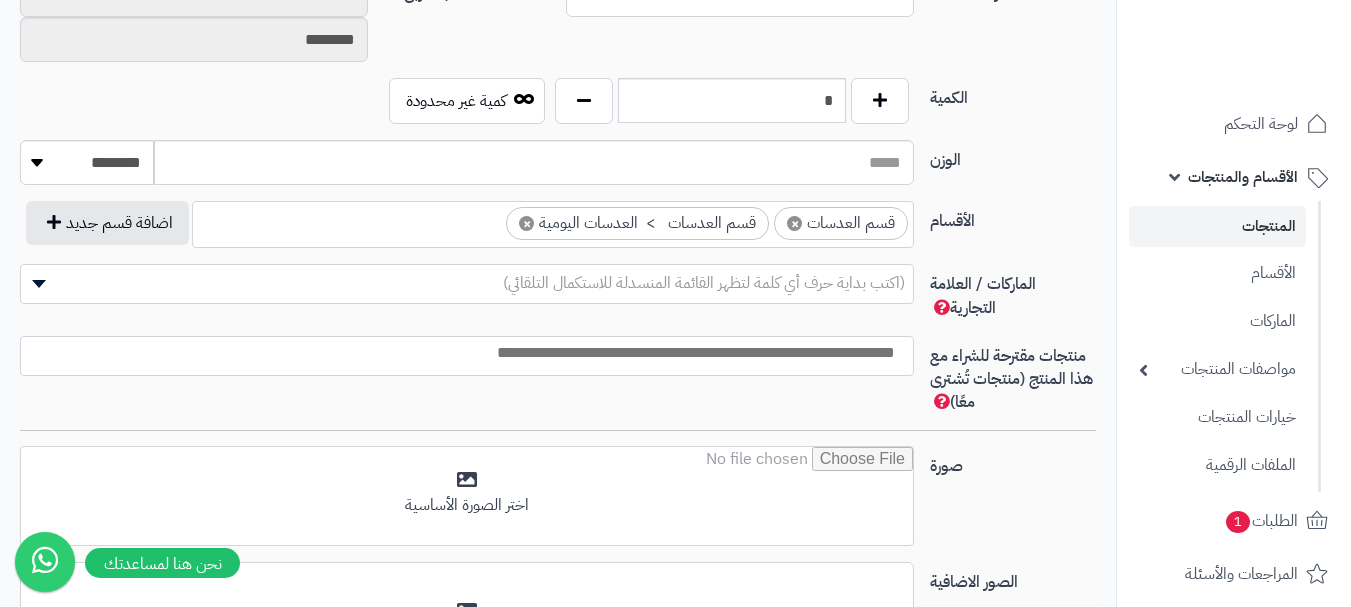 click on "× قسم العدسات × قسم العدسات   >  العدسات اليومية" at bounding box center [553, 221] 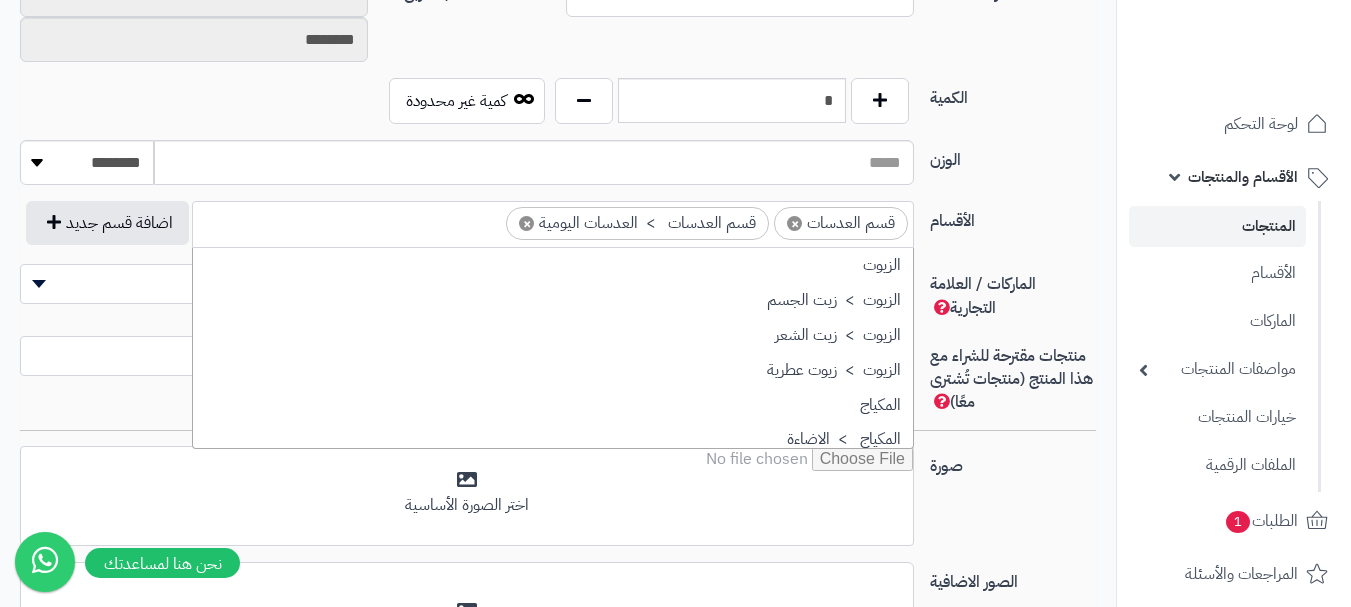 scroll, scrollTop: 1498, scrollLeft: 0, axis: vertical 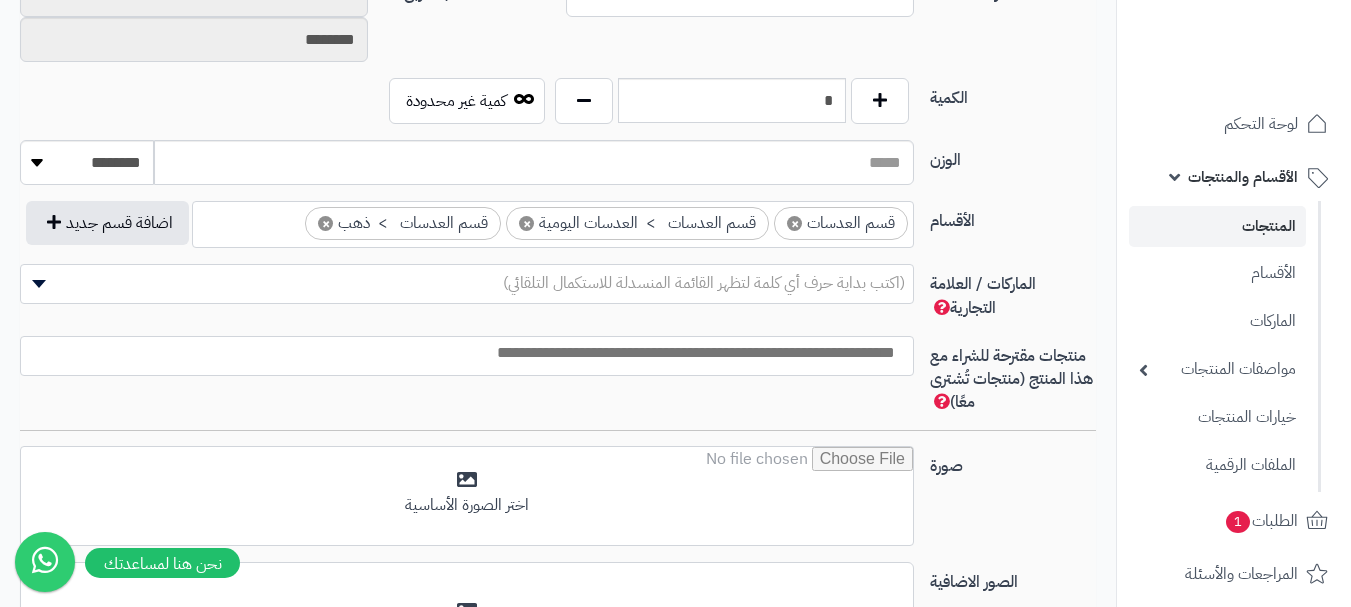 click on "(اكتب بداية حرف أي كلمة لتظهر القائمة المنسدلة للاستكمال التلقائي)" at bounding box center [704, 283] 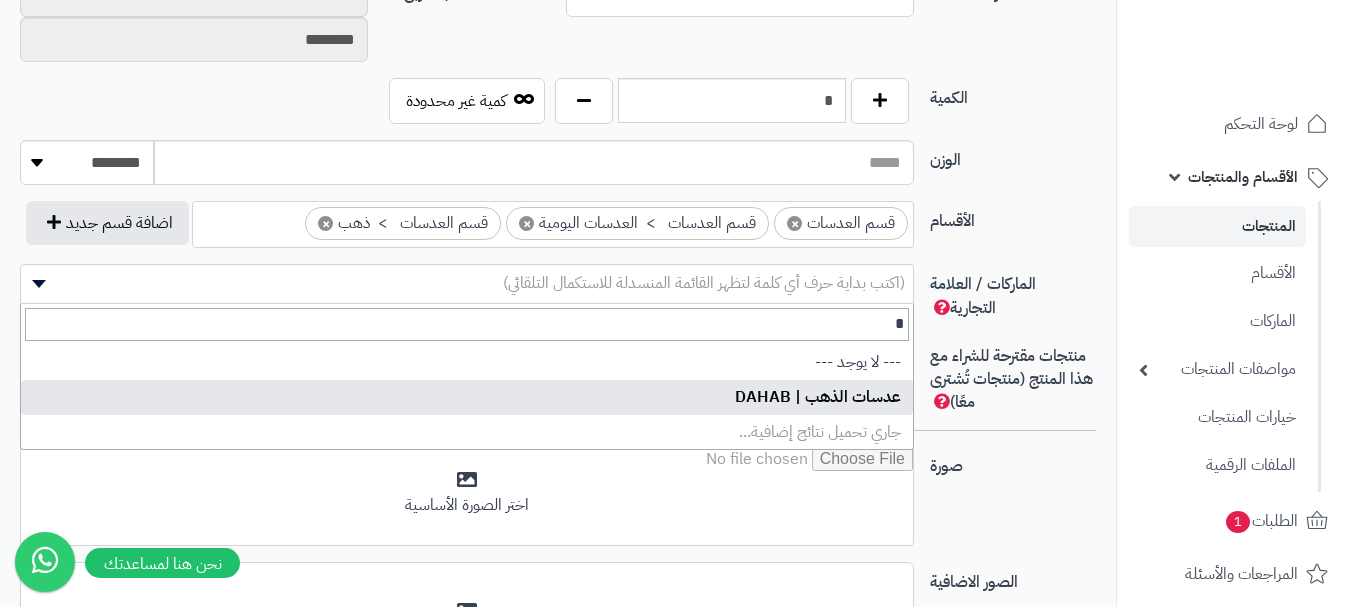 type on "*" 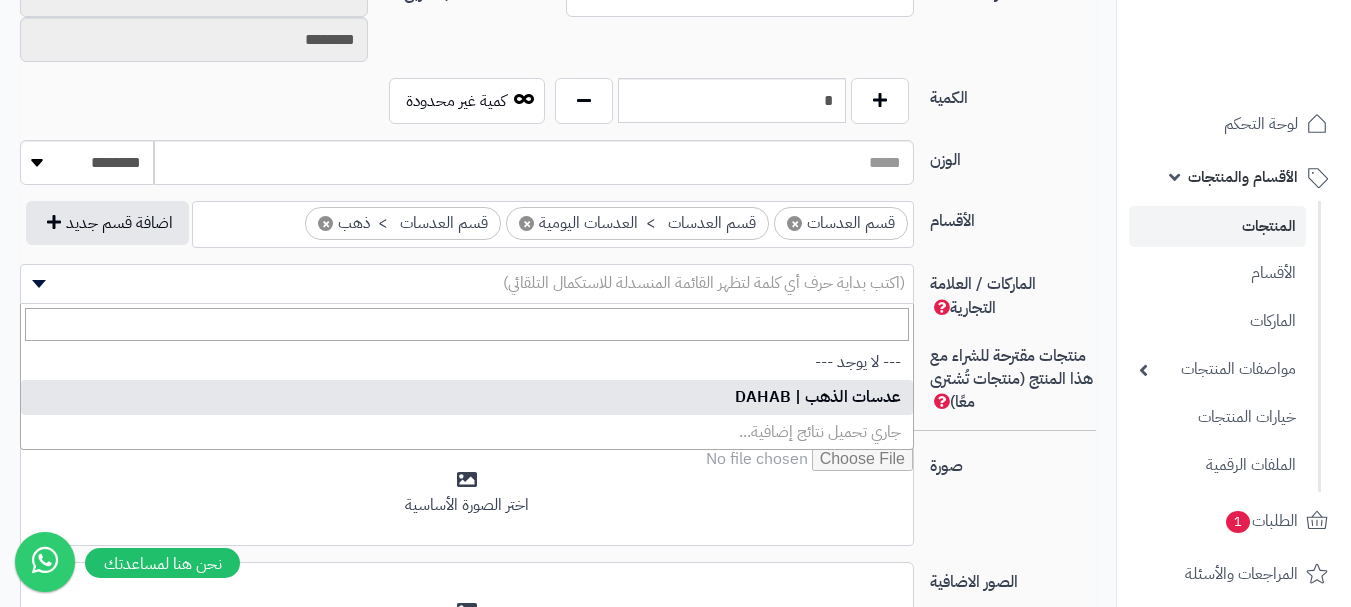 select on "***" 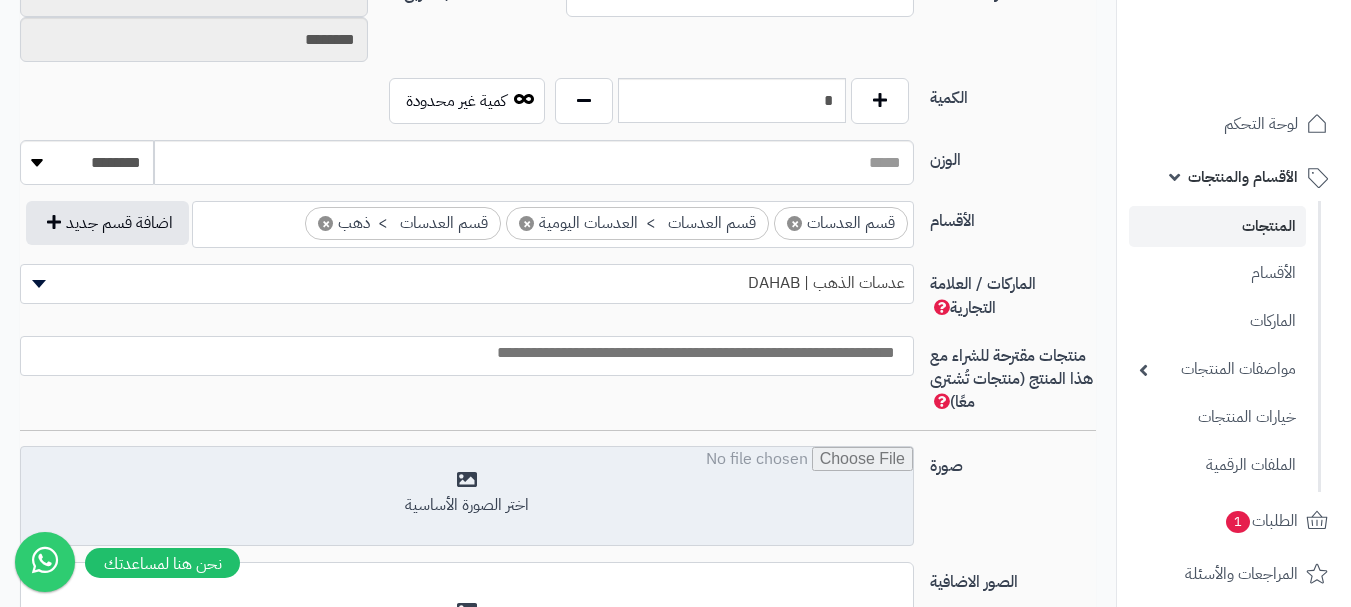 click at bounding box center (467, 497) 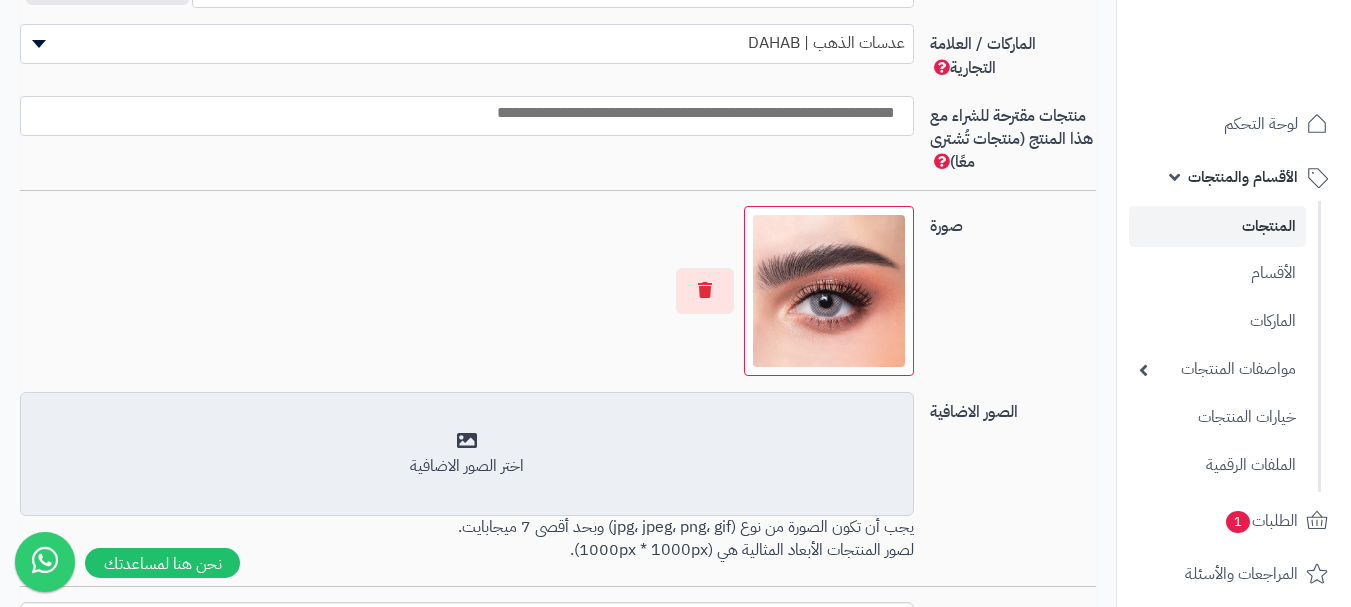 scroll, scrollTop: 1308, scrollLeft: 0, axis: vertical 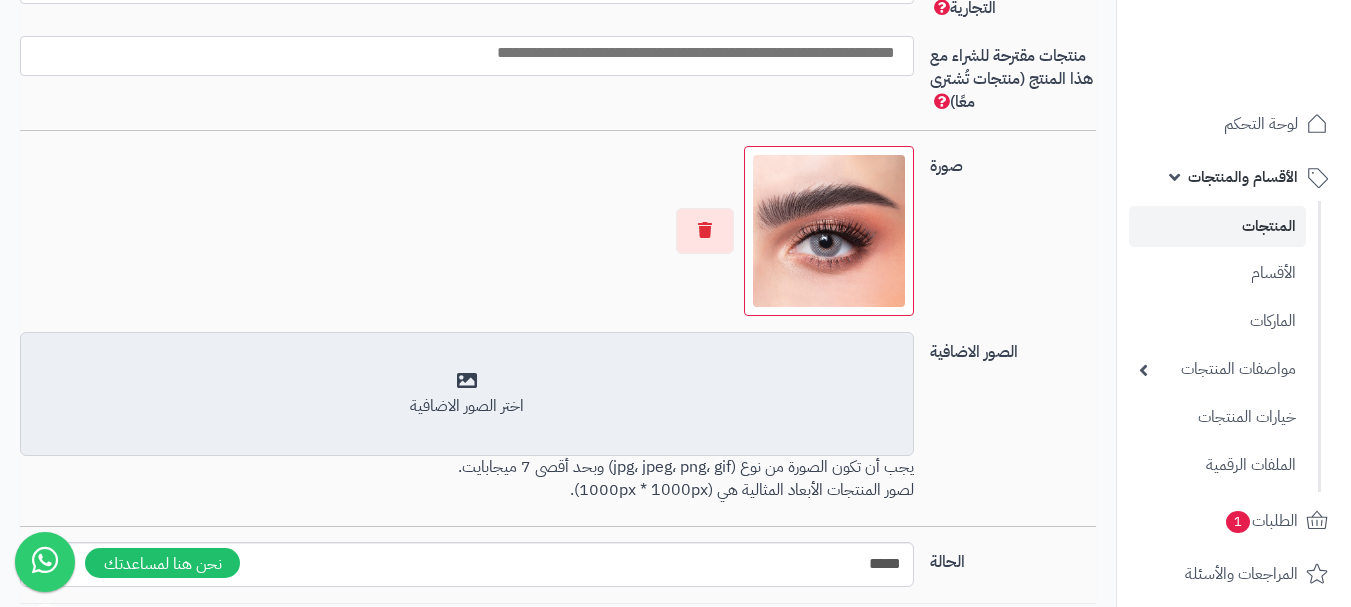 click on "أضف الصور الاضافية
اختر الصور الاضافية" at bounding box center (467, 394) 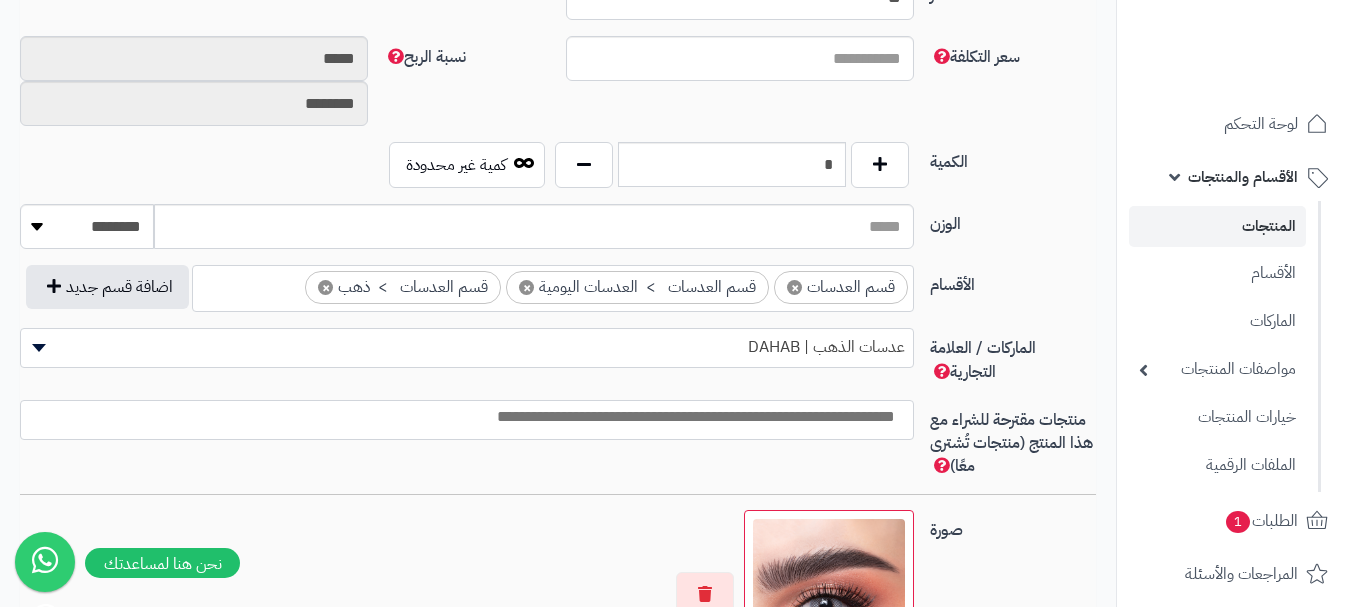 scroll, scrollTop: 1008, scrollLeft: 0, axis: vertical 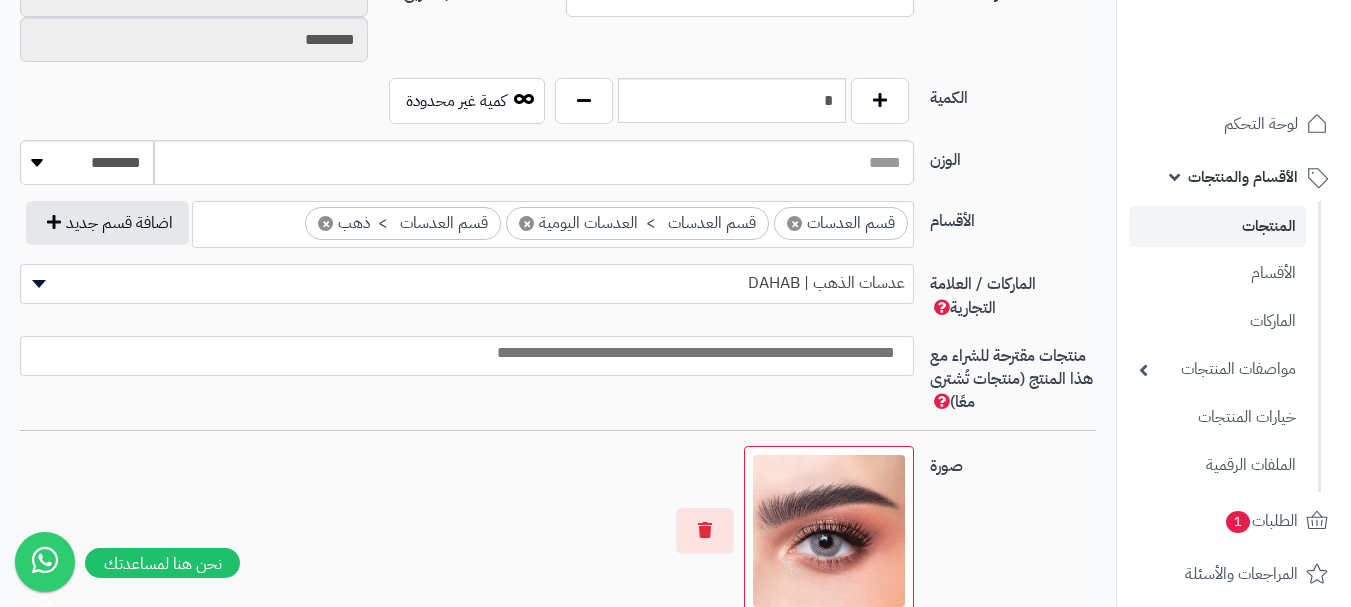 click at bounding box center [462, 353] 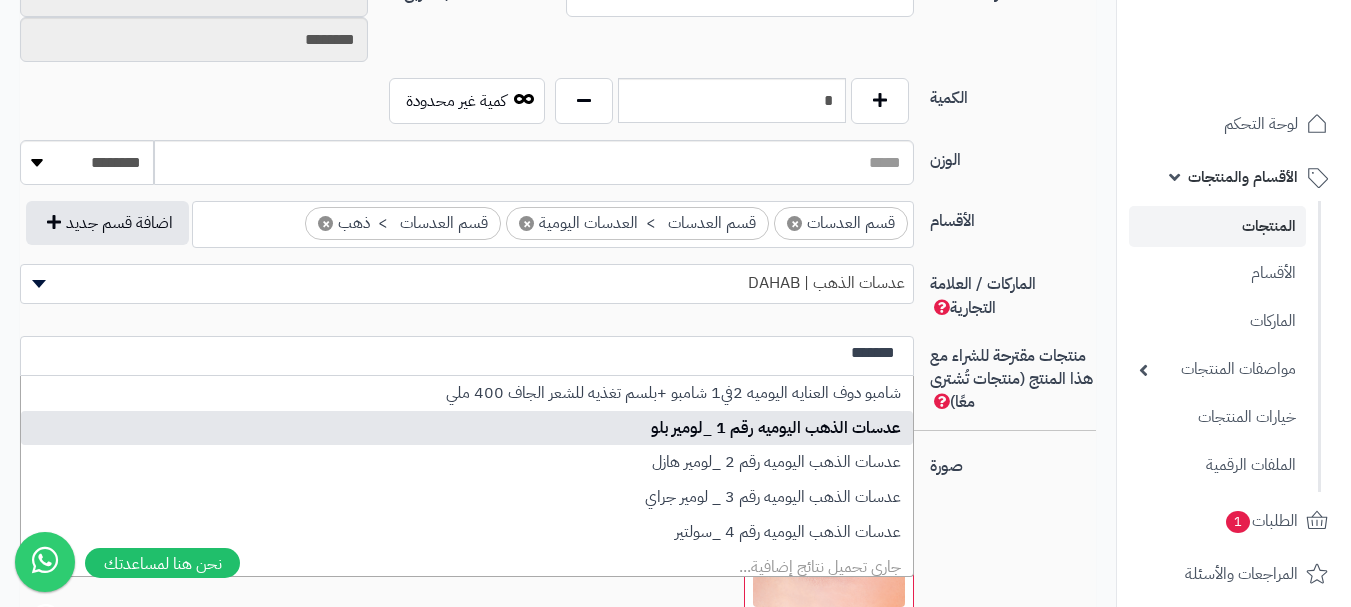 type on "*******" 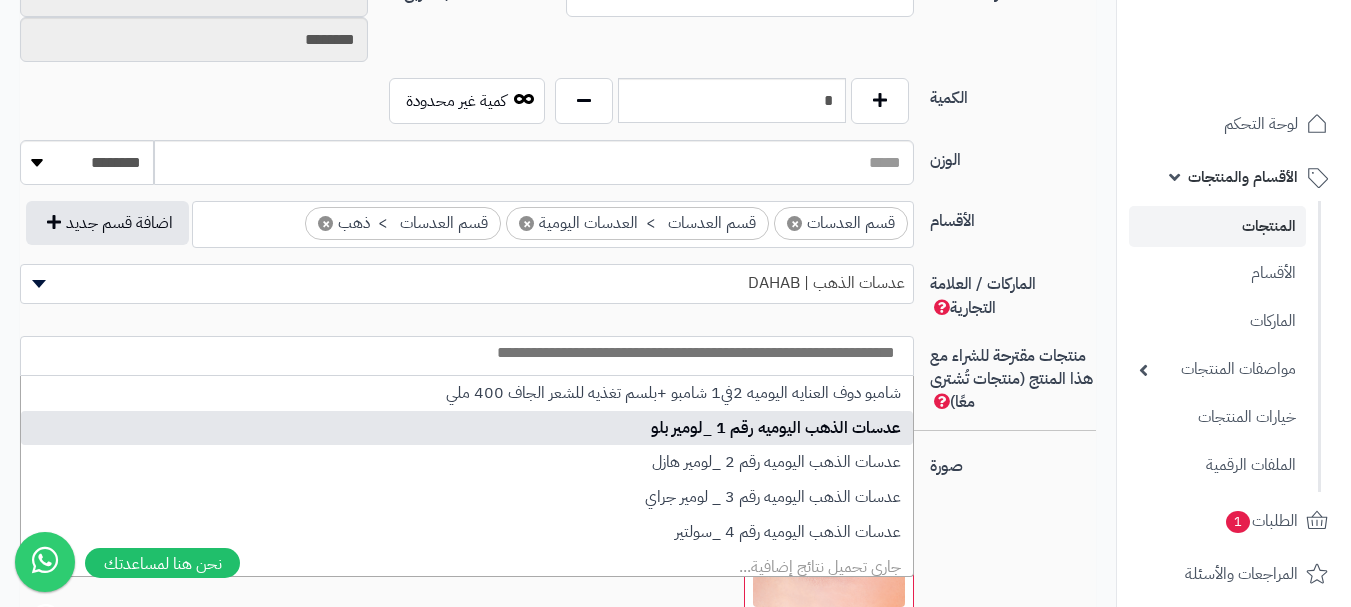 select on "****" 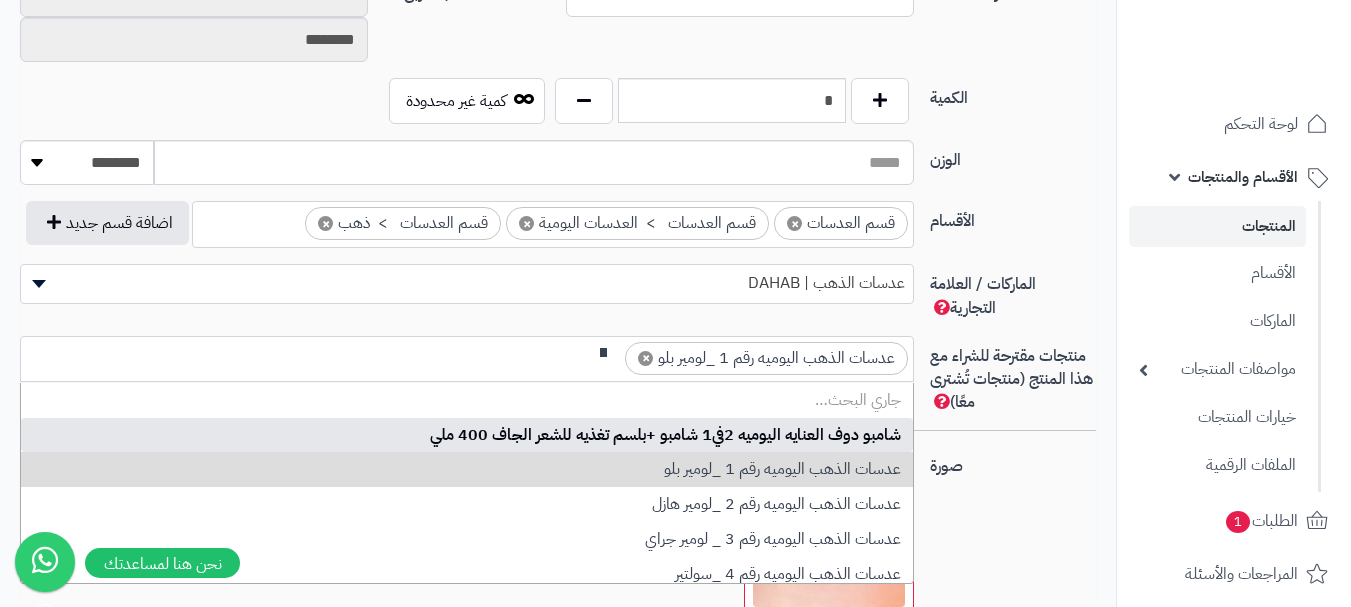 scroll, scrollTop: 0, scrollLeft: 0, axis: both 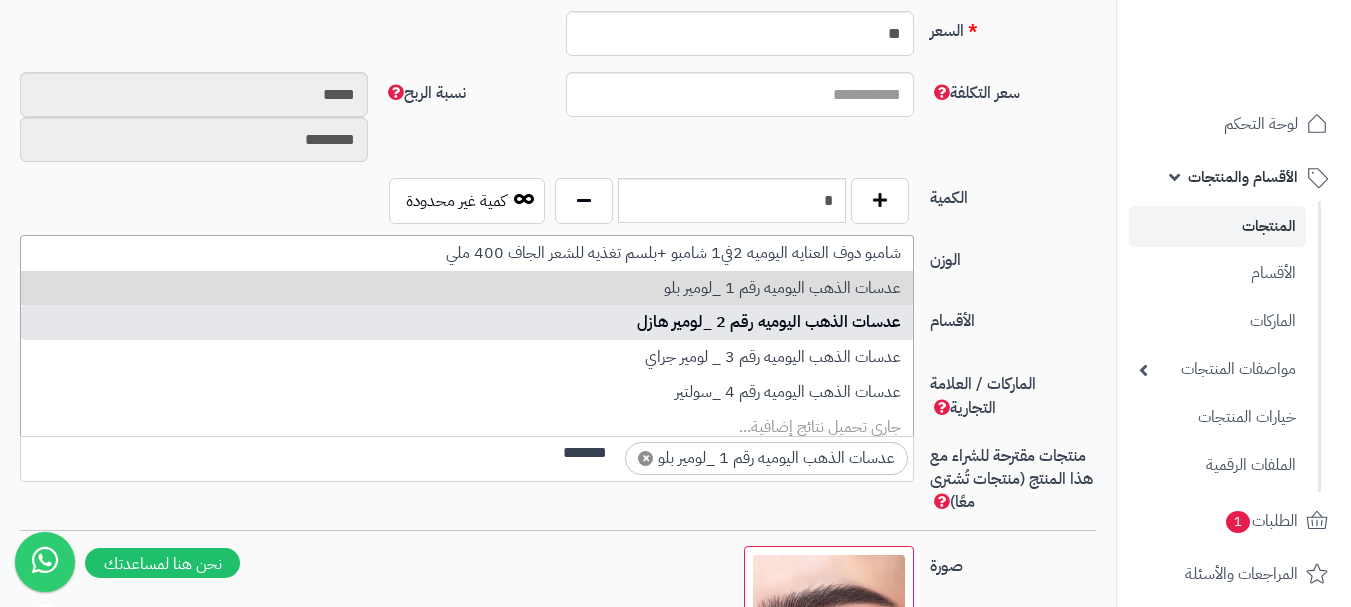 type on "*******" 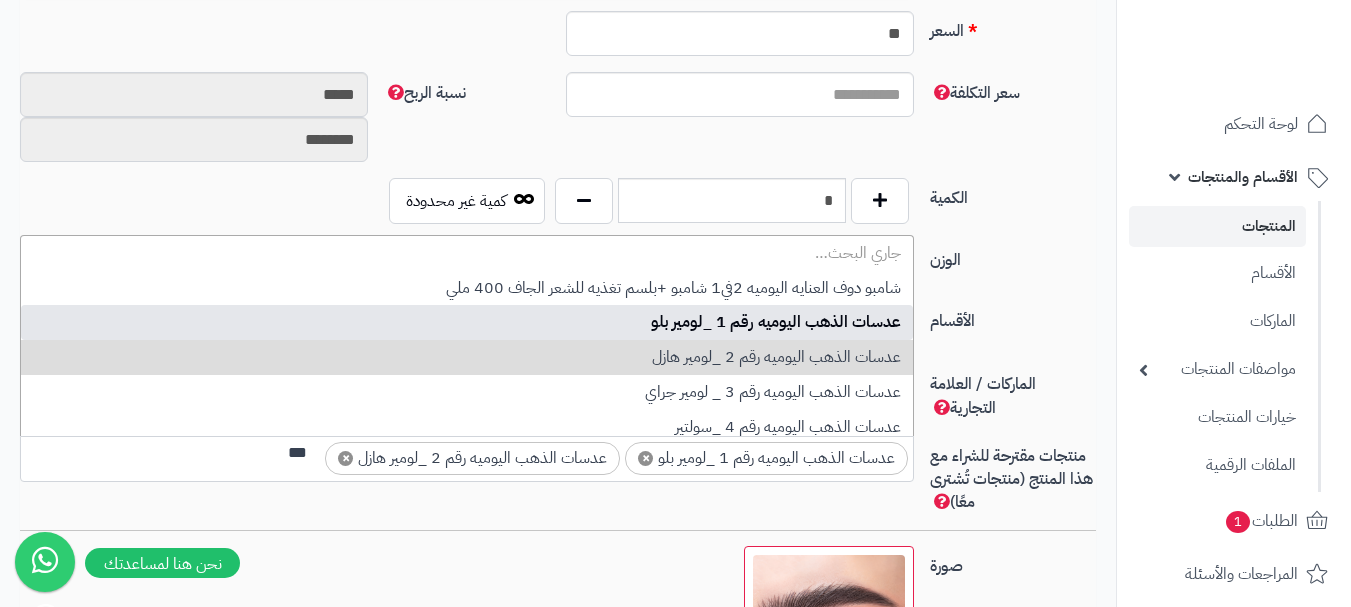 scroll, scrollTop: 0, scrollLeft: 0, axis: both 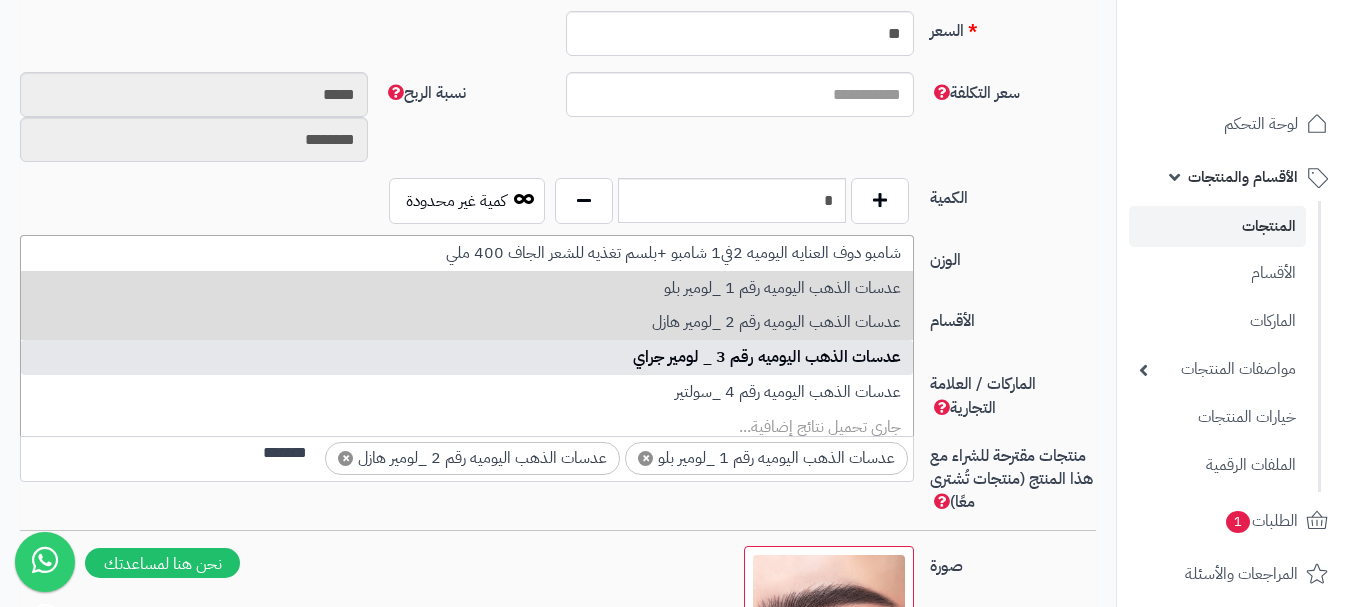 type on "*******" 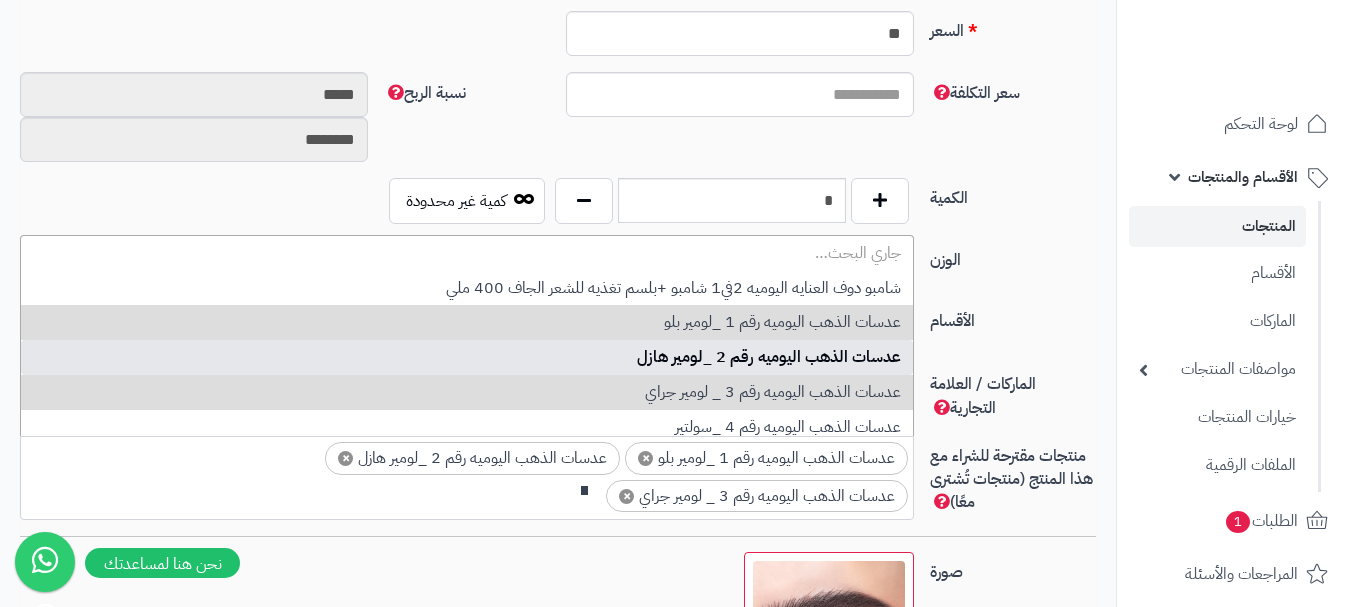 scroll, scrollTop: 0, scrollLeft: 0, axis: both 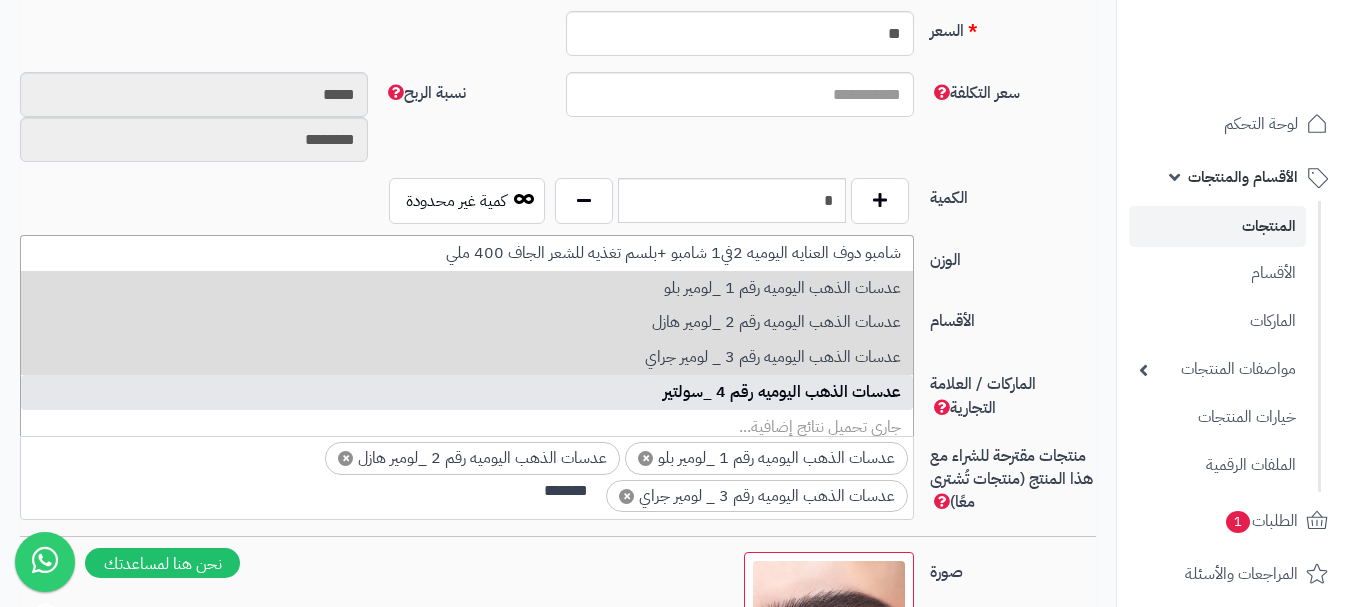 type on "*******" 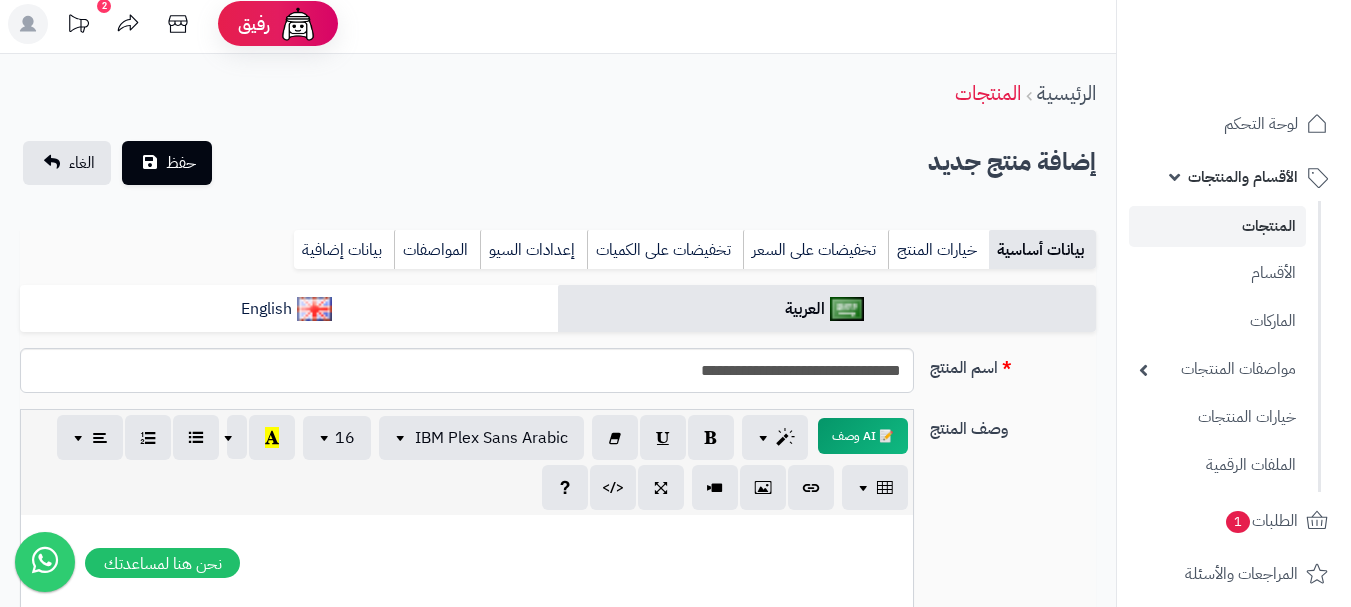 scroll, scrollTop: 0, scrollLeft: 0, axis: both 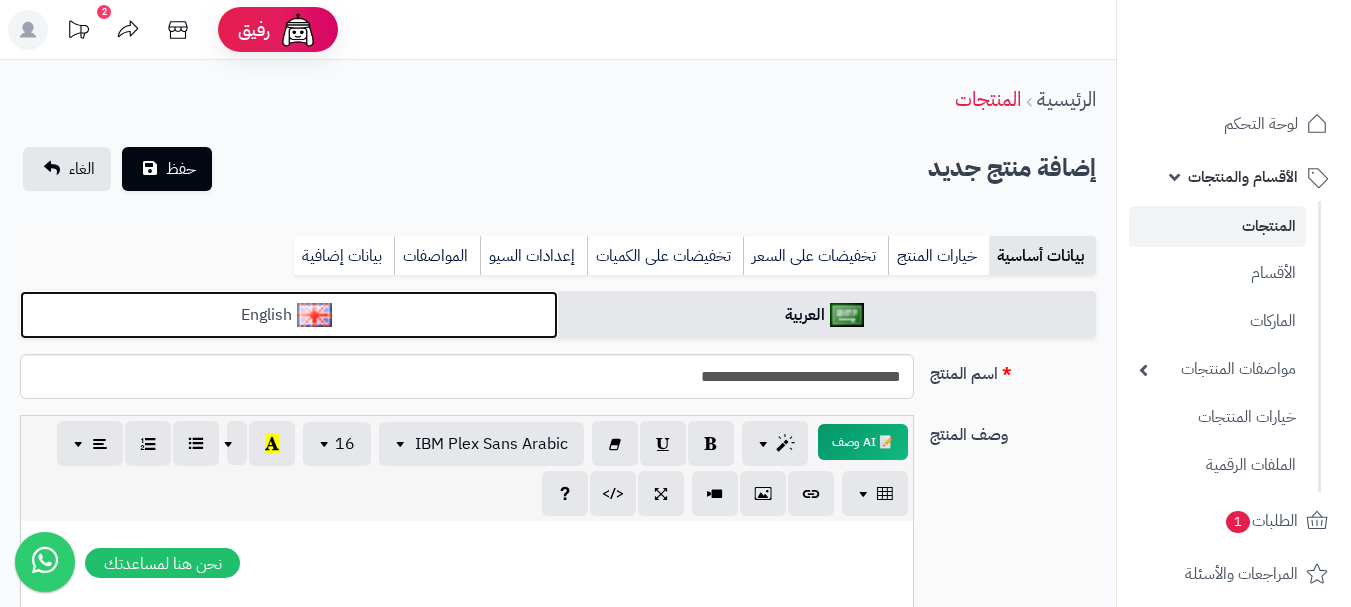 click on "English" at bounding box center (289, 315) 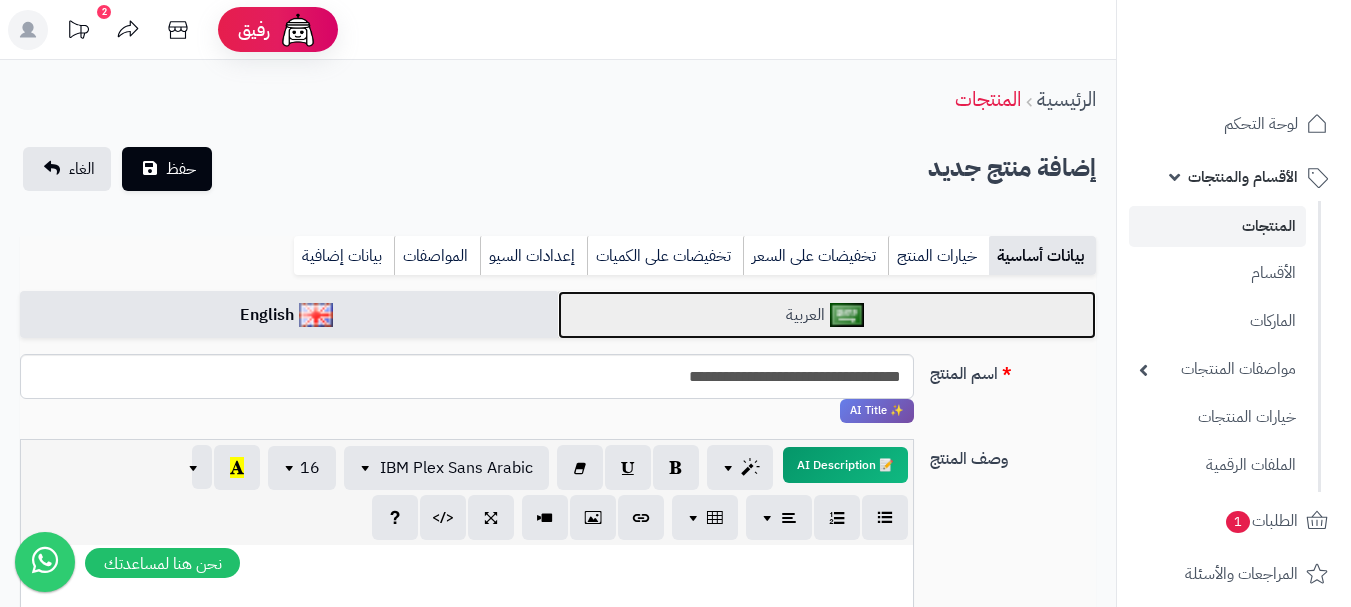drag, startPoint x: 739, startPoint y: 318, endPoint x: 927, endPoint y: 494, distance: 257.5267 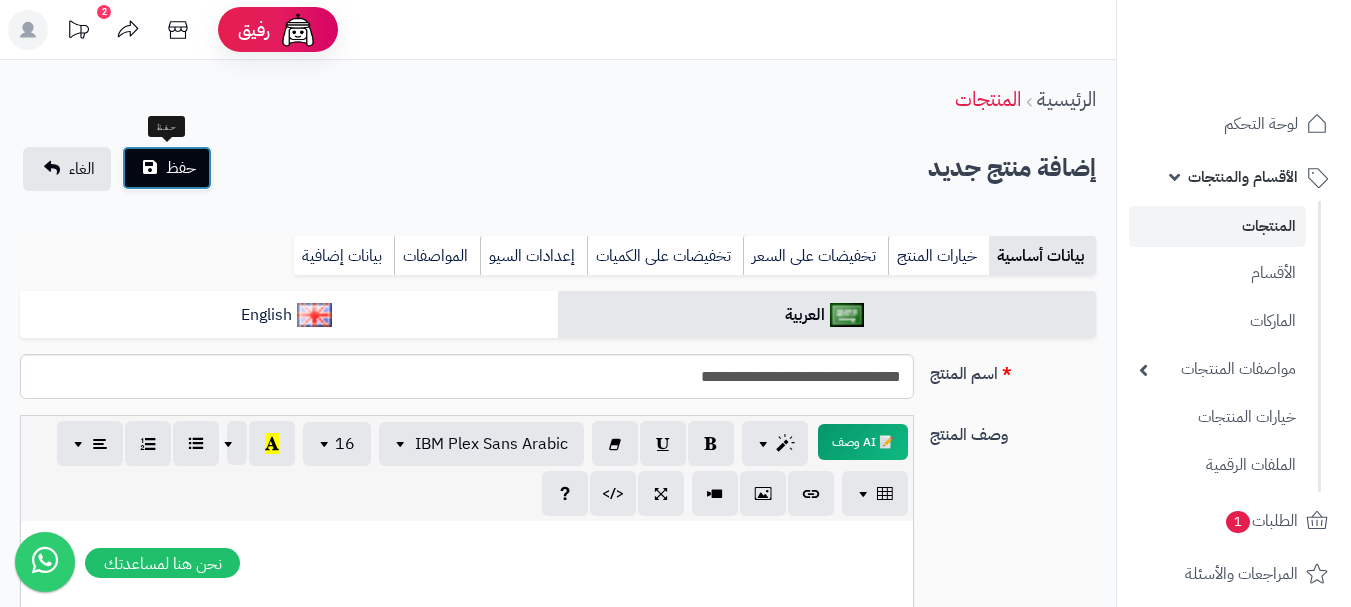 click on "حفظ" at bounding box center (167, 168) 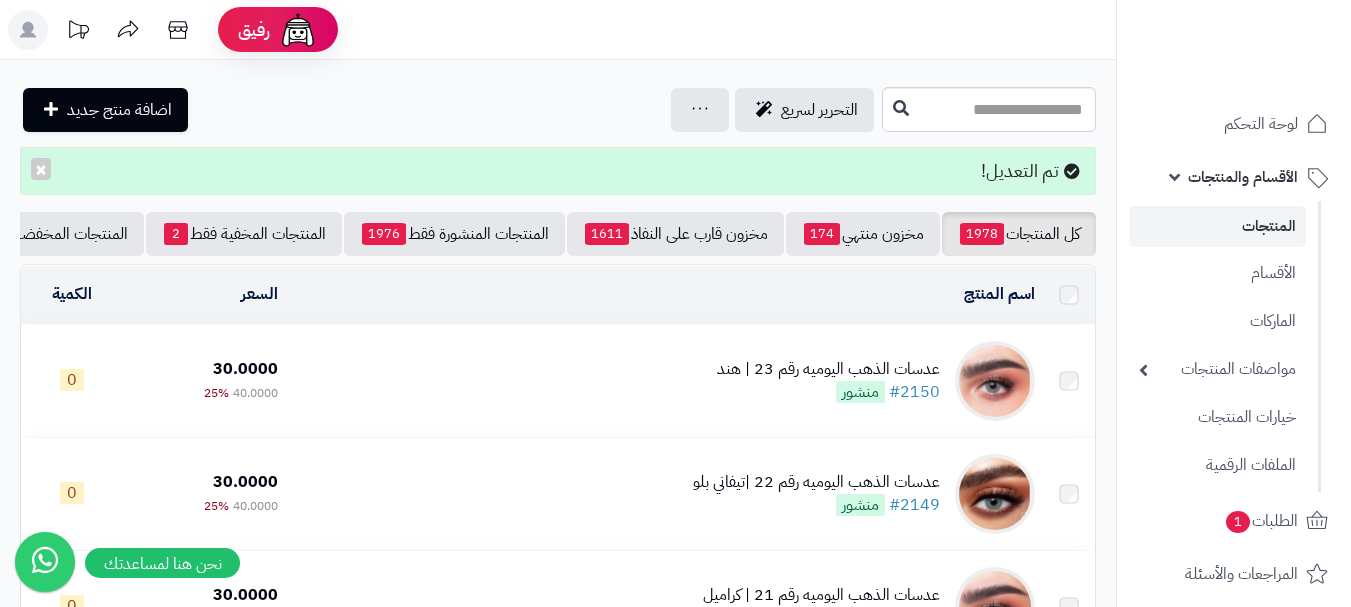 scroll, scrollTop: 0, scrollLeft: 0, axis: both 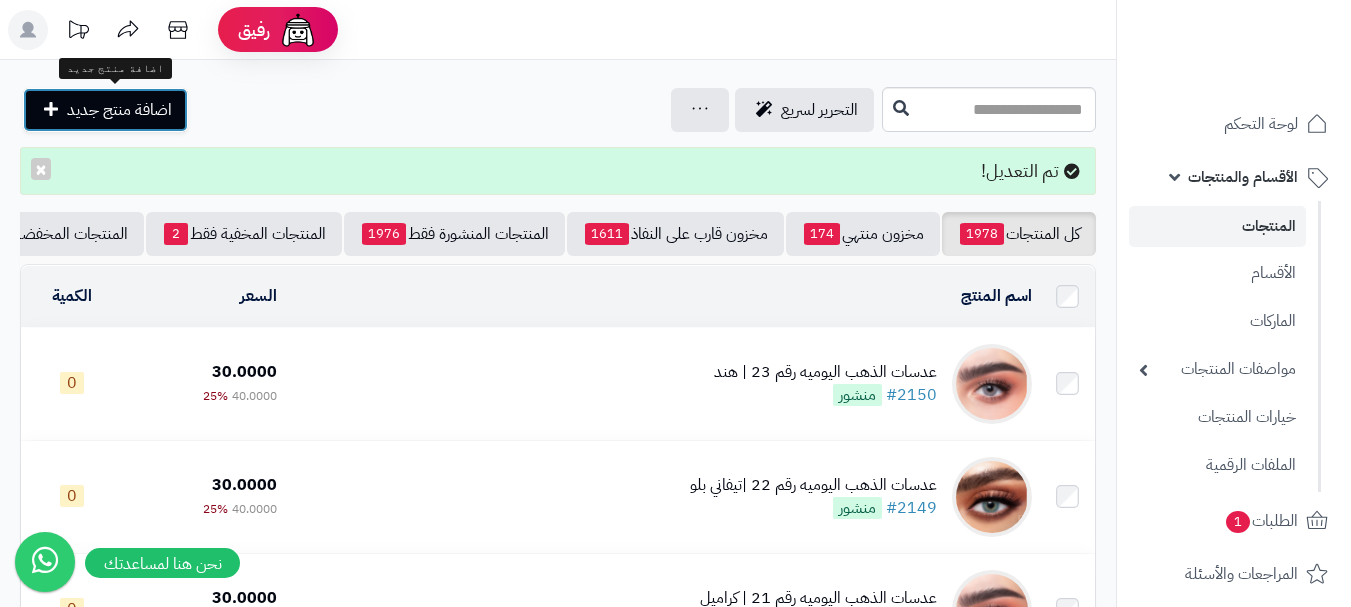 click on "اضافة منتج جديد" at bounding box center (119, 110) 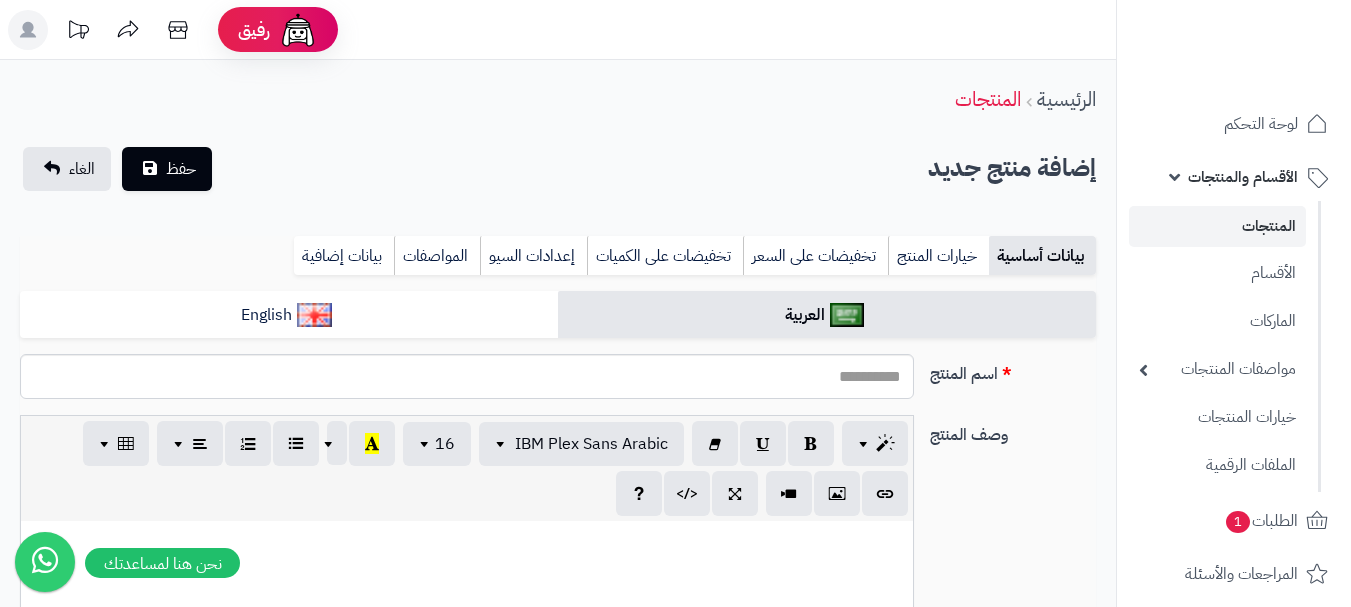 select 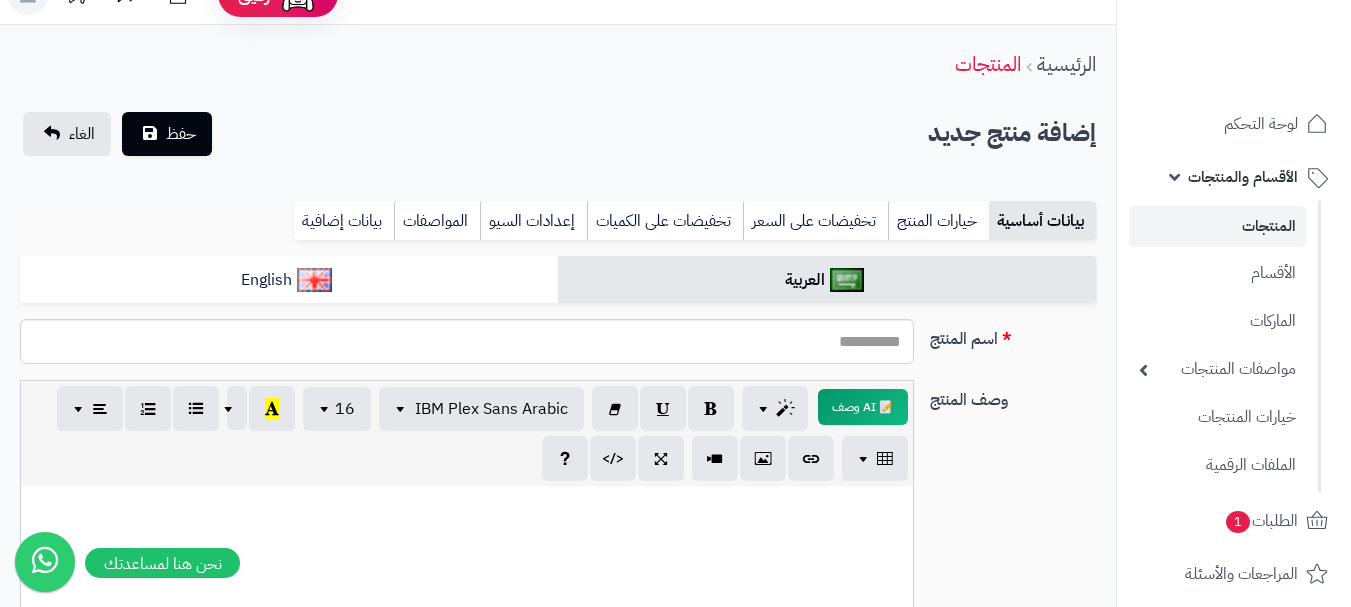 scroll, scrollTop: 0, scrollLeft: 0, axis: both 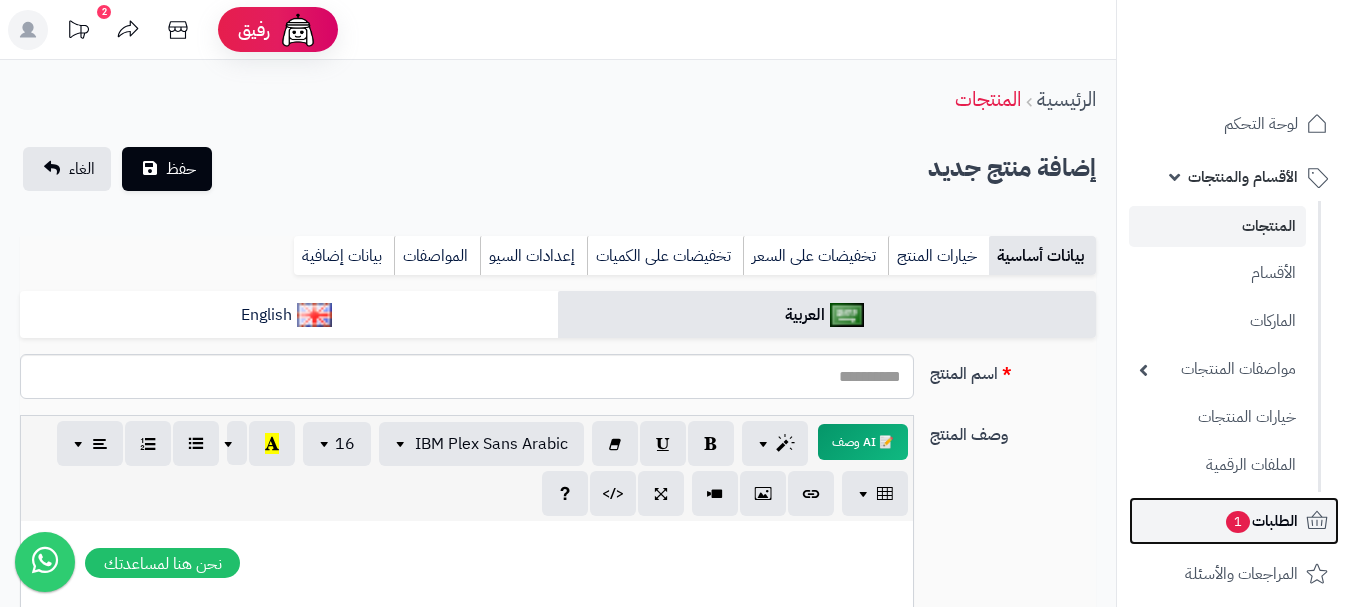 click 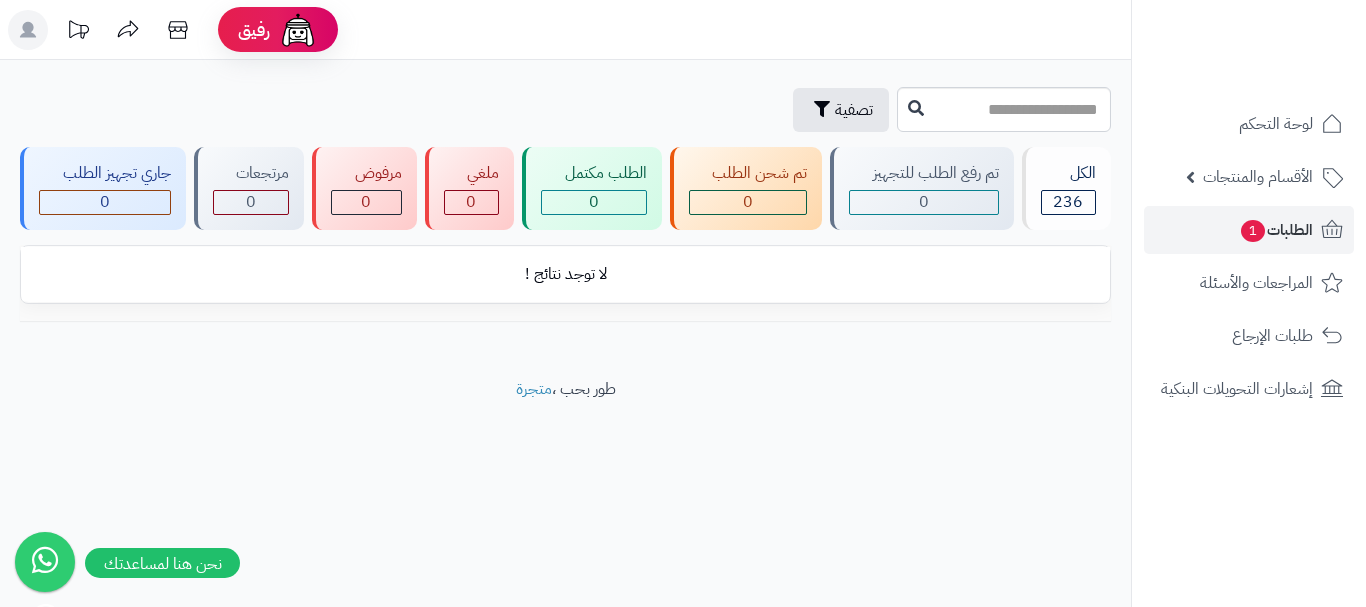 scroll, scrollTop: 0, scrollLeft: 0, axis: both 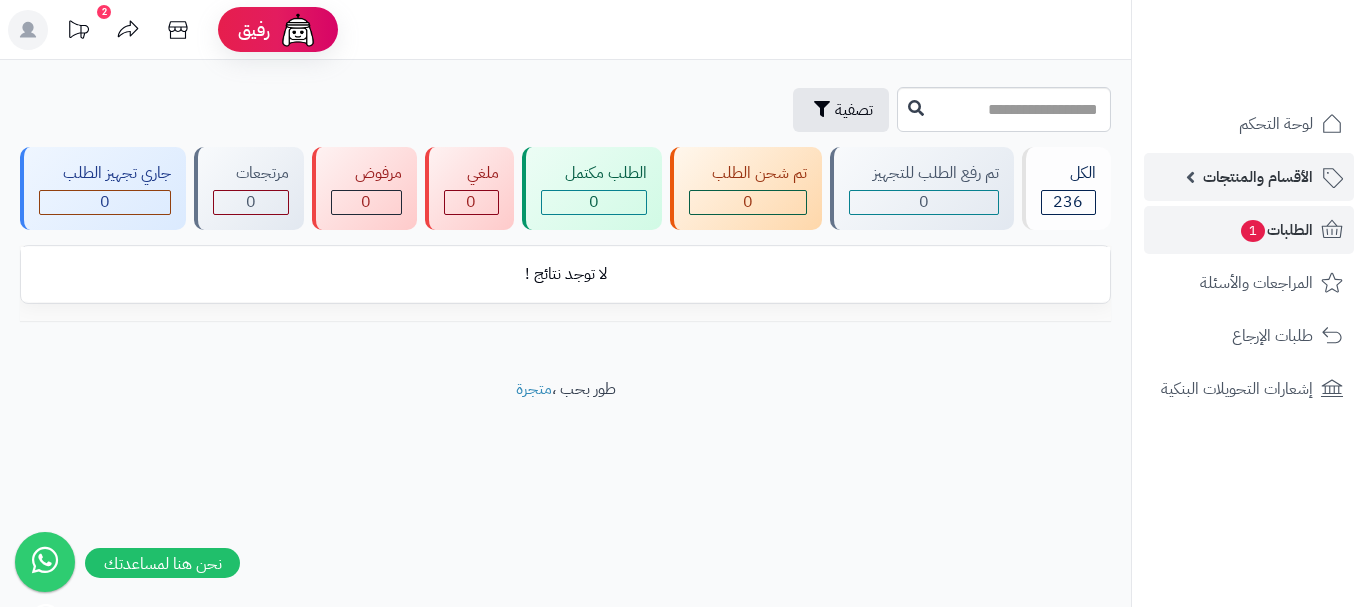 click on "الأقسام والمنتجات" at bounding box center (1258, 177) 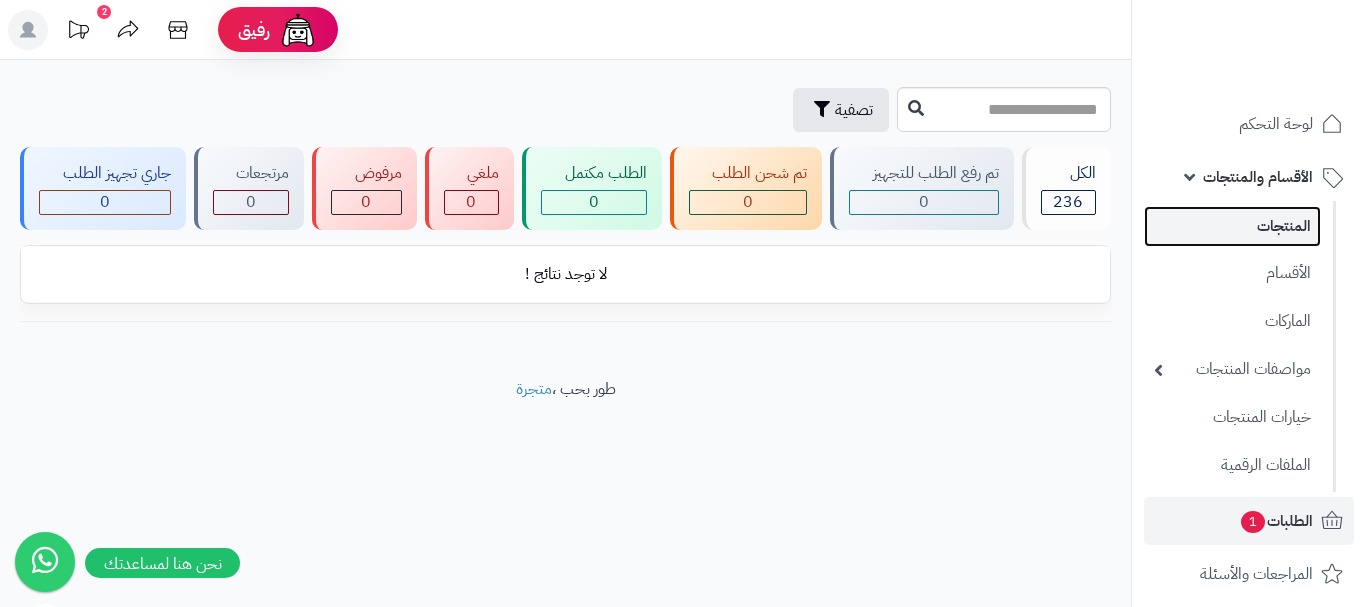 click on "المنتجات" at bounding box center (1232, 226) 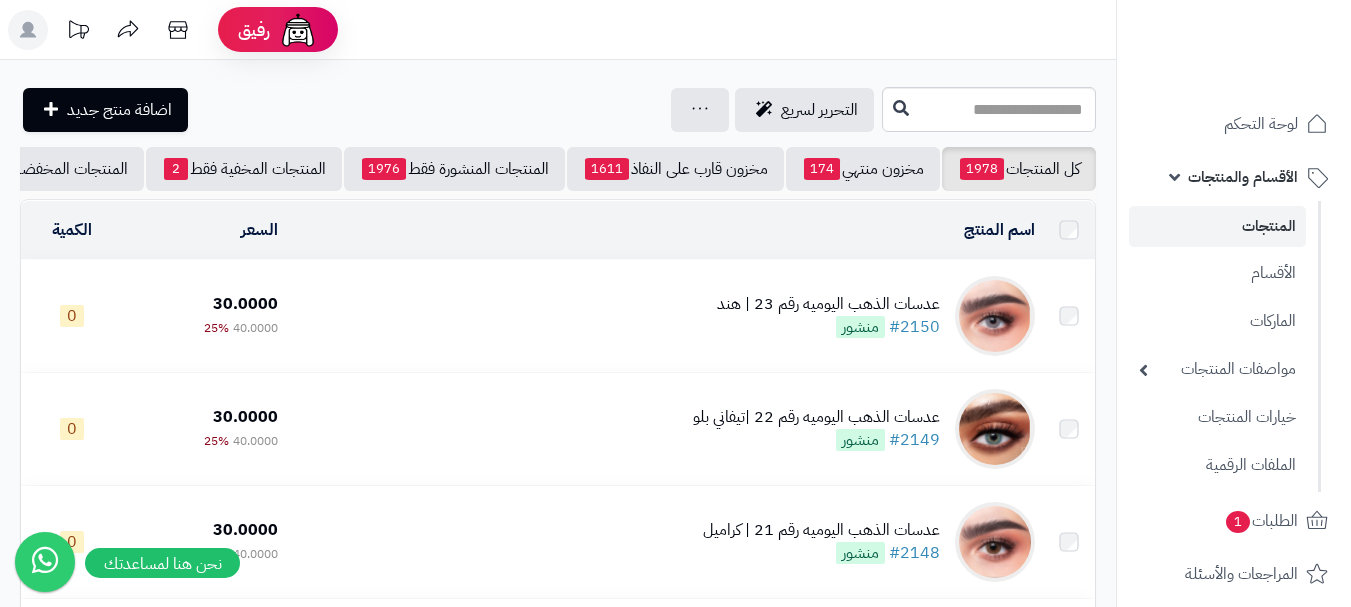 scroll, scrollTop: 0, scrollLeft: 0, axis: both 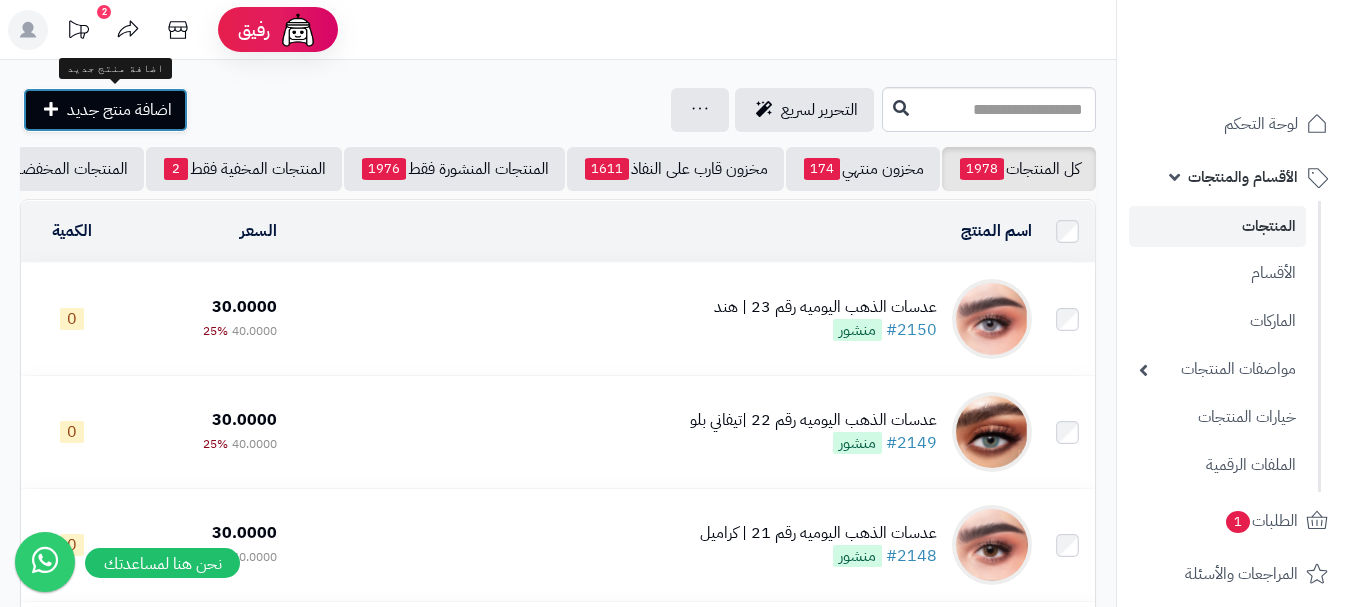 click on "اضافة منتج جديد" at bounding box center [119, 110] 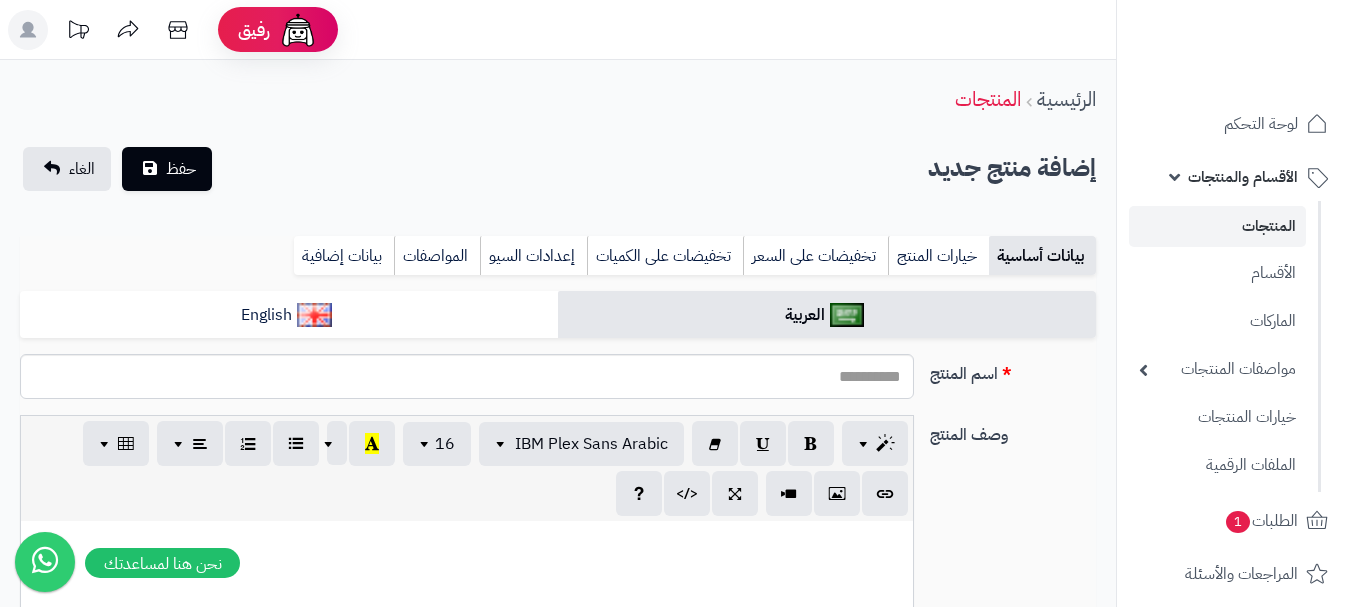 select 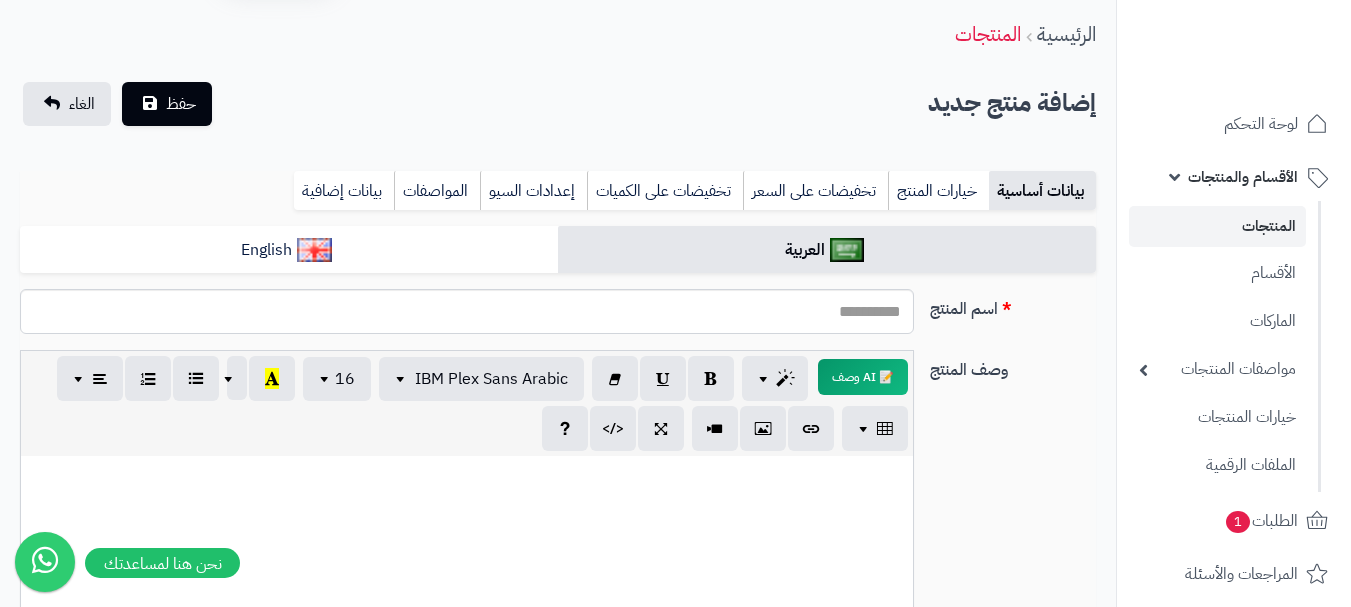 scroll, scrollTop: 100, scrollLeft: 0, axis: vertical 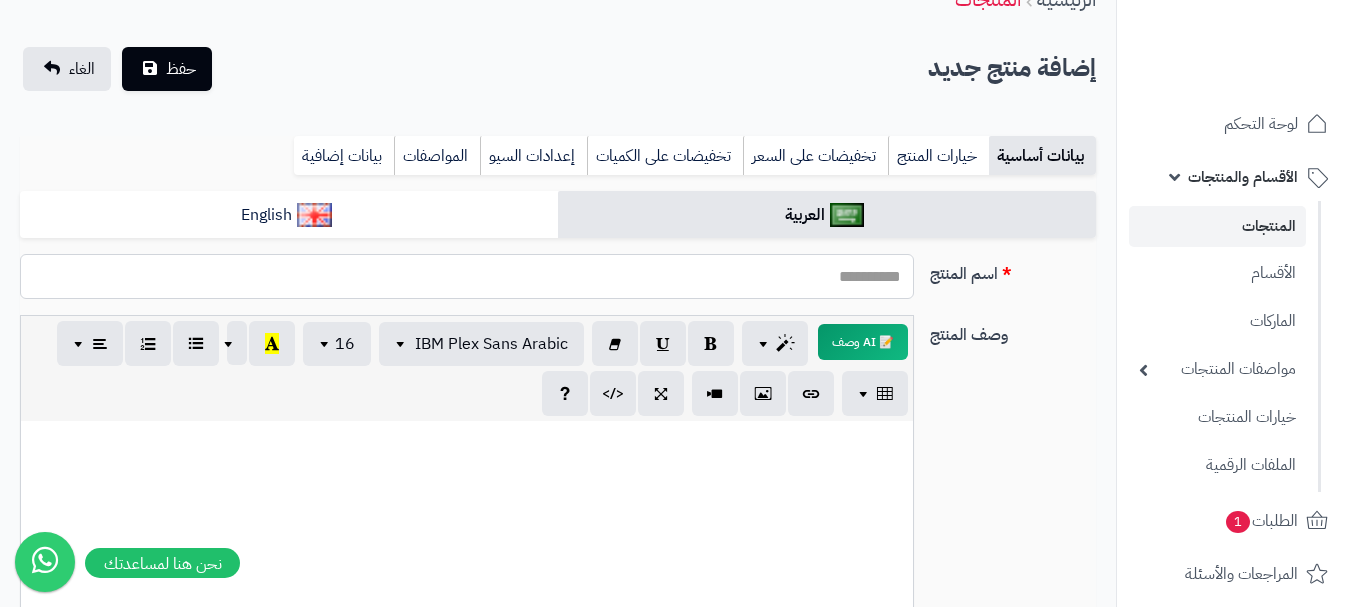 paste on "**********" 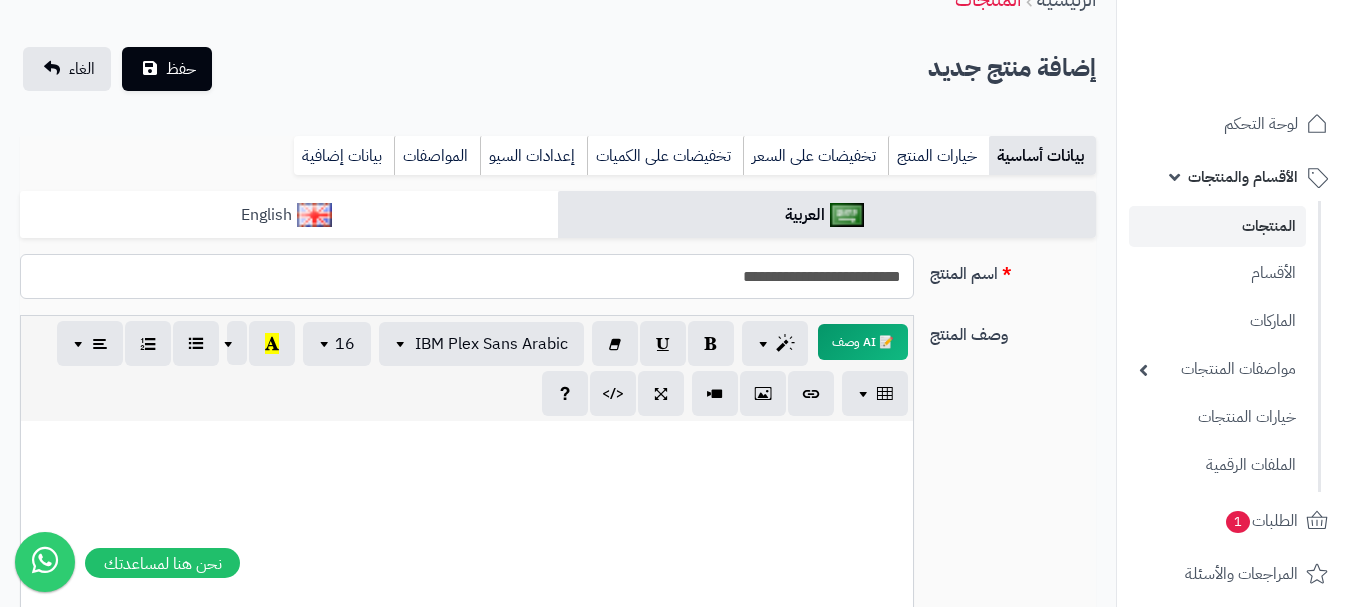 type on "**********" 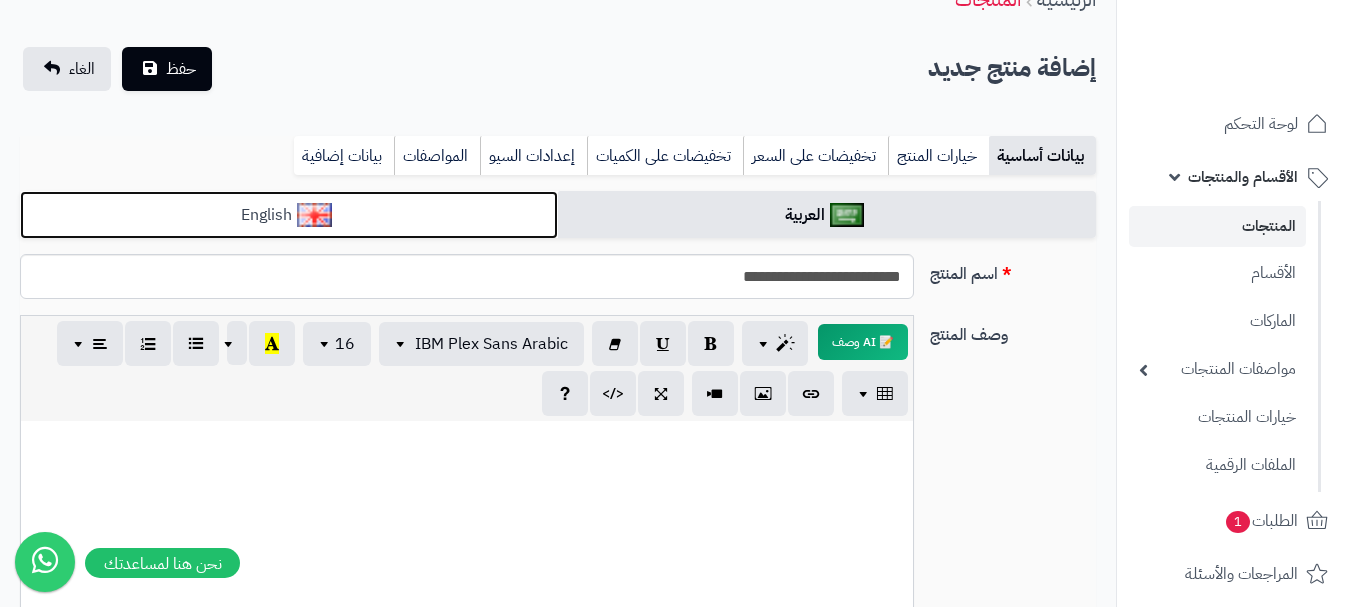 click on "English" at bounding box center [289, 215] 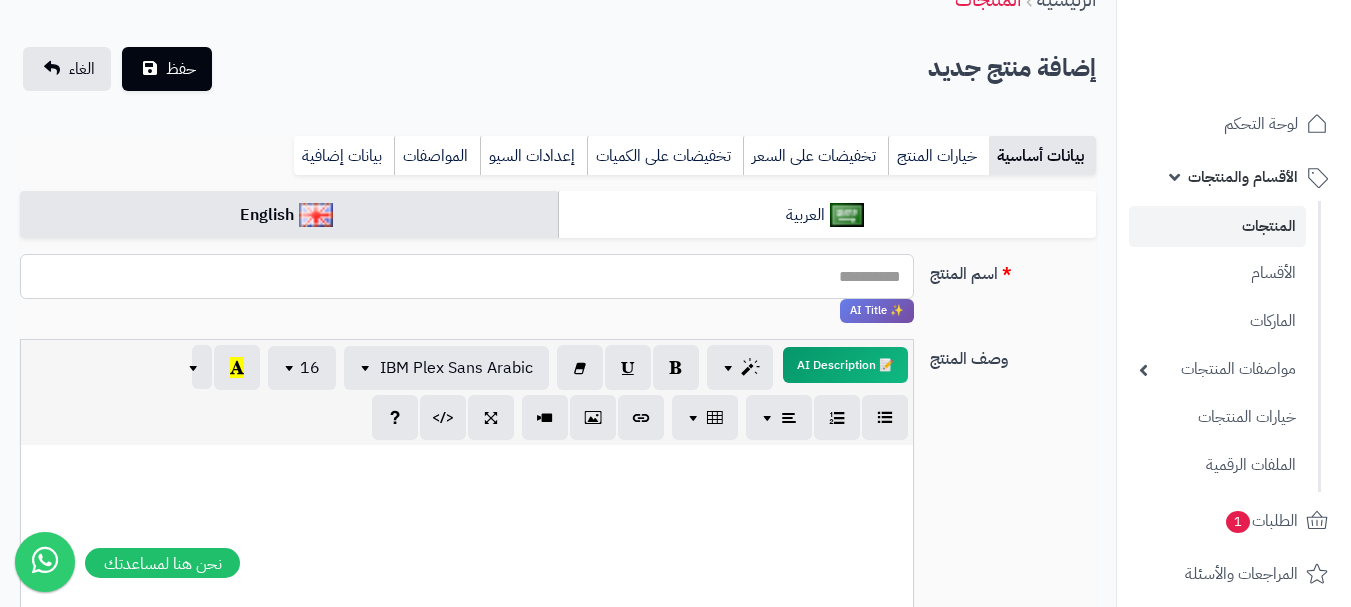 paste on "**********" 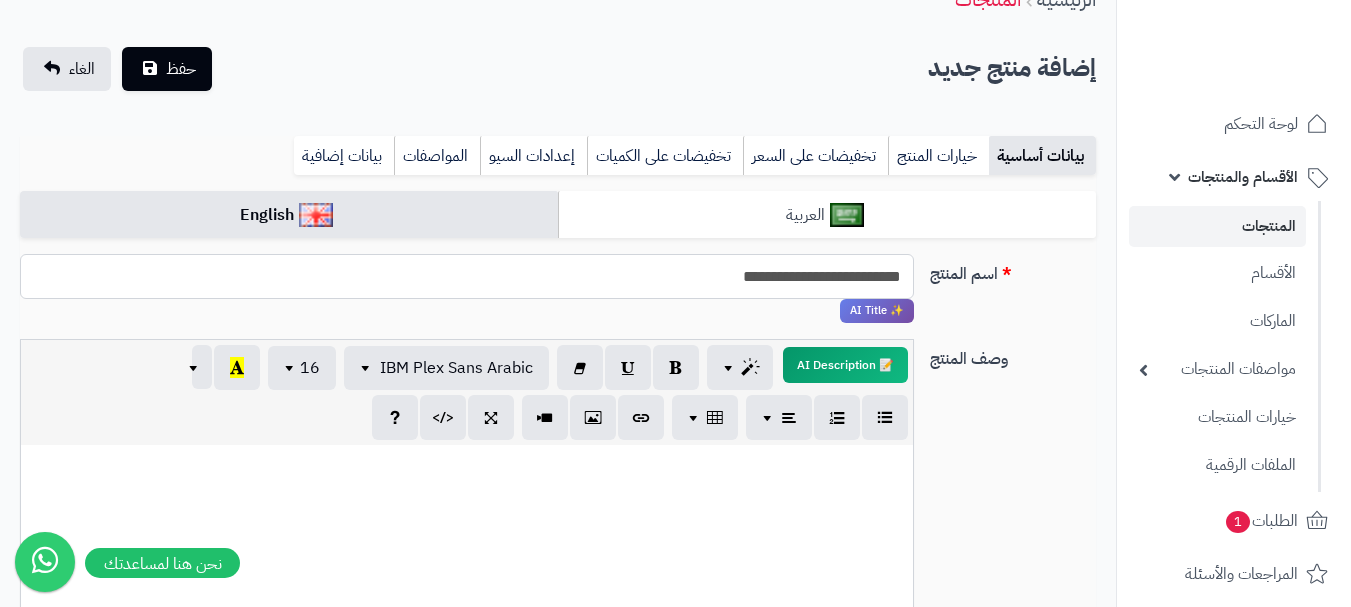 type on "**********" 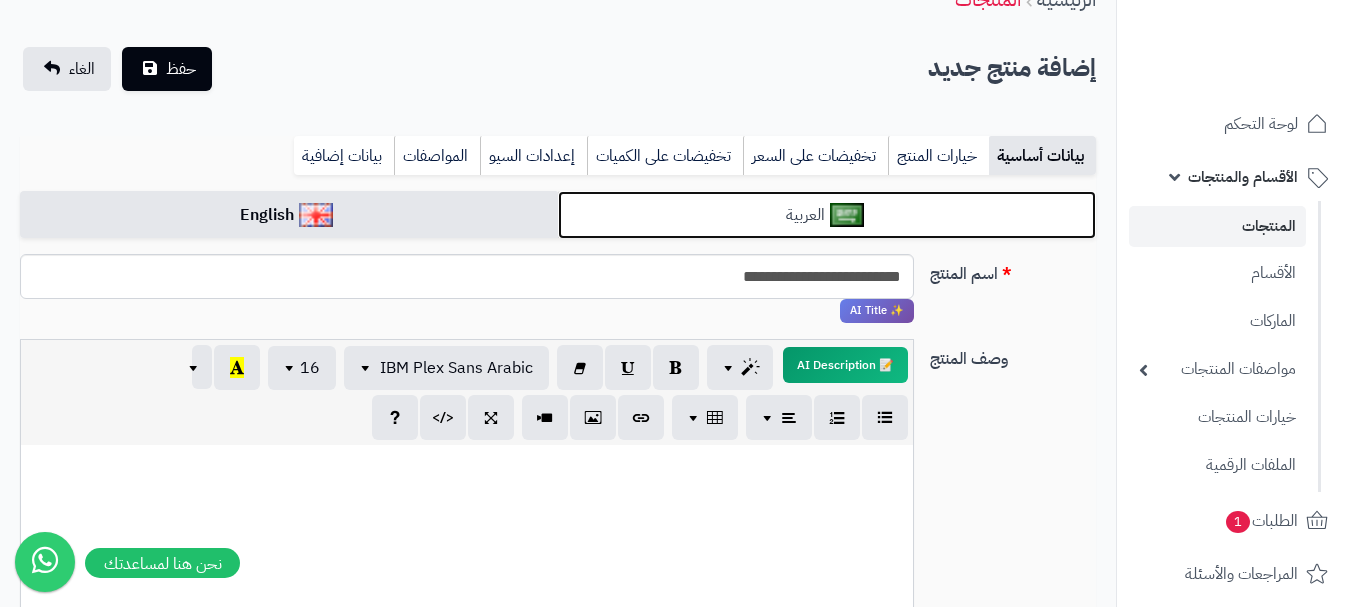 click on "العربية" at bounding box center (827, 215) 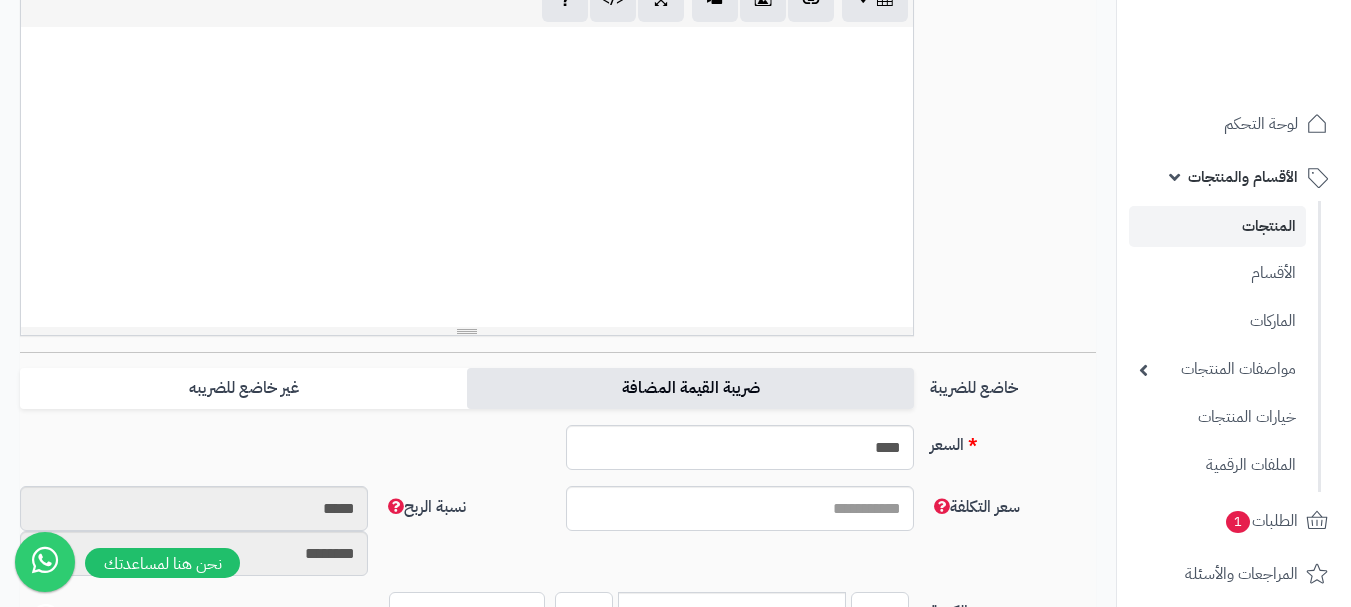 scroll, scrollTop: 500, scrollLeft: 0, axis: vertical 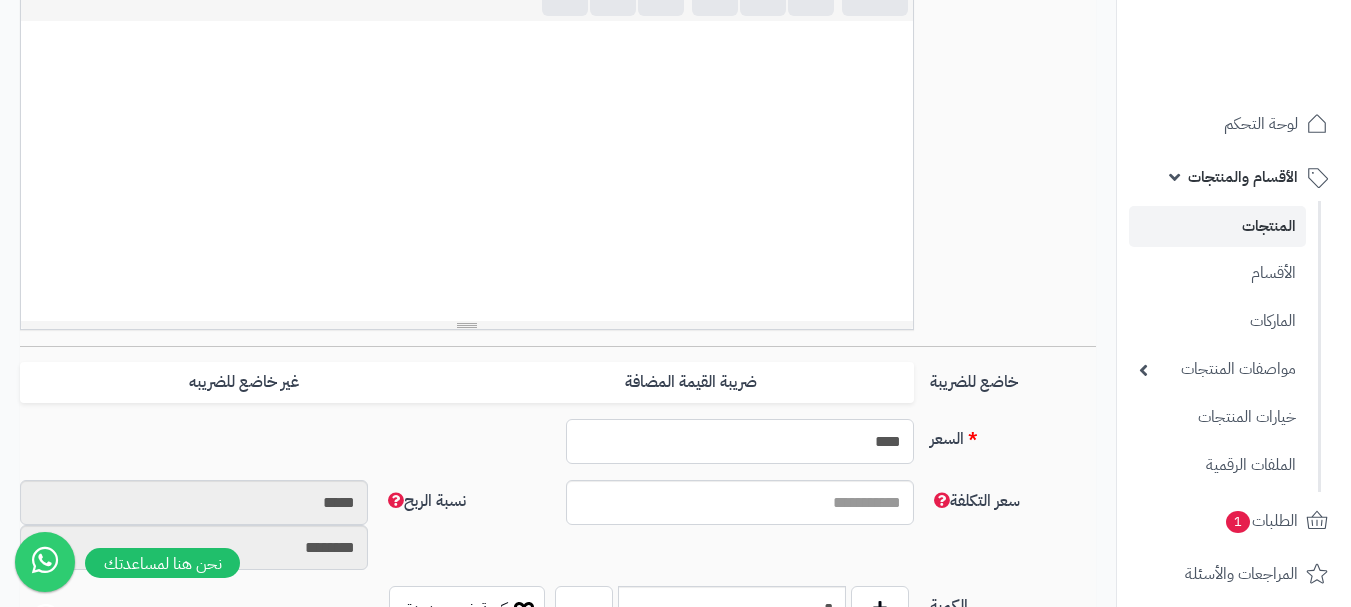 click on "****" at bounding box center [740, 441] 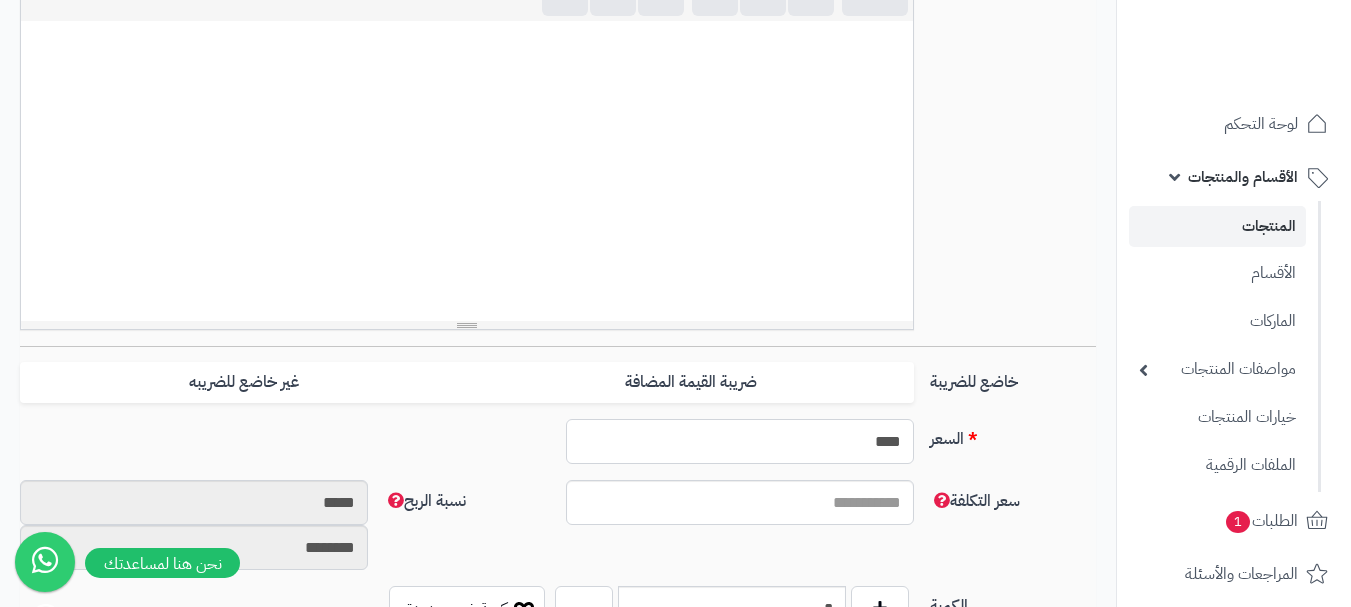 click on "****" at bounding box center (740, 441) 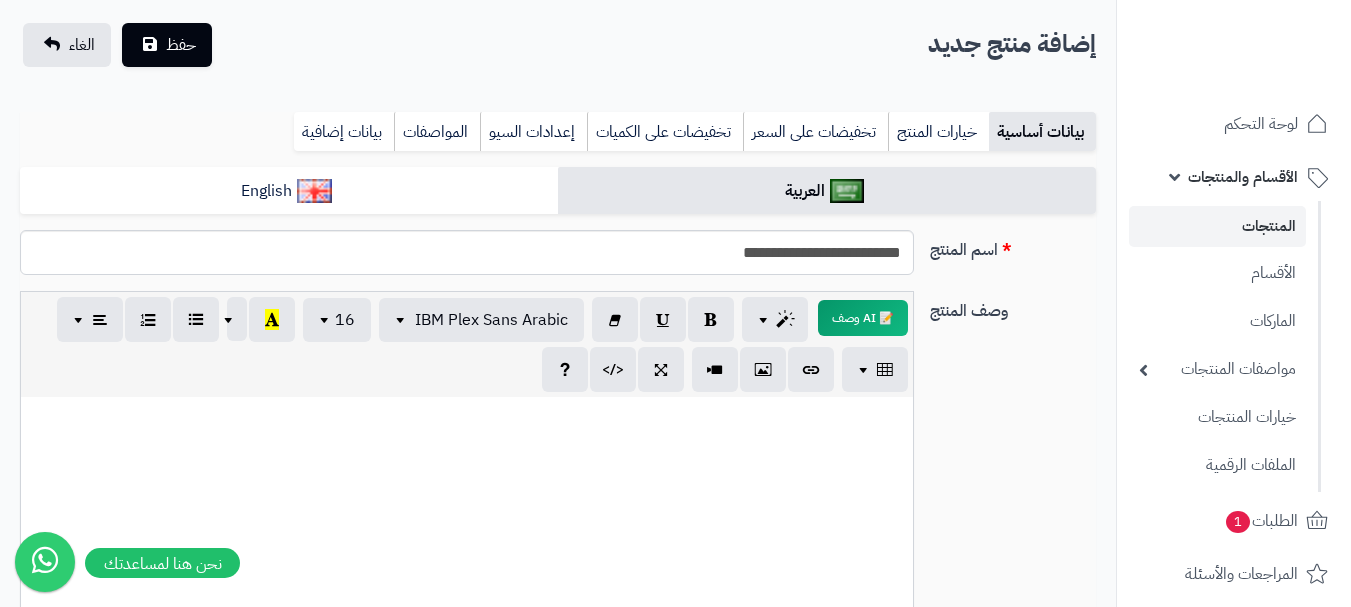 scroll, scrollTop: 100, scrollLeft: 0, axis: vertical 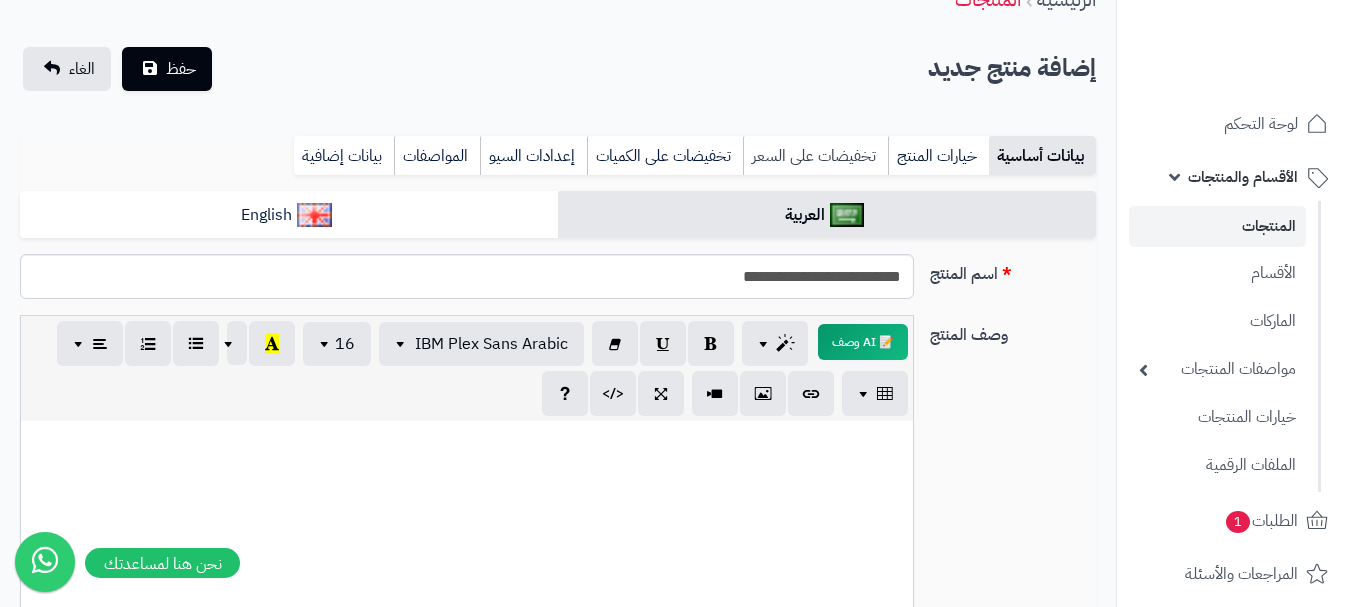 type on "**" 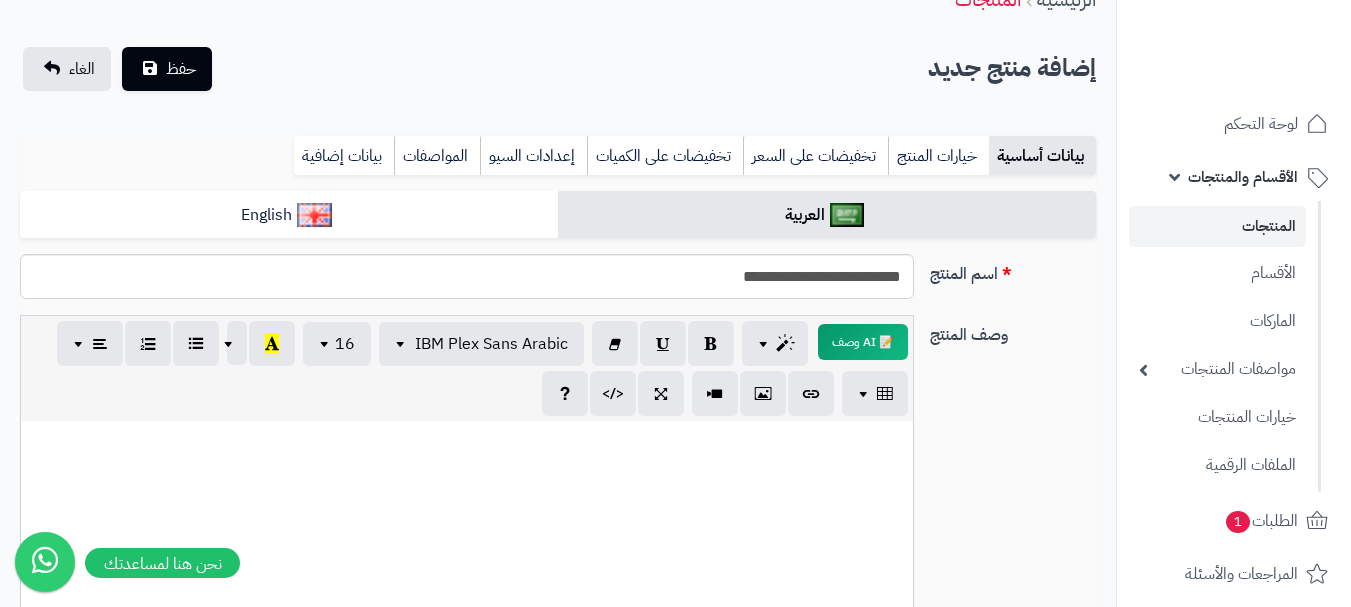 scroll, scrollTop: 28, scrollLeft: 0, axis: vertical 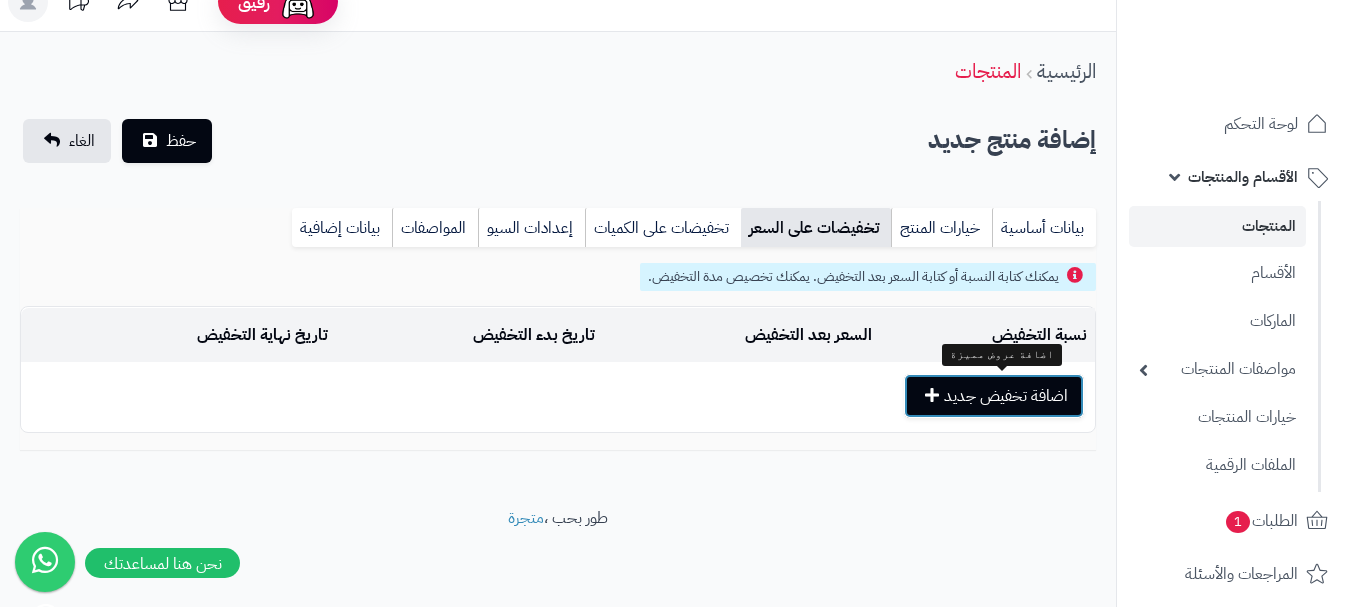 click on "اضافة تخفيض جديد" at bounding box center [994, 396] 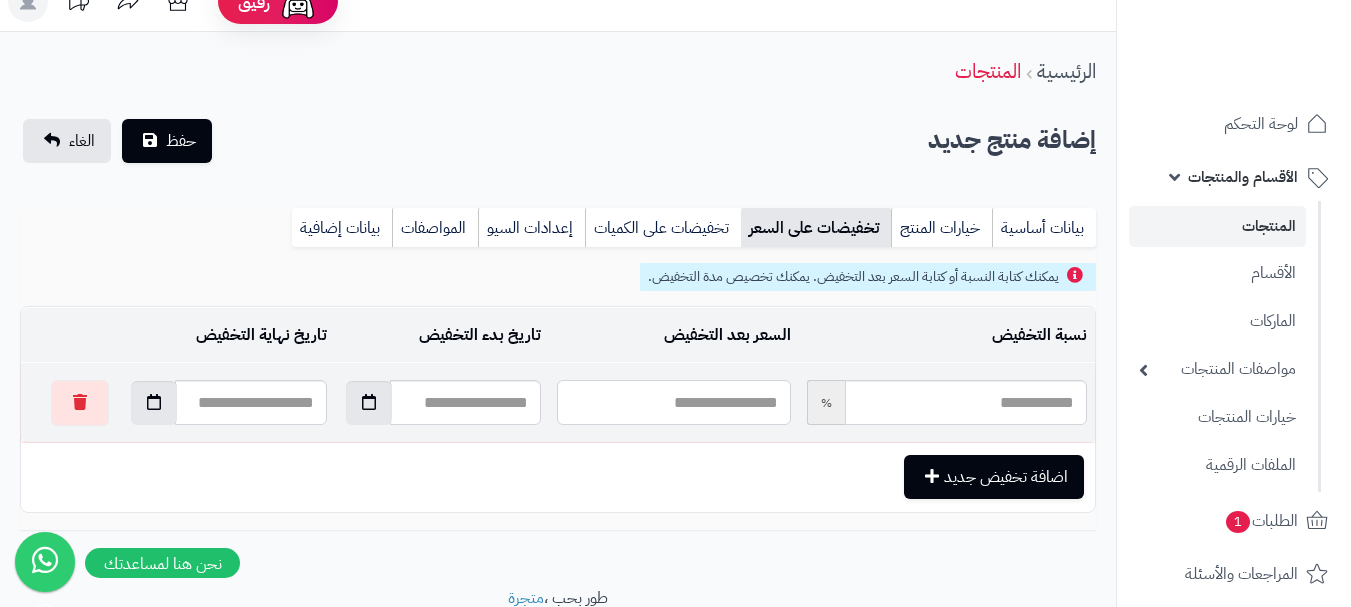 click at bounding box center [673, 402] 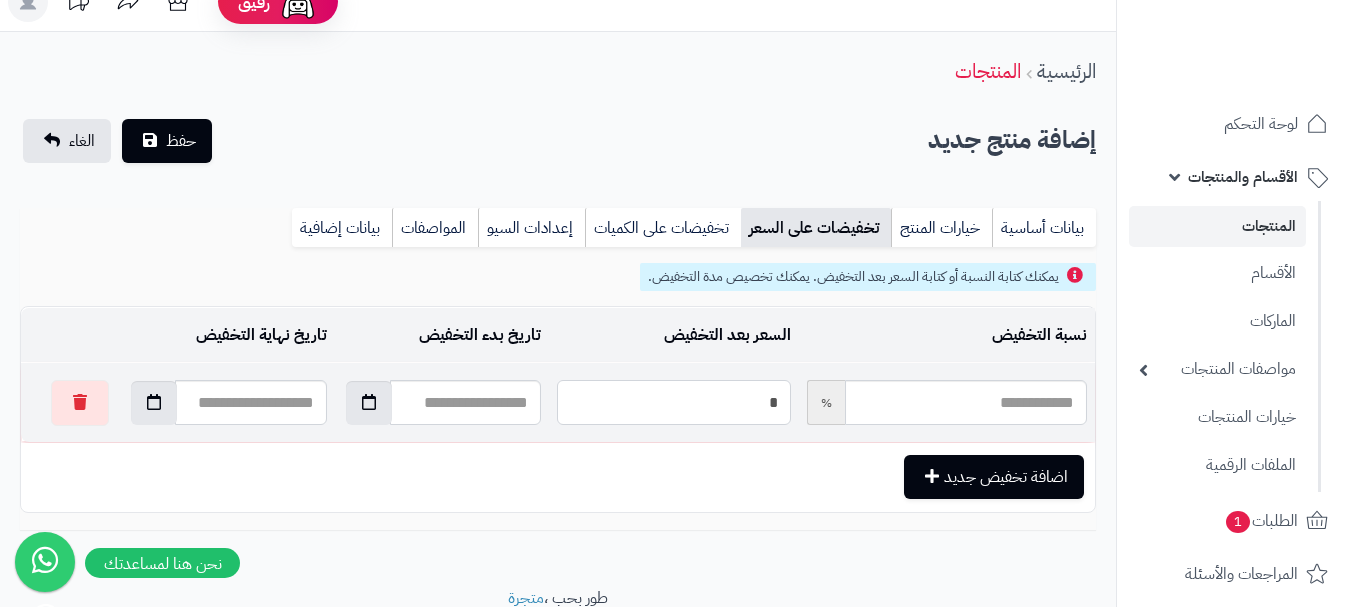 type on "**" 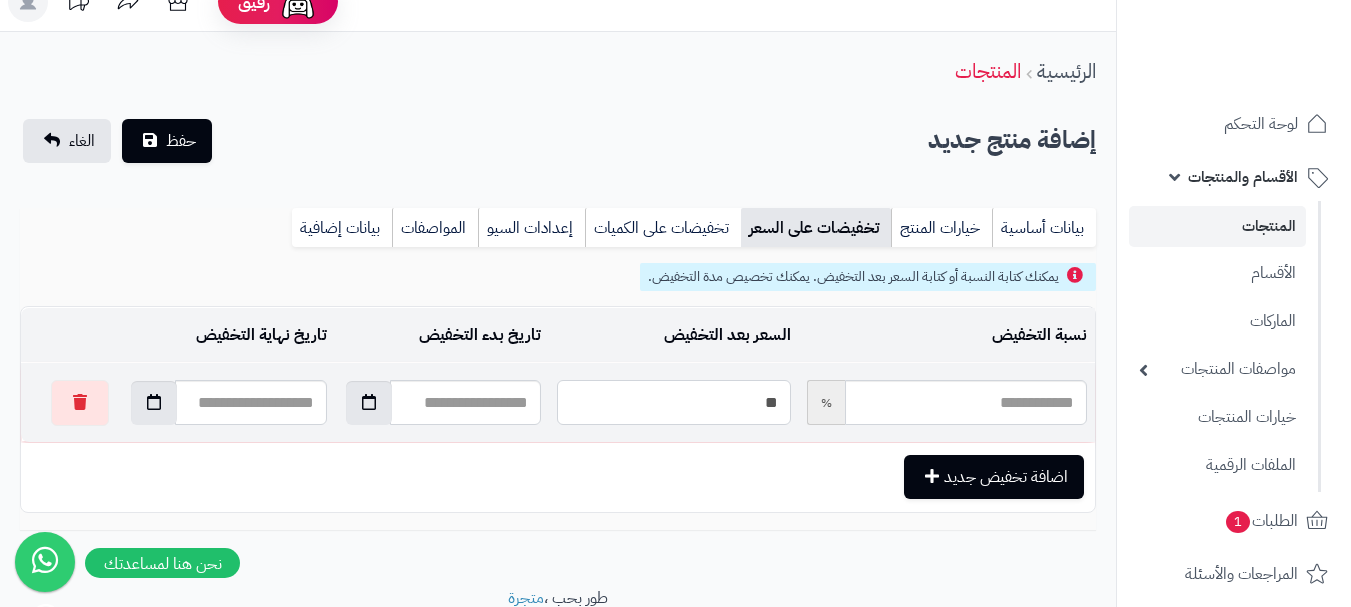 type on "*****" 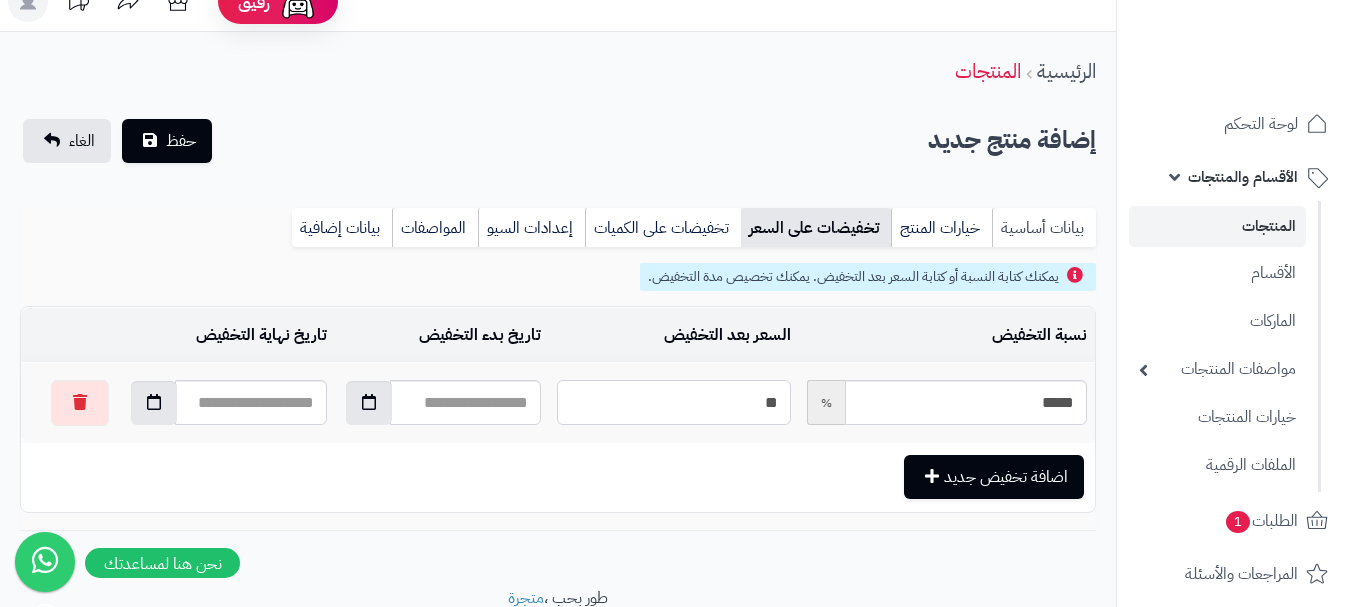 type on "**" 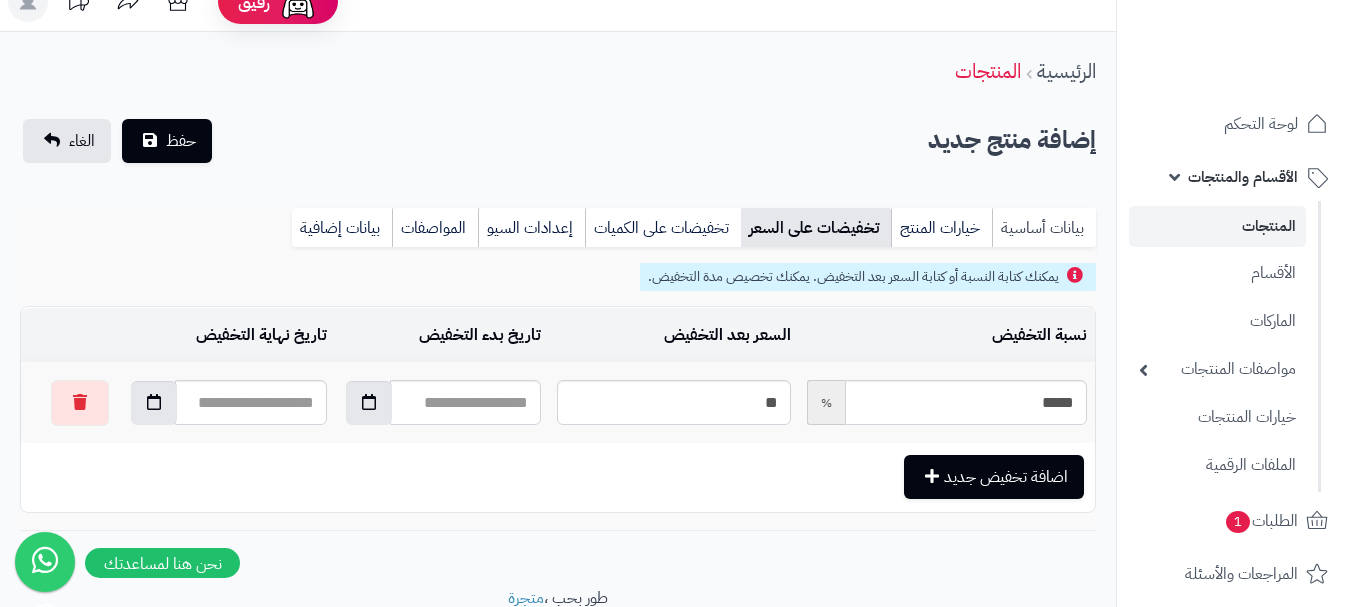 click on "بيانات أساسية" at bounding box center (1044, 228) 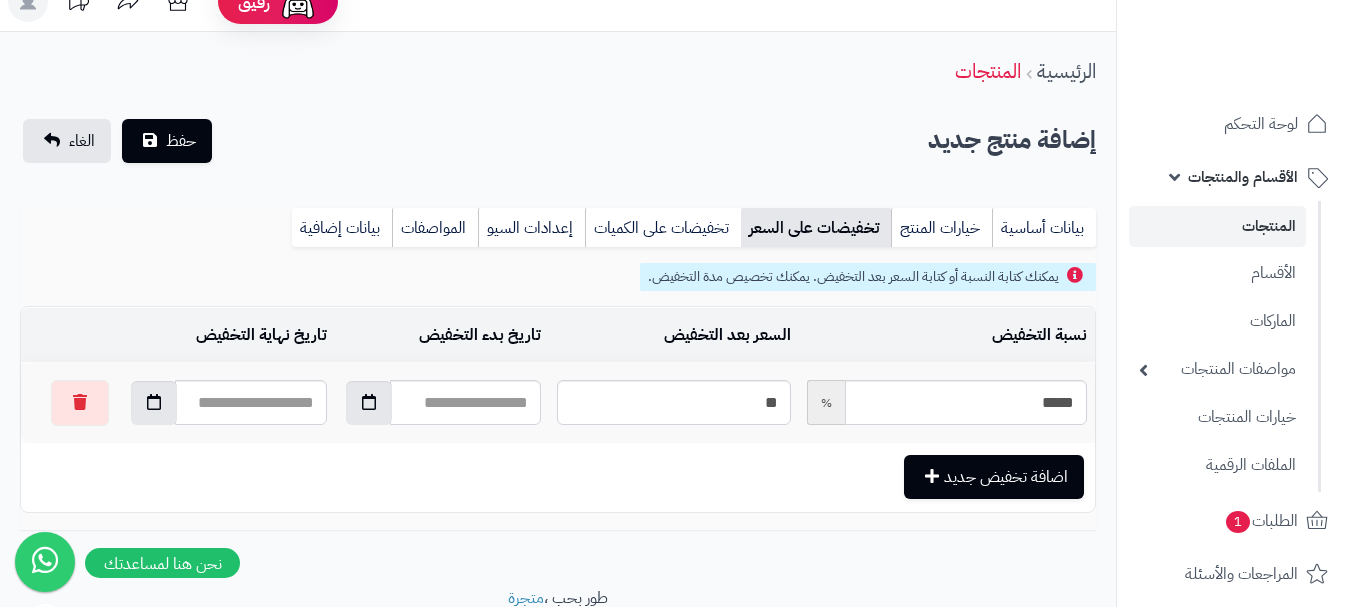 scroll, scrollTop: 0, scrollLeft: 0, axis: both 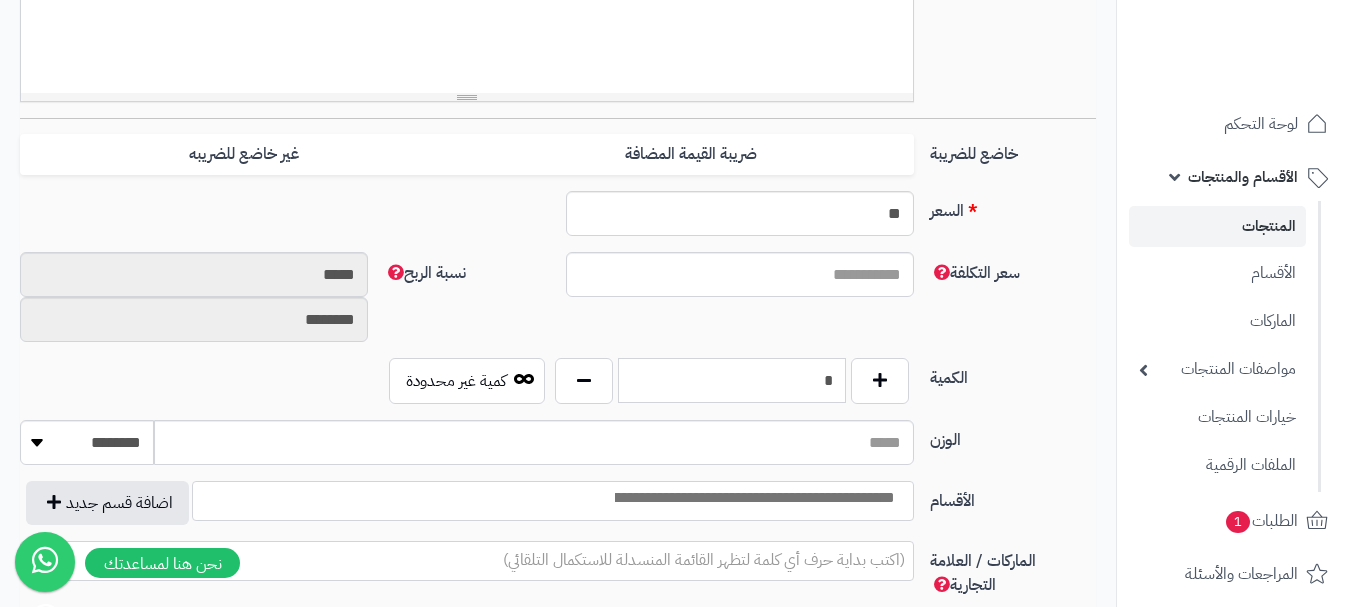 click on "*" at bounding box center [732, 380] 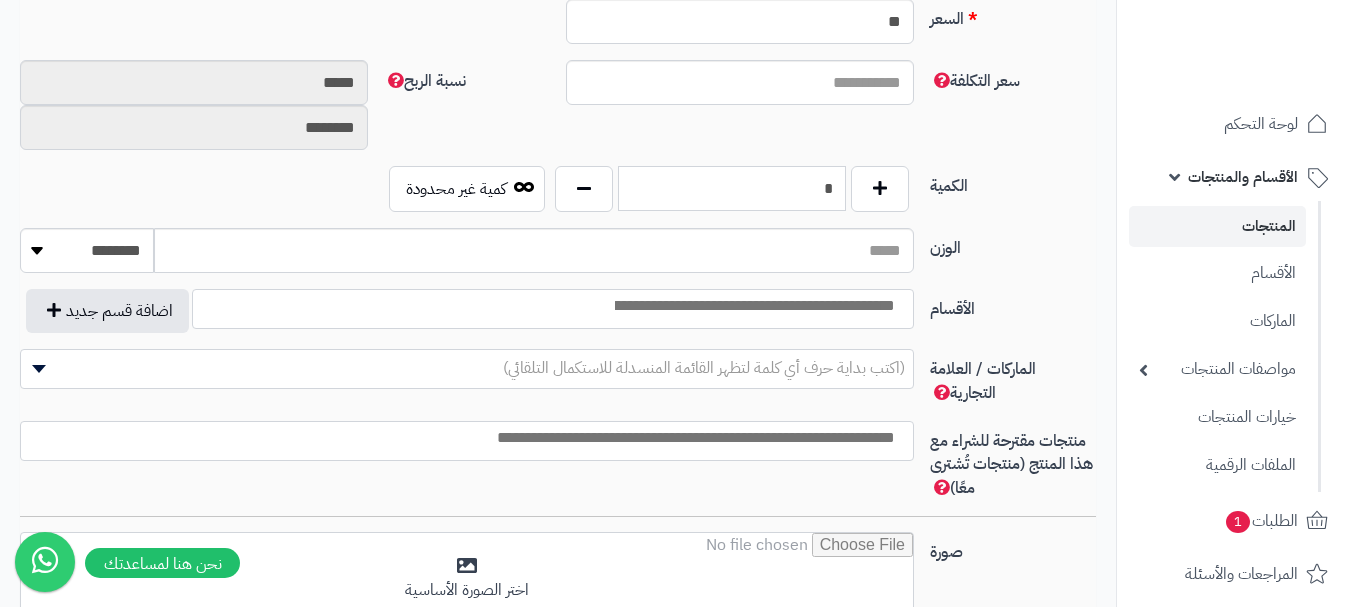 scroll, scrollTop: 928, scrollLeft: 0, axis: vertical 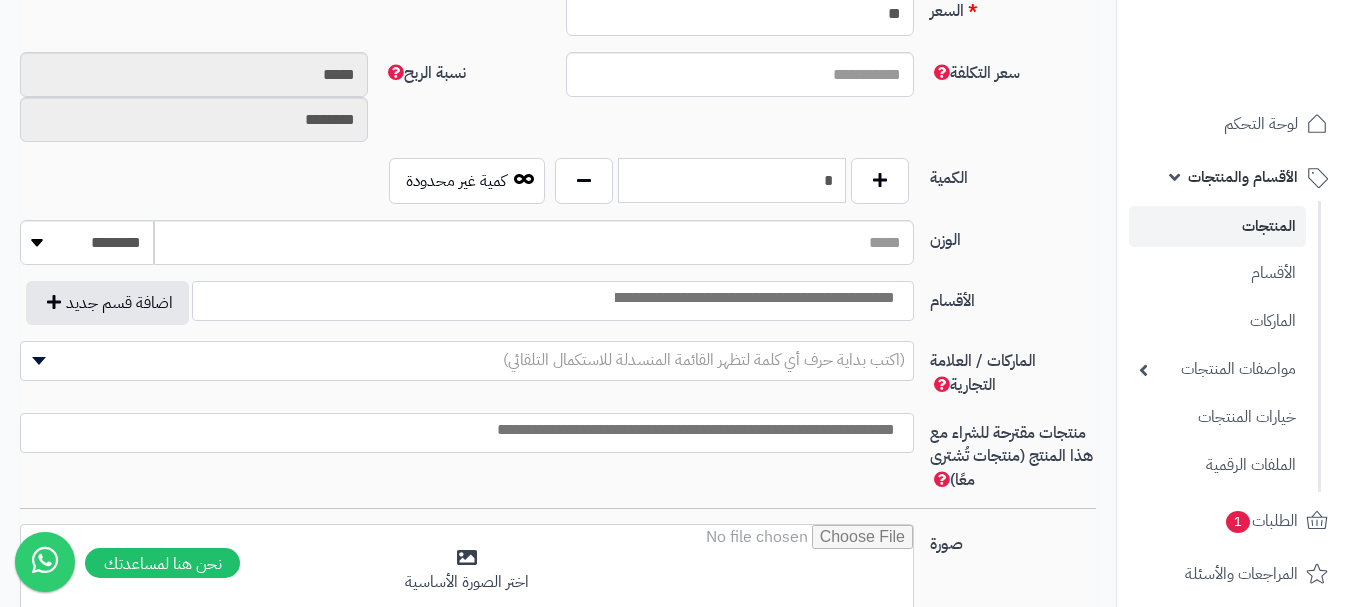 type on "*" 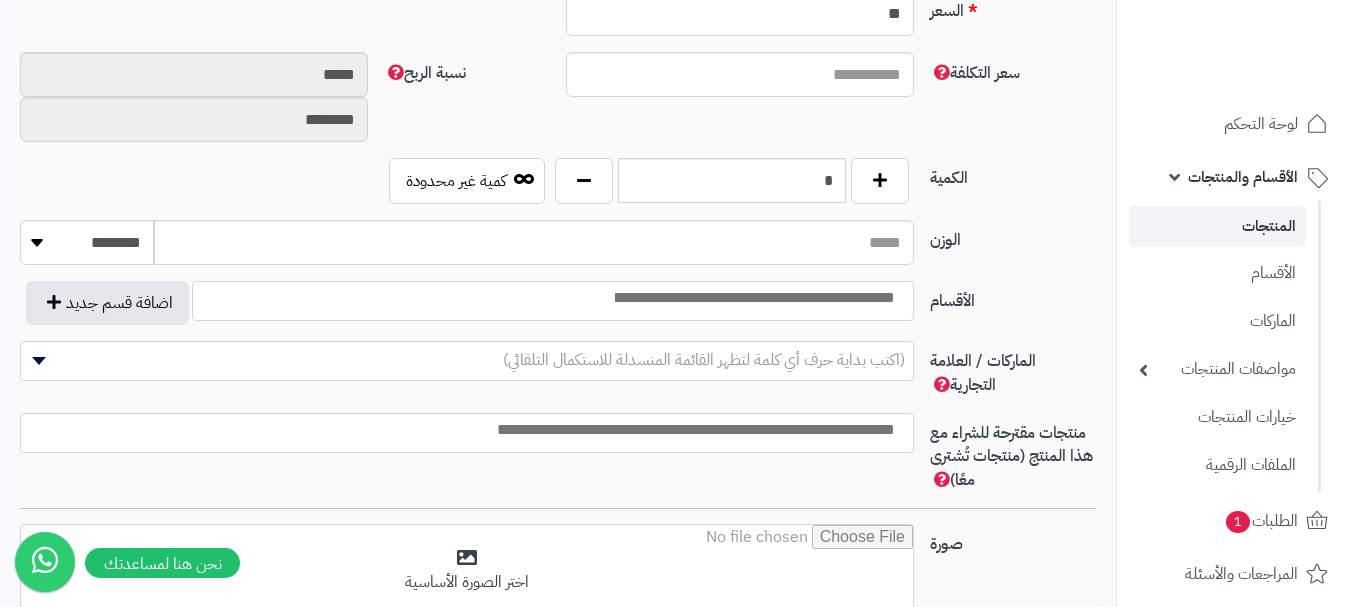 click at bounding box center [753, 298] 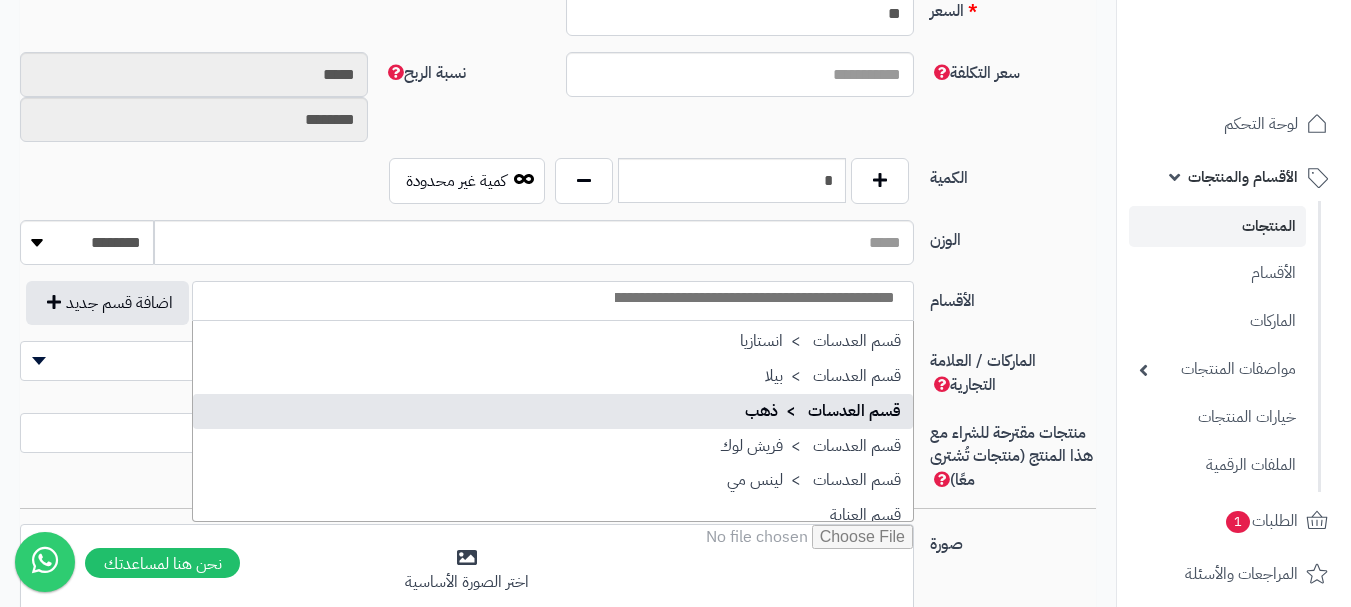 scroll, scrollTop: 1500, scrollLeft: 0, axis: vertical 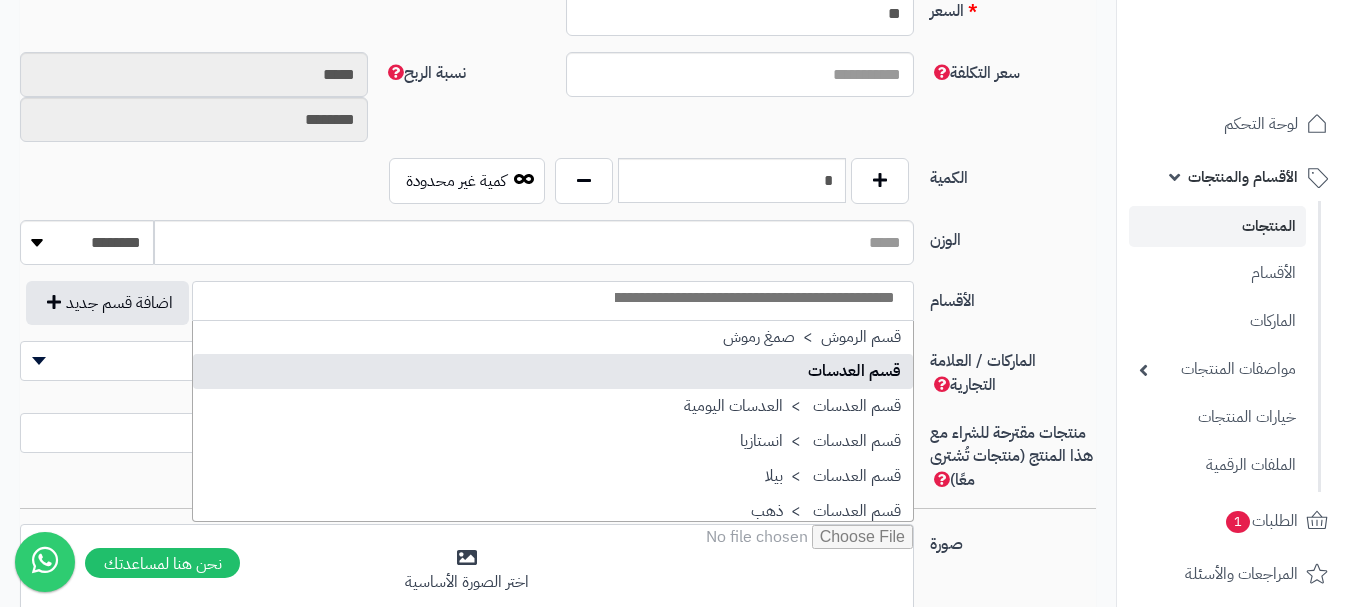 select on "**" 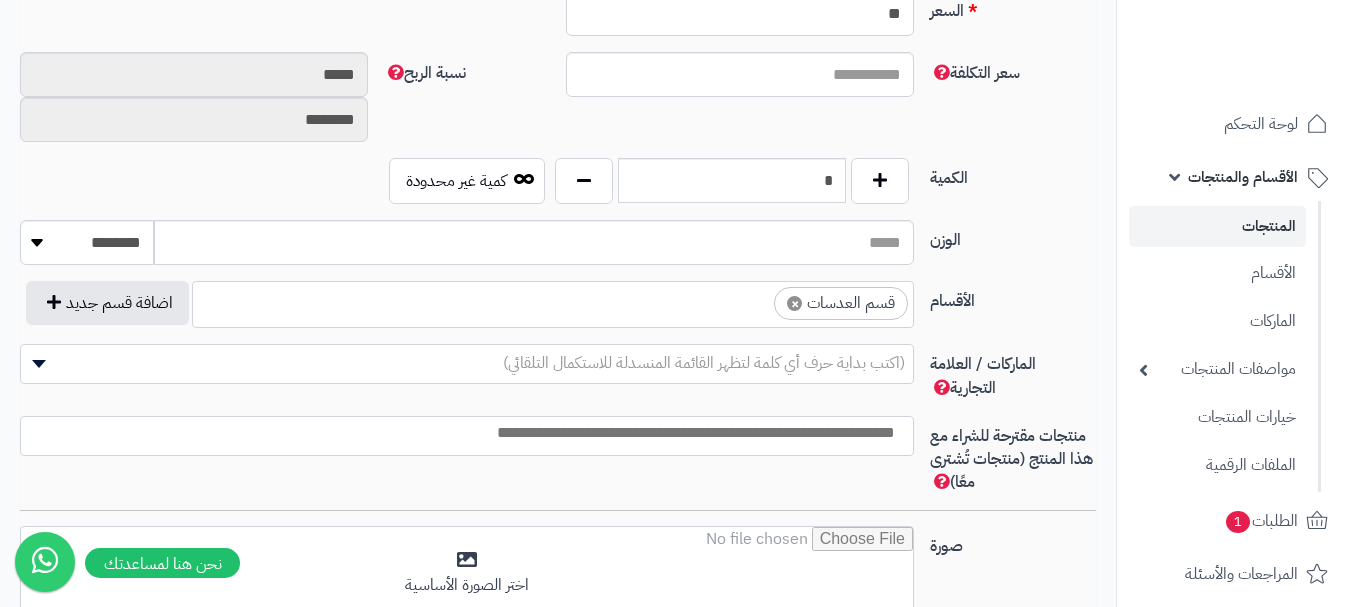 scroll, scrollTop: 1100, scrollLeft: 0, axis: vertical 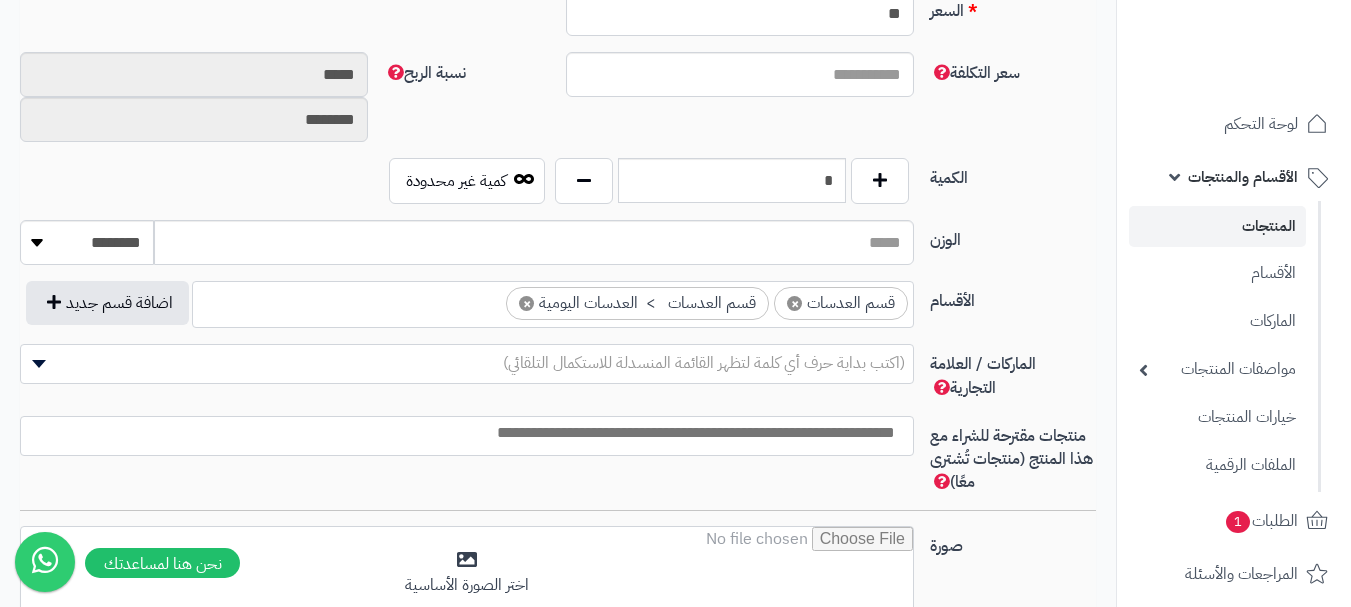 drag, startPoint x: 414, startPoint y: 290, endPoint x: 413, endPoint y: 316, distance: 26.019224 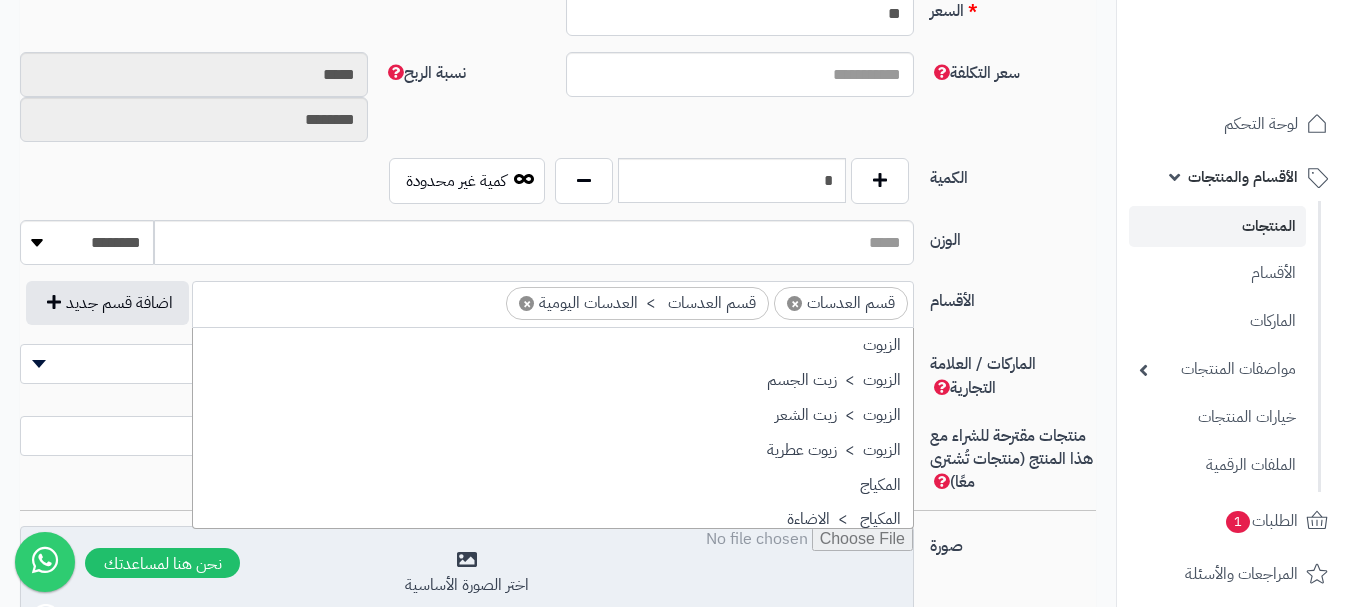 scroll, scrollTop: 1498, scrollLeft: 0, axis: vertical 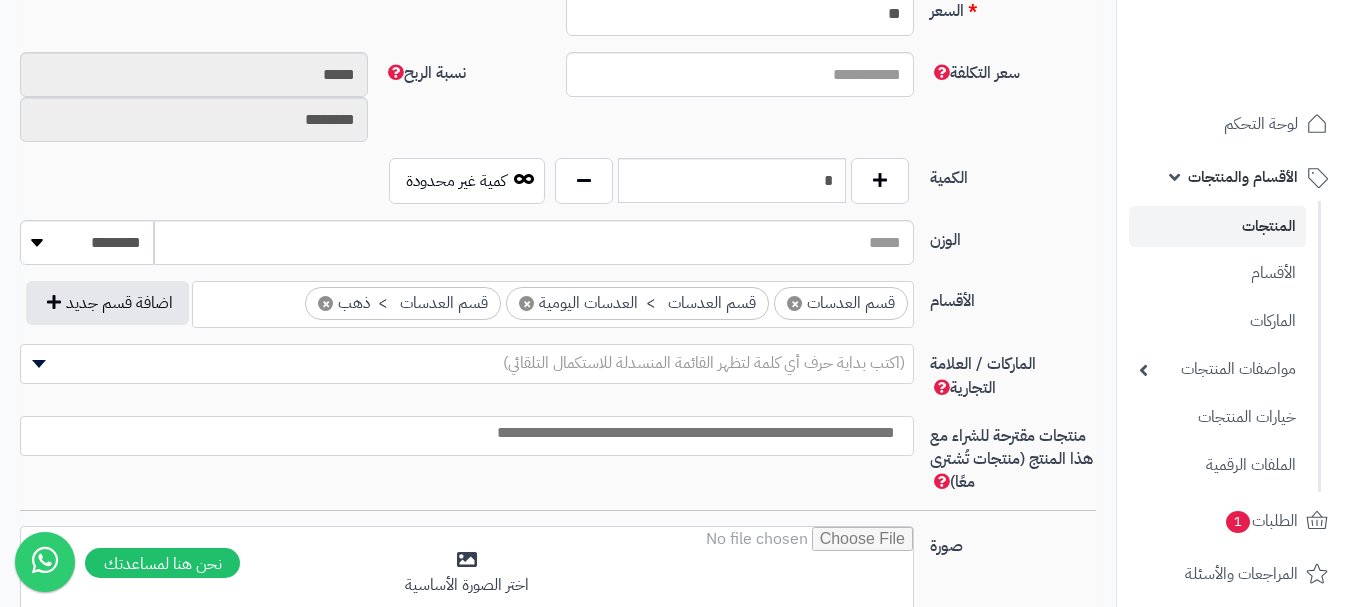 click on "(اكتب بداية حرف أي كلمة لتظهر القائمة المنسدلة للاستكمال التلقائي)" at bounding box center [704, 363] 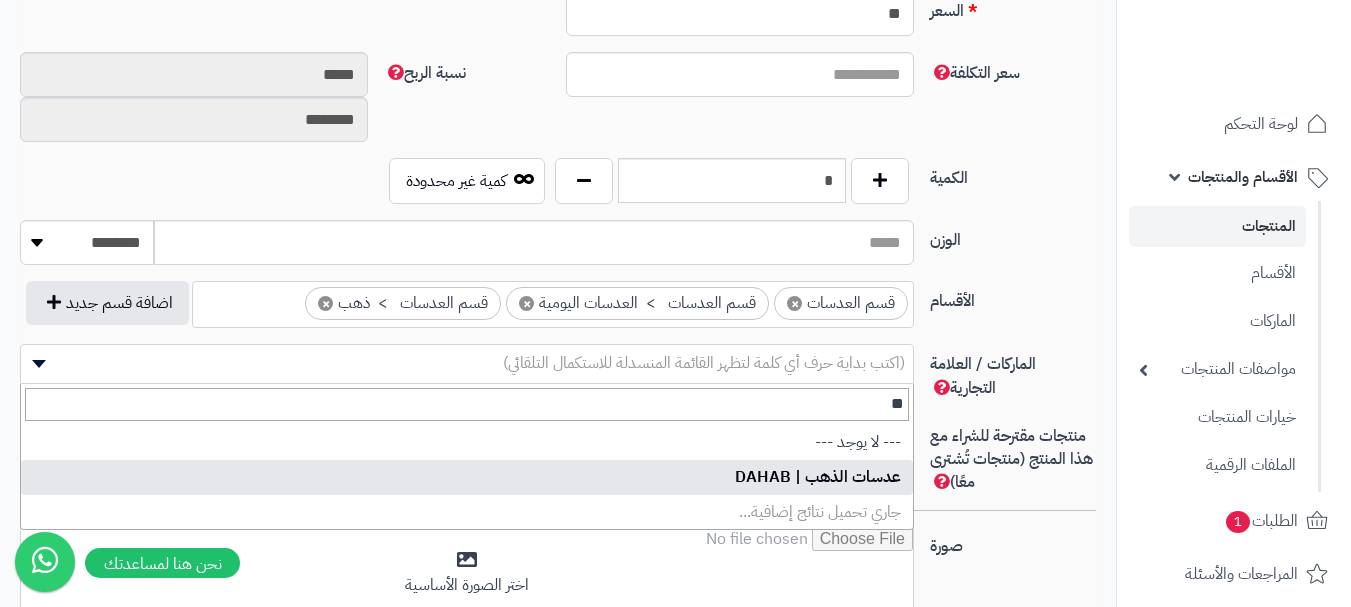type on "**" 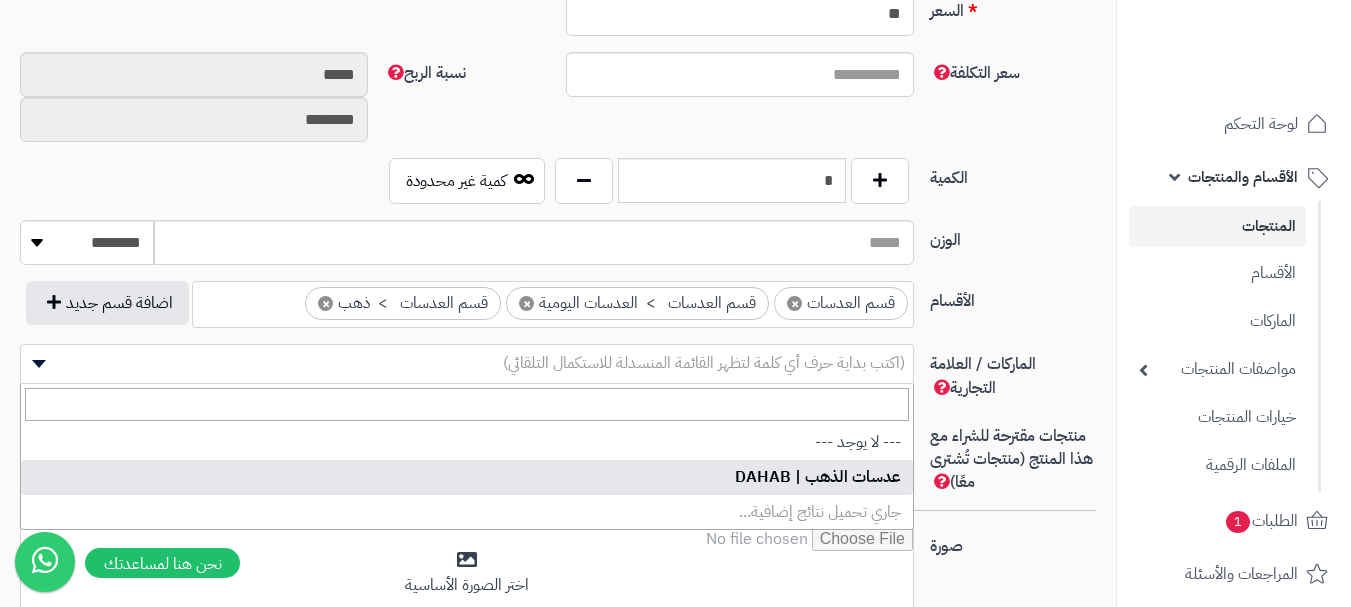 select on "***" 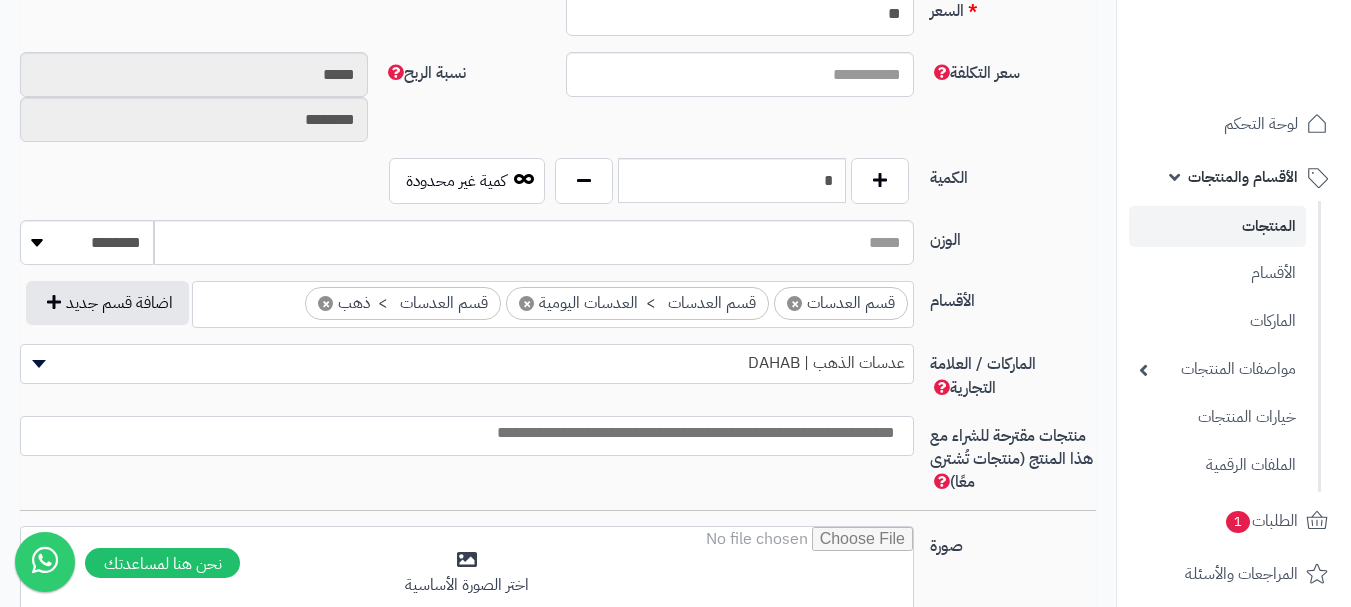 click at bounding box center [462, 433] 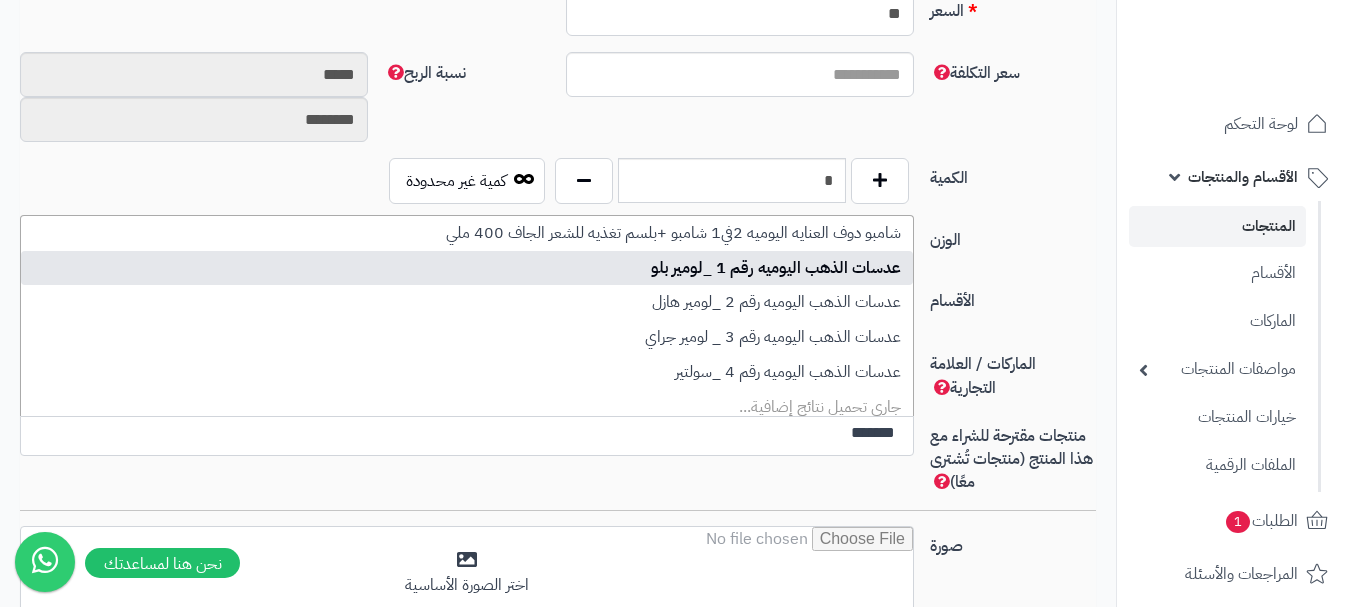type on "*******" 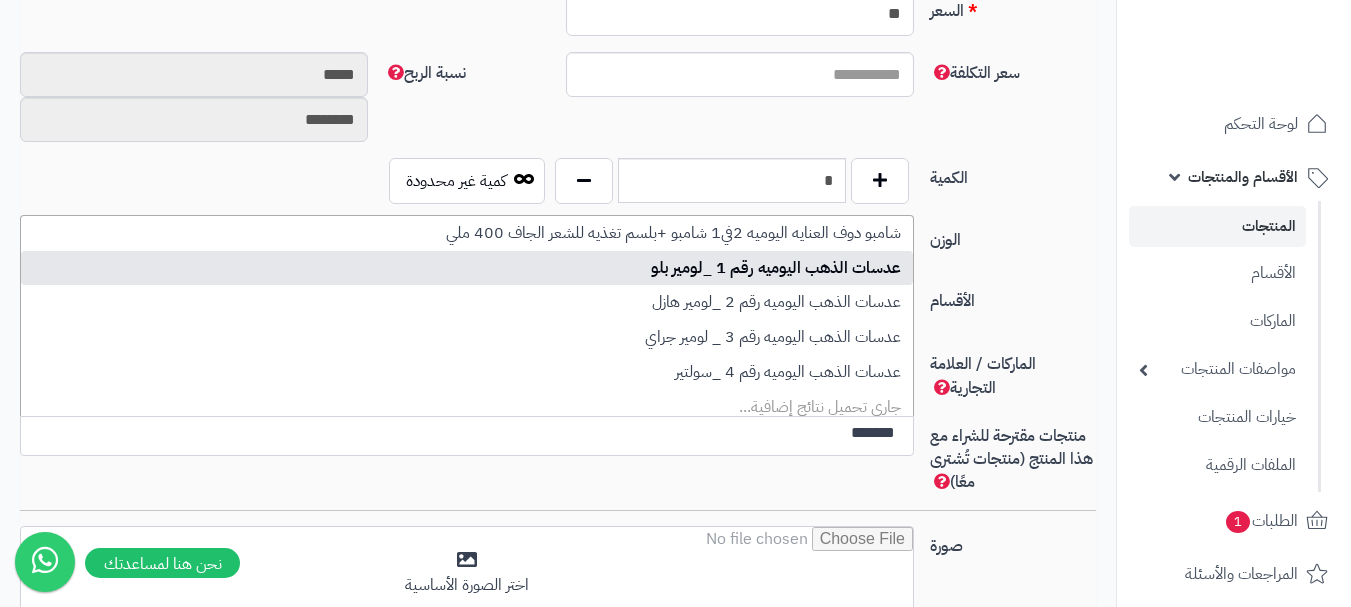 type 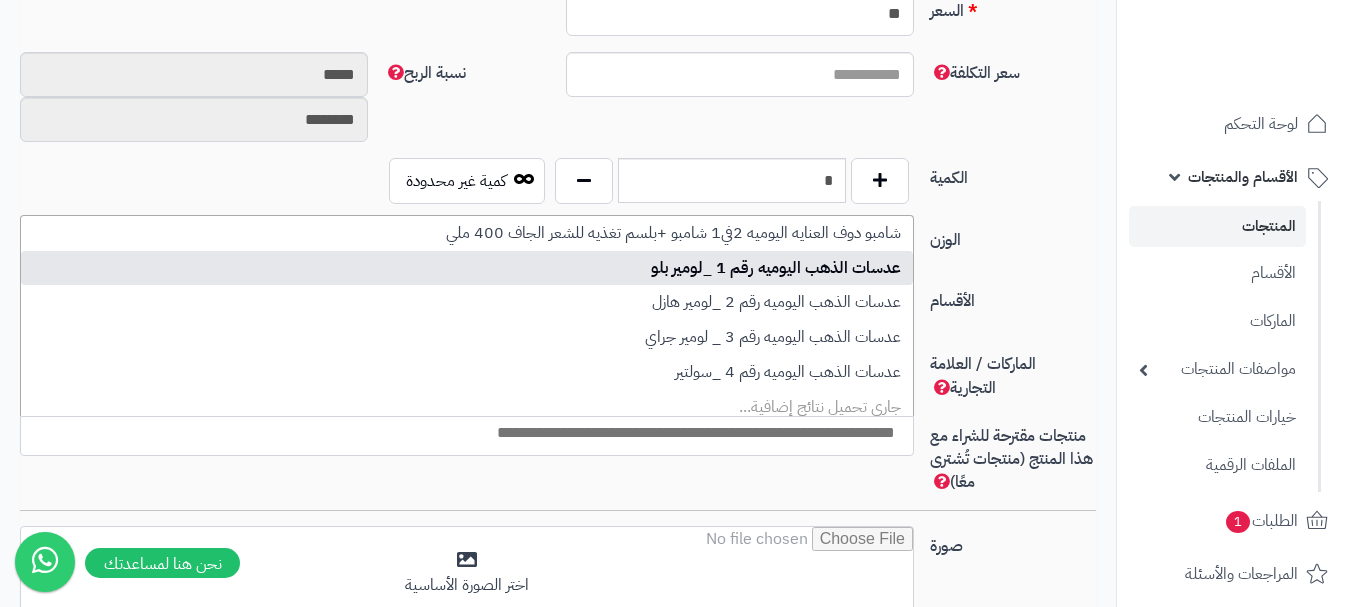 select on "****" 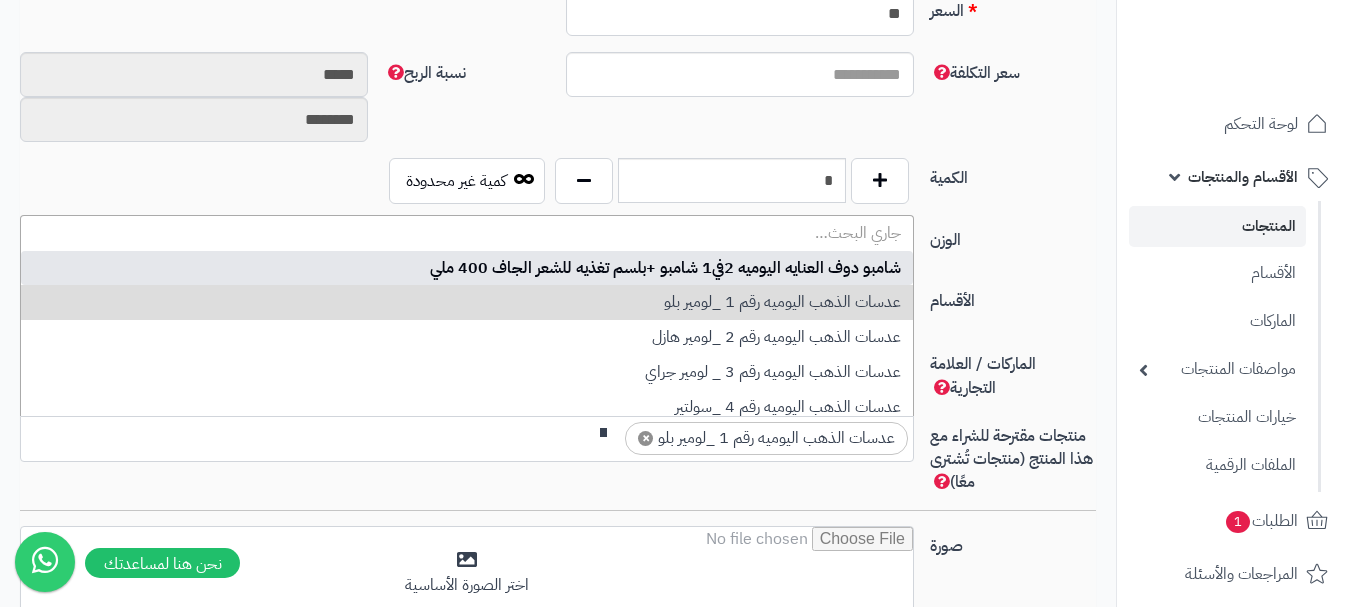 scroll, scrollTop: 0, scrollLeft: 0, axis: both 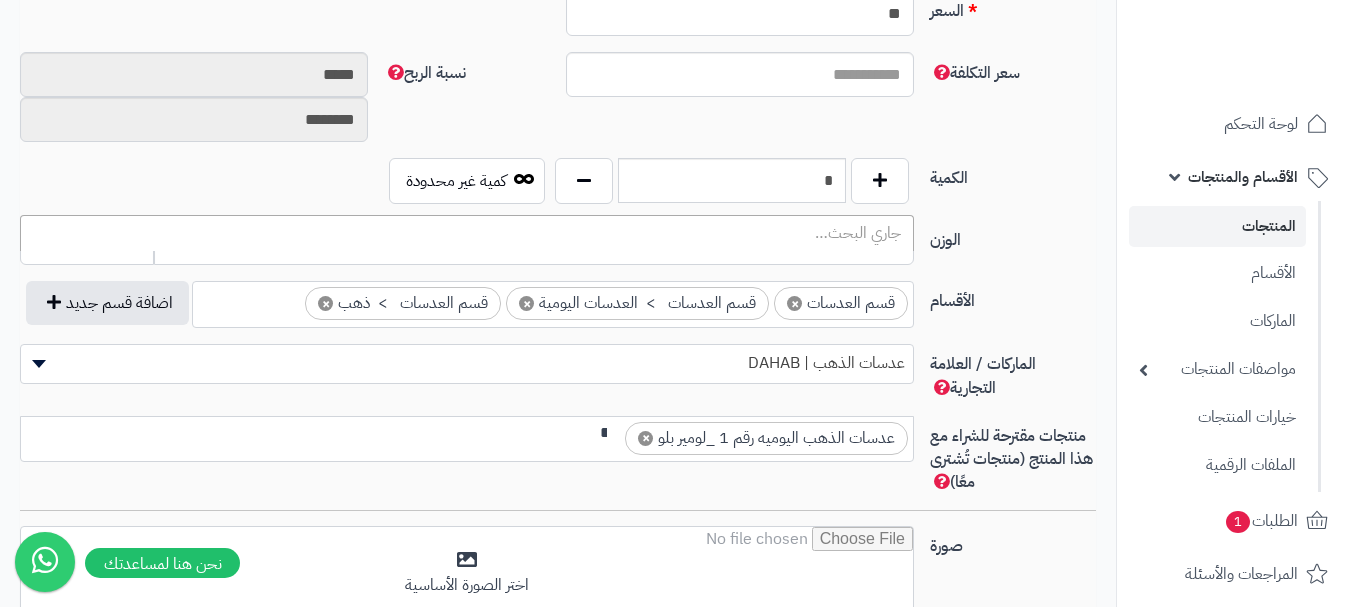 type on "*" 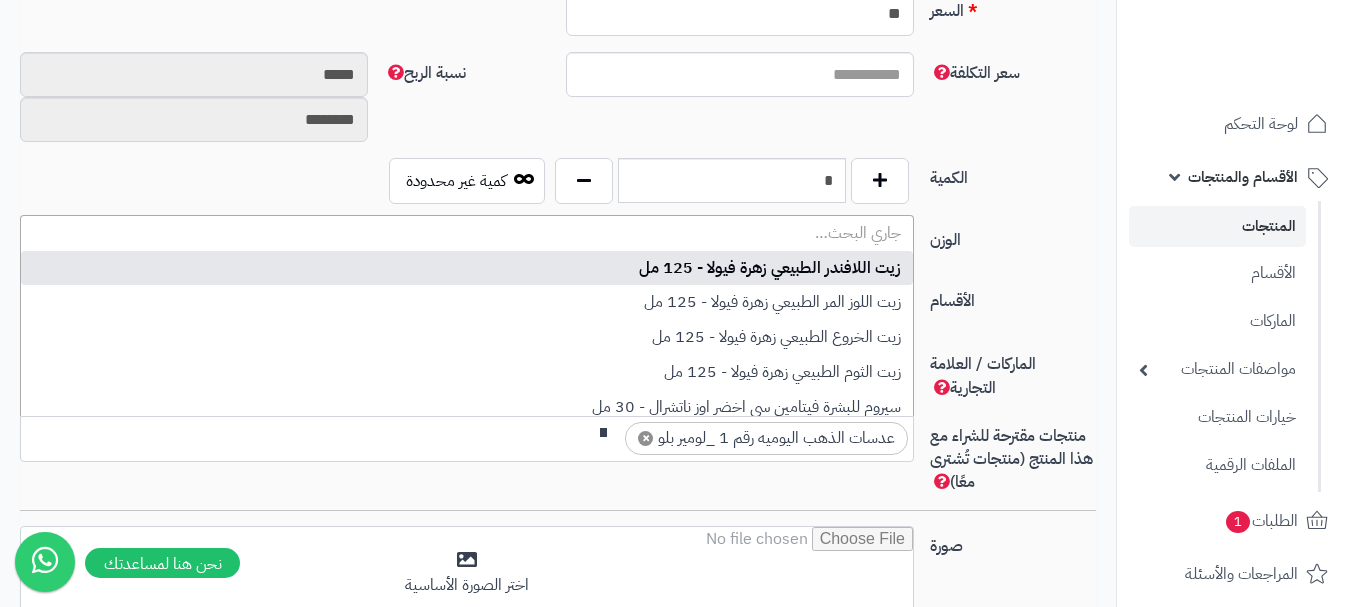 scroll, scrollTop: 0, scrollLeft: 0, axis: both 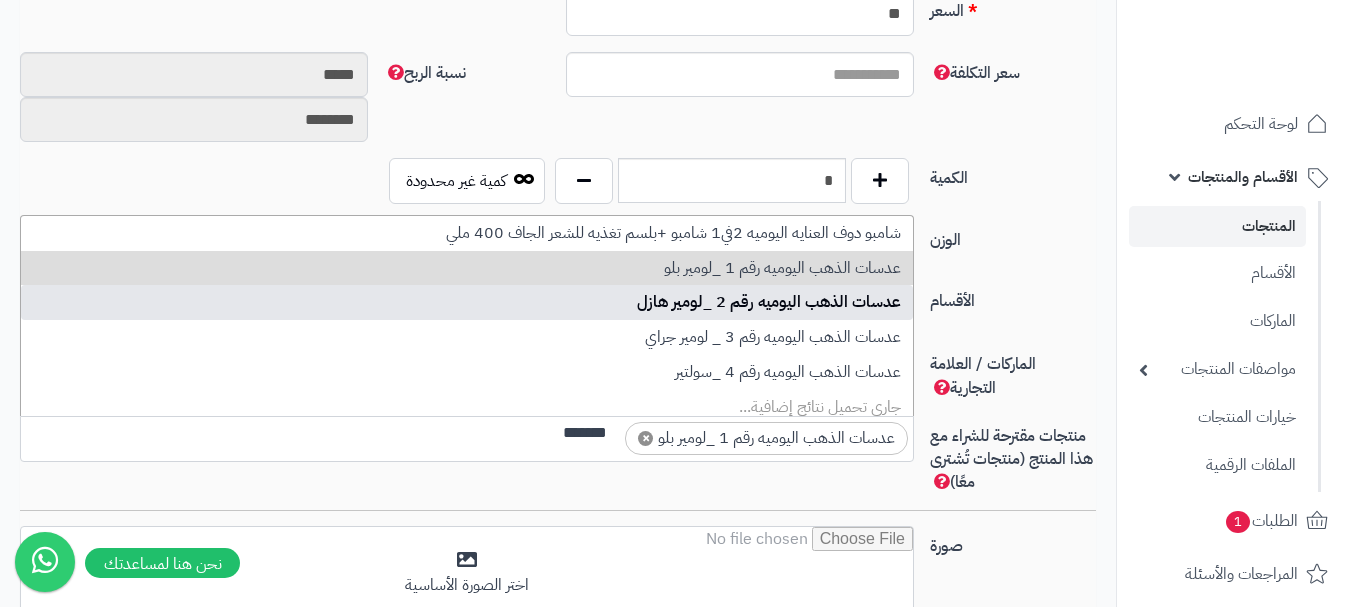 type on "*******" 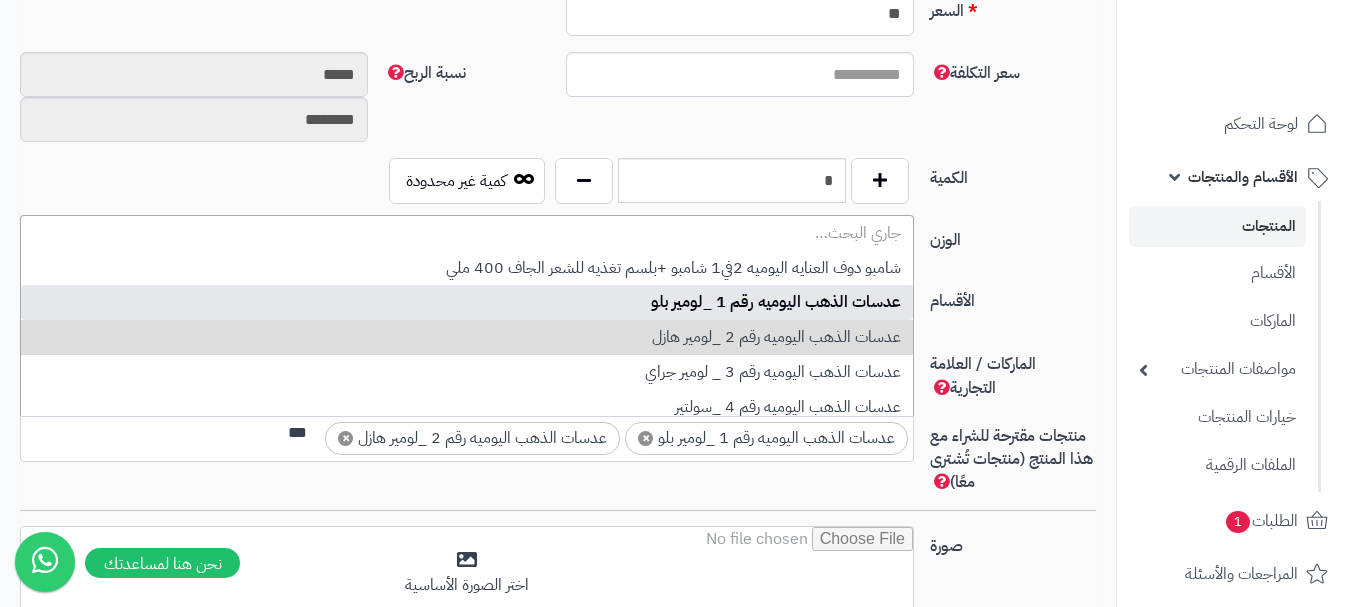 scroll, scrollTop: 0, scrollLeft: 0, axis: both 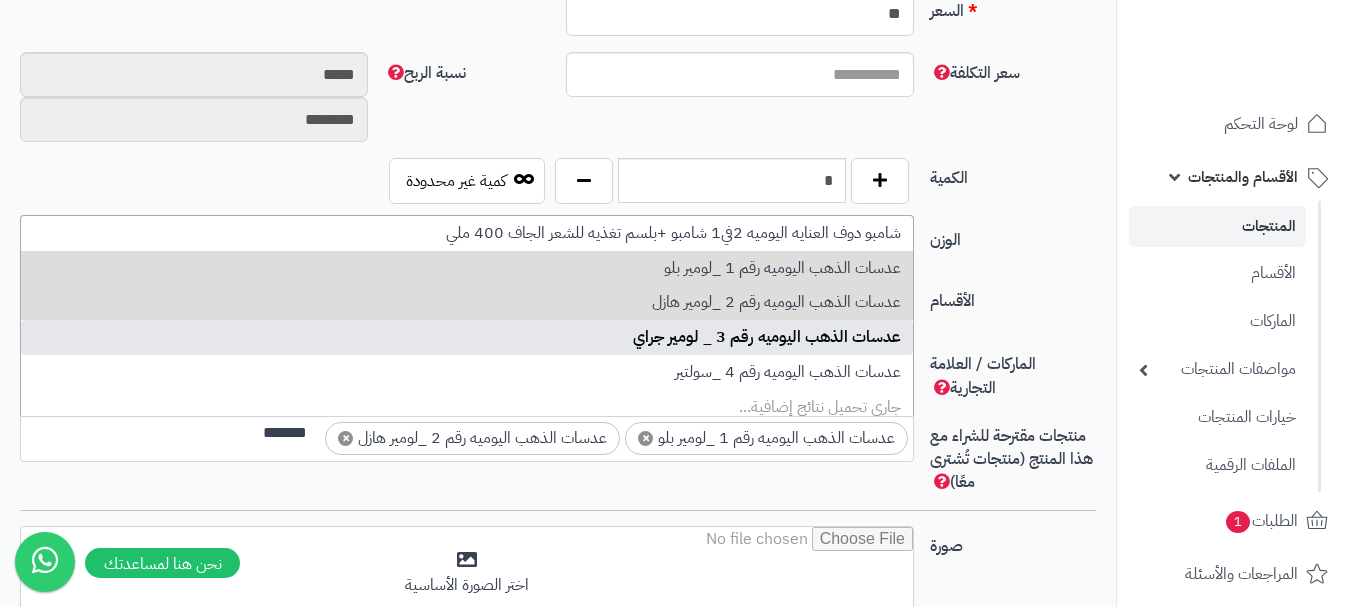 type on "*******" 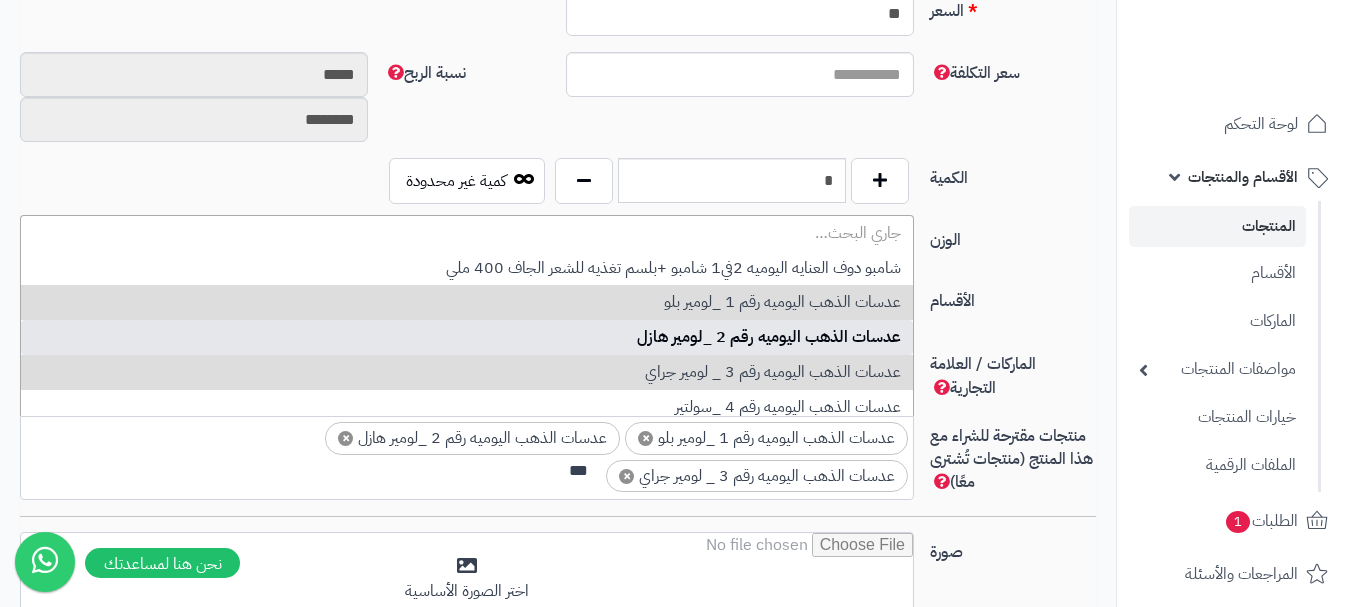scroll, scrollTop: 0, scrollLeft: 0, axis: both 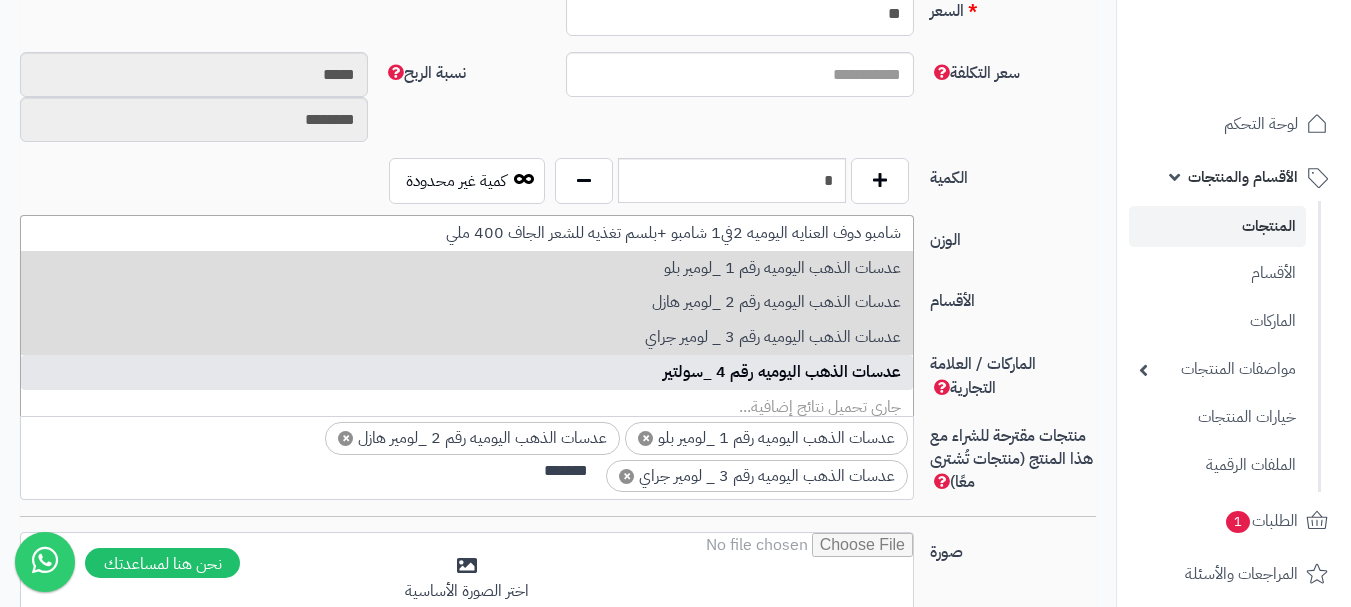 type on "*******" 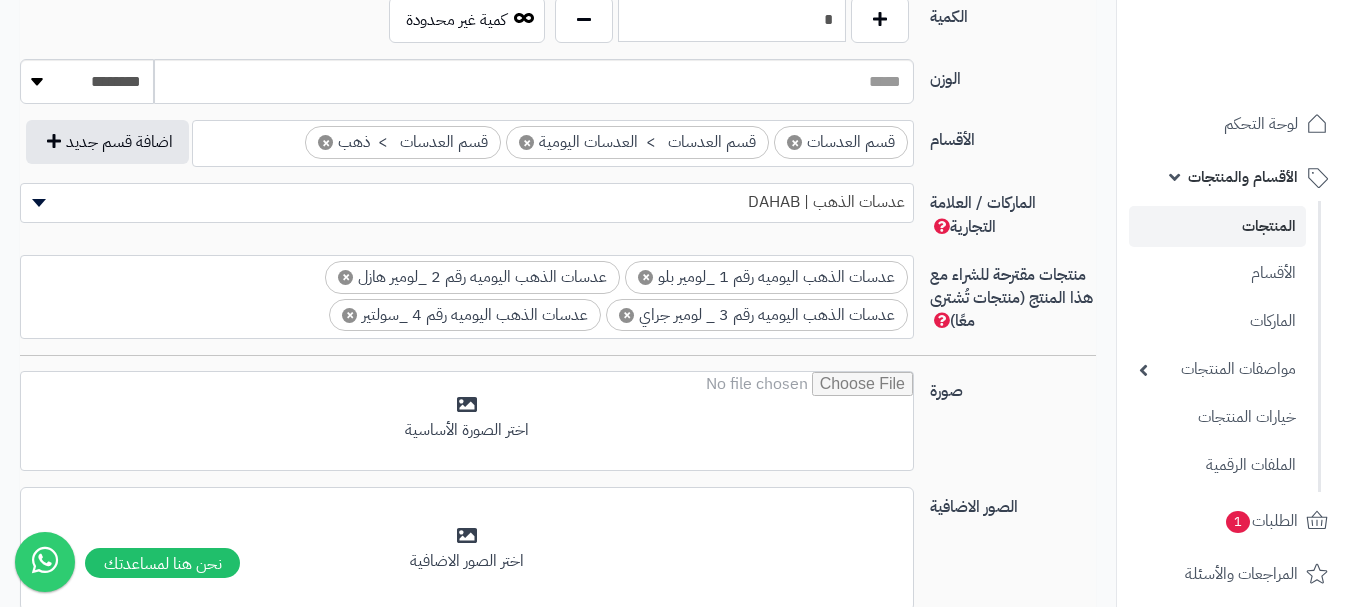 scroll, scrollTop: 1128, scrollLeft: 0, axis: vertical 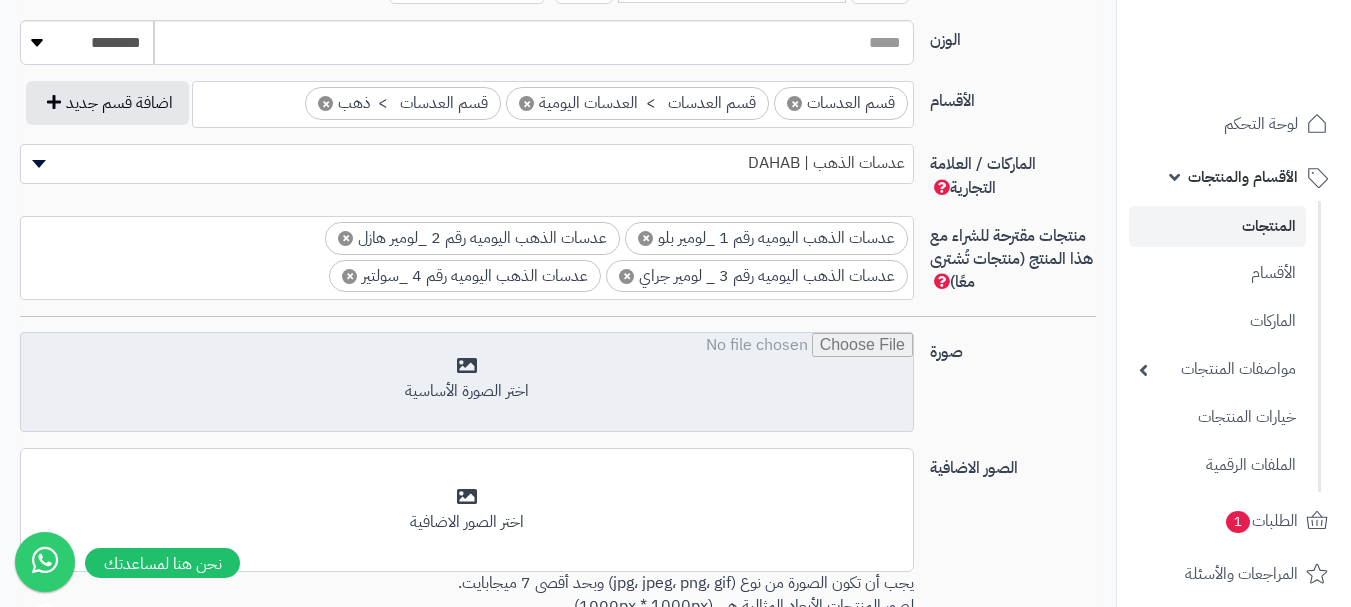 click at bounding box center [467, 383] 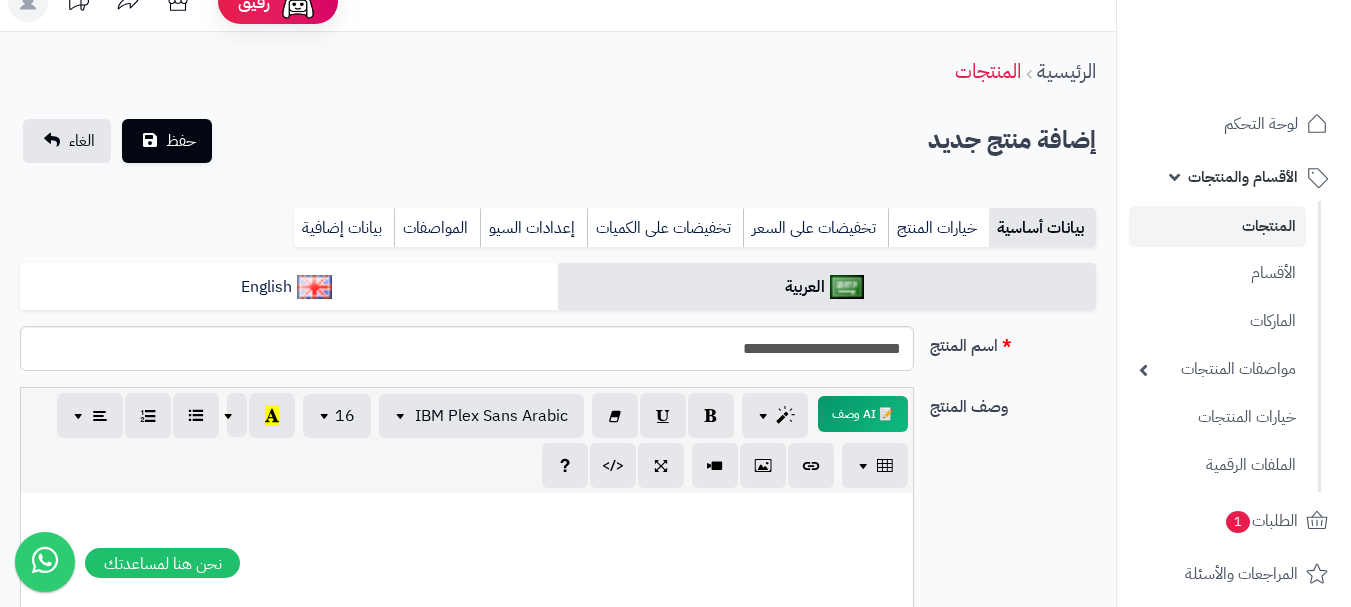 scroll, scrollTop: 0, scrollLeft: 0, axis: both 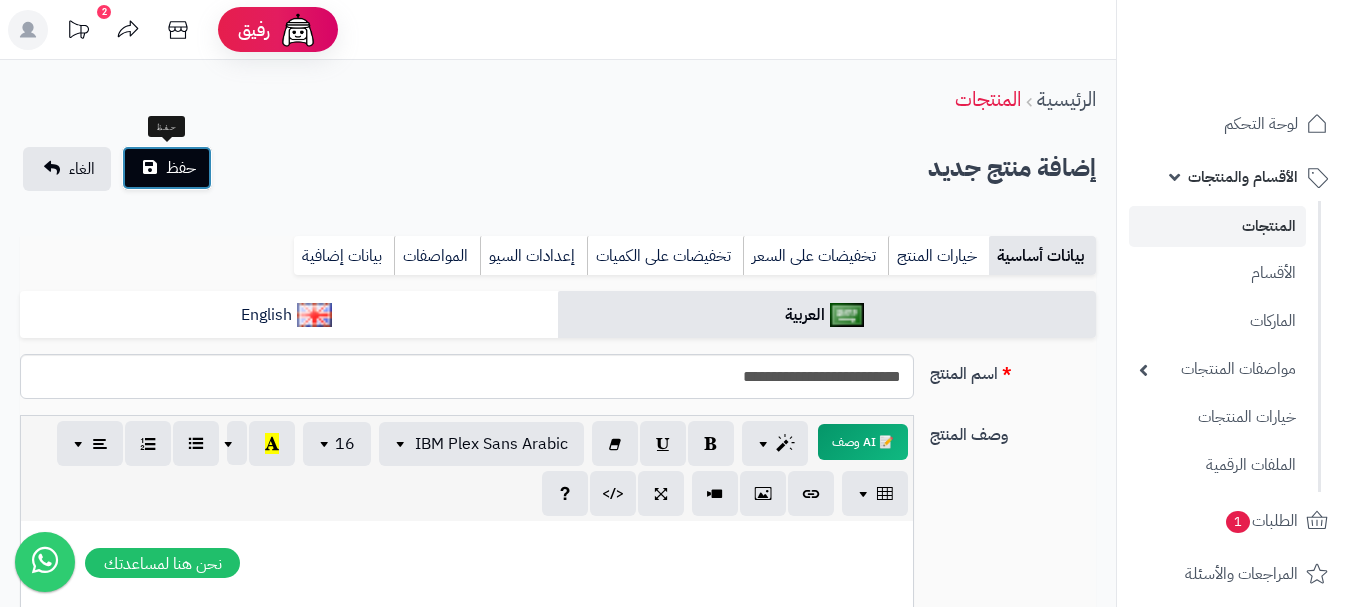 click on "حفظ" at bounding box center [167, 168] 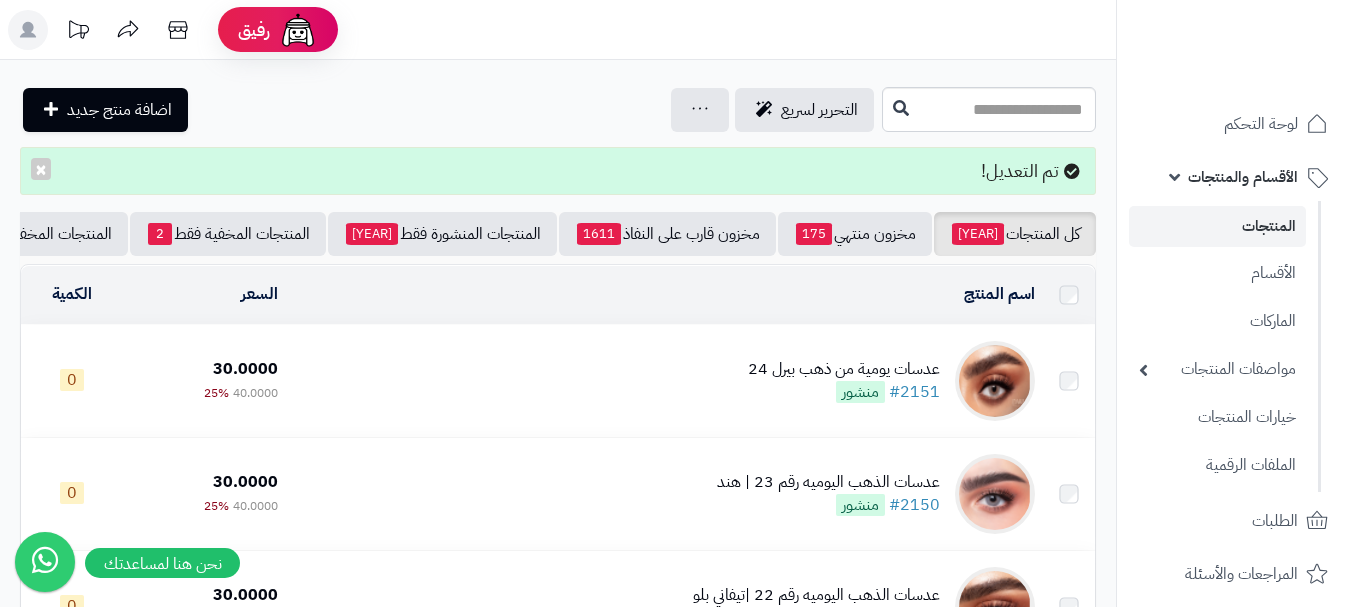 scroll, scrollTop: 0, scrollLeft: 0, axis: both 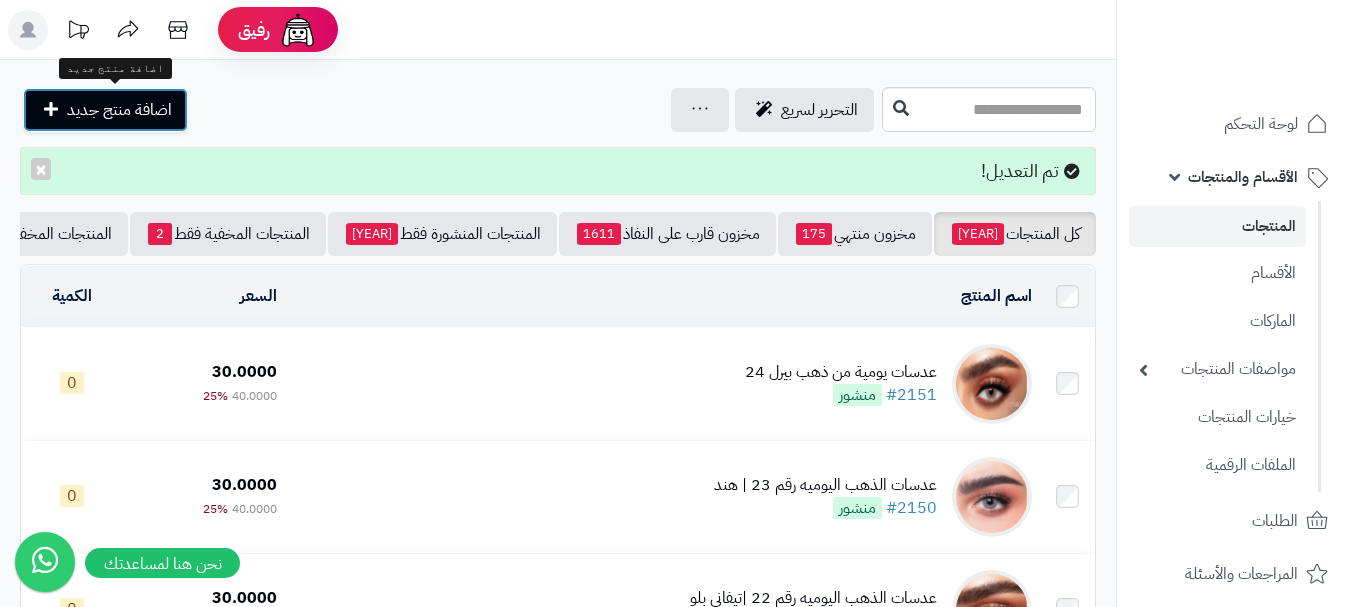 click on "اضافة منتج جديد" at bounding box center [119, 110] 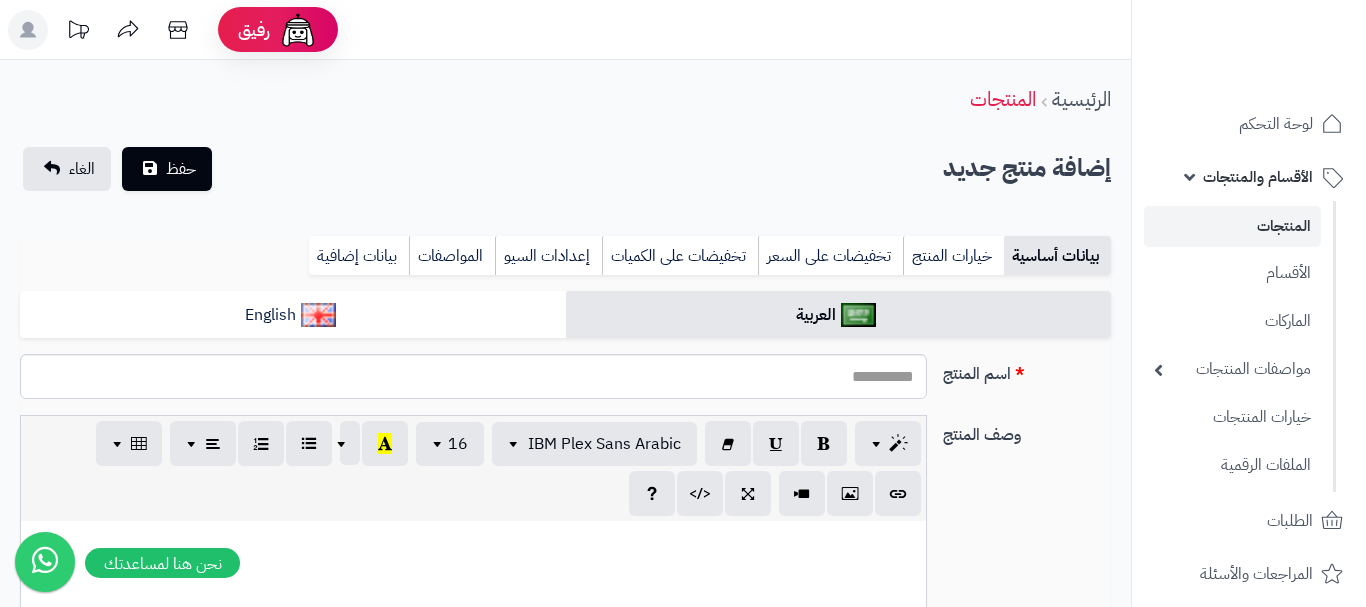 select 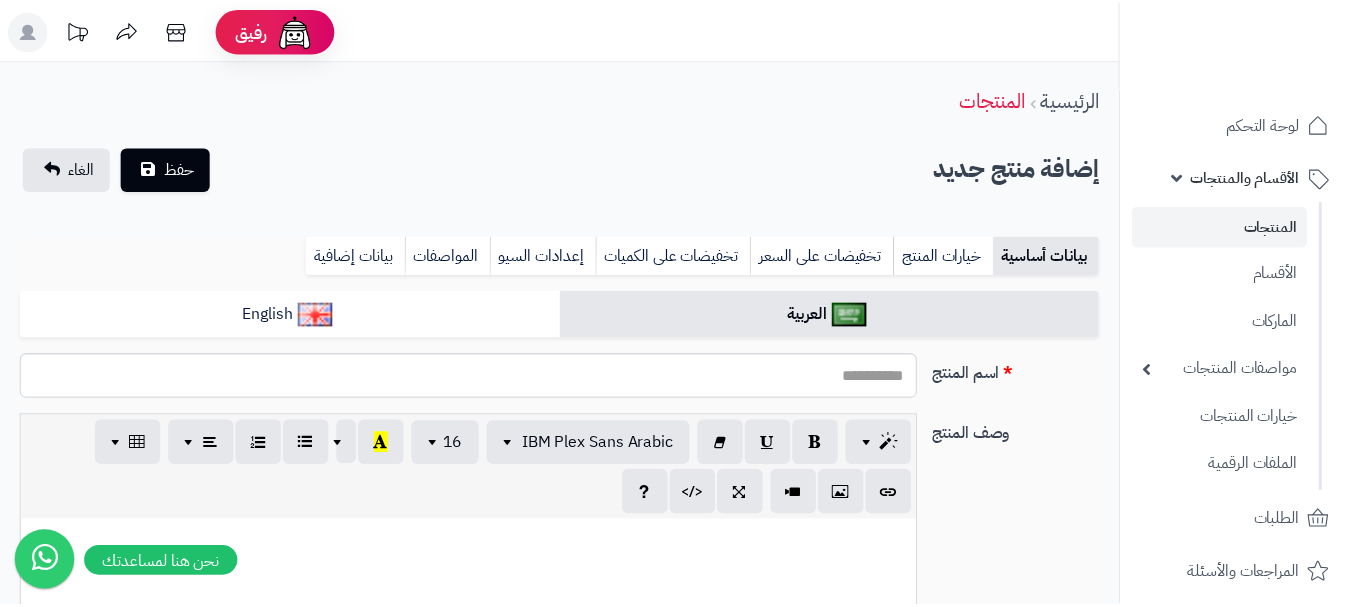 scroll, scrollTop: 0, scrollLeft: 0, axis: both 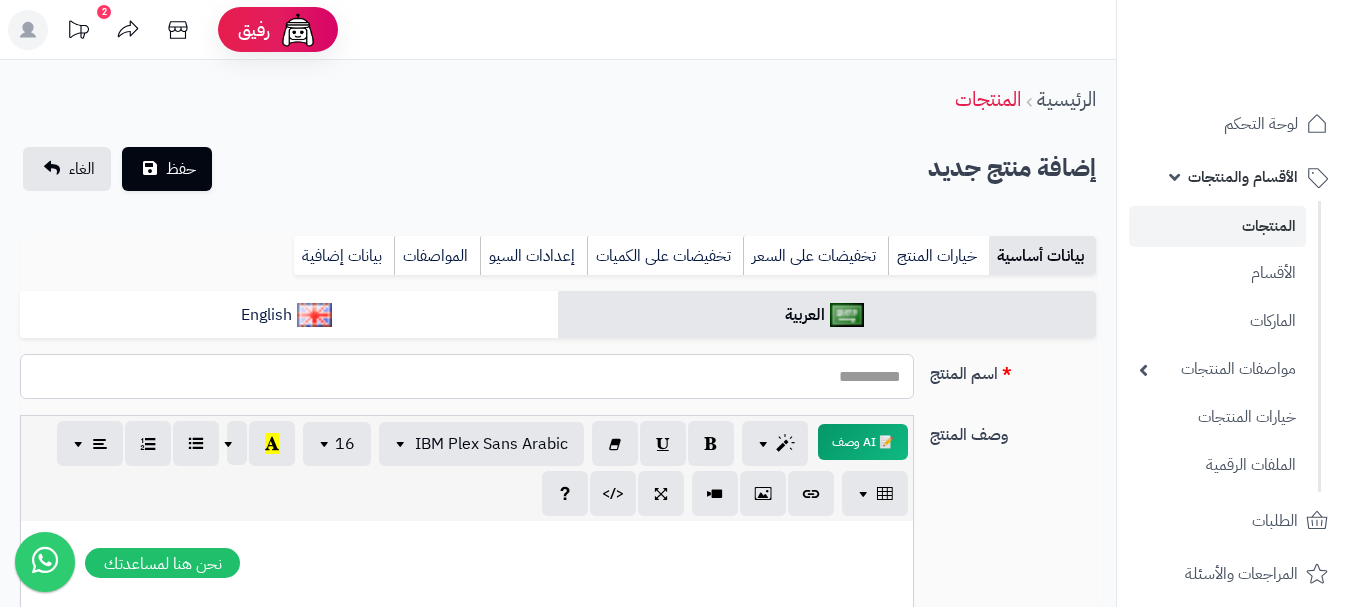 click on "اسم المنتج" at bounding box center [467, 376] 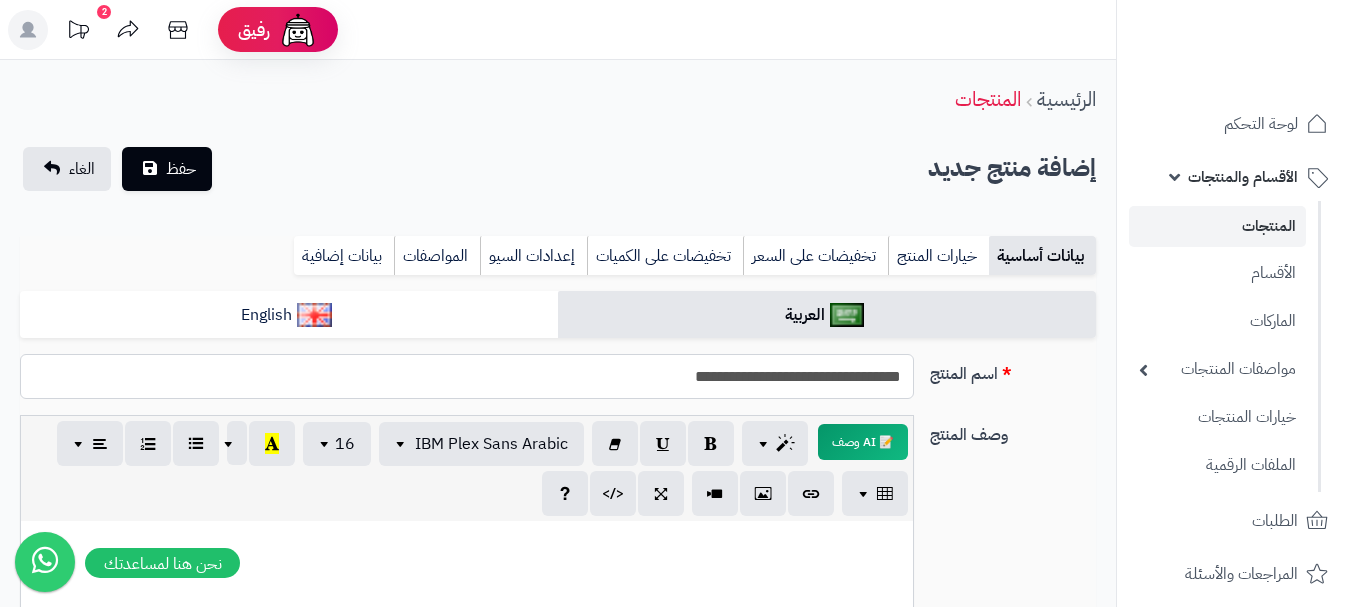 drag, startPoint x: 649, startPoint y: 395, endPoint x: 917, endPoint y: 374, distance: 268.8215 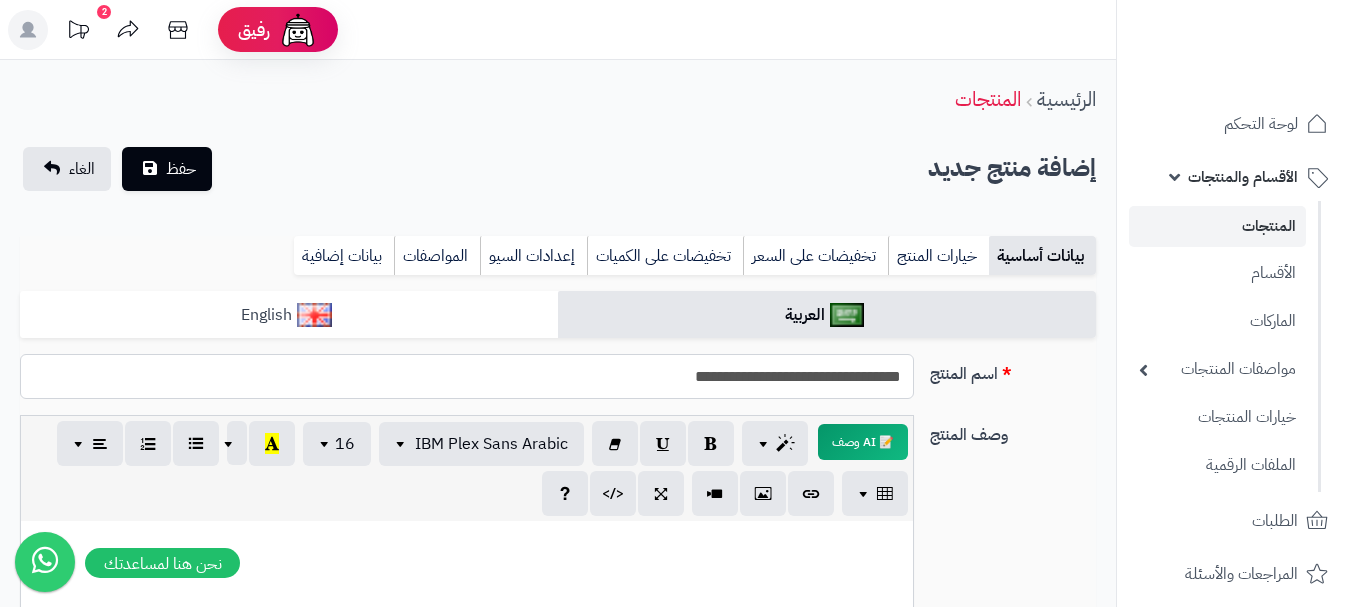 type on "**********" 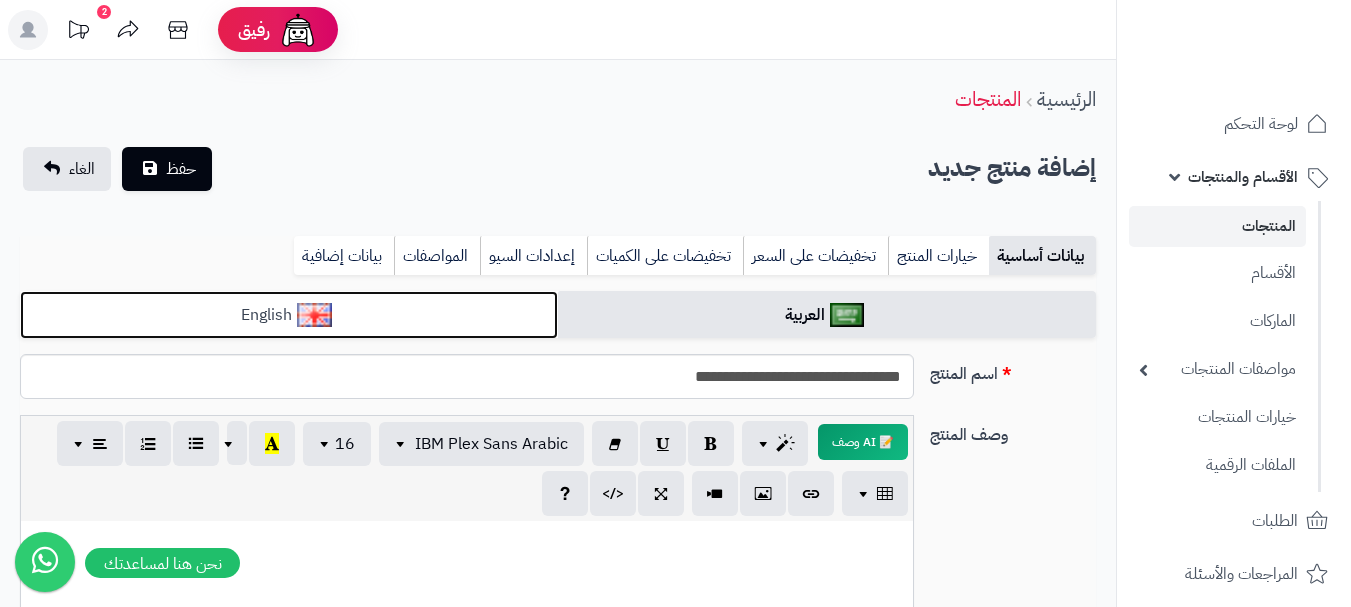 click on "English" at bounding box center (289, 315) 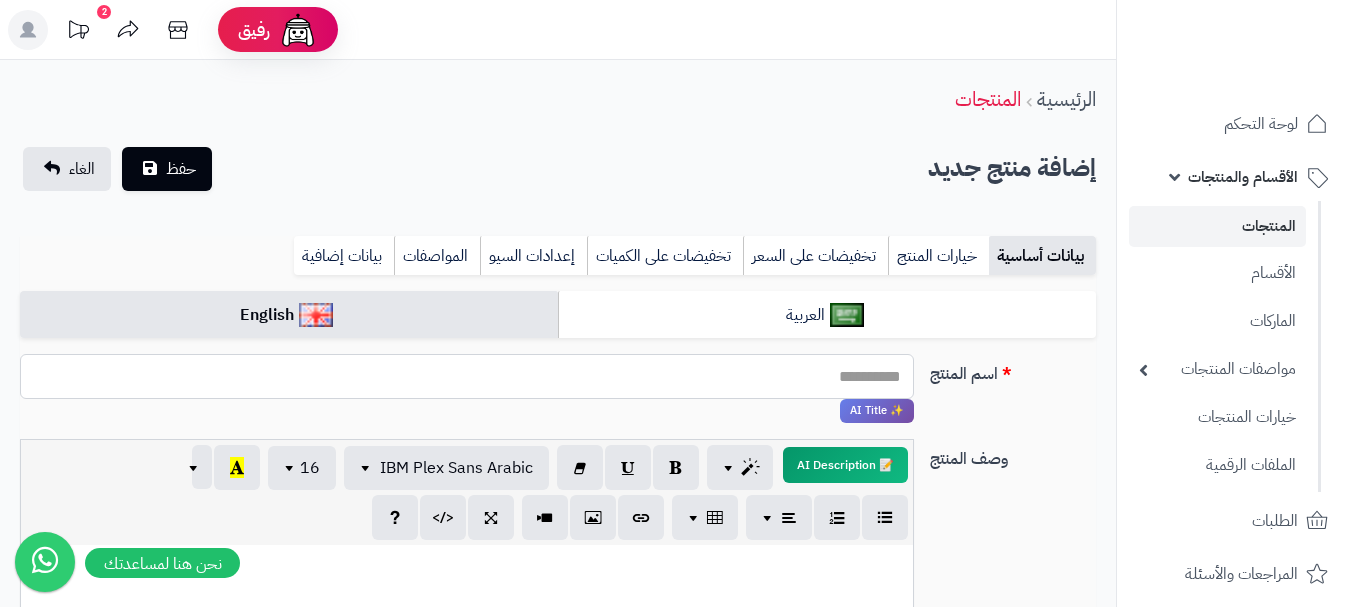 paste on "**********" 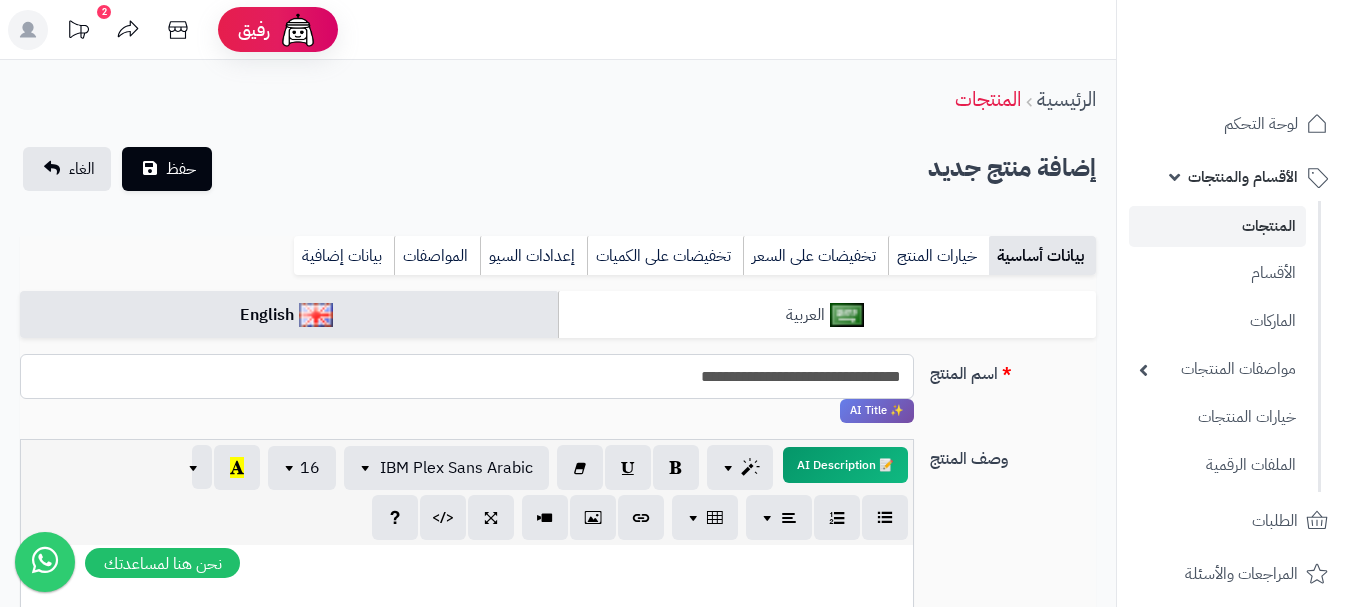 type on "**********" 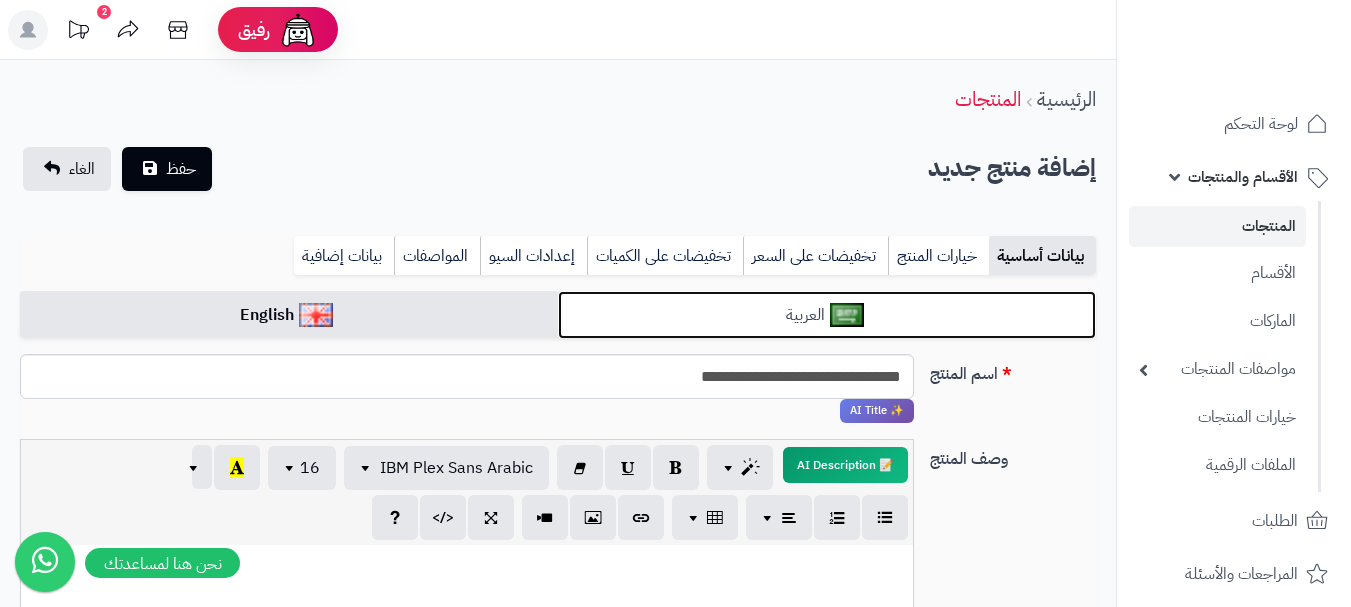 click on "العربية" at bounding box center (827, 315) 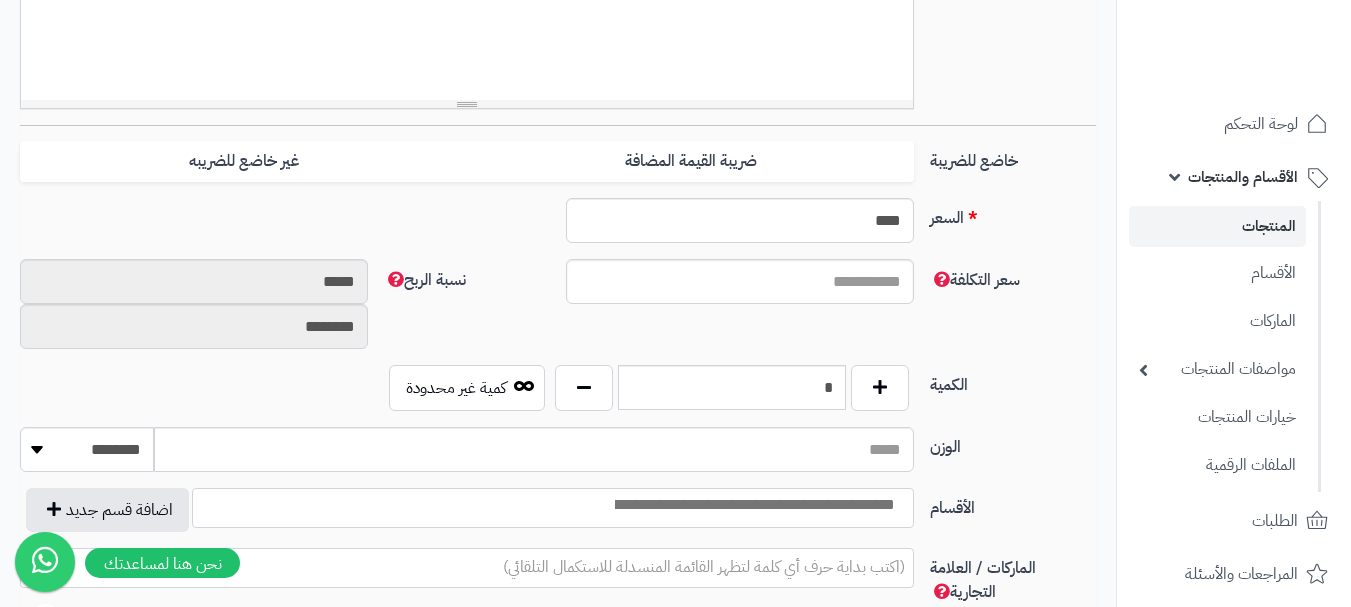 scroll, scrollTop: 700, scrollLeft: 0, axis: vertical 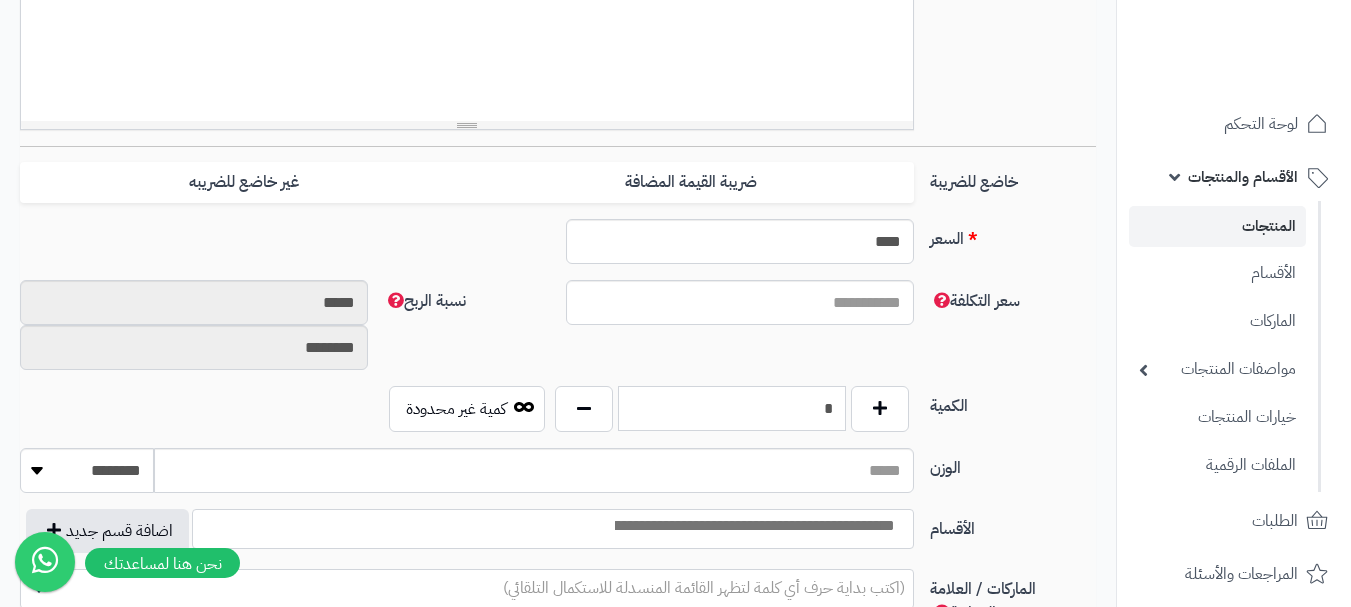 click on "*" at bounding box center [732, 408] 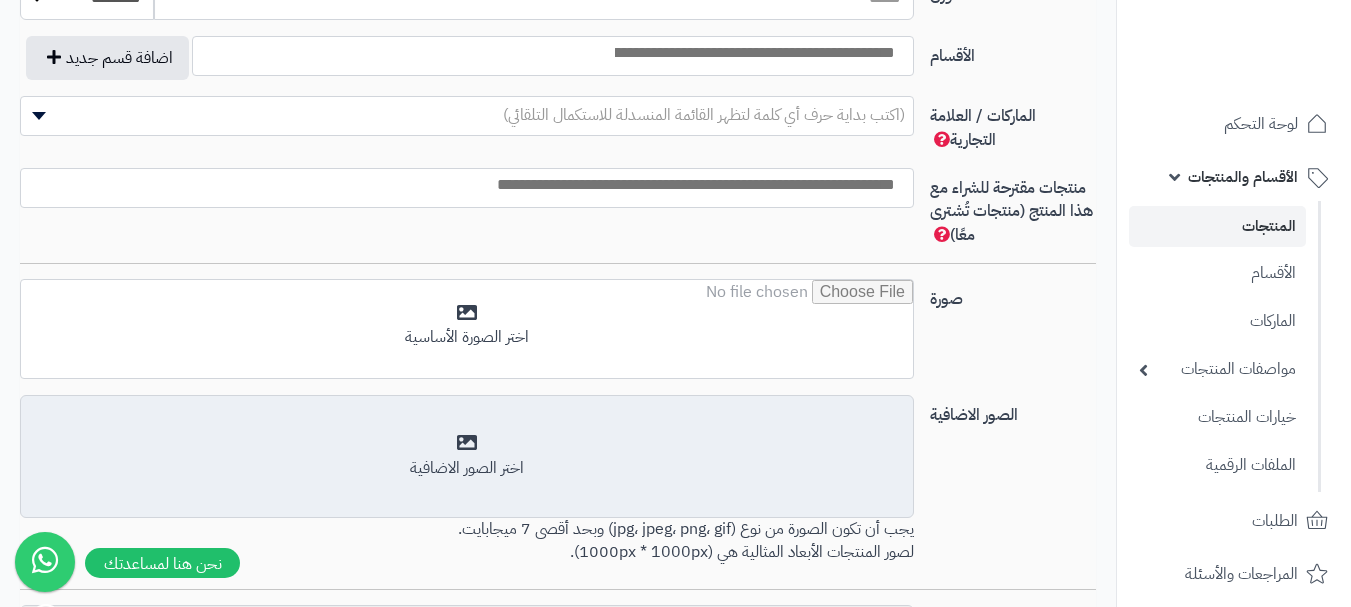 scroll, scrollTop: 1300, scrollLeft: 0, axis: vertical 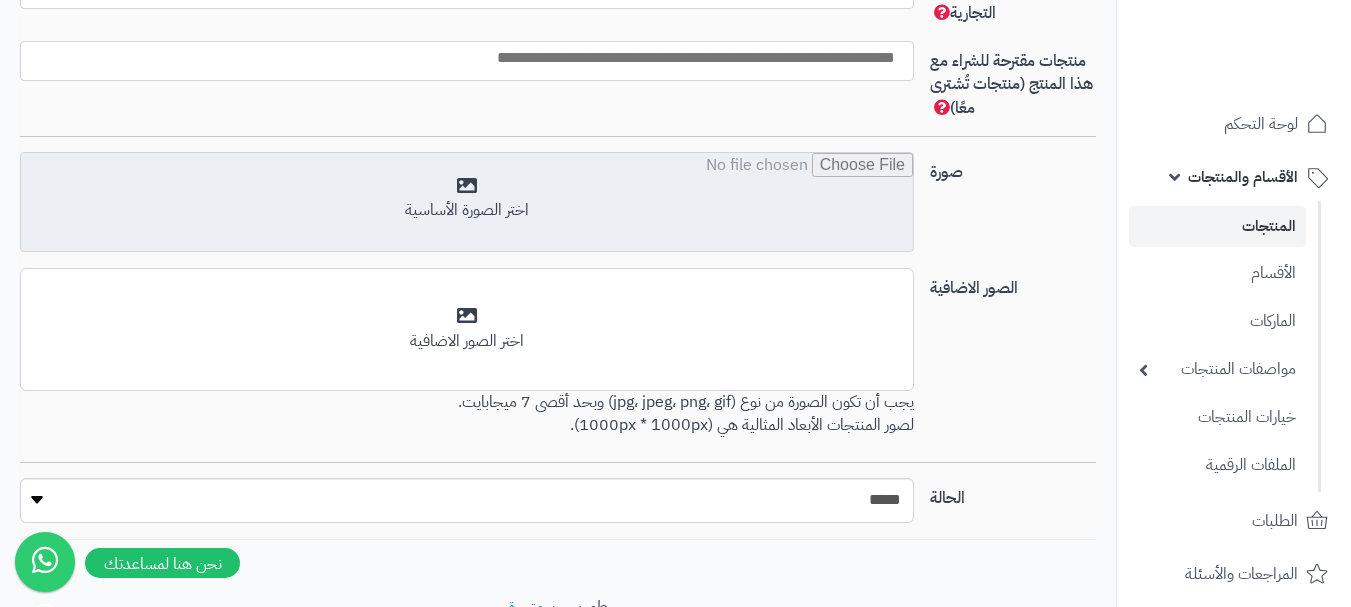 type on "*" 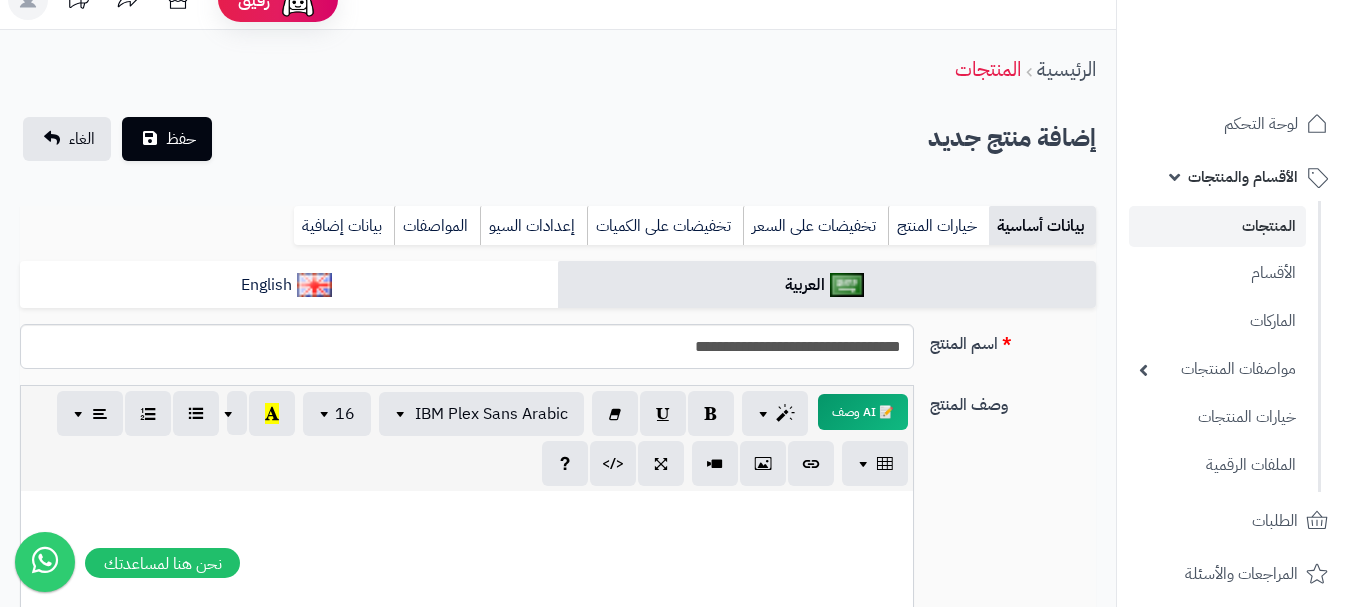 scroll, scrollTop: 0, scrollLeft: 0, axis: both 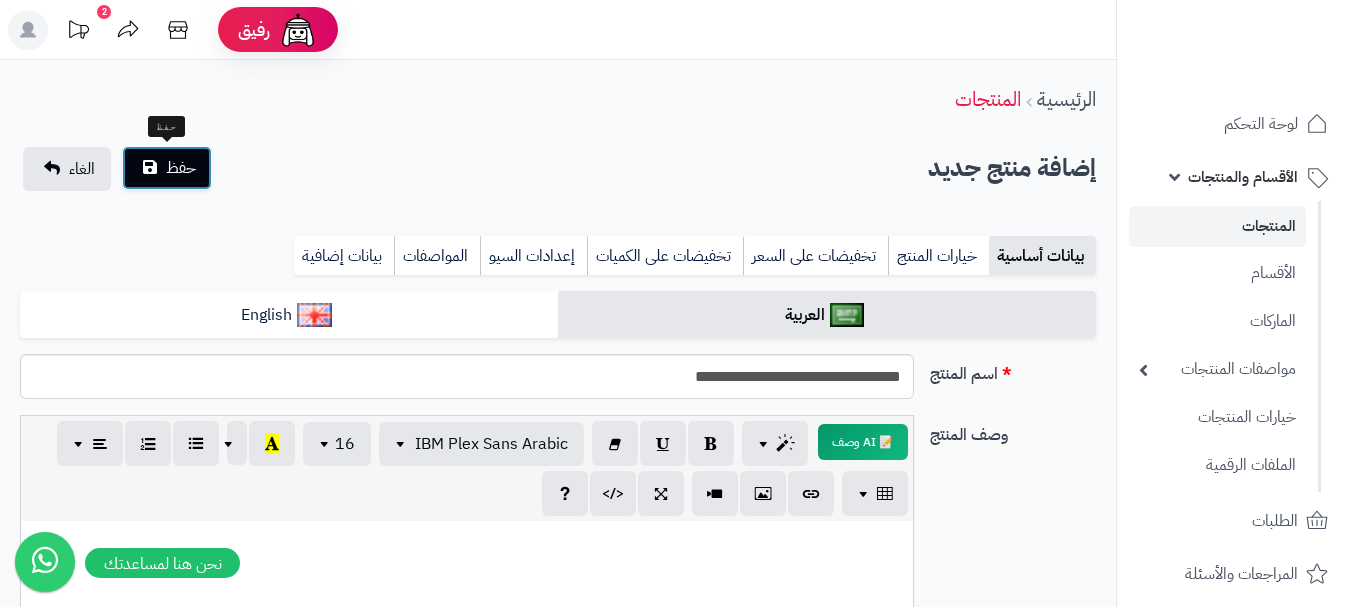 click on "حفظ" at bounding box center [181, 168] 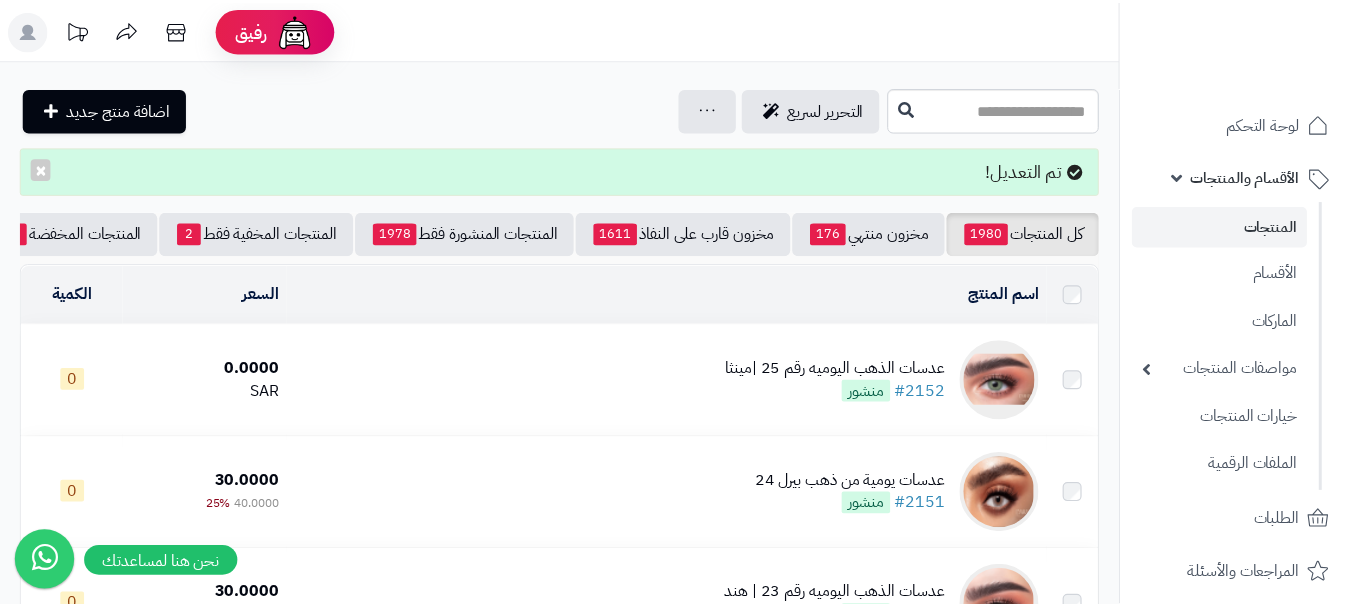 scroll, scrollTop: 0, scrollLeft: 0, axis: both 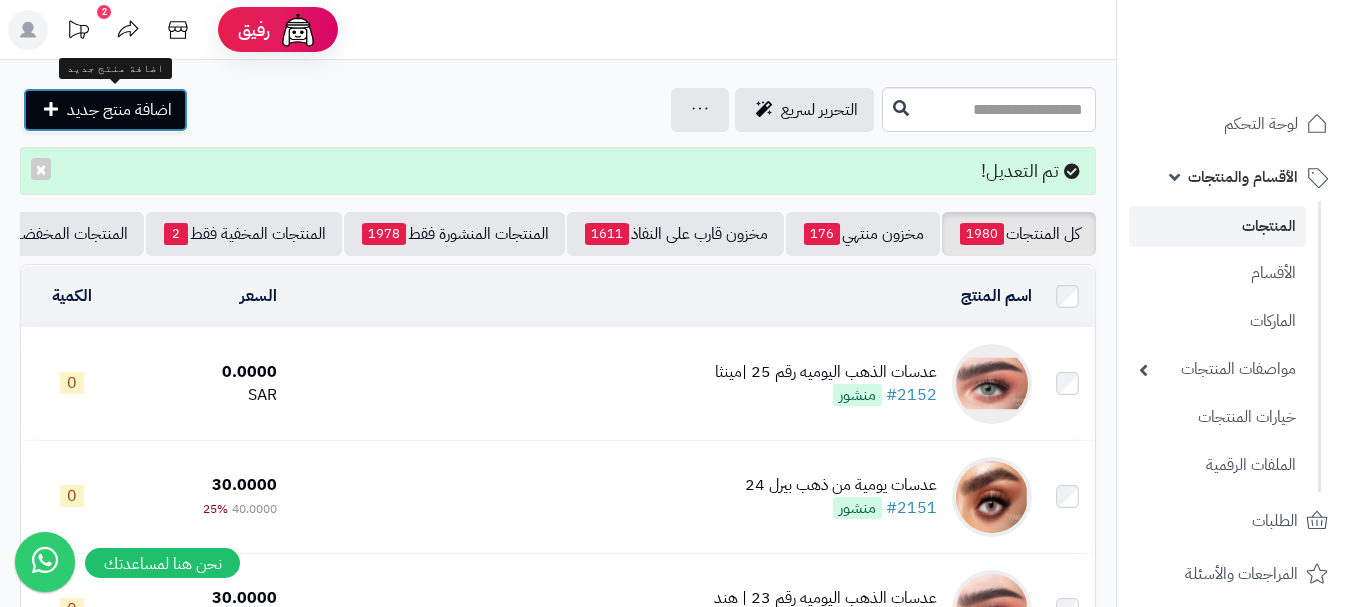 click on "اضافة منتج جديد" at bounding box center (119, 110) 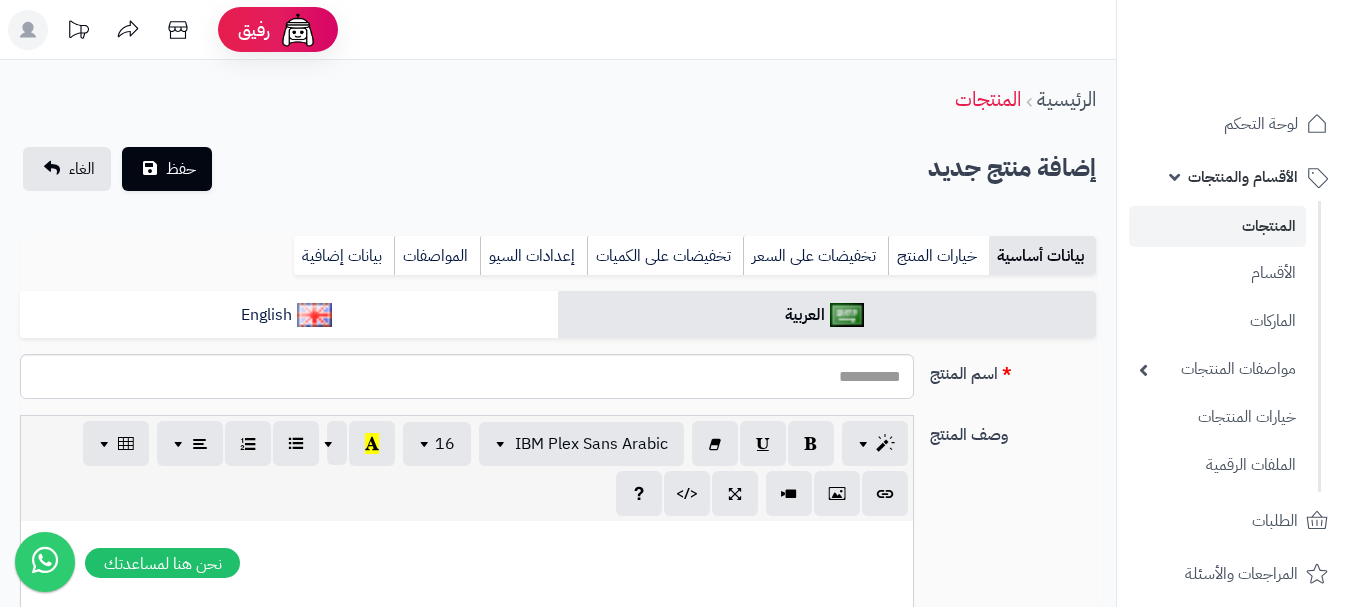 select 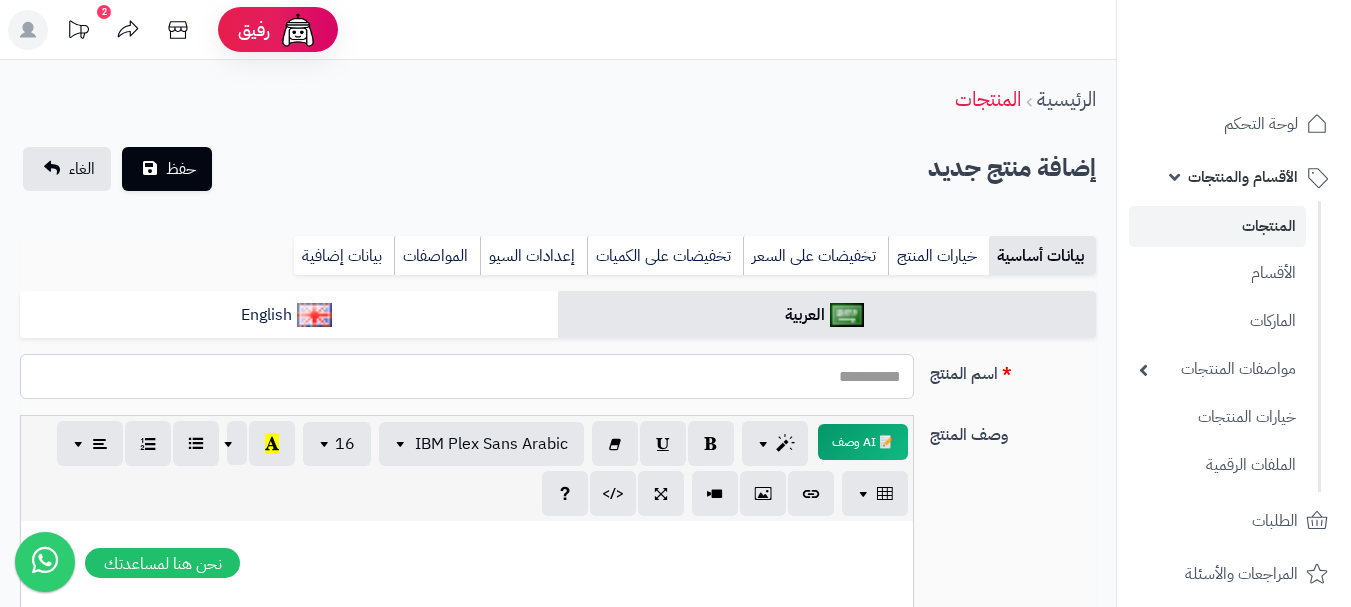 click on "اسم المنتج" at bounding box center (467, 376) 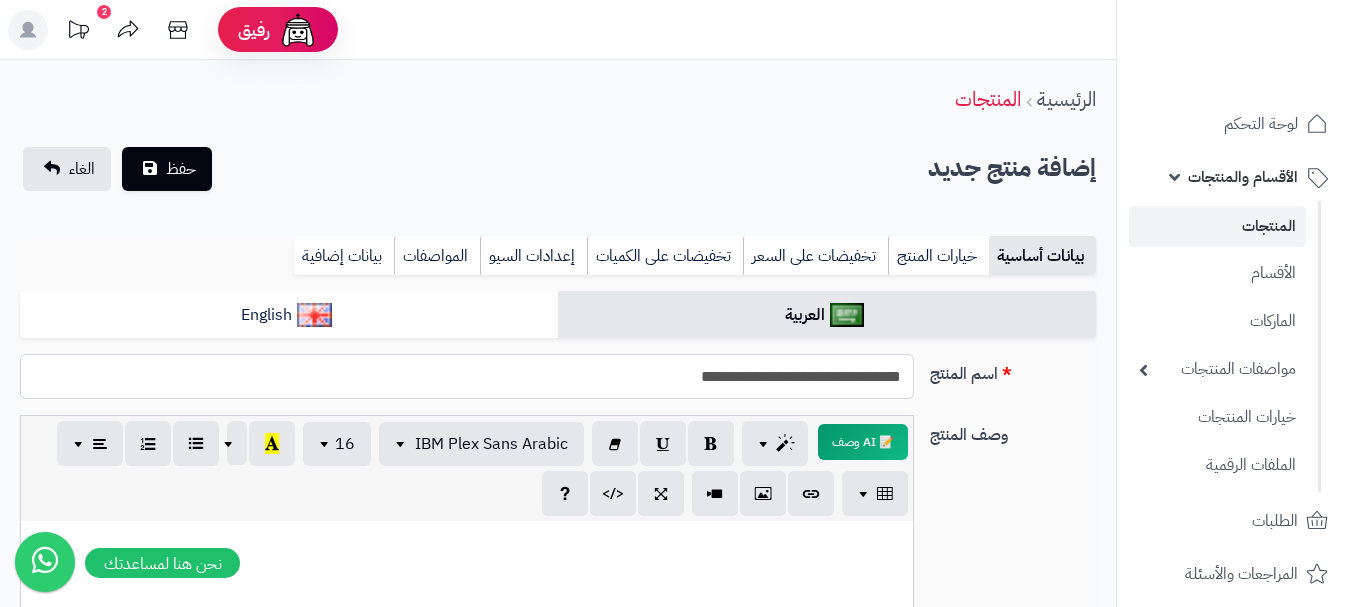 drag, startPoint x: 673, startPoint y: 375, endPoint x: 916, endPoint y: 385, distance: 243.20567 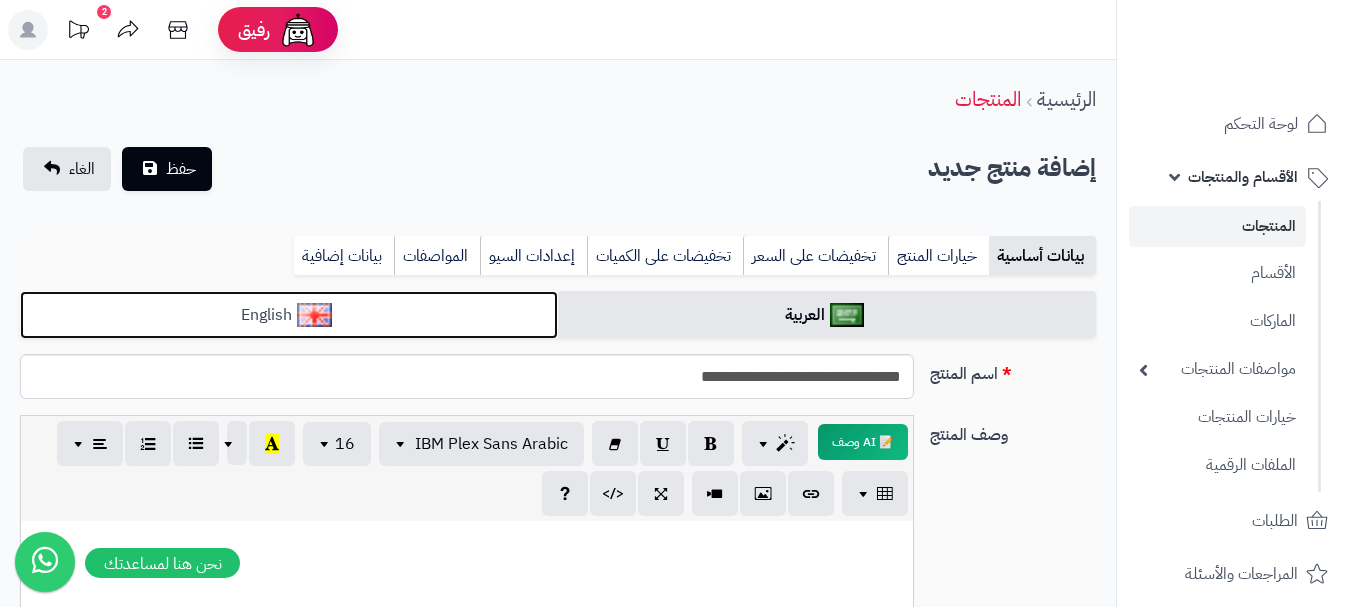 click on "English" at bounding box center [289, 315] 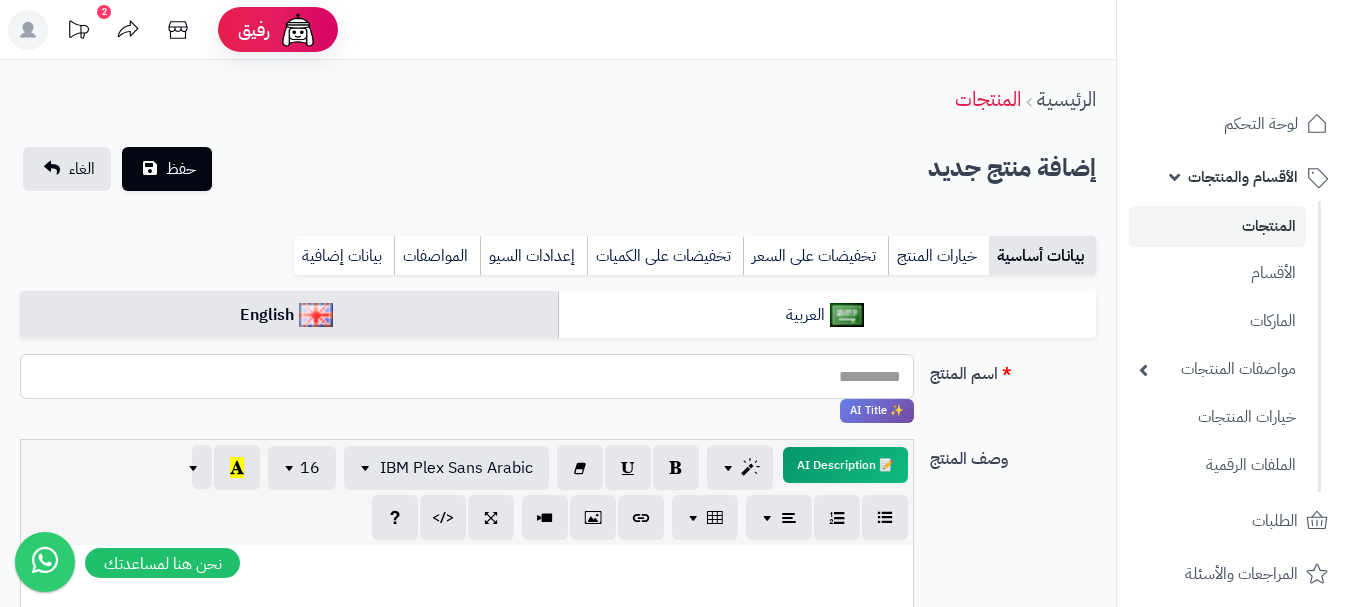paste on "**********" 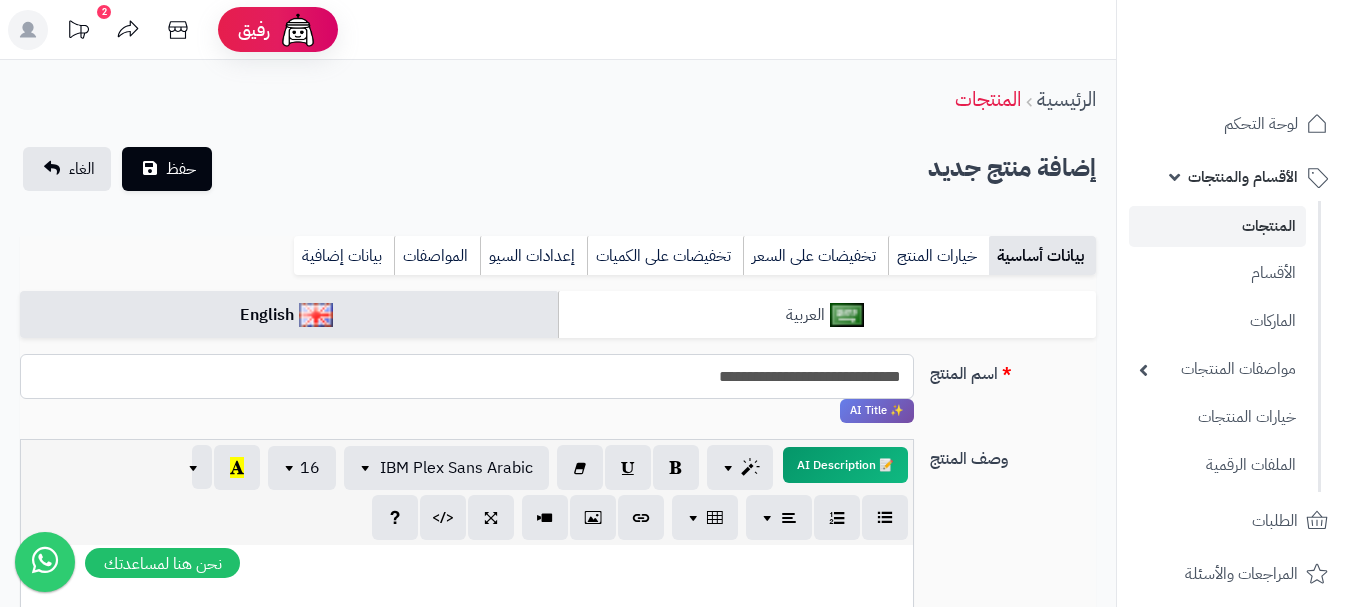 type on "**********" 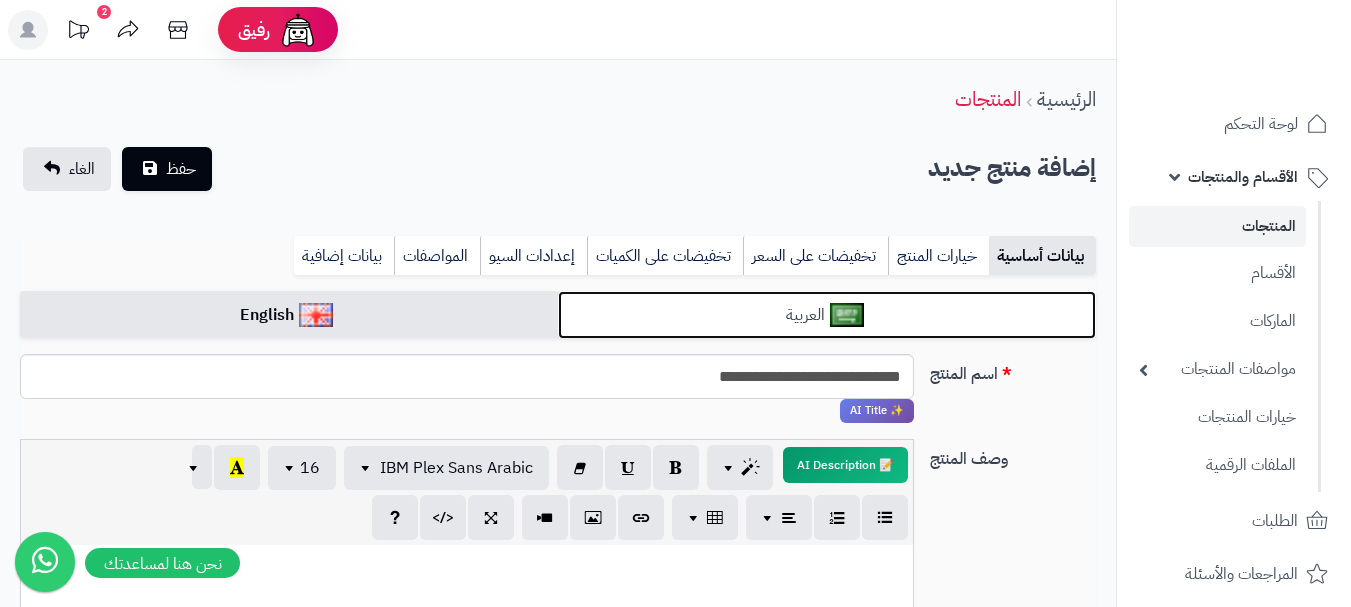 click on "العربية" at bounding box center [827, 315] 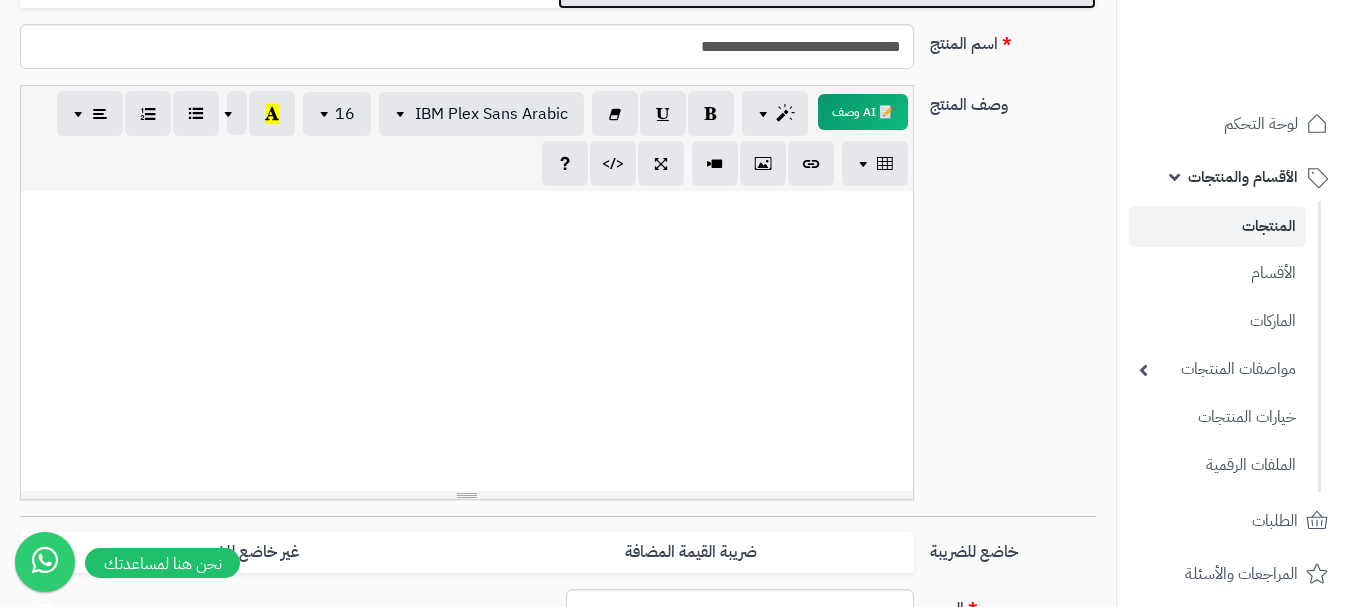scroll, scrollTop: 500, scrollLeft: 0, axis: vertical 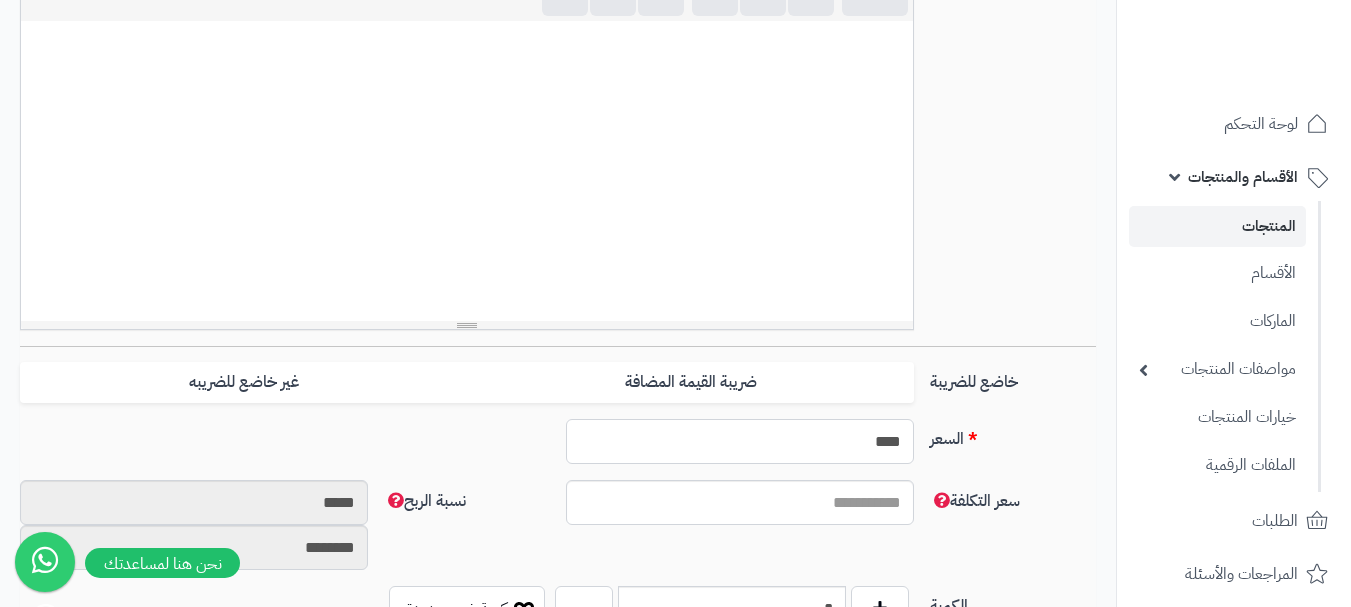 click on "****" at bounding box center (740, 441) 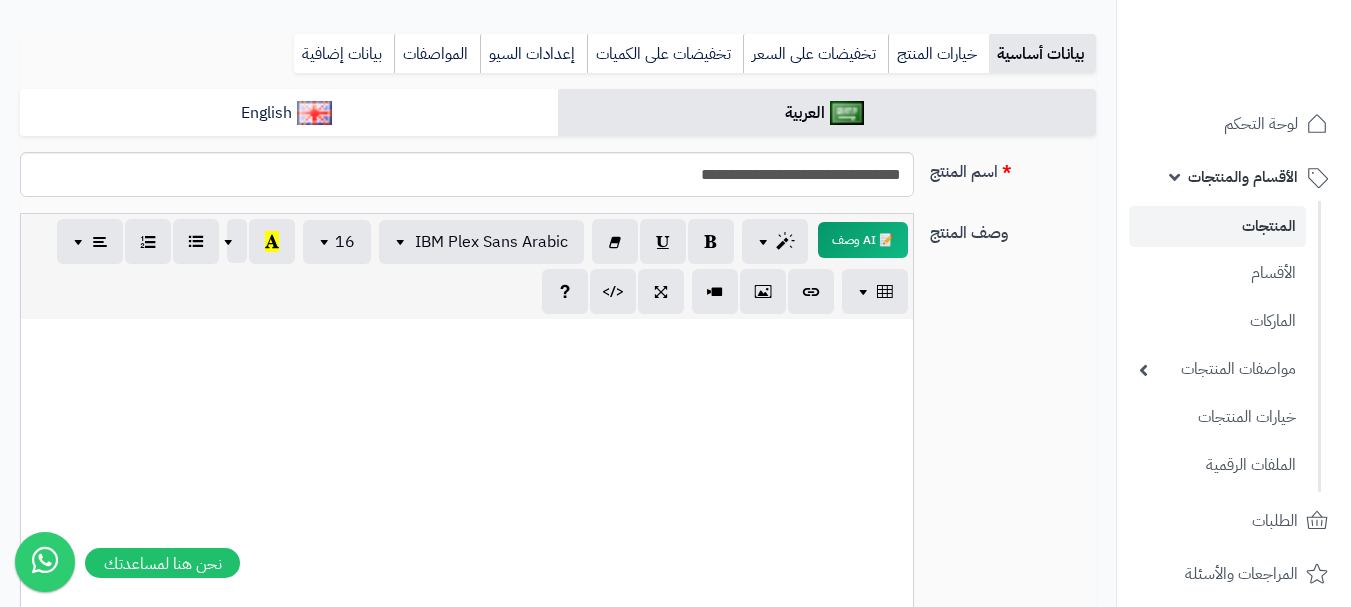 scroll, scrollTop: 200, scrollLeft: 0, axis: vertical 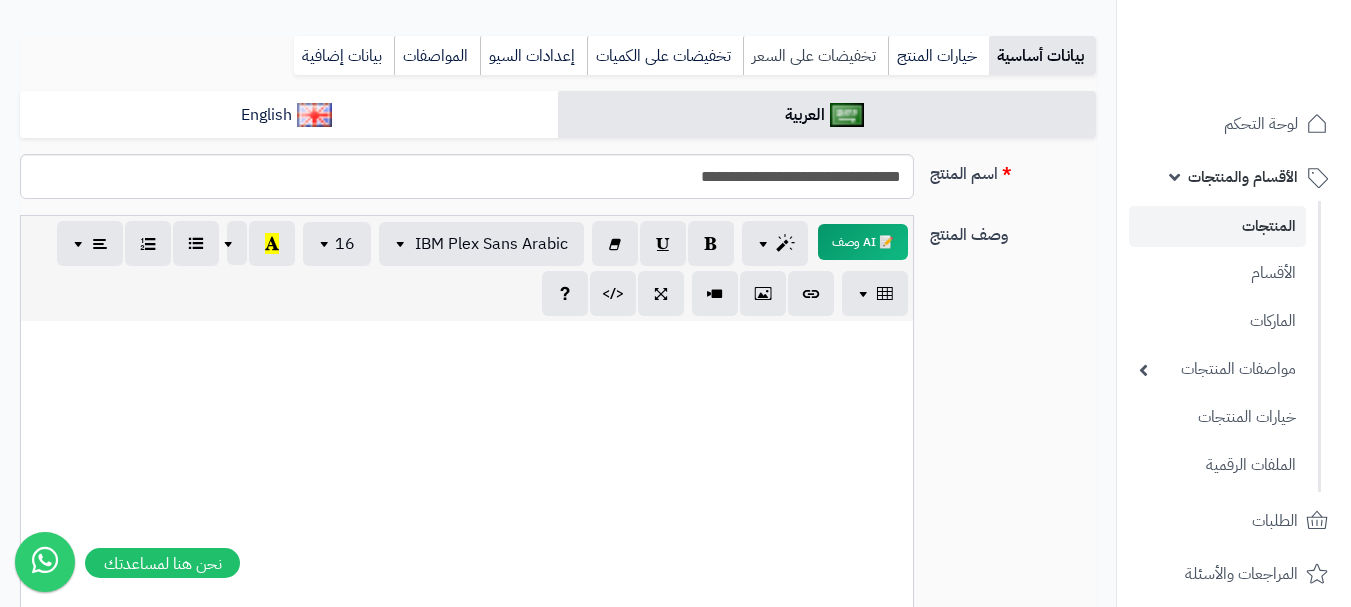 type on "**" 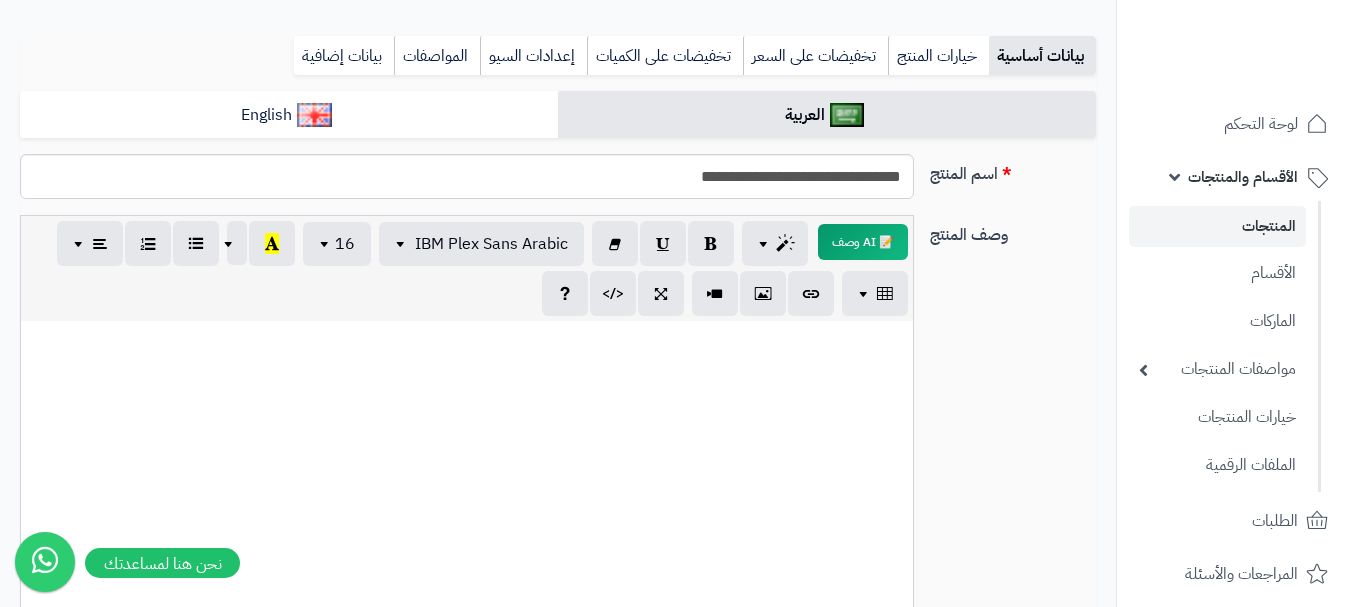 scroll, scrollTop: 28, scrollLeft: 0, axis: vertical 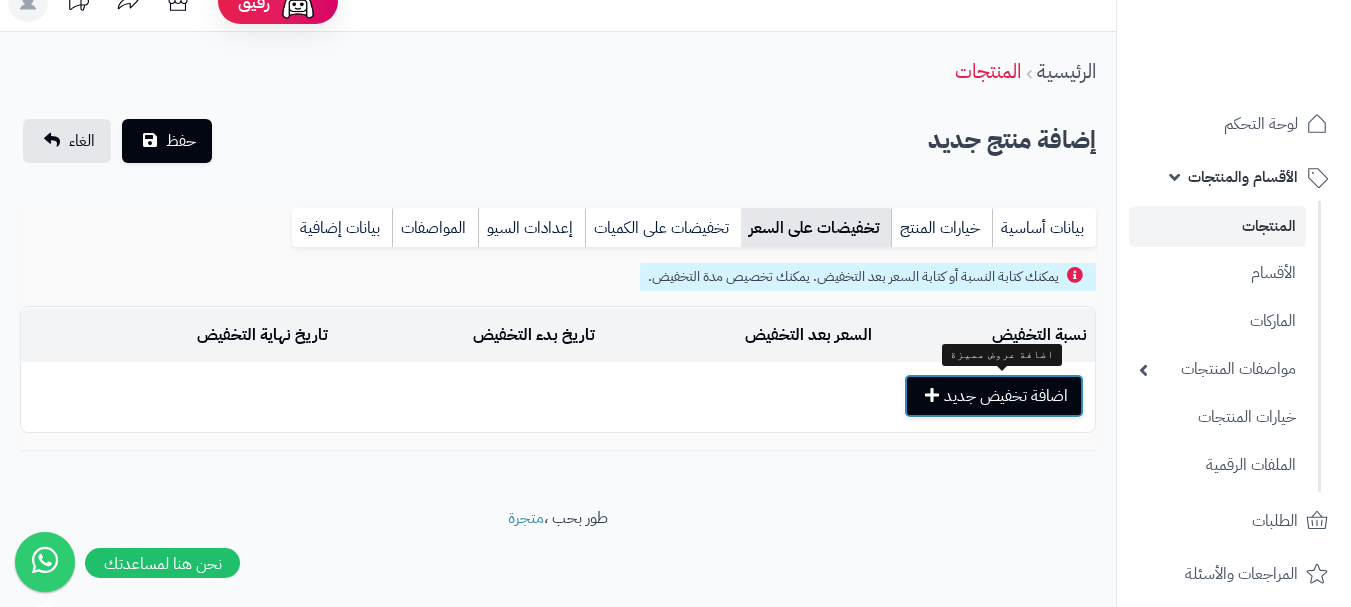 click on "اضافة تخفيض جديد" at bounding box center (994, 396) 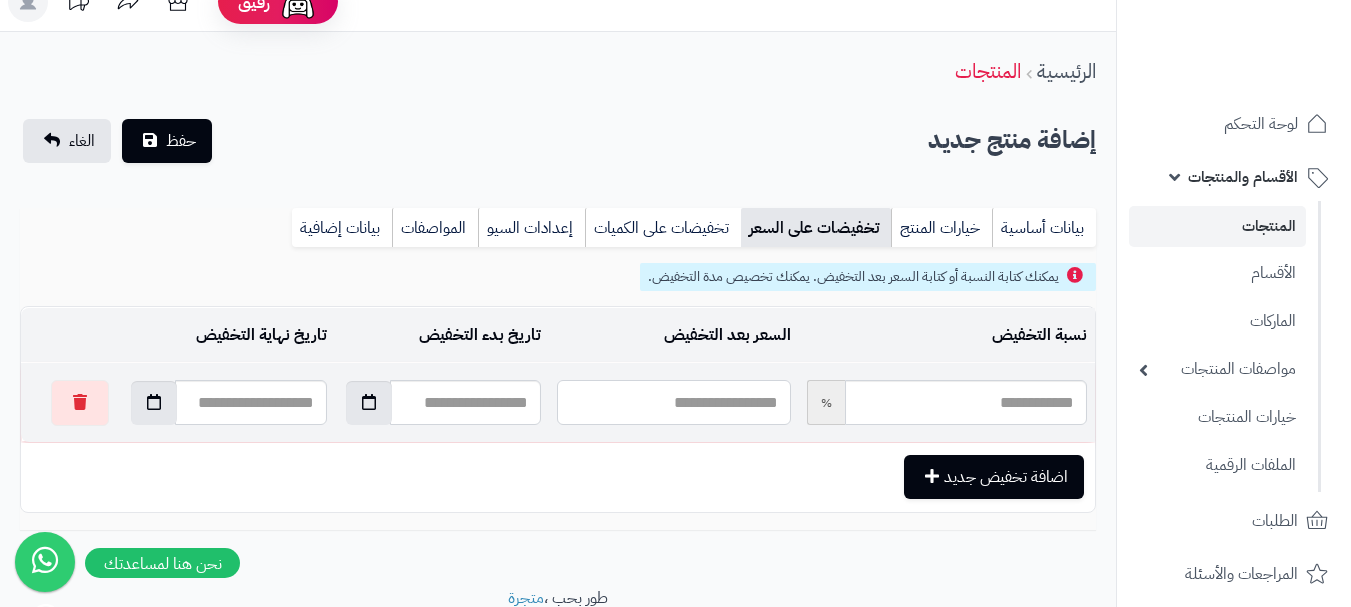click at bounding box center (673, 402) 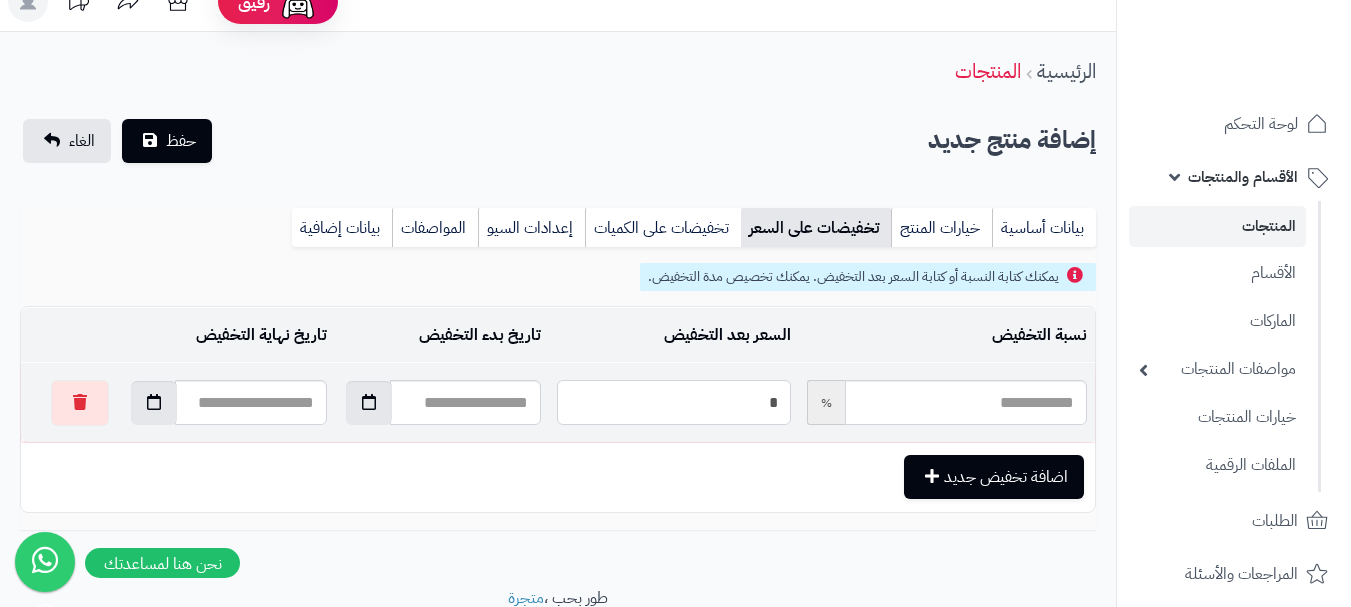 type on "**" 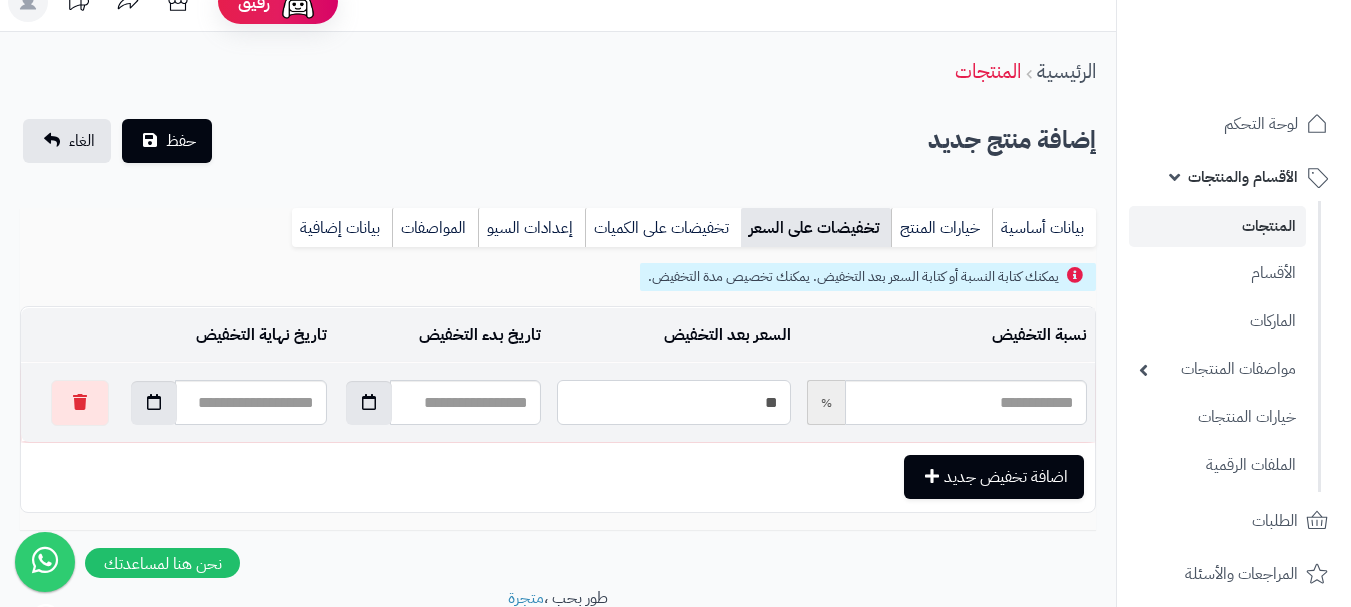 type on "*****" 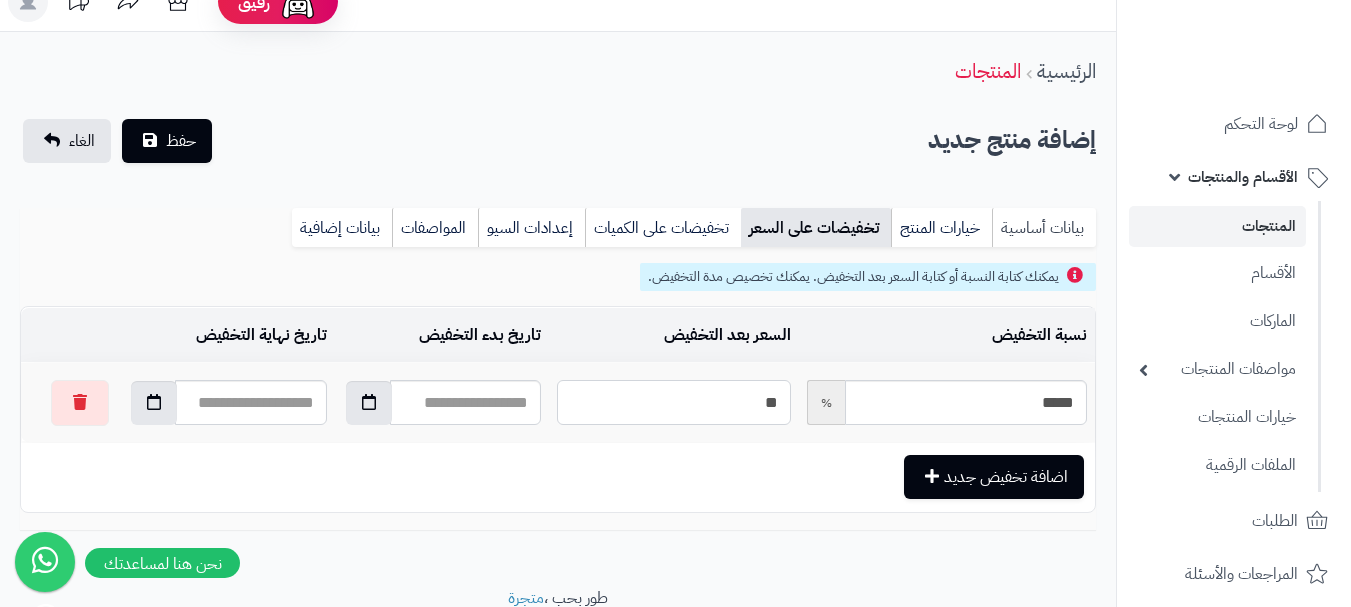 type on "**" 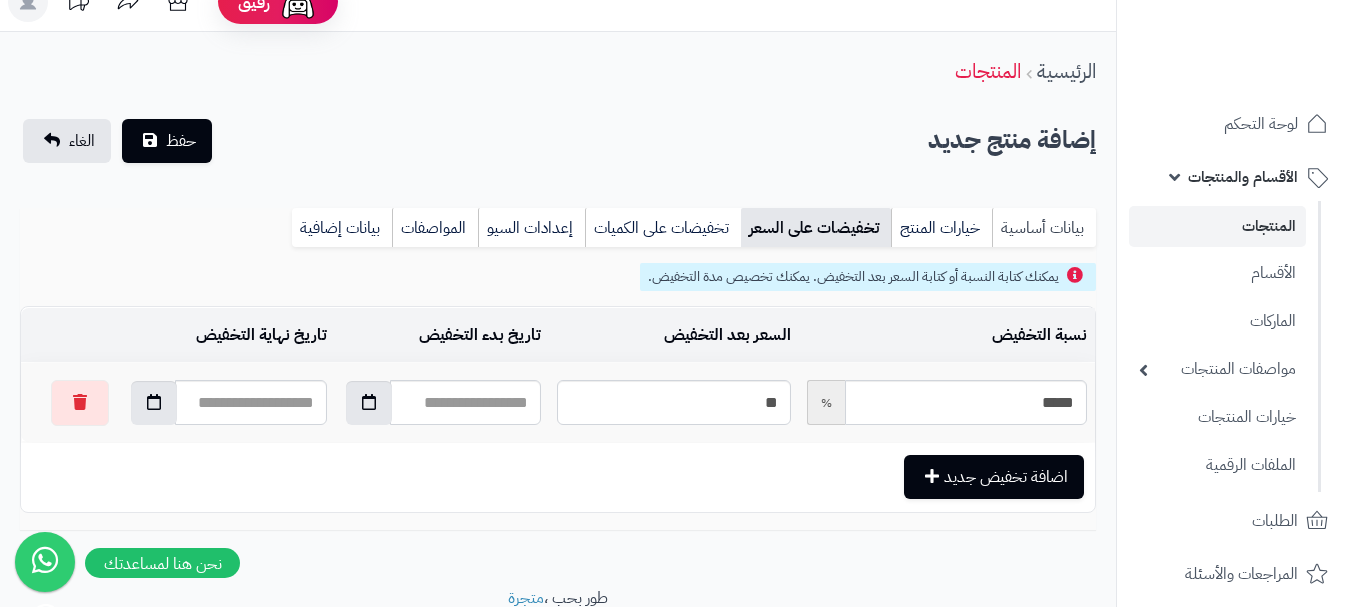 click on "بيانات أساسية" at bounding box center [1044, 228] 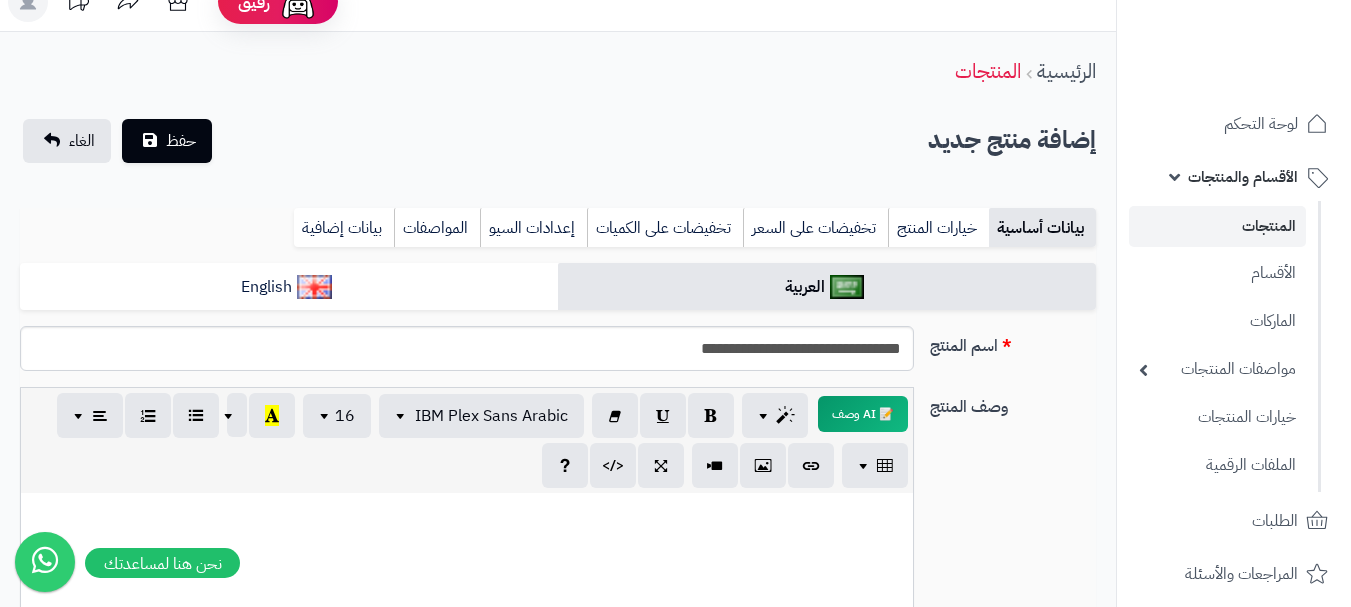 scroll, scrollTop: 0, scrollLeft: 0, axis: both 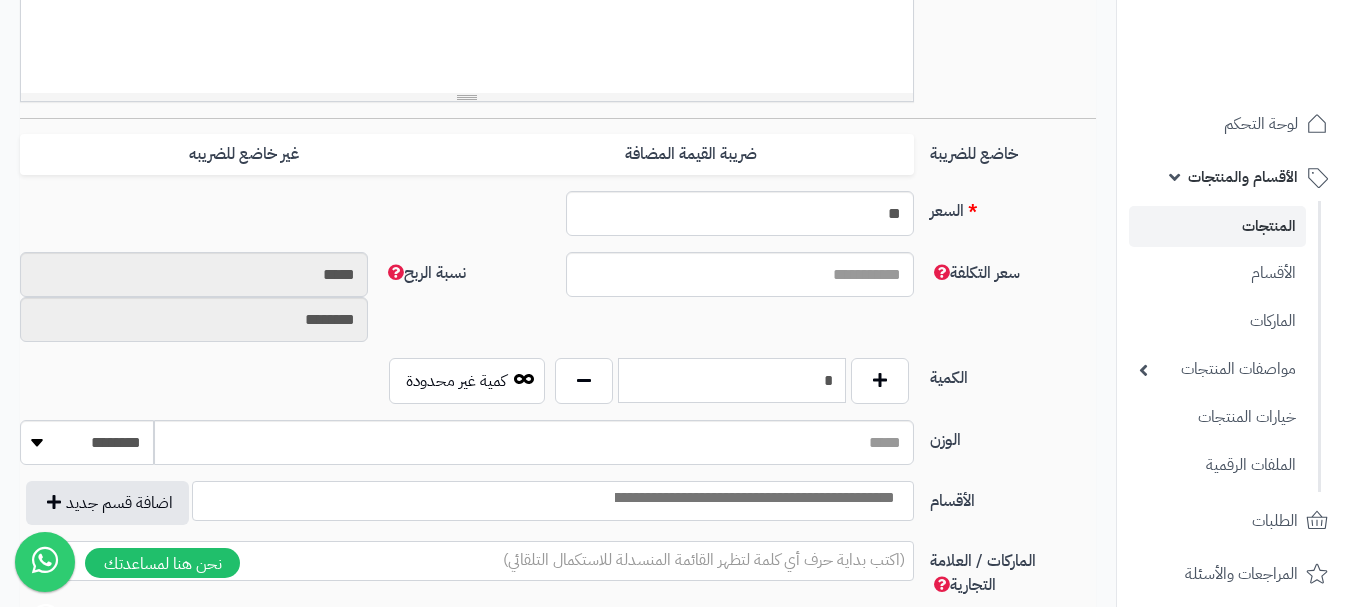 click on "*" at bounding box center (732, 380) 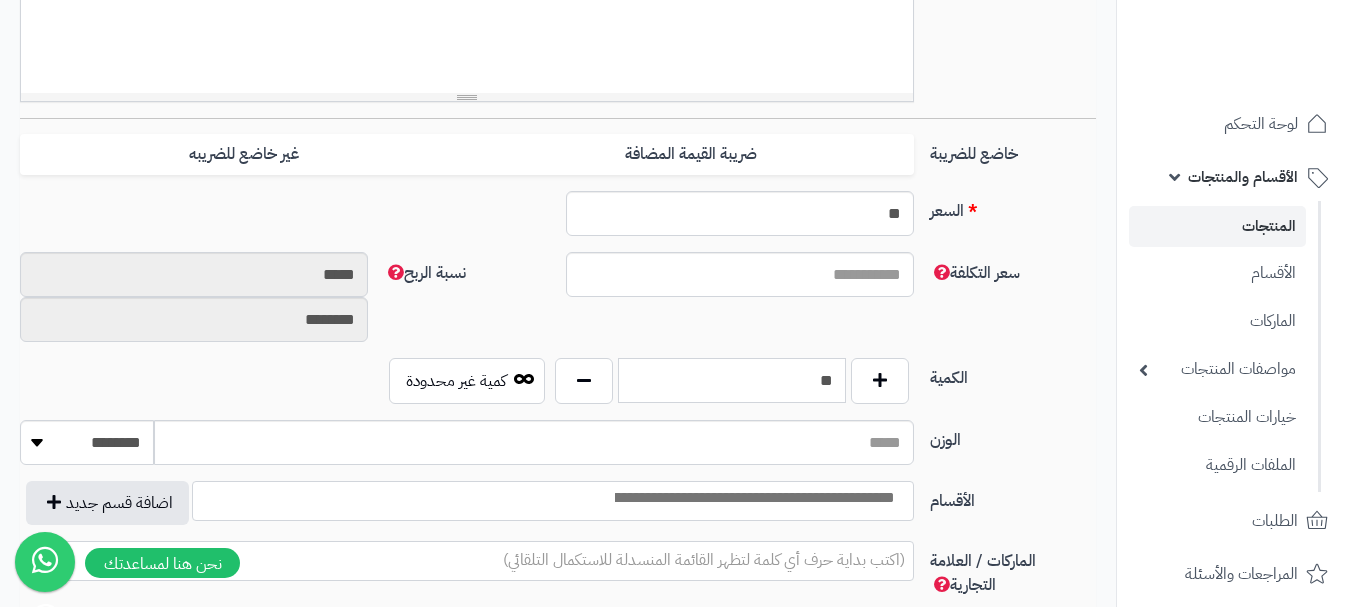 type on "*" 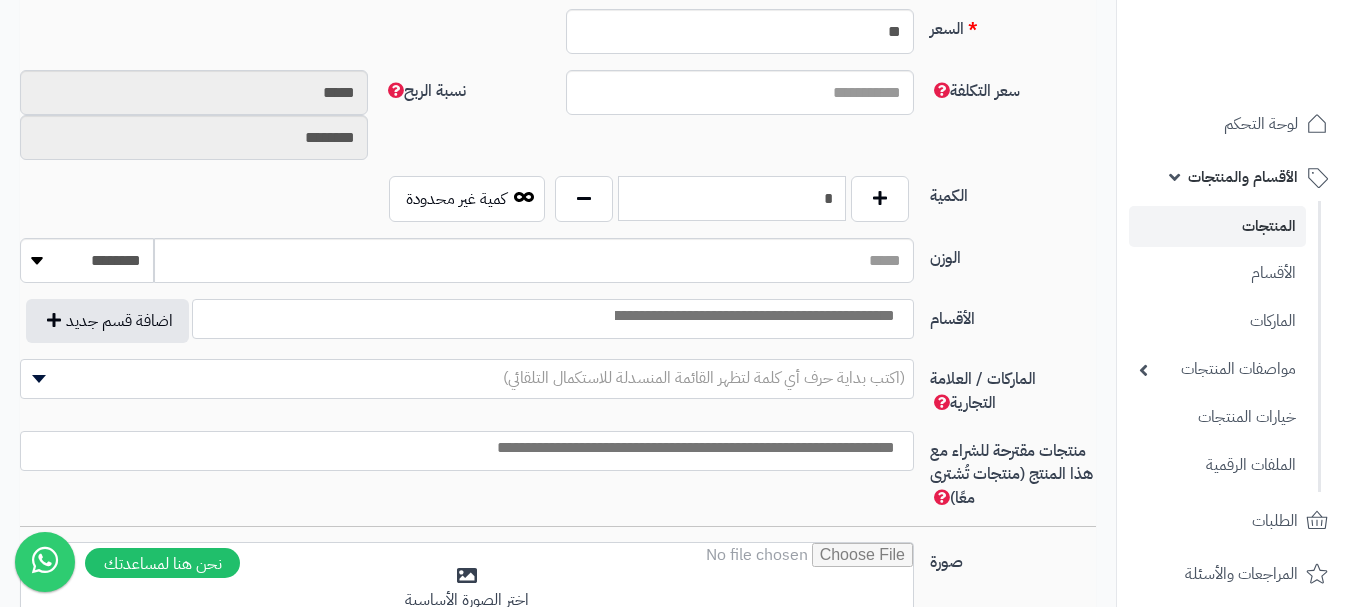 scroll, scrollTop: 928, scrollLeft: 0, axis: vertical 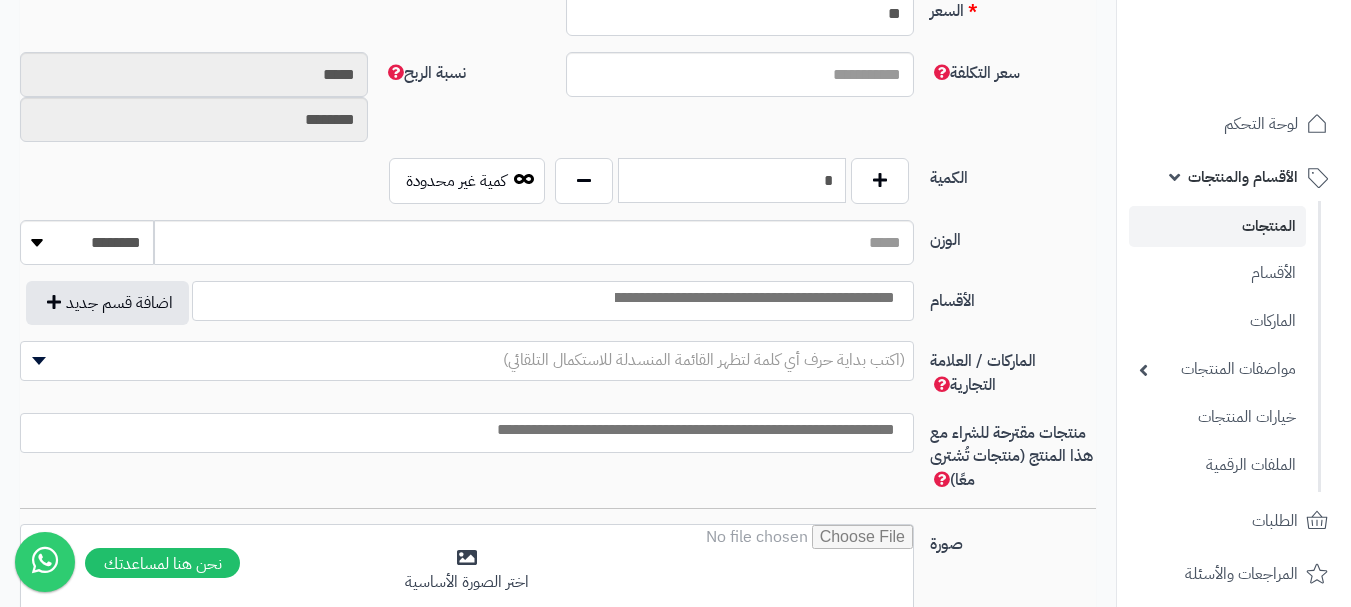 type on "*" 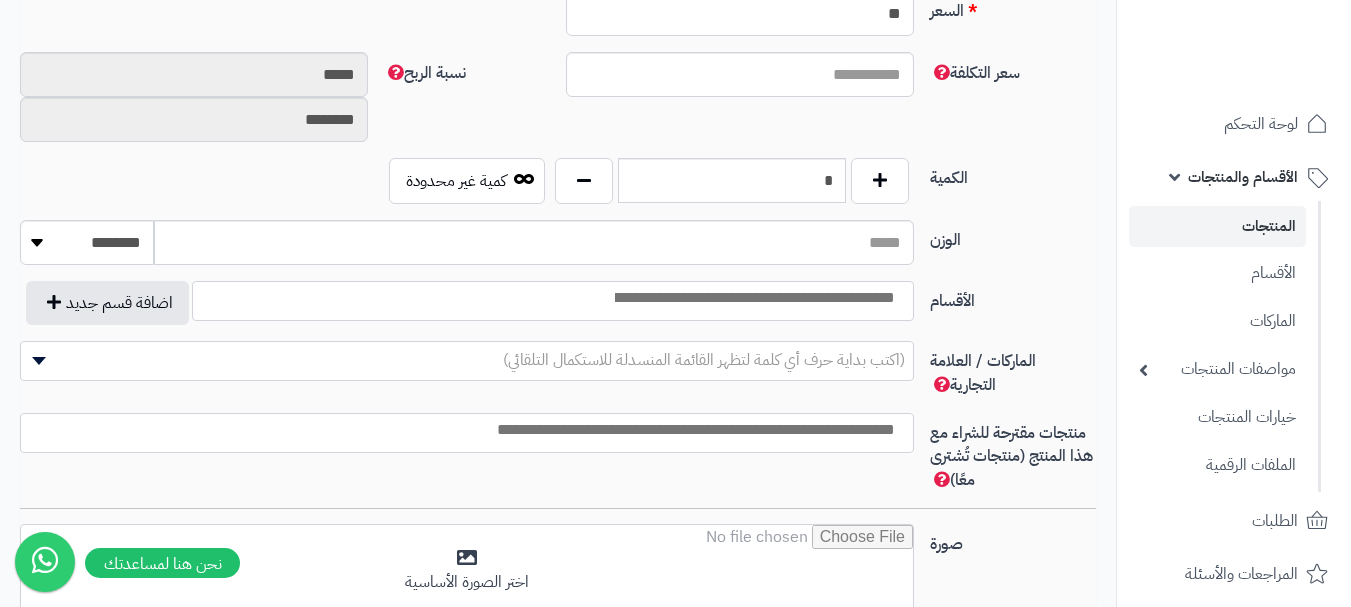 click at bounding box center (753, 298) 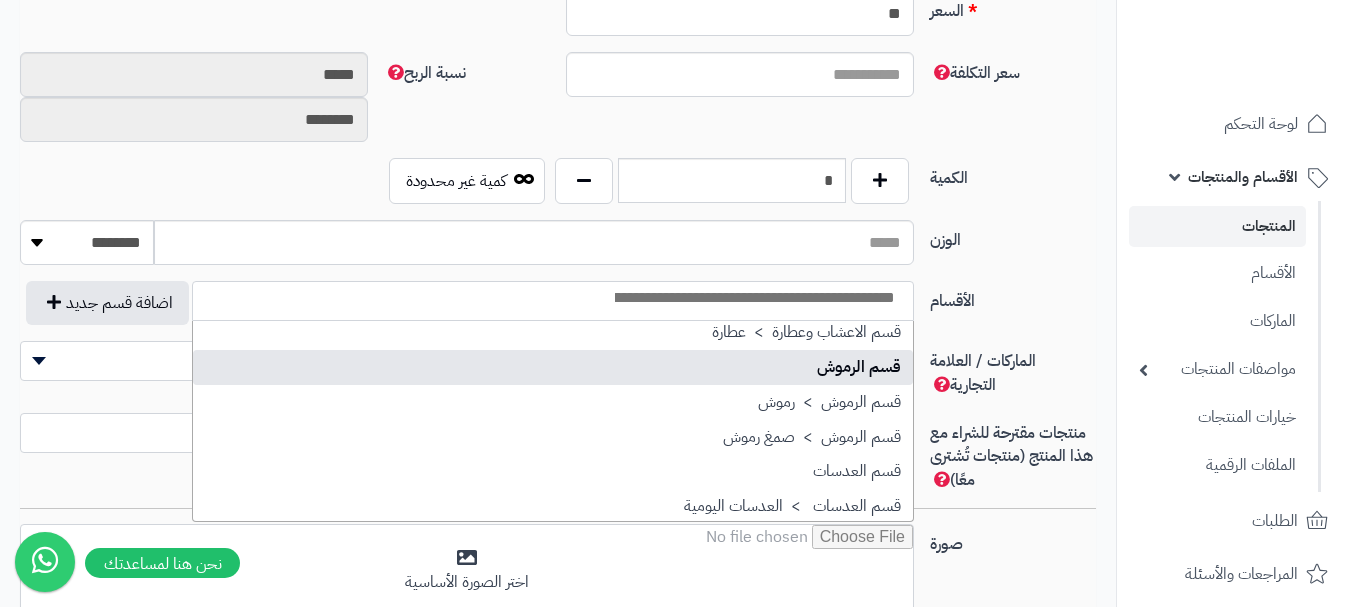 scroll, scrollTop: 1500, scrollLeft: 0, axis: vertical 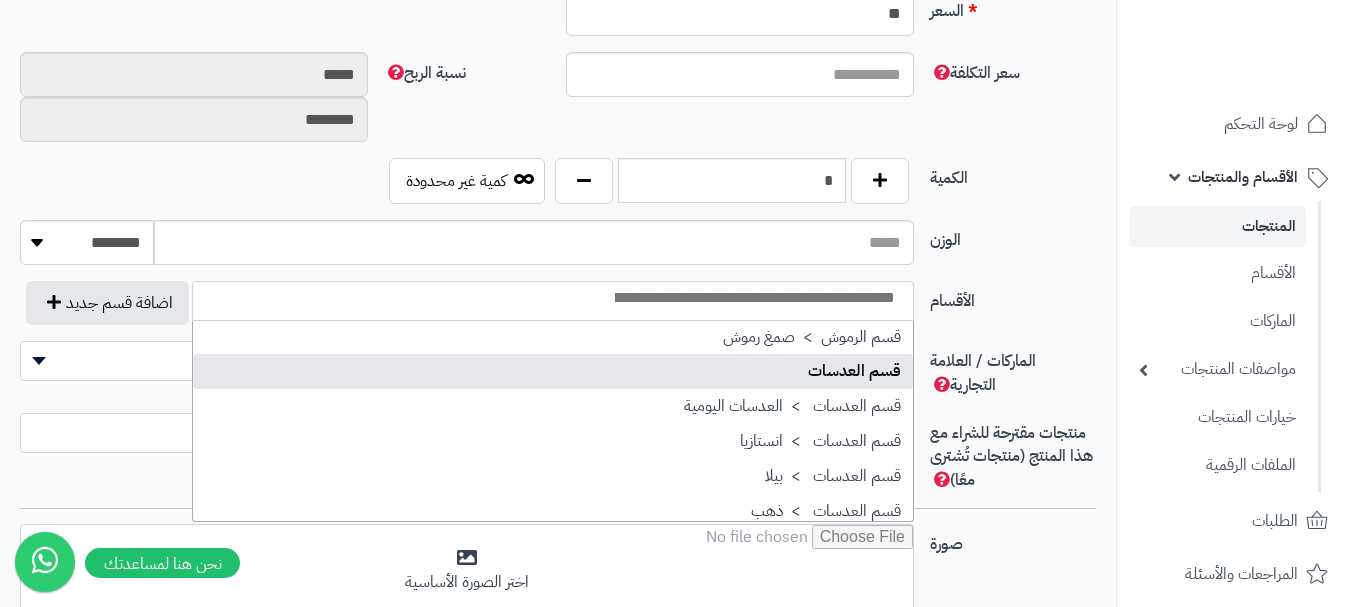select on "**" 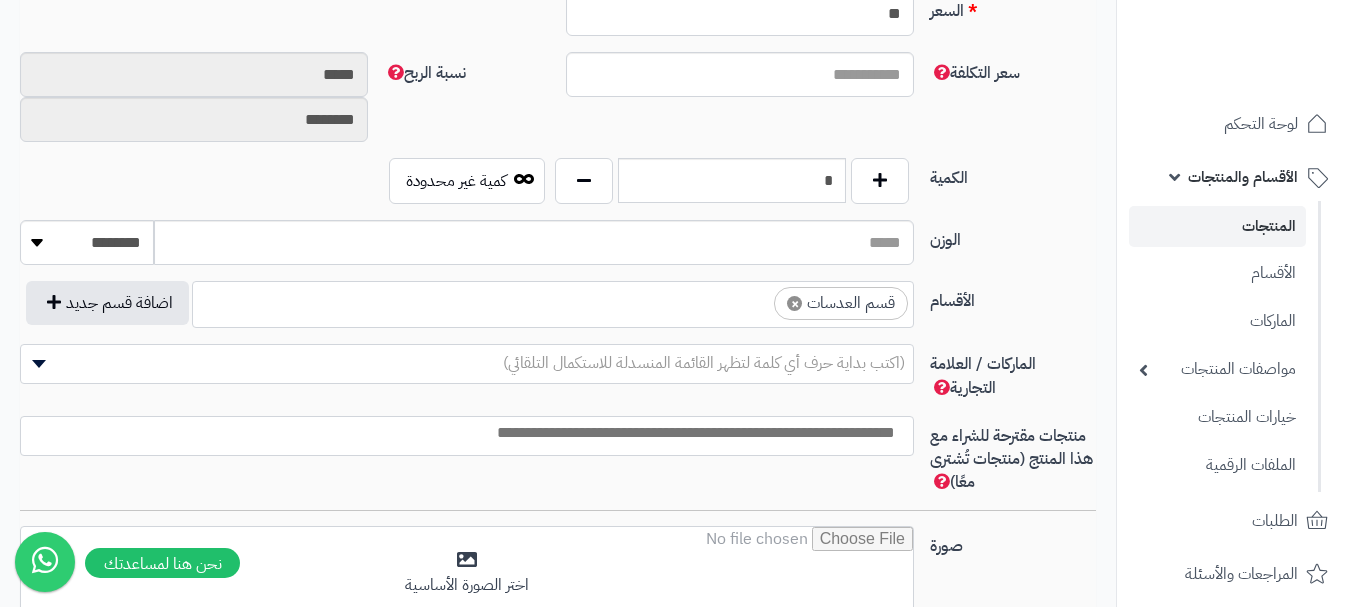click on "× قسم العدسات" at bounding box center (553, 301) 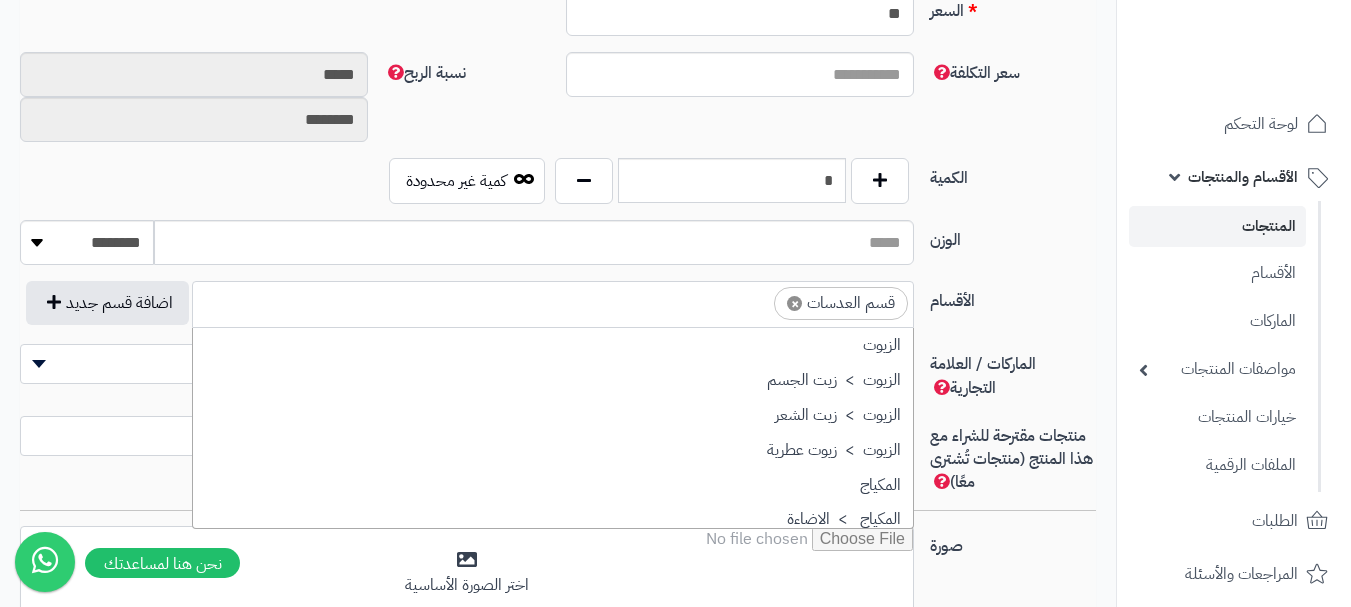 scroll, scrollTop: 1498, scrollLeft: 0, axis: vertical 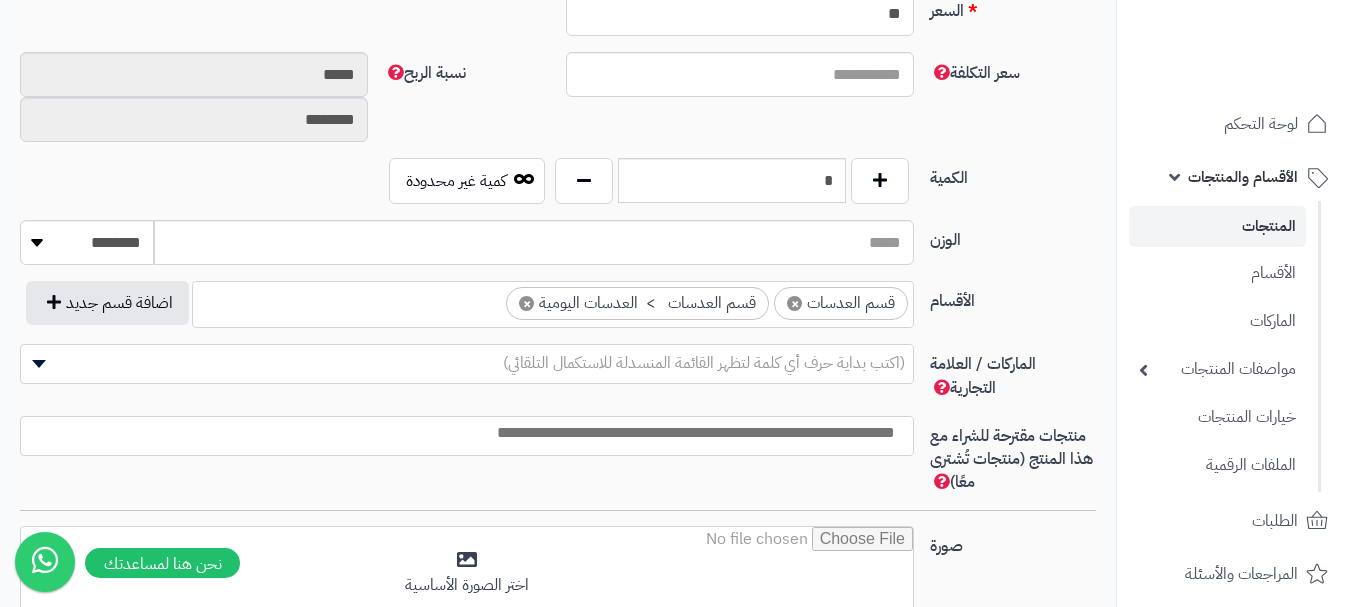 click at bounding box center [488, 298] 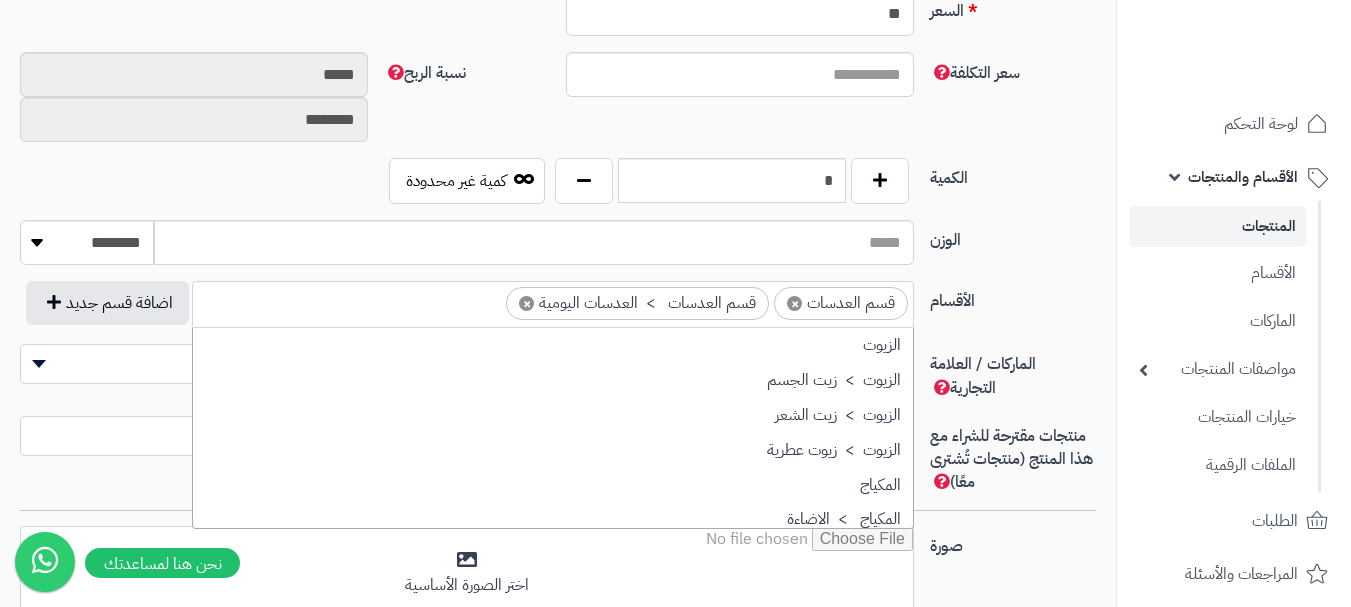 scroll, scrollTop: 1498, scrollLeft: 0, axis: vertical 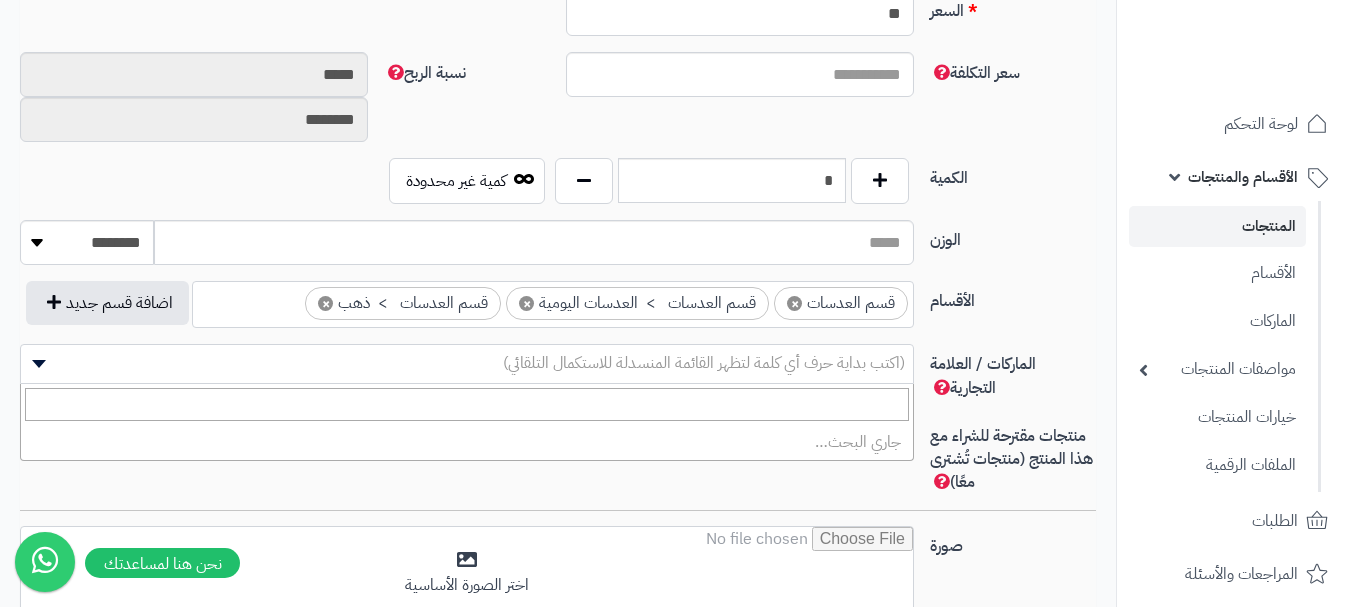 click on "(اكتب بداية حرف أي كلمة لتظهر القائمة المنسدلة للاستكمال التلقائي)" at bounding box center (704, 363) 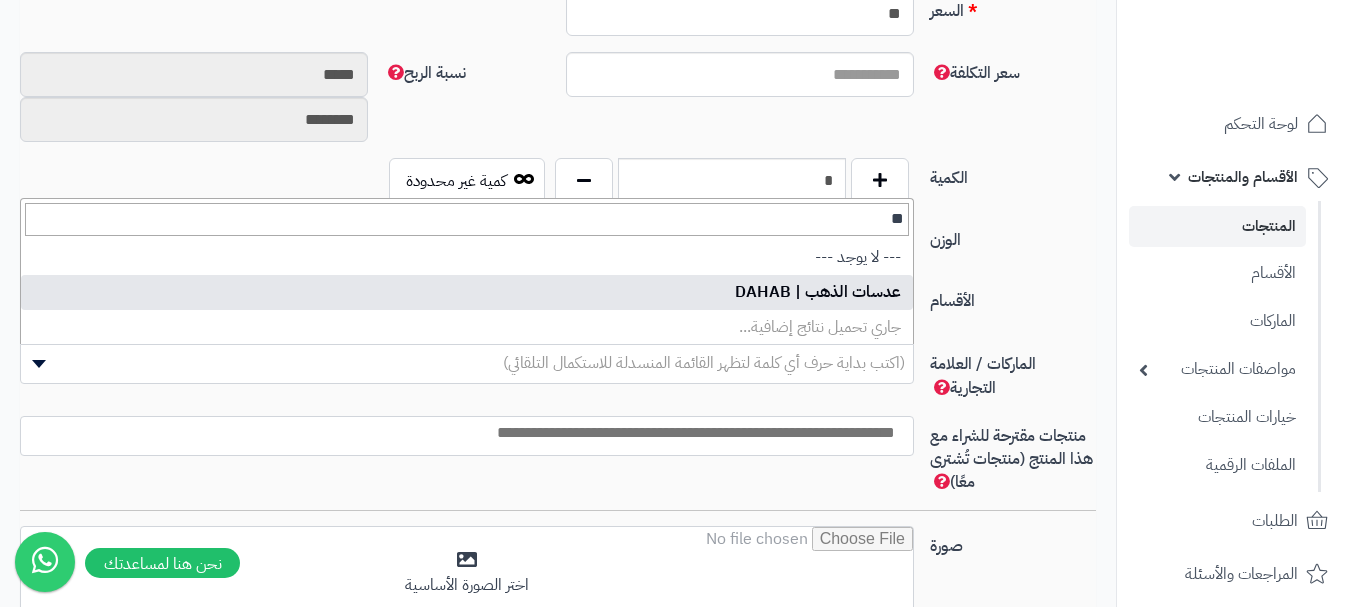 type on "**" 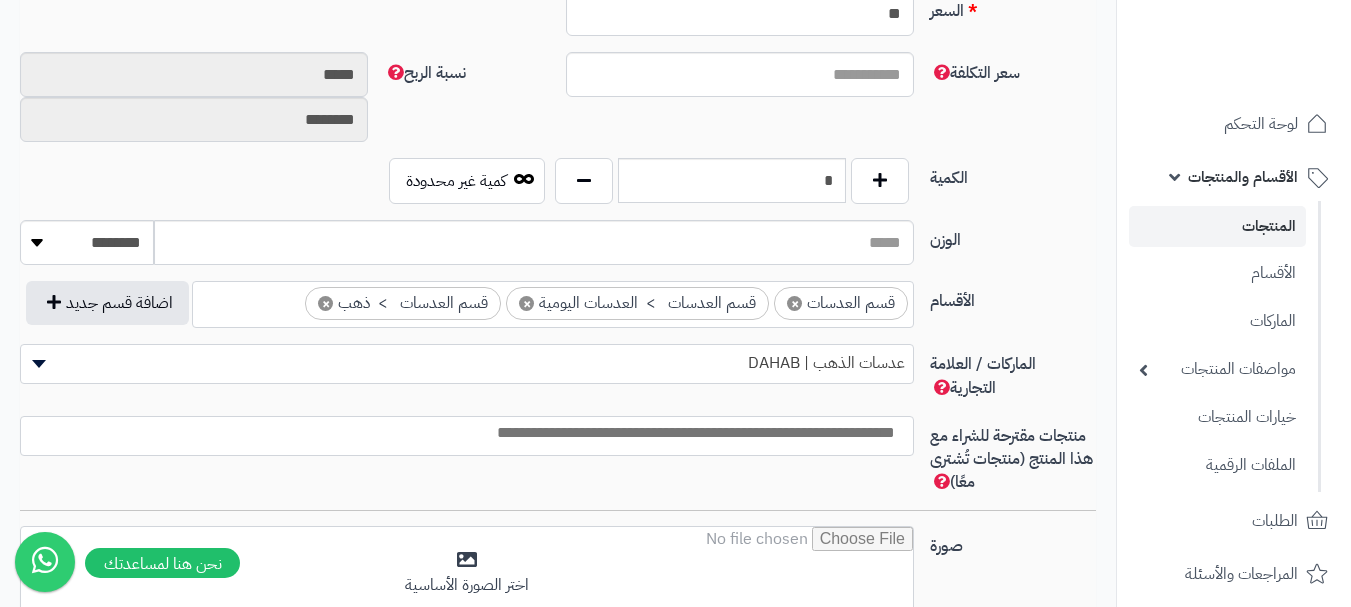 click at bounding box center (462, 433) 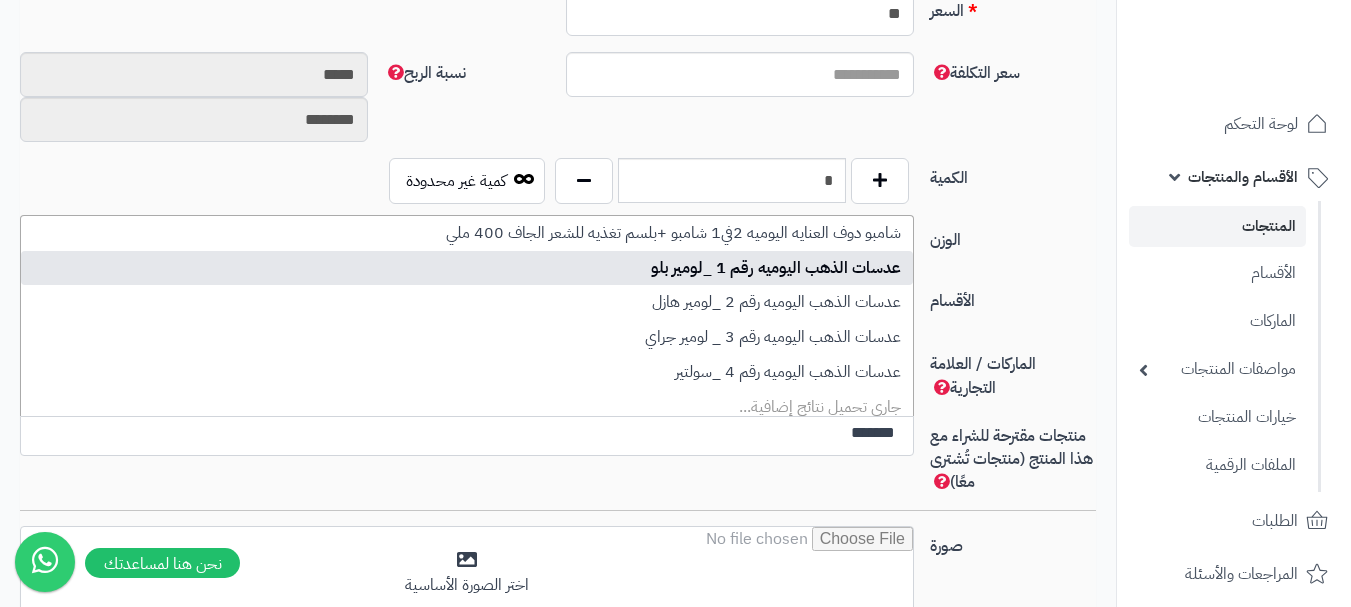 type on "*******" 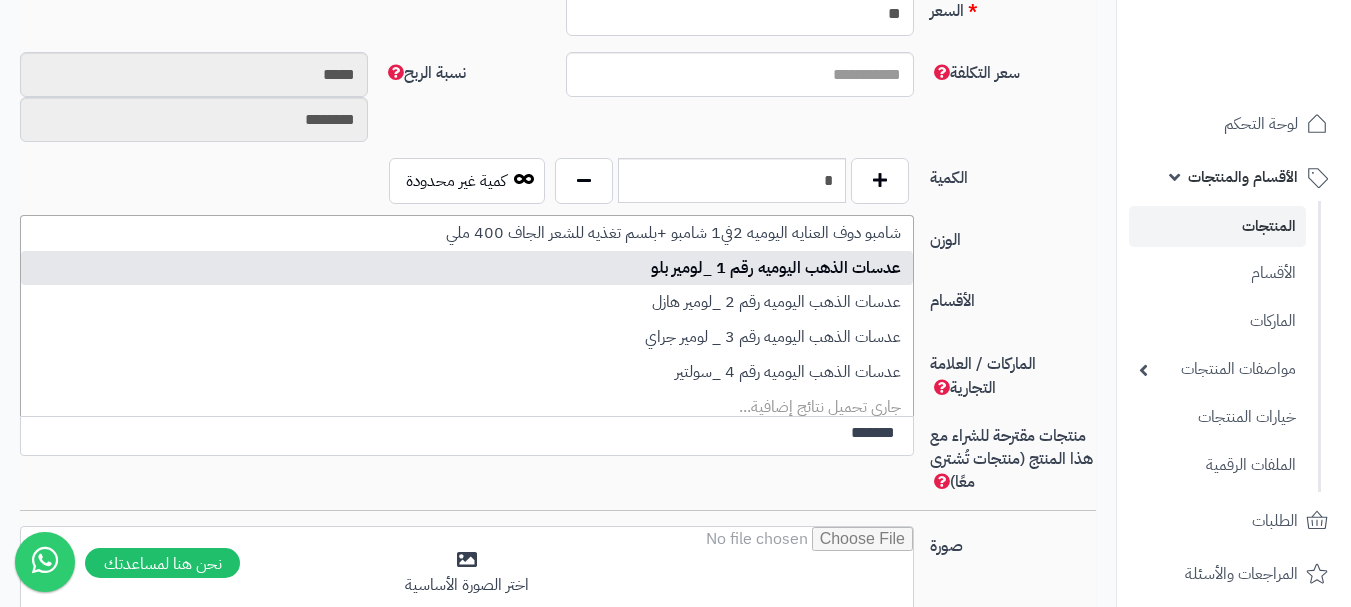 type 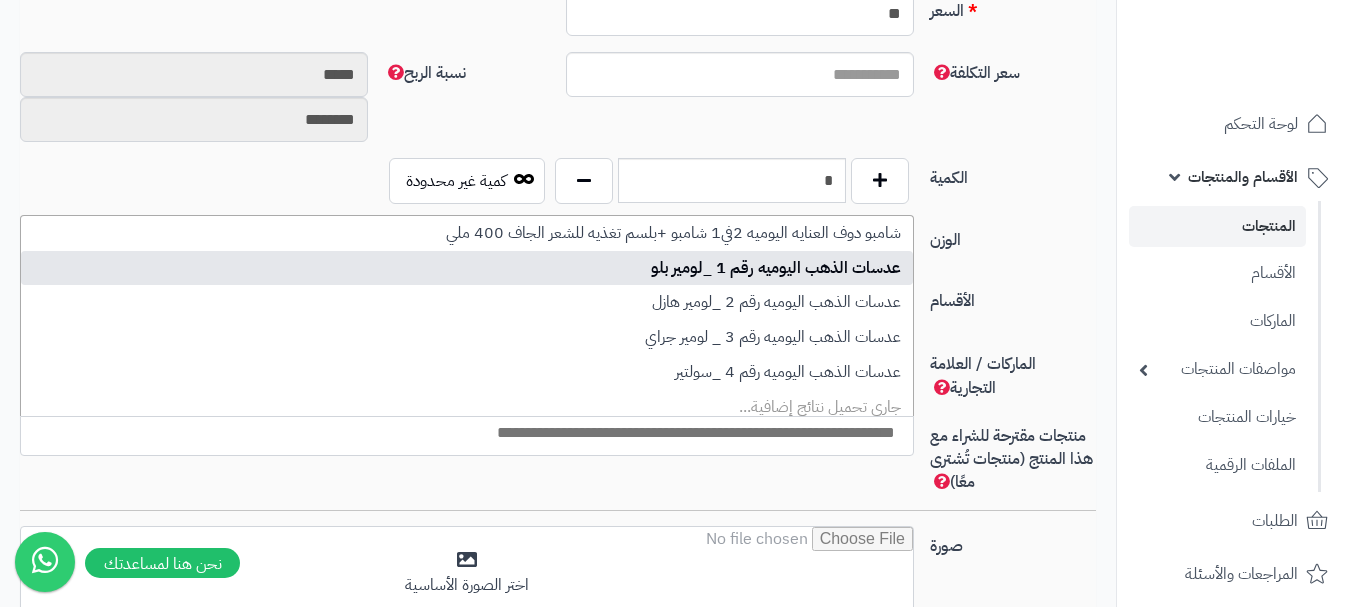 select on "****" 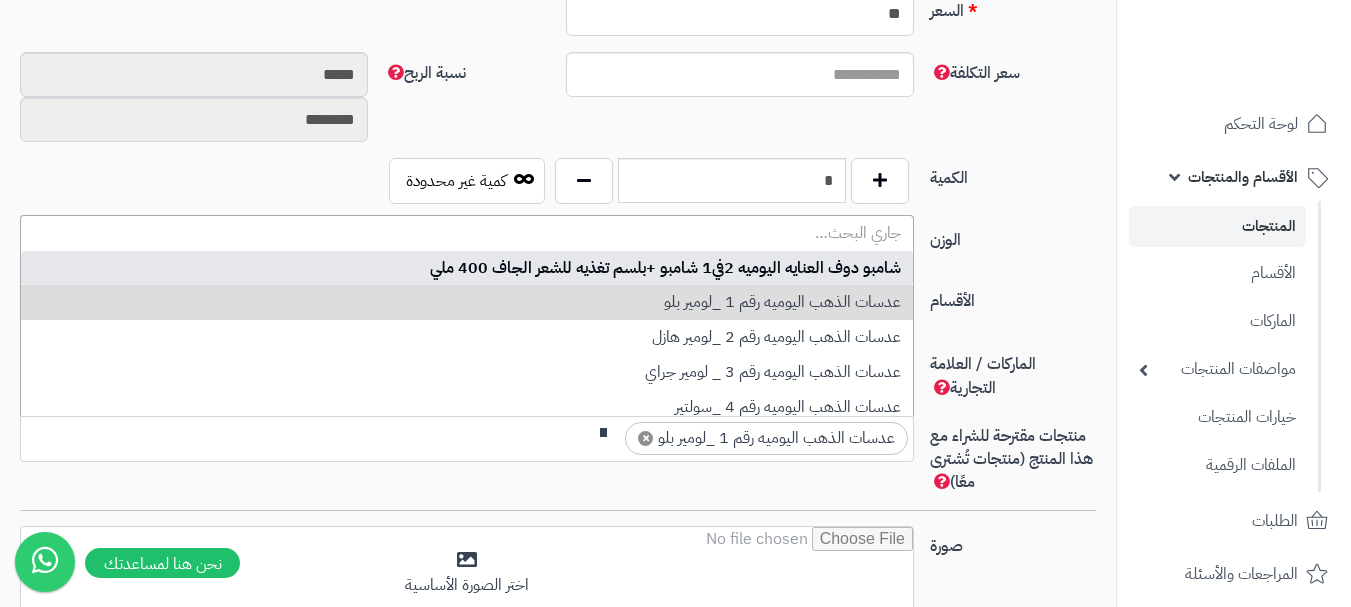 scroll, scrollTop: 0, scrollLeft: 0, axis: both 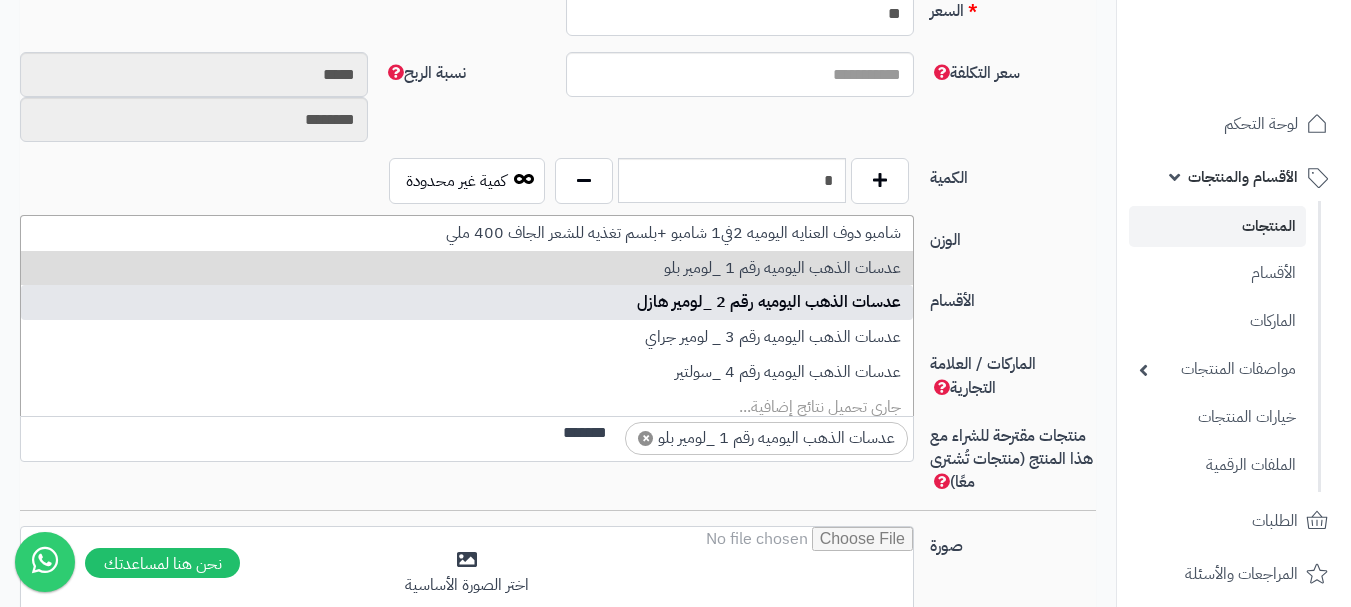 type on "*******" 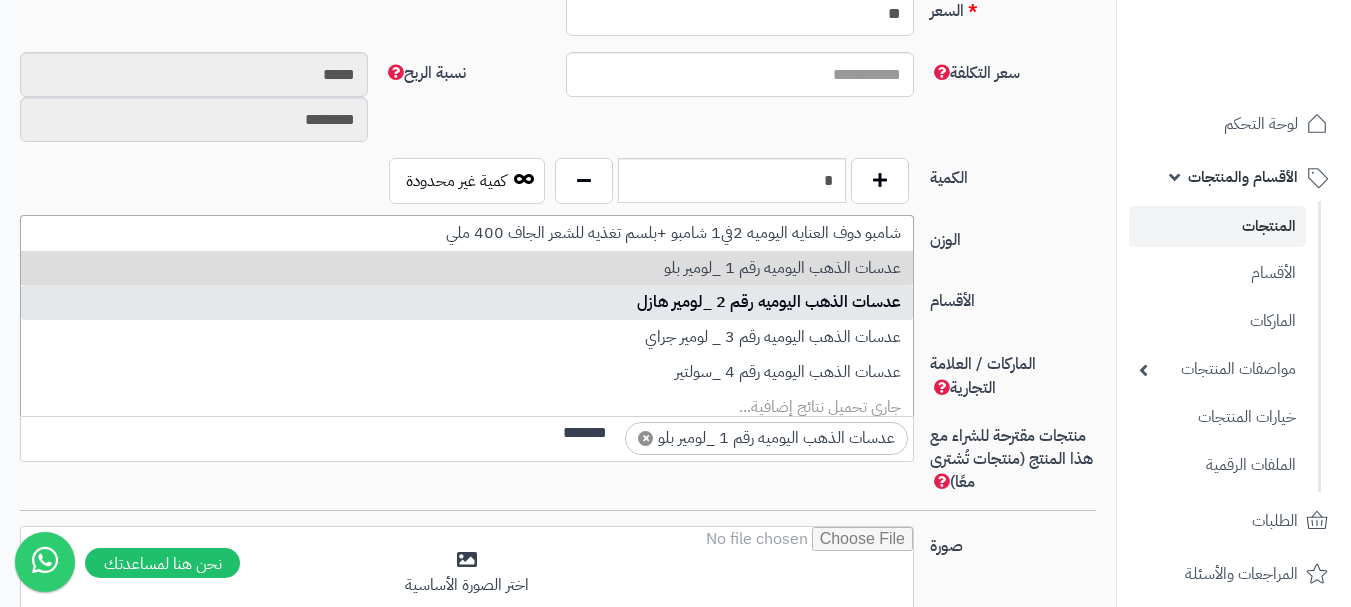 type 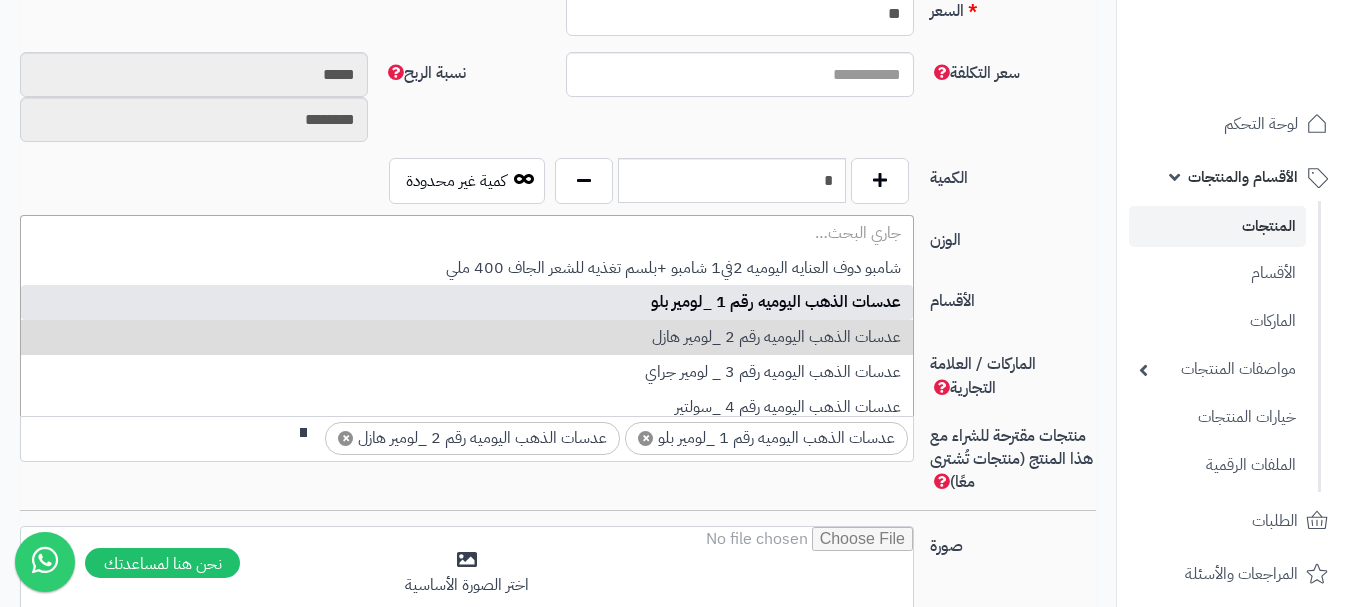 scroll, scrollTop: 0, scrollLeft: 0, axis: both 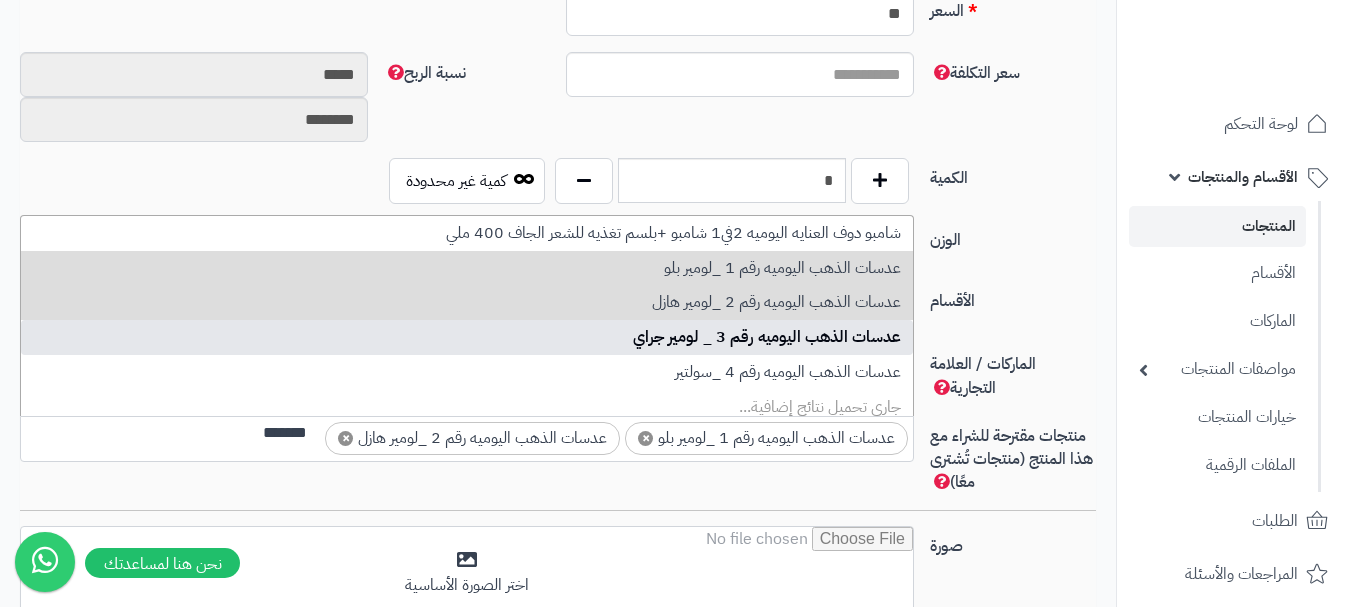 type on "*******" 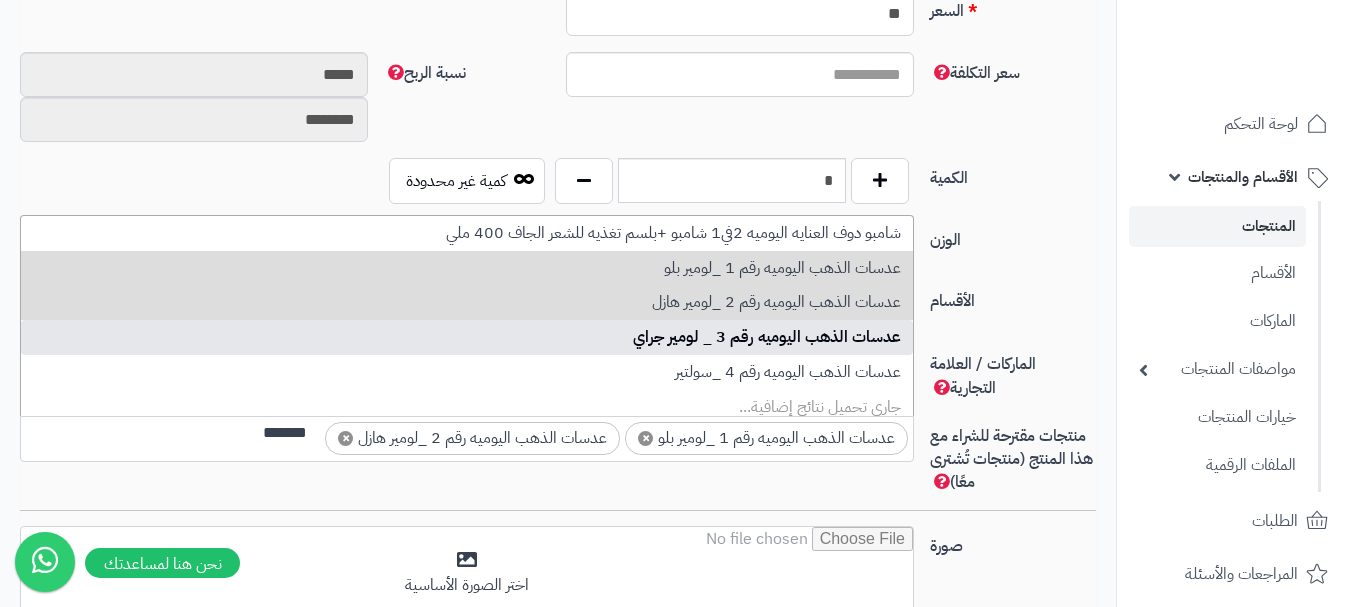 type 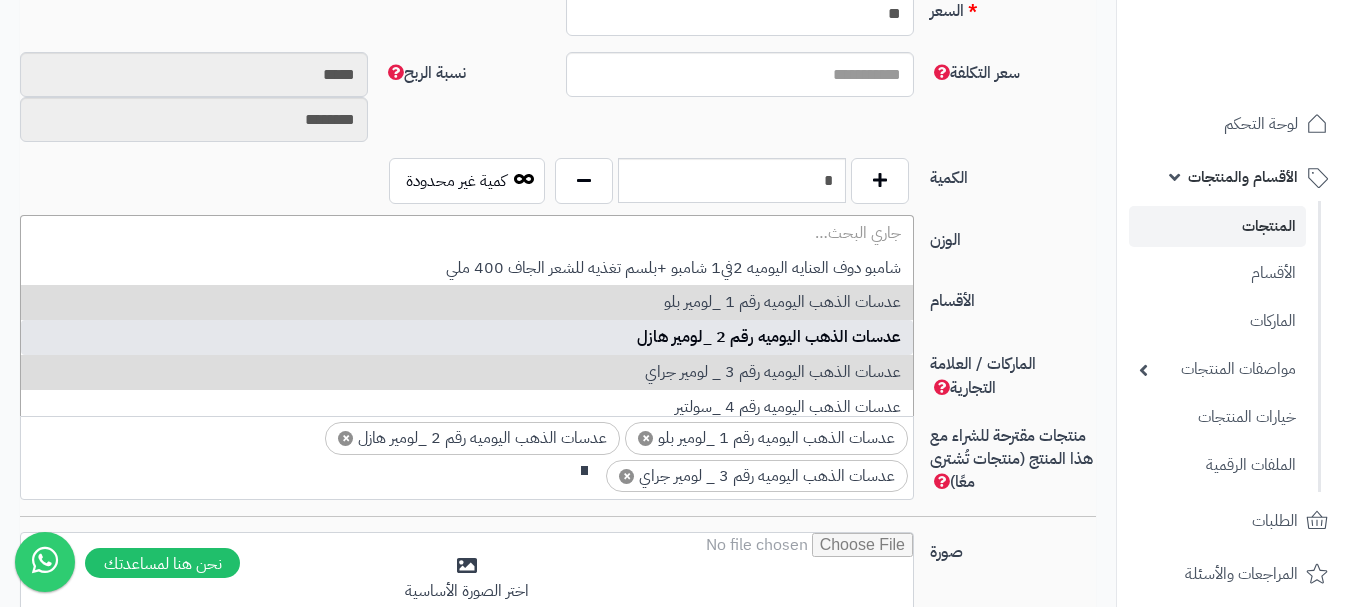 scroll, scrollTop: 0, scrollLeft: 0, axis: both 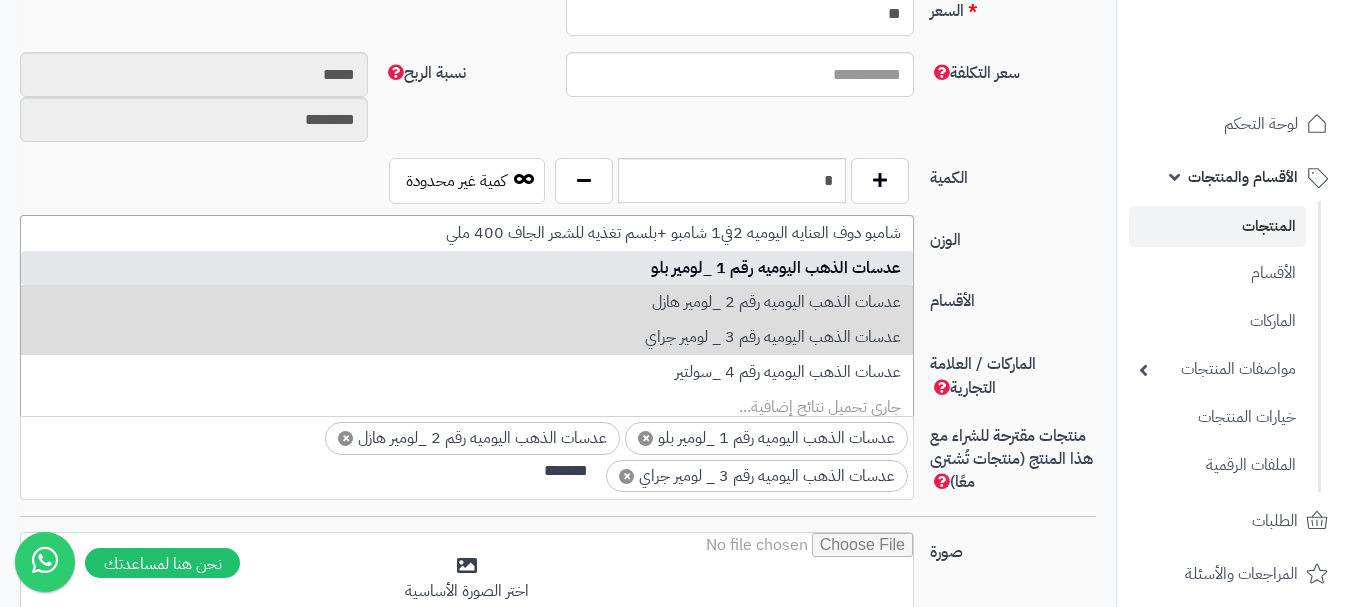 type on "*******" 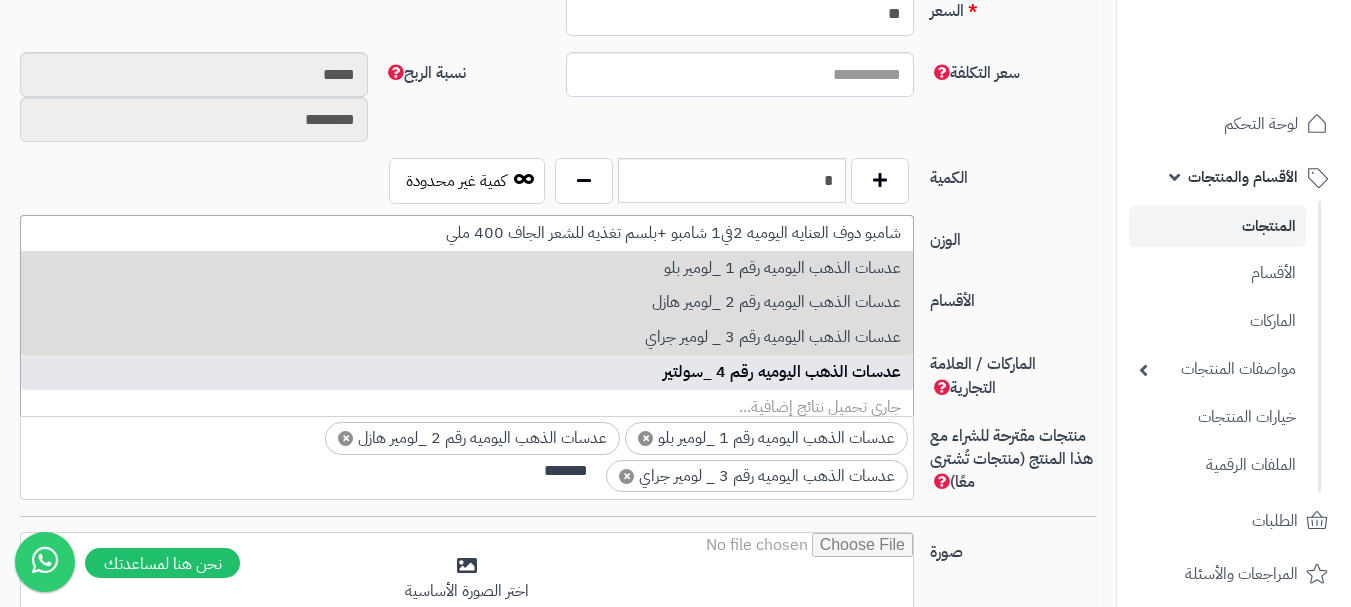 type 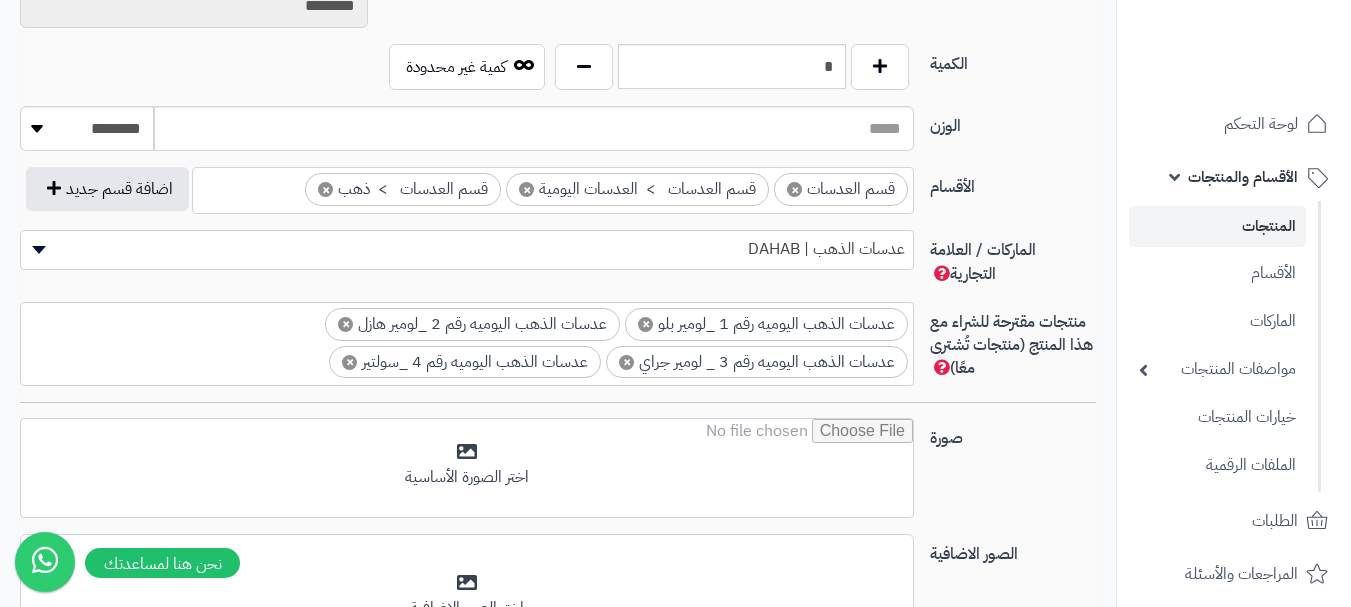 scroll, scrollTop: 1228, scrollLeft: 0, axis: vertical 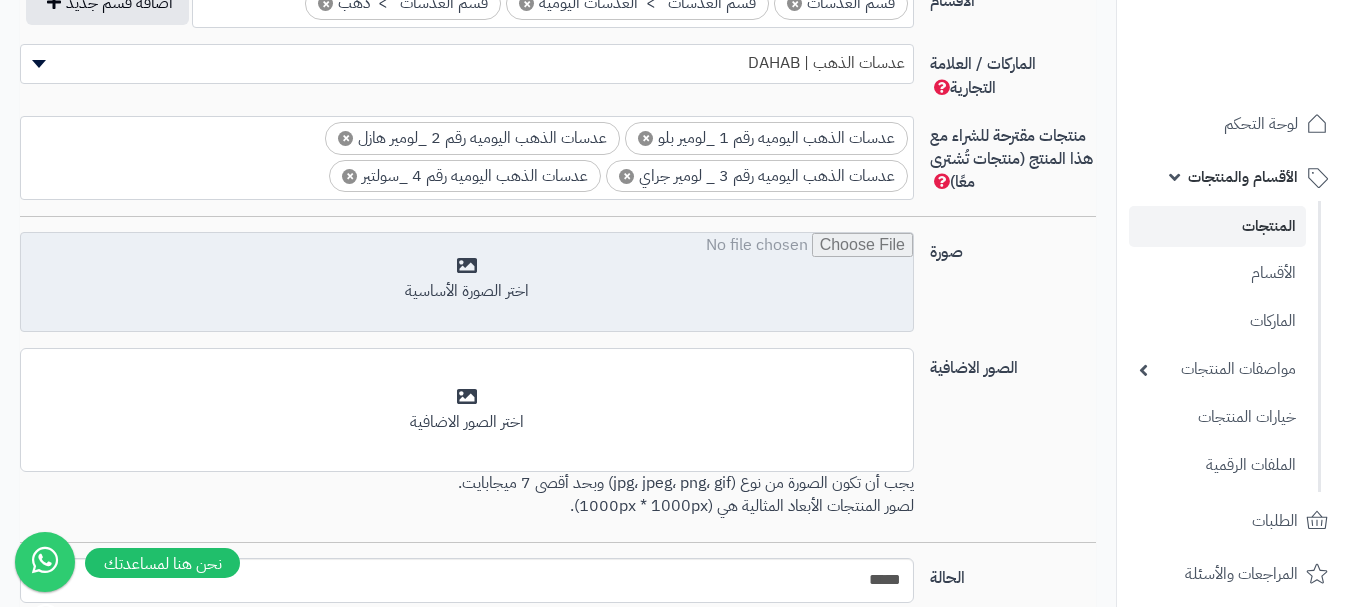 click at bounding box center [467, 283] 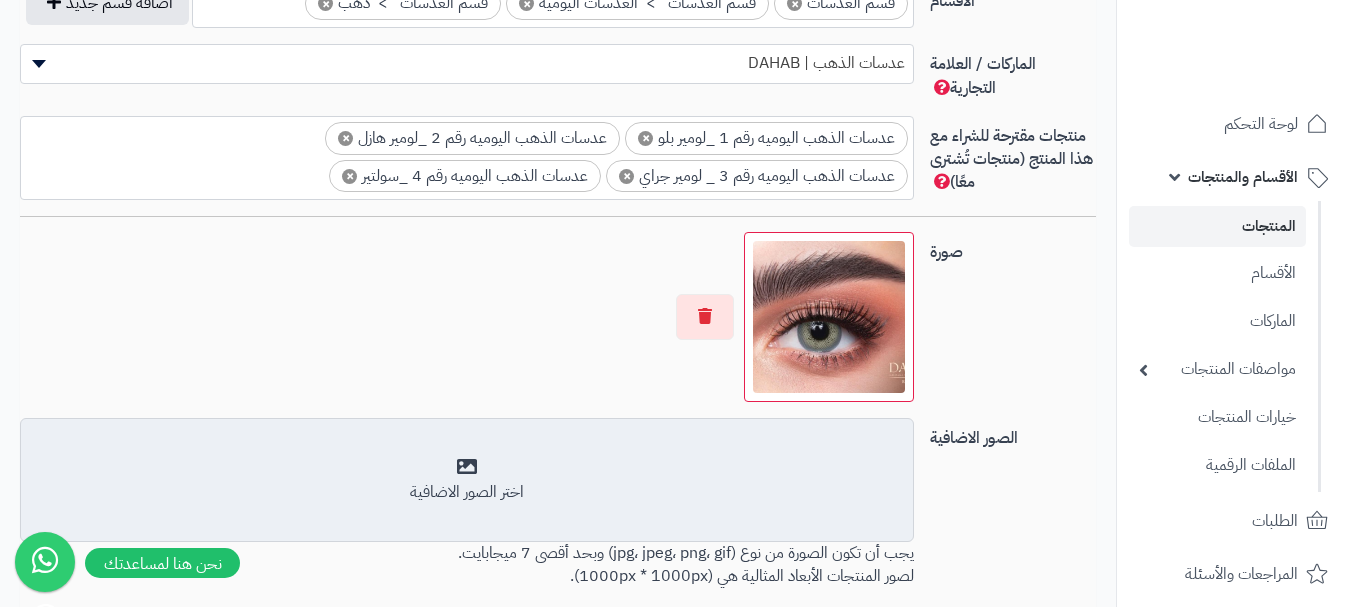 click on "أضف الصور الاضافية
اختر الصور الاضافية" at bounding box center [467, 480] 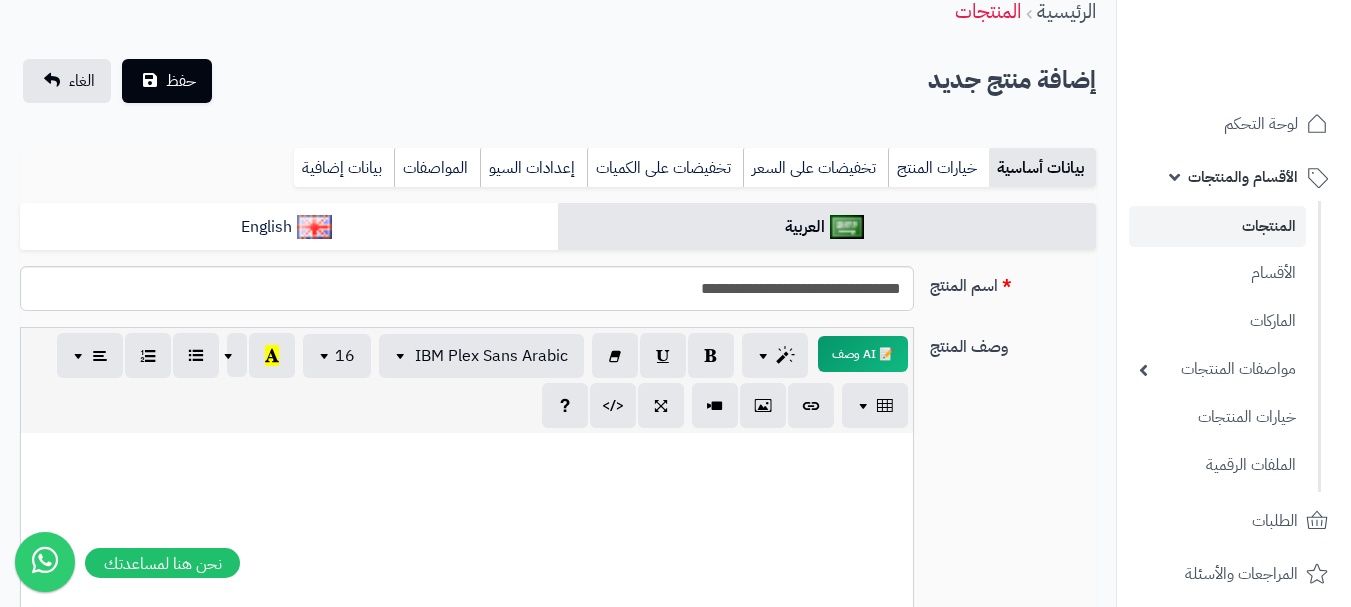 scroll, scrollTop: 28, scrollLeft: 0, axis: vertical 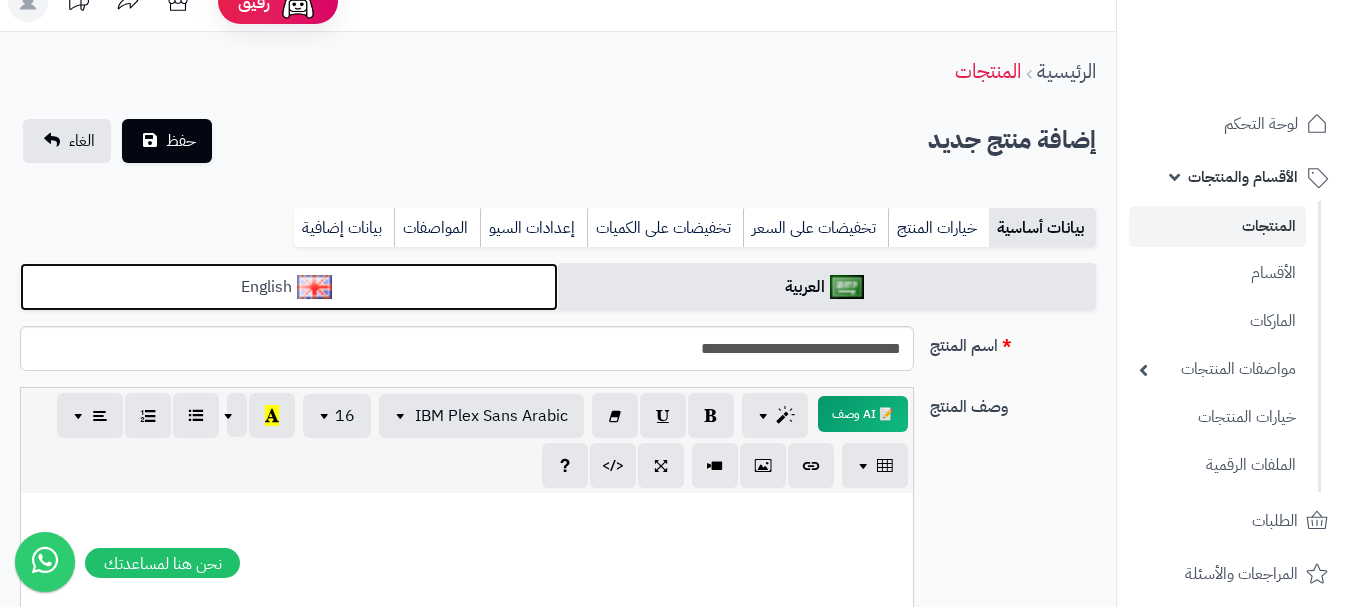 click on "English" at bounding box center (289, 287) 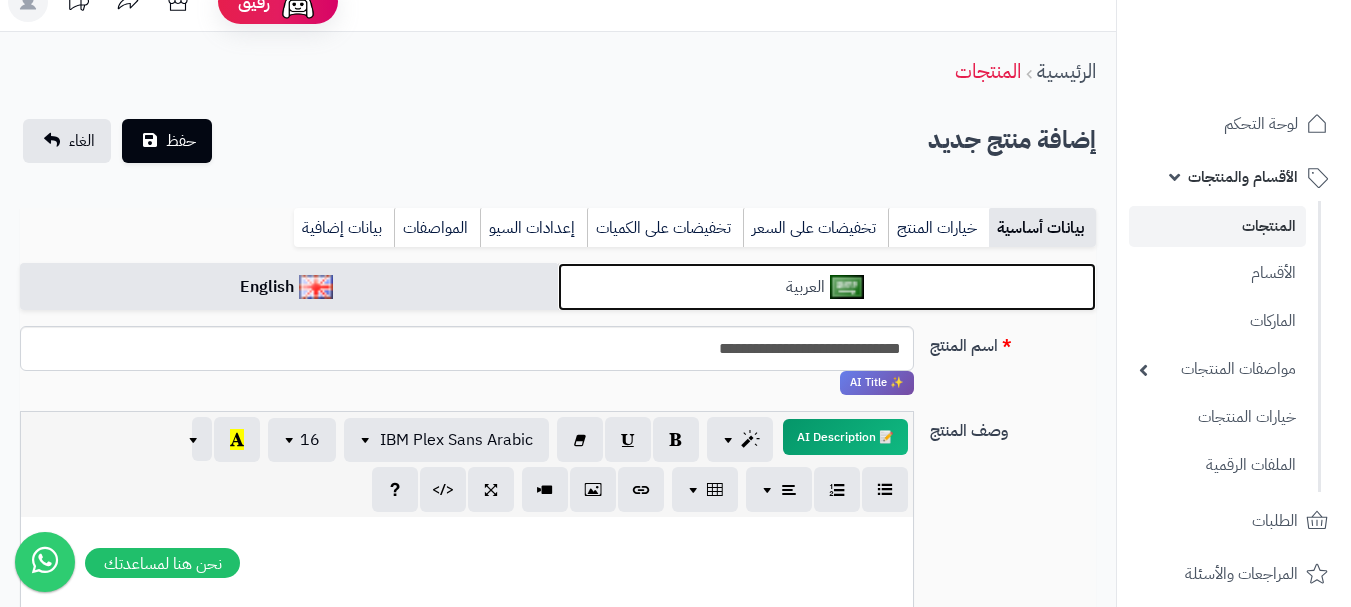 click on "العربية" at bounding box center (827, 287) 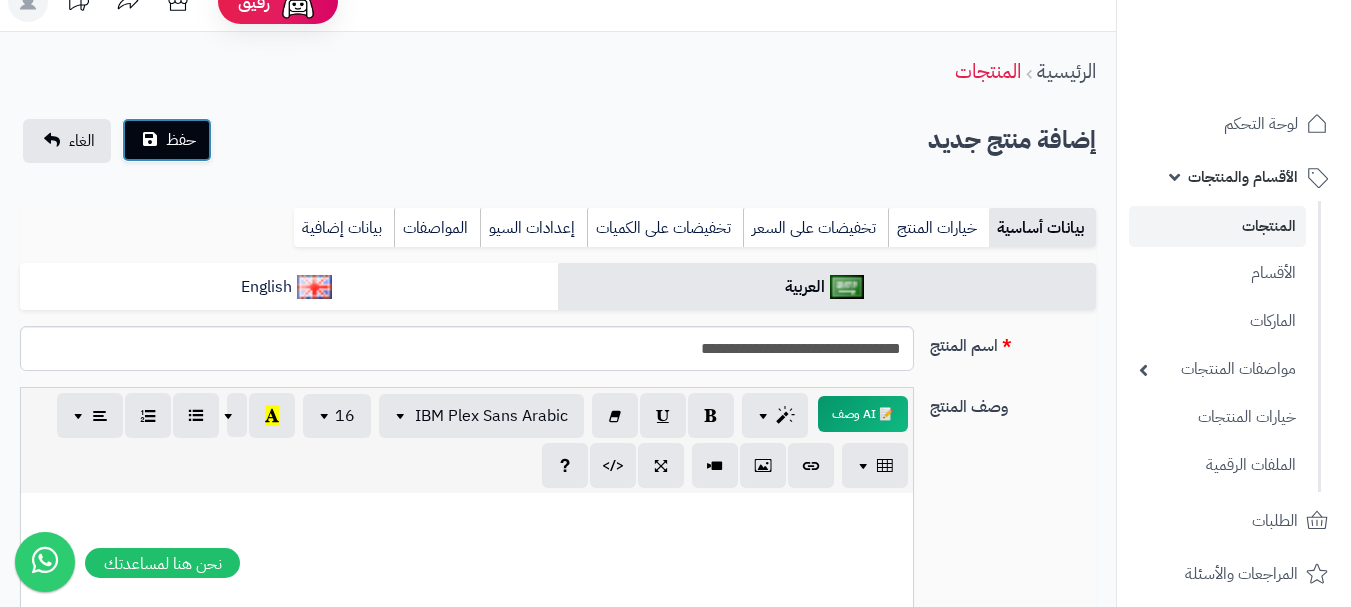 click on "حفظ" at bounding box center (181, 140) 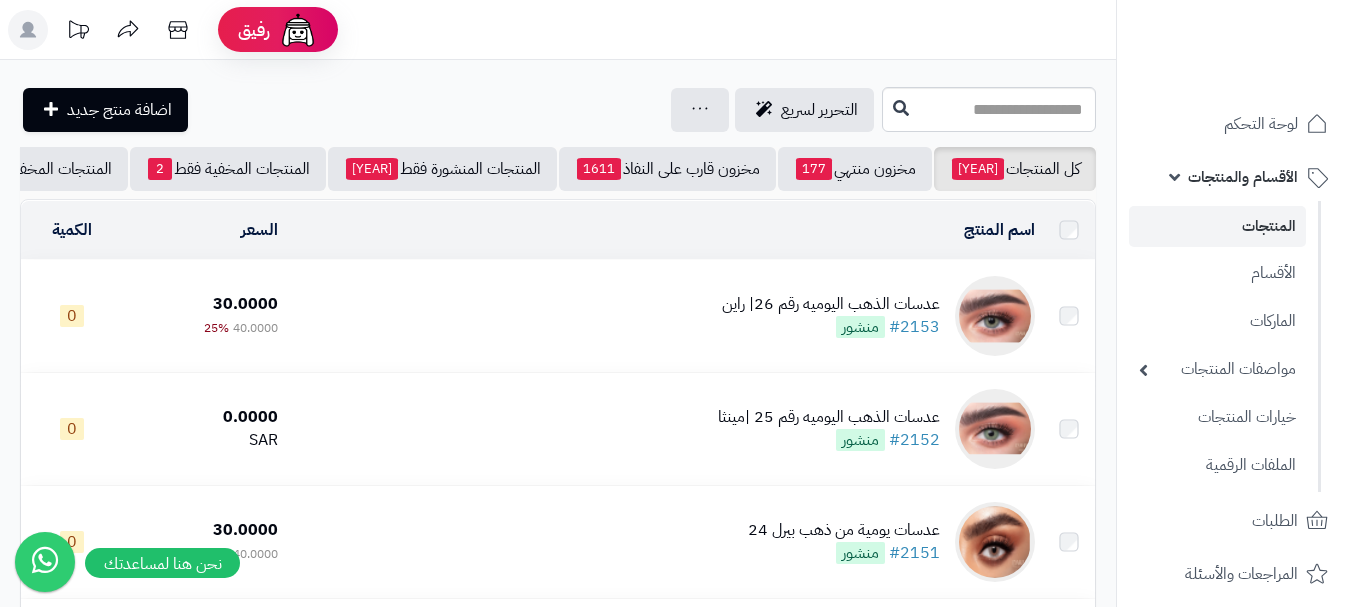 scroll, scrollTop: 0, scrollLeft: 0, axis: both 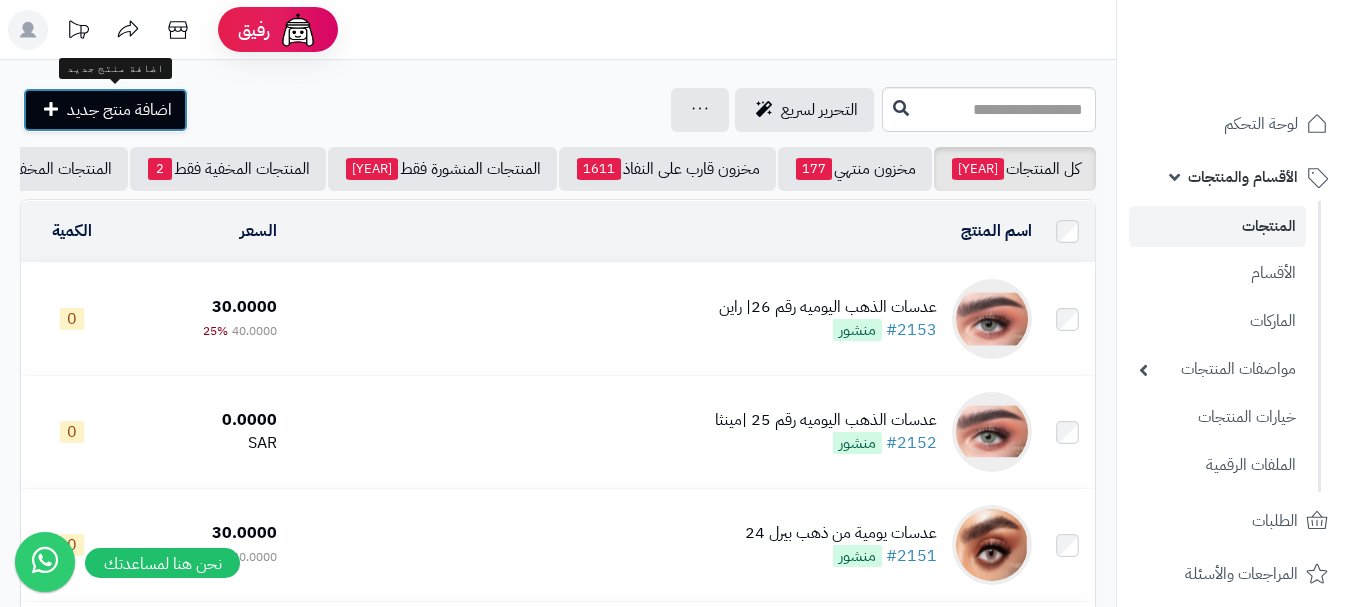 click on "اضافة منتج جديد" at bounding box center [119, 110] 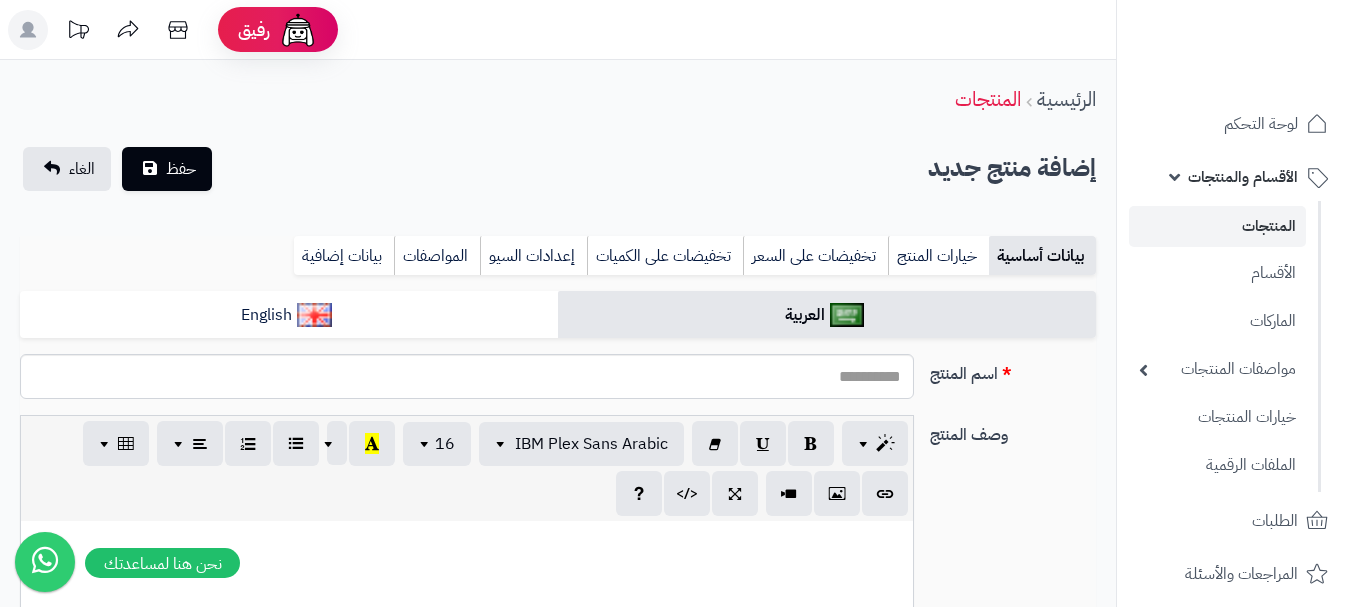 select 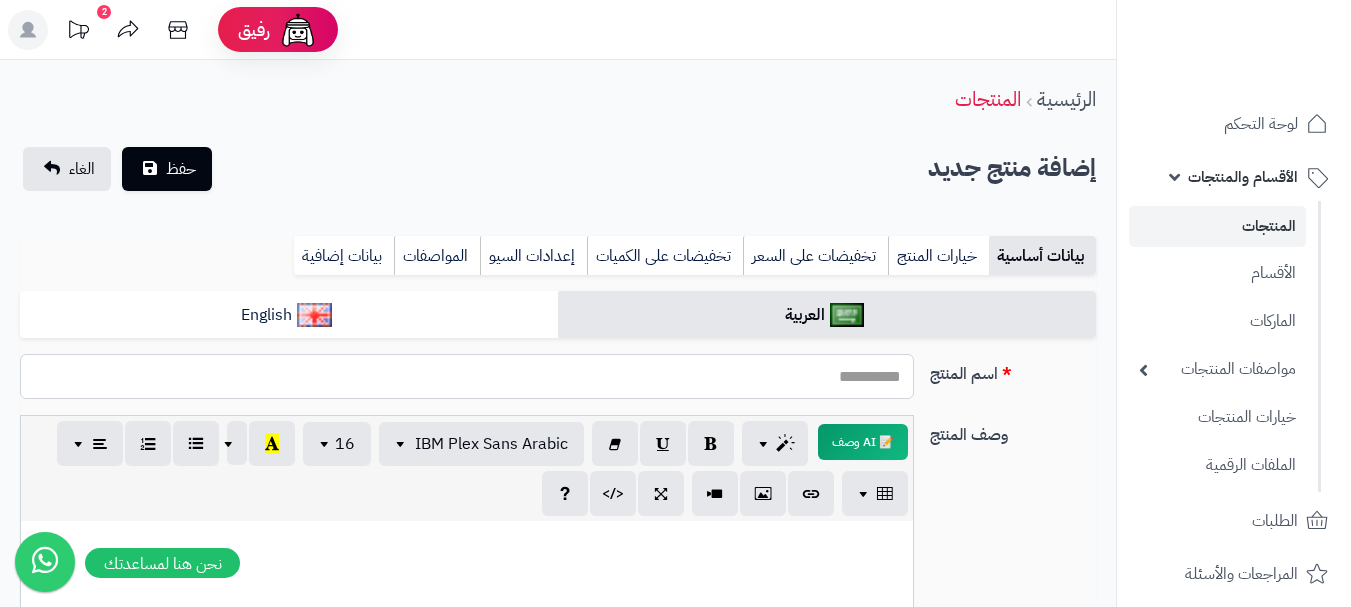 paste on "**********" 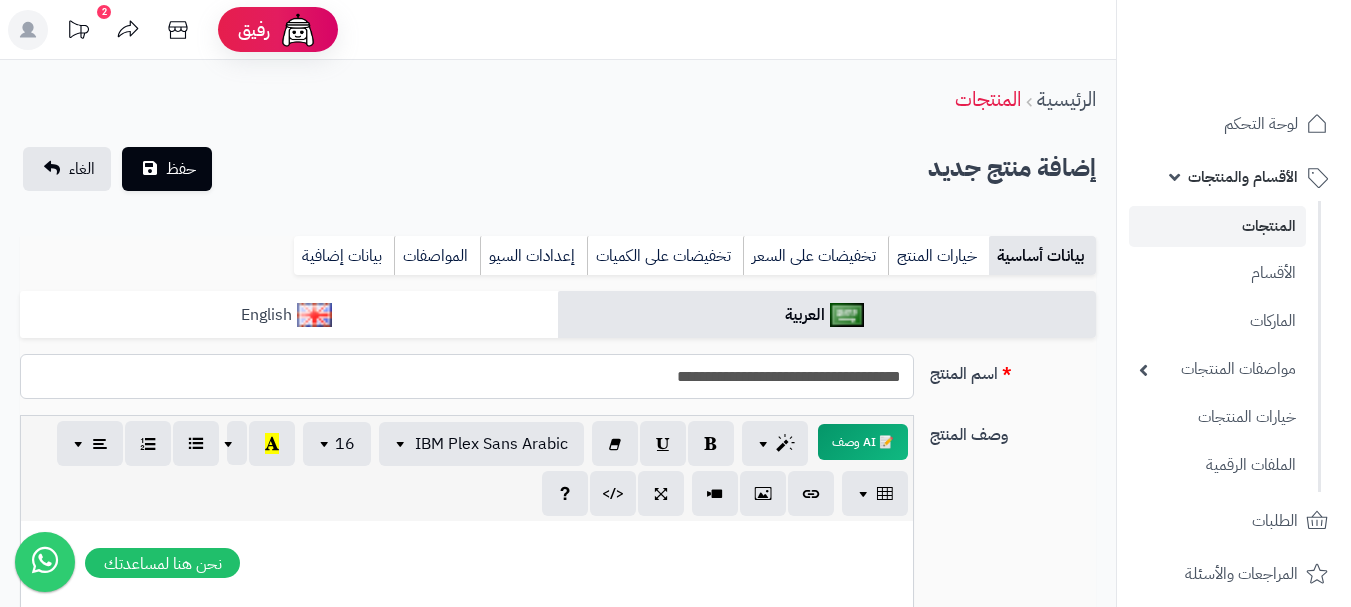 type on "**********" 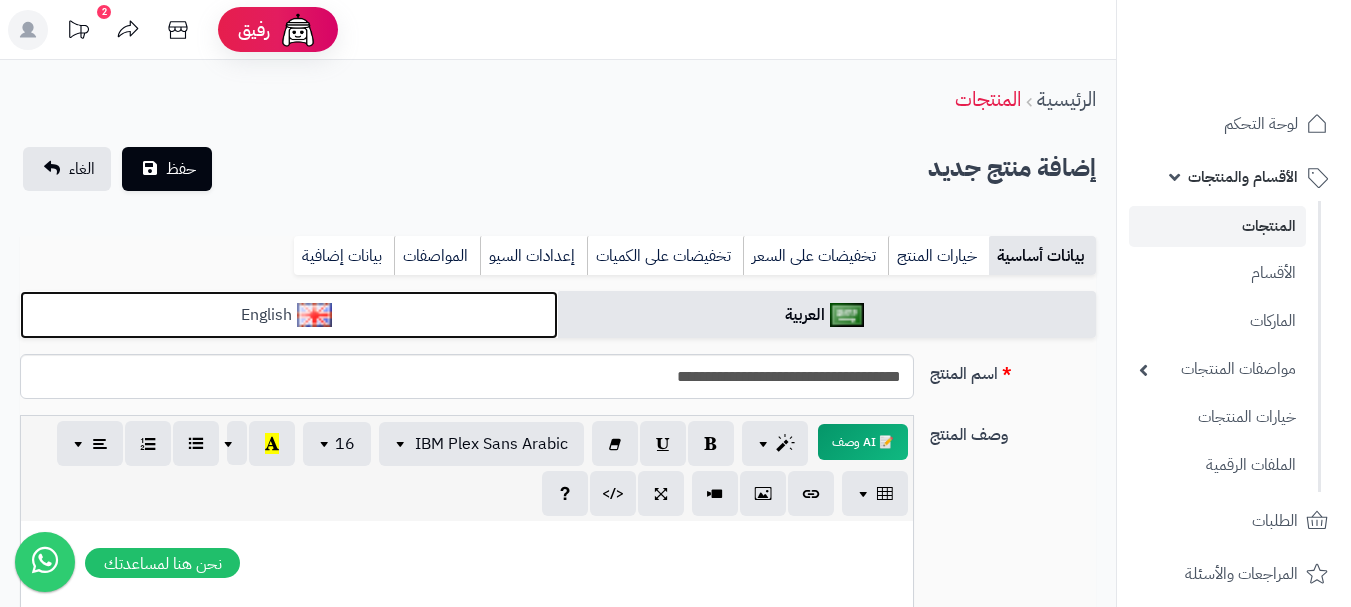 click on "English" at bounding box center [289, 315] 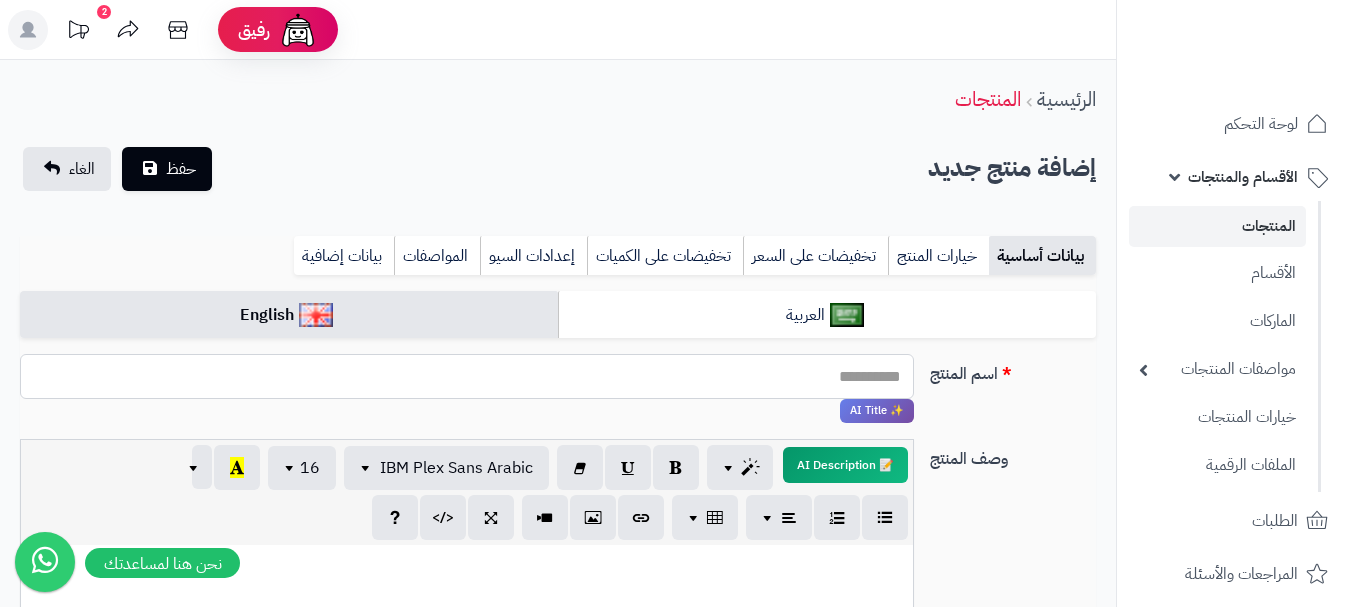 paste on "**********" 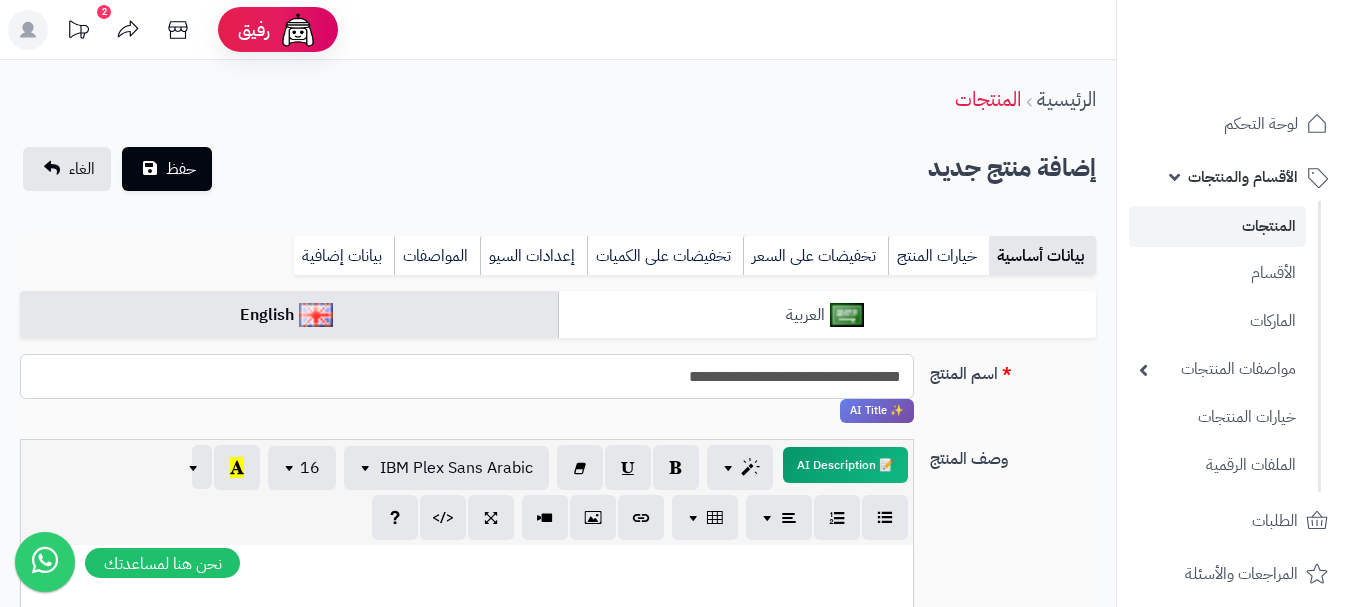 type on "**********" 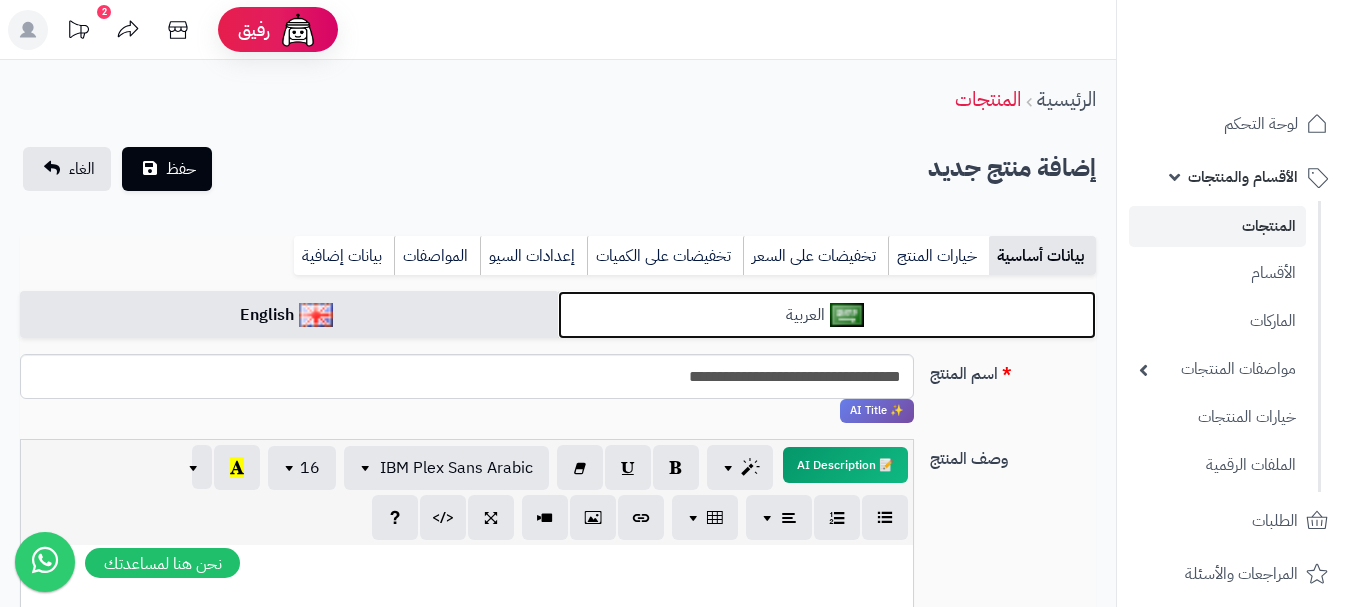 click on "العربية" at bounding box center [827, 315] 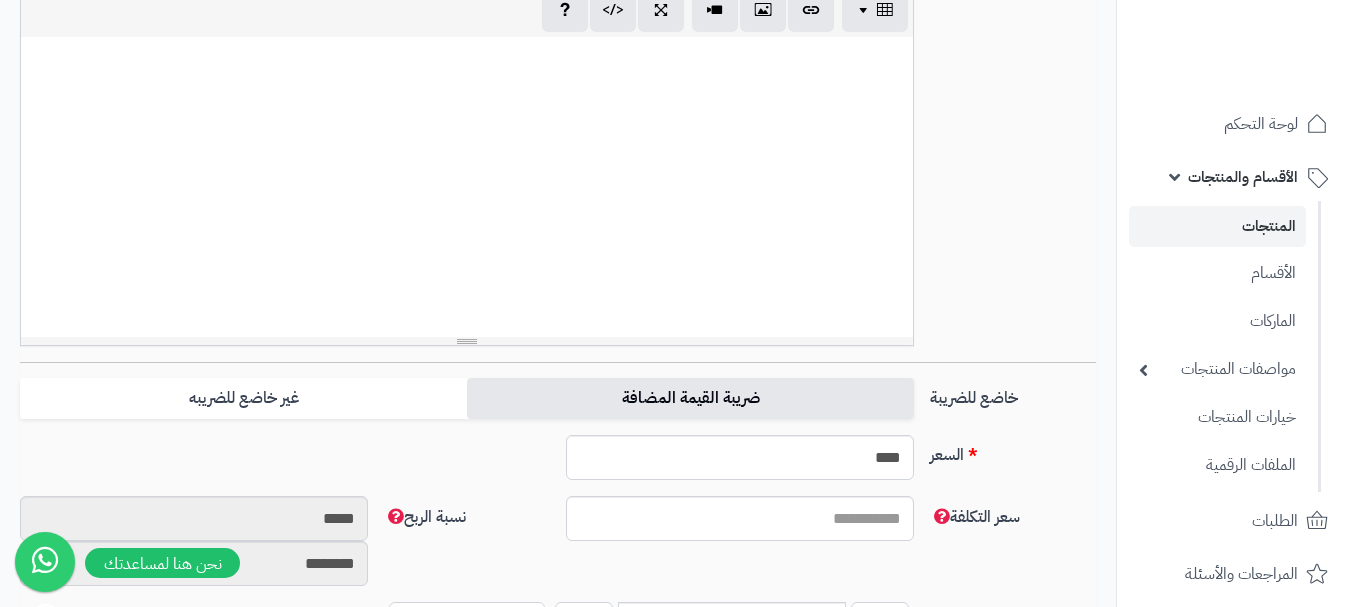scroll, scrollTop: 500, scrollLeft: 0, axis: vertical 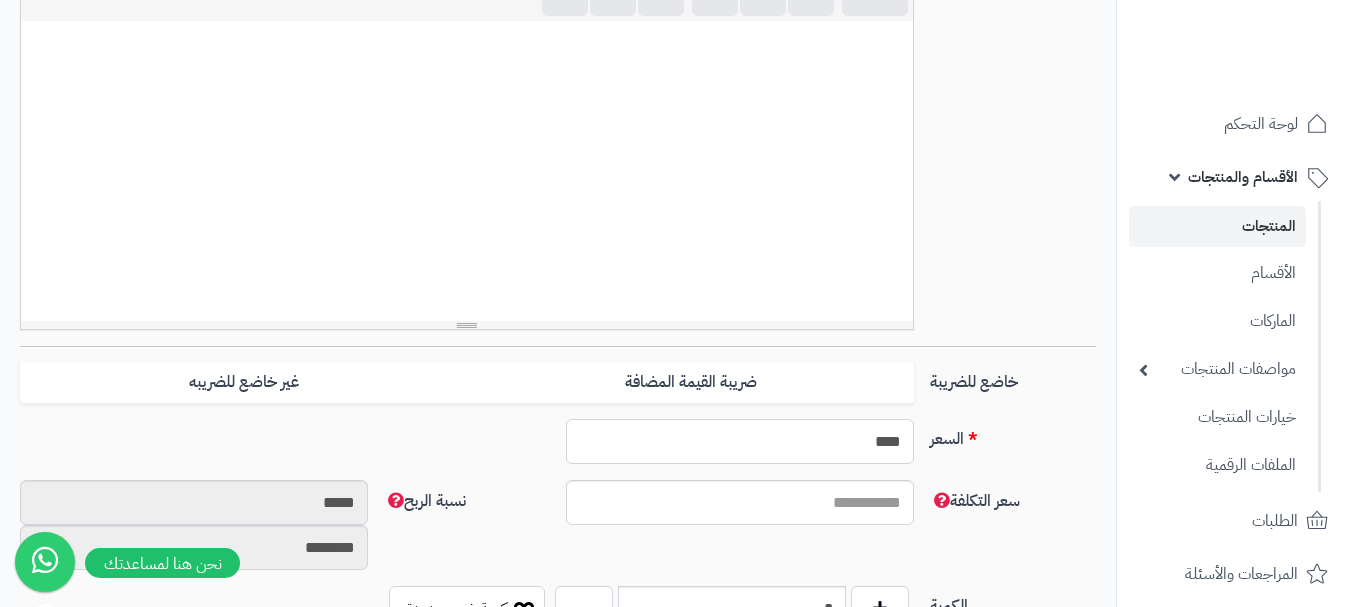 click on "****" at bounding box center [740, 441] 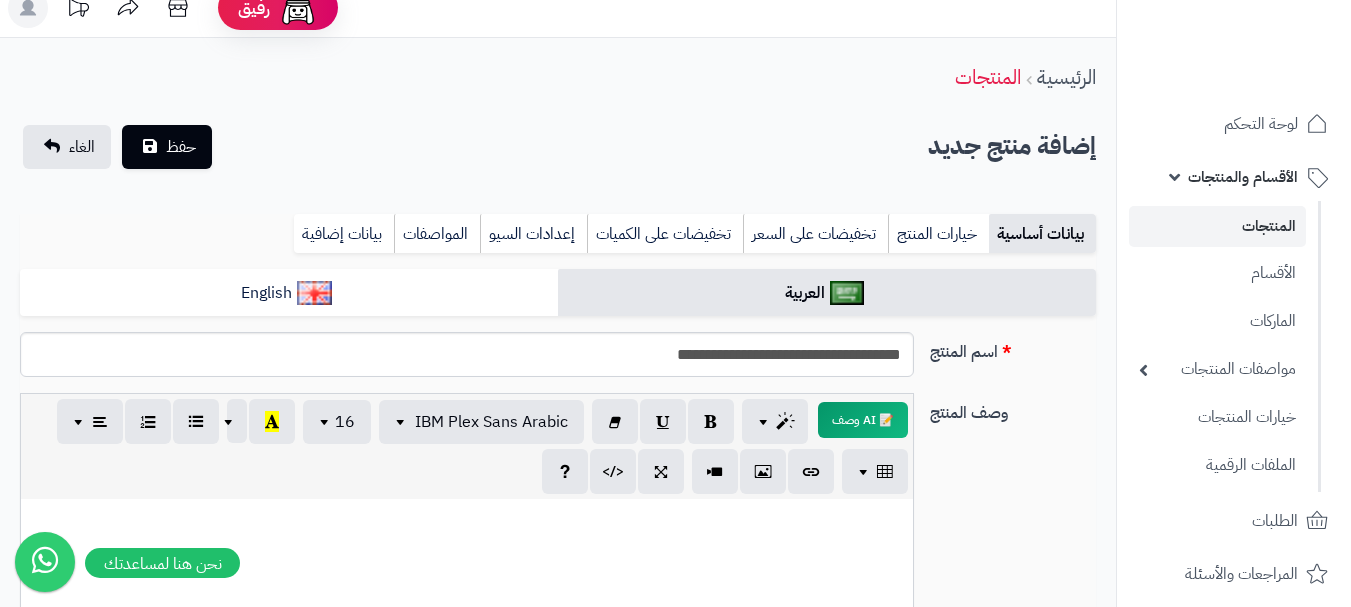 scroll, scrollTop: 0, scrollLeft: 0, axis: both 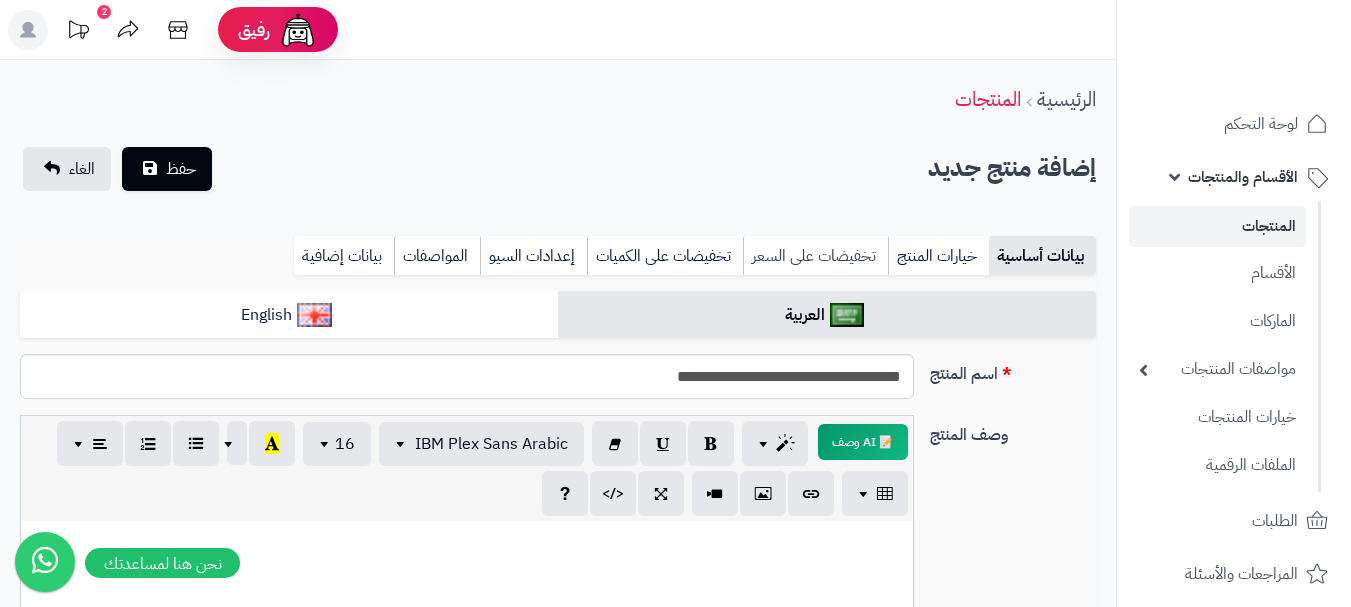 type on "**" 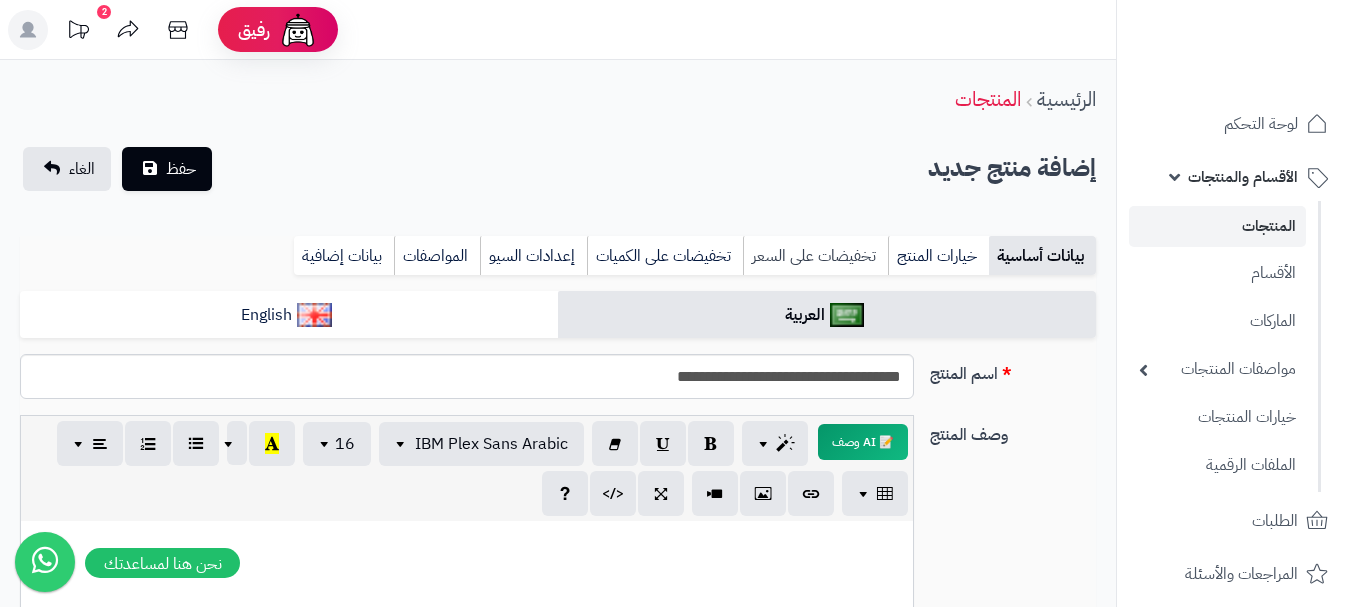 click on "تخفيضات على السعر" at bounding box center (815, 256) 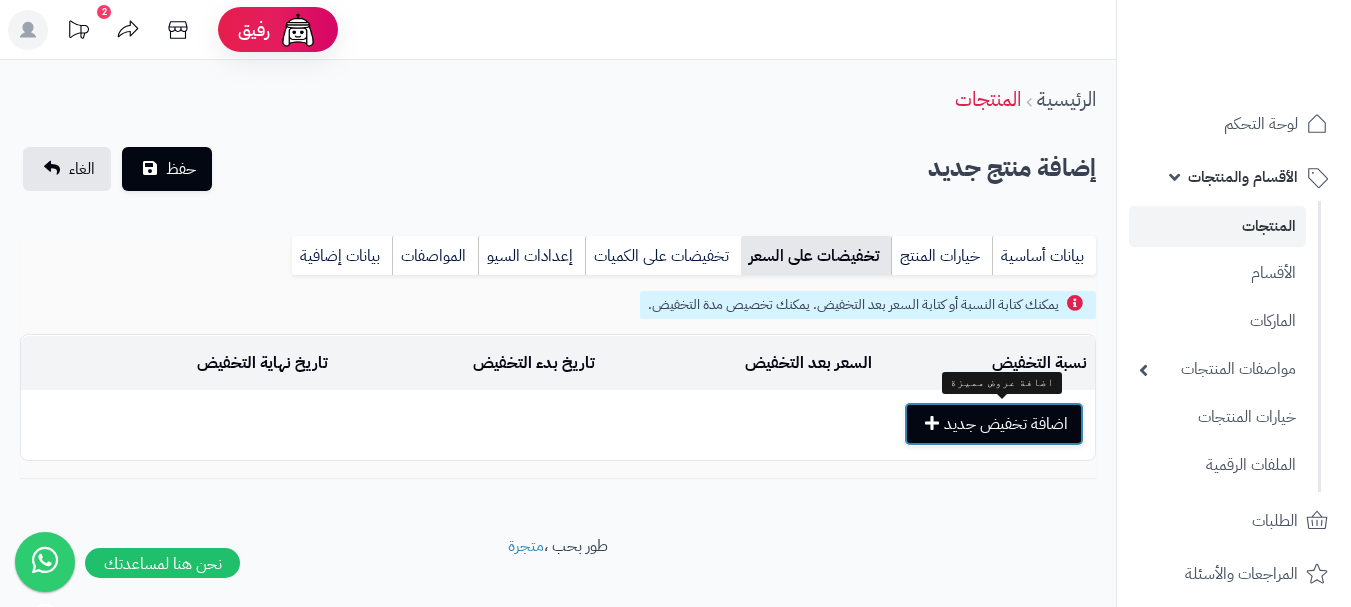 click on "اضافة تخفيض جديد" at bounding box center (994, 424) 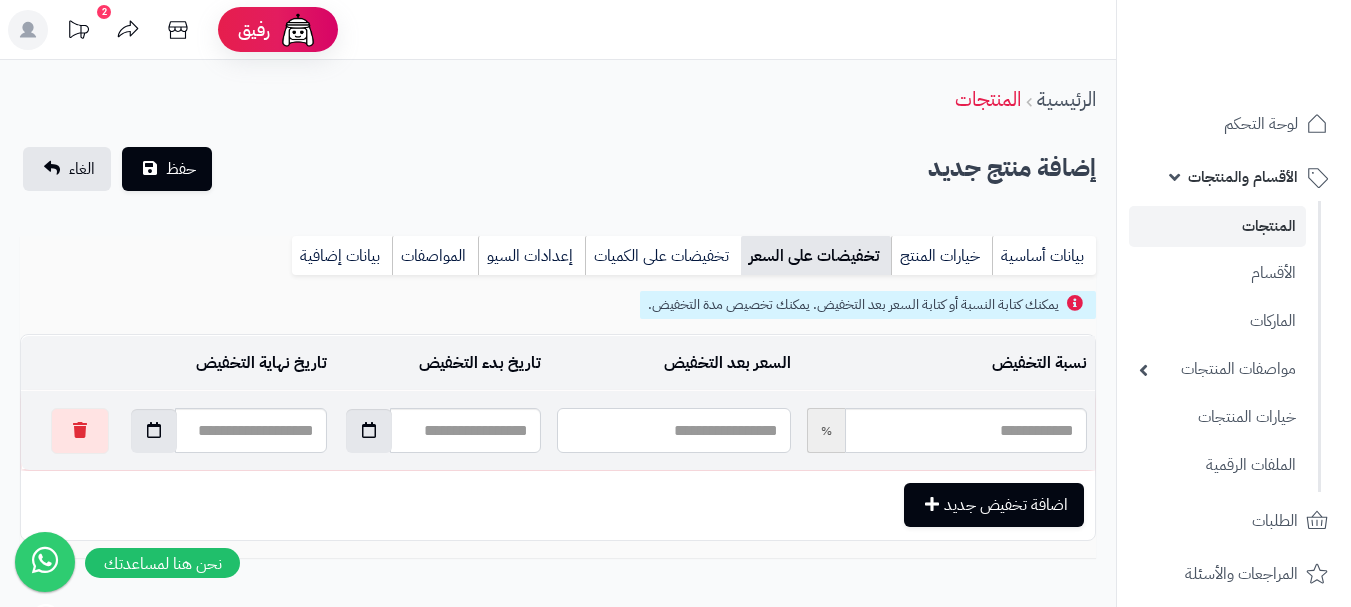click at bounding box center (673, 430) 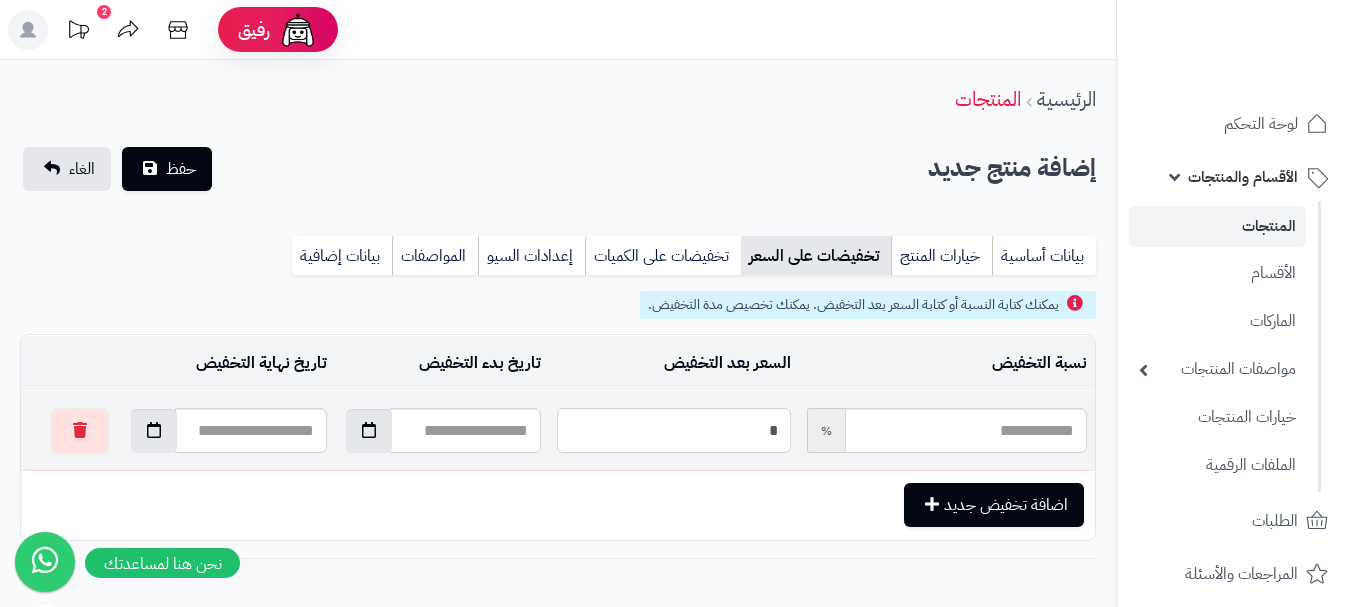 type on "**" 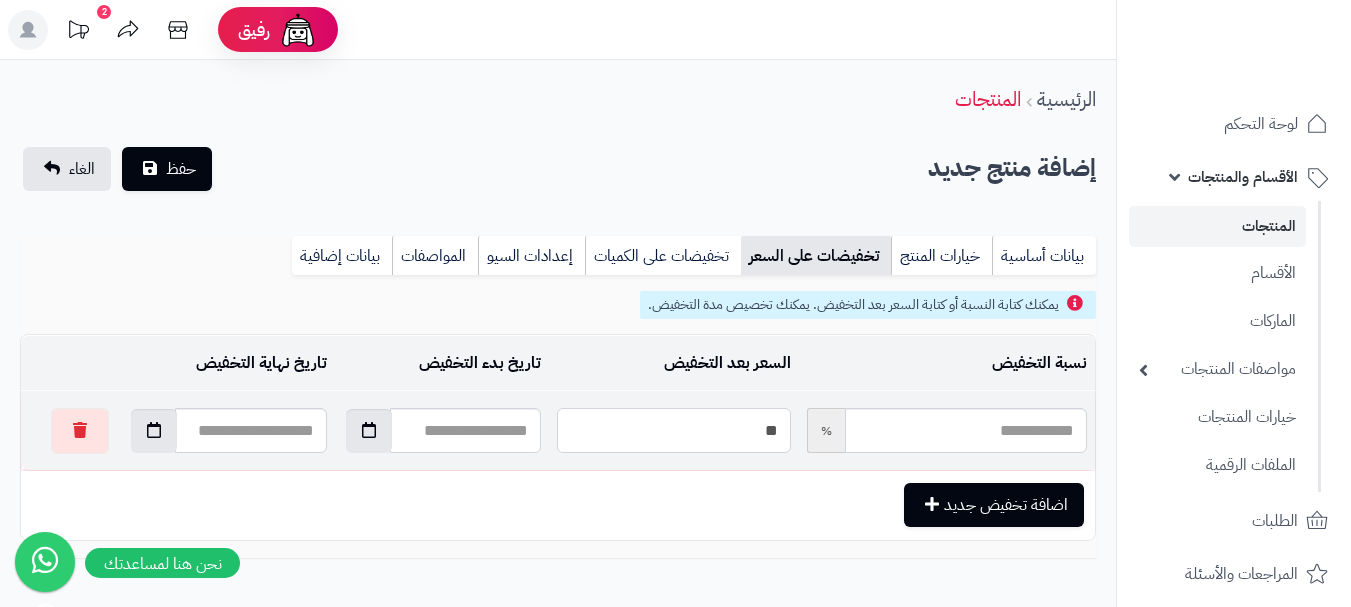 type on "*****" 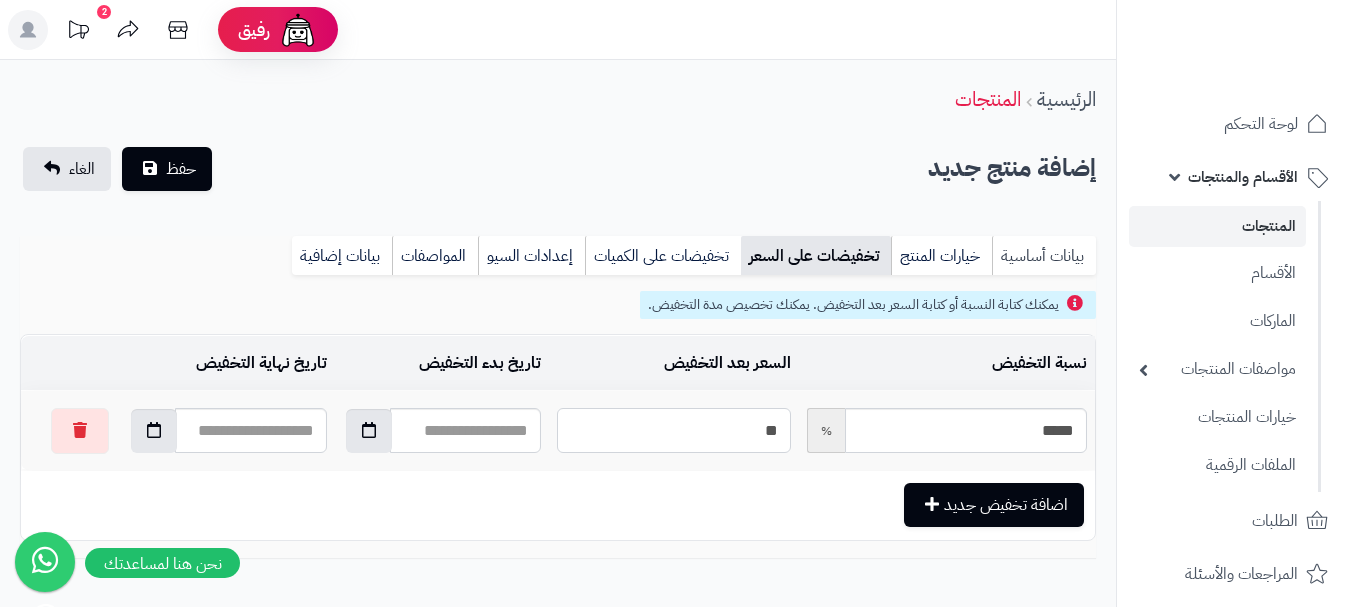 type on "**" 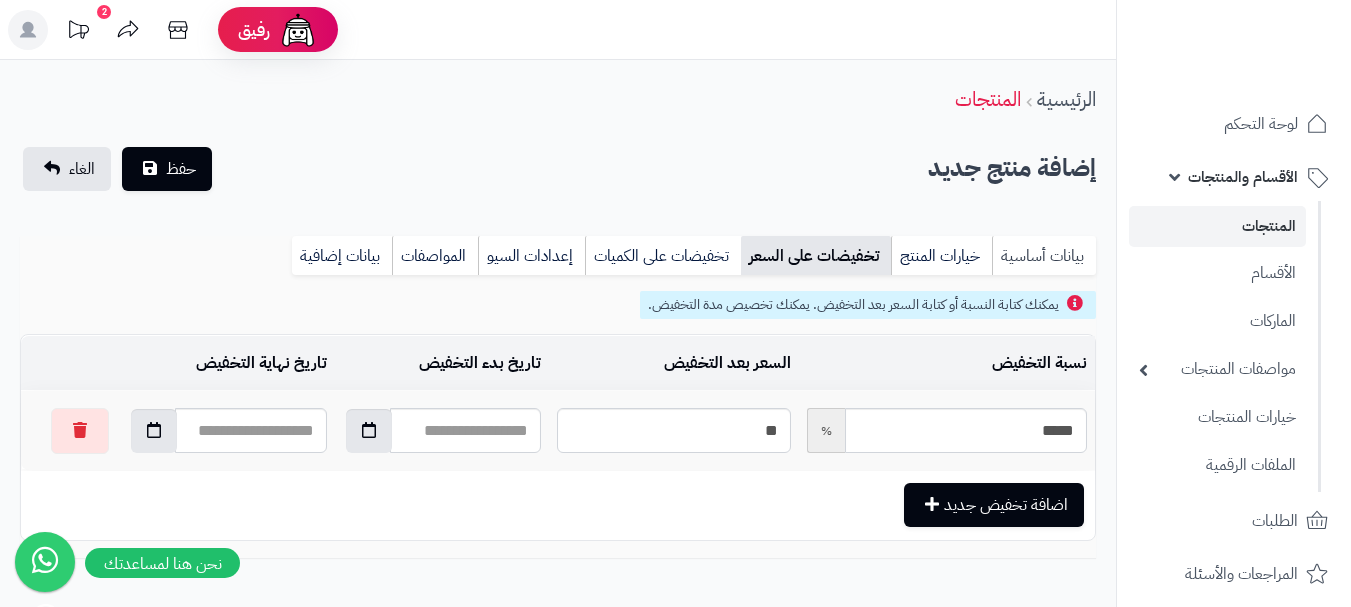 click on "بيانات أساسية" at bounding box center [1044, 256] 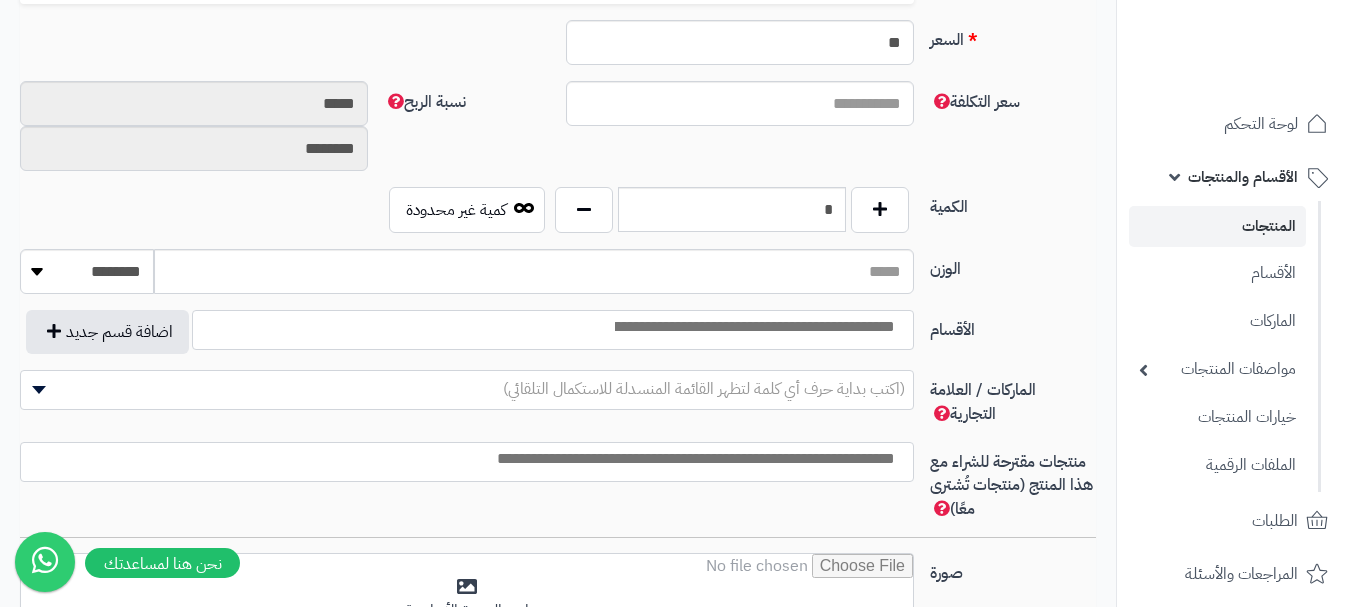 scroll, scrollTop: 900, scrollLeft: 0, axis: vertical 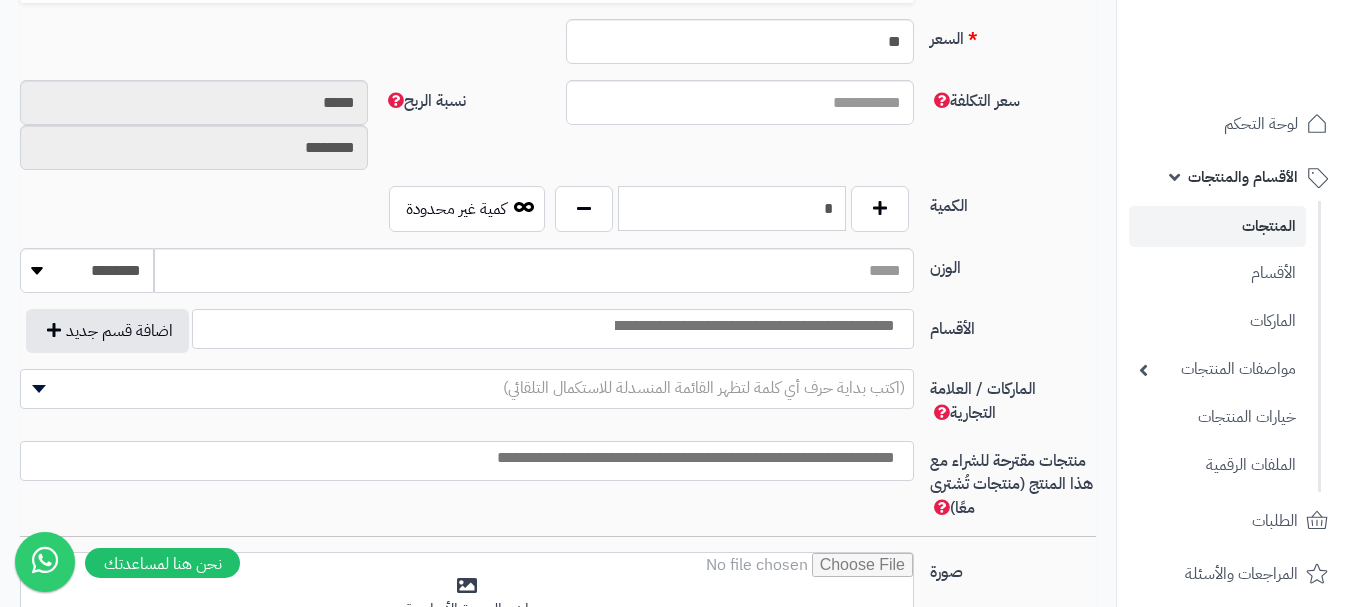 click on "*" at bounding box center [732, 208] 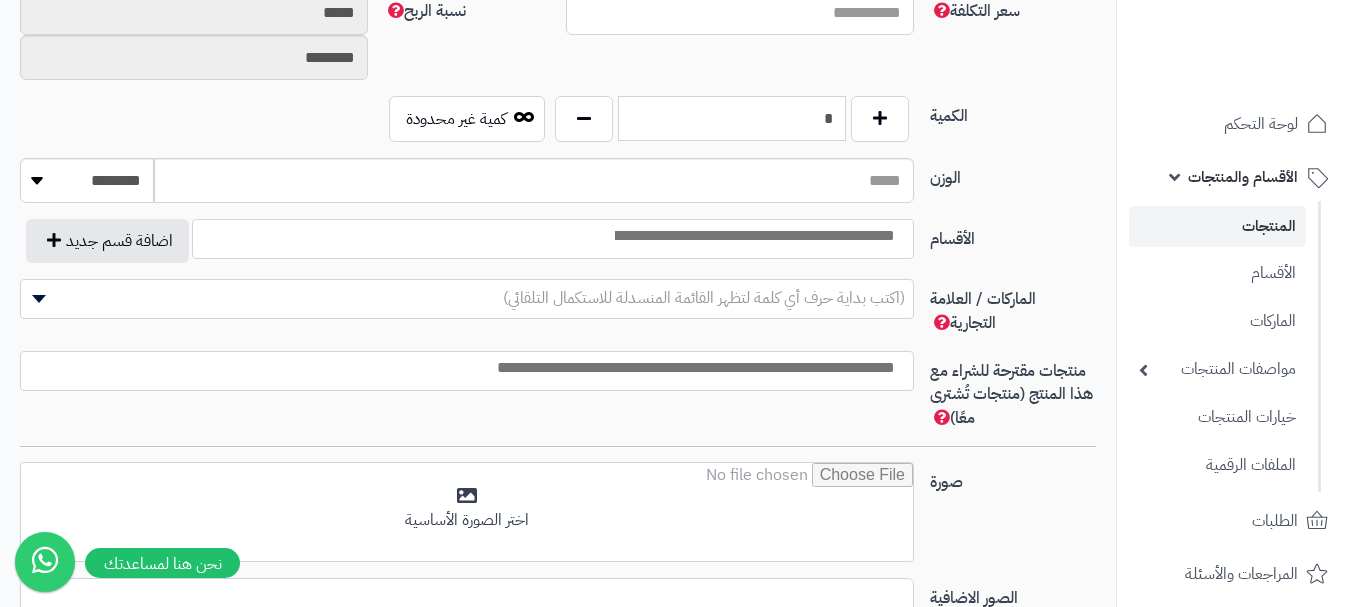 scroll, scrollTop: 1100, scrollLeft: 0, axis: vertical 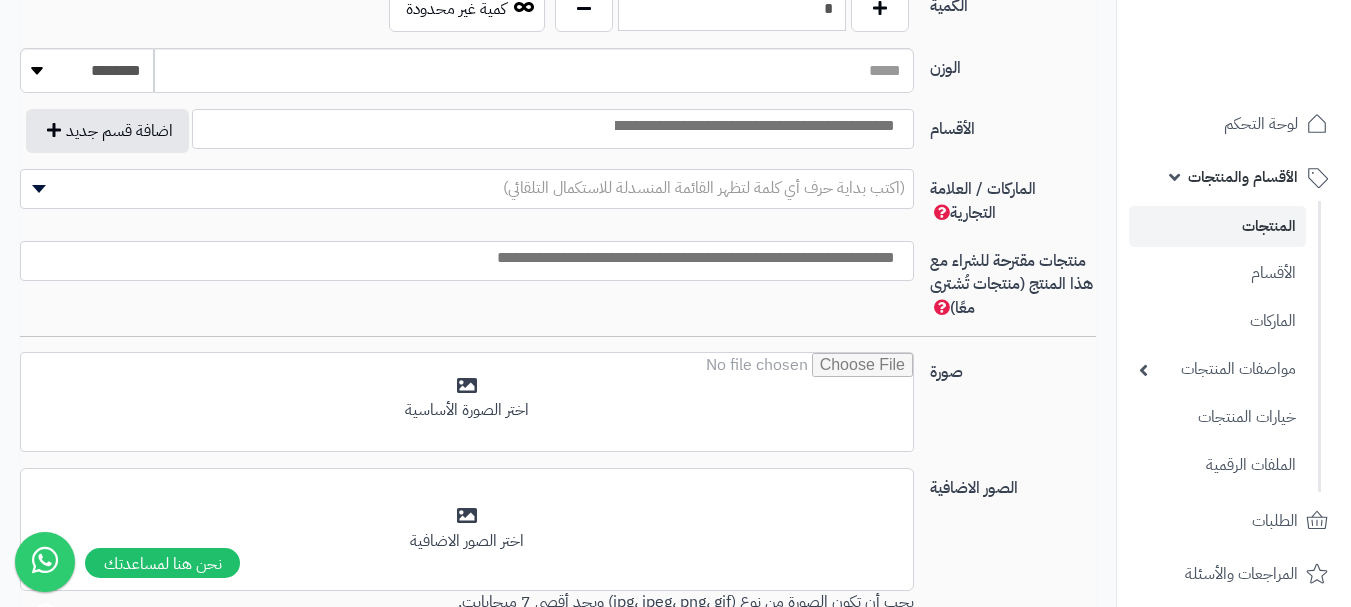 type on "*" 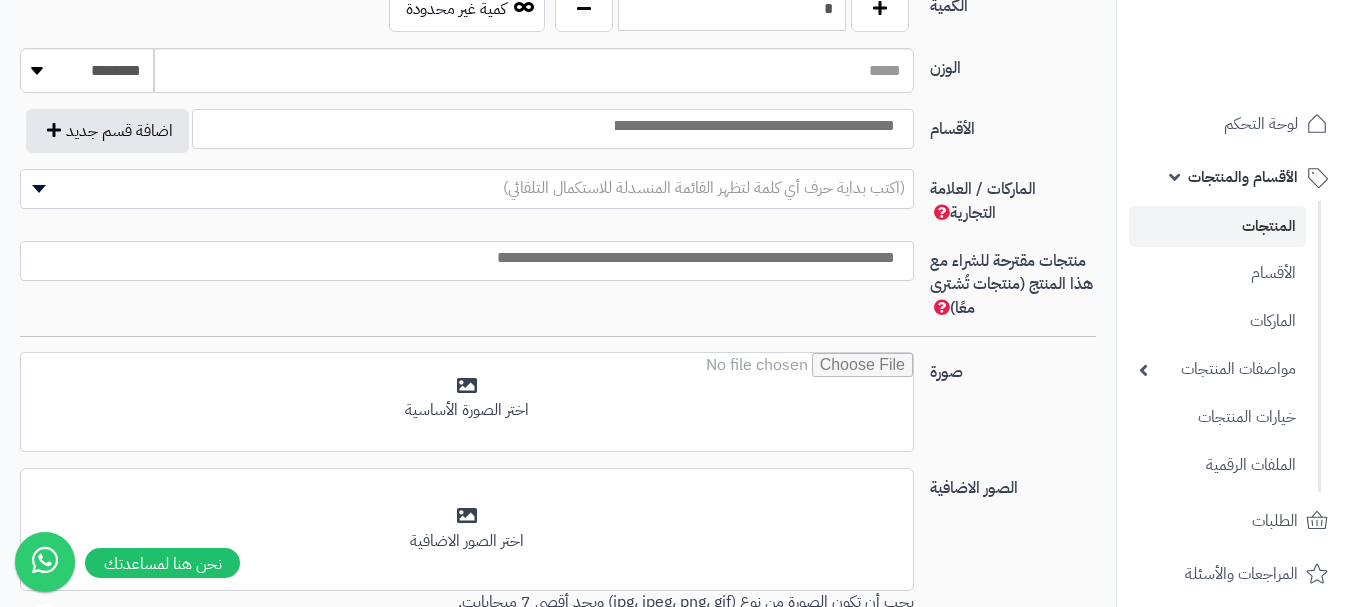 drag, startPoint x: 868, startPoint y: 116, endPoint x: 870, endPoint y: 144, distance: 28.071337 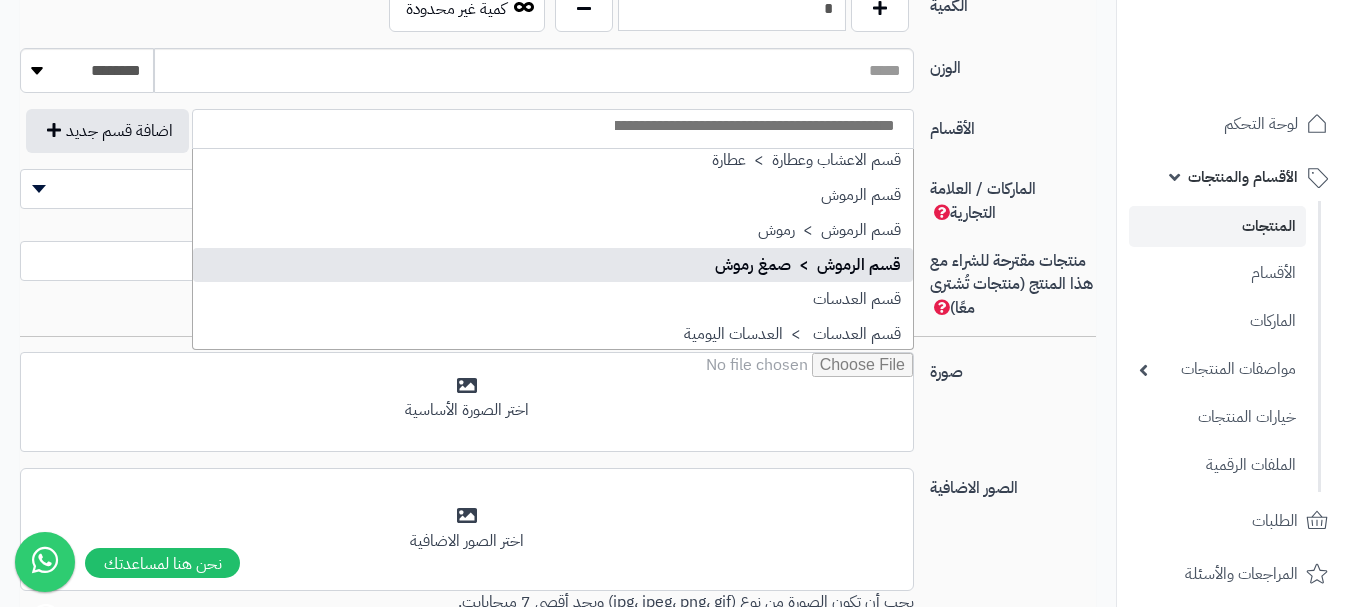 scroll, scrollTop: 1500, scrollLeft: 0, axis: vertical 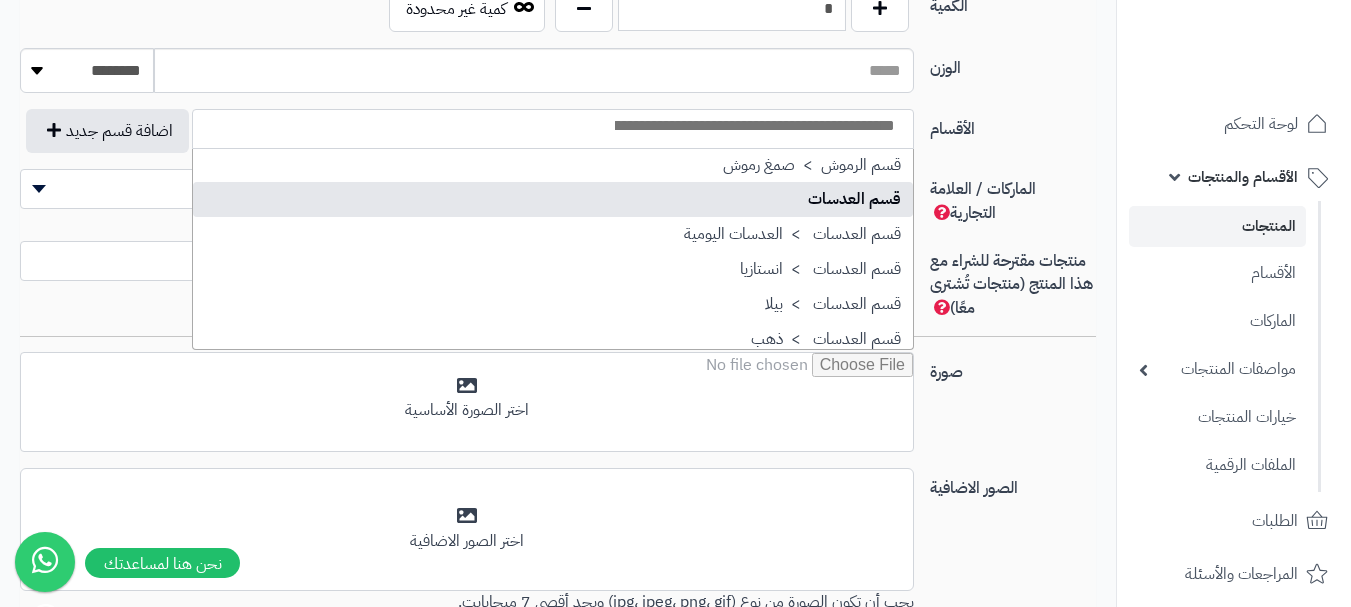 select on "**" 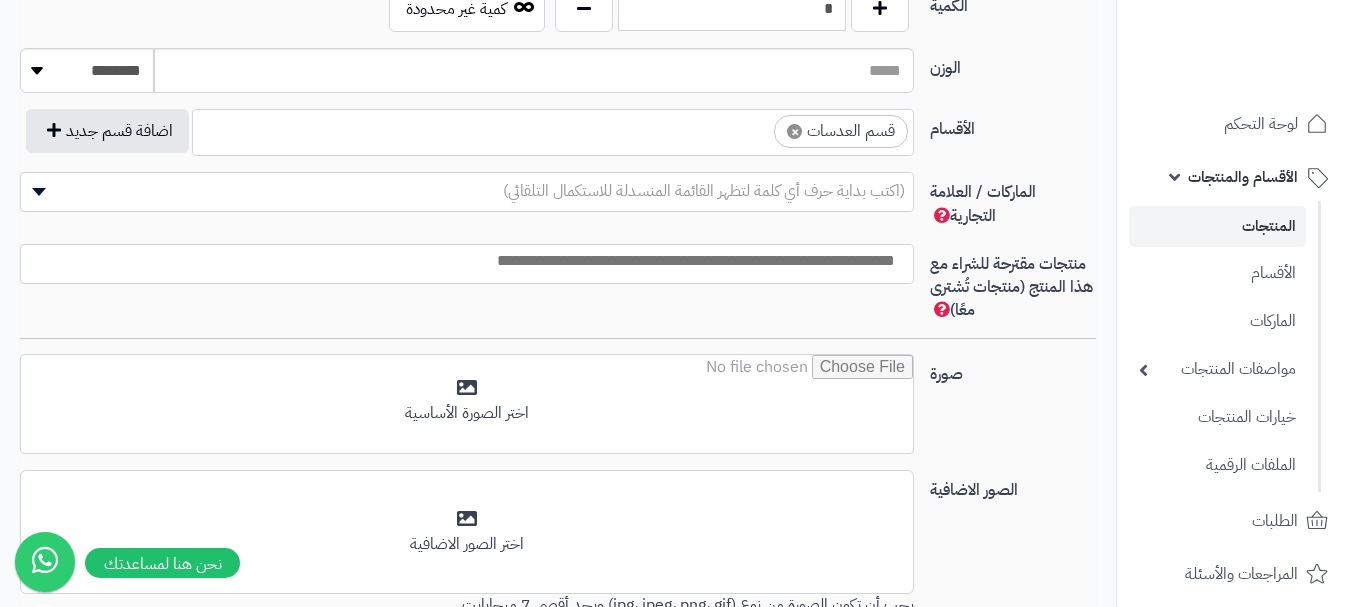 click on "× قسم العدسات" at bounding box center (553, 129) 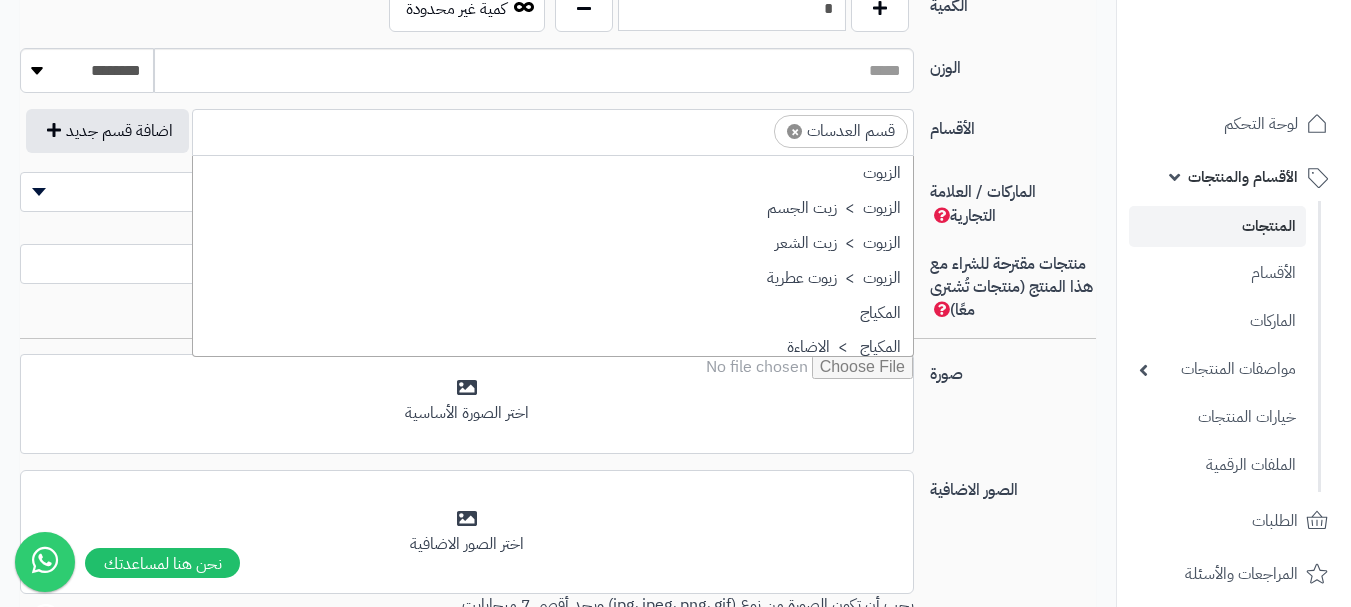 scroll, scrollTop: 1498, scrollLeft: 0, axis: vertical 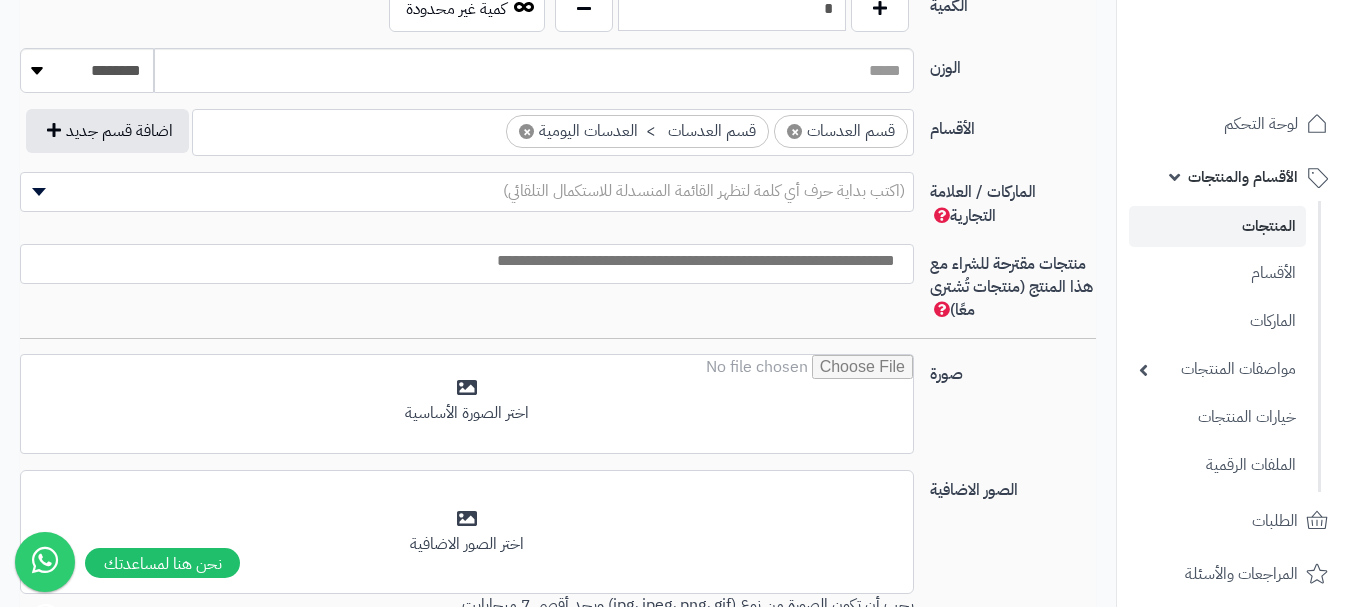 click on "× قسم العدسات × قسم العدسات   >  العدسات اليومية" at bounding box center [553, 129] 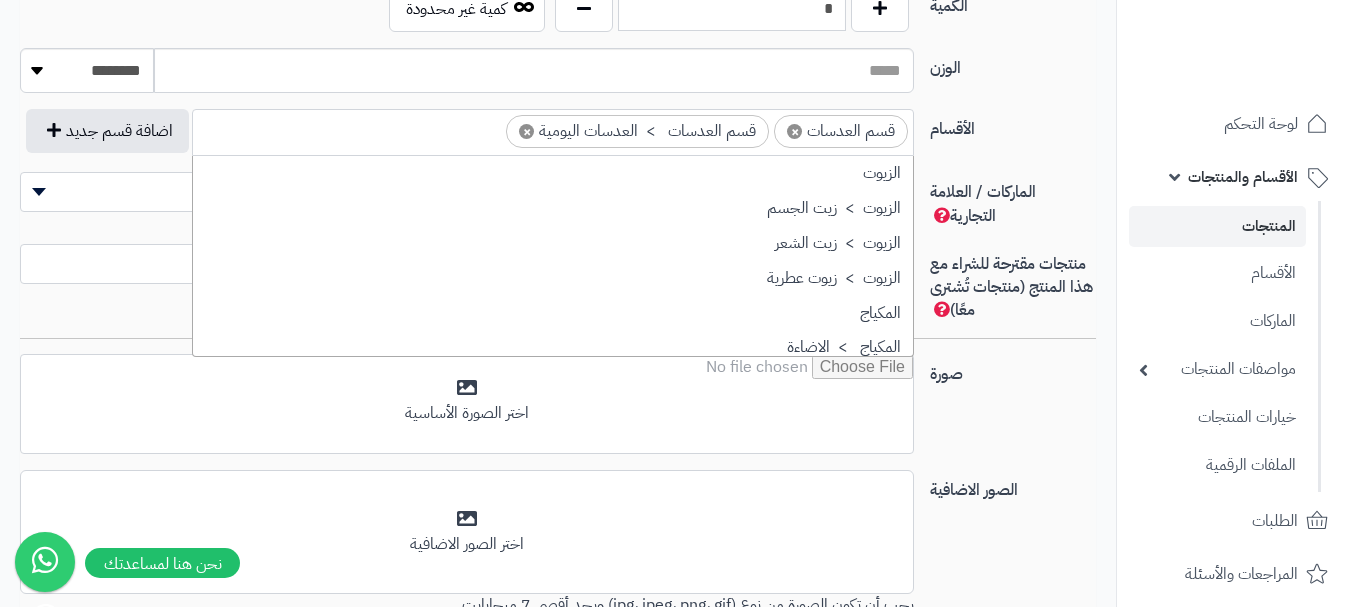 scroll, scrollTop: 1498, scrollLeft: 0, axis: vertical 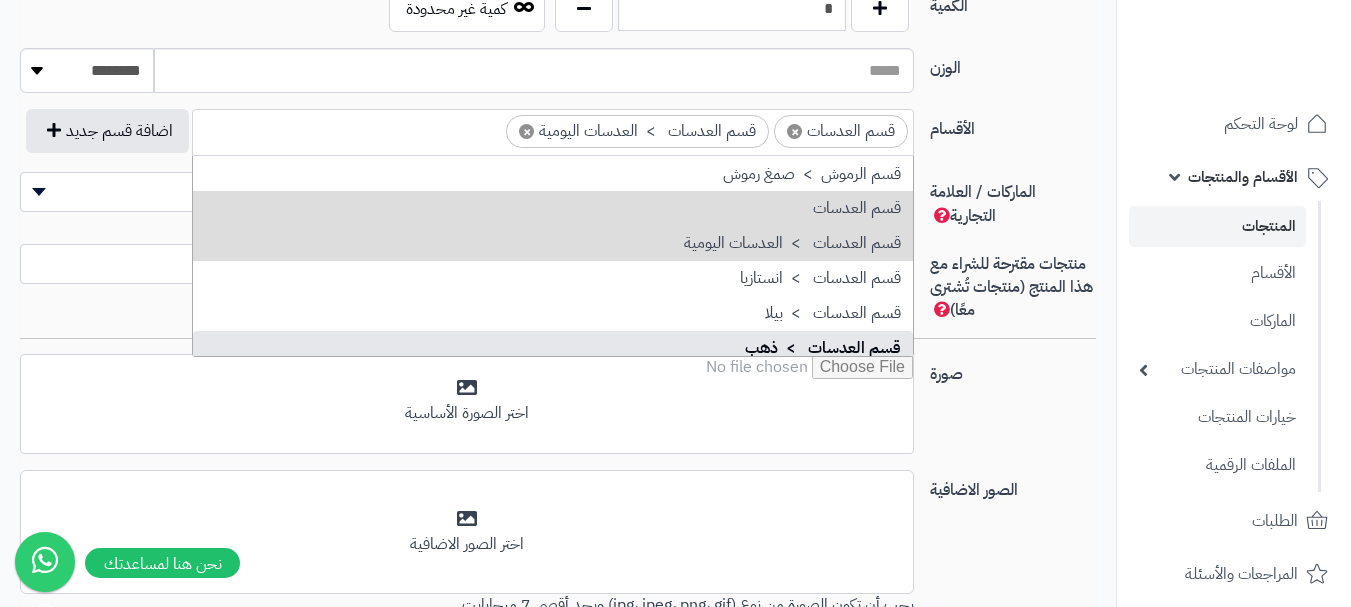 drag, startPoint x: 762, startPoint y: 339, endPoint x: 819, endPoint y: 323, distance: 59.20304 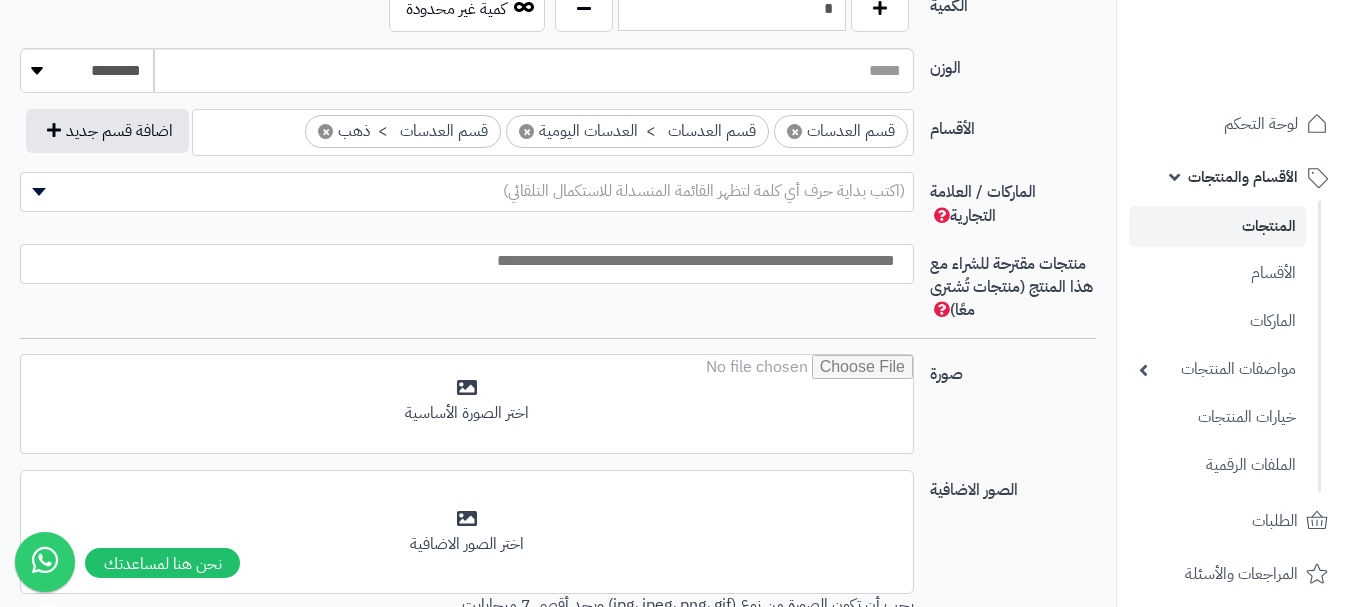 click on "(اكتب بداية حرف أي كلمة لتظهر القائمة المنسدلة للاستكمال التلقائي)" at bounding box center (704, 191) 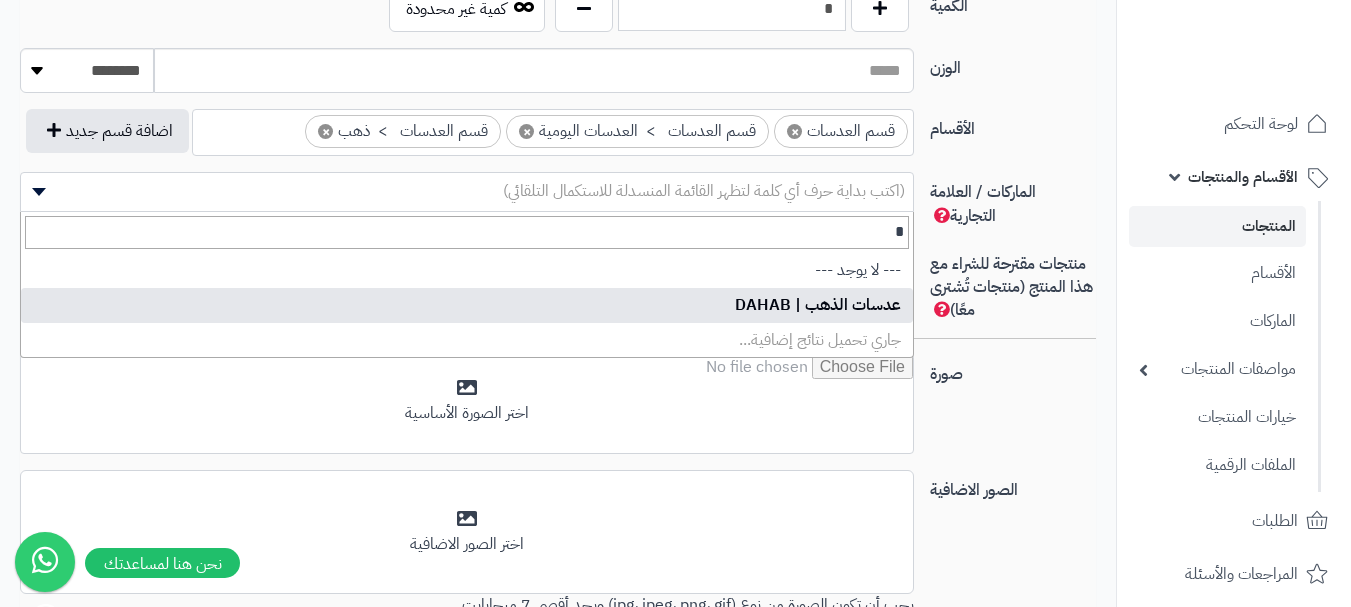 type on "*" 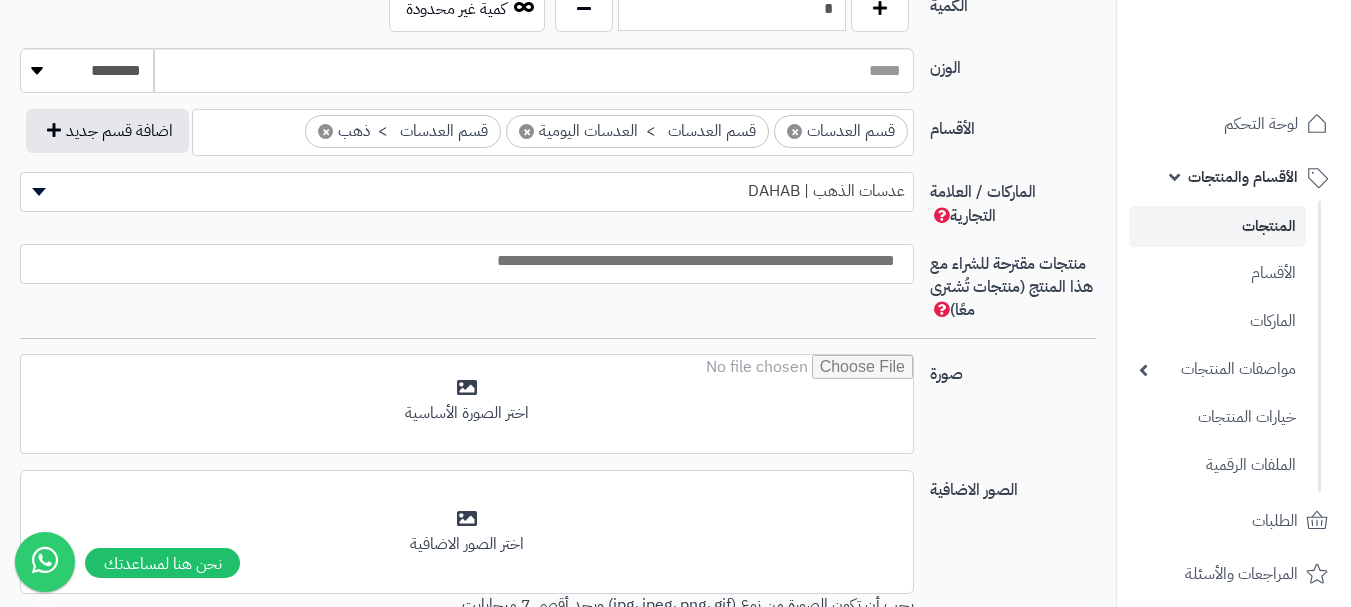 select on "***" 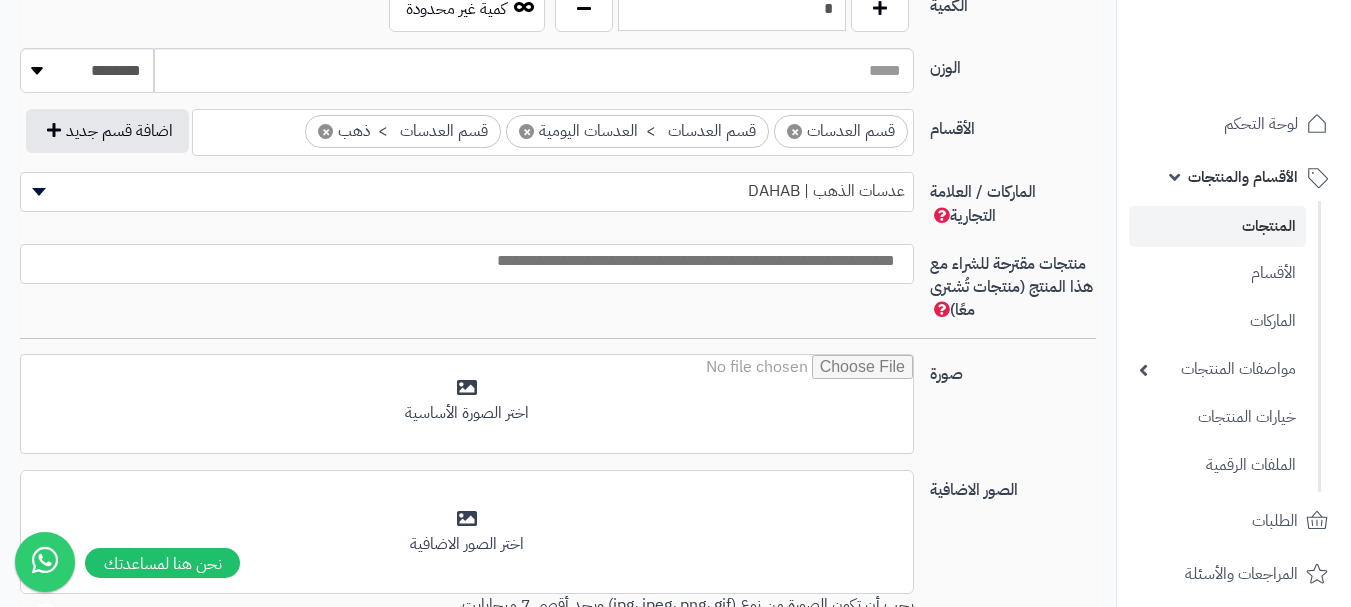 click at bounding box center (462, 261) 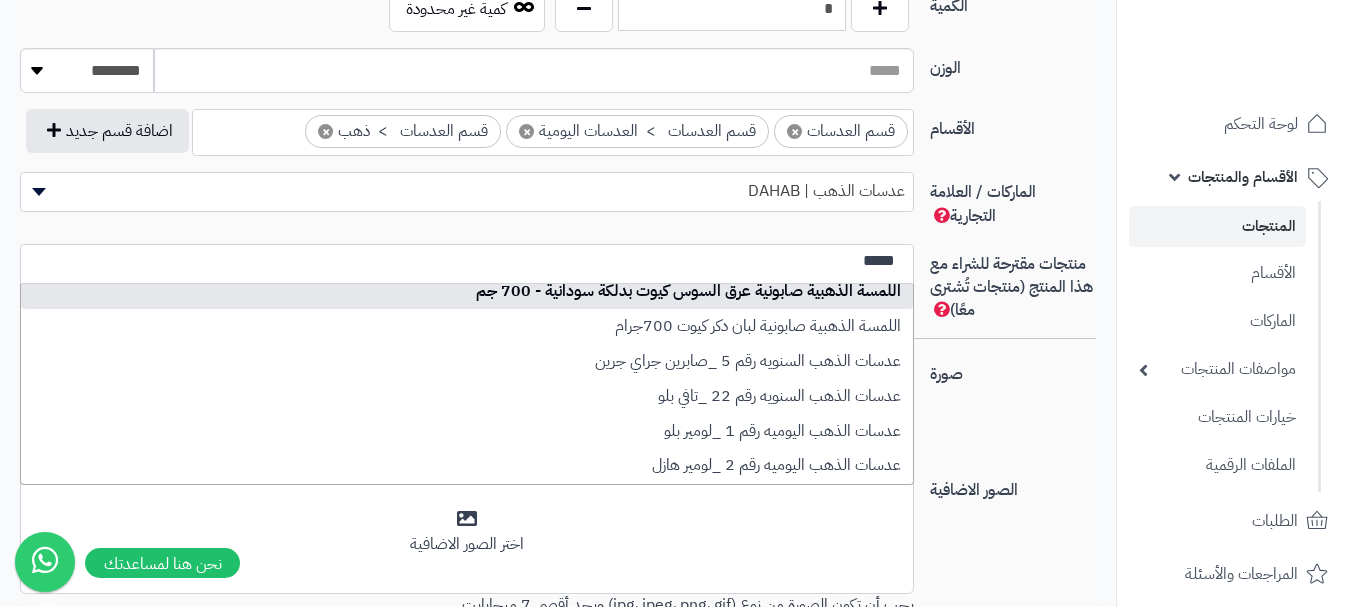 scroll, scrollTop: 183, scrollLeft: 0, axis: vertical 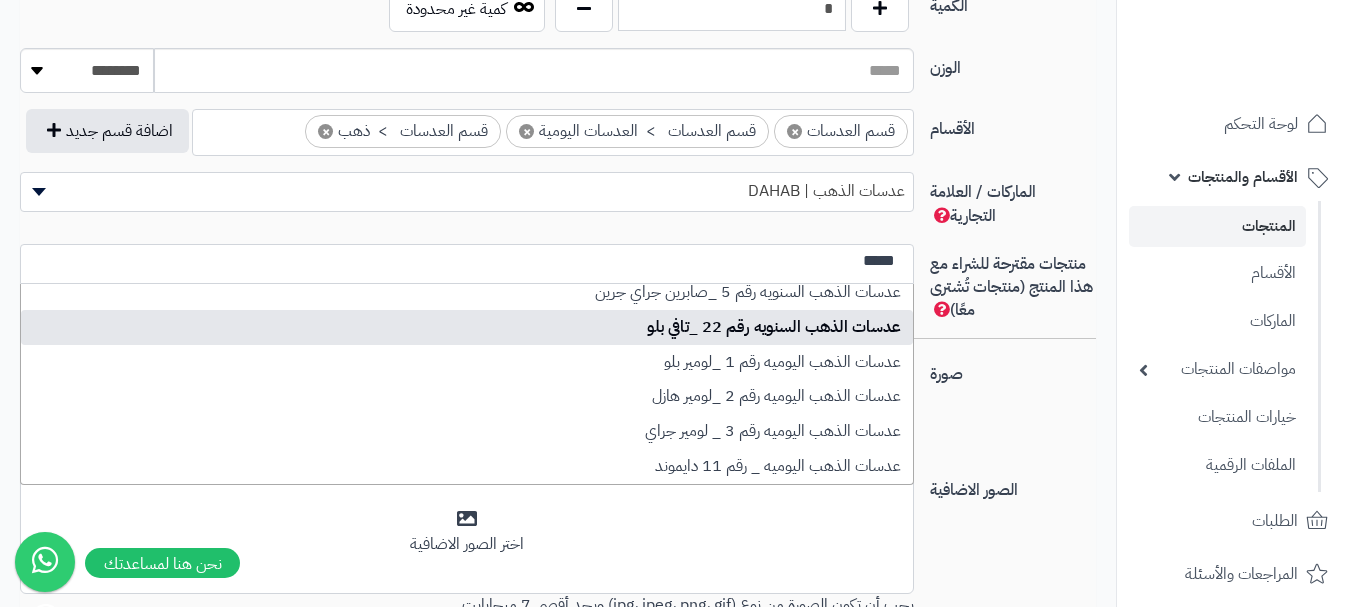 type on "*****" 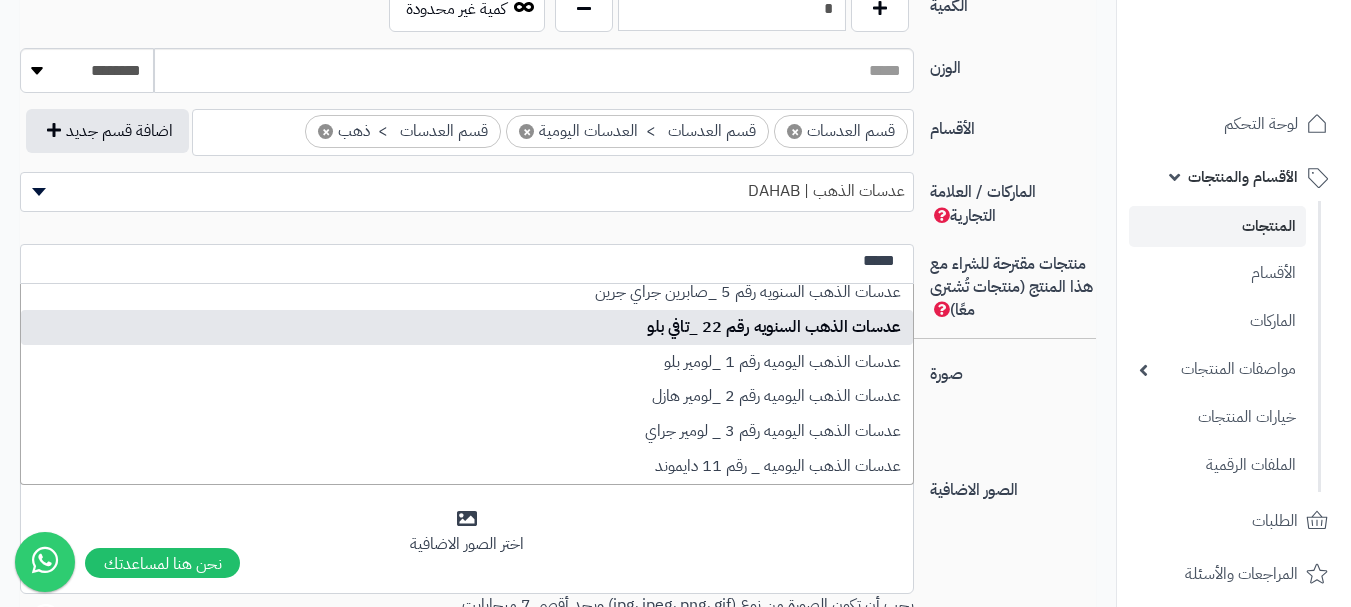 type 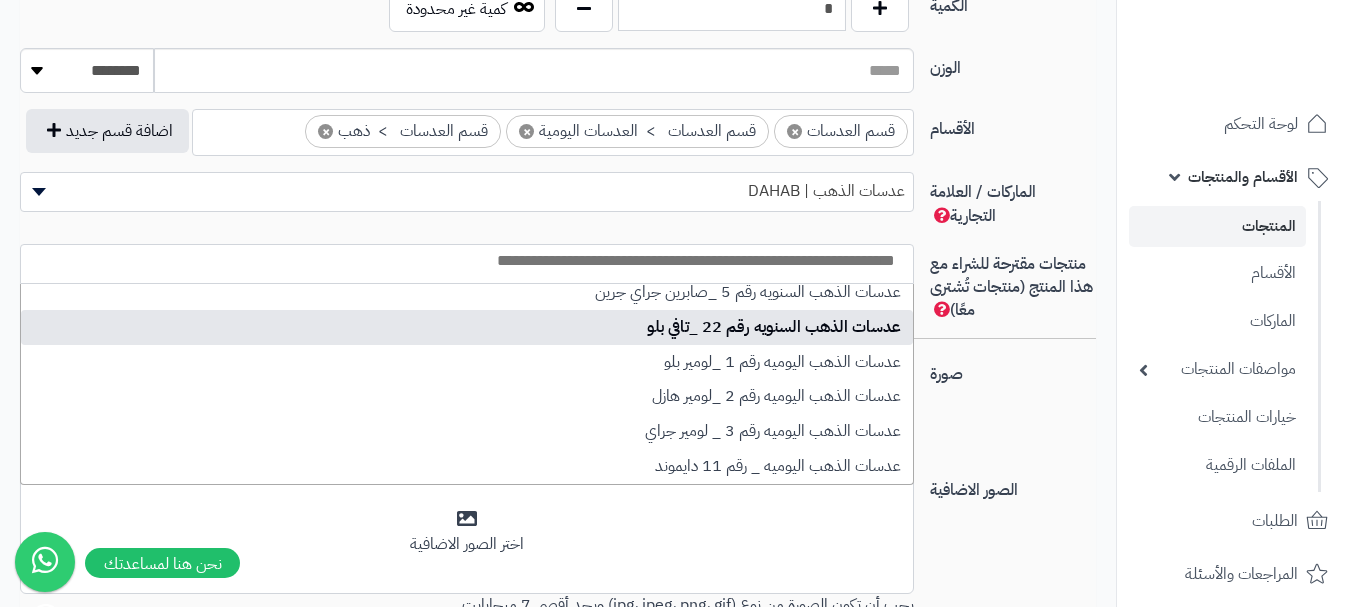 select on "****" 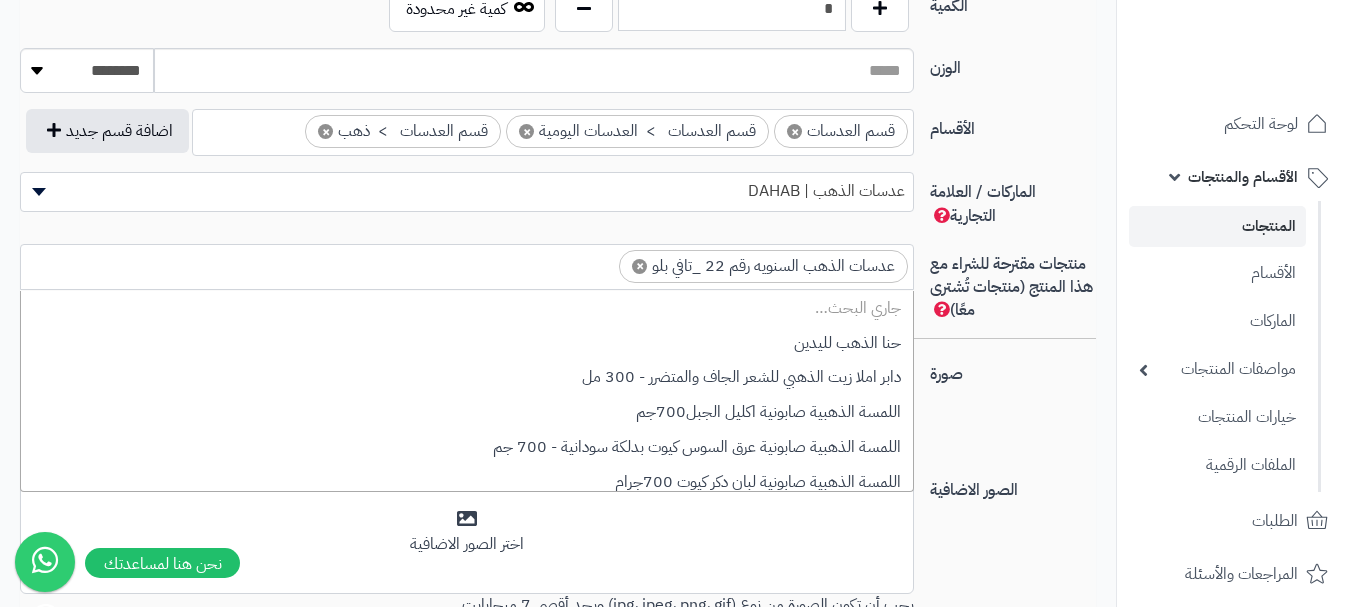 scroll, scrollTop: 0, scrollLeft: -2, axis: horizontal 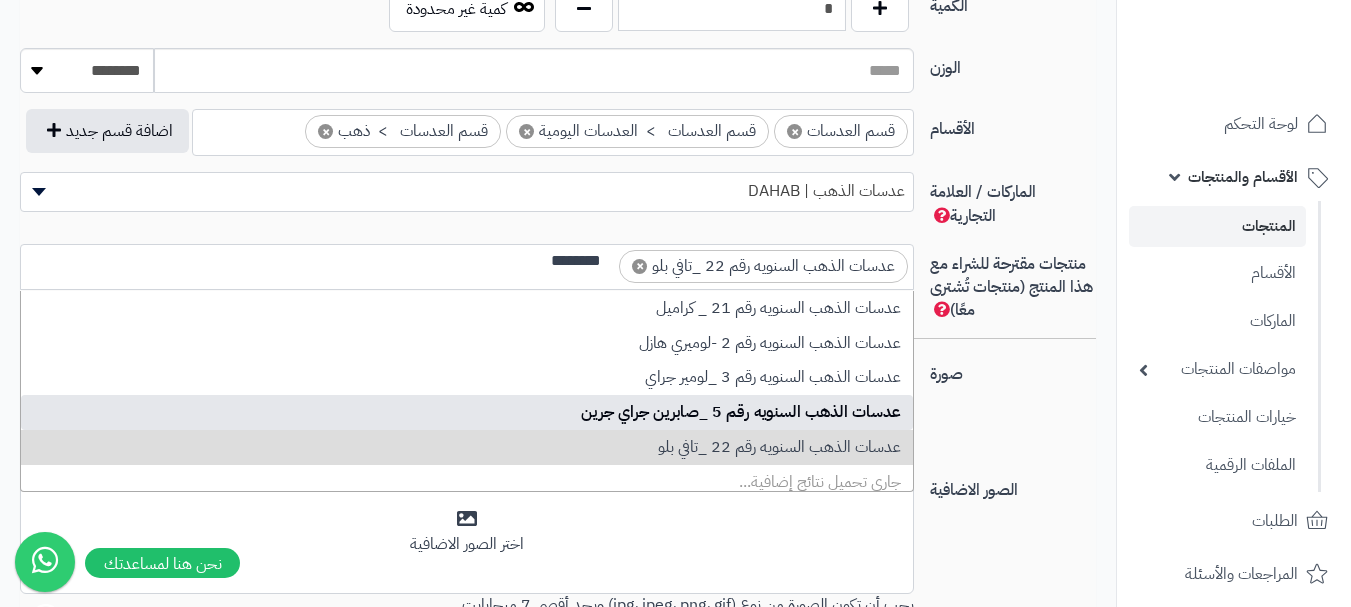 type on "********" 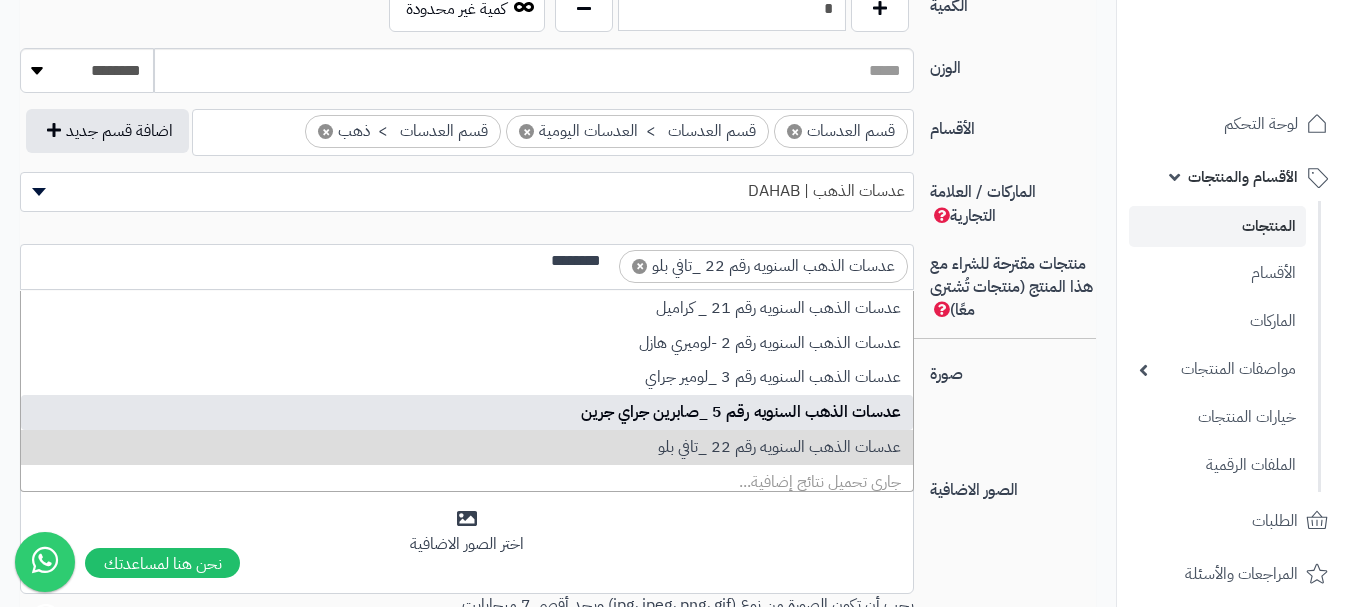 type 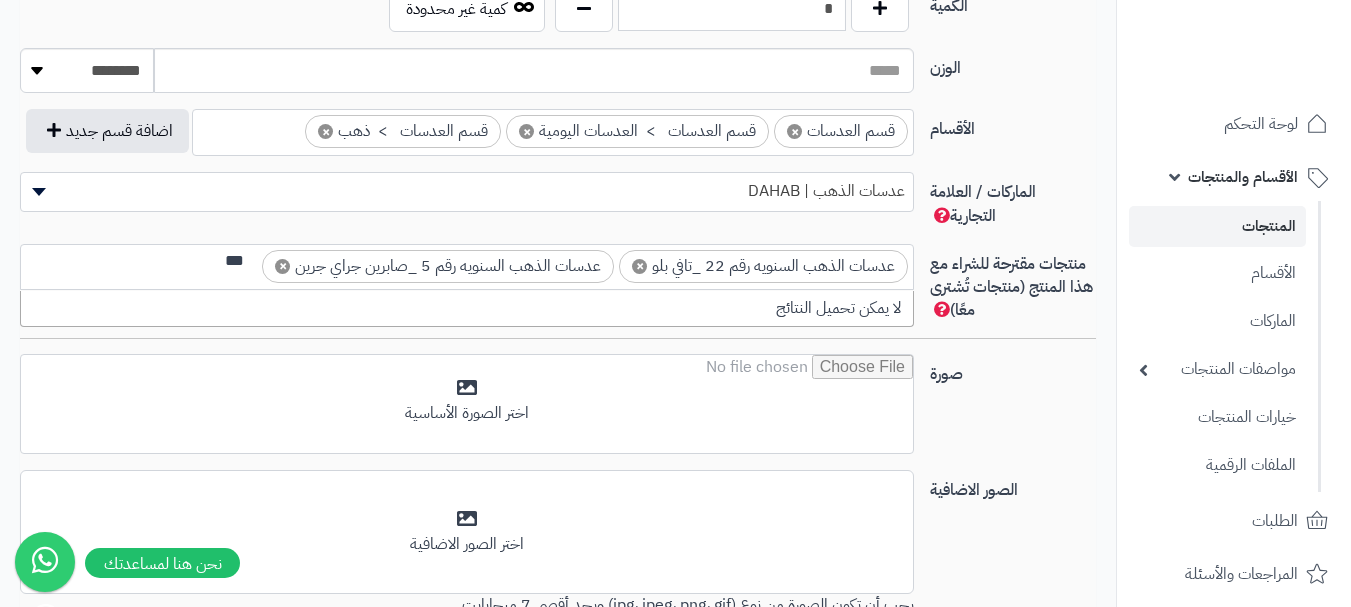 scroll, scrollTop: 0, scrollLeft: 0, axis: both 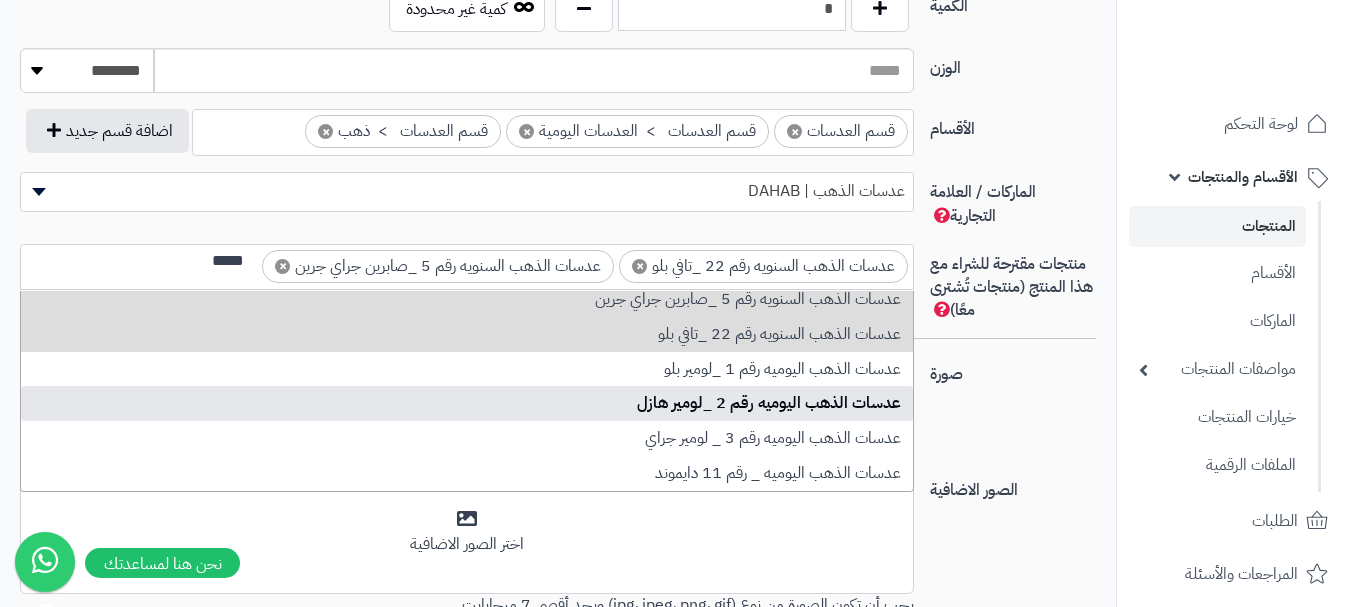 type on "*****" 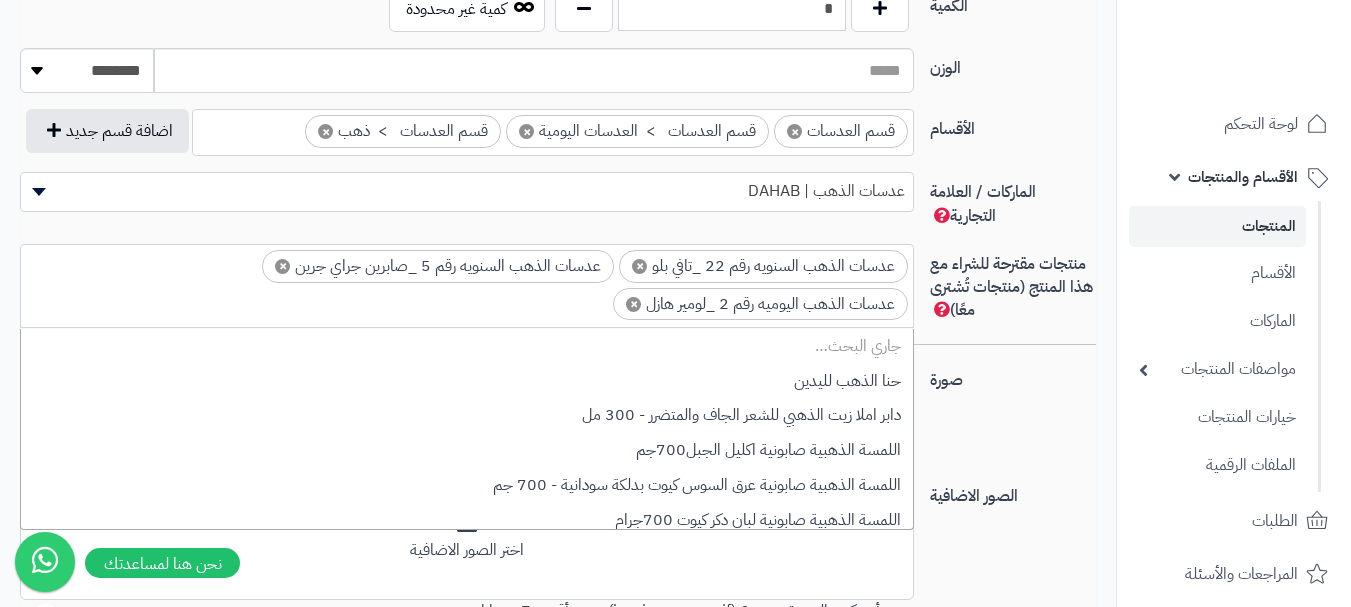 scroll, scrollTop: 0, scrollLeft: -8, axis: horizontal 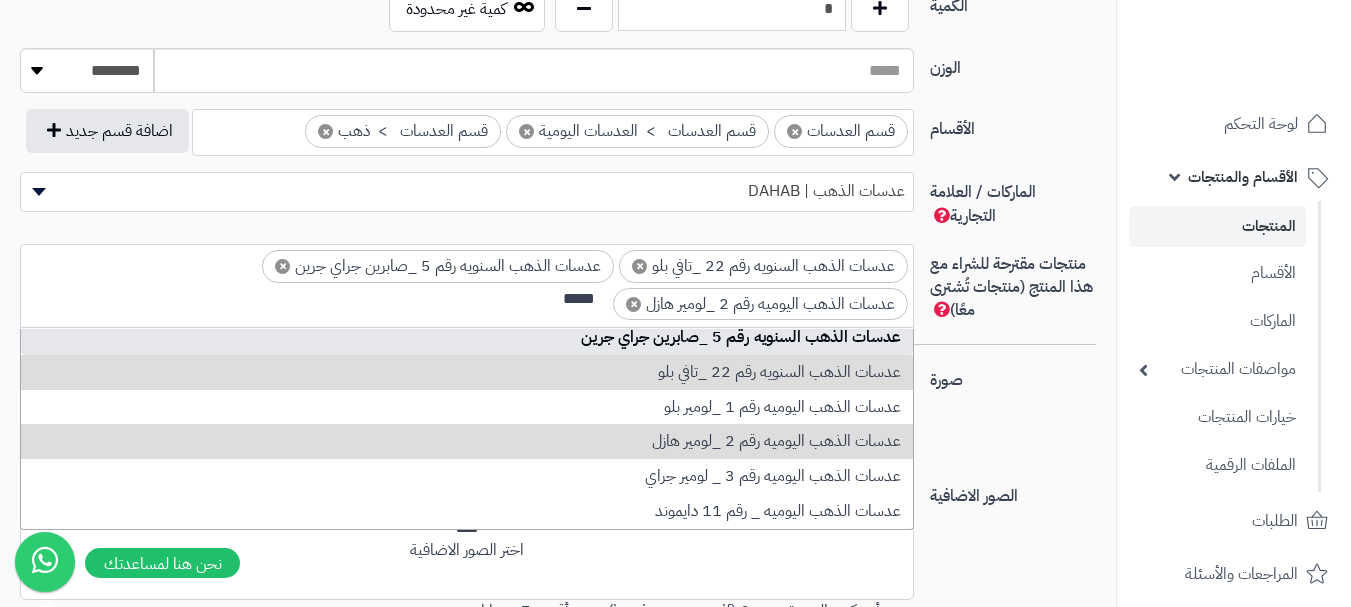 type on "*****" 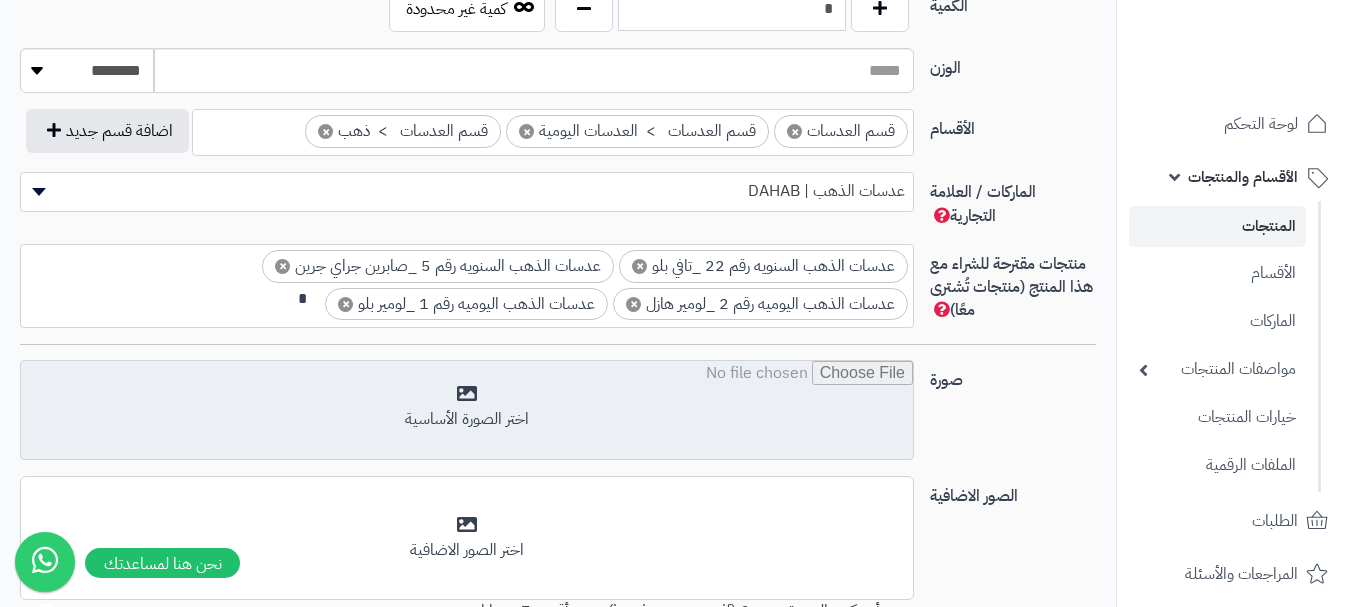 scroll, scrollTop: 0, scrollLeft: -8, axis: horizontal 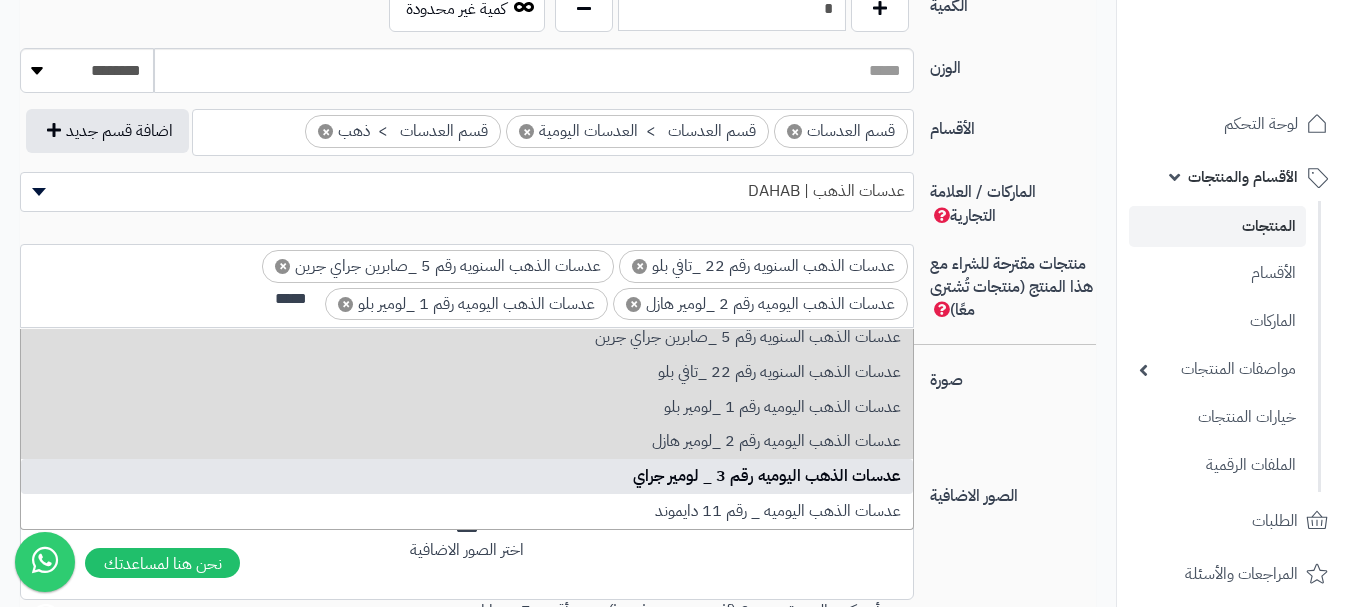 type on "*****" 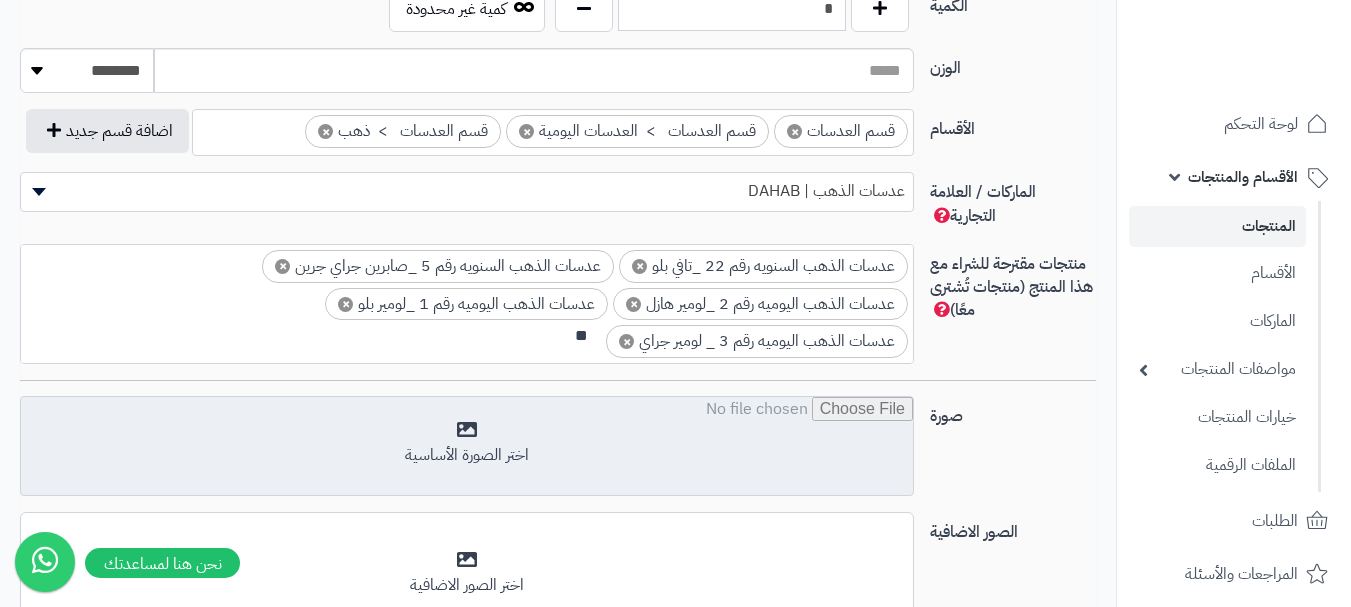 scroll, scrollTop: 0, scrollLeft: -8, axis: horizontal 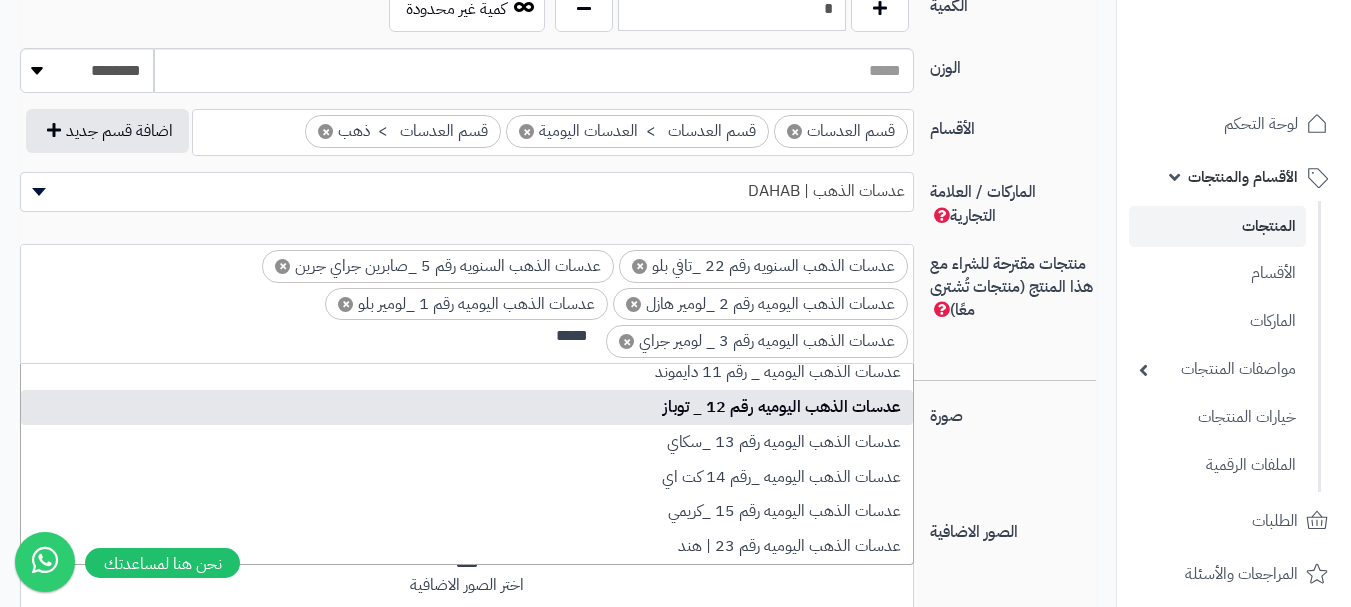 type on "*****" 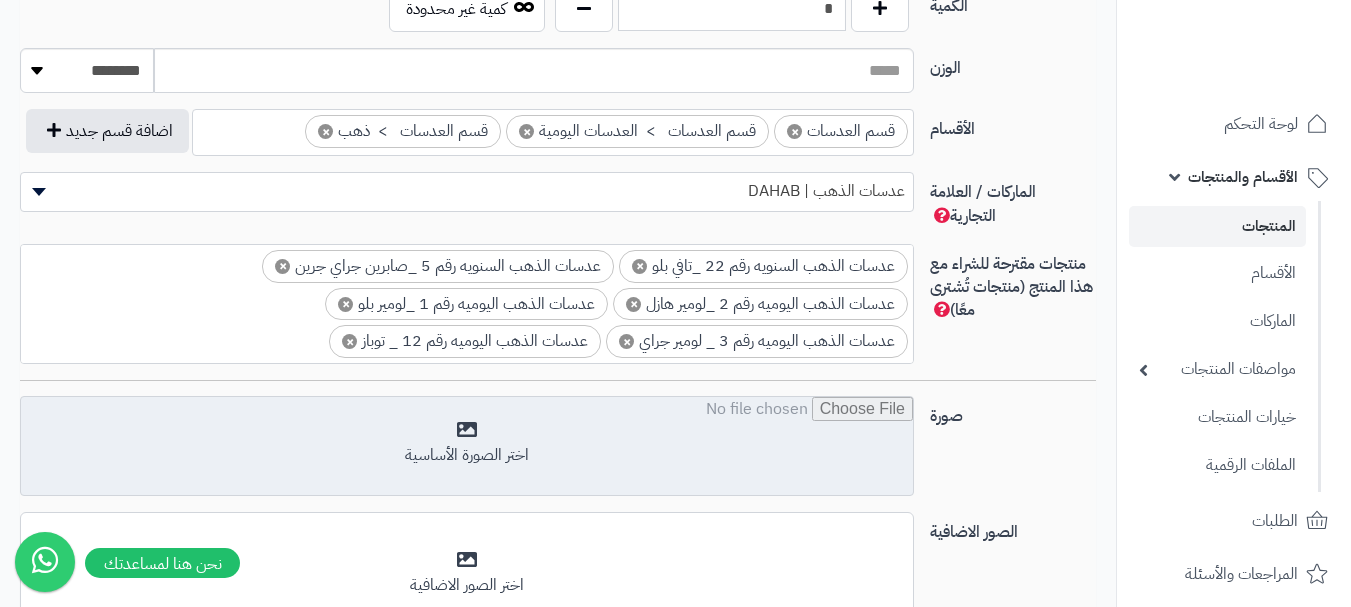 click at bounding box center (467, 447) 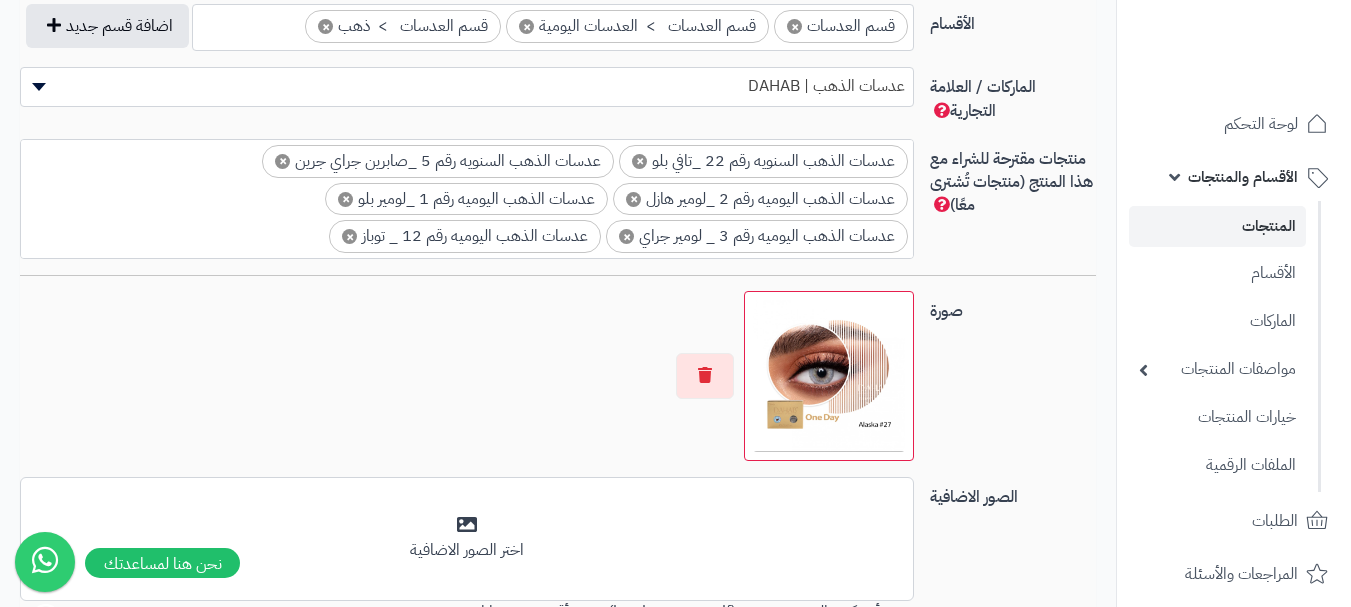 scroll, scrollTop: 1400, scrollLeft: 0, axis: vertical 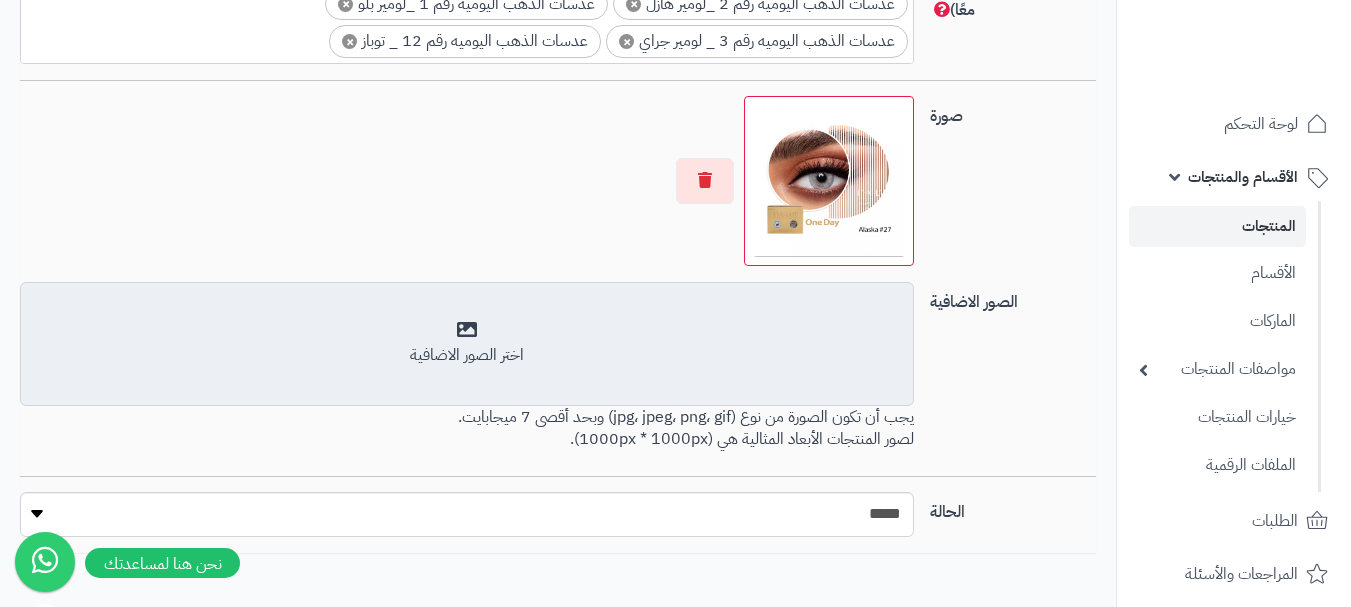 click on "اختر الصور الاضافية" at bounding box center [467, 343] 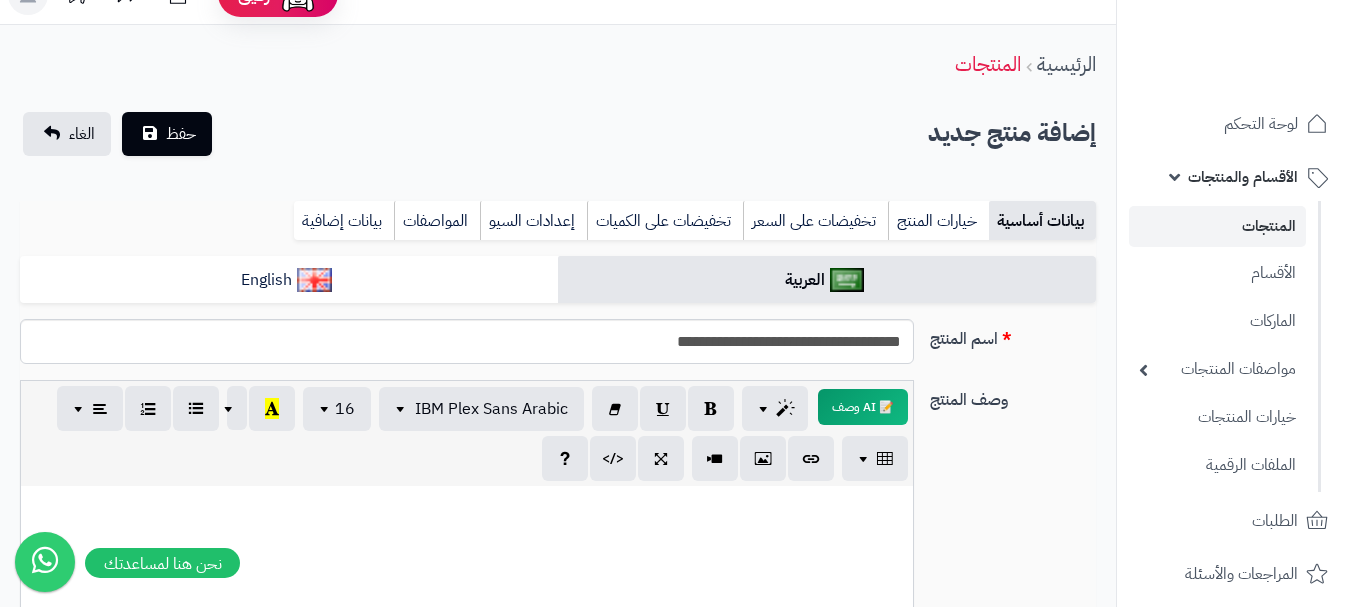 scroll, scrollTop: 0, scrollLeft: 0, axis: both 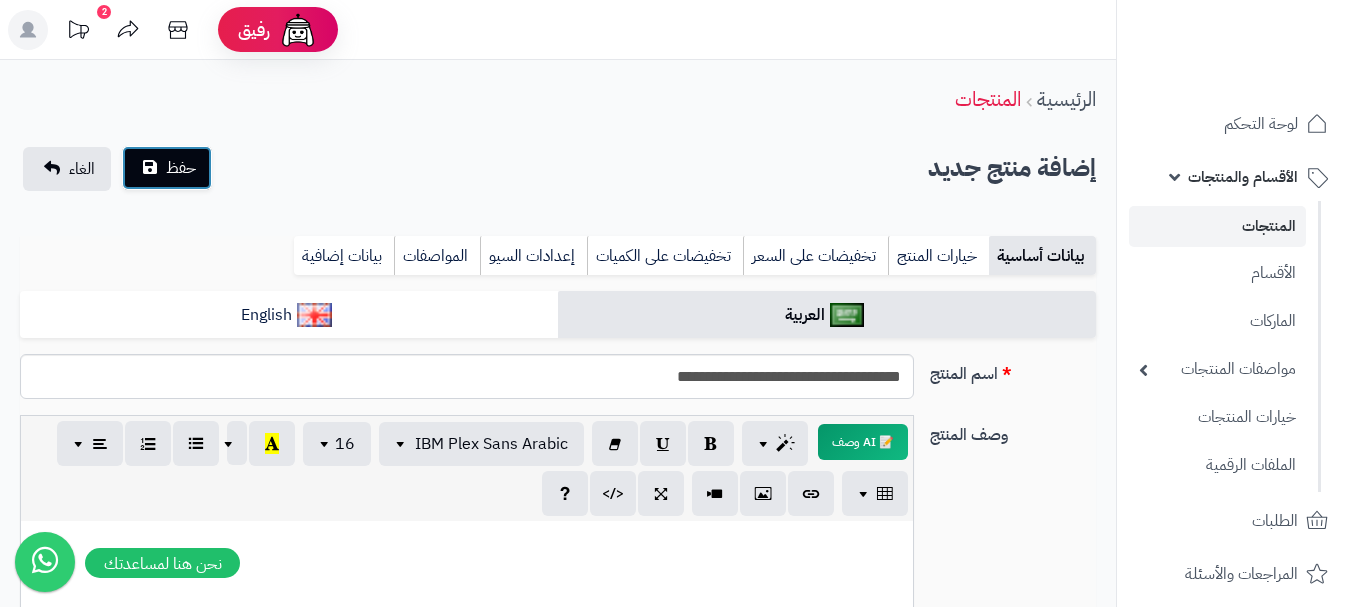 click on "حفظ" at bounding box center [167, 168] 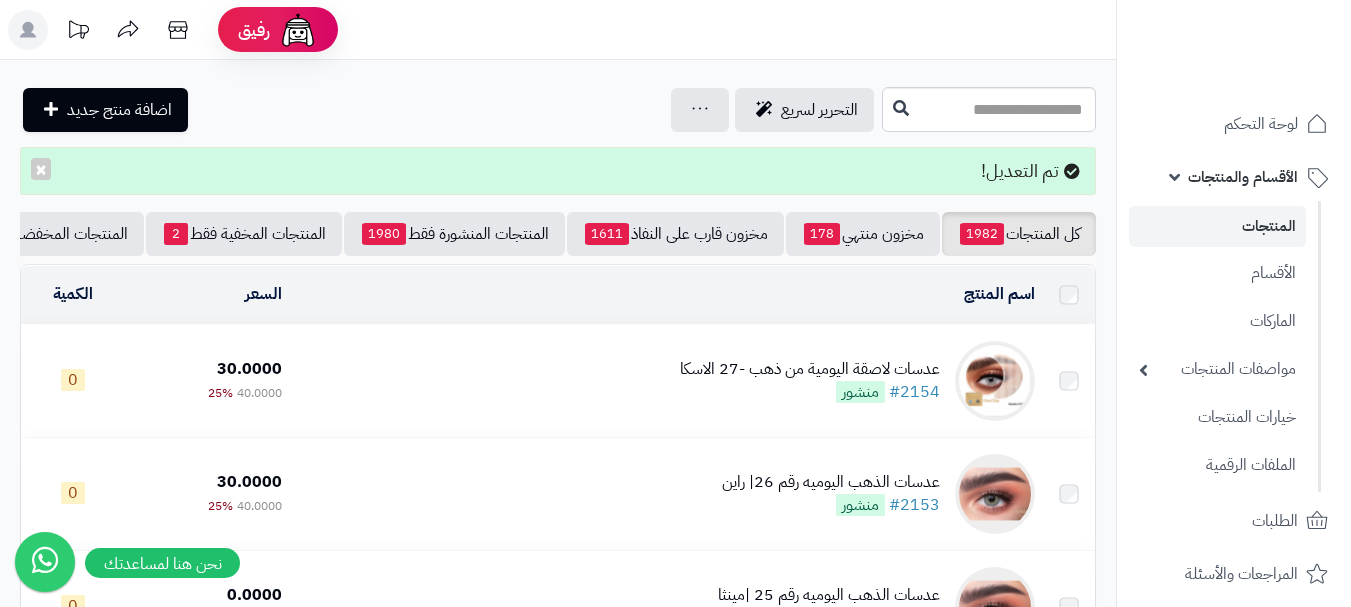 scroll, scrollTop: 0, scrollLeft: 0, axis: both 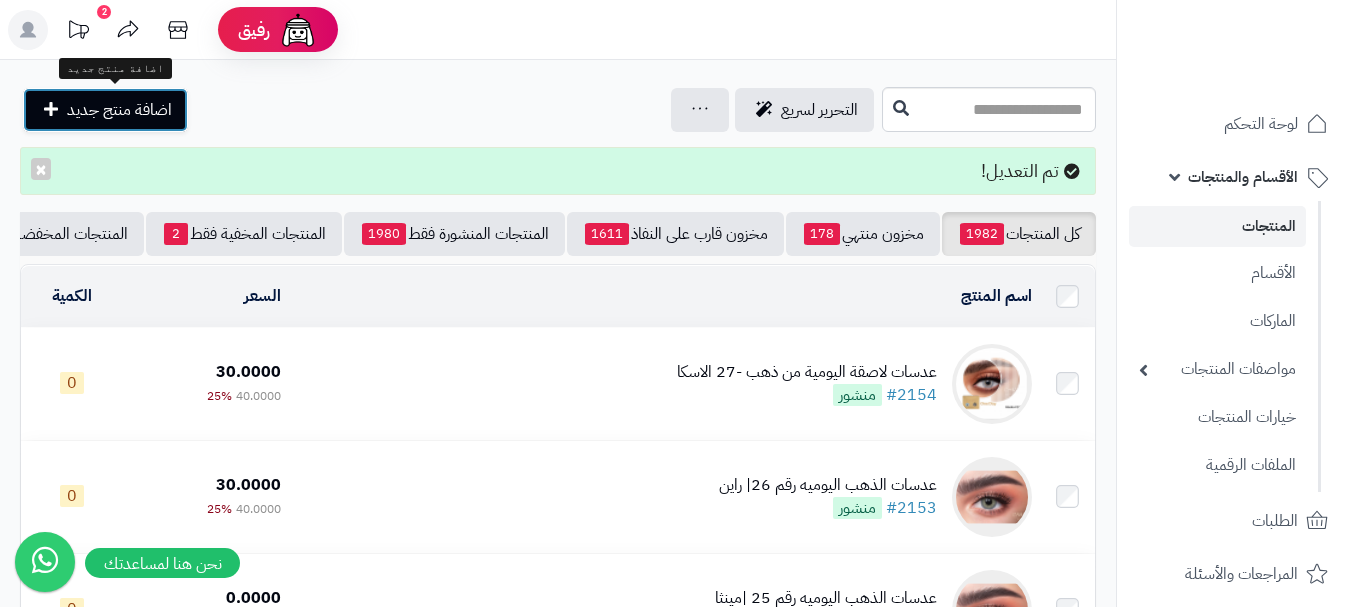 click on "اضافة منتج جديد" at bounding box center [119, 110] 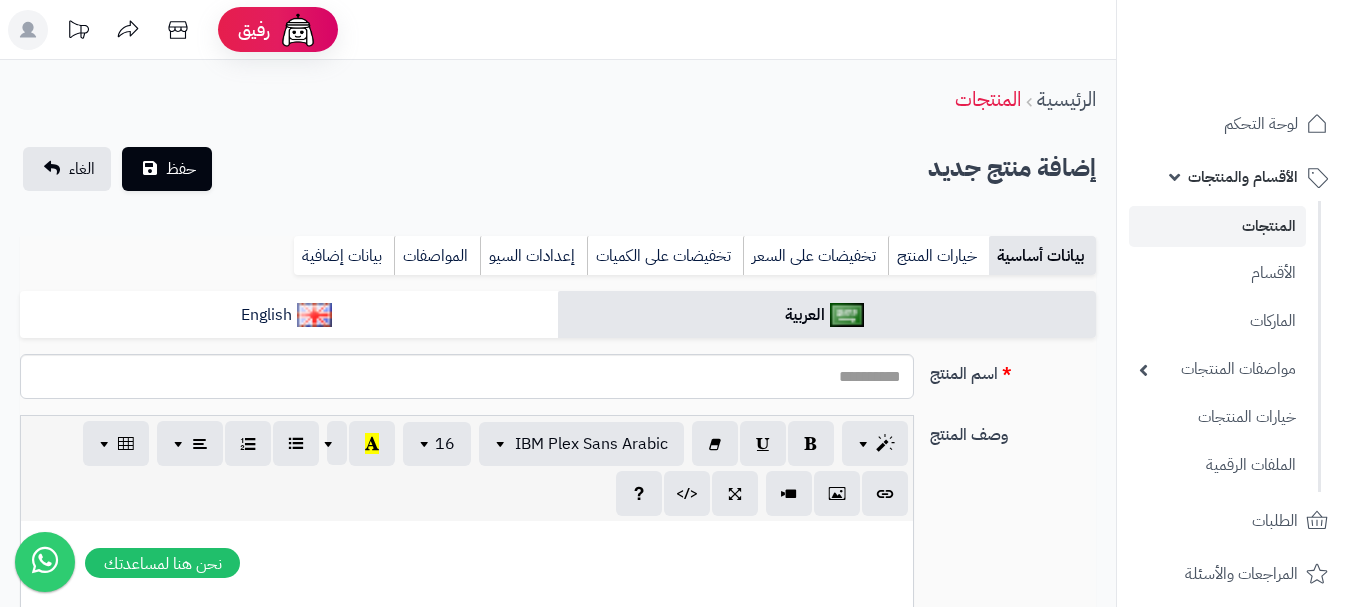 select 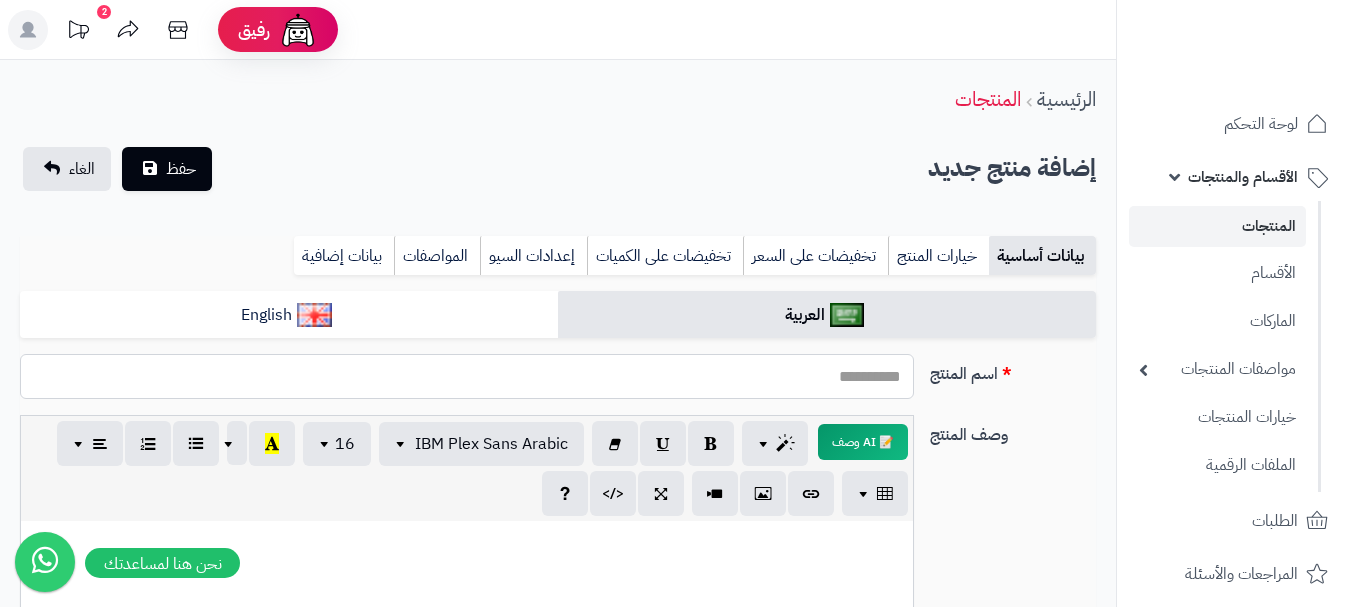 click on "اسم المنتج" at bounding box center (467, 376) 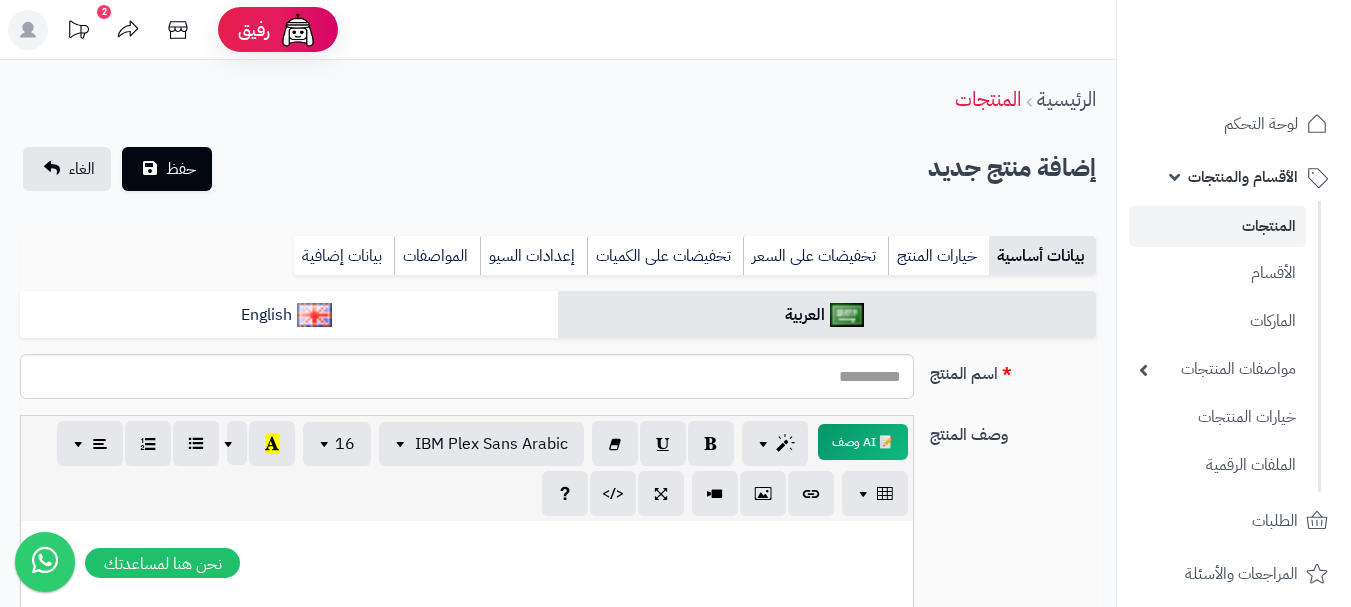 drag, startPoint x: 904, startPoint y: 134, endPoint x: 917, endPoint y: 130, distance: 13.601471 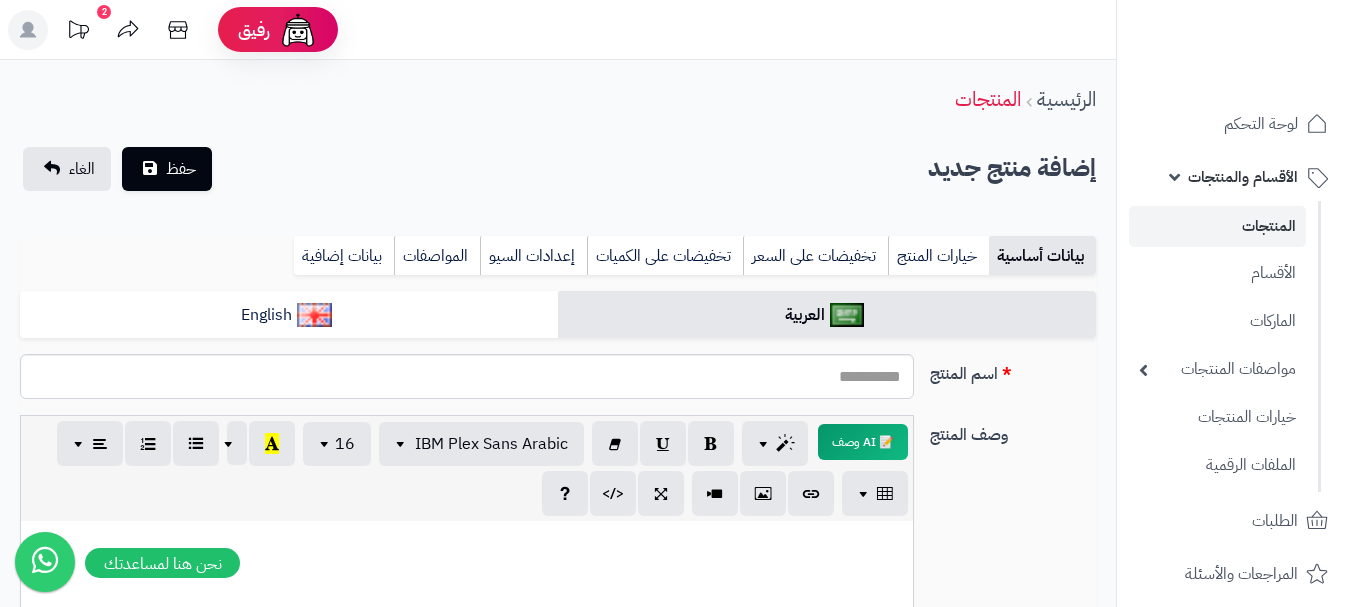 click on "الرئيسية المنتجات إضافة منتج جديد
حفظ
الغاء
×
مشاركة هذا المنتج شارك المنتج على وسائل التواصل :
فيسبوك
X
لينكدإن
واتساب
إغلاق بيانات أساسية خيارات المنتج تخفيضات على السعر تخفيضات على الكميات إعدادات السيو المواصفات نقاط المكافآت بيانات إضافية  العربية  English
اسم المنتج
وصف المنتج    📝 AI وصف   p blockquote pre h1 h2 h3 h4 h5 h6 IBM Plex Sans Arabic     Arial   Arial Black   Comic Sans MS   Courier New   Helvetica   Impact   Tahoma   Times New Roman   Verdana 16  8  9  10  11  12  14  18  24  36    لون الخلفية         شفاف              لون النص         إعادة الضبط                        1 x 1                                     ×        إدراج           النص *******" at bounding box center [558, 978] 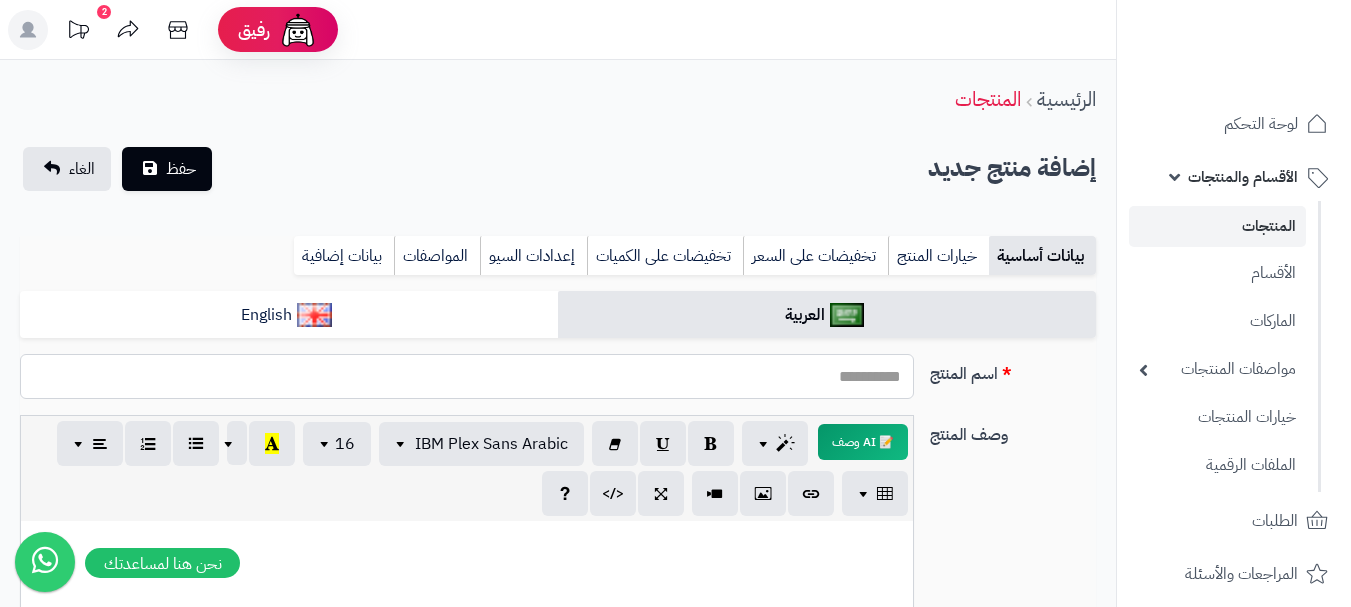 paste on "**********" 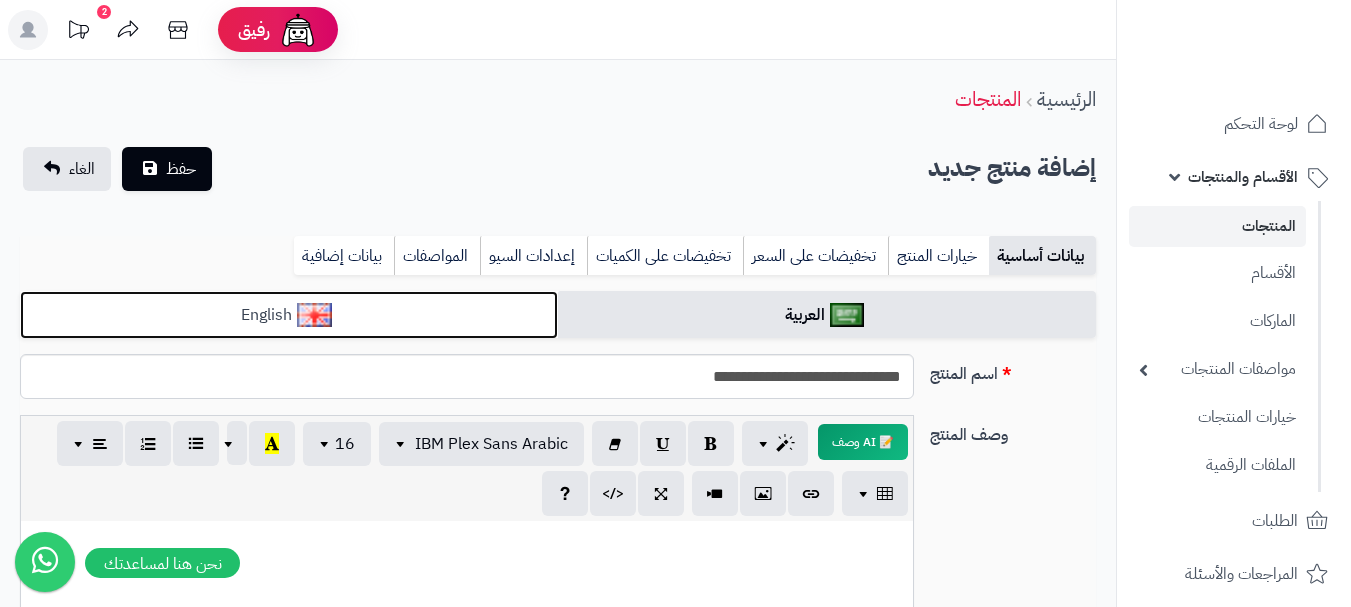 click on "English" at bounding box center (289, 315) 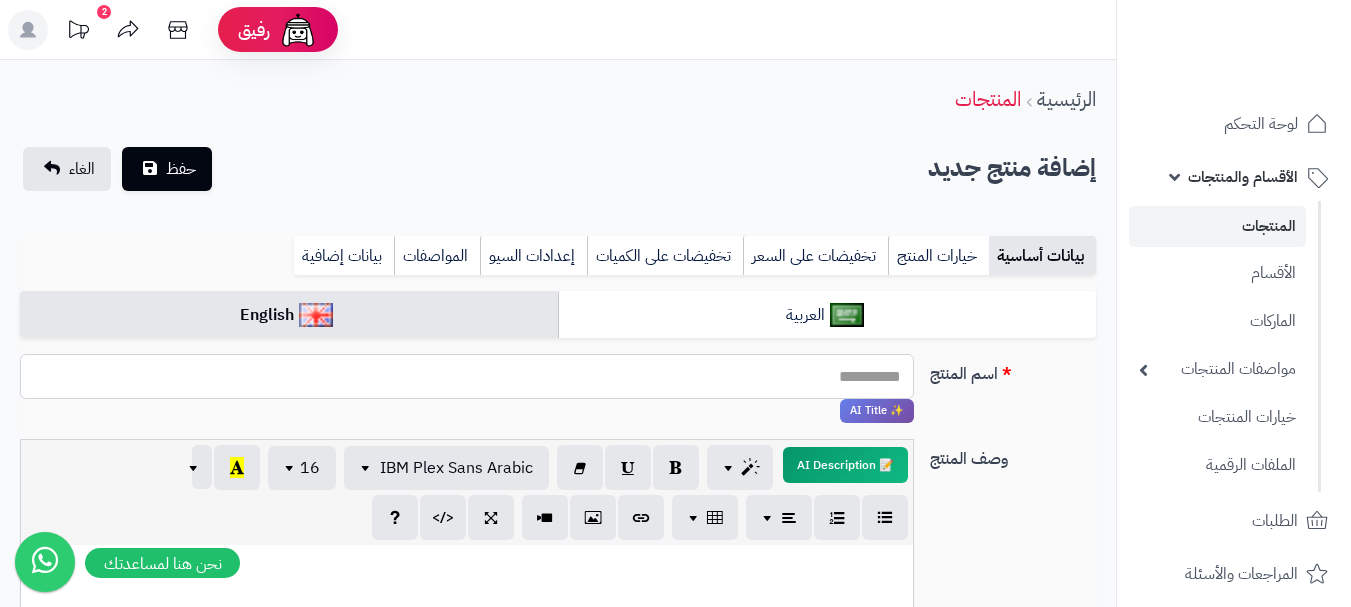 paste on "**********" 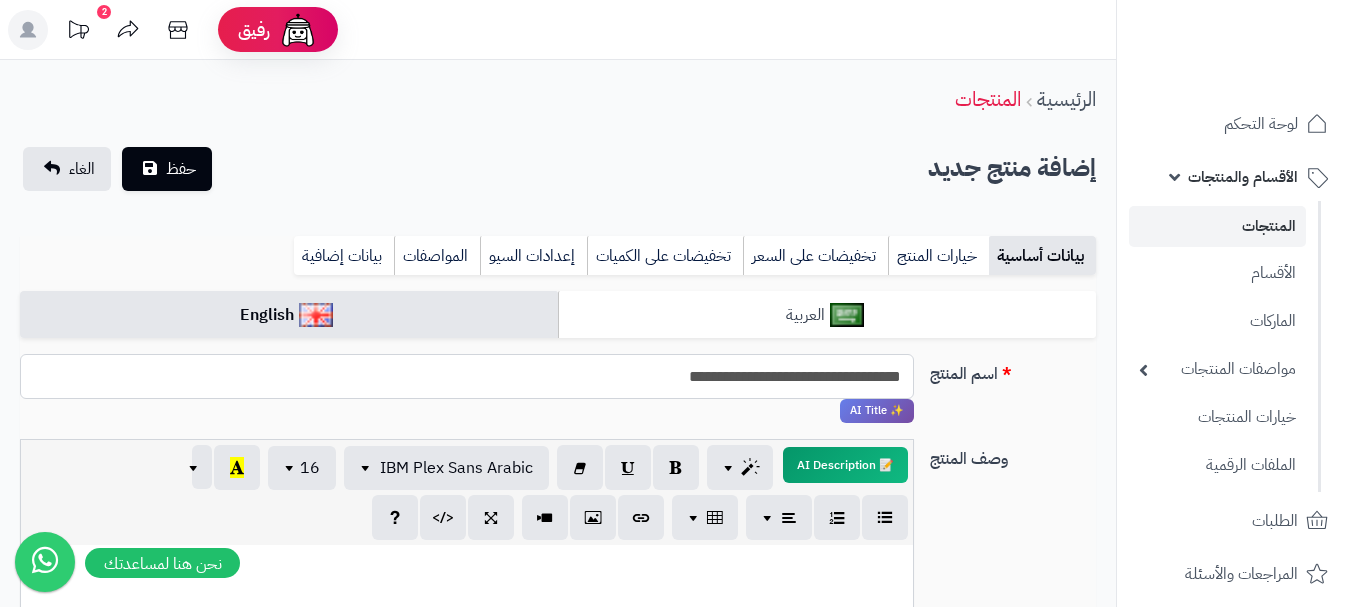 type on "**********" 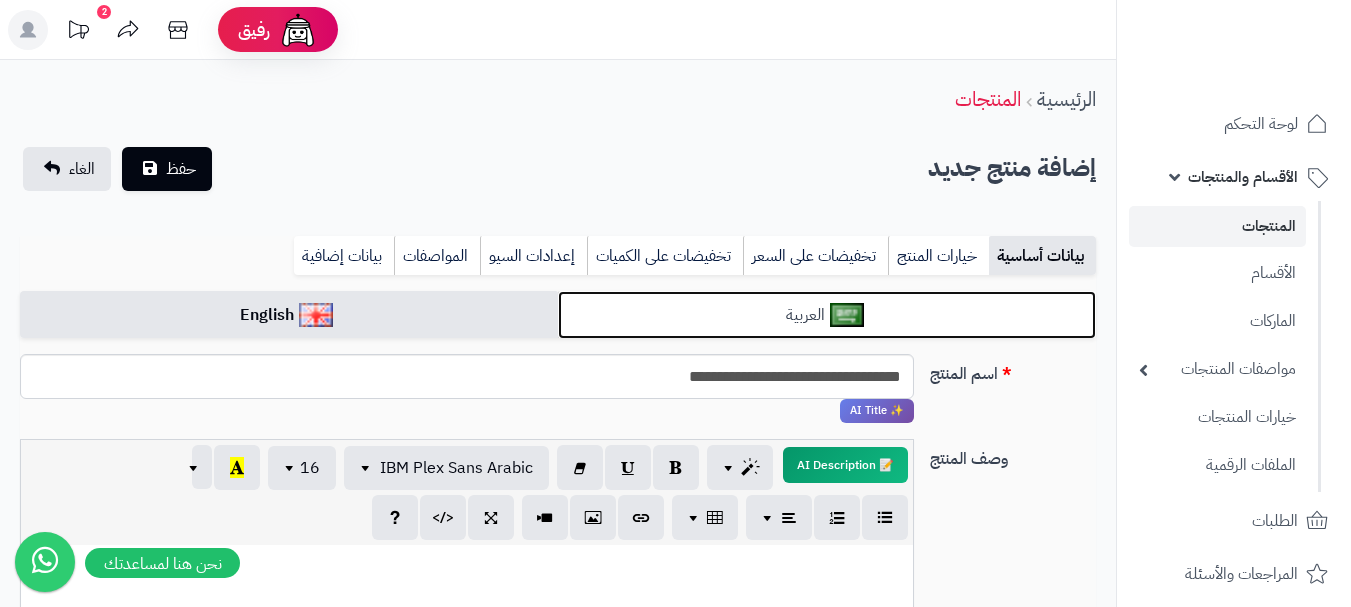 click on "العربية" at bounding box center (827, 315) 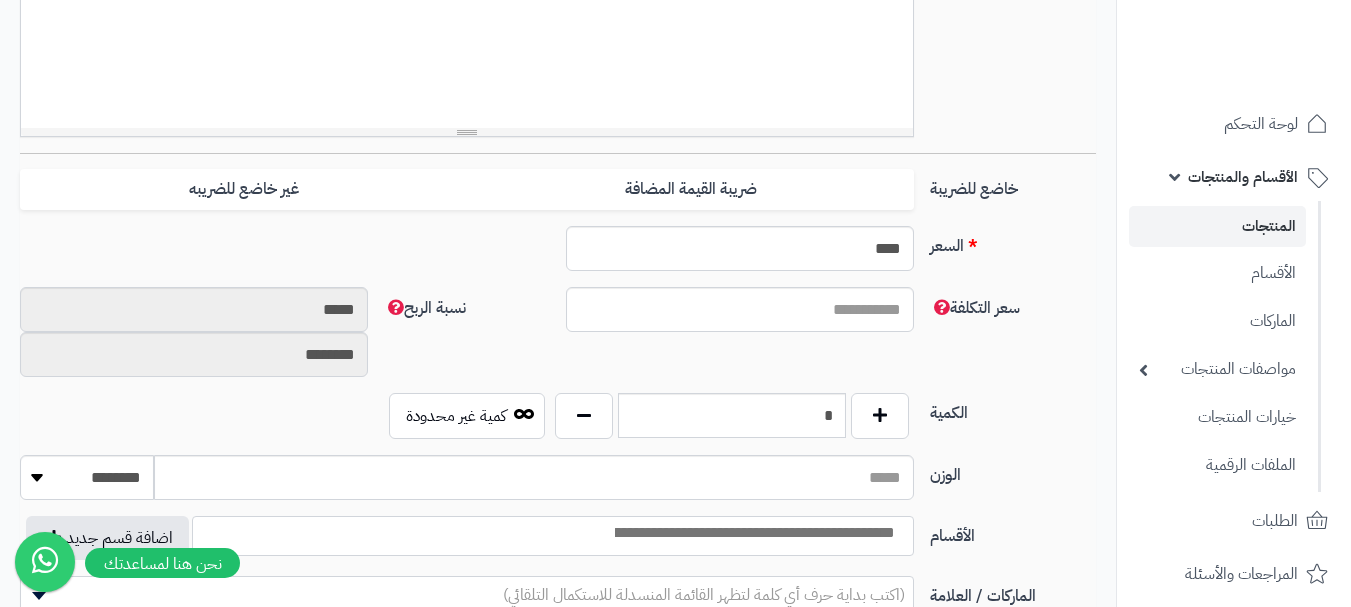 scroll, scrollTop: 700, scrollLeft: 0, axis: vertical 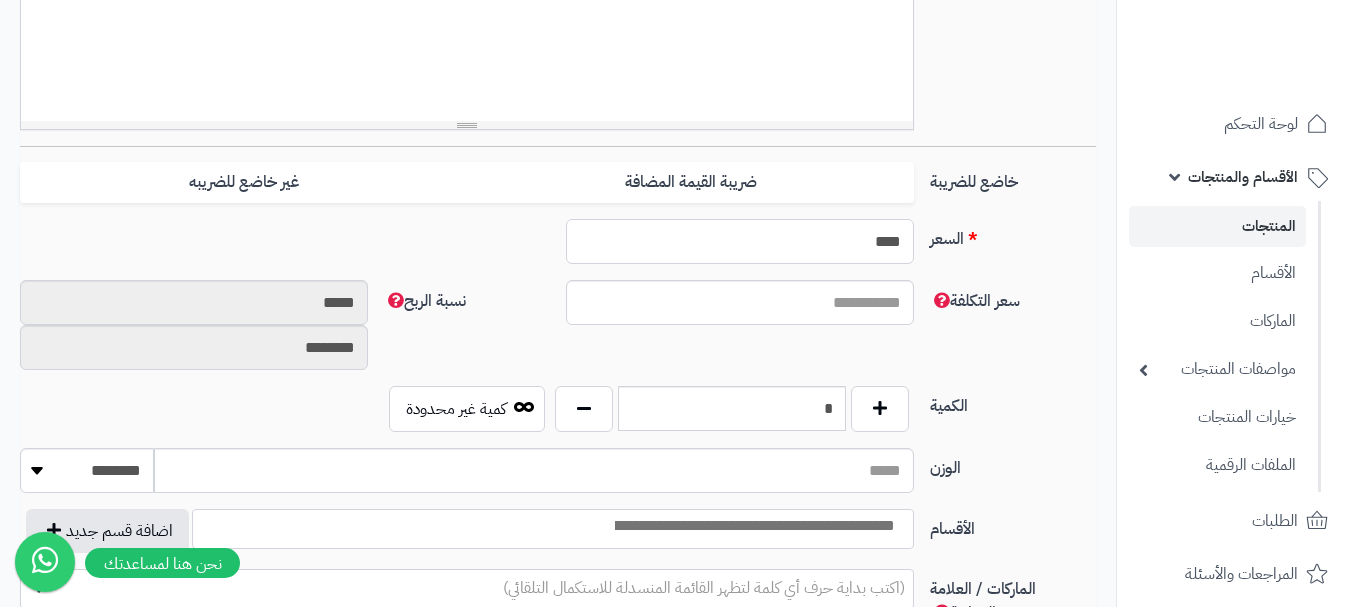 click on "****" at bounding box center (740, 241) 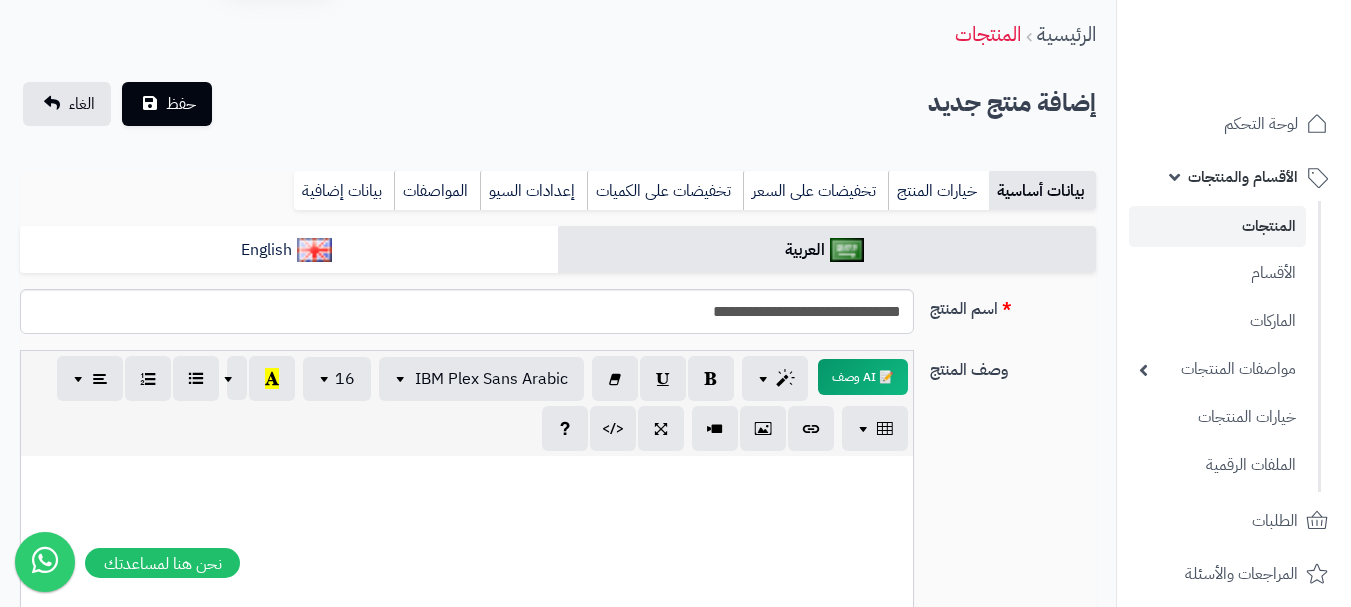 scroll, scrollTop: 0, scrollLeft: 0, axis: both 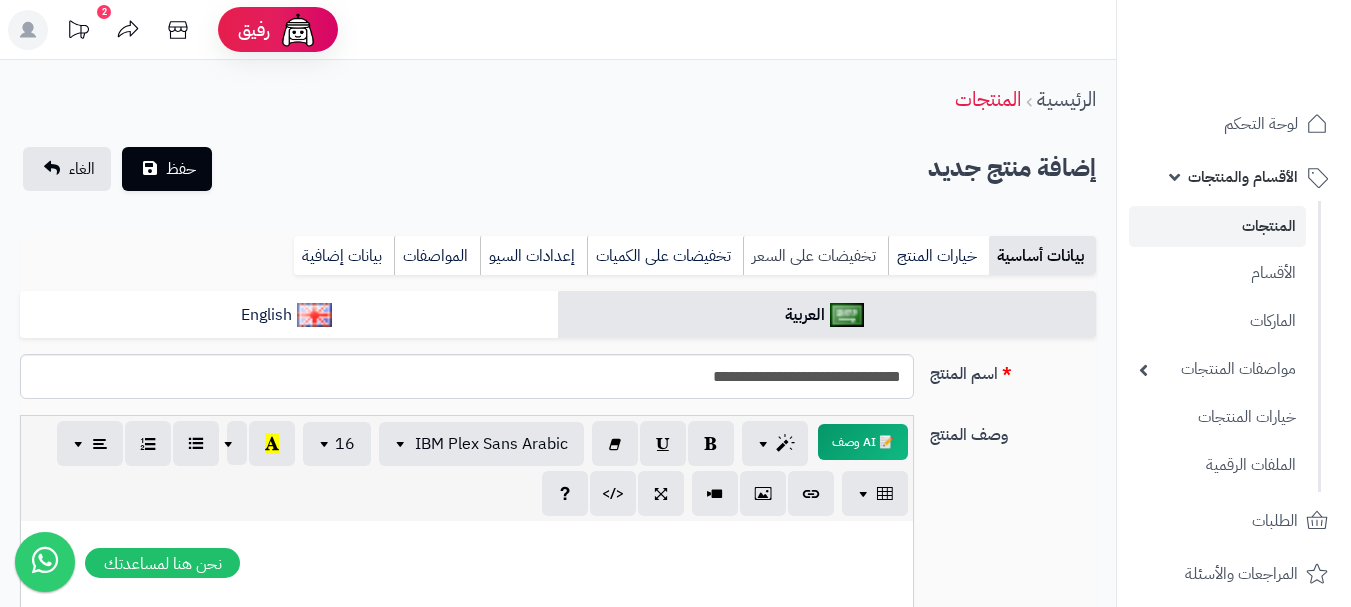 type on "**" 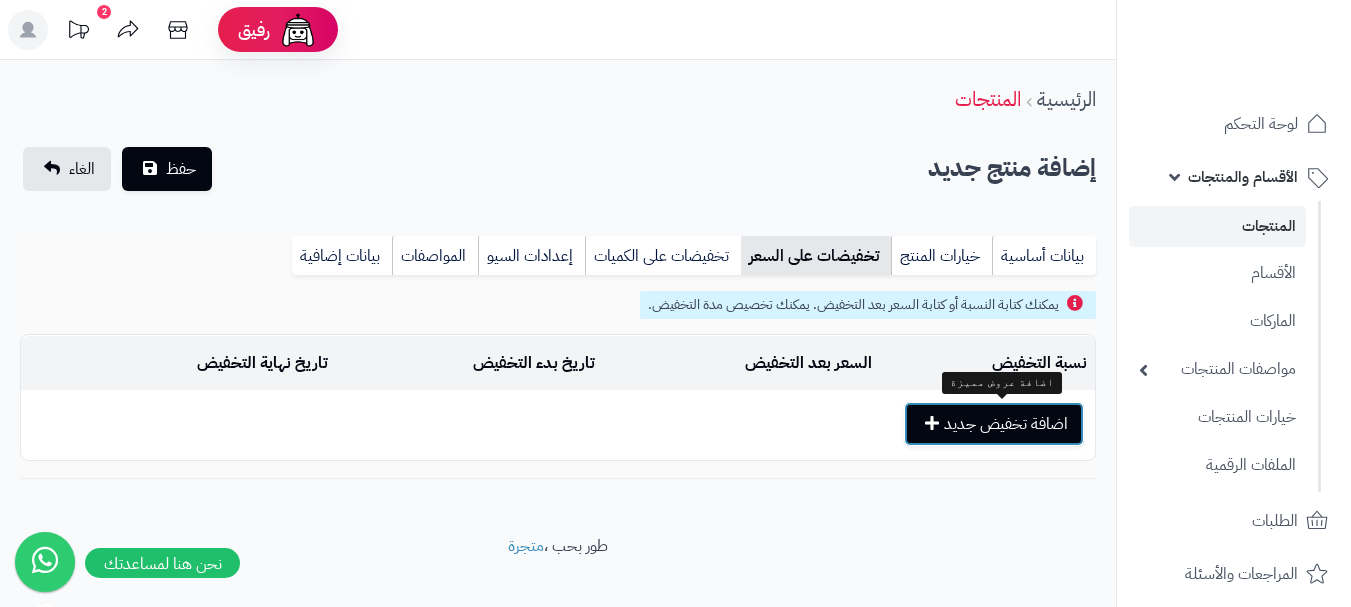 click on "اضافة تخفيض جديد" at bounding box center (994, 424) 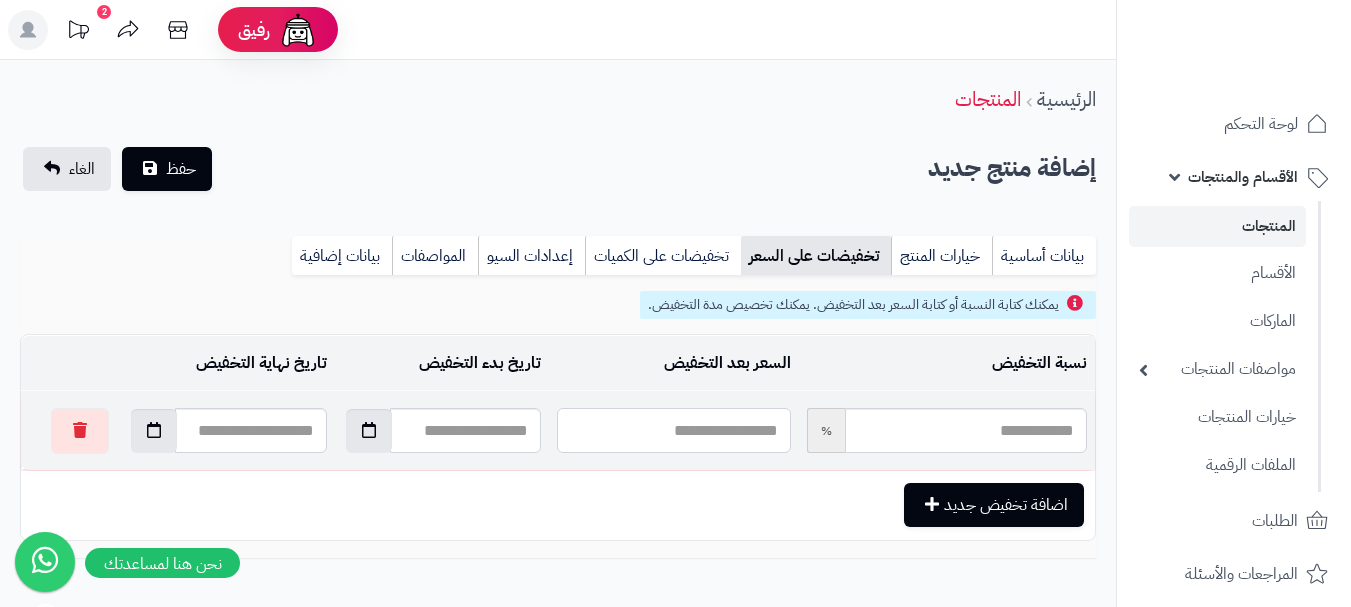click at bounding box center [673, 430] 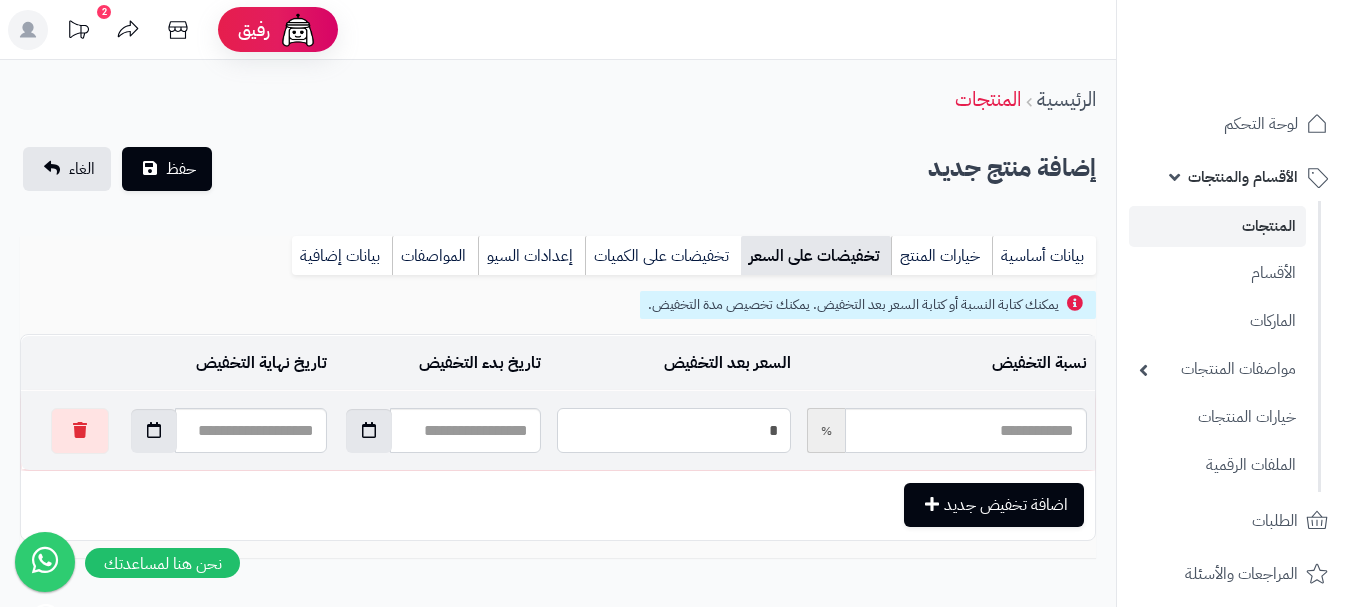 type on "*****" 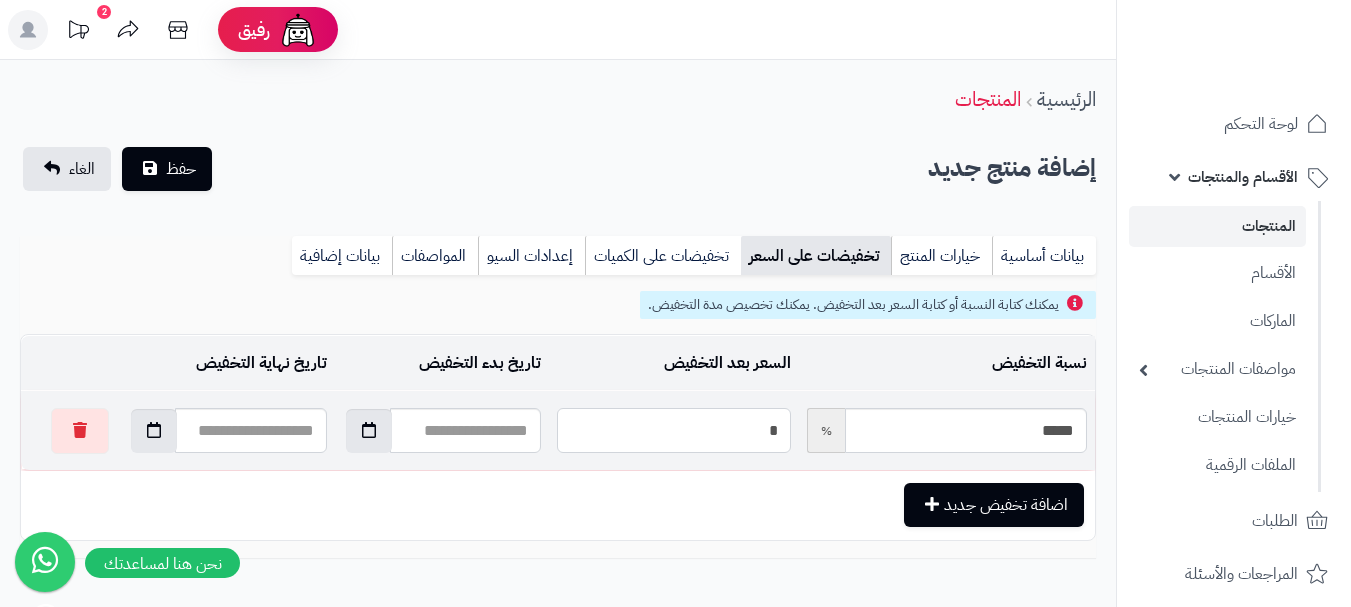 type on "**" 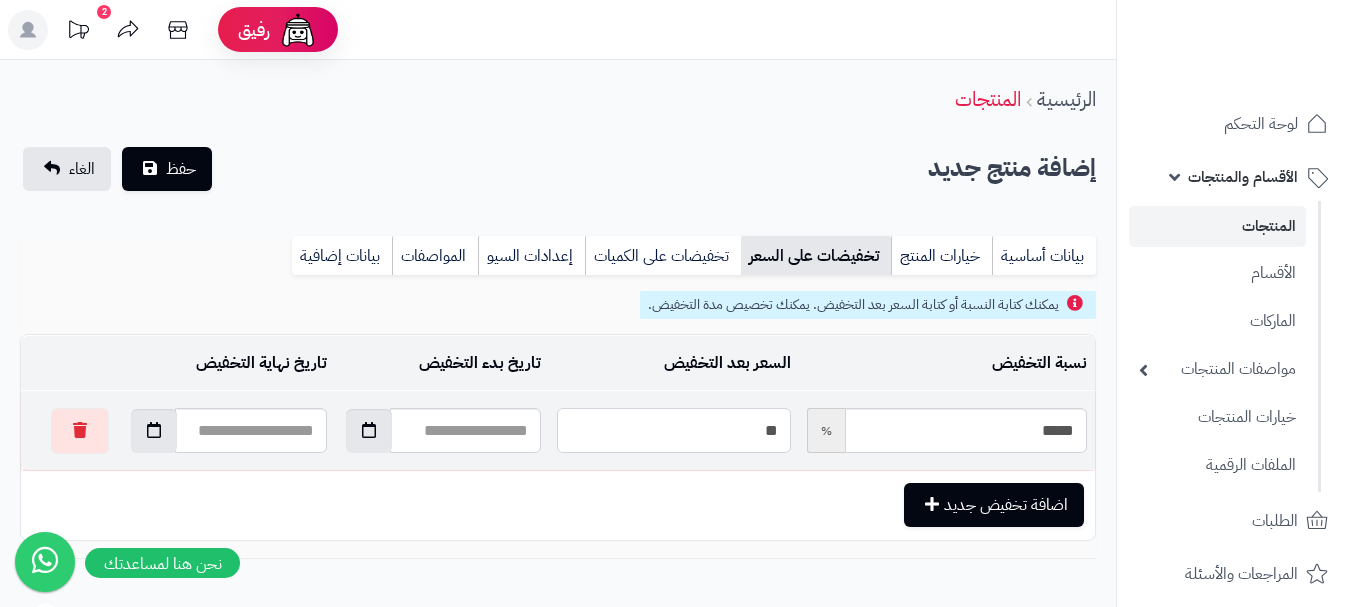 type on "*****" 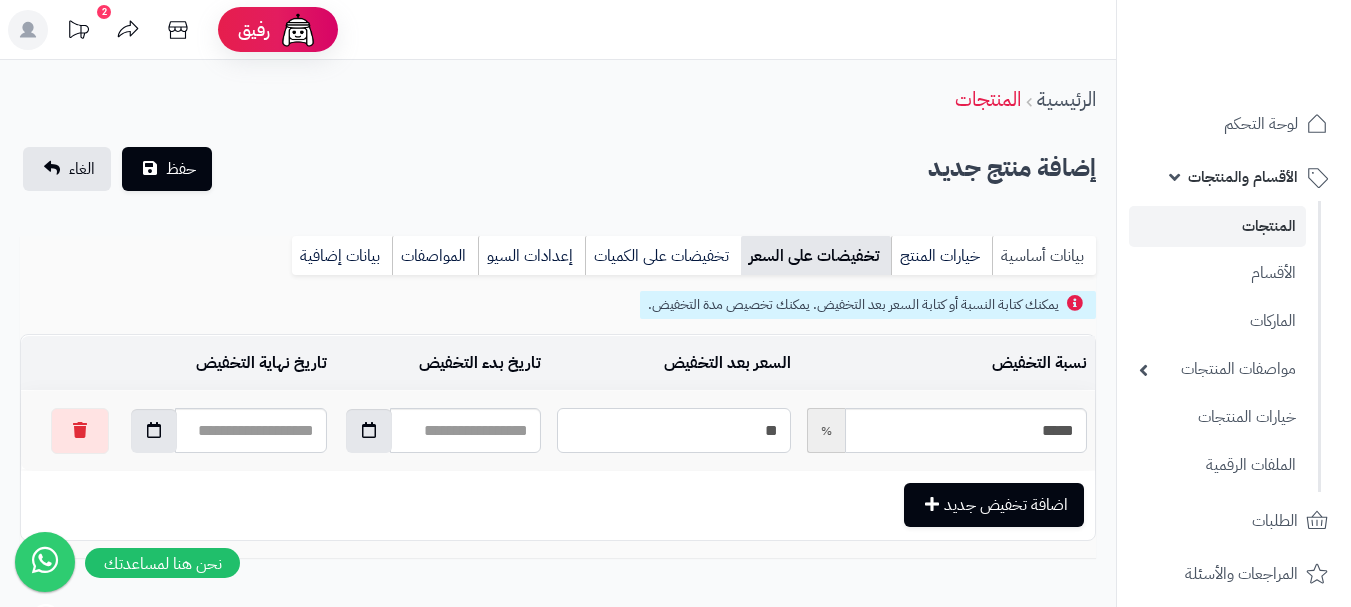 type on "**" 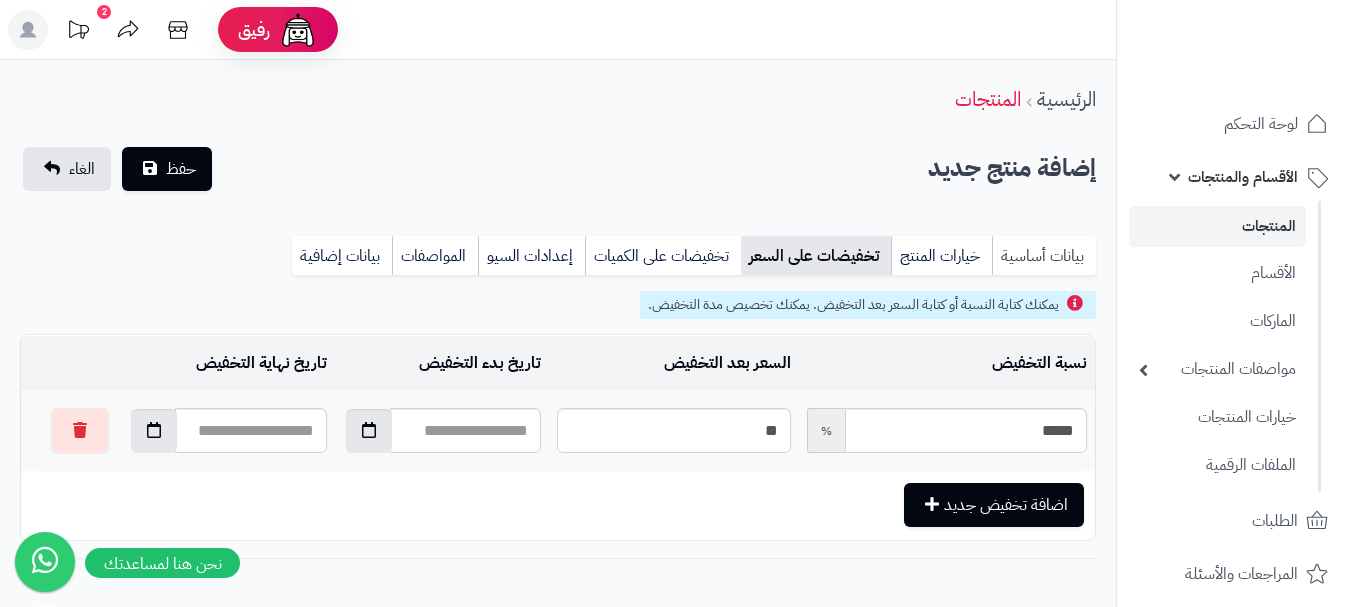 click on "بيانات أساسية" at bounding box center (1044, 256) 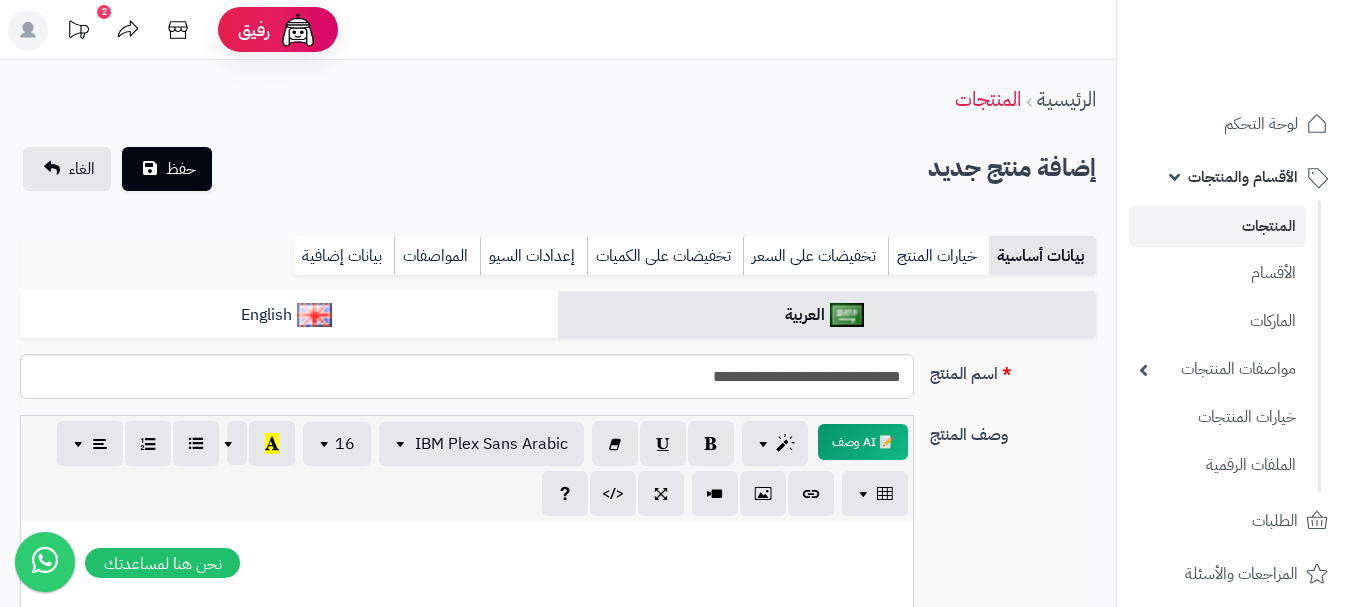 scroll, scrollTop: 0, scrollLeft: 0, axis: both 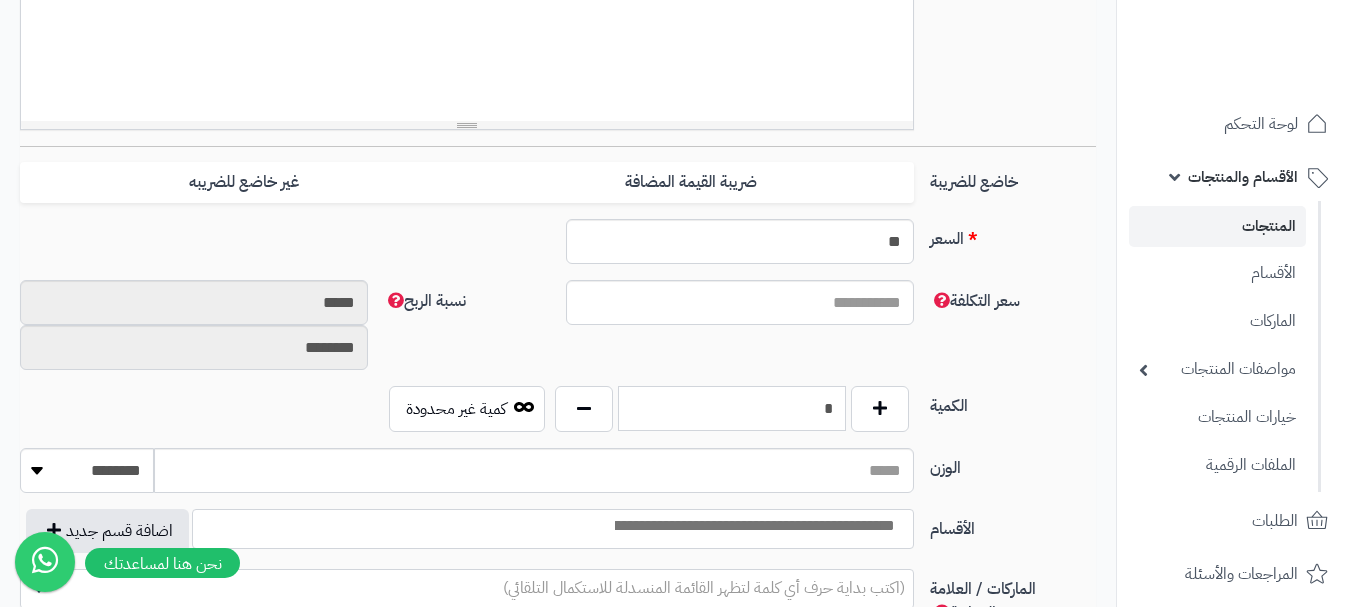 click on "*" at bounding box center (732, 408) 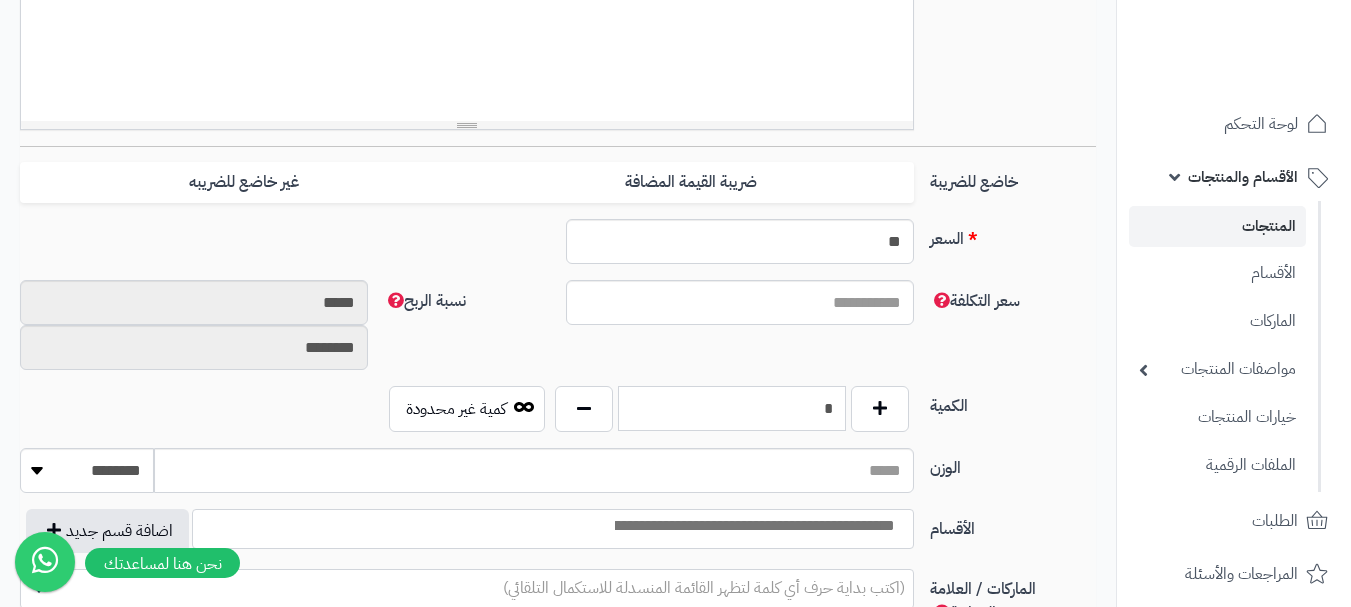 click on "*" at bounding box center (732, 408) 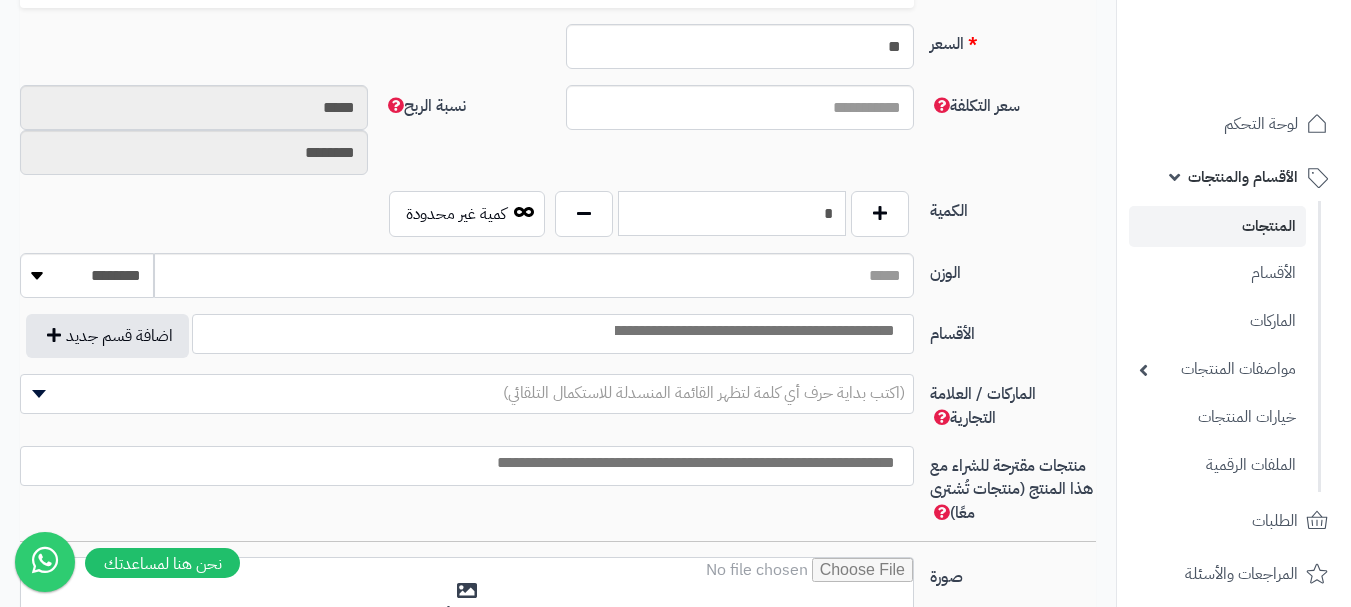 scroll, scrollTop: 900, scrollLeft: 0, axis: vertical 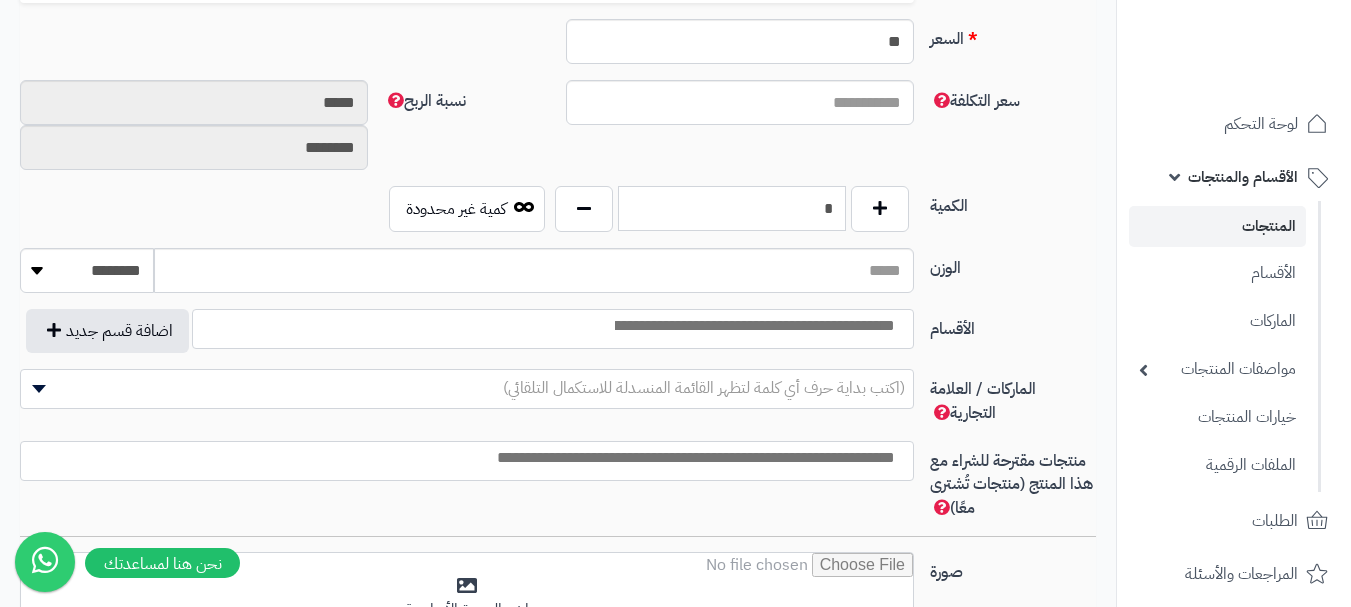 type on "*" 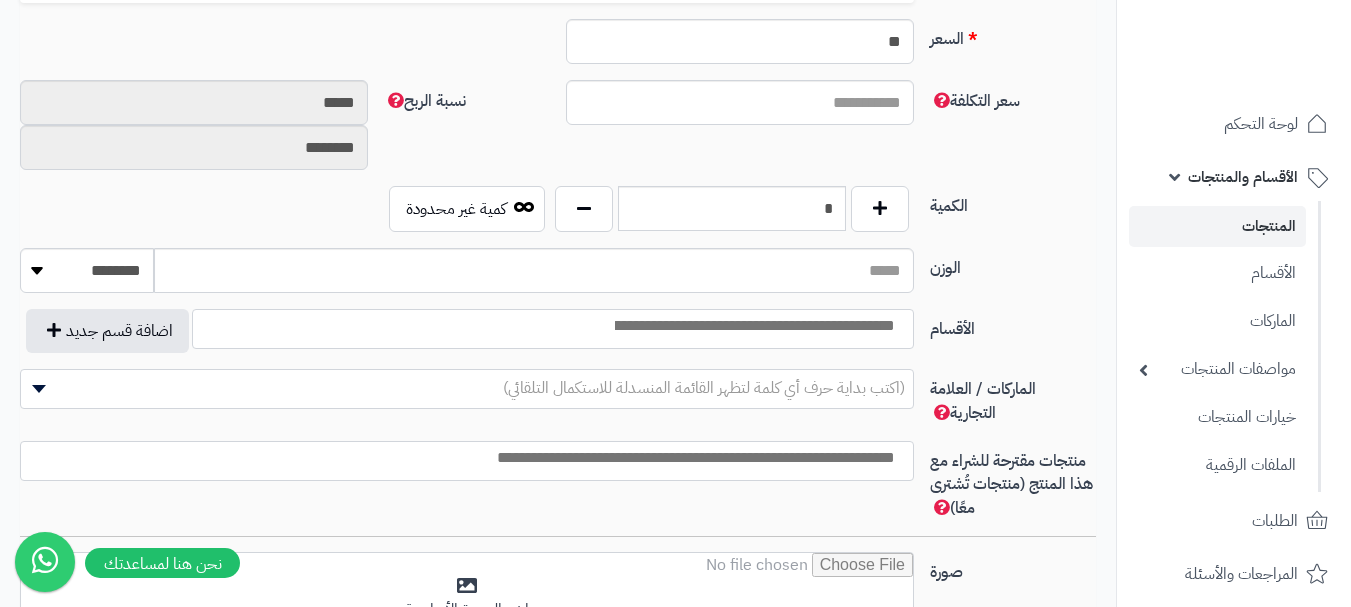 click at bounding box center [553, 329] 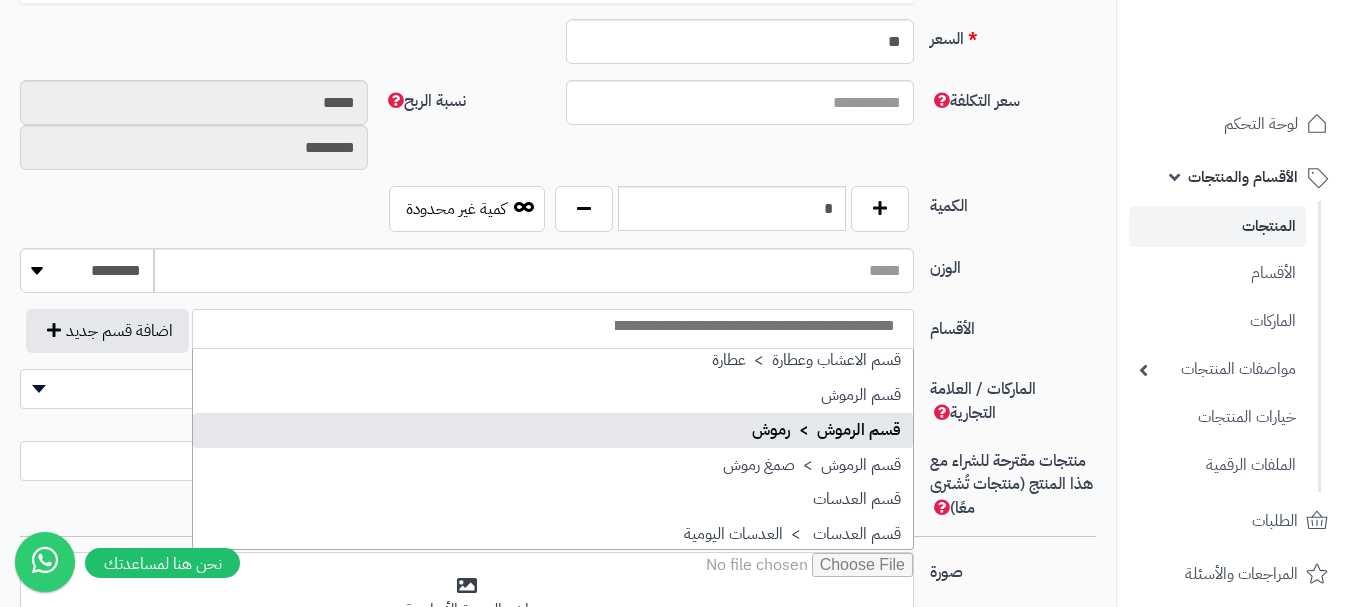 scroll, scrollTop: 1500, scrollLeft: 0, axis: vertical 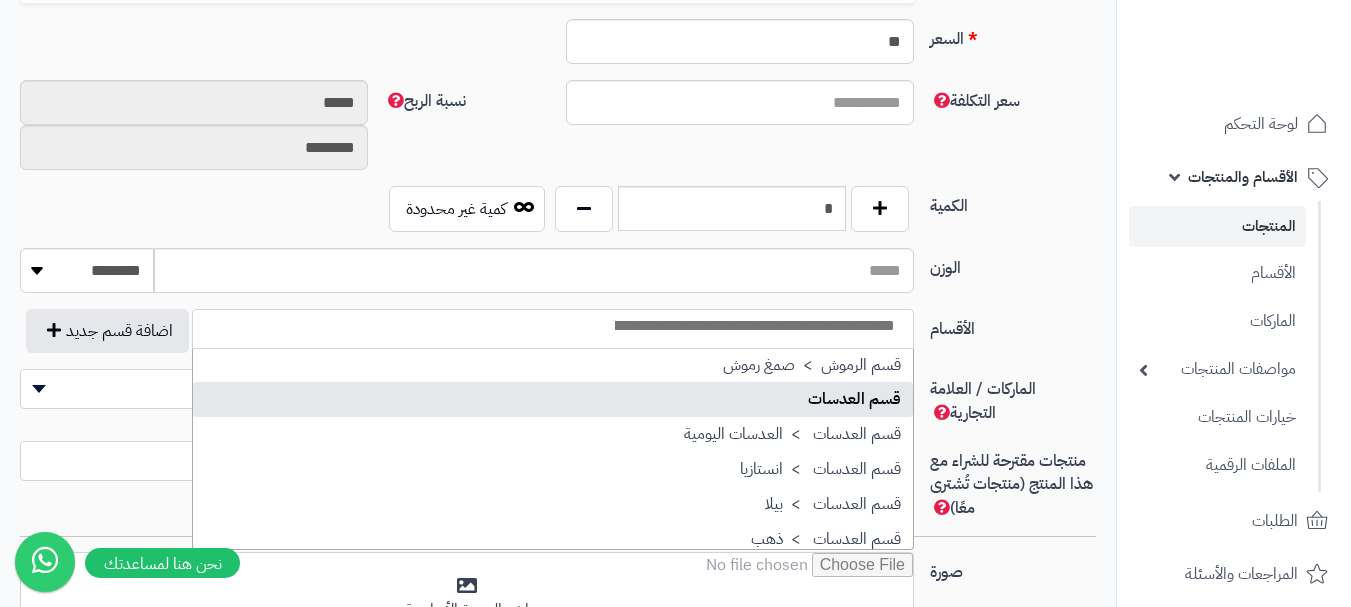 select on "**" 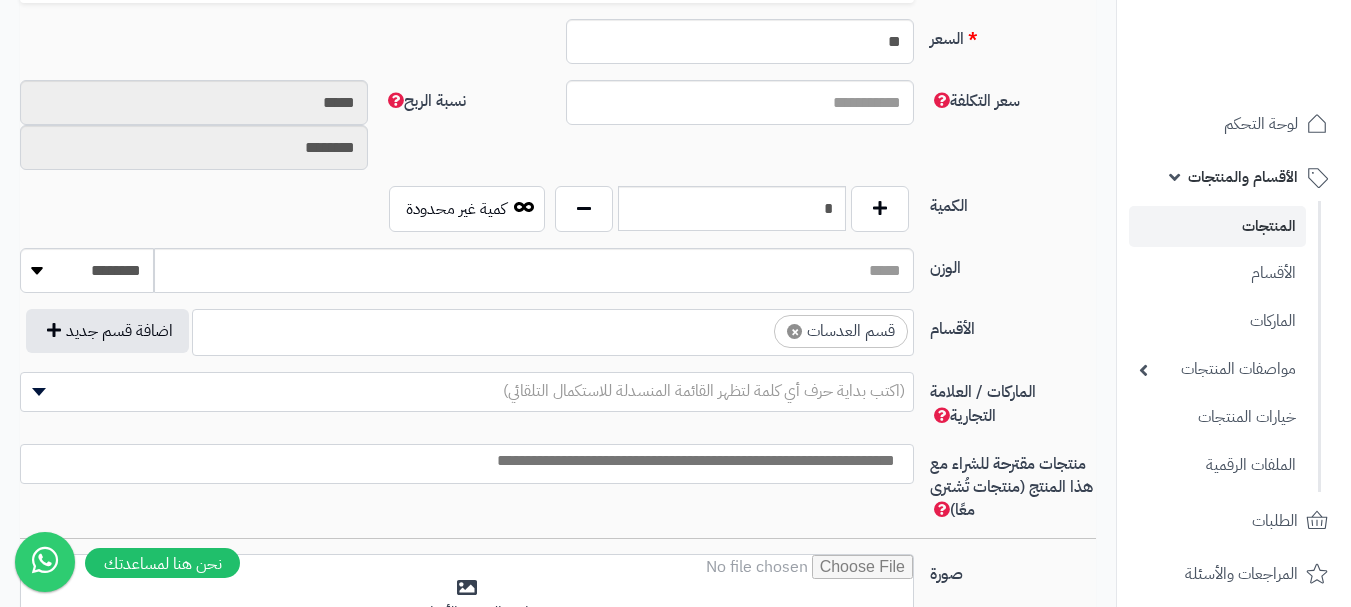 drag, startPoint x: 700, startPoint y: 329, endPoint x: 705, endPoint y: 353, distance: 24.5153 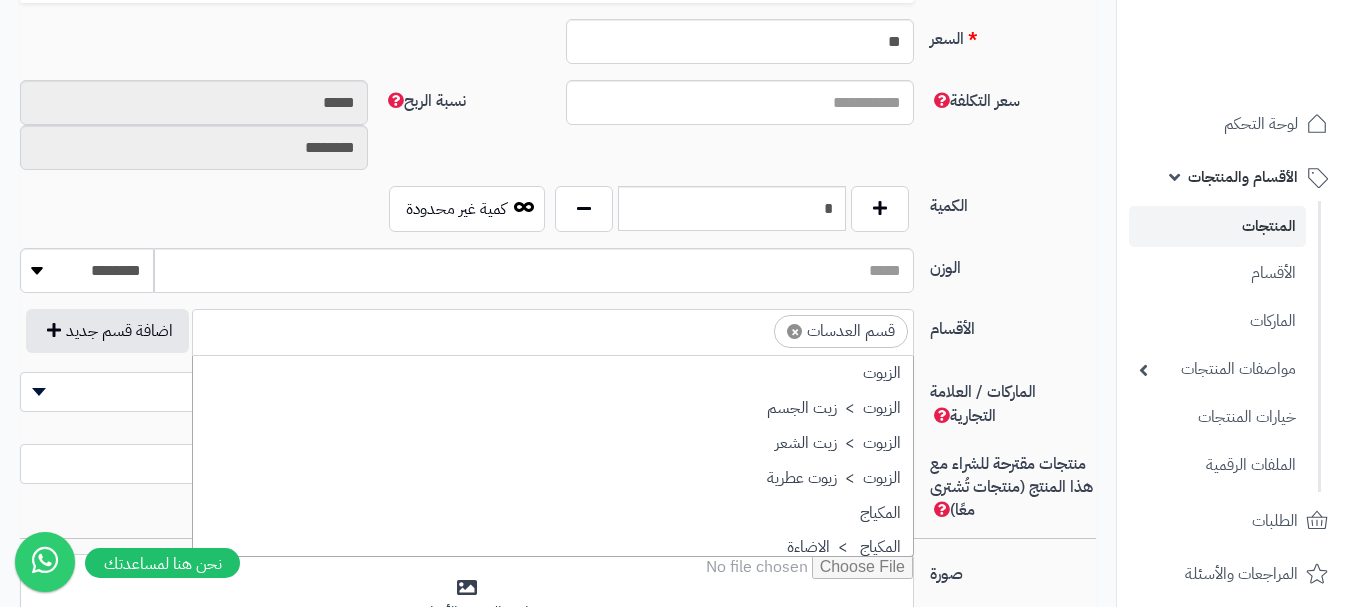scroll, scrollTop: 1498, scrollLeft: 0, axis: vertical 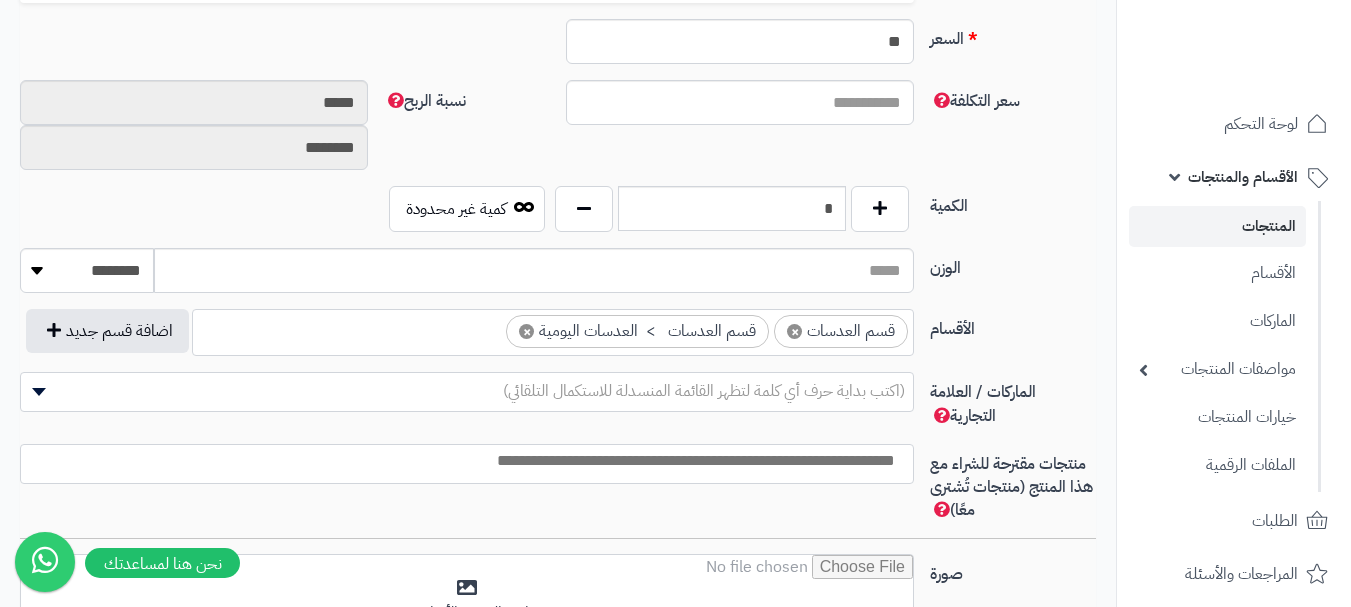 click at bounding box center (488, 326) 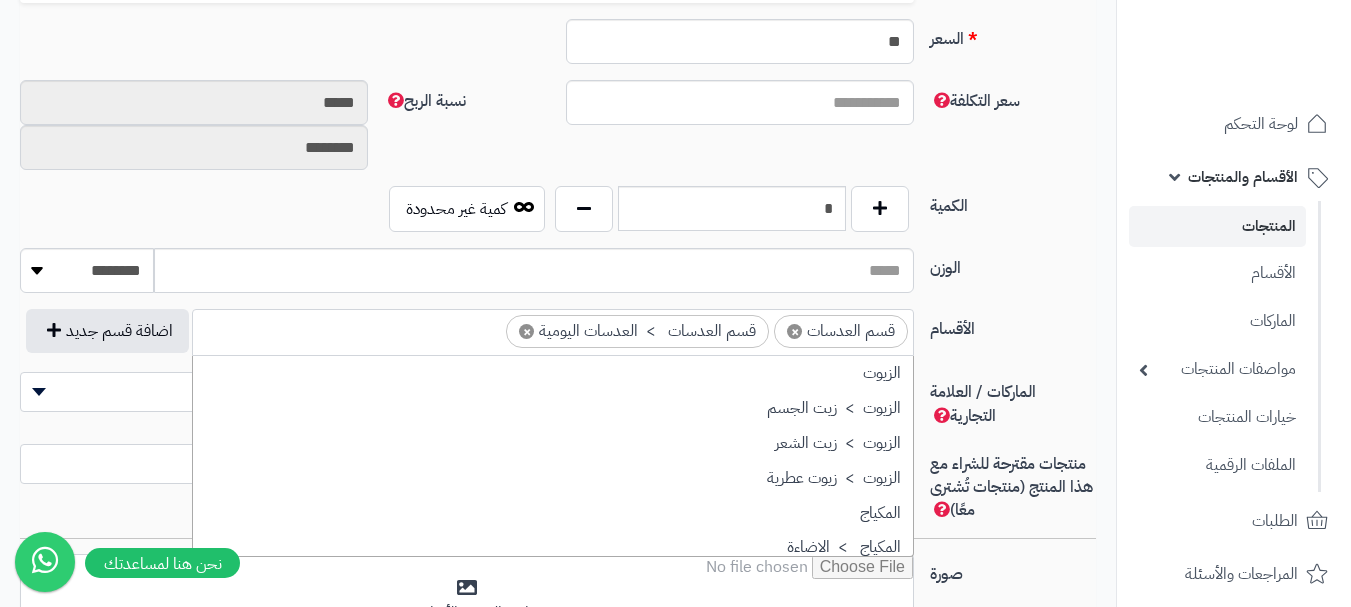 scroll, scrollTop: 1498, scrollLeft: 0, axis: vertical 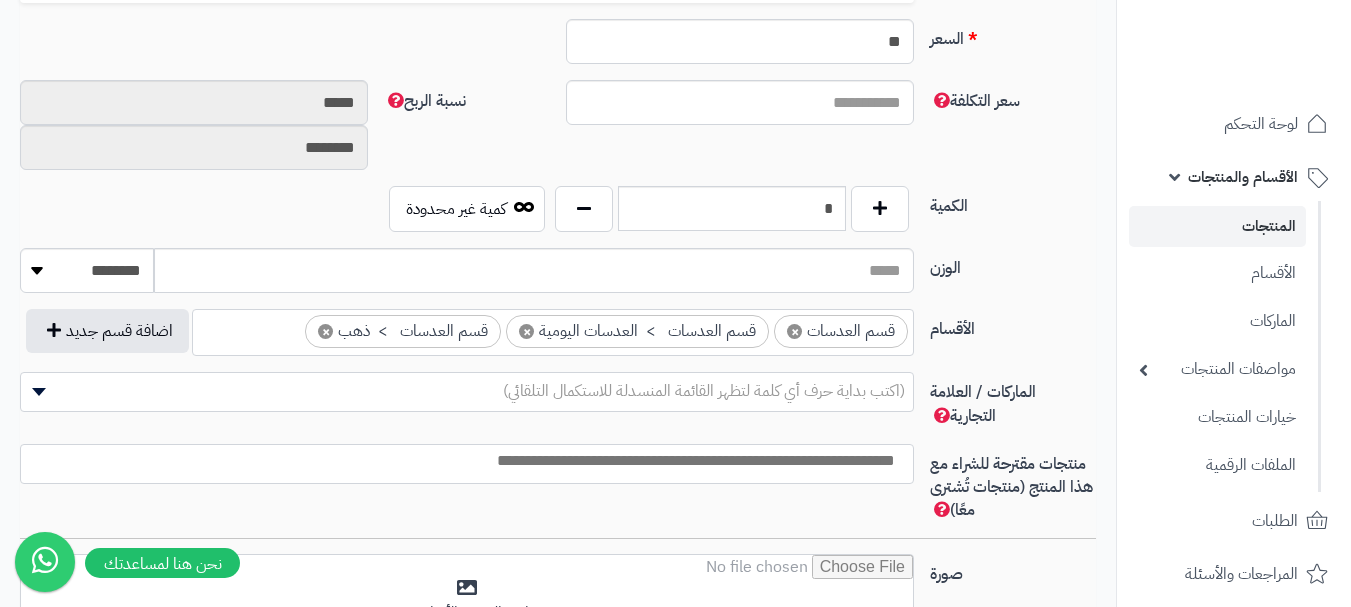 click on "(اكتب بداية حرف أي كلمة لتظهر القائمة المنسدلة للاستكمال التلقائي)" at bounding box center [704, 391] 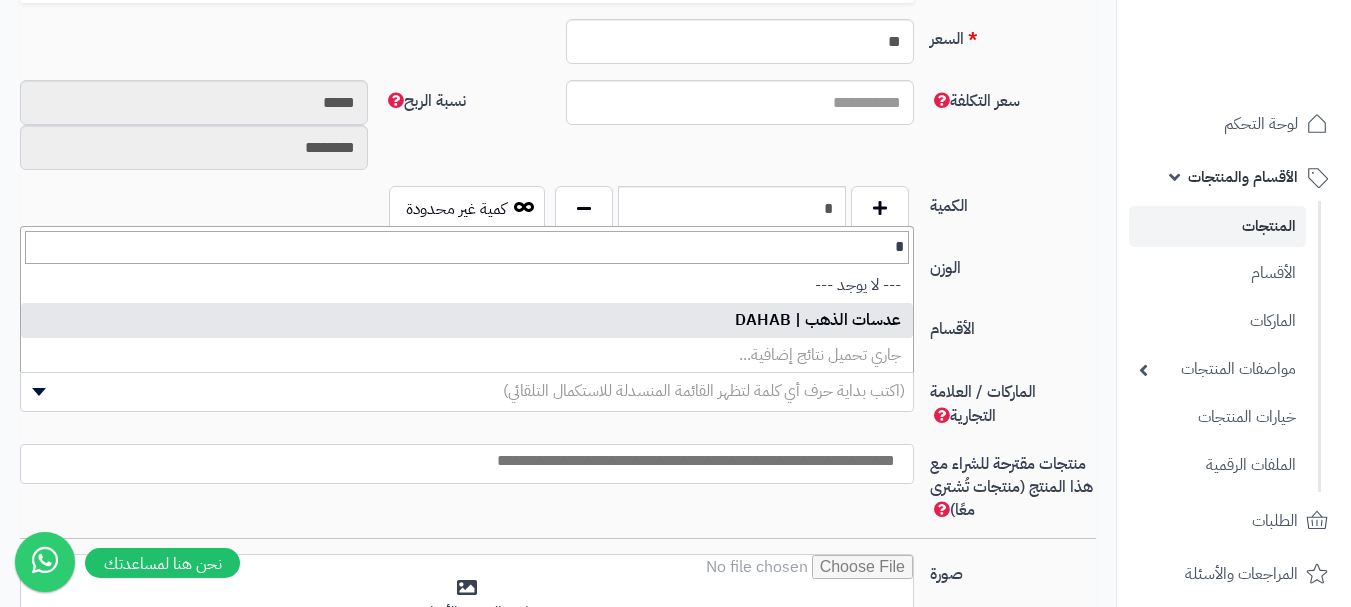 type on "*" 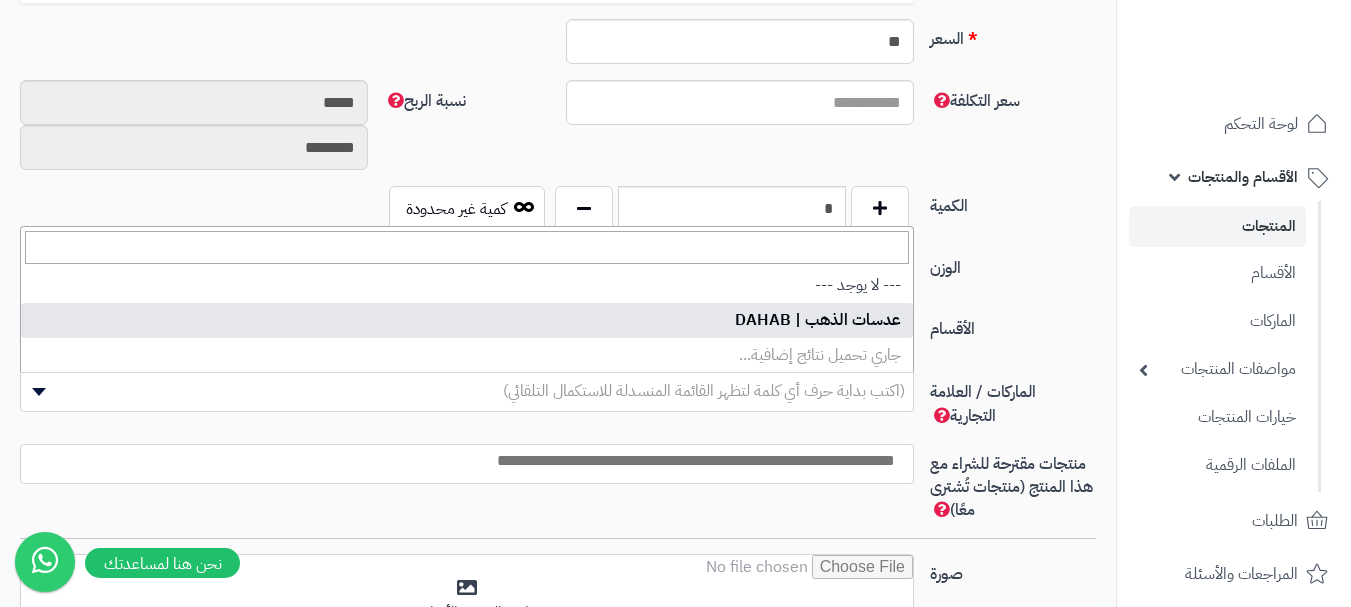 select on "***" 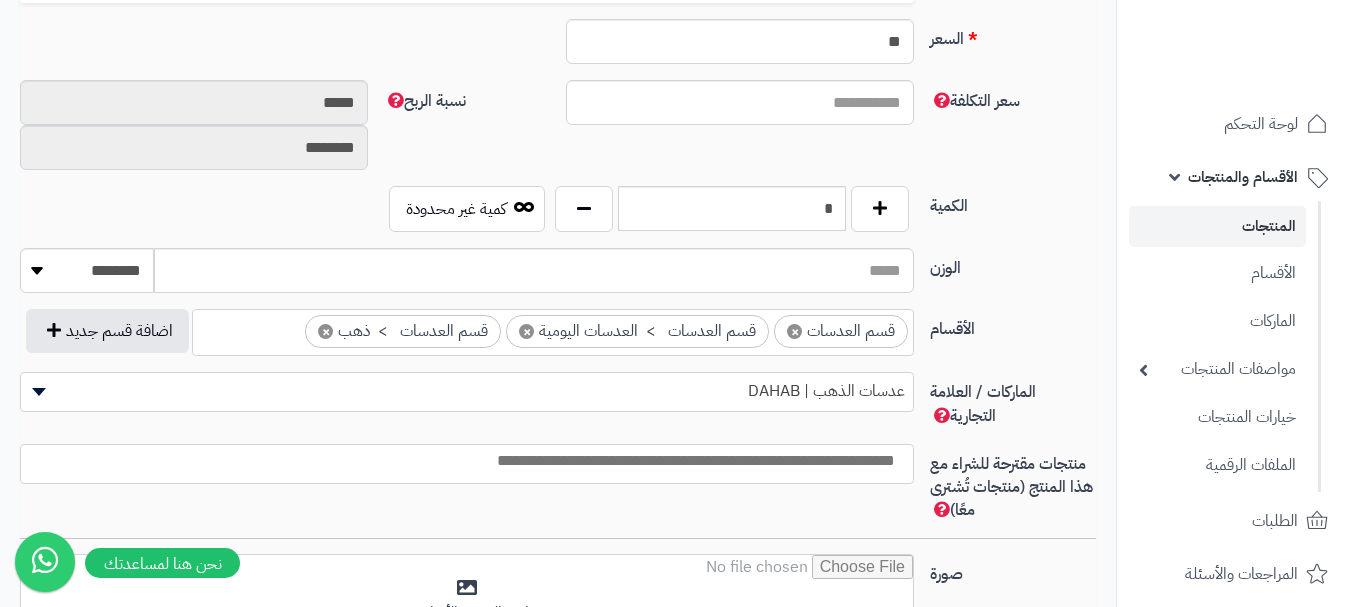 click at bounding box center (462, 461) 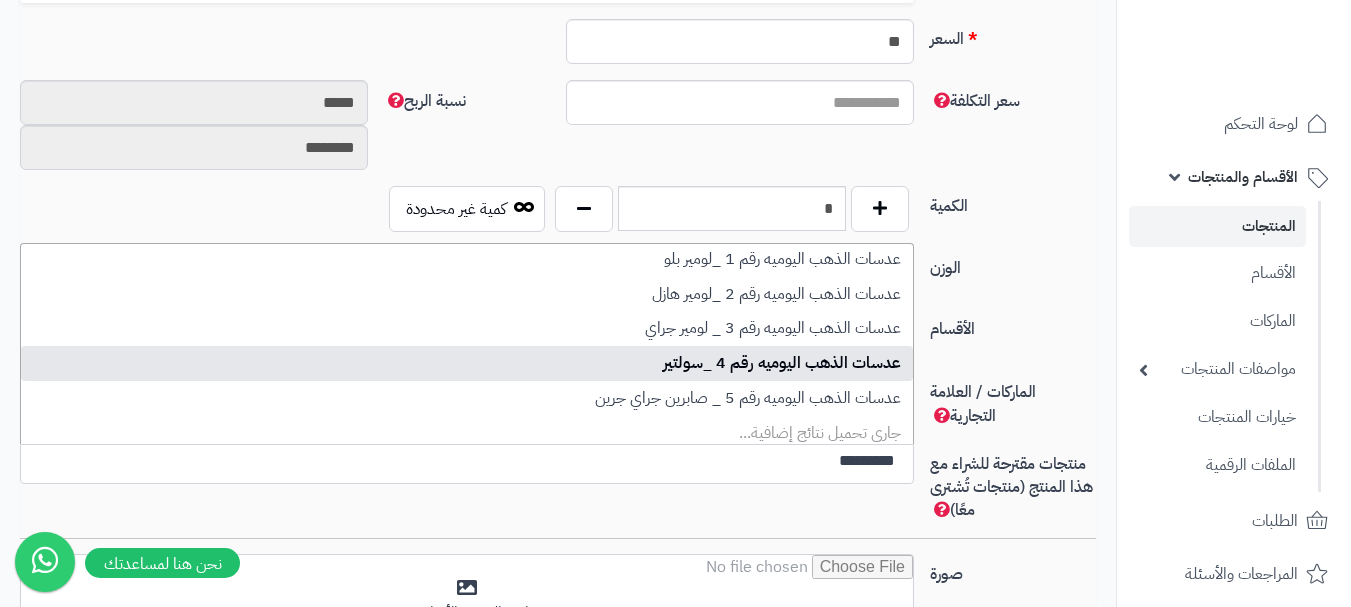 scroll, scrollTop: 0, scrollLeft: 0, axis: both 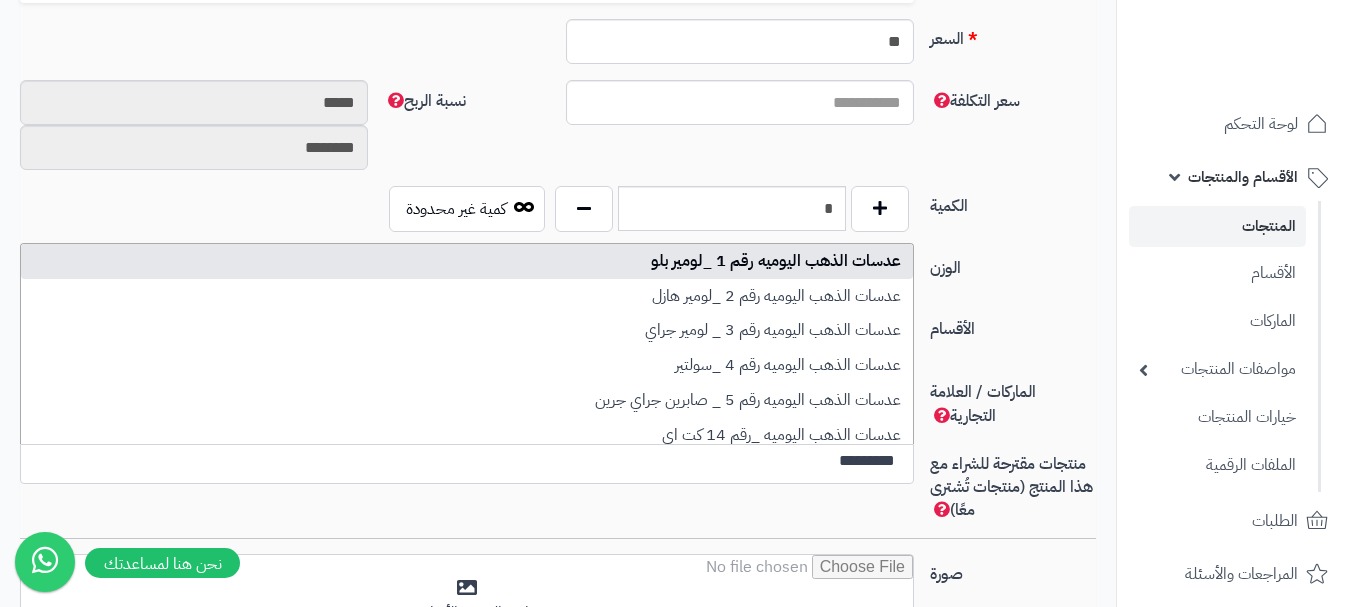 type on "*********" 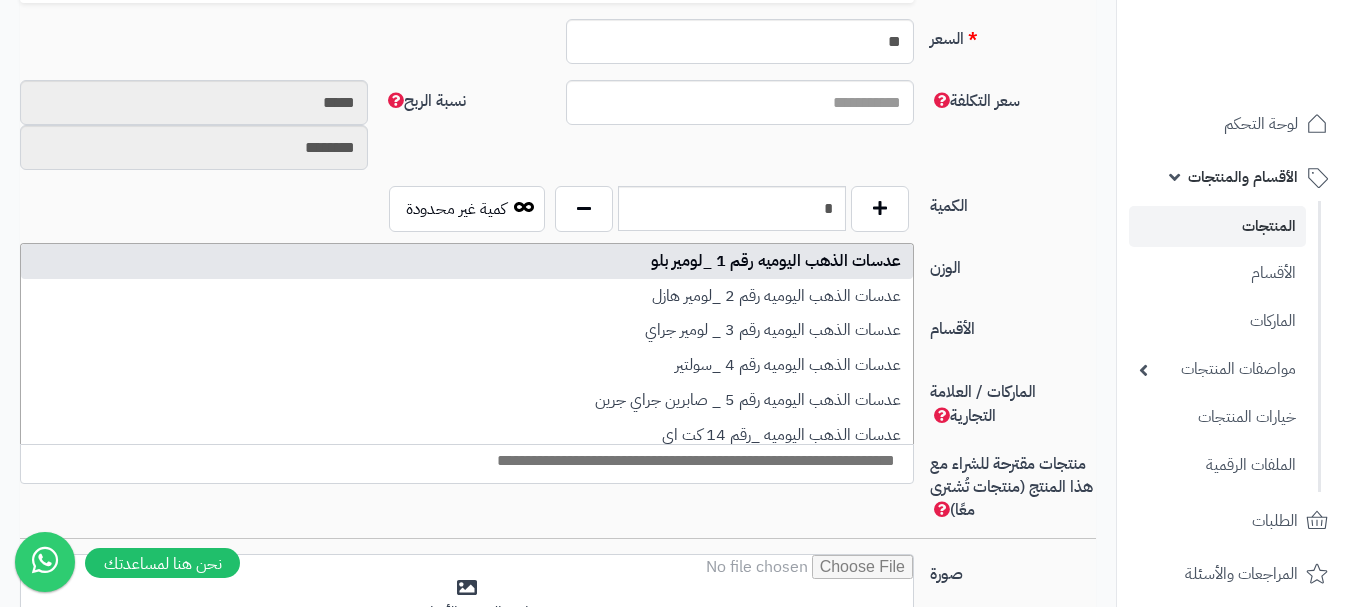 select on "****" 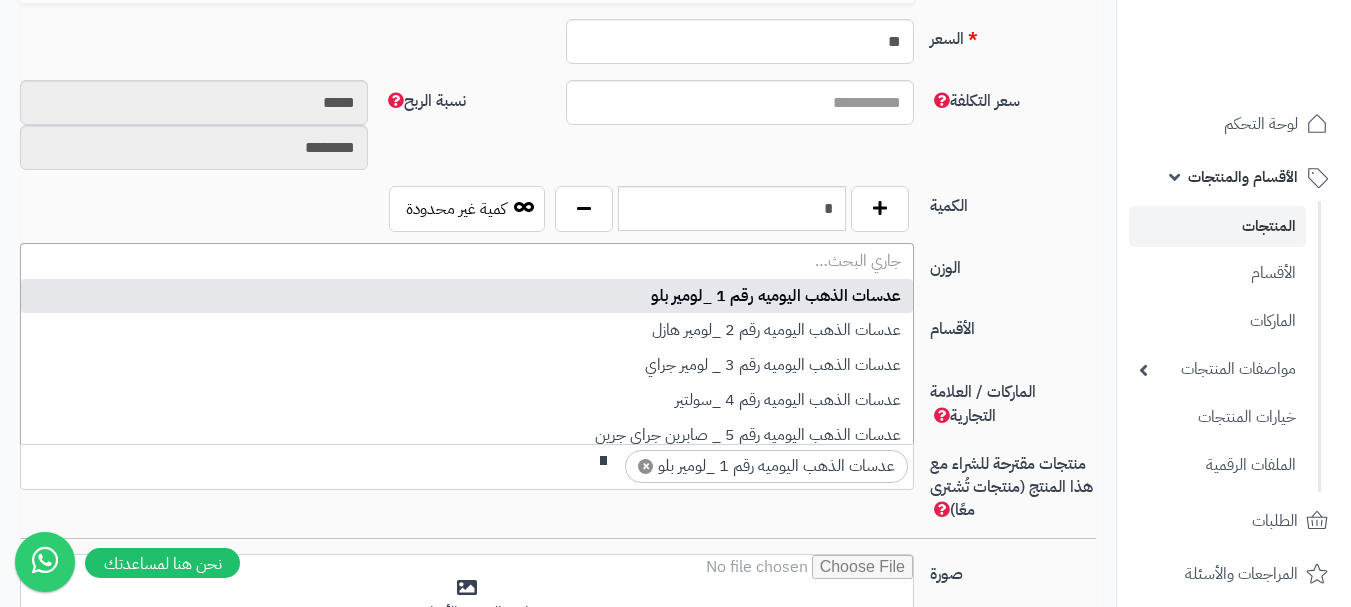 scroll, scrollTop: 0, scrollLeft: 0, axis: both 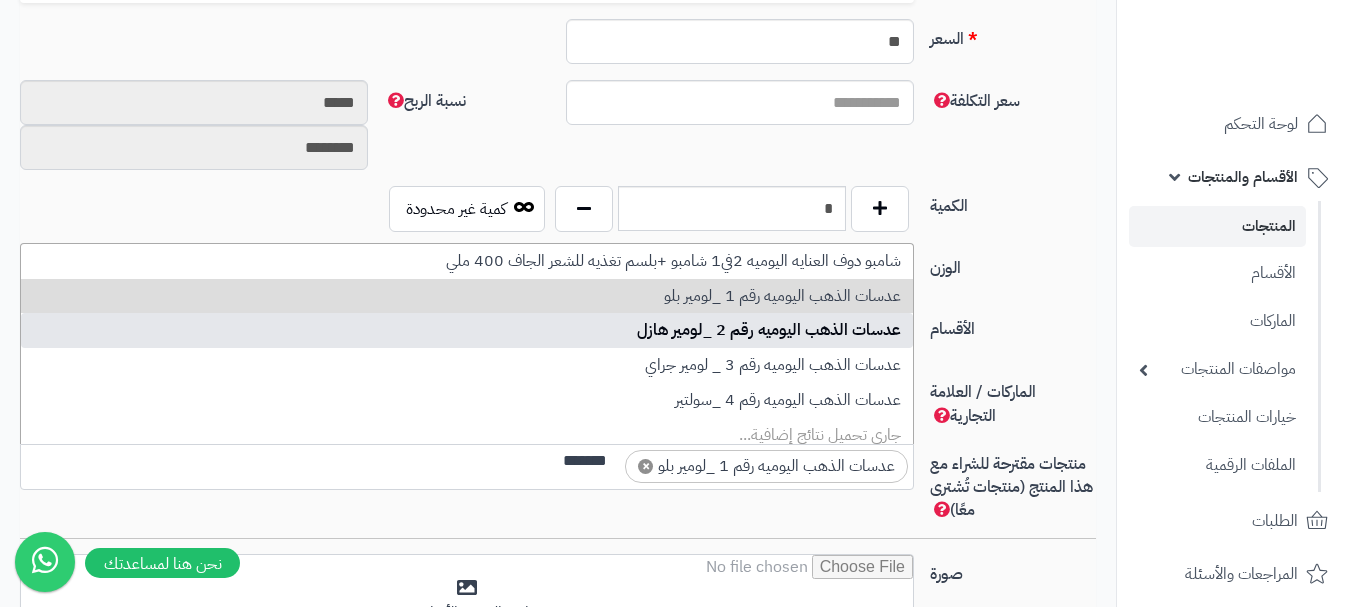type on "*******" 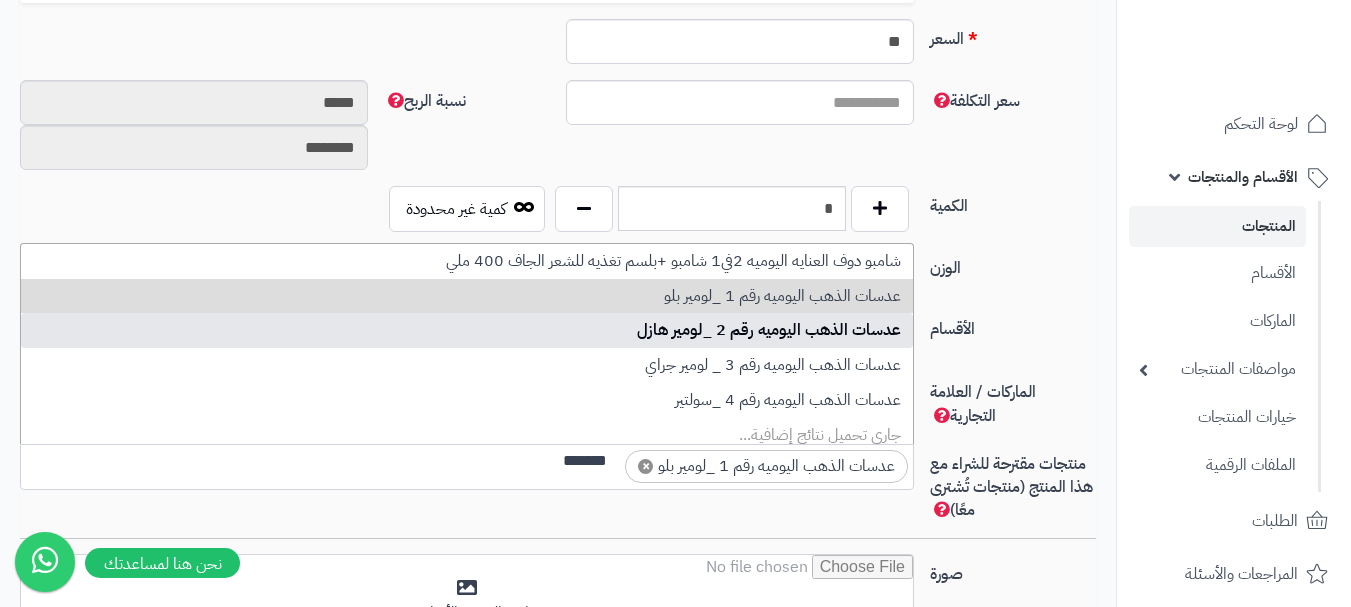 type 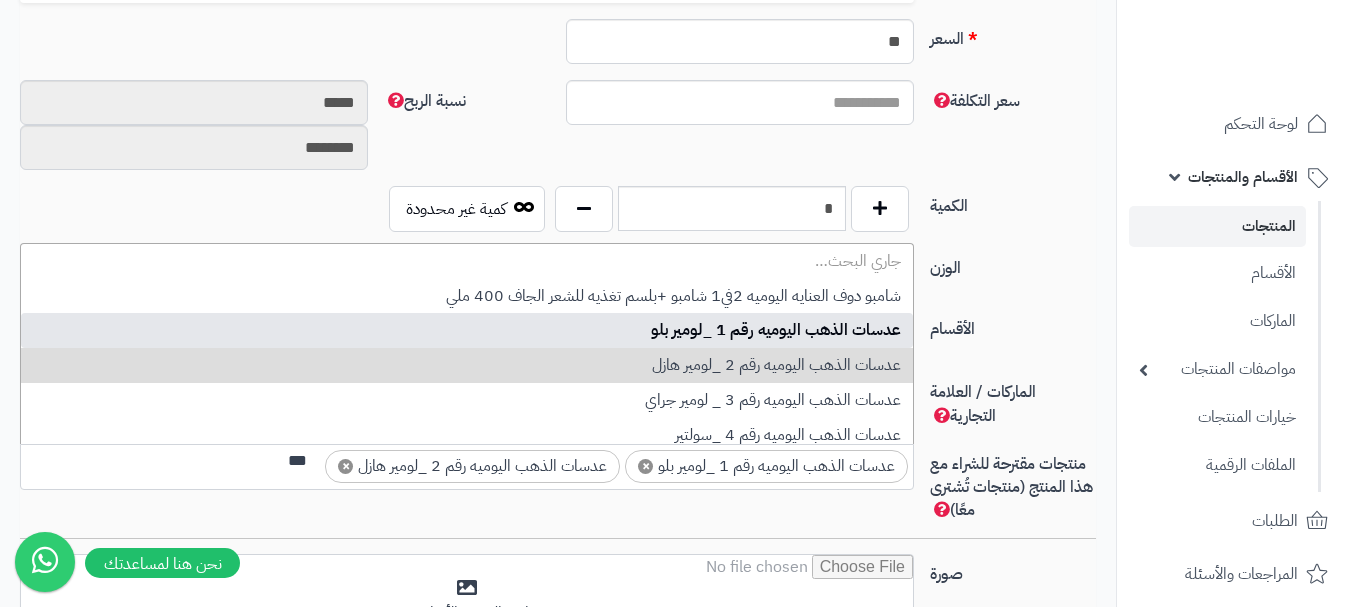 scroll, scrollTop: 0, scrollLeft: 0, axis: both 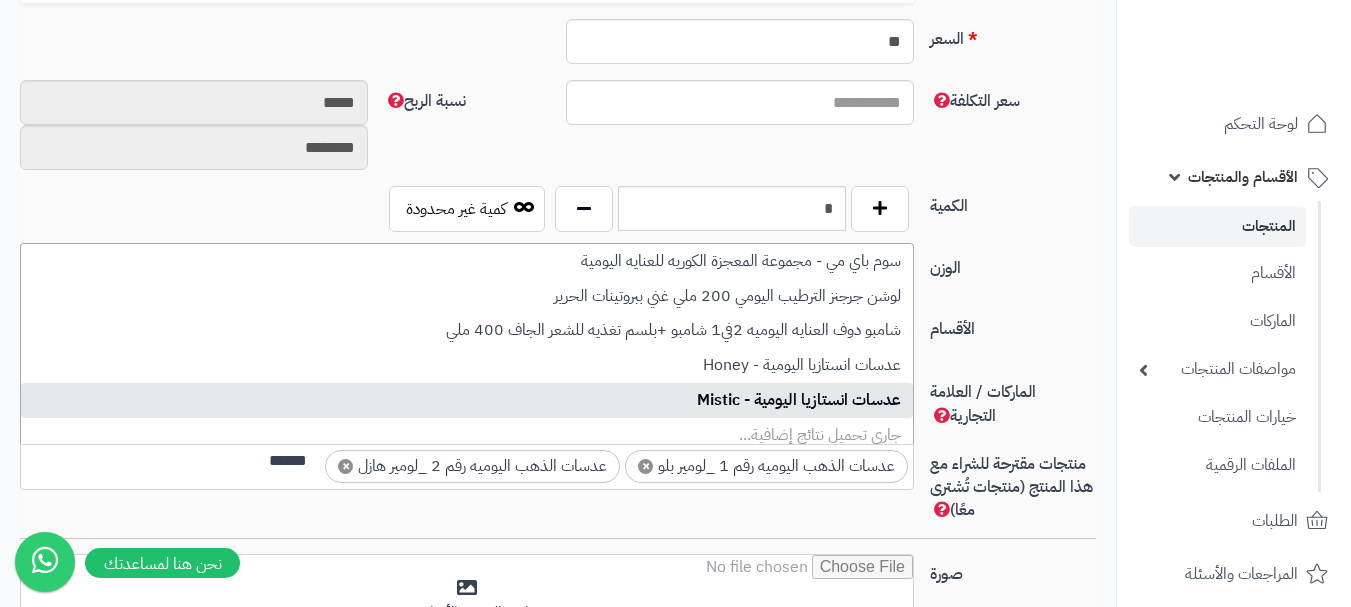 type on "******" 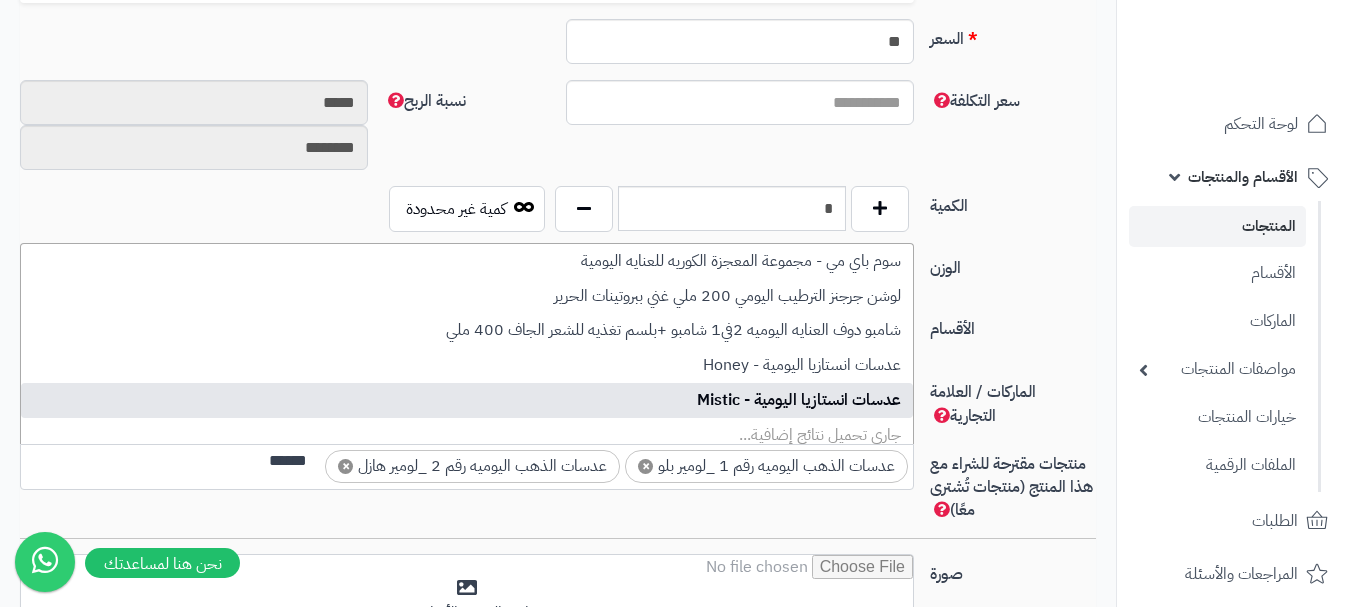 type 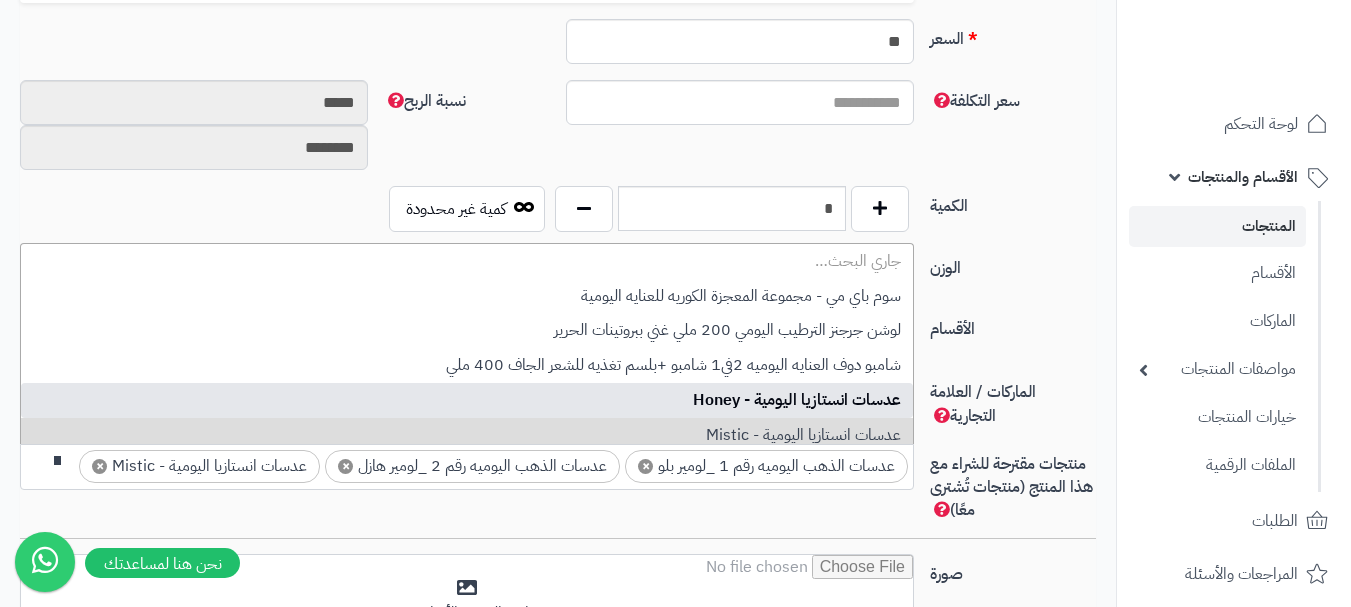 scroll, scrollTop: 0, scrollLeft: 0, axis: both 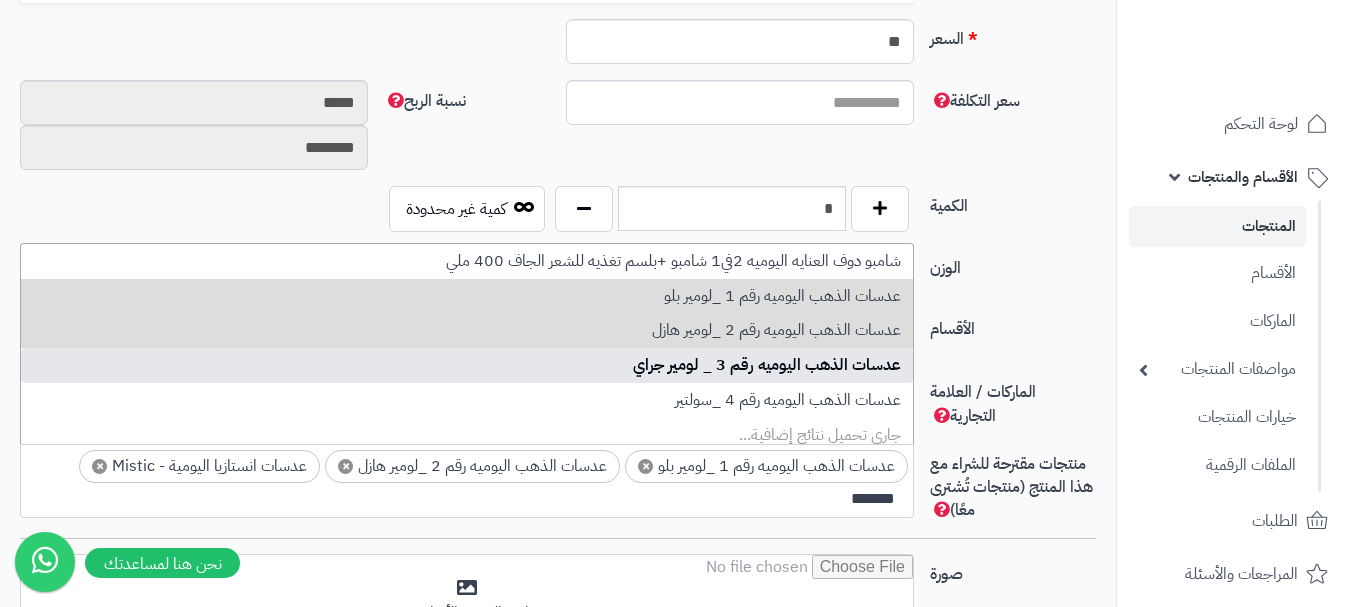 type on "*******" 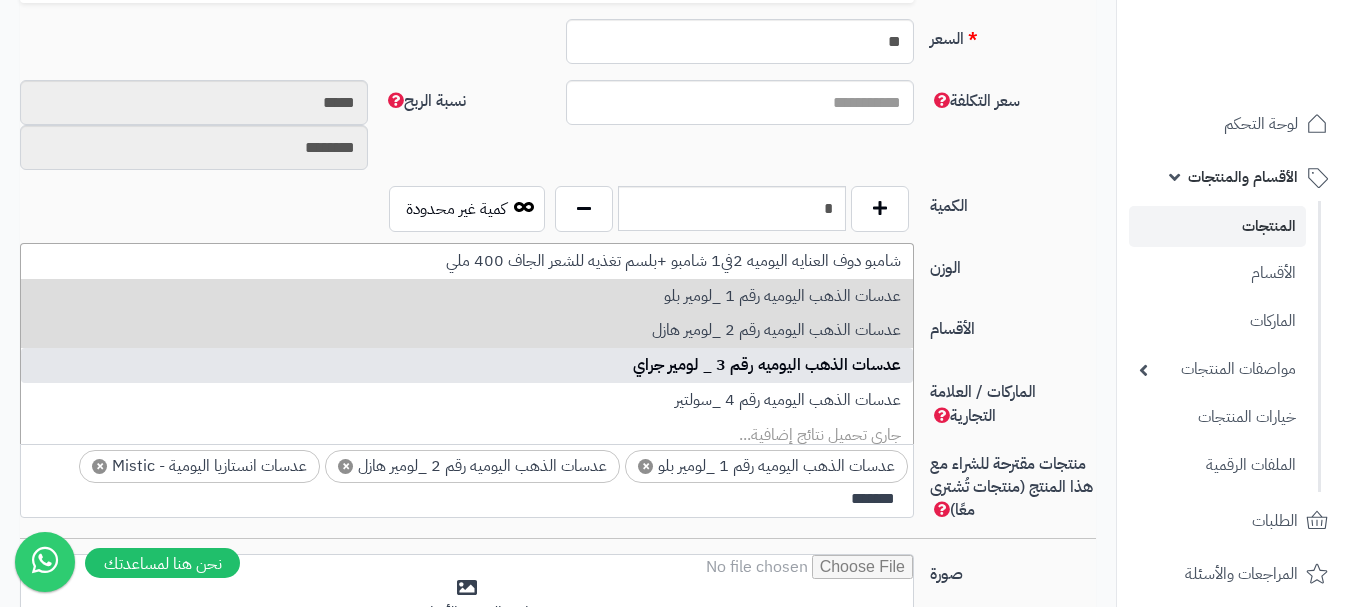 type 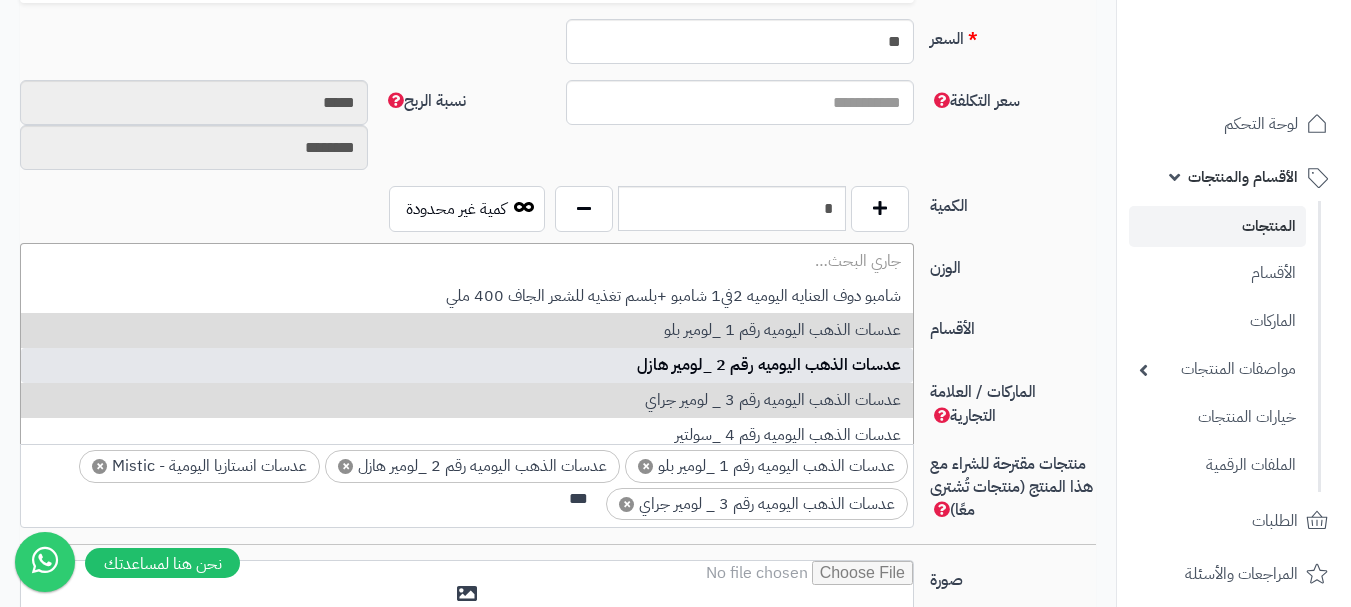 scroll, scrollTop: 0, scrollLeft: 0, axis: both 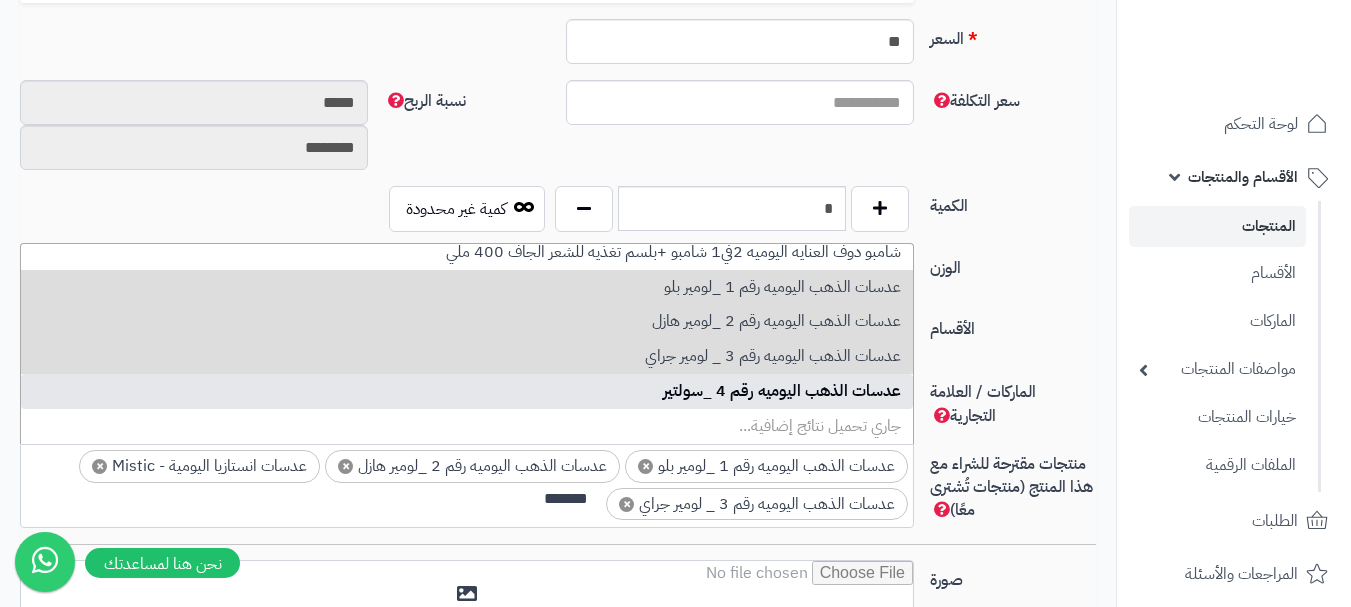 type on "*******" 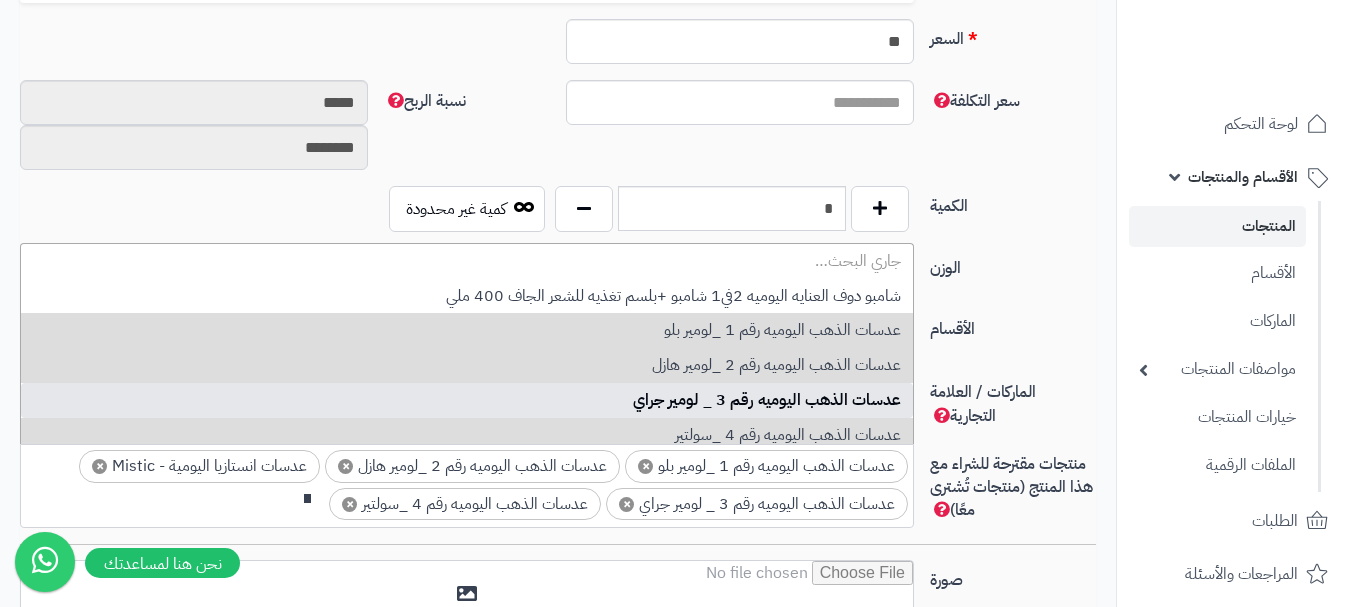 scroll, scrollTop: 0, scrollLeft: 0, axis: both 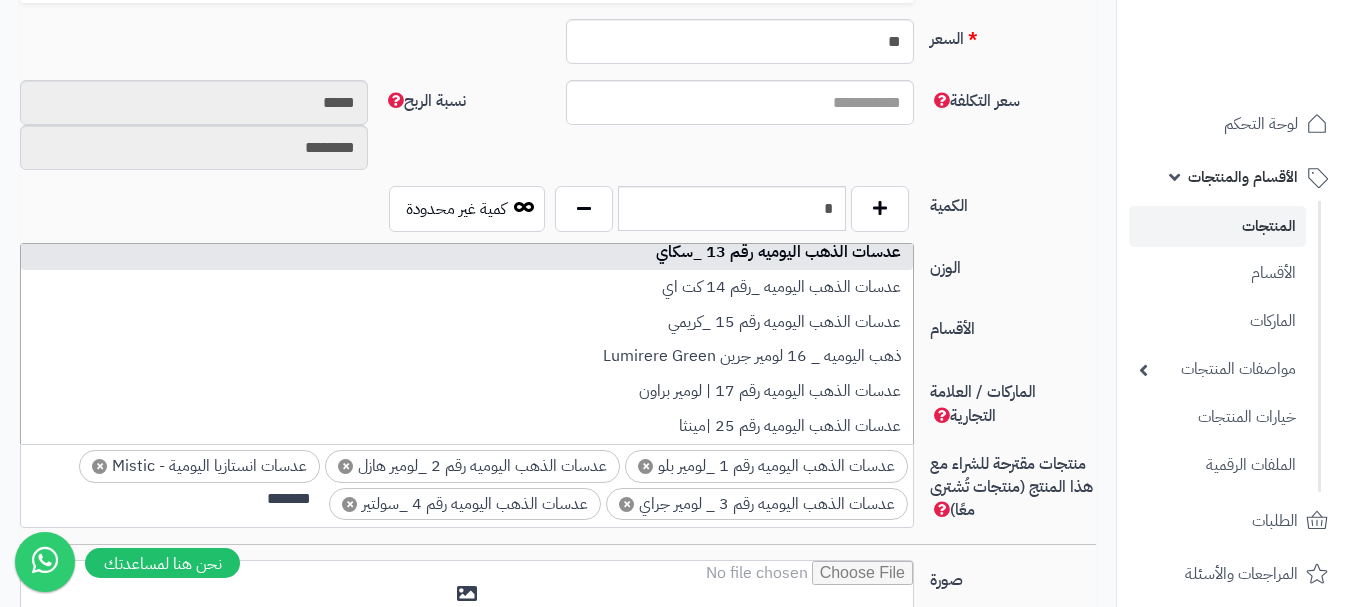 type on "*******" 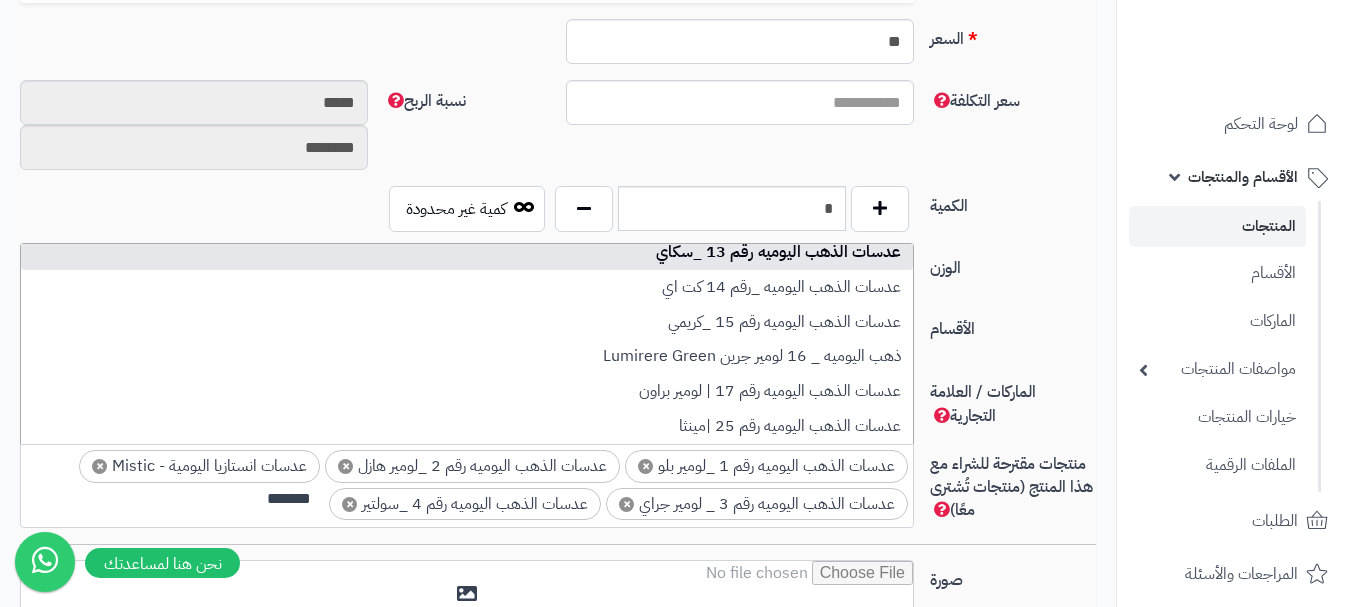 type 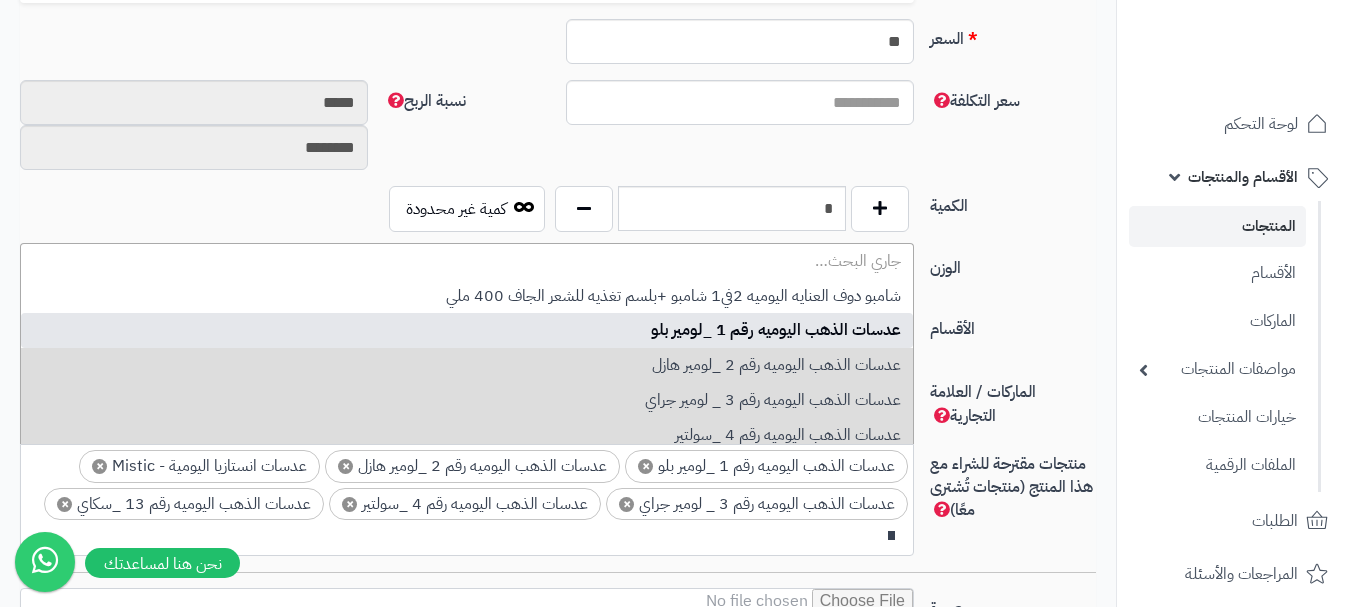 scroll, scrollTop: 0, scrollLeft: 0, axis: both 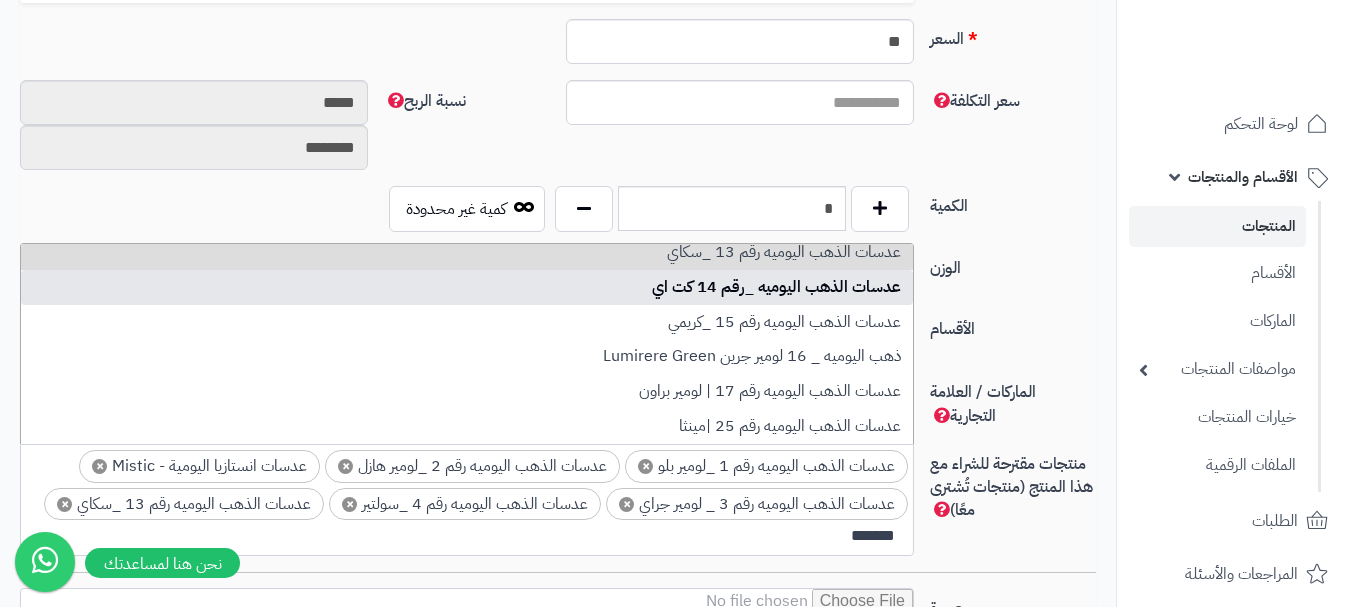 type on "*******" 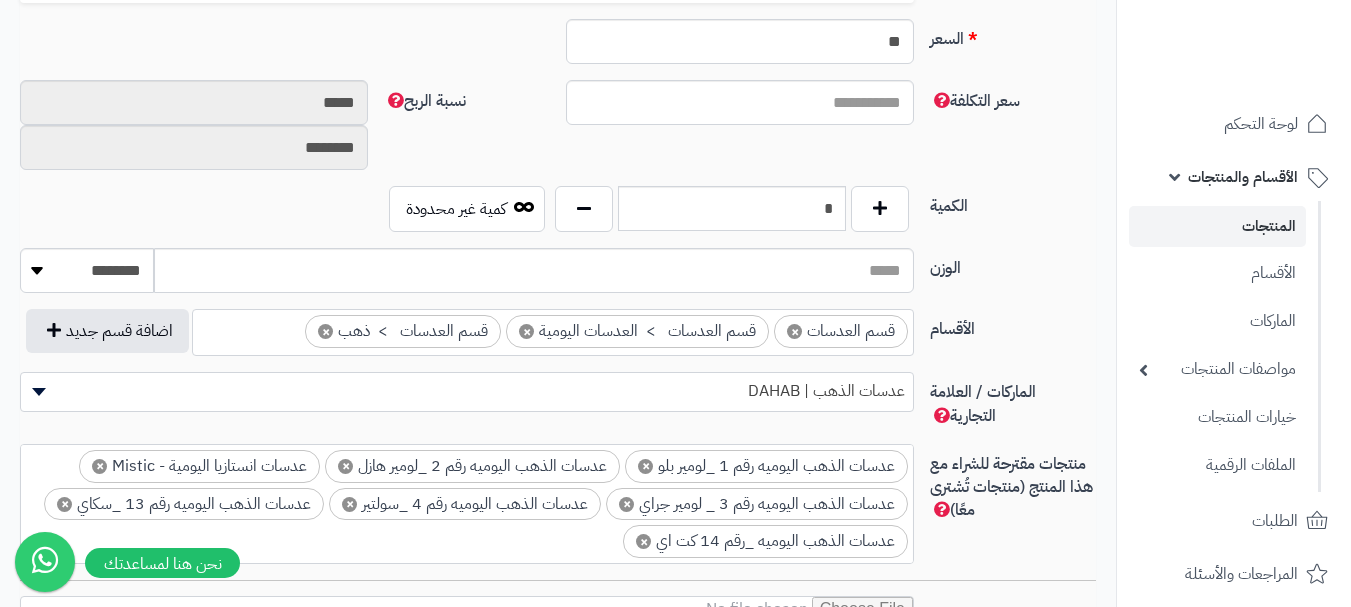 scroll, scrollTop: 1200, scrollLeft: 0, axis: vertical 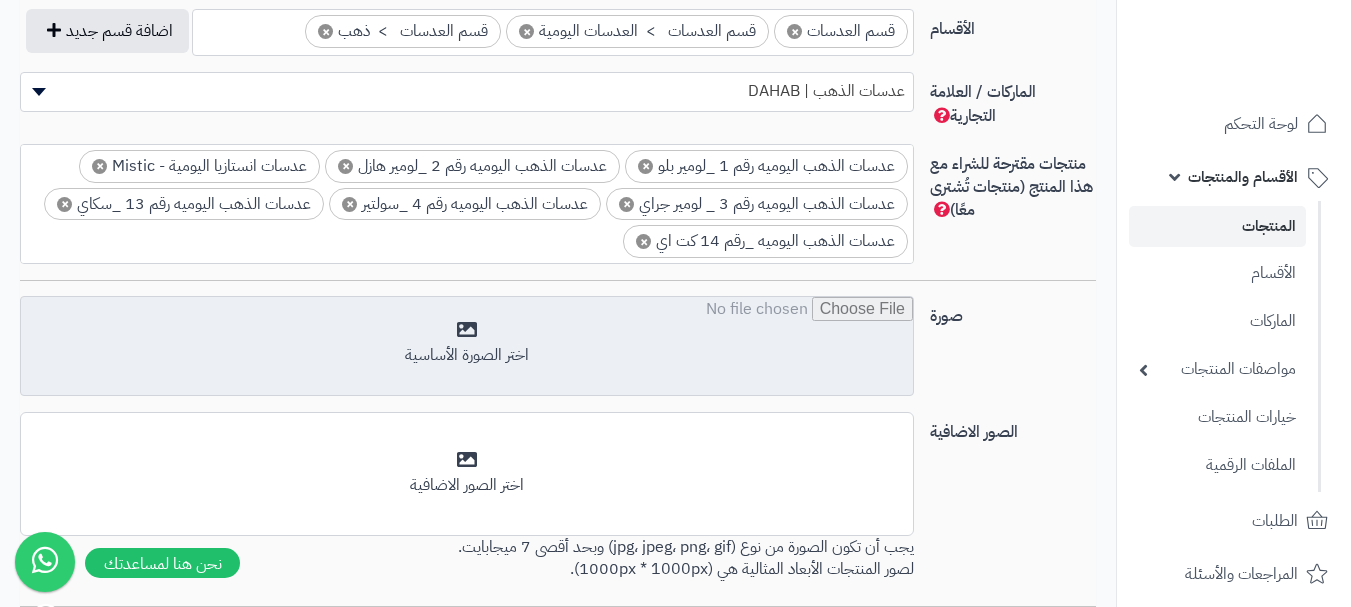 click at bounding box center (467, 347) 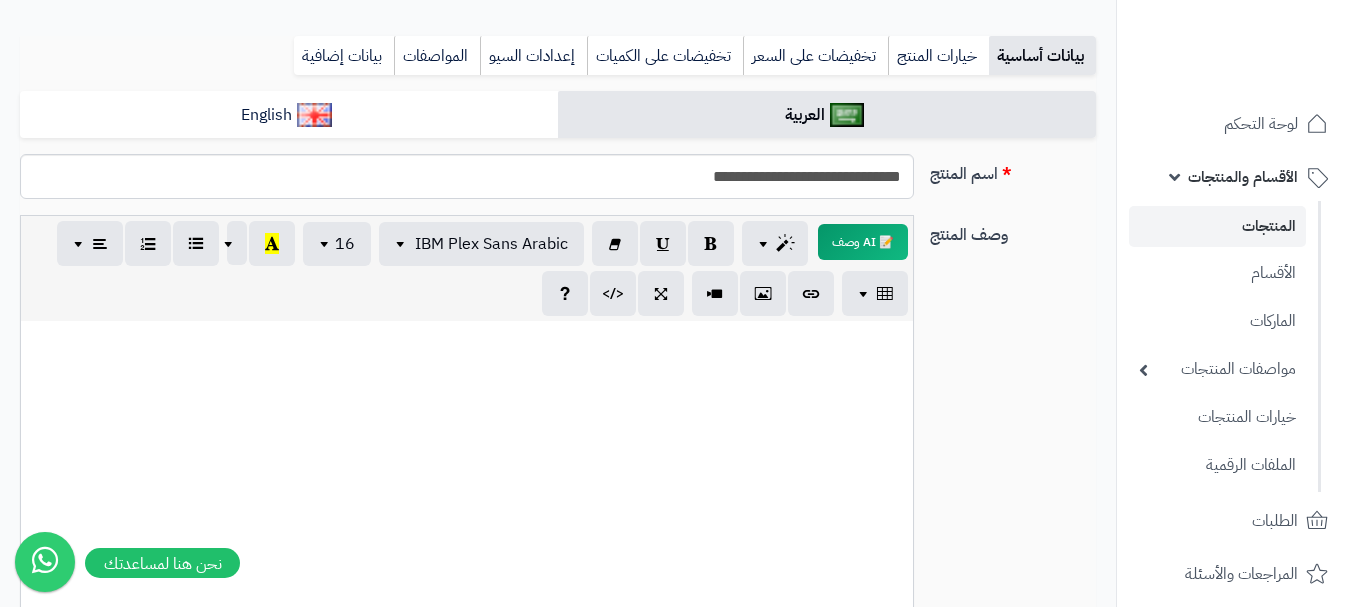 scroll, scrollTop: 0, scrollLeft: 0, axis: both 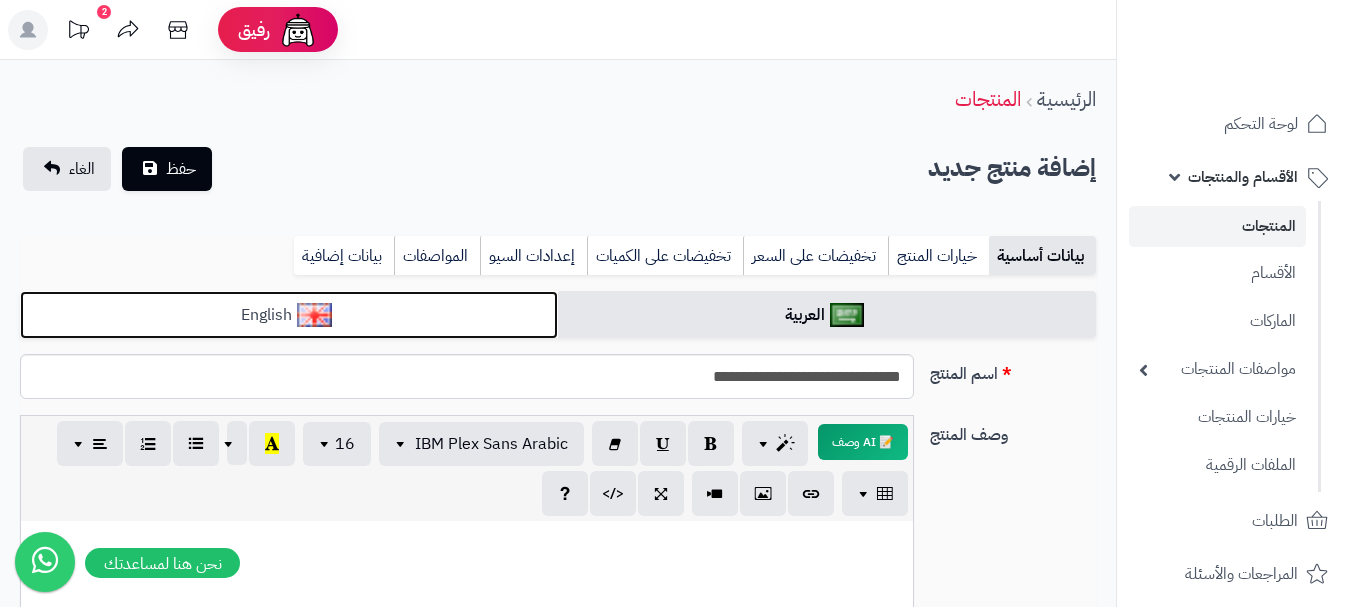 click on "English" at bounding box center (289, 315) 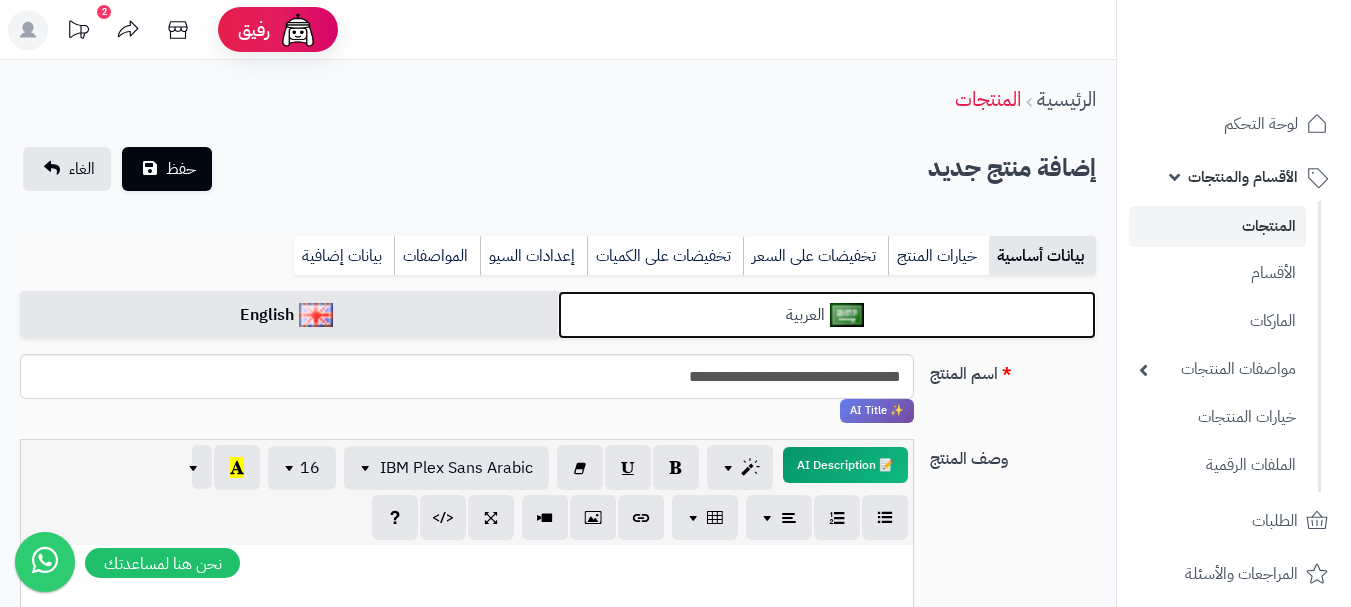 click on "العربية" at bounding box center (827, 315) 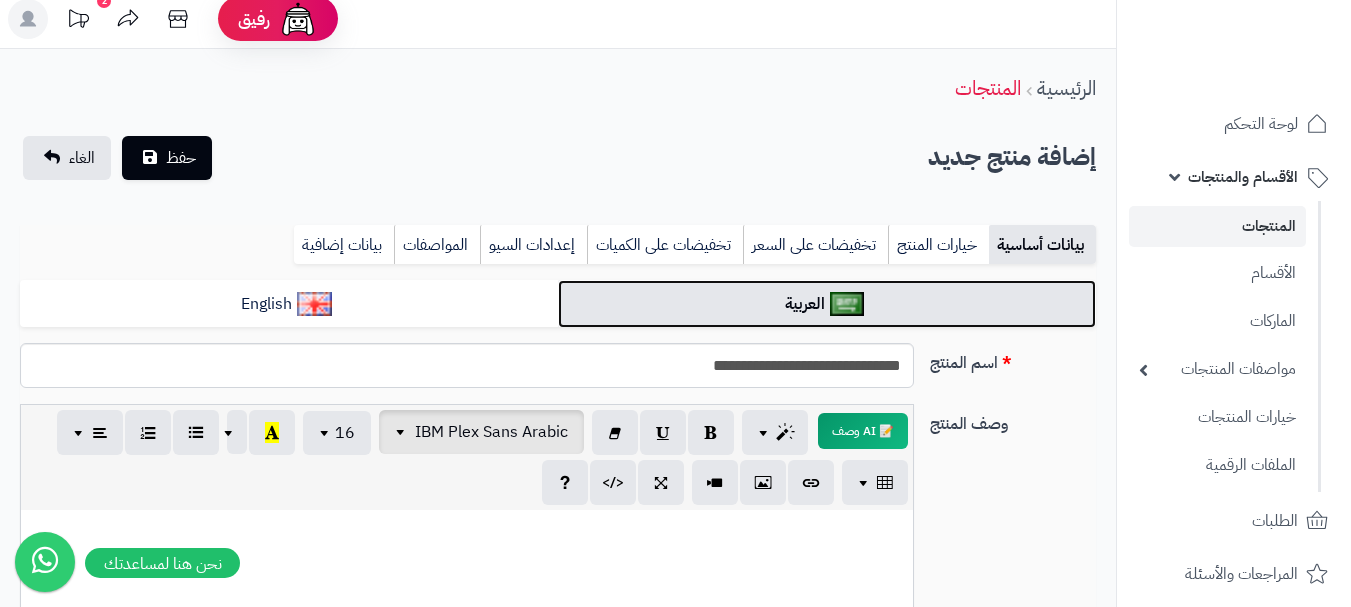 scroll, scrollTop: 0, scrollLeft: 0, axis: both 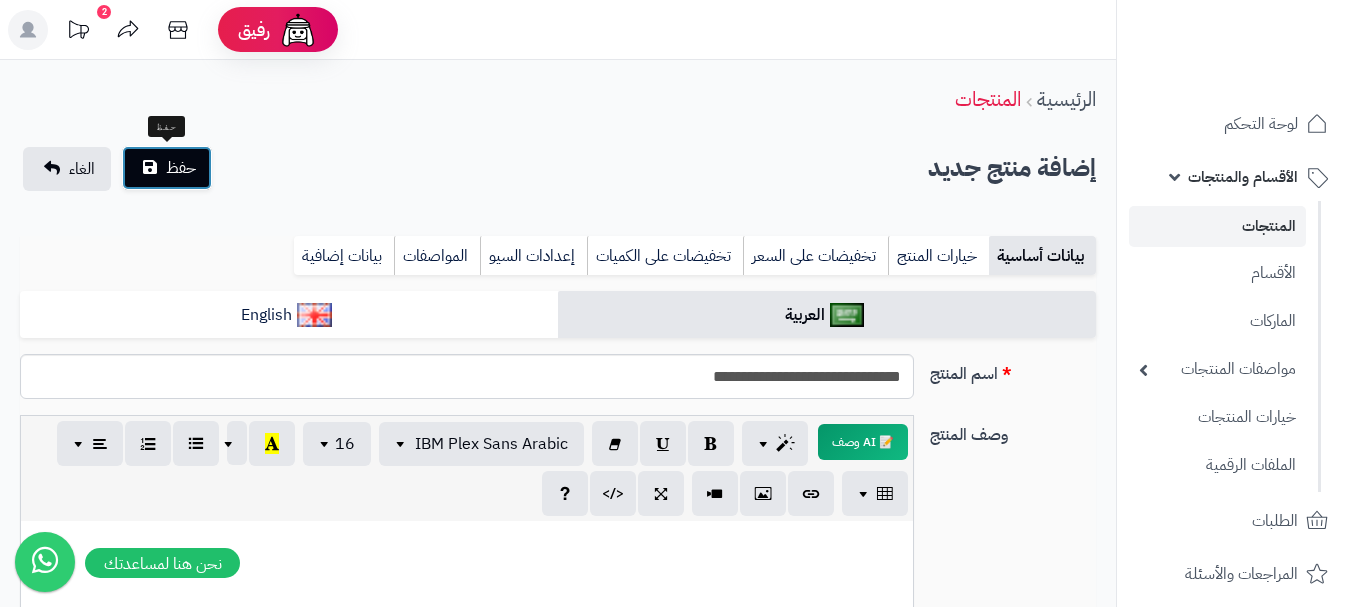 click on "حفظ" at bounding box center (167, 168) 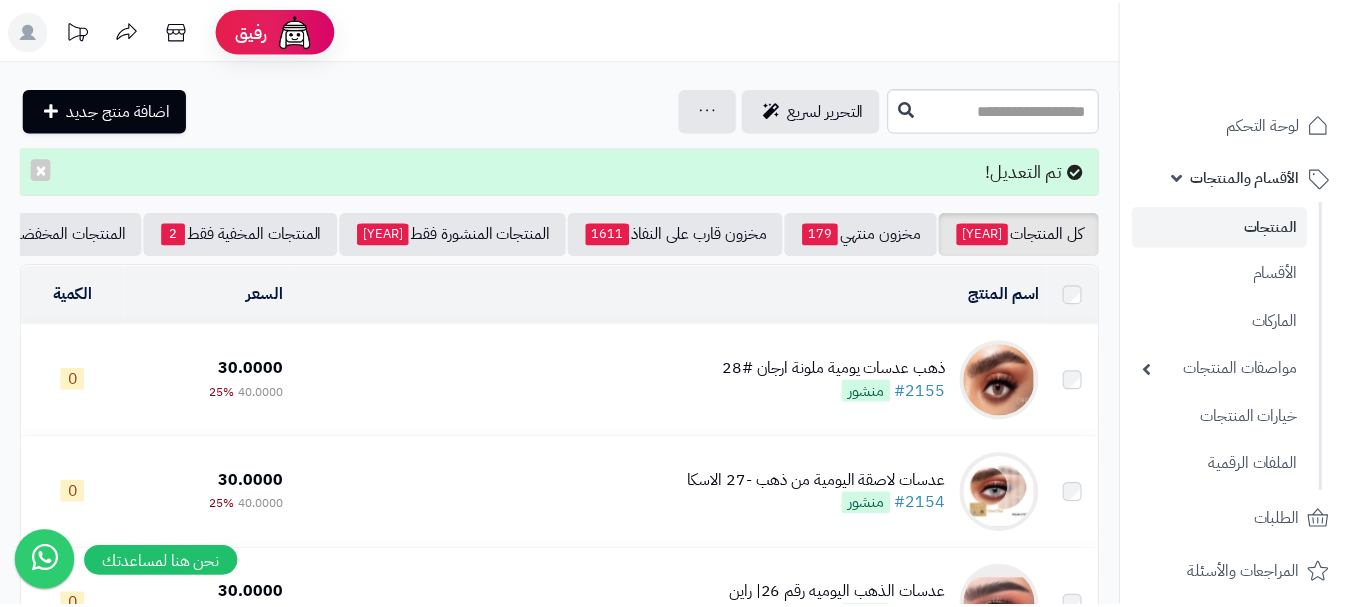 scroll, scrollTop: 0, scrollLeft: 0, axis: both 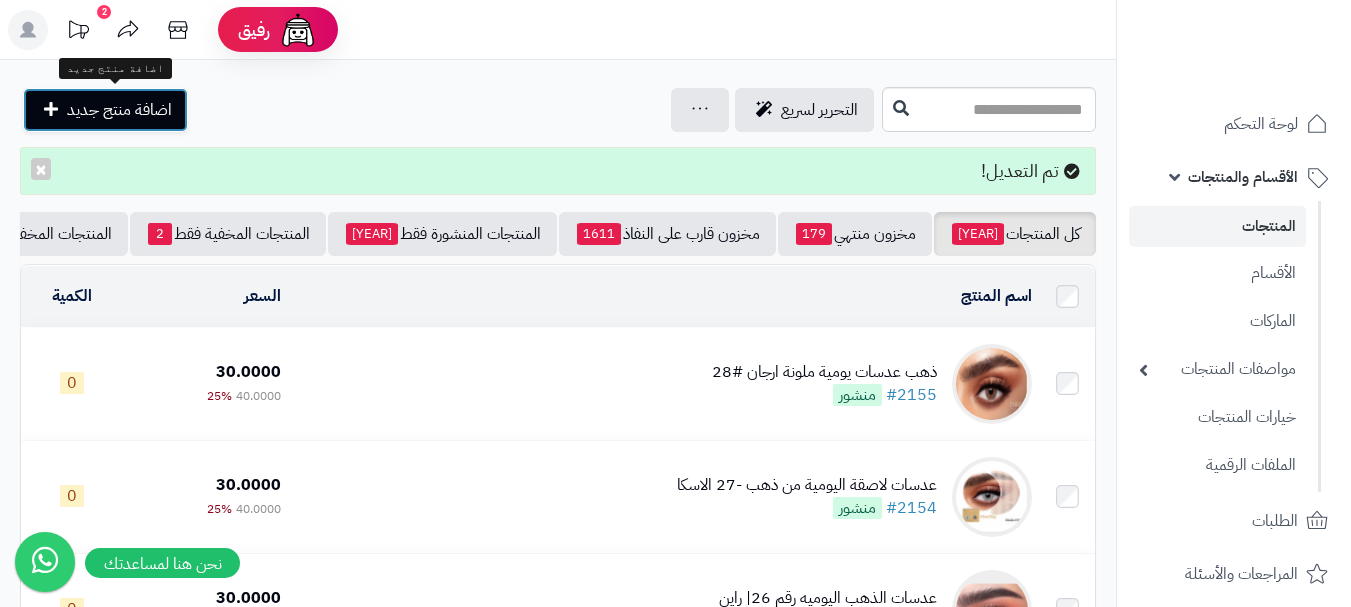 click on "اضافة منتج جديد" at bounding box center (119, 110) 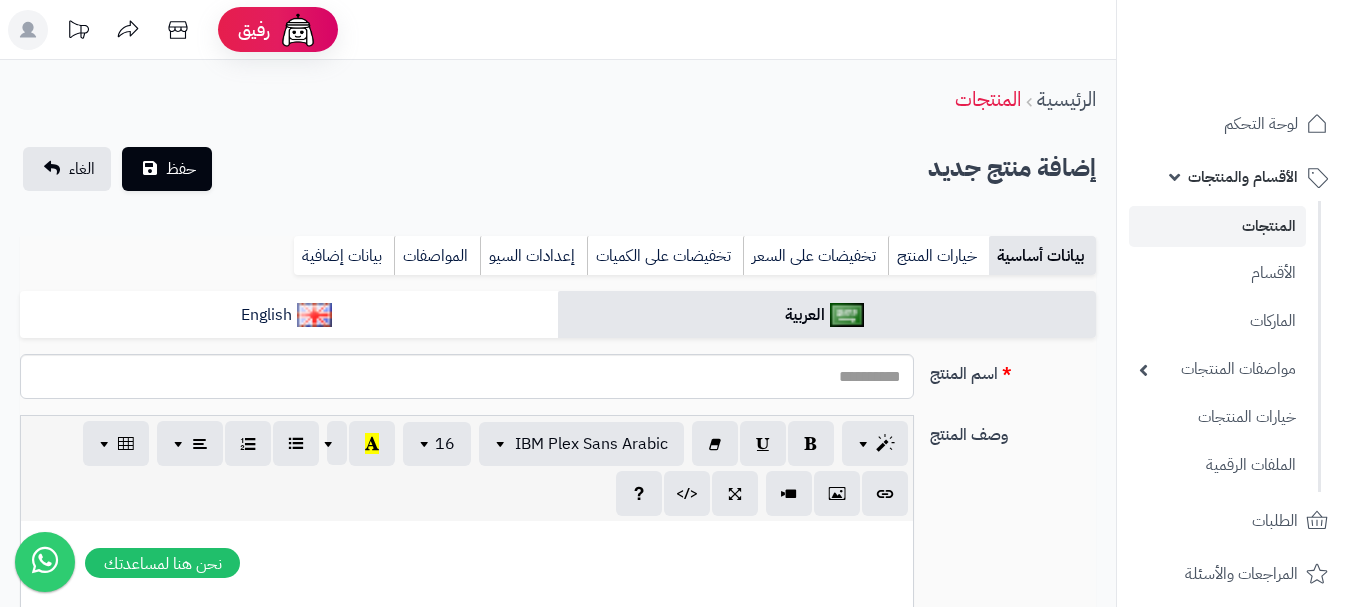 select 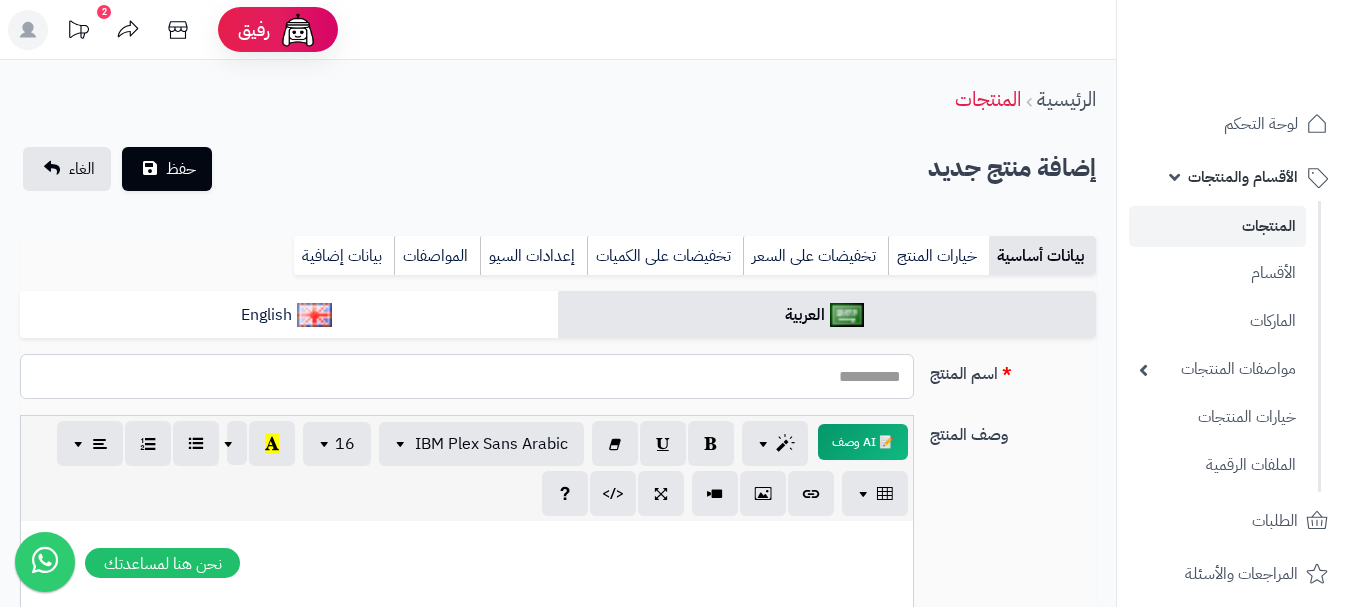 paste on "**********" 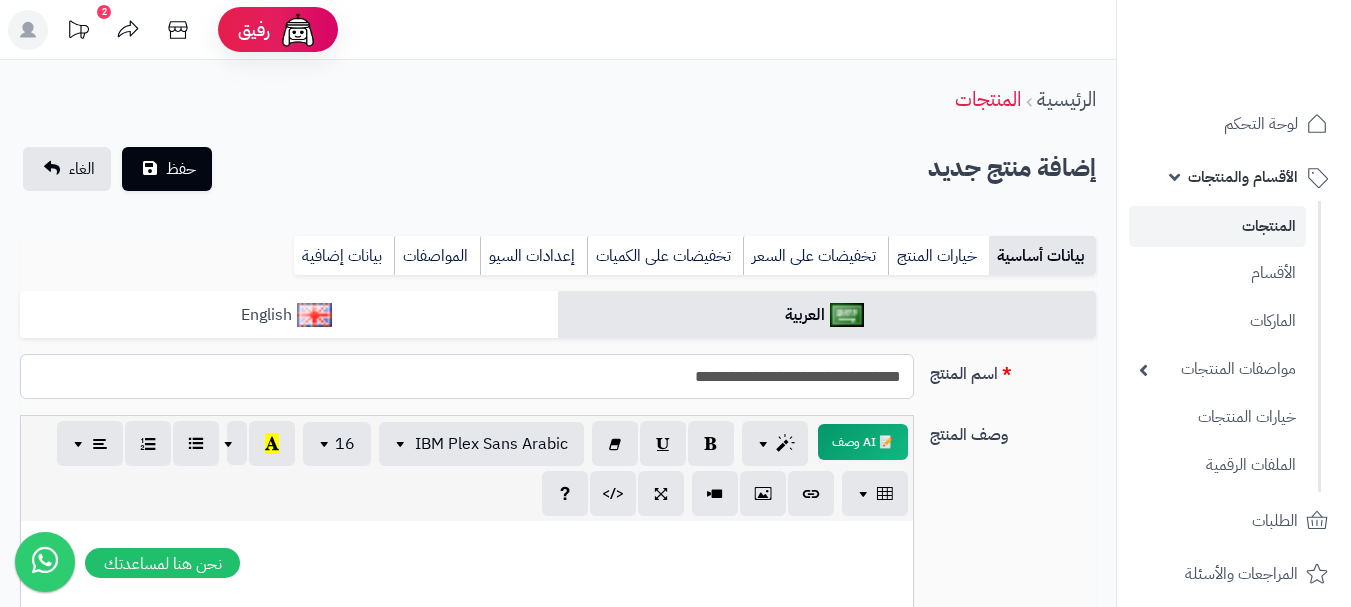 type on "**********" 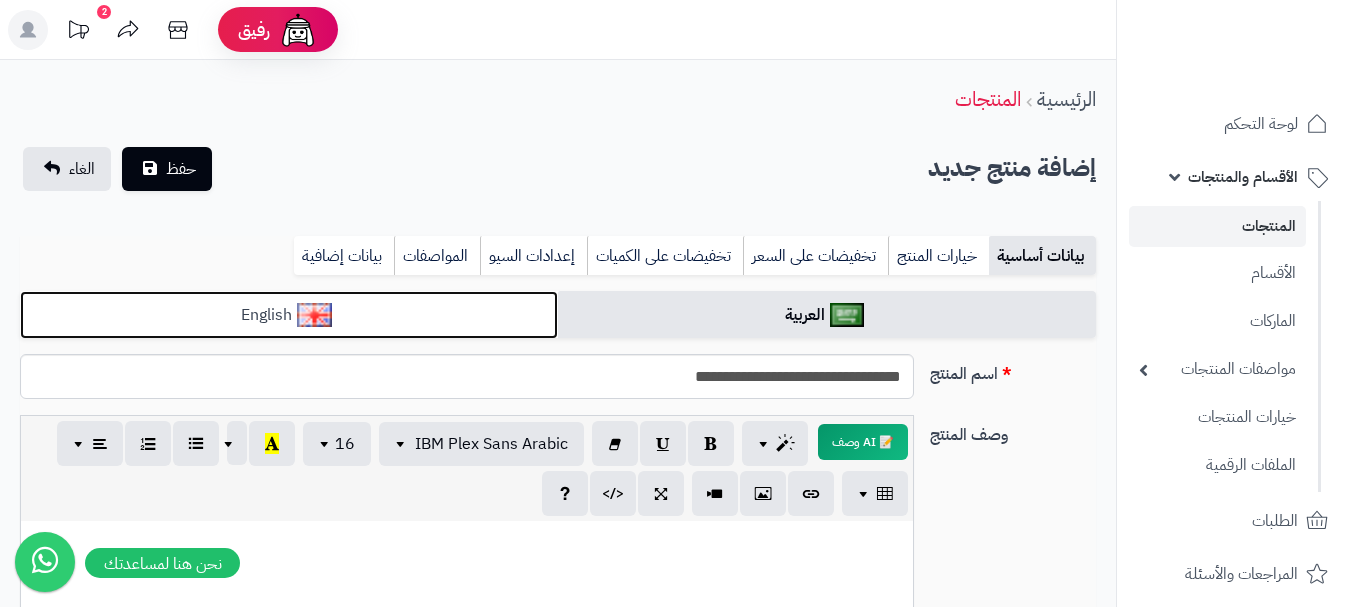 click on "English" at bounding box center [289, 315] 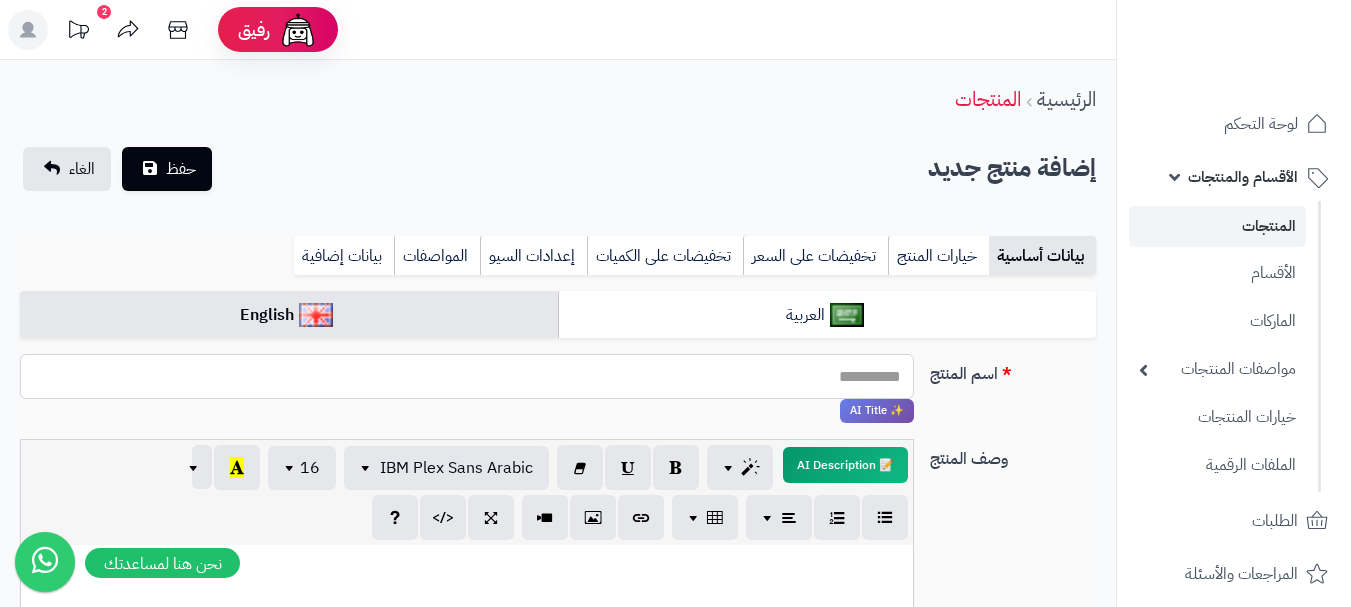 paste on "**********" 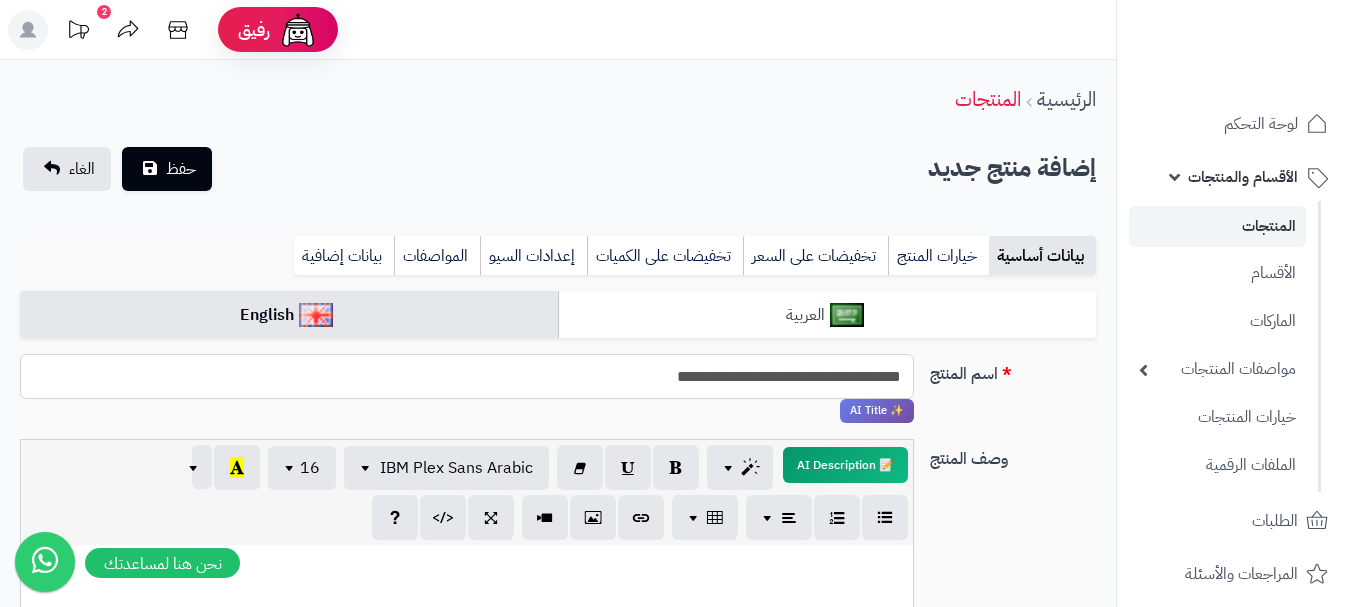 type on "**********" 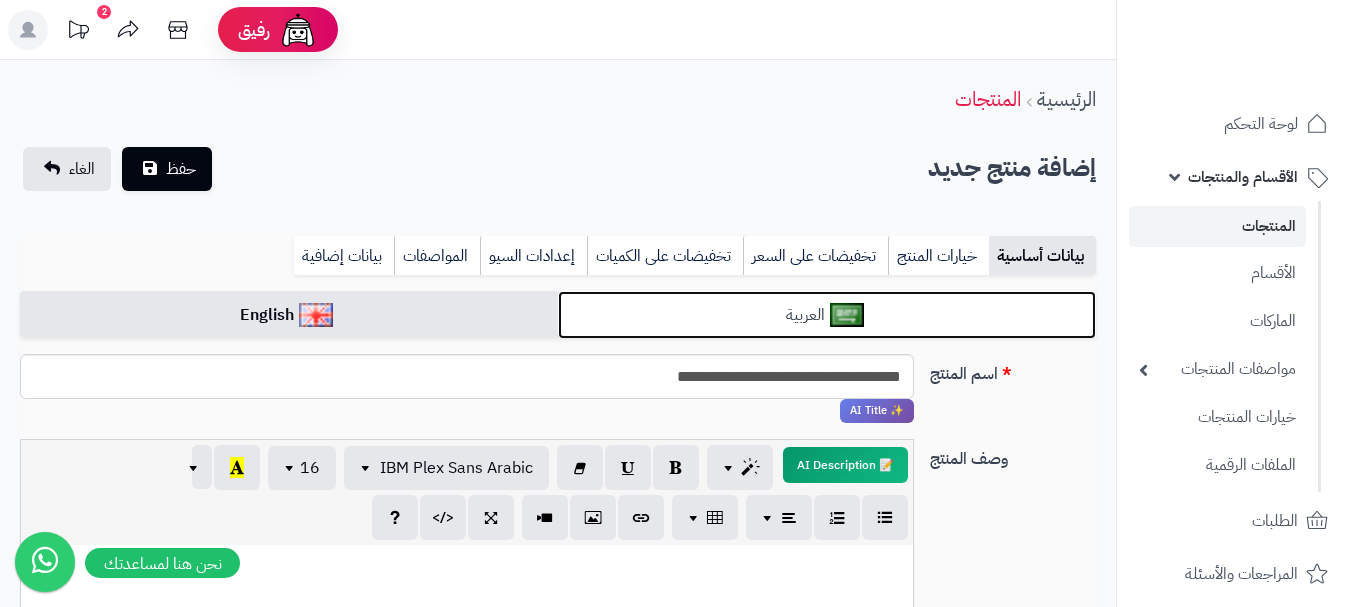 click on "العربية" at bounding box center [827, 315] 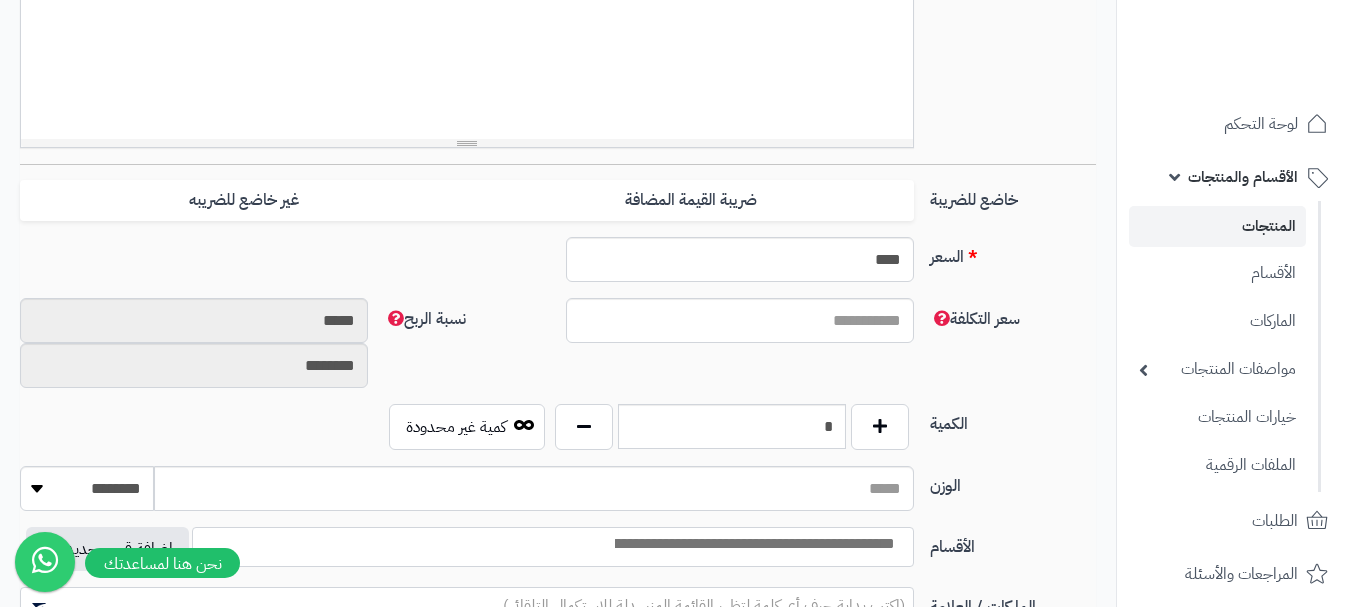scroll, scrollTop: 700, scrollLeft: 0, axis: vertical 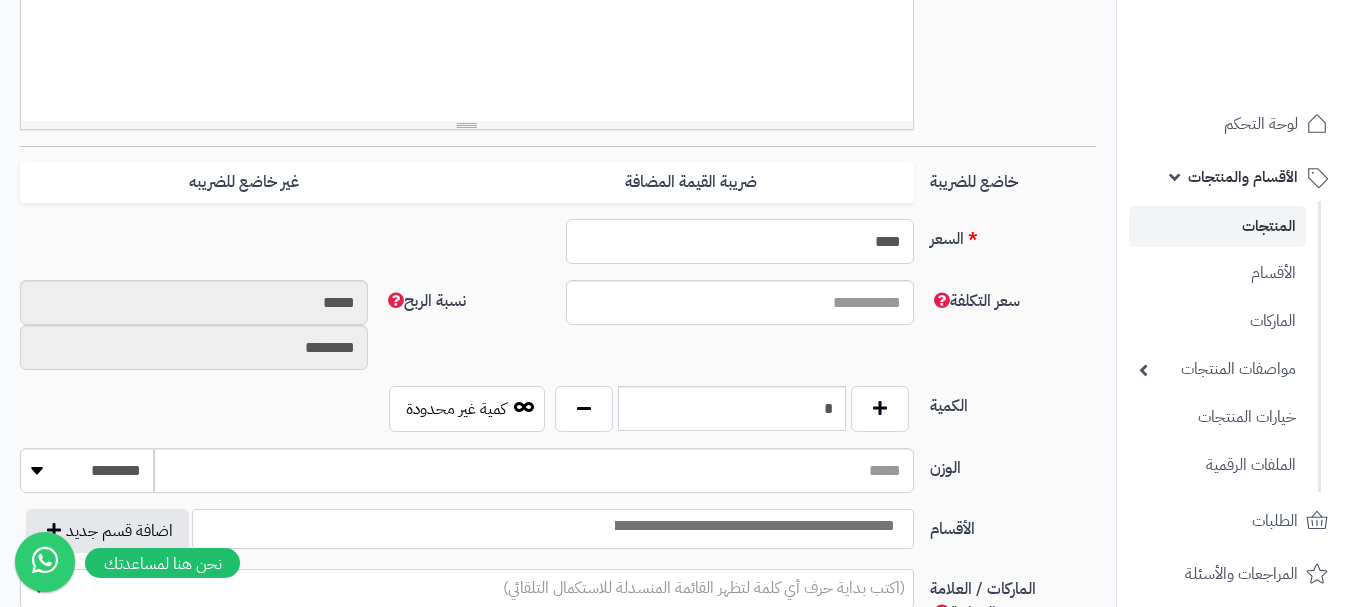 click on "****" at bounding box center (740, 241) 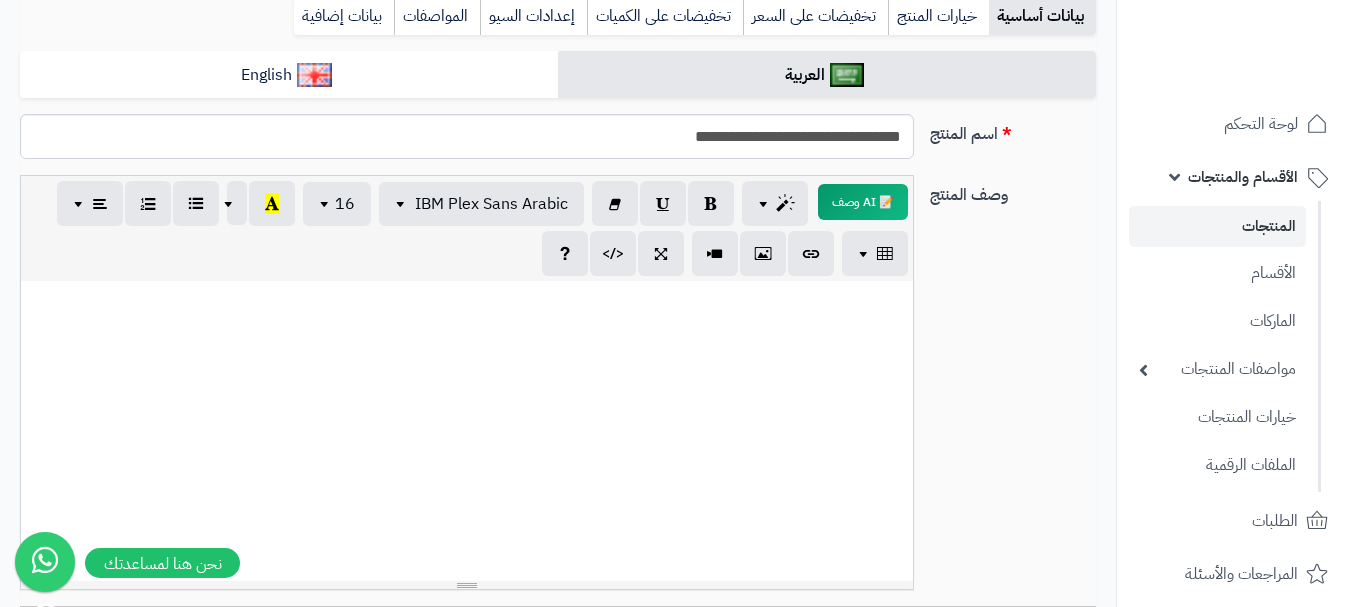 scroll, scrollTop: 100, scrollLeft: 0, axis: vertical 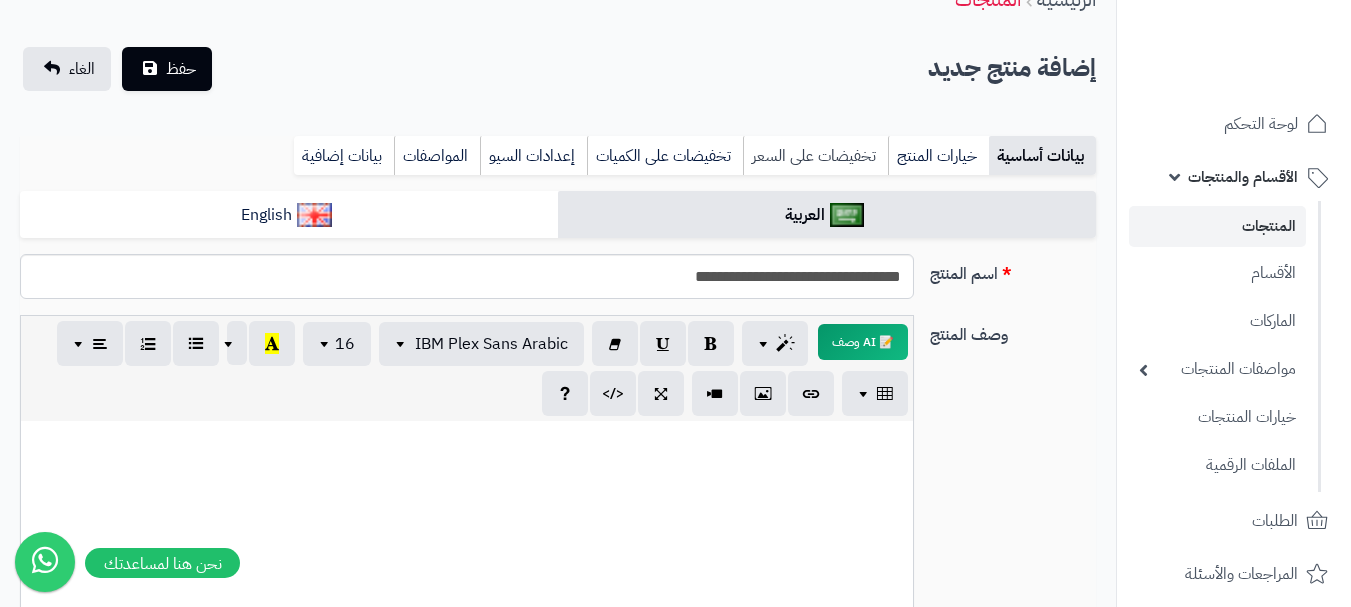 type on "**" 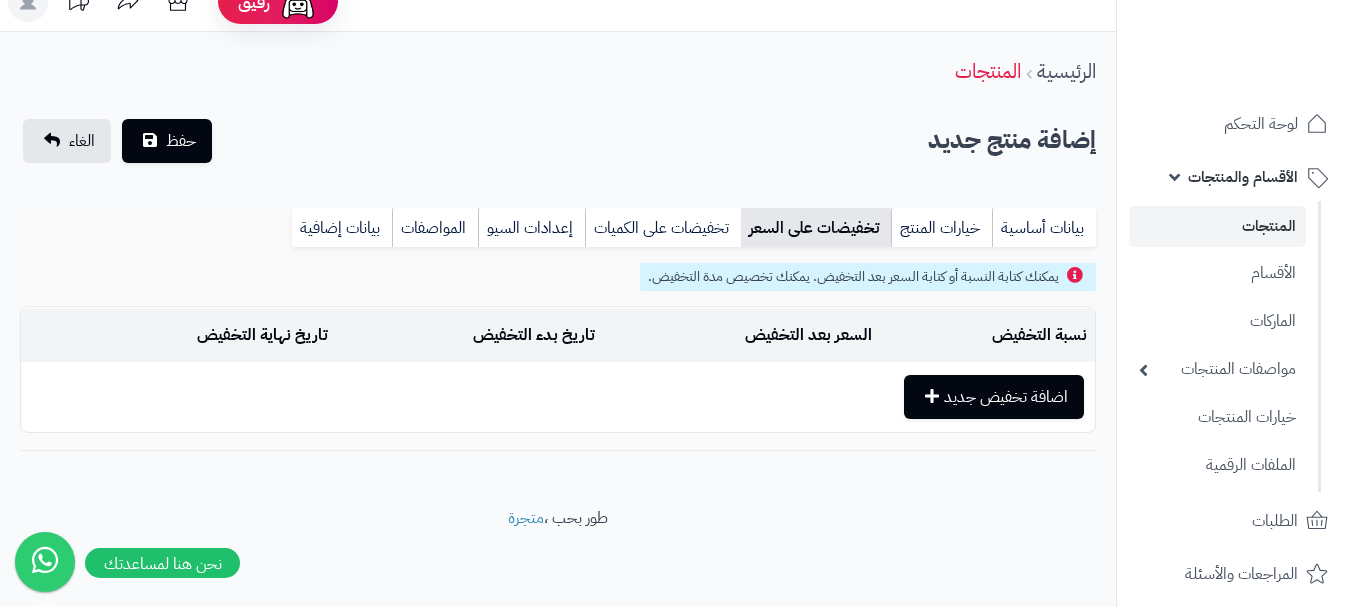 scroll, scrollTop: 28, scrollLeft: 0, axis: vertical 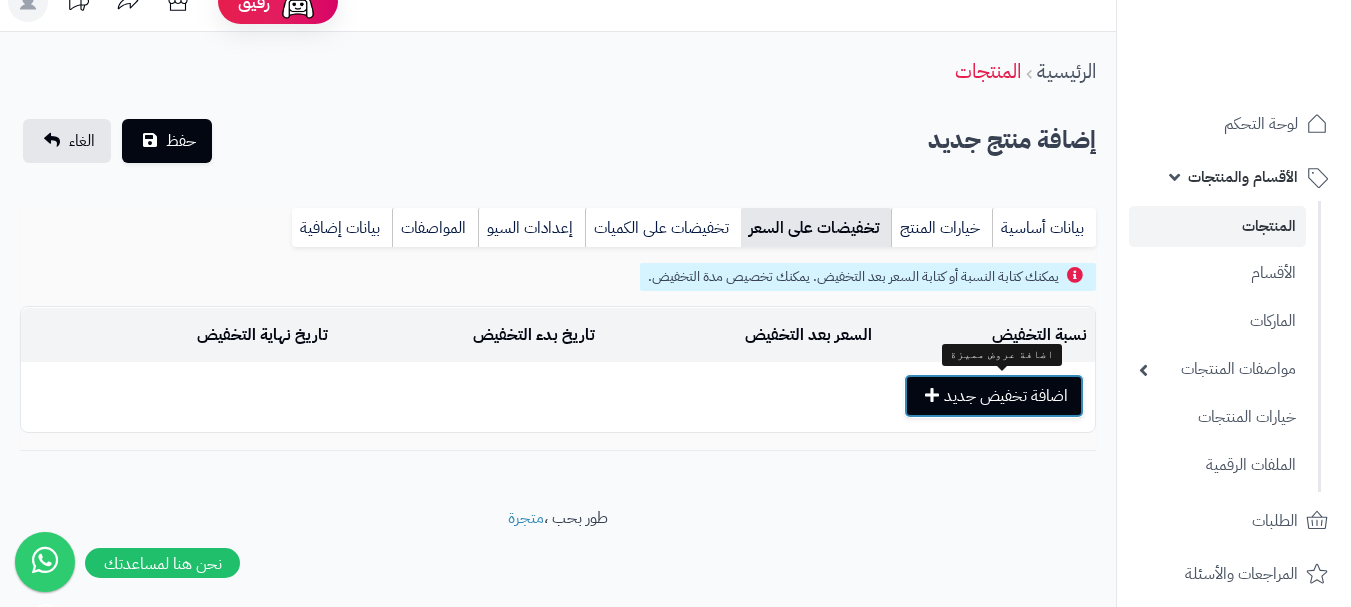 click on "اضافة تخفيض جديد" at bounding box center [994, 396] 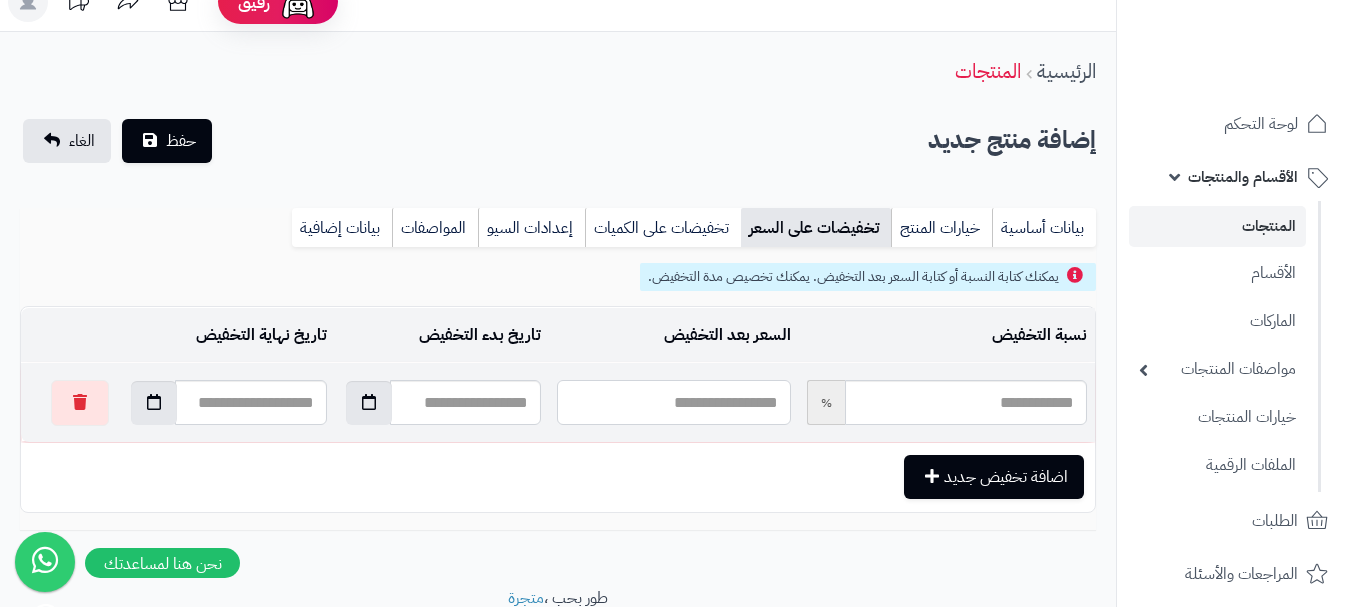 click at bounding box center (673, 402) 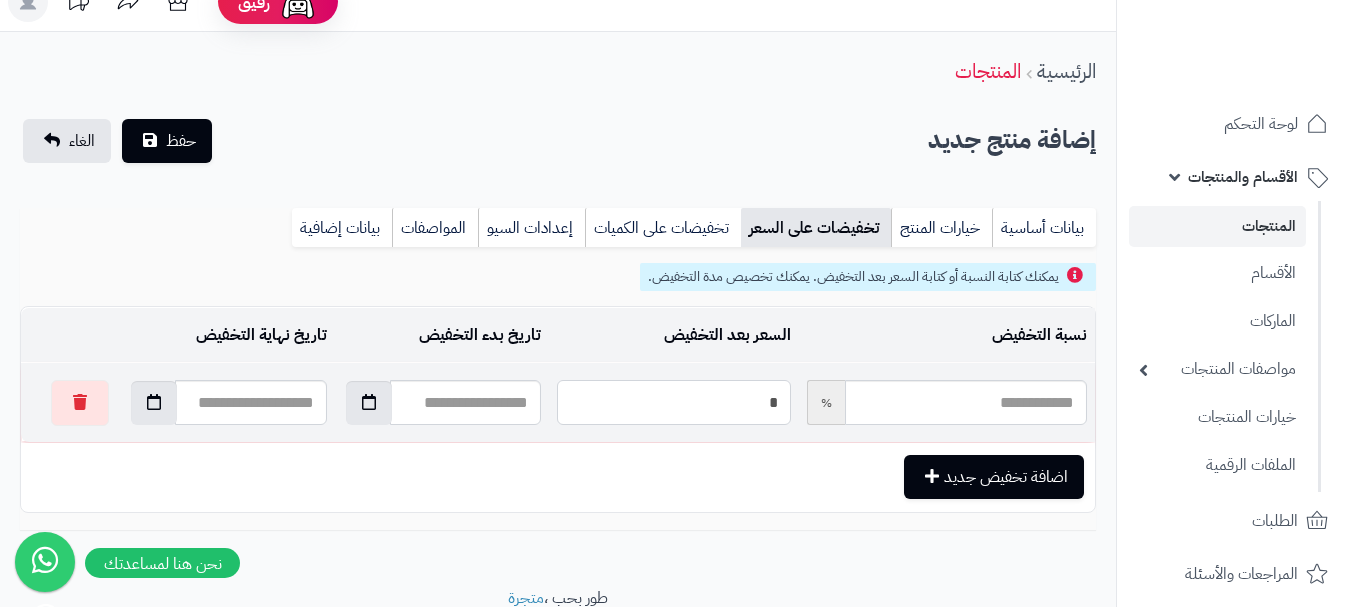 type on "**" 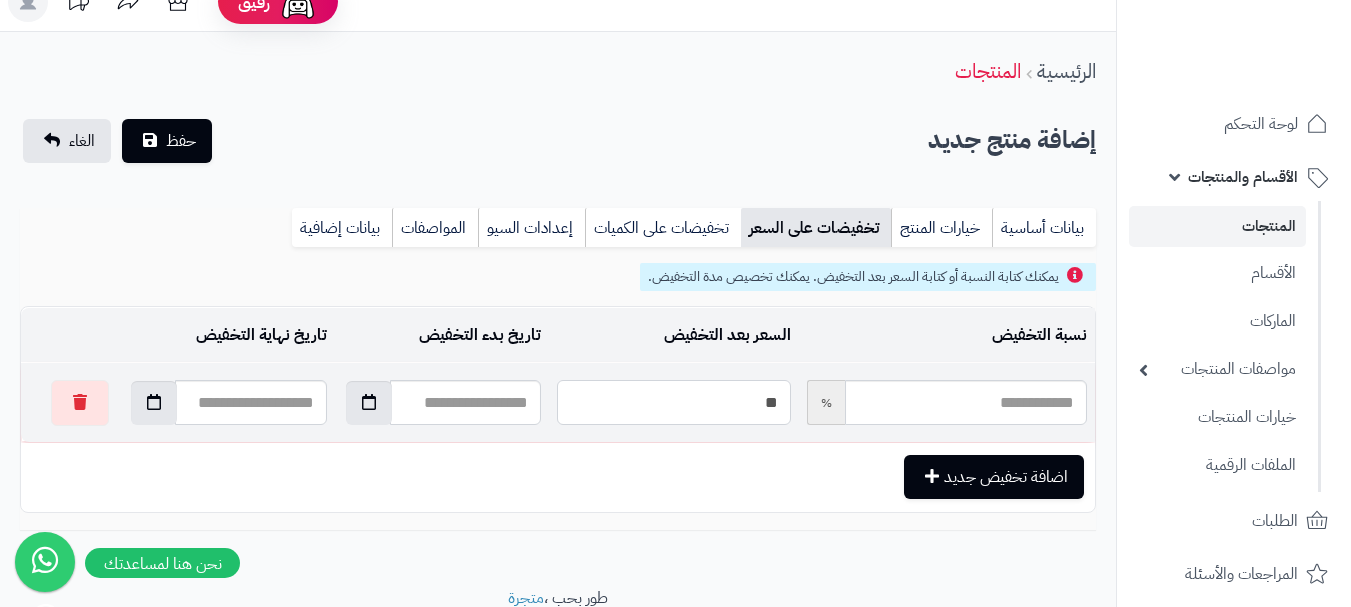 type on "*****" 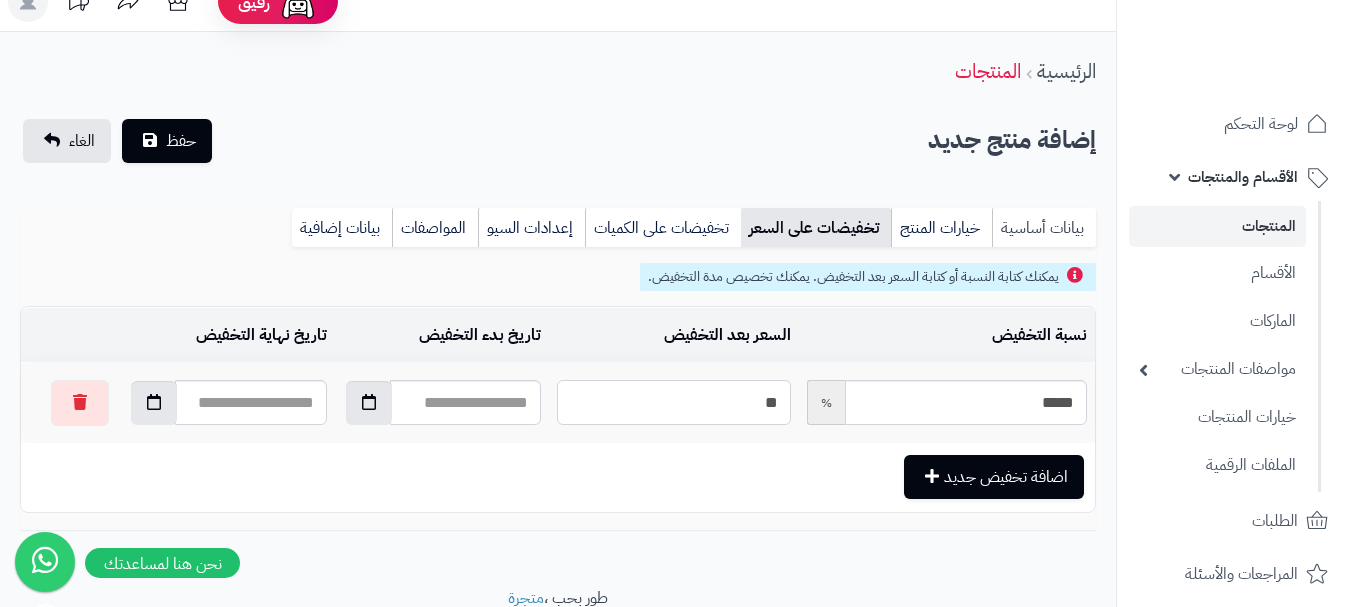 type on "**" 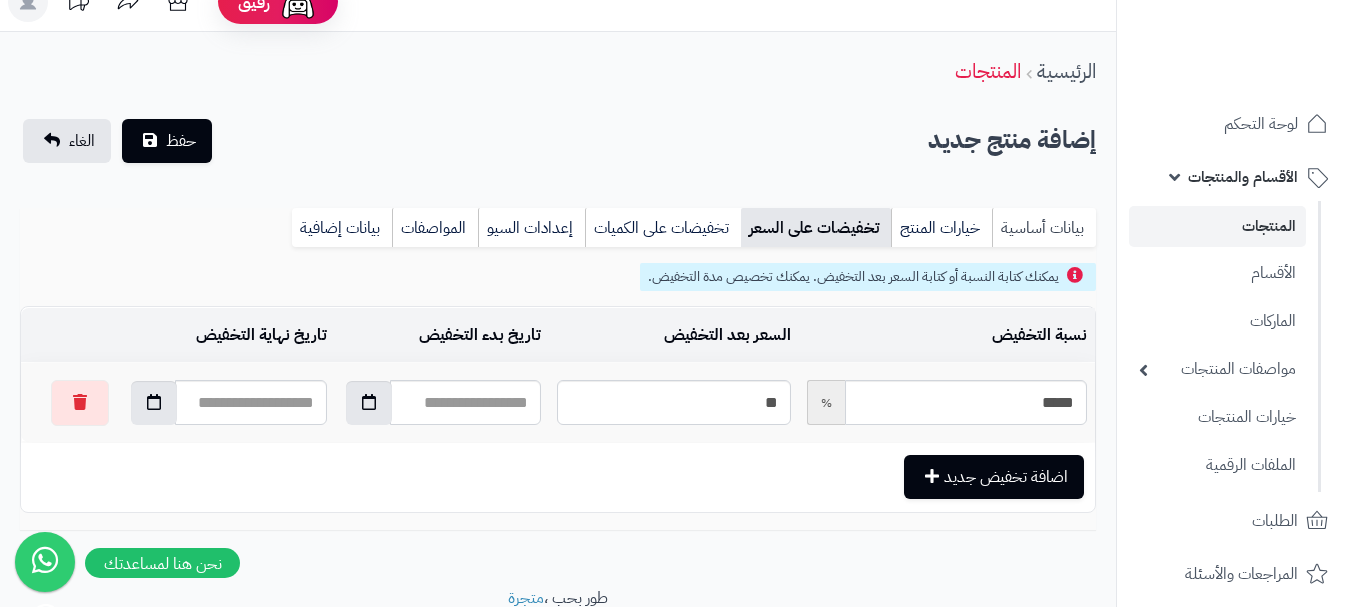 click on "بيانات أساسية" at bounding box center (1044, 228) 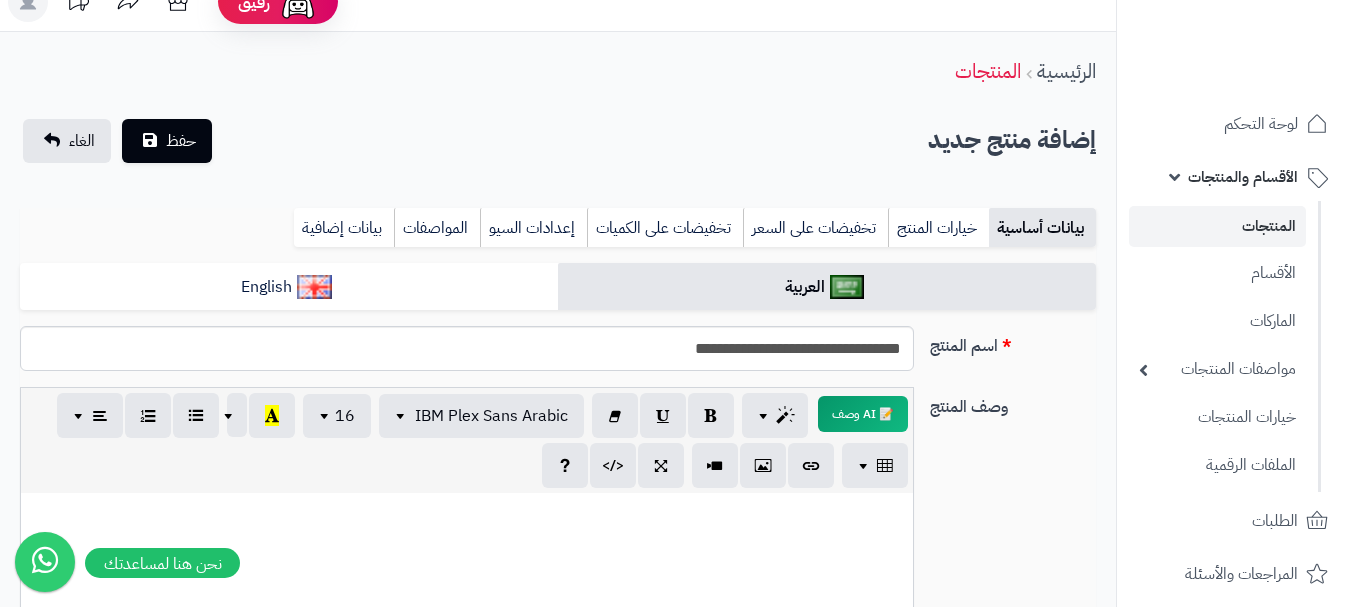 scroll, scrollTop: 0, scrollLeft: 0, axis: both 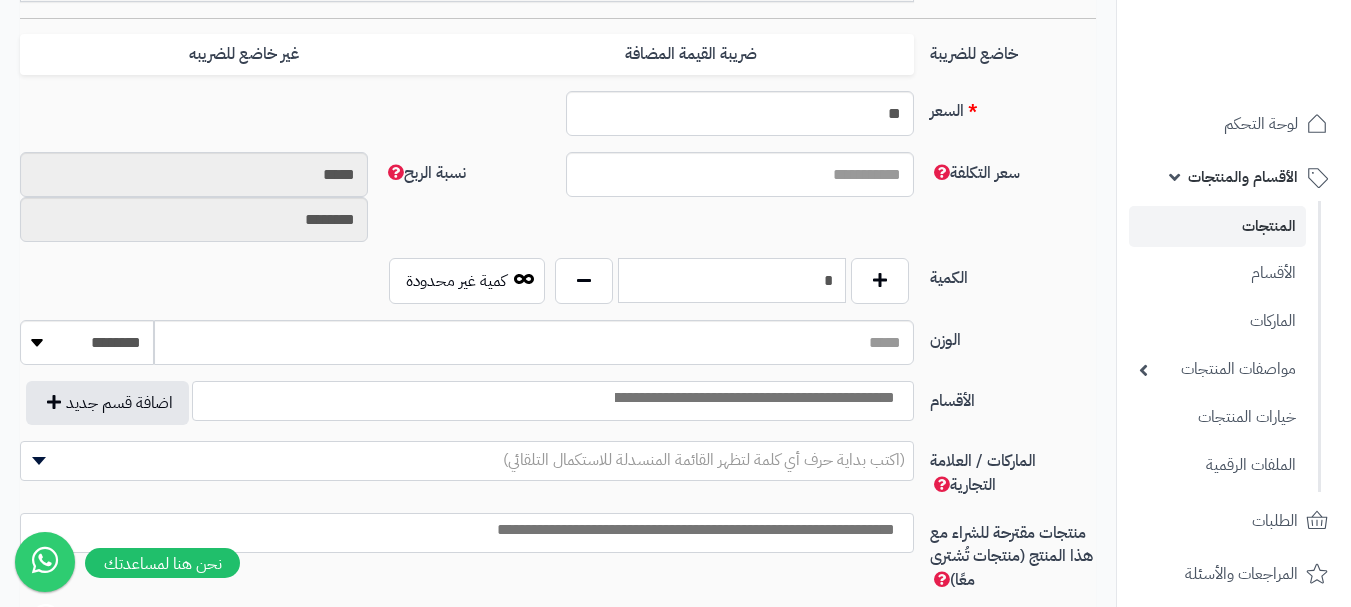 click on "*" at bounding box center [732, 280] 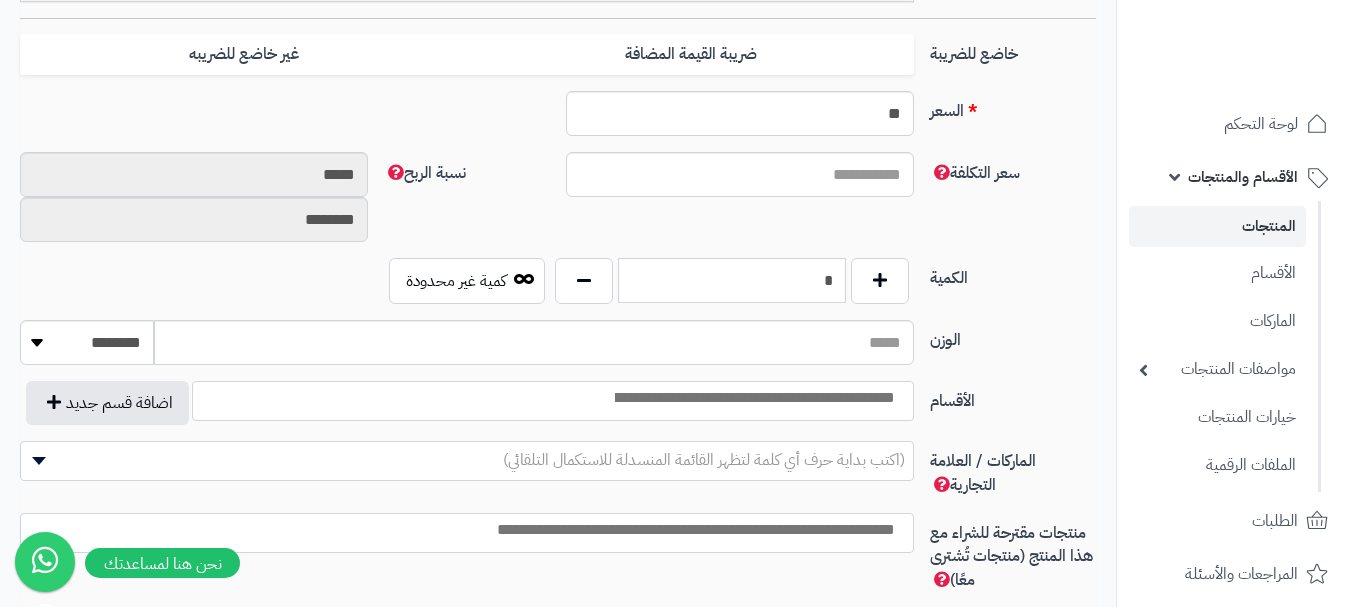 click on "*" at bounding box center (732, 280) 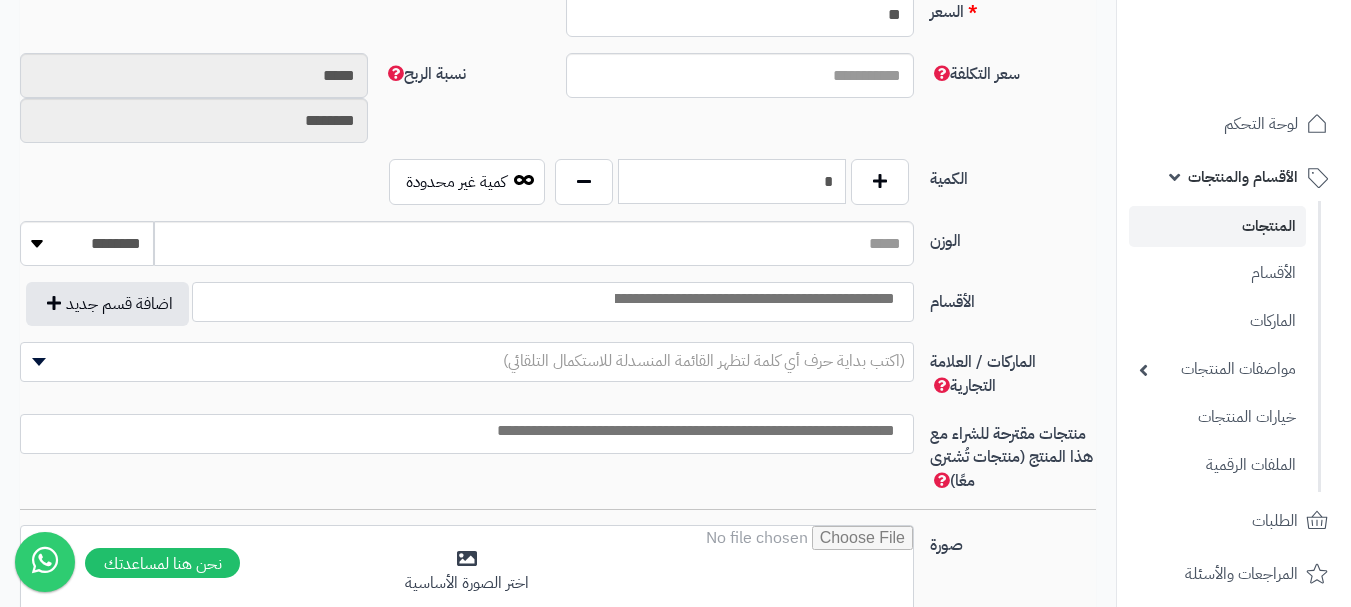 scroll, scrollTop: 928, scrollLeft: 0, axis: vertical 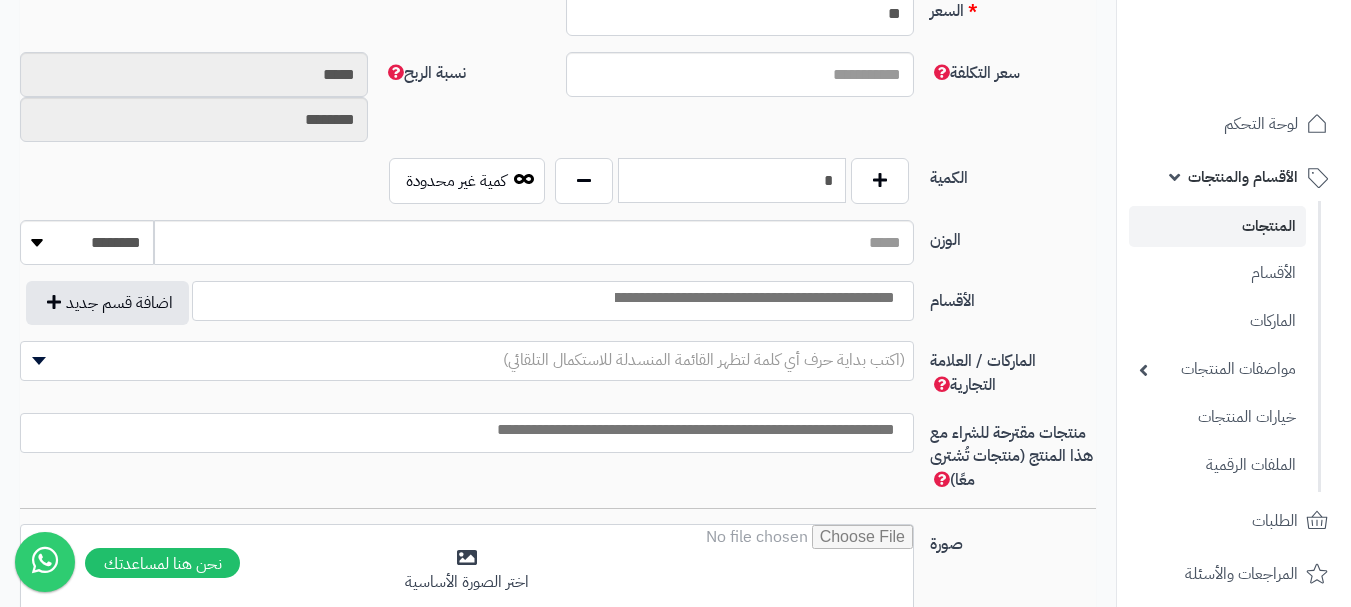 type on "*" 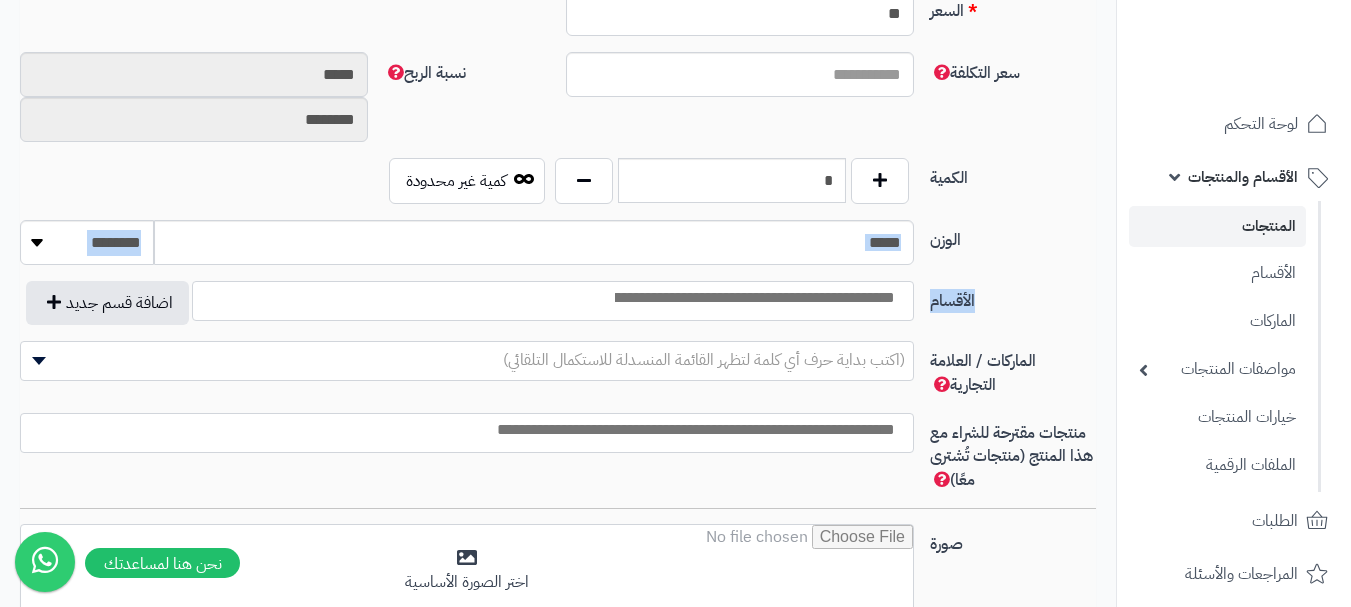 drag, startPoint x: 868, startPoint y: 277, endPoint x: 866, endPoint y: 297, distance: 20.09975 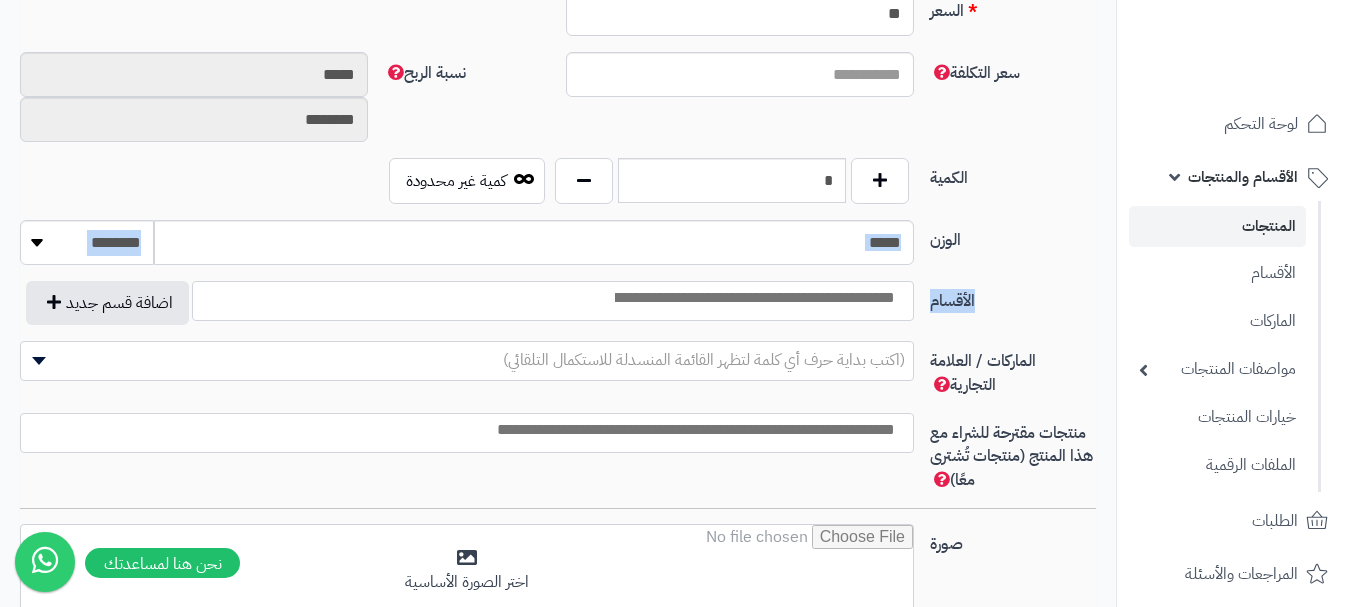 click on "**********" at bounding box center (558, 137) 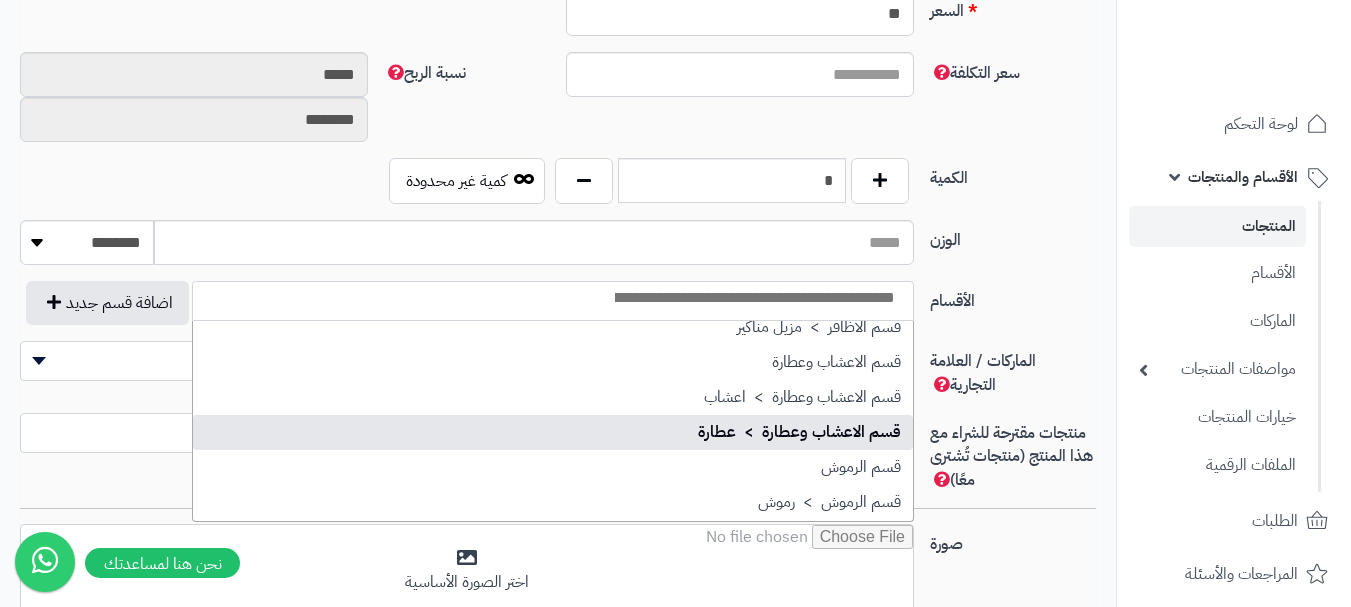 scroll, scrollTop: 1400, scrollLeft: 0, axis: vertical 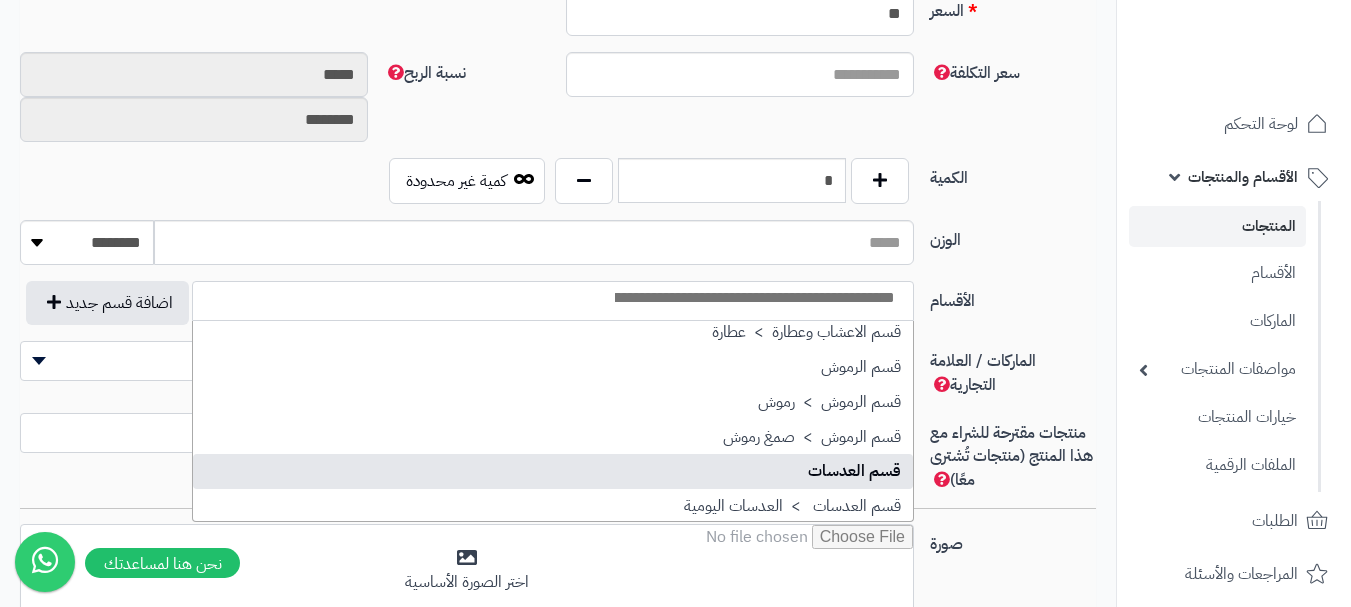 select on "**" 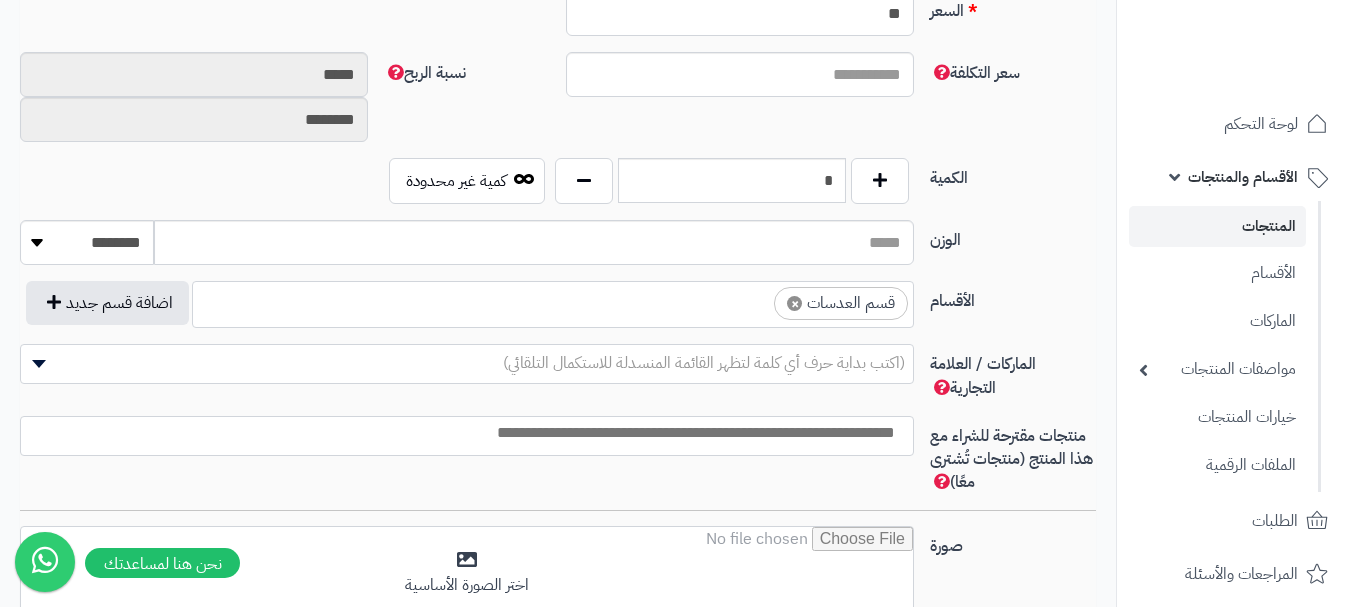 click on "× قسم العدسات" at bounding box center [553, 301] 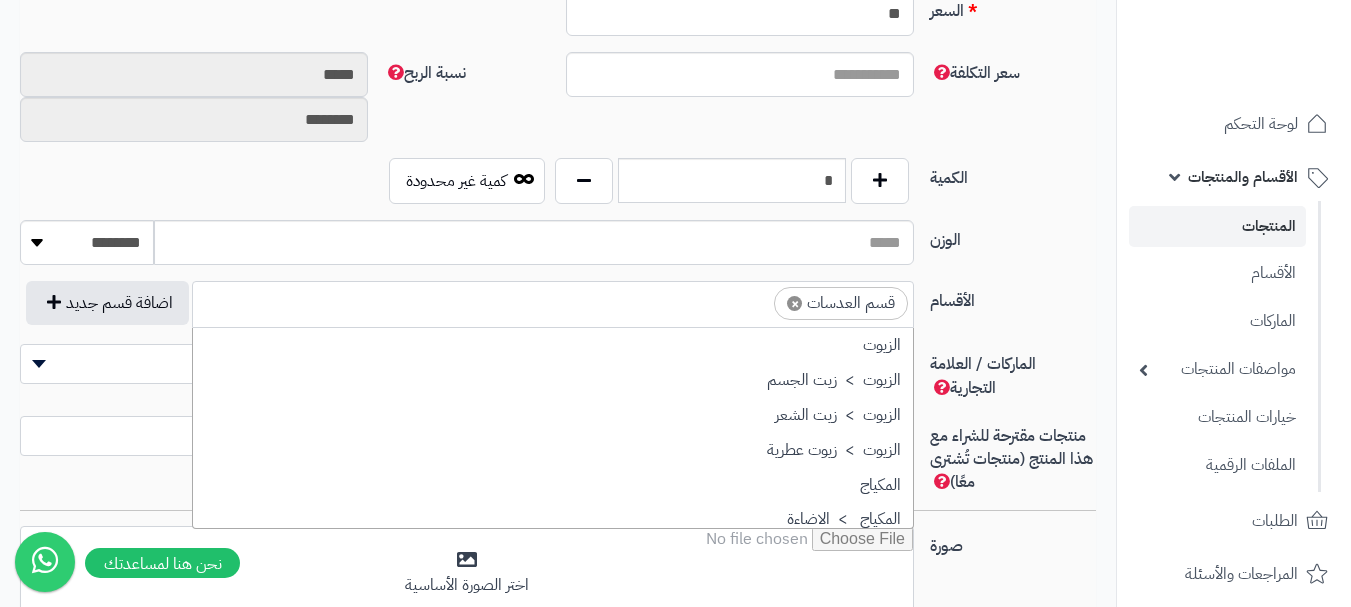 scroll, scrollTop: 1498, scrollLeft: 0, axis: vertical 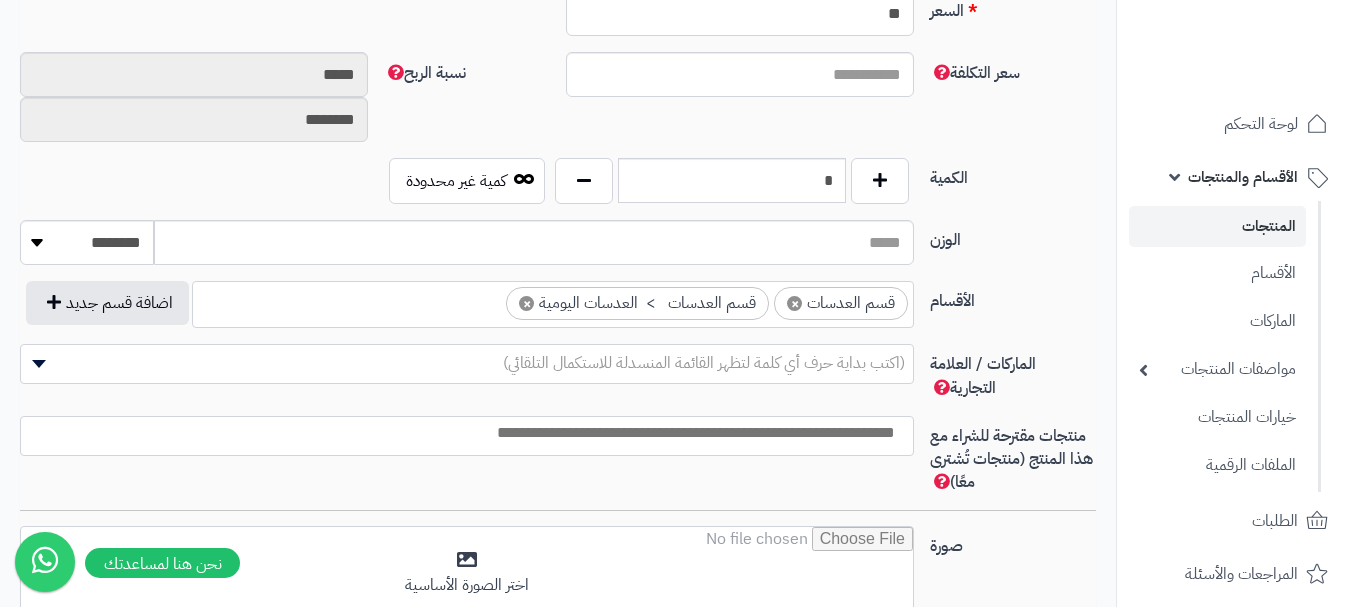 click on "× قسم العدسات × قسم العدسات   >  العدسات اليومية" at bounding box center [553, 301] 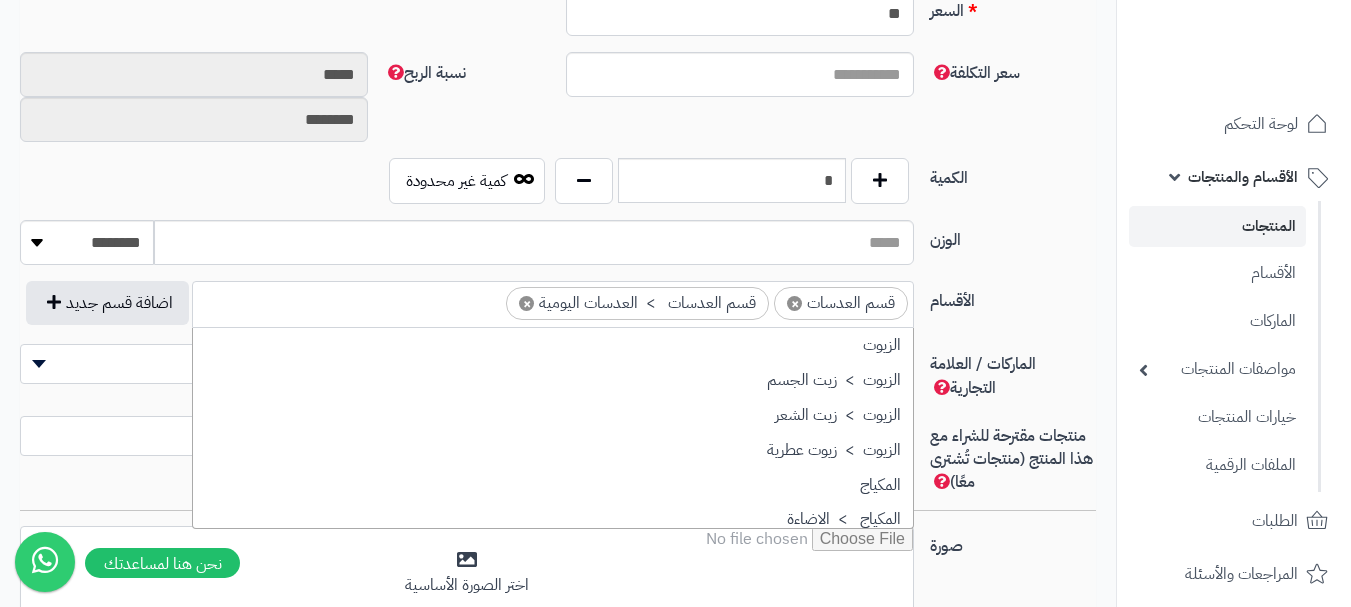 scroll, scrollTop: 1498, scrollLeft: 0, axis: vertical 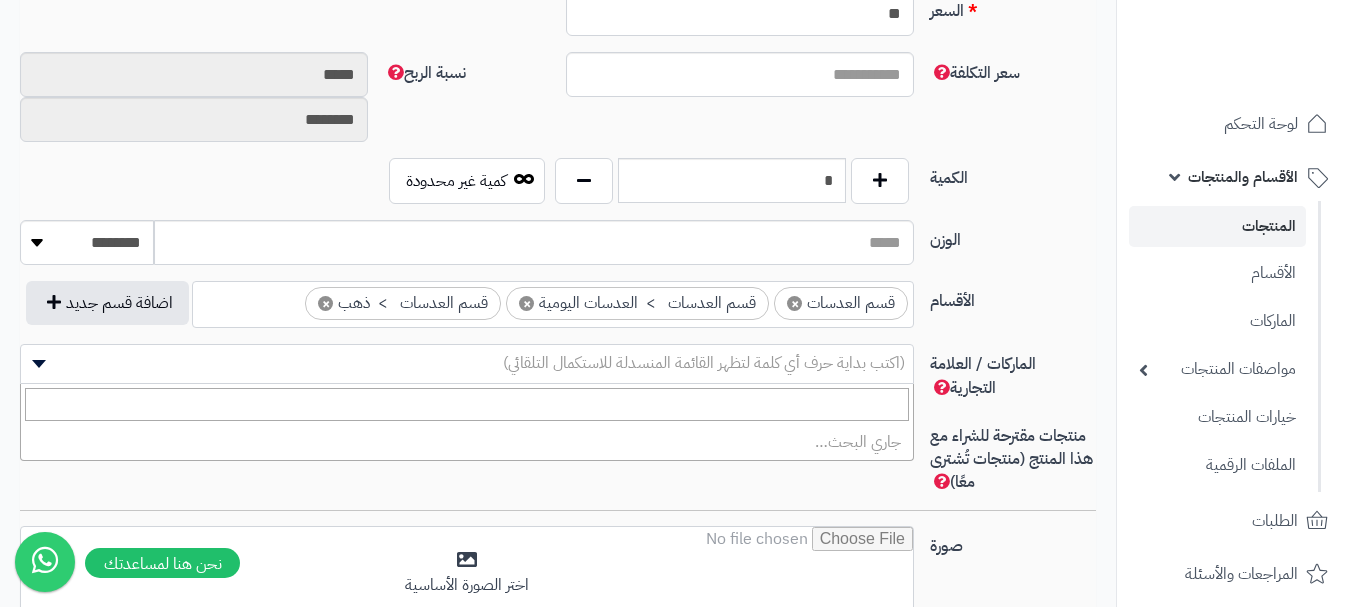 click on "(اكتب بداية حرف أي كلمة لتظهر القائمة المنسدلة للاستكمال التلقائي)" at bounding box center [704, 363] 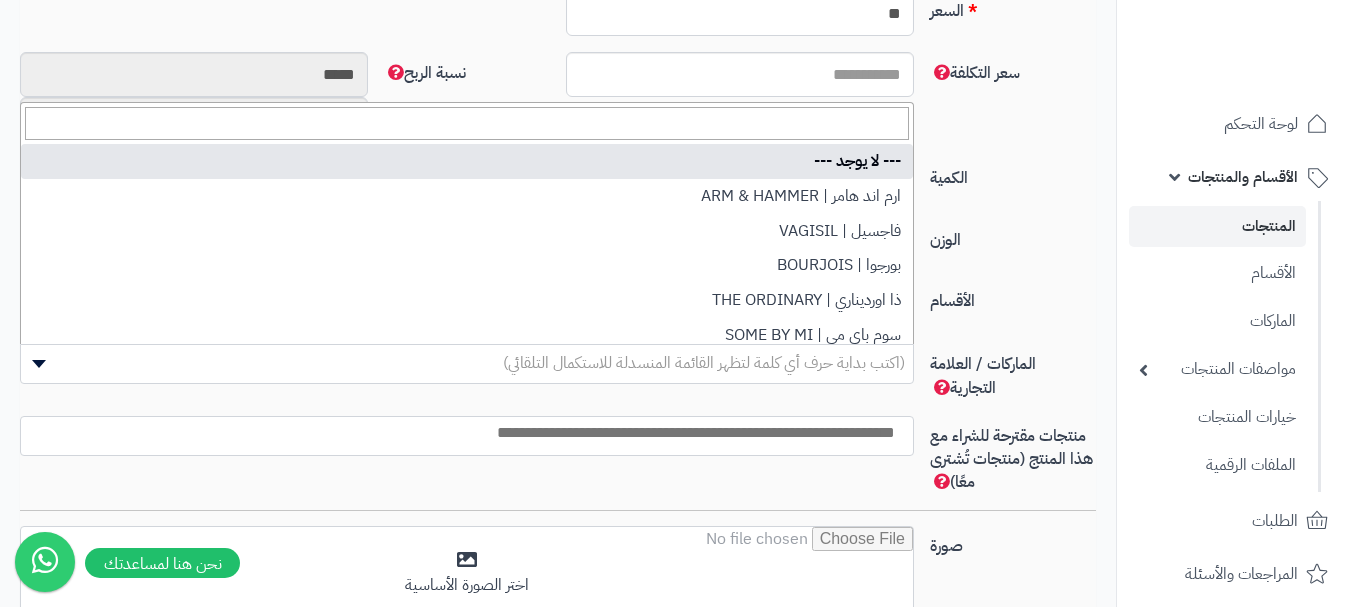 type on "*" 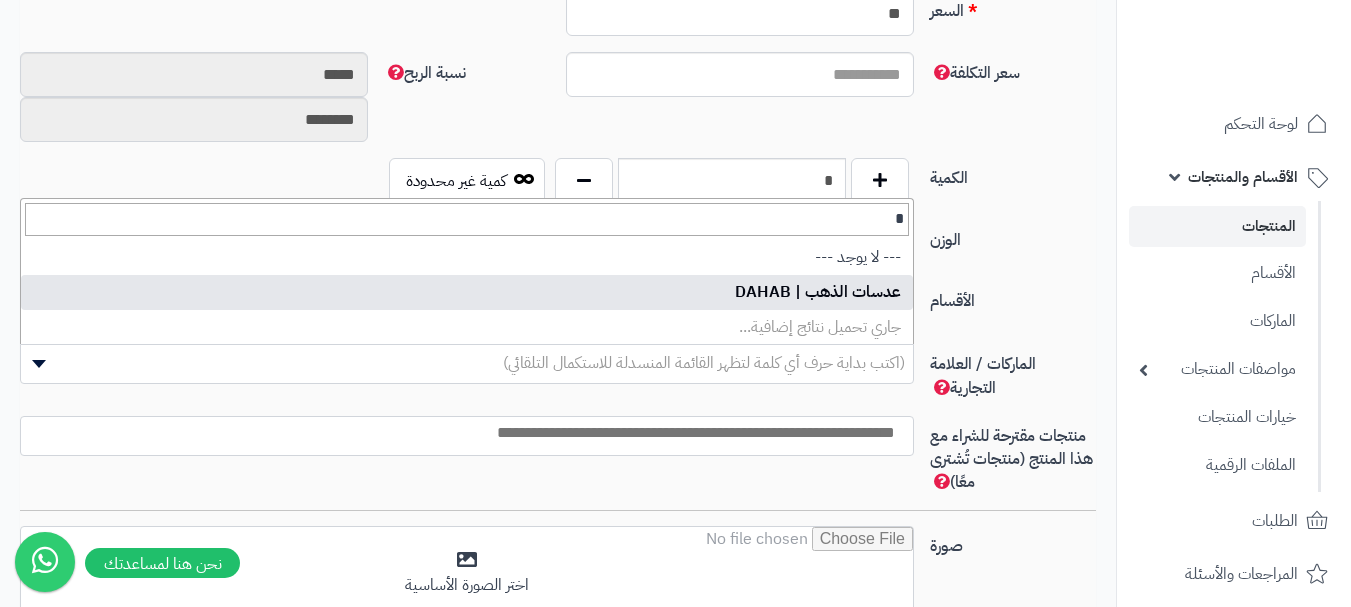 type on "*" 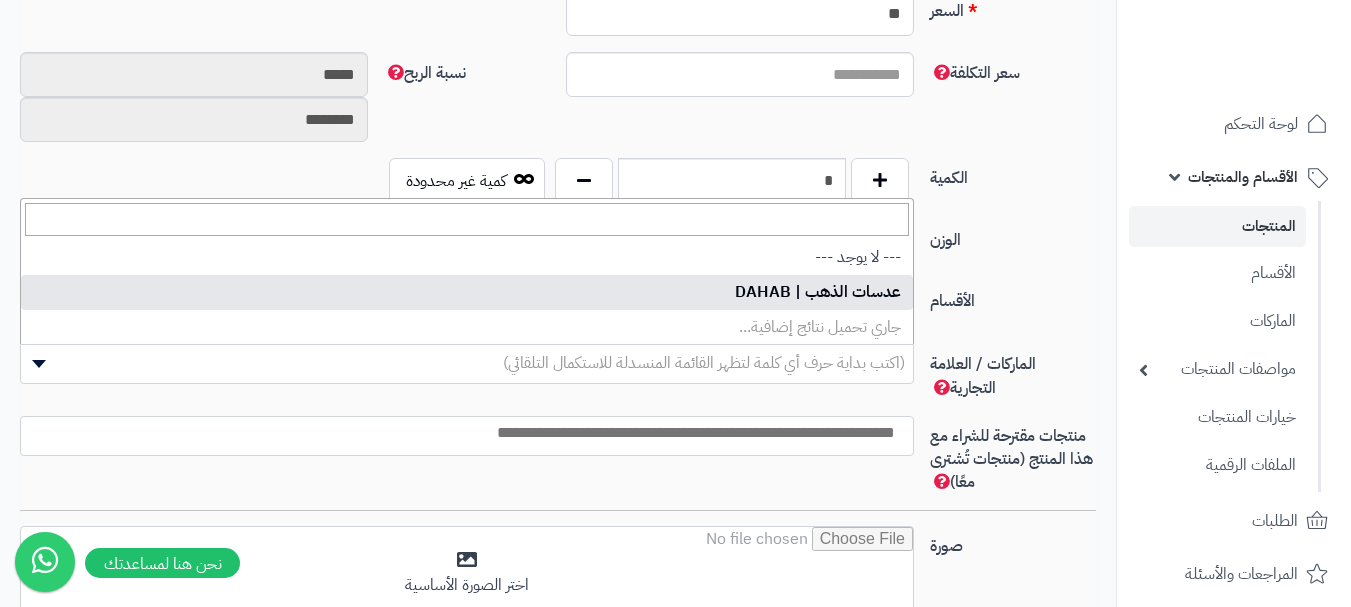 select on "***" 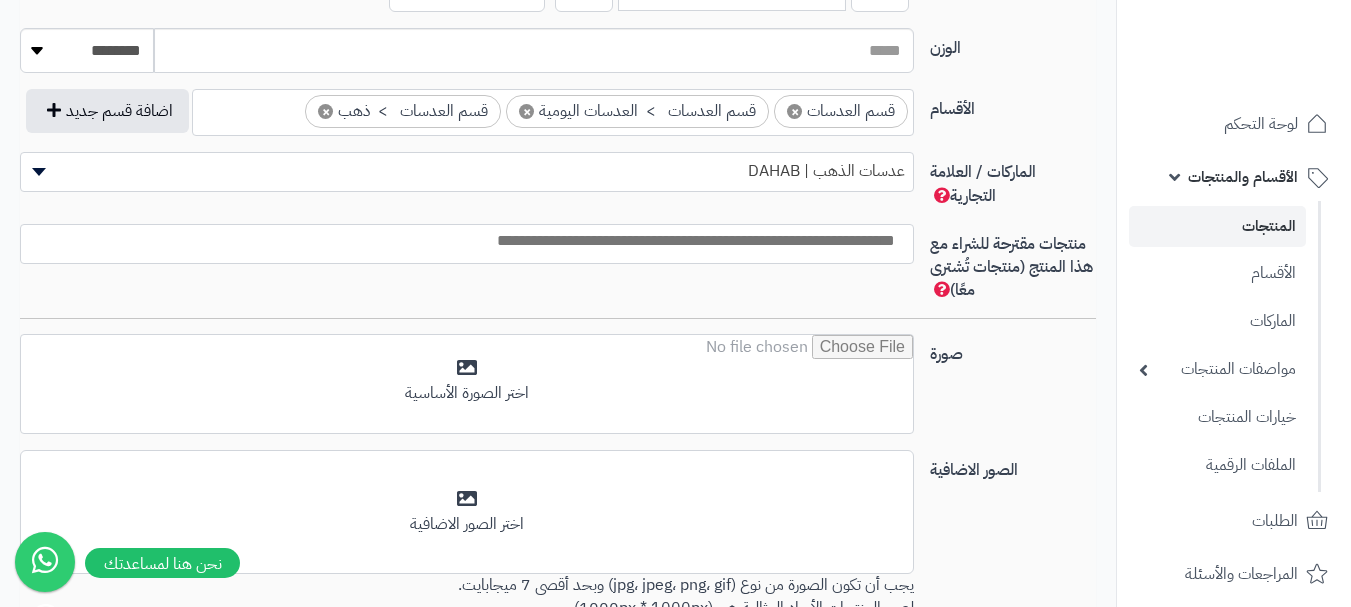 scroll, scrollTop: 1128, scrollLeft: 0, axis: vertical 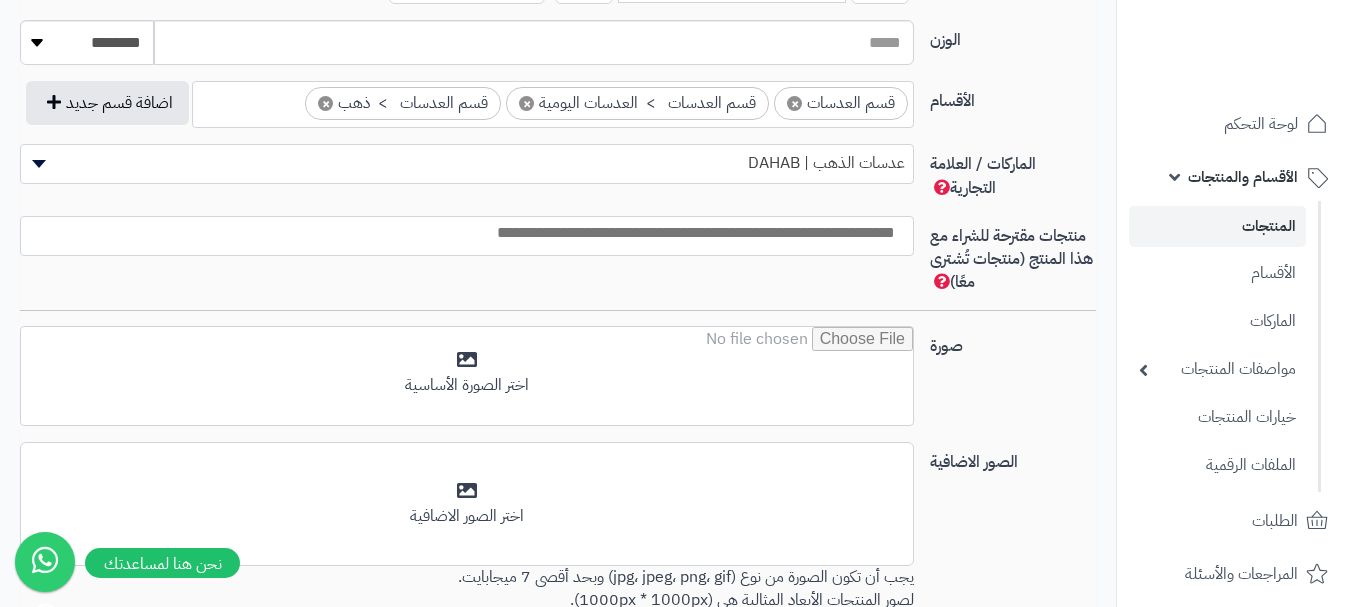 click at bounding box center (462, 233) 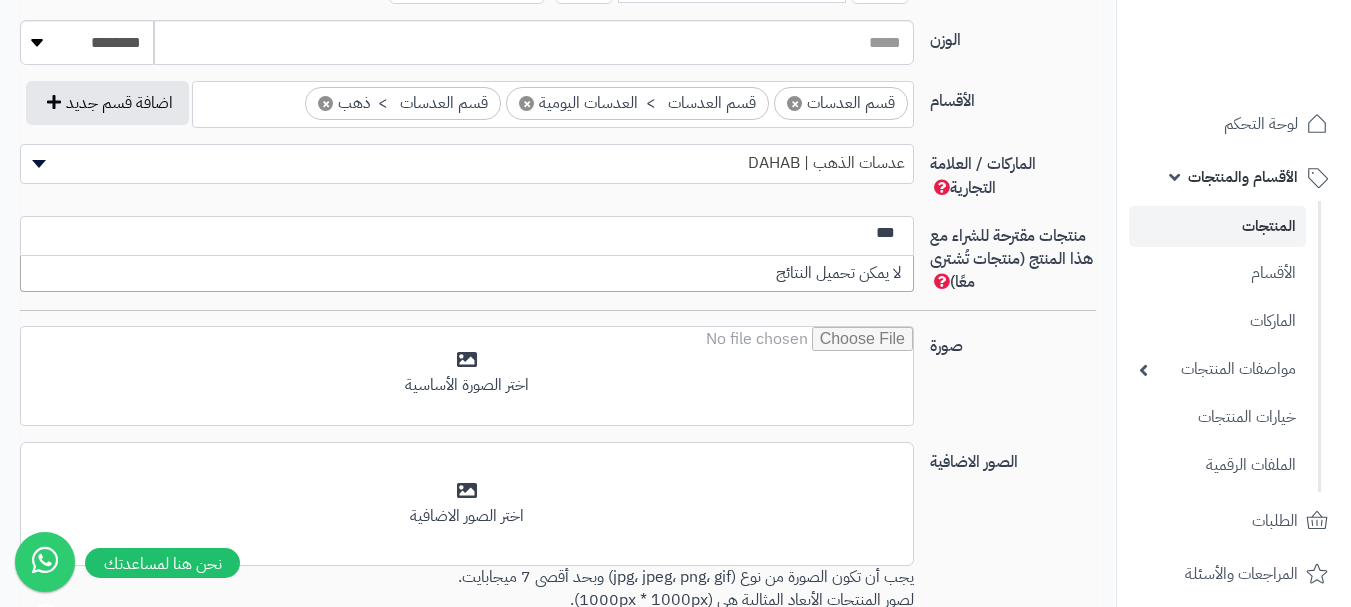 scroll, scrollTop: 0, scrollLeft: 0, axis: both 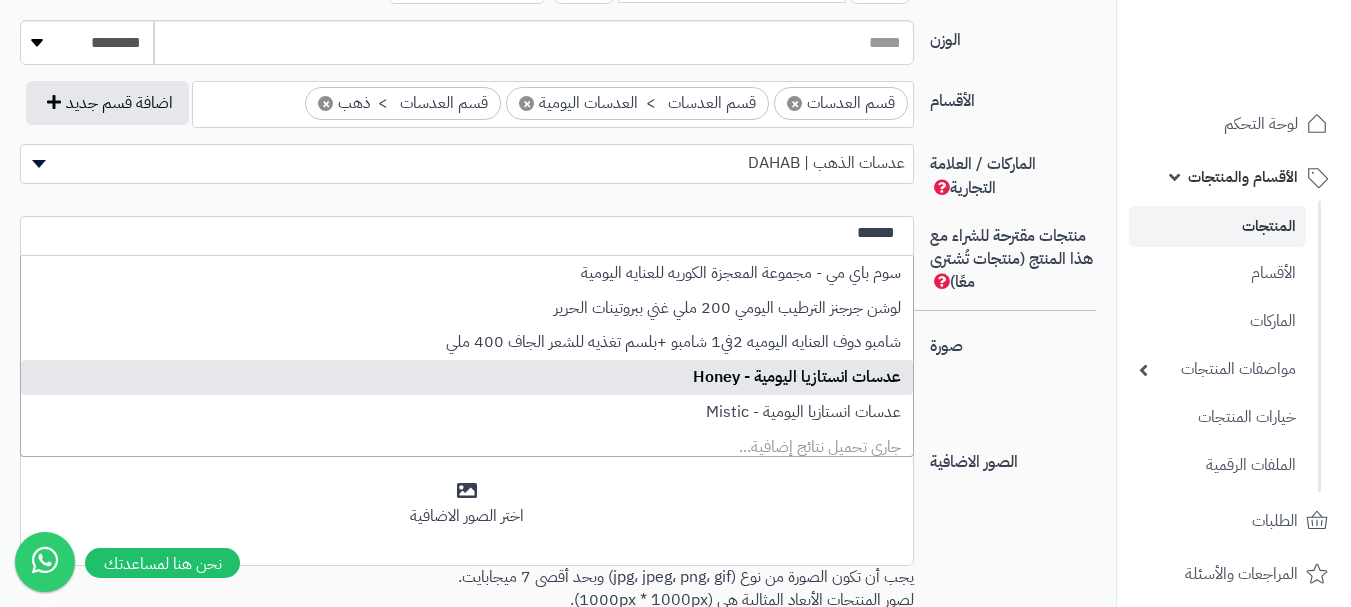 type on "******" 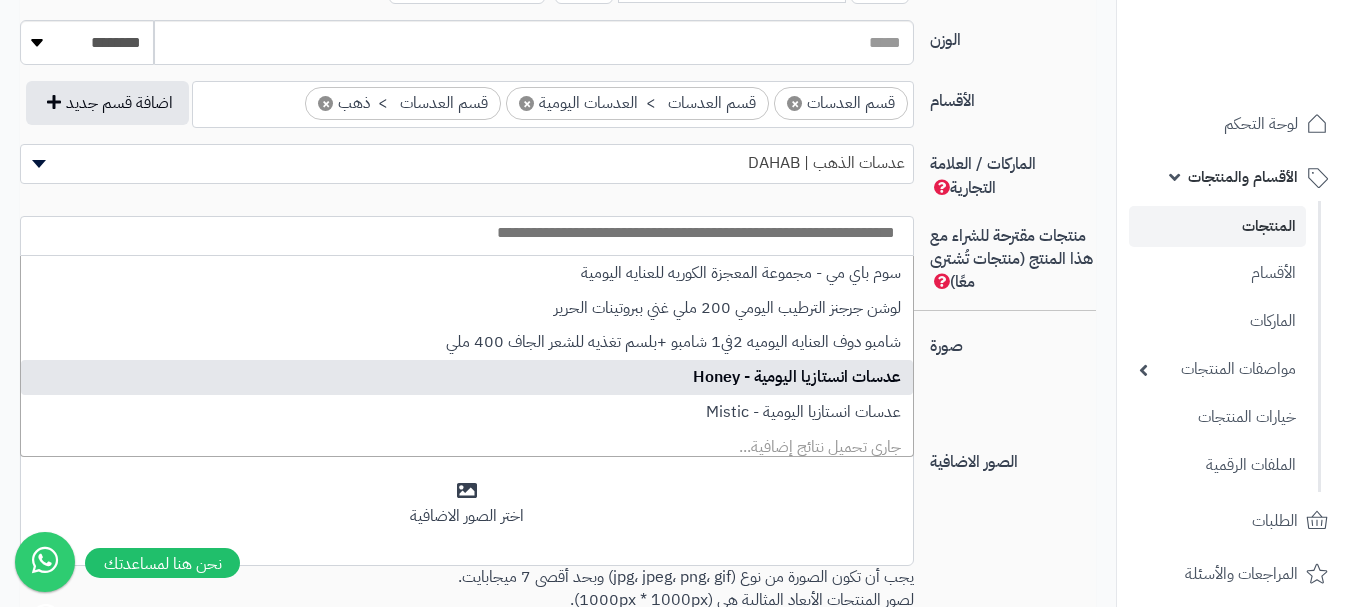 select on "****" 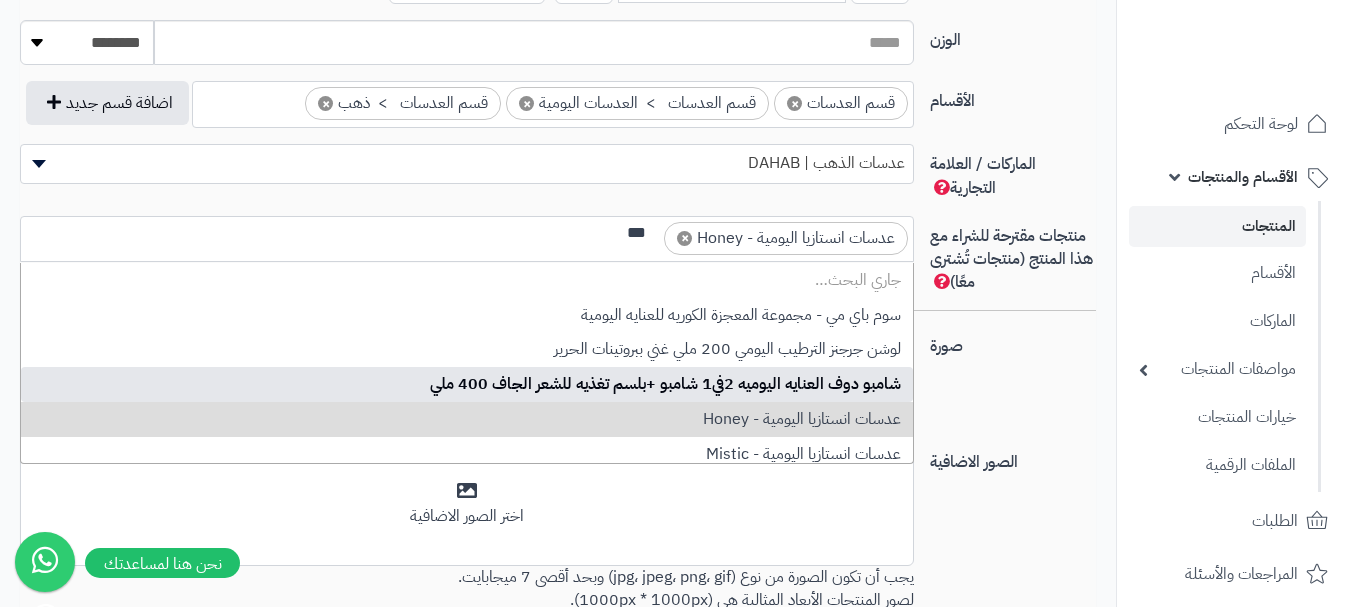 scroll, scrollTop: 0, scrollLeft: 0, axis: both 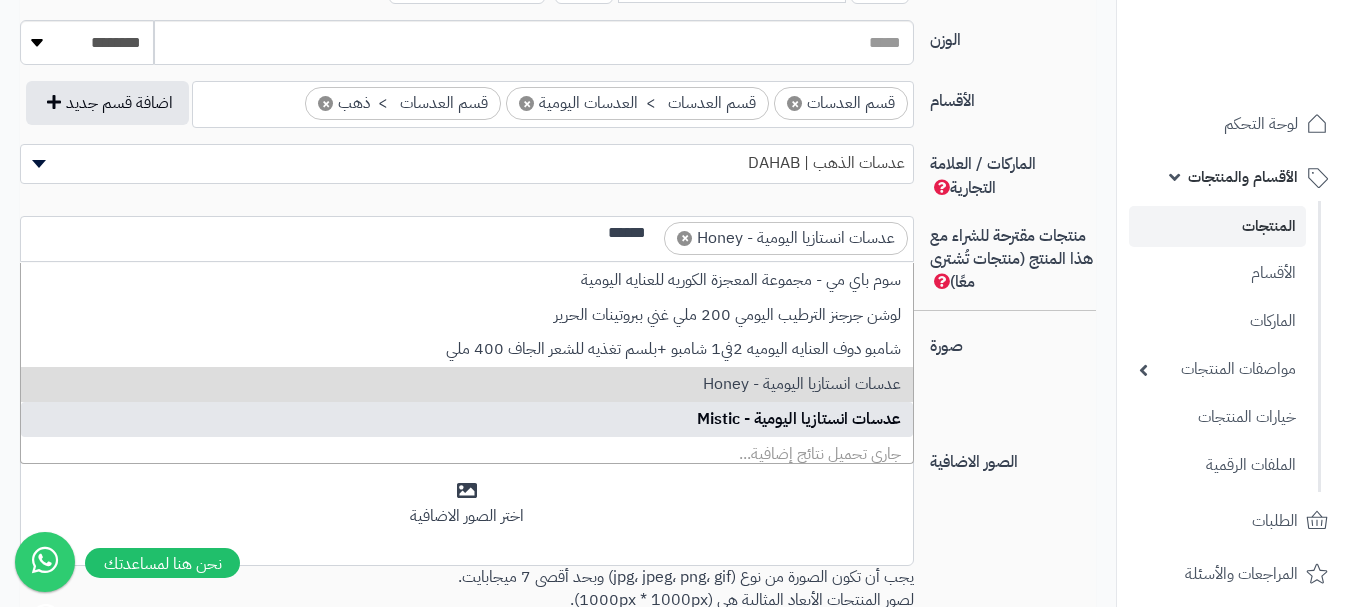 type on "******" 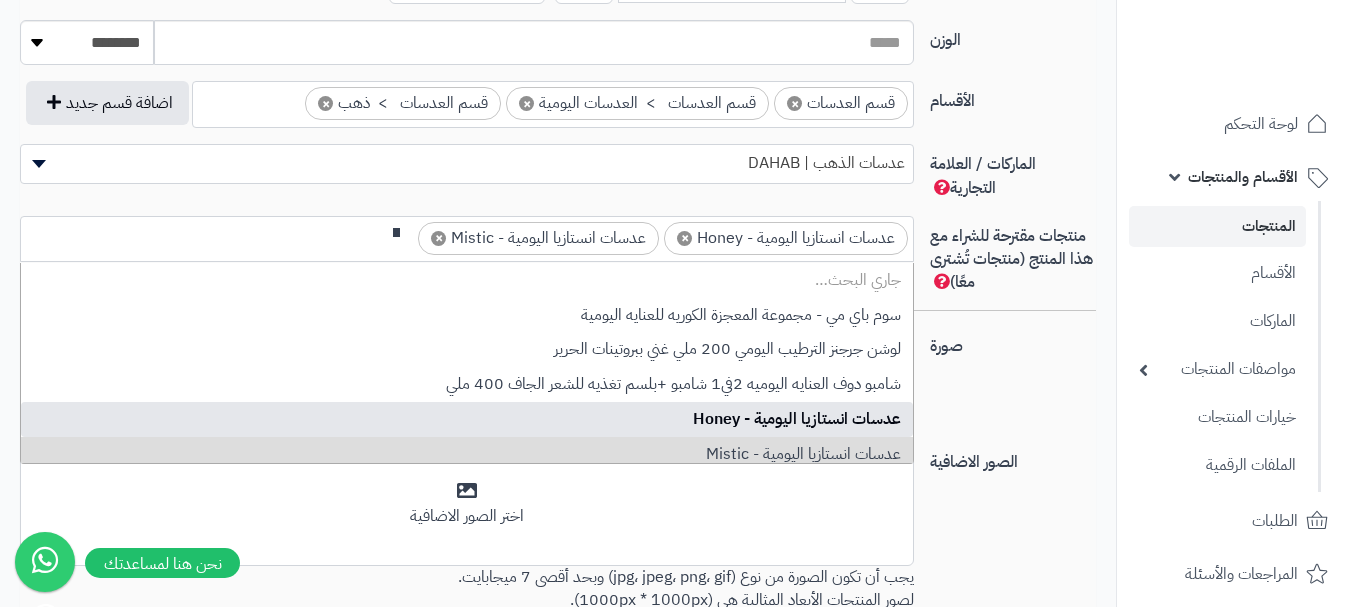 scroll, scrollTop: 0, scrollLeft: 0, axis: both 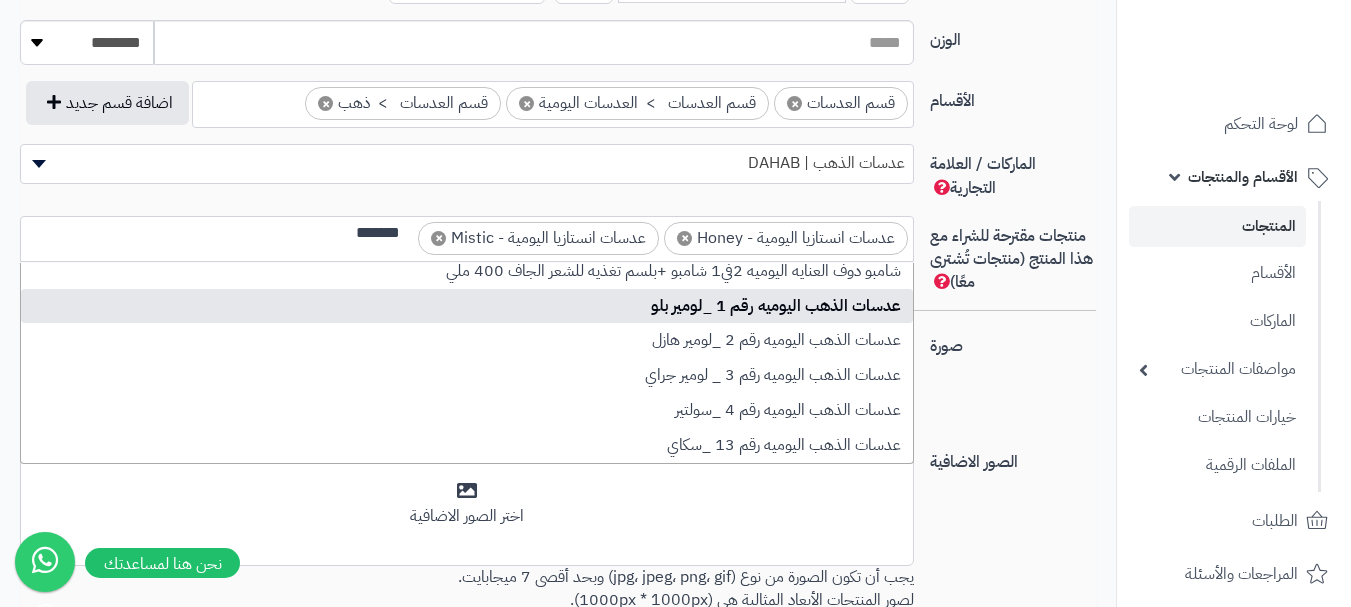 type on "*******" 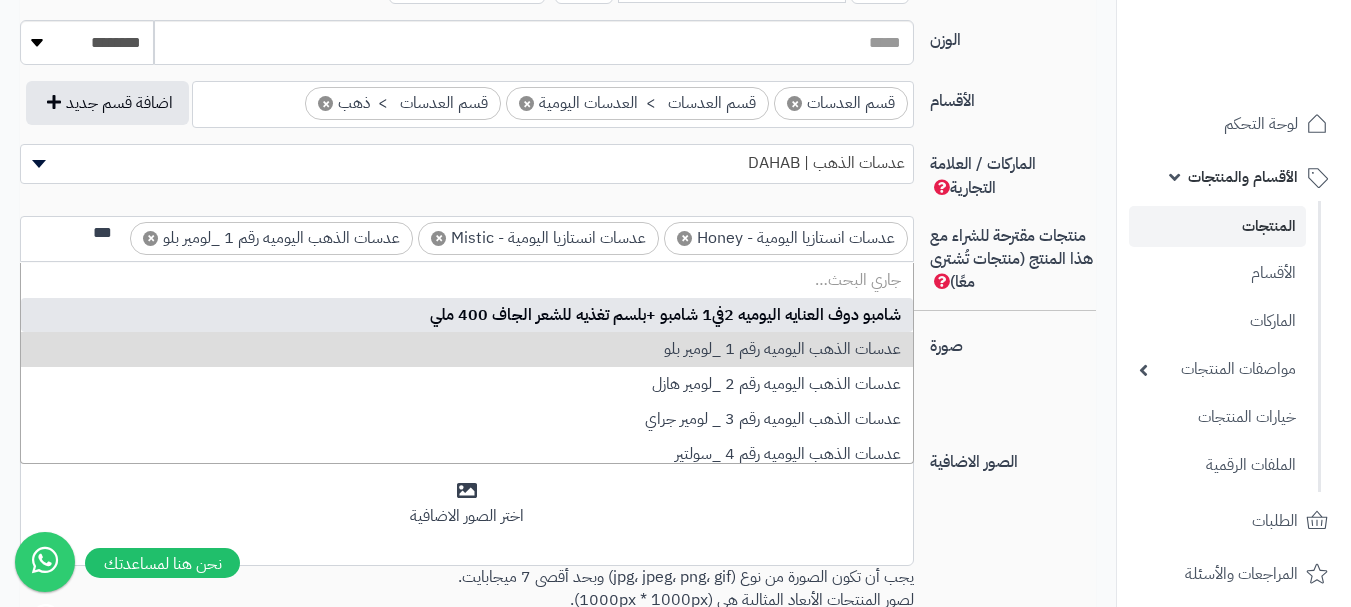 scroll, scrollTop: 0, scrollLeft: 0, axis: both 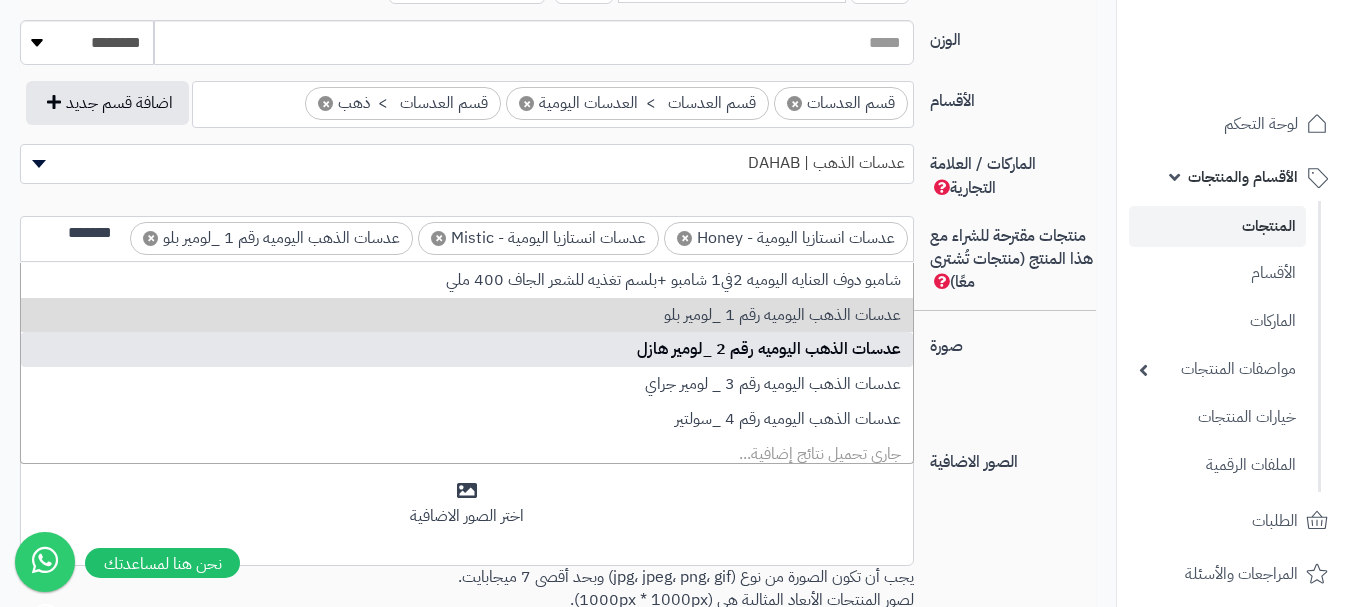 type on "*******" 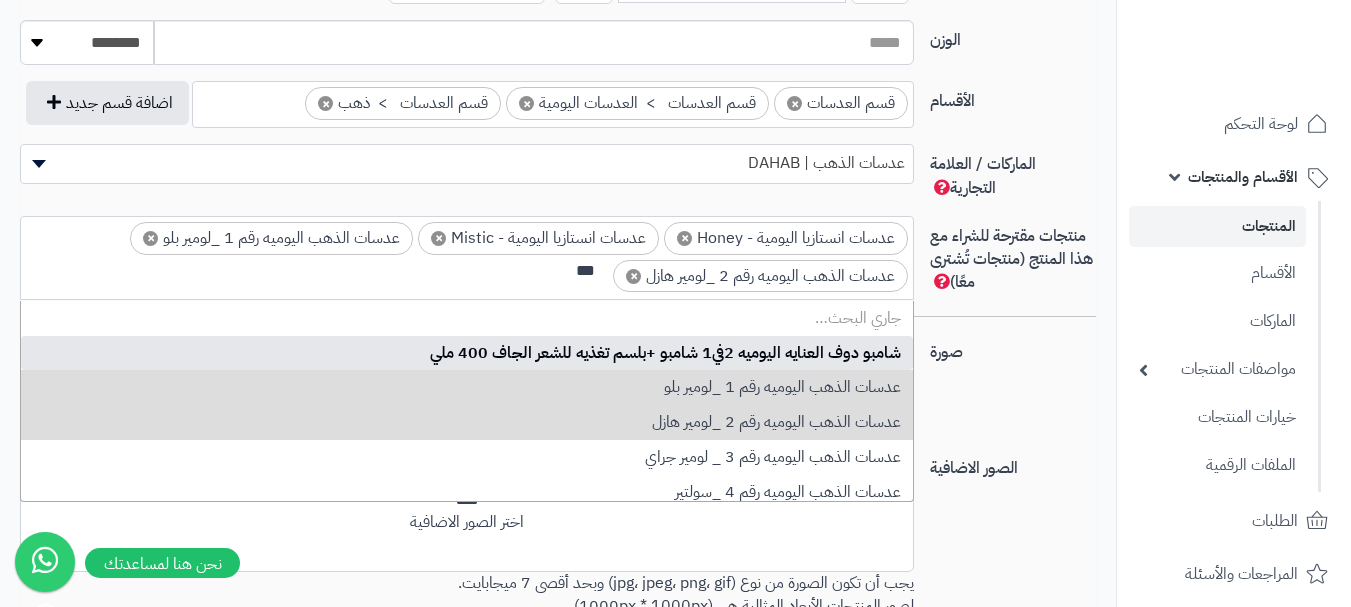 scroll, scrollTop: 0, scrollLeft: 0, axis: both 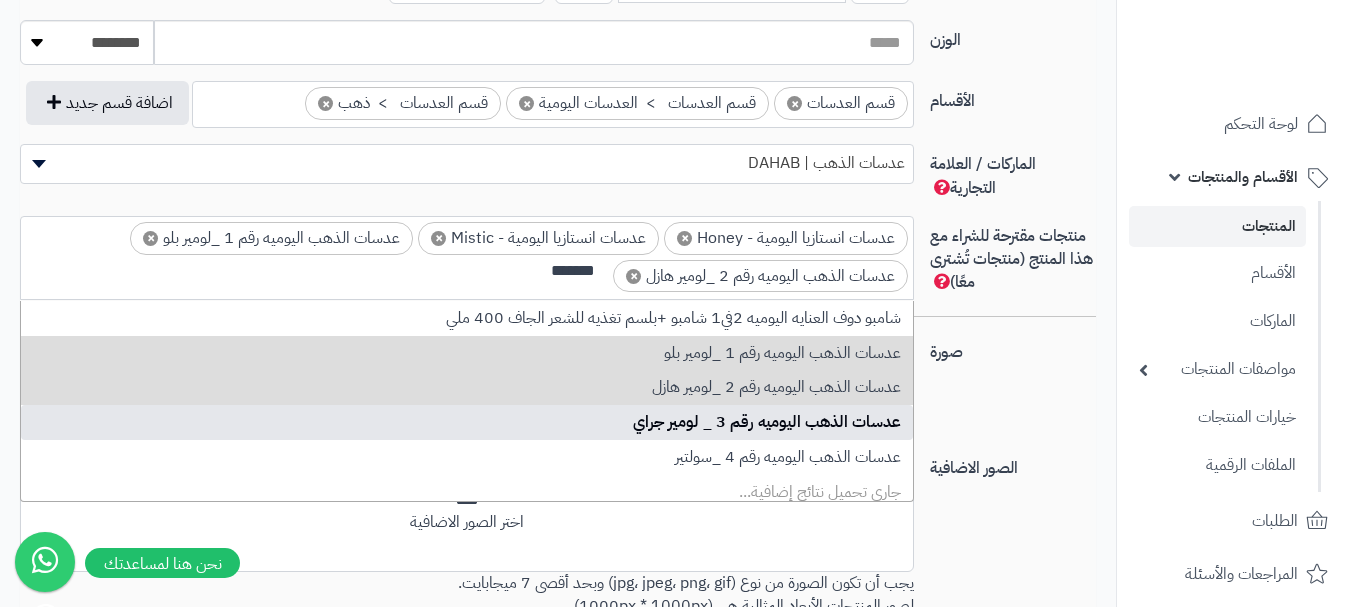 type on "*******" 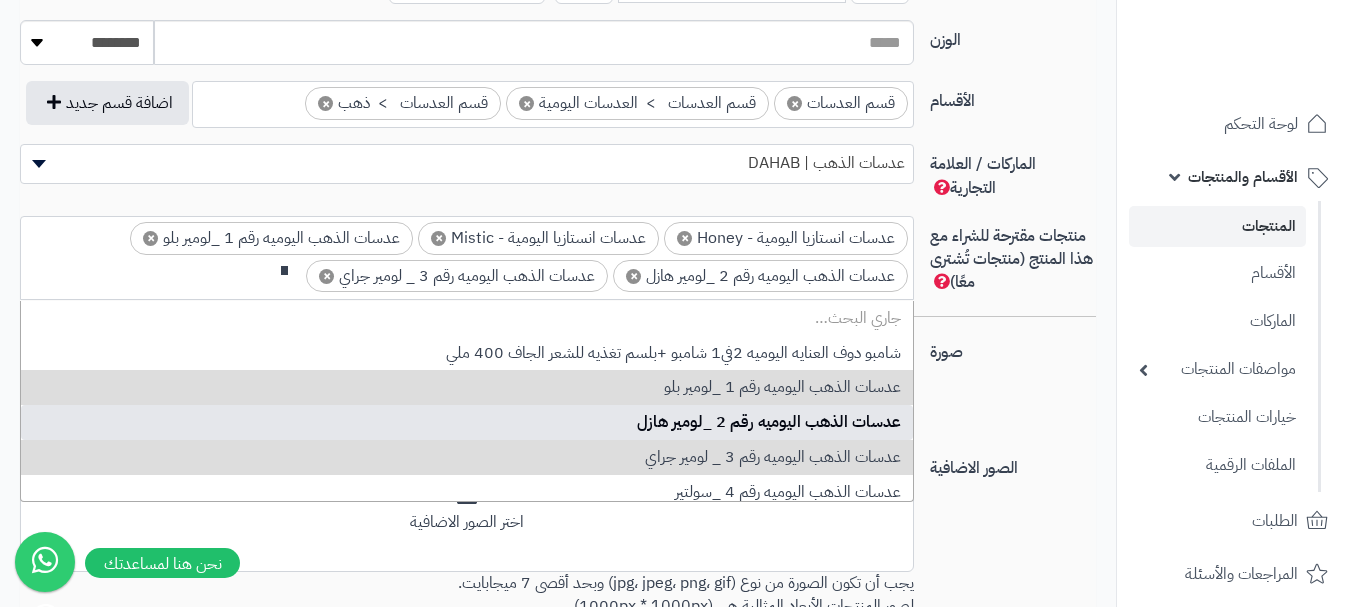 scroll, scrollTop: 0, scrollLeft: 0, axis: both 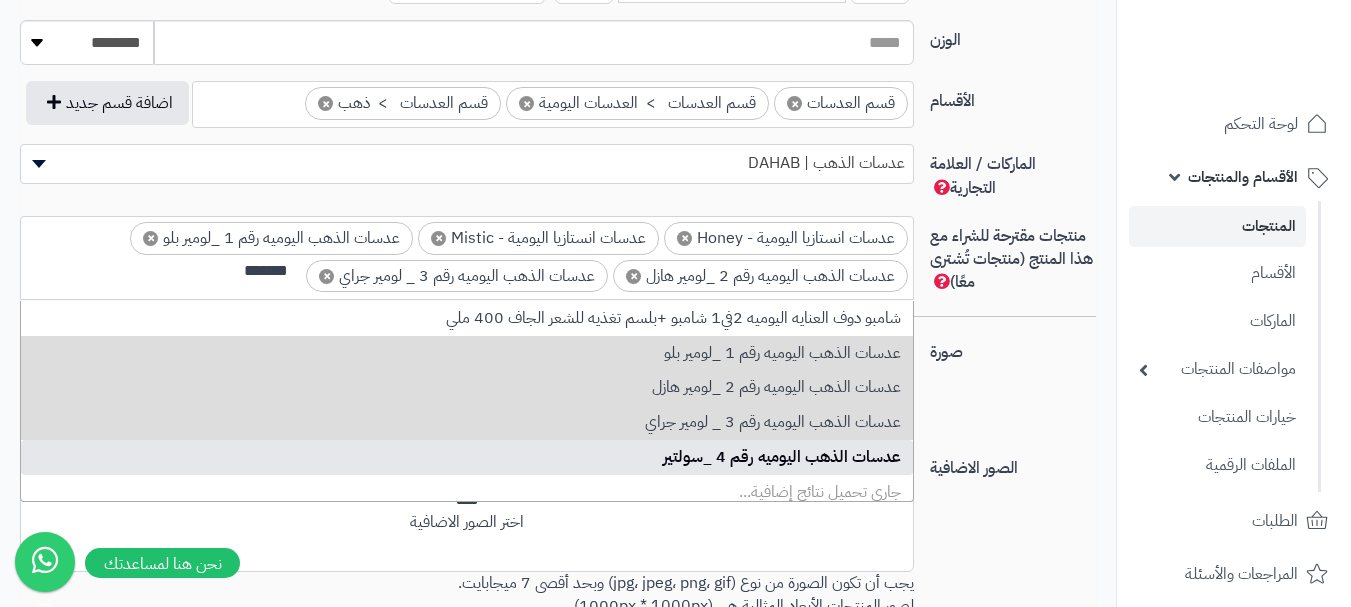 type on "*******" 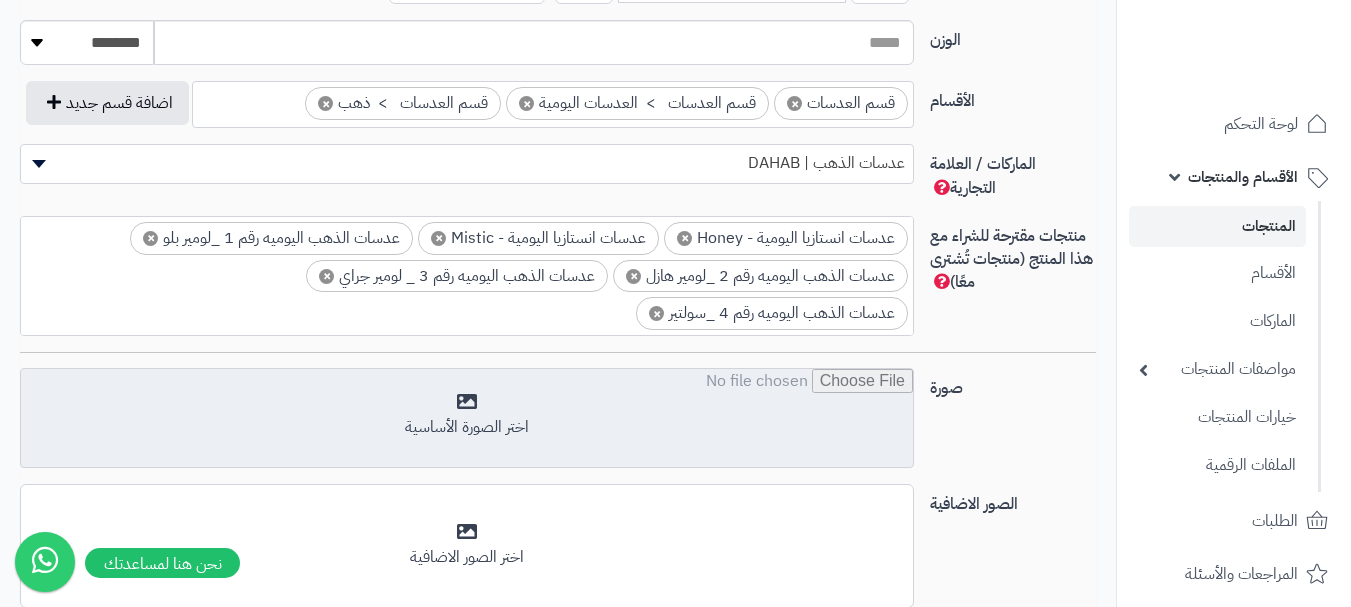 click at bounding box center [467, 419] 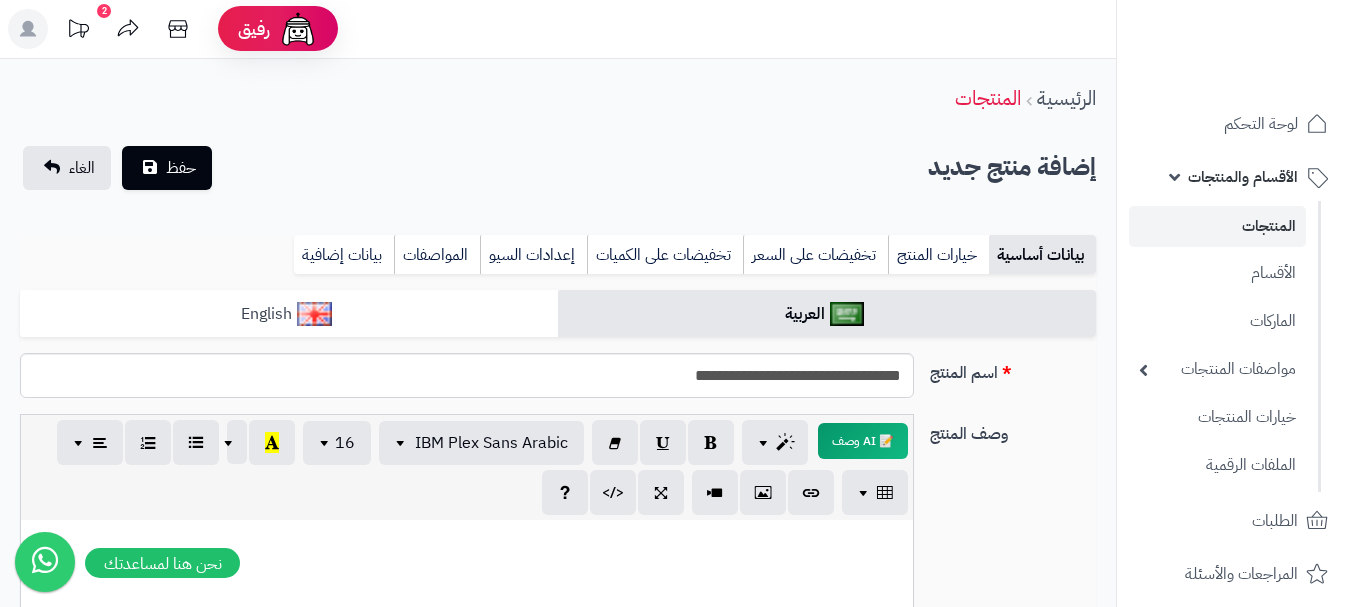 scroll, scrollTop: 0, scrollLeft: 0, axis: both 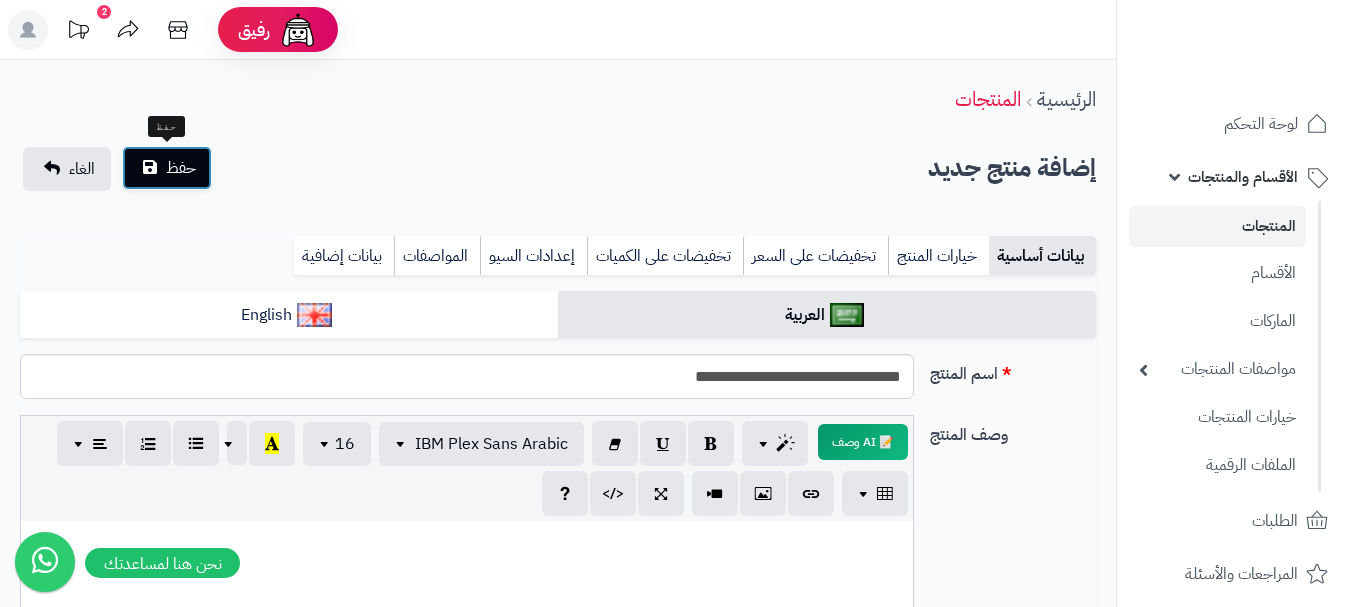 click on "حفظ" at bounding box center (167, 168) 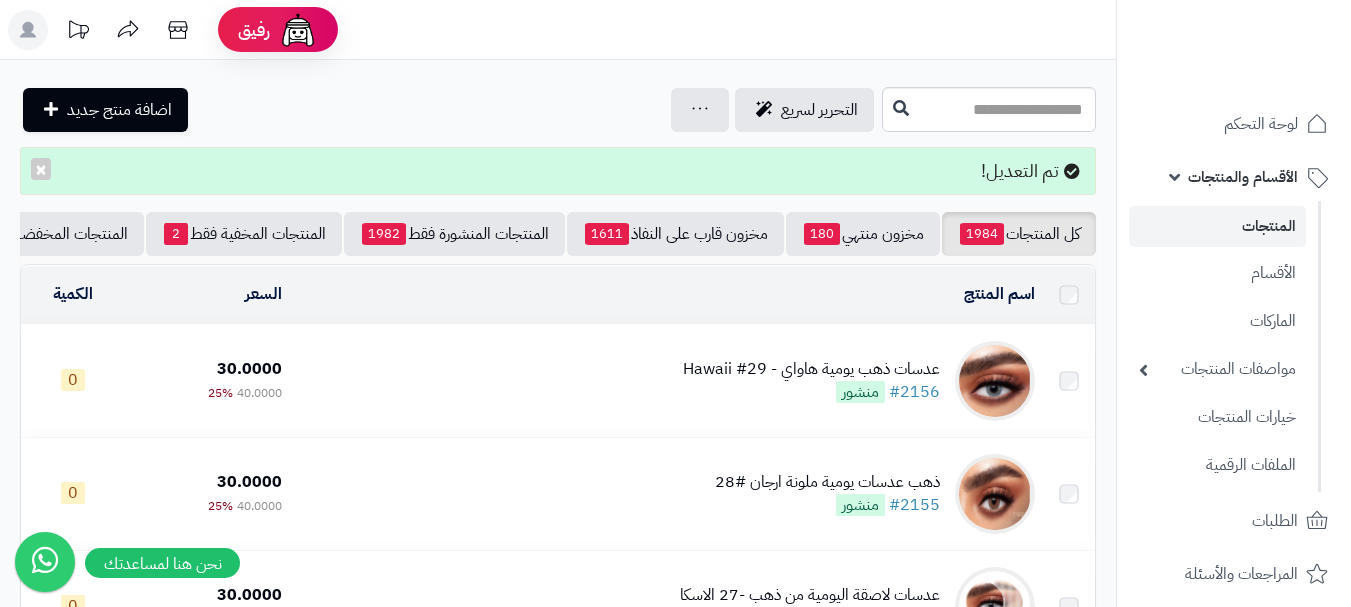 scroll, scrollTop: 0, scrollLeft: 0, axis: both 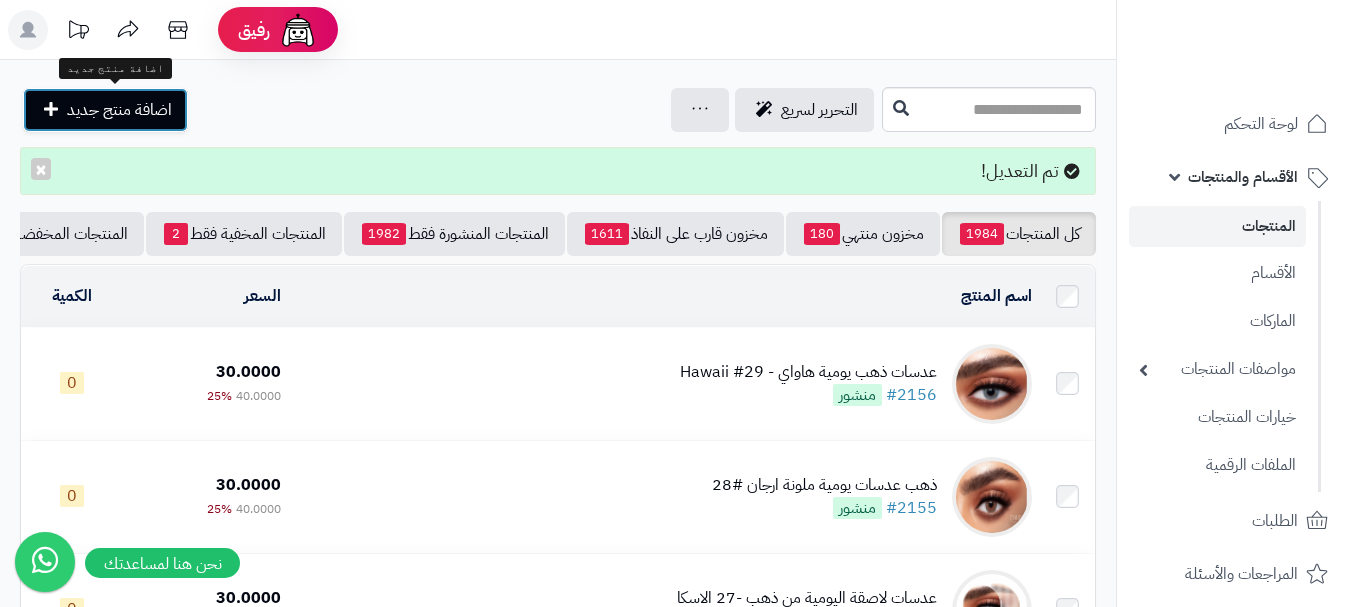click on "اضافة منتج جديد" at bounding box center [105, 110] 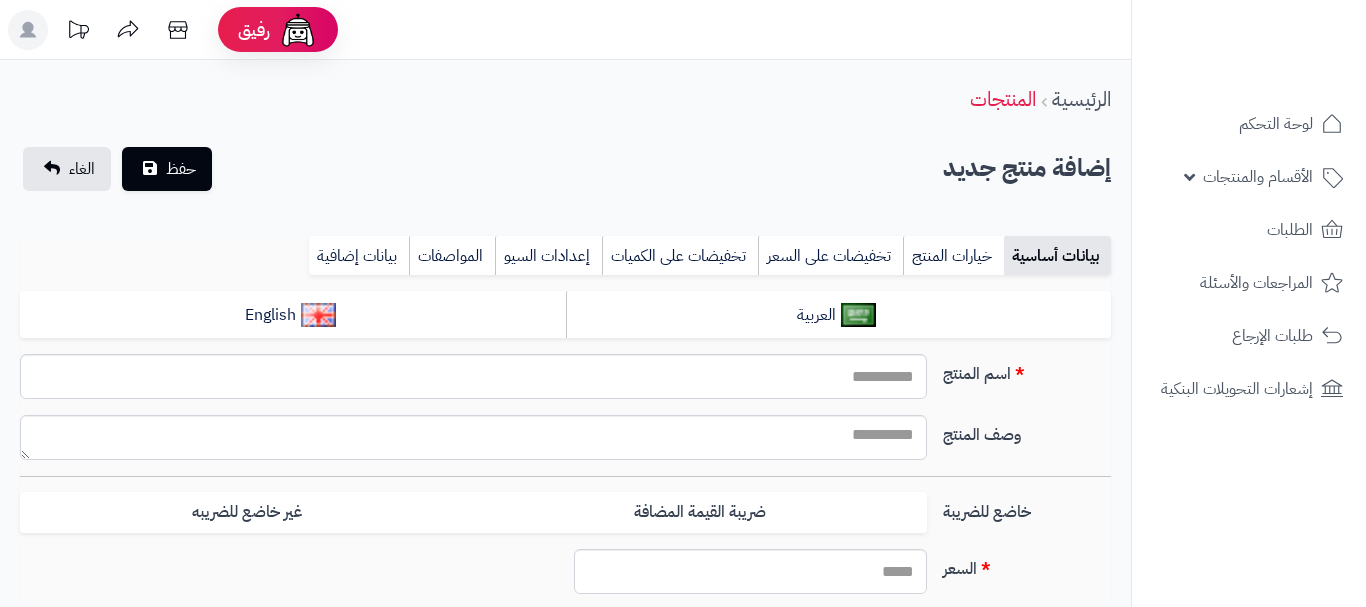 select 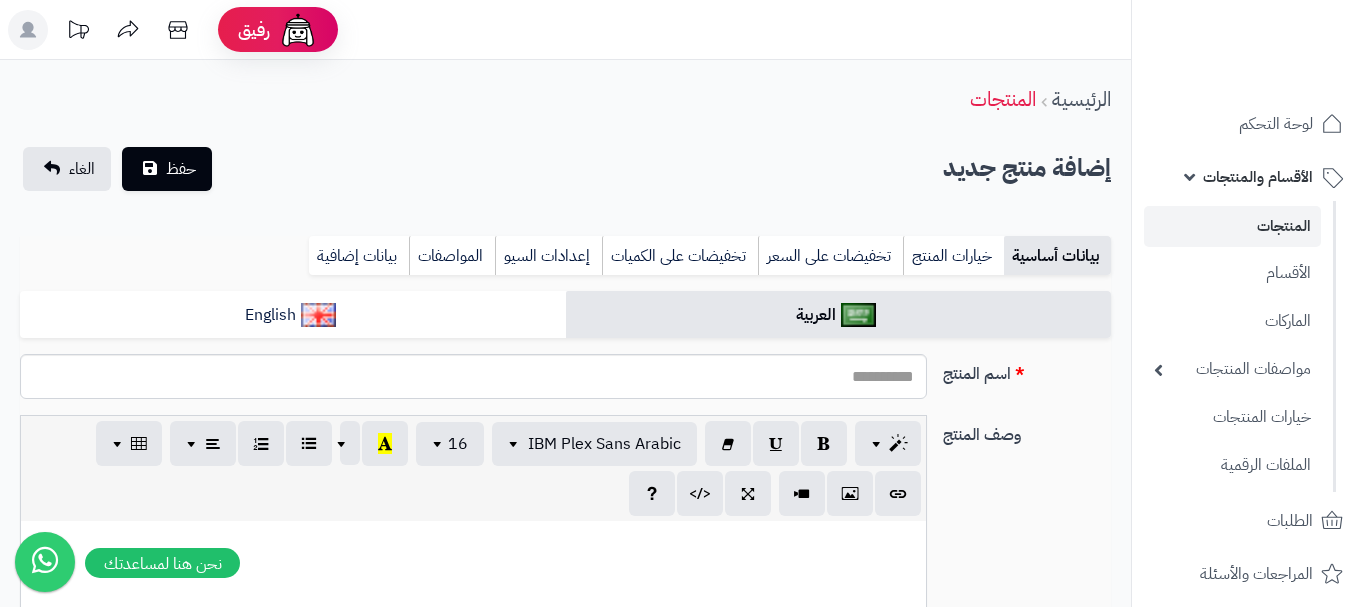 type on "****" 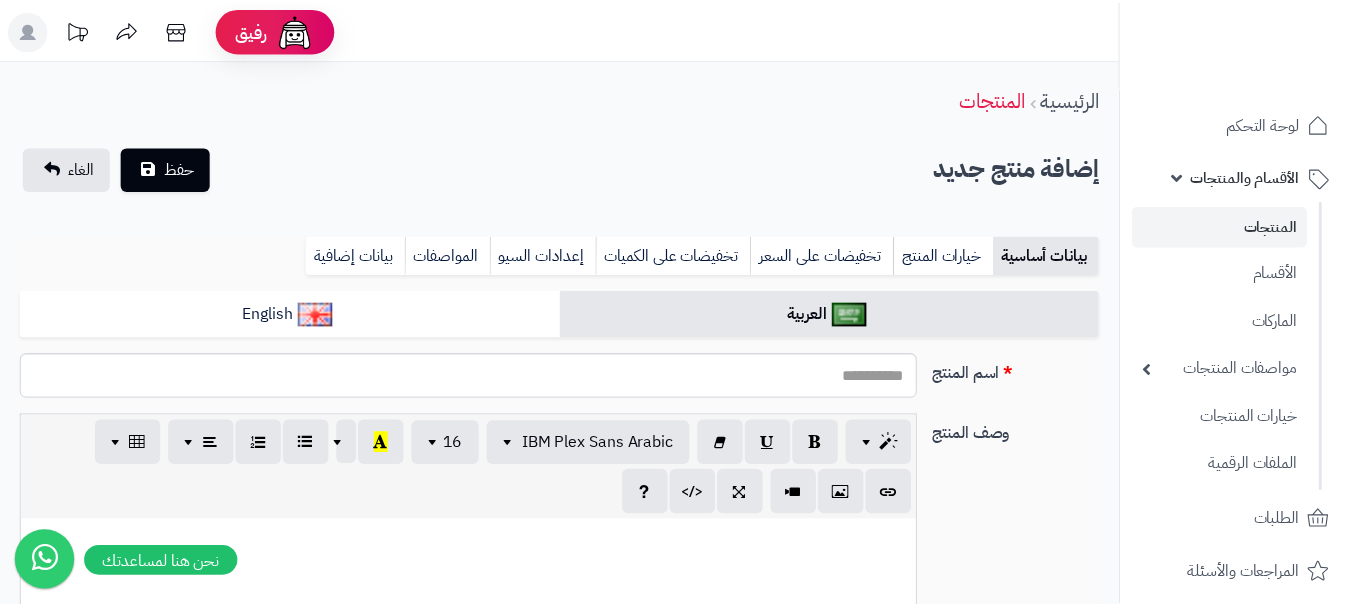 scroll, scrollTop: 0, scrollLeft: 0, axis: both 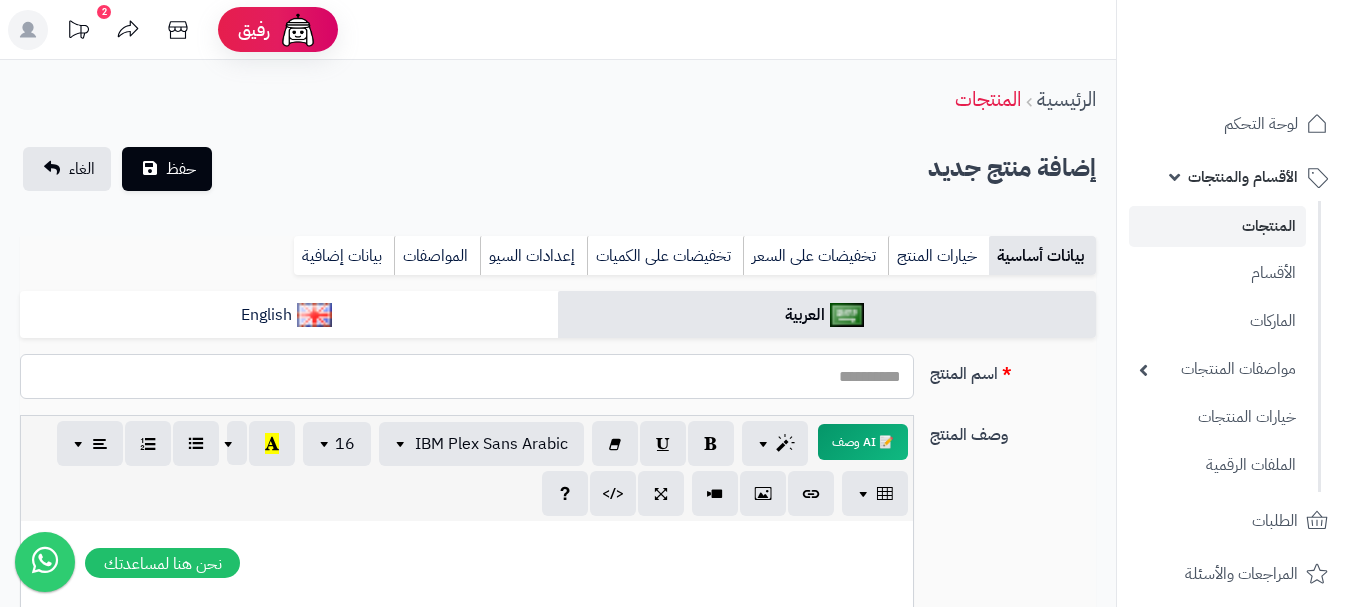 paste on "**********" 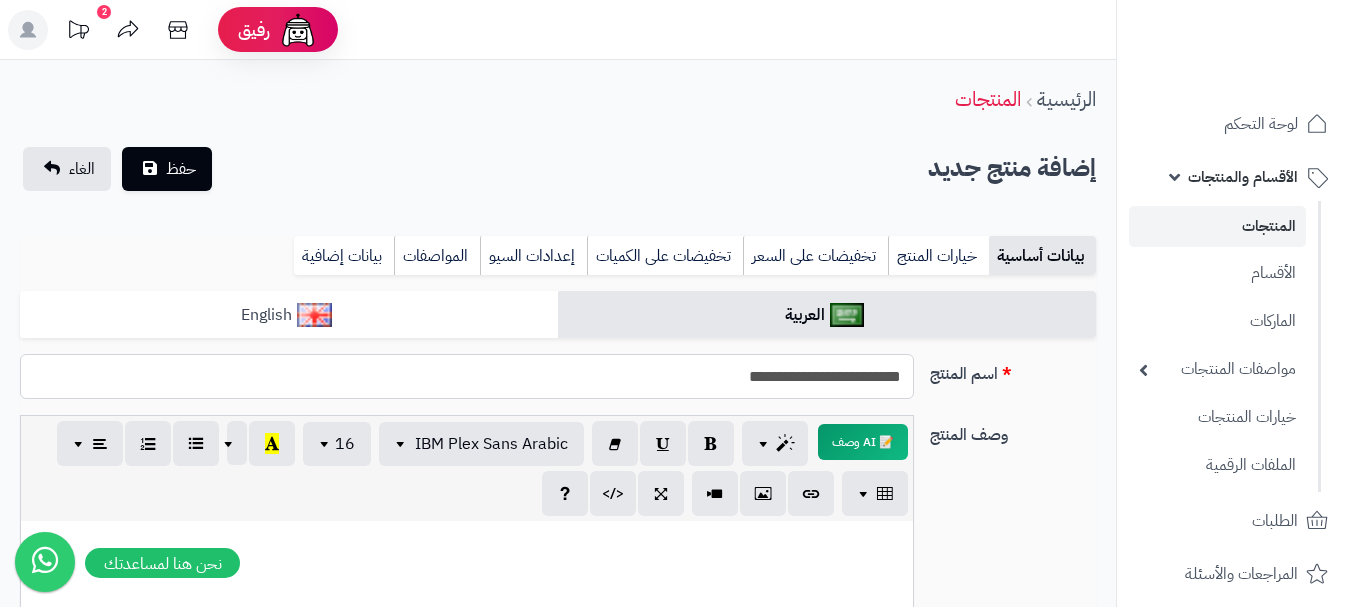 type on "**********" 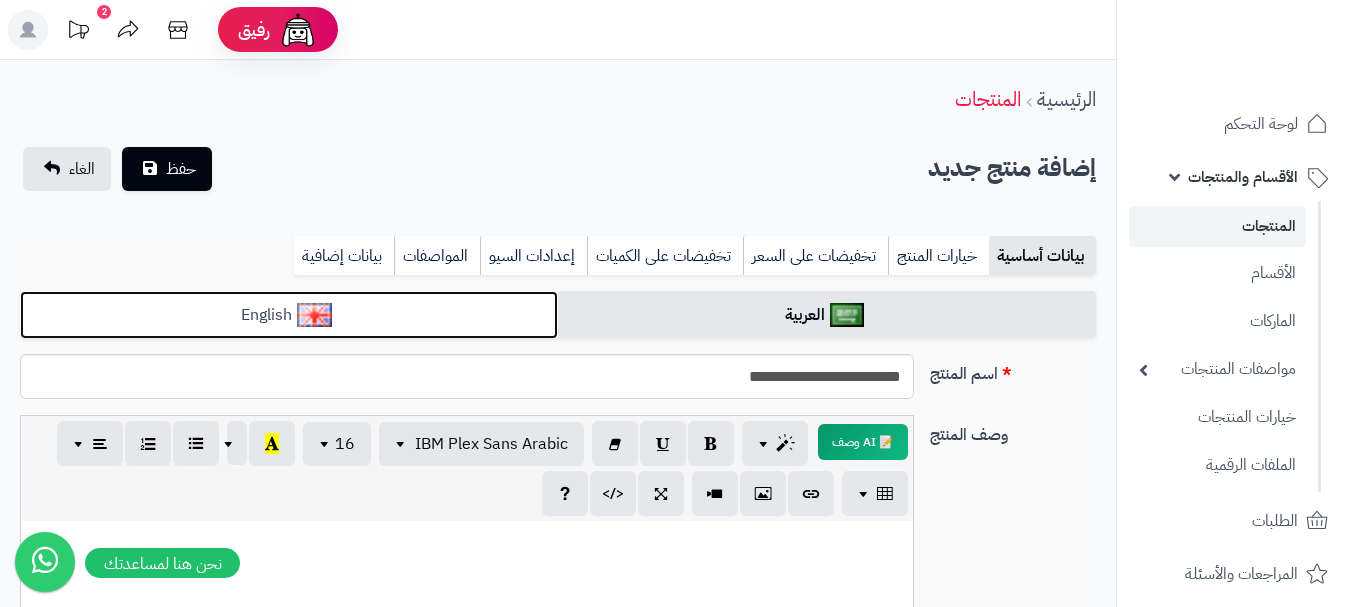 click on "English" at bounding box center (289, 315) 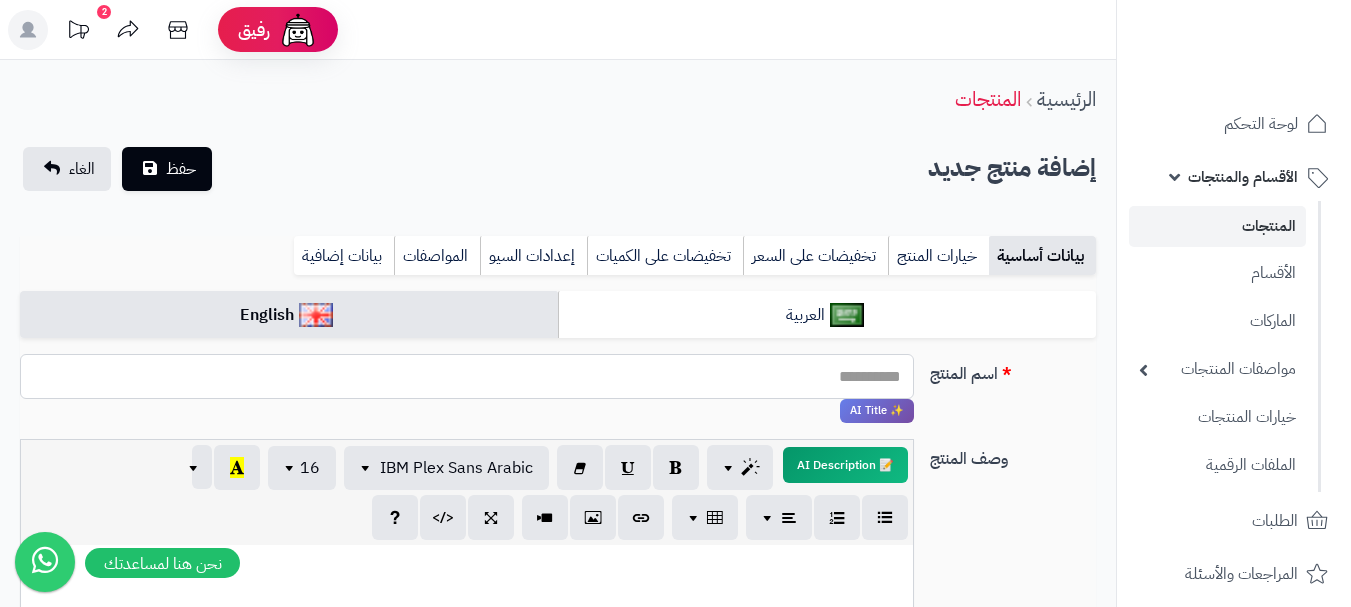 drag, startPoint x: 717, startPoint y: 392, endPoint x: 722, endPoint y: 382, distance: 11.18034 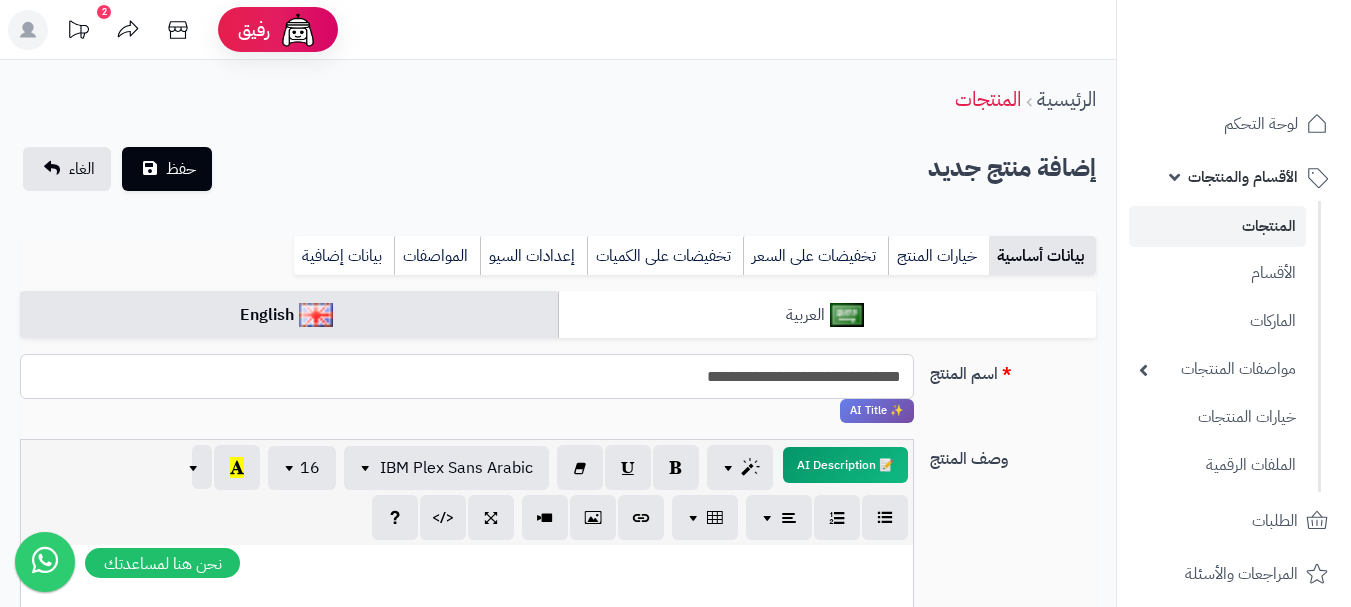 type on "**********" 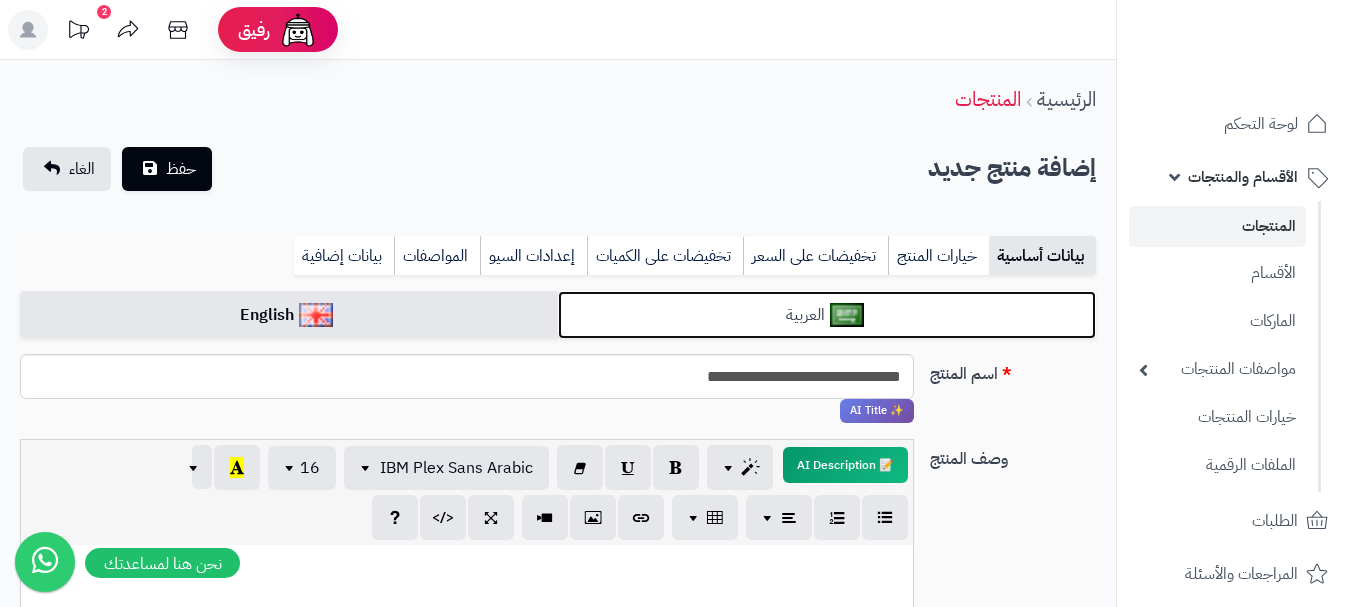 click on "العربية" at bounding box center (827, 315) 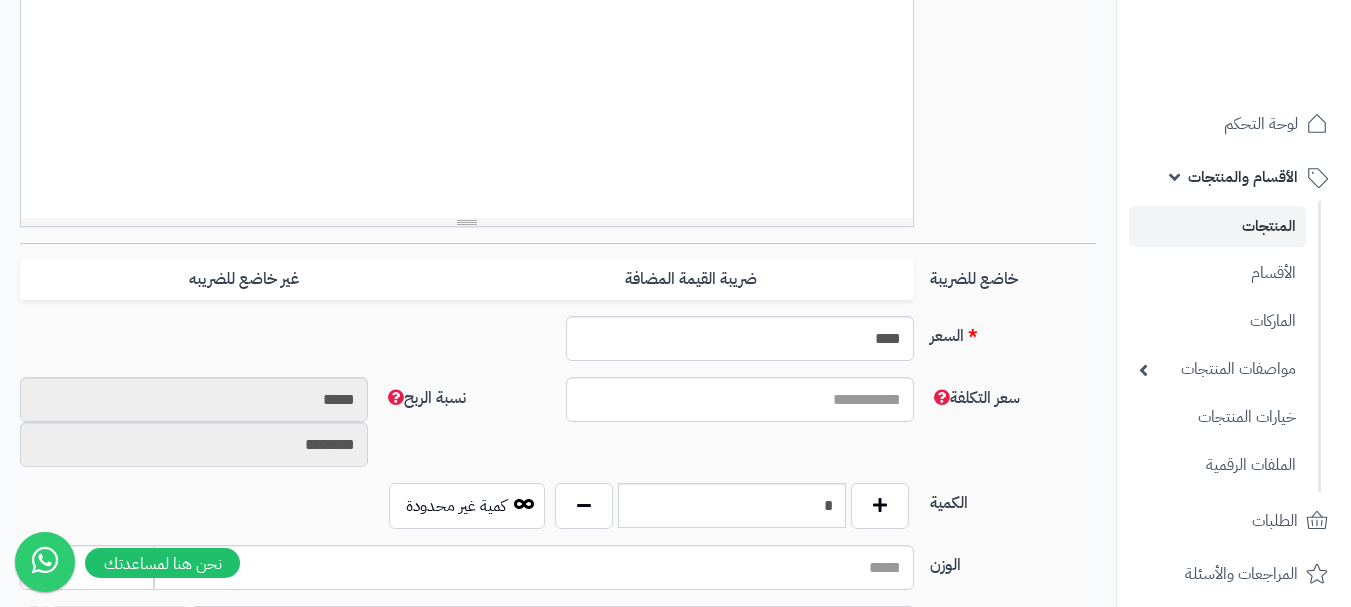 scroll, scrollTop: 700, scrollLeft: 0, axis: vertical 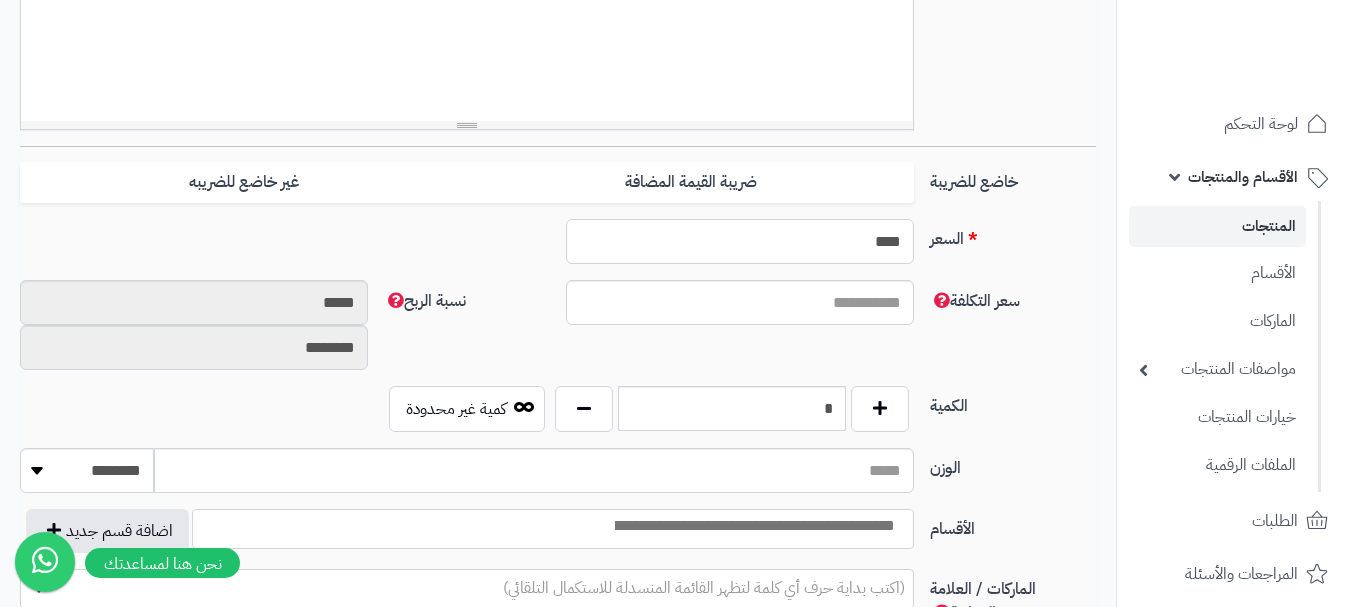click on "****" at bounding box center (740, 241) 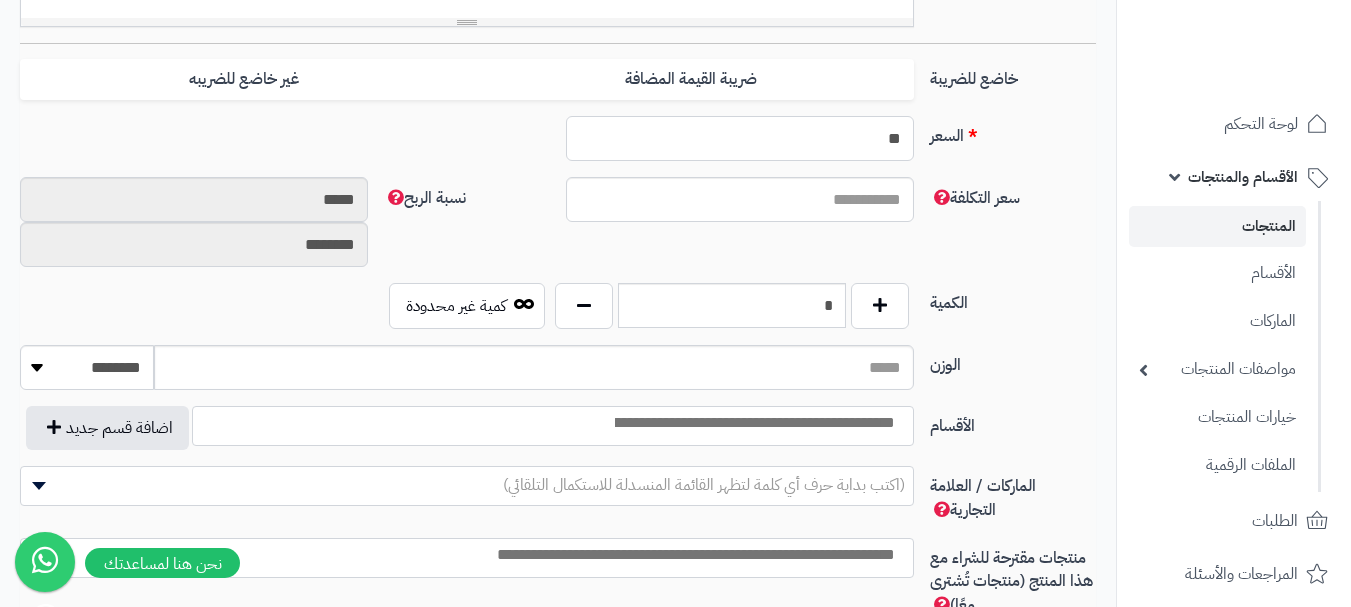 scroll, scrollTop: 900, scrollLeft: 0, axis: vertical 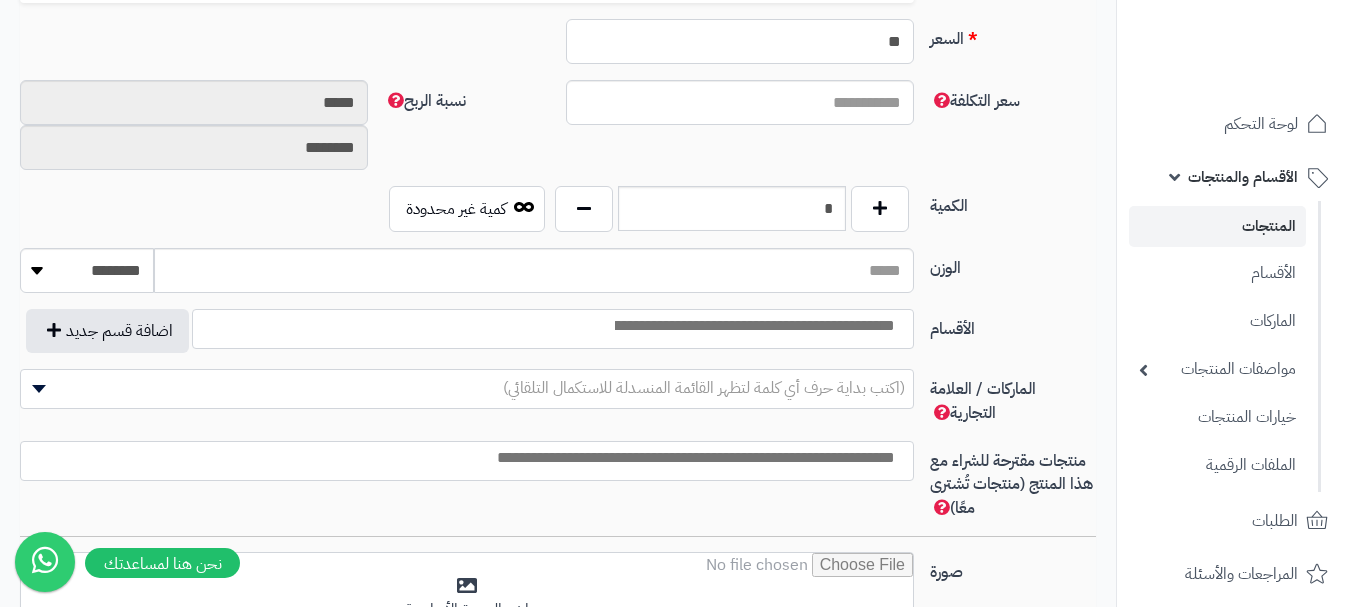 type on "**" 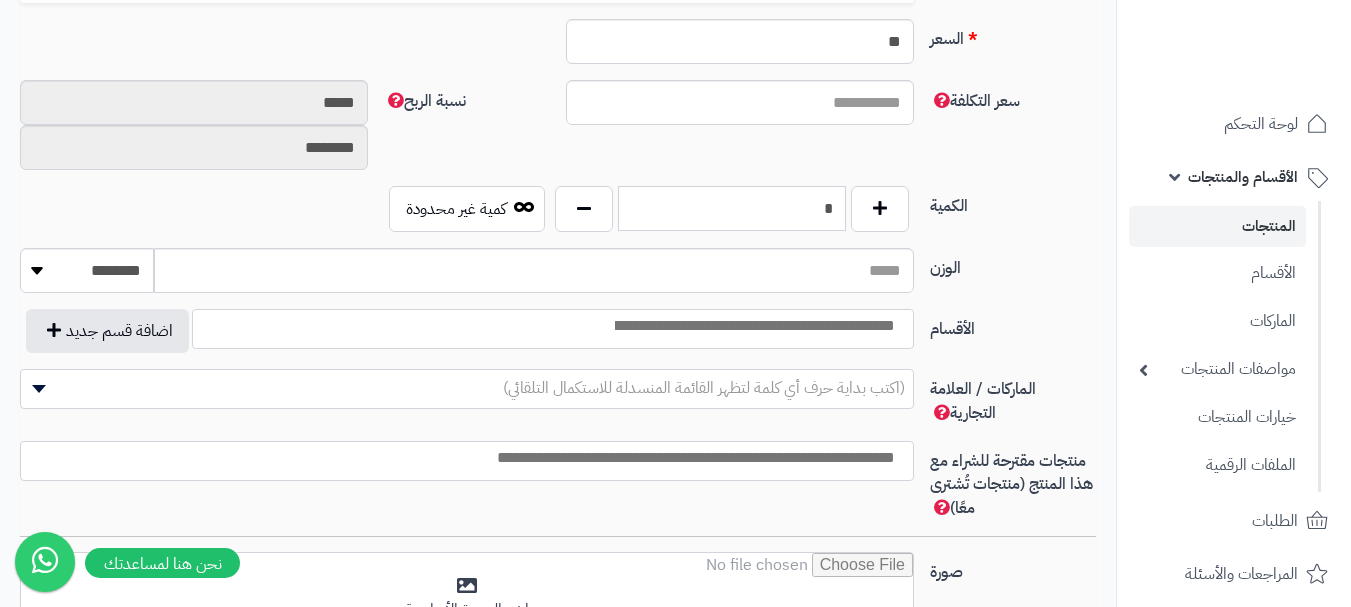 click on "*" at bounding box center (732, 208) 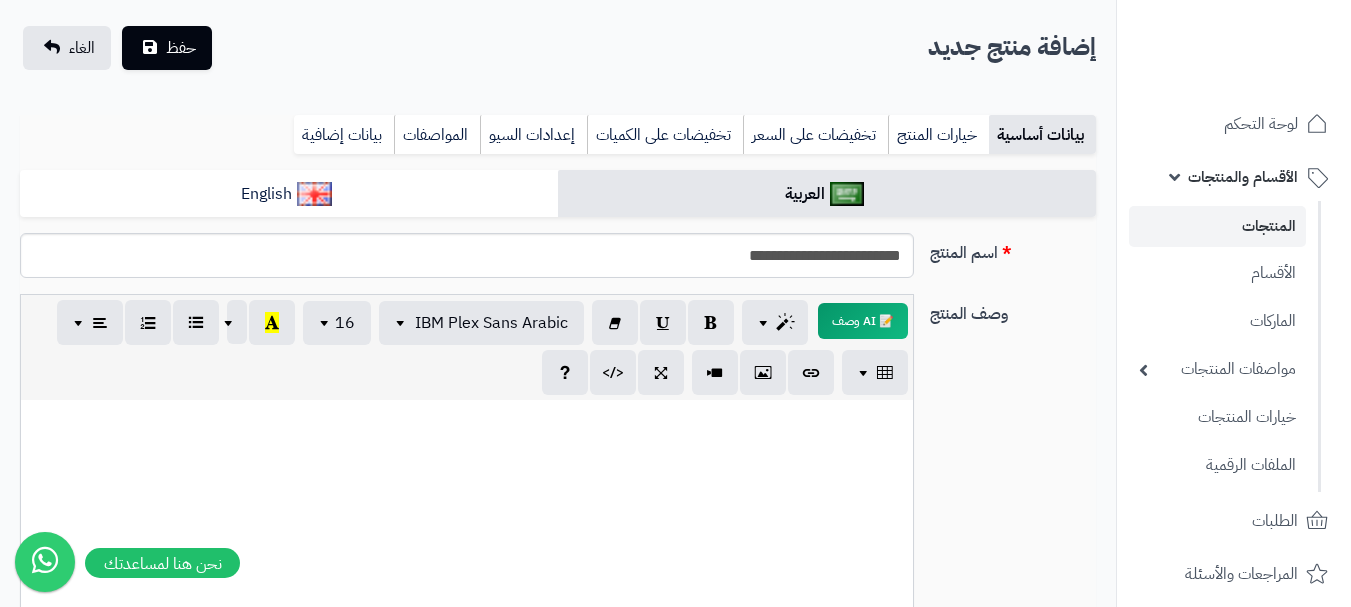 scroll, scrollTop: 0, scrollLeft: 0, axis: both 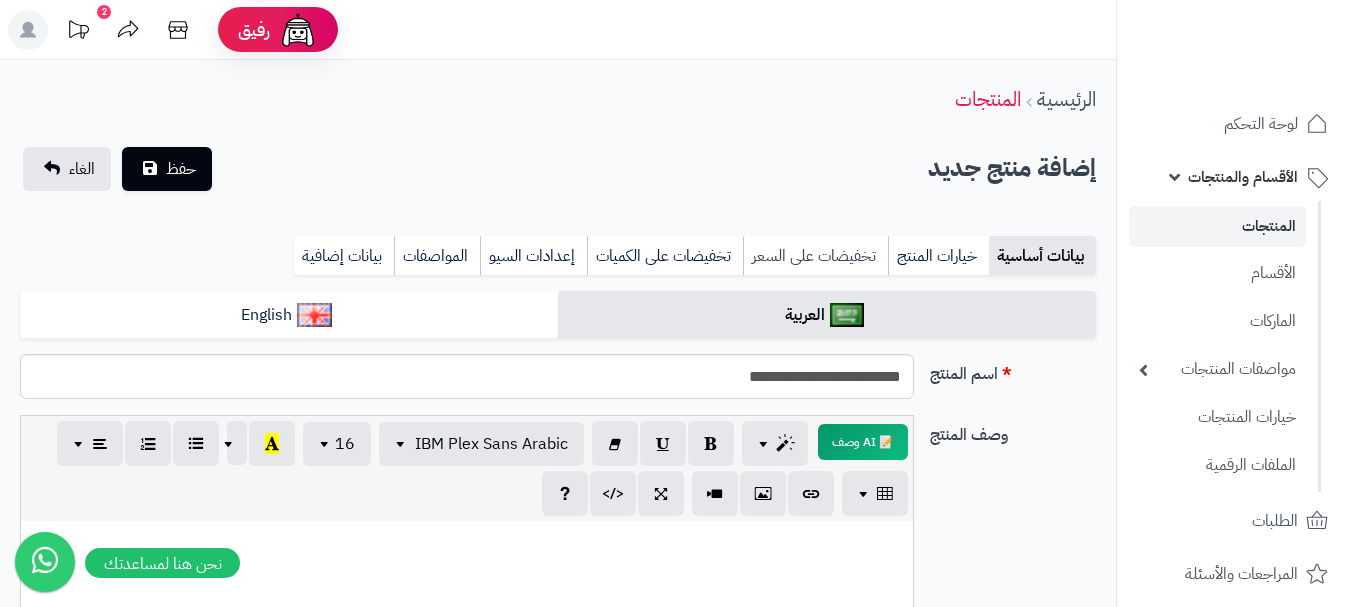 type on "*" 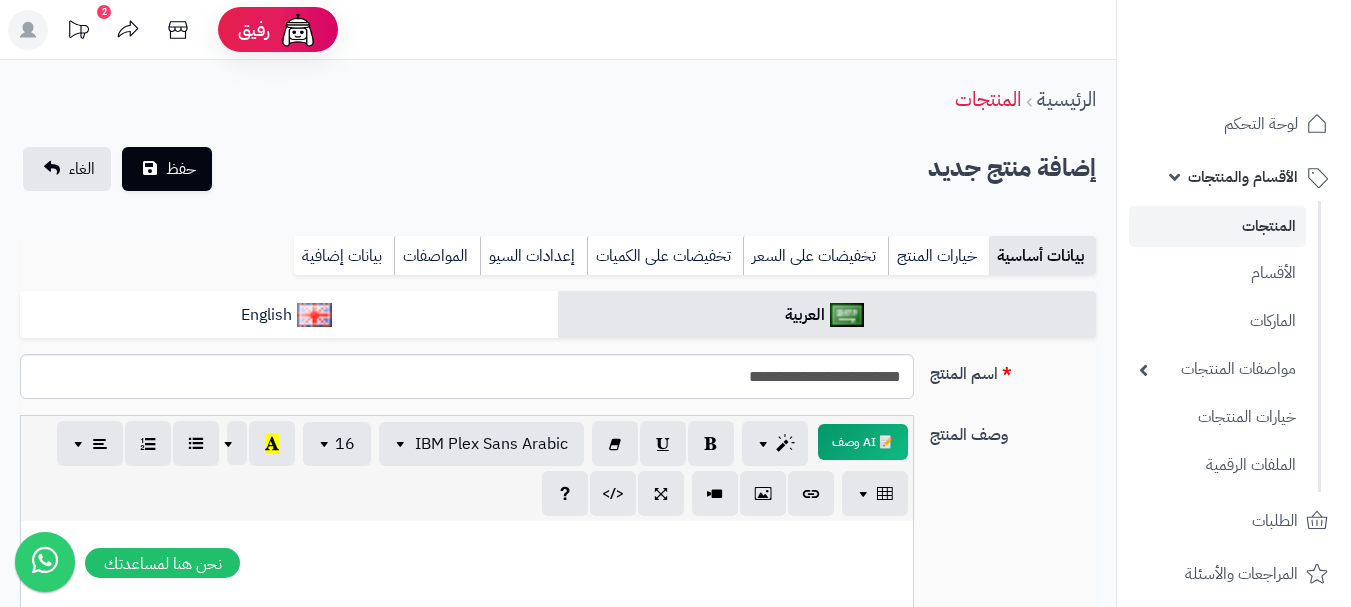 drag, startPoint x: 796, startPoint y: 254, endPoint x: 919, endPoint y: 455, distance: 235.64804 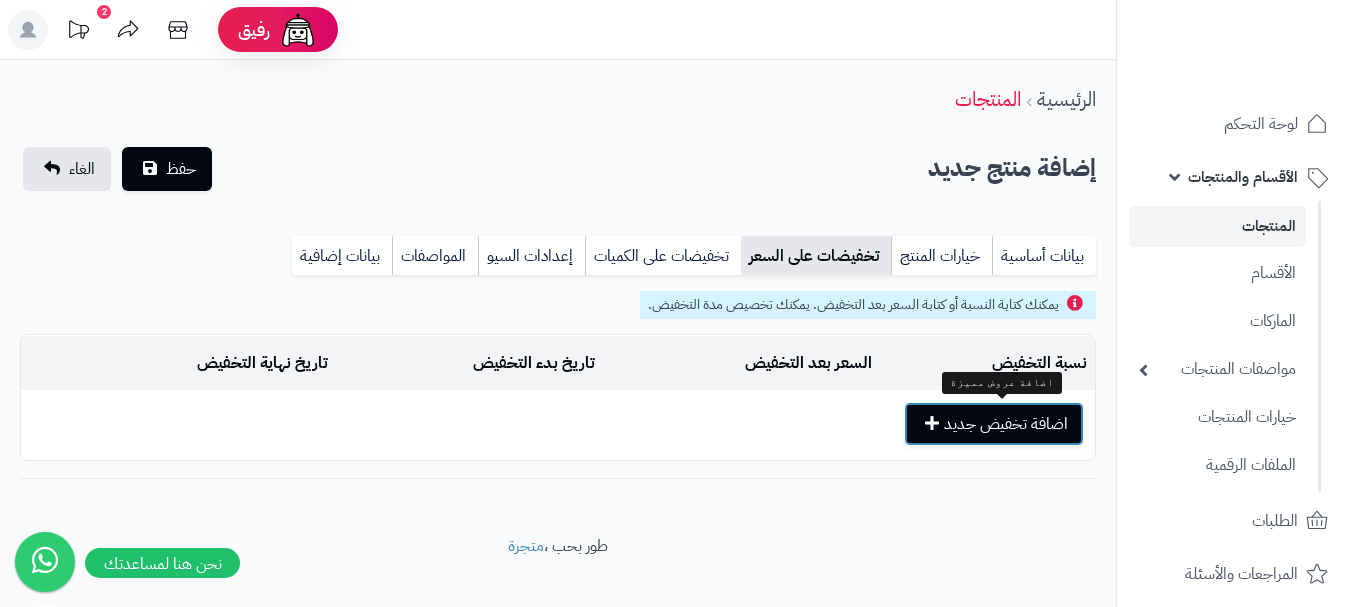 click on "اضافة تخفيض جديد" at bounding box center [994, 424] 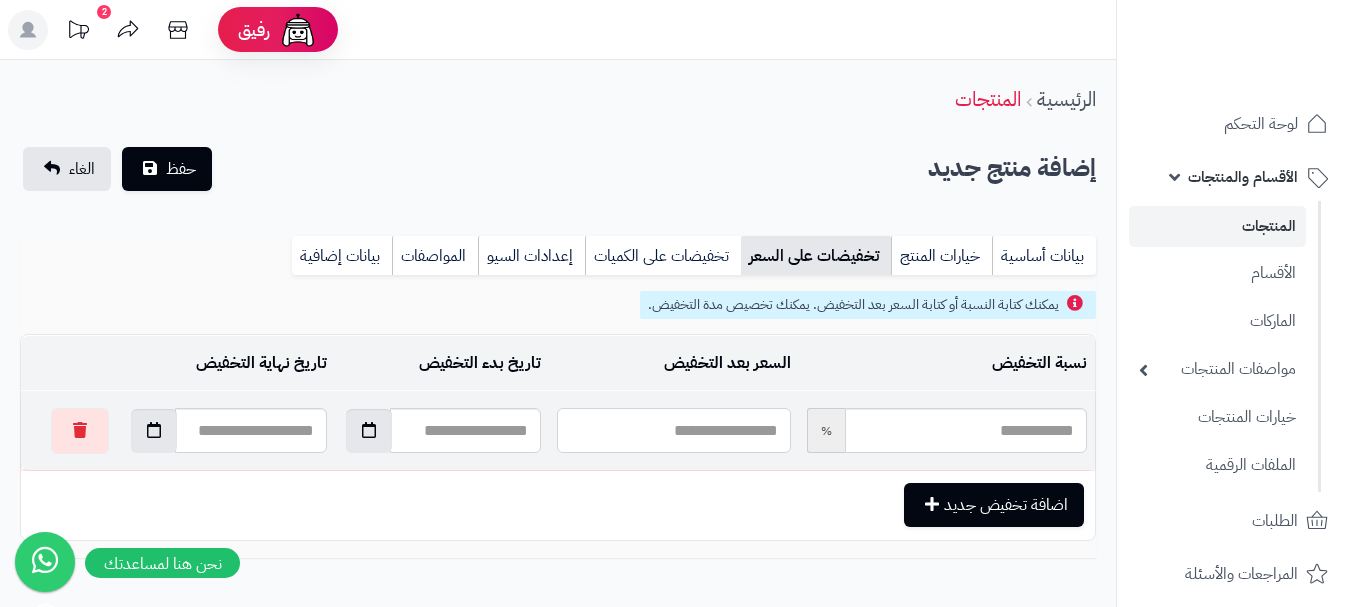 click at bounding box center [673, 430] 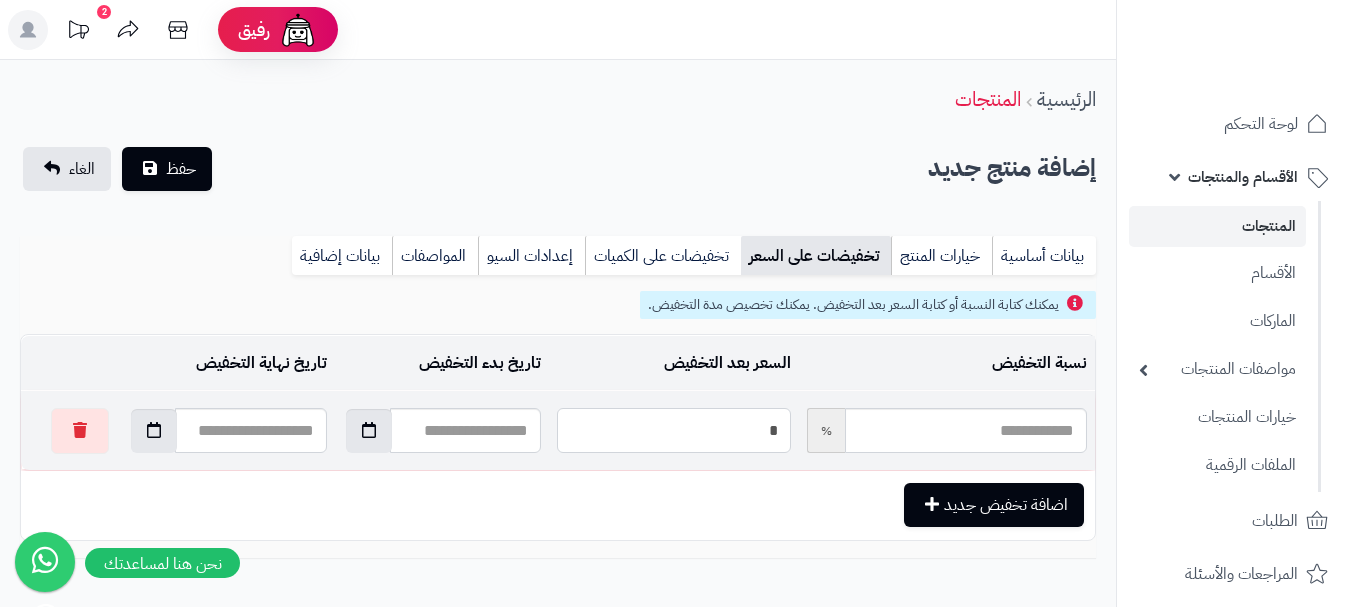 type on "**" 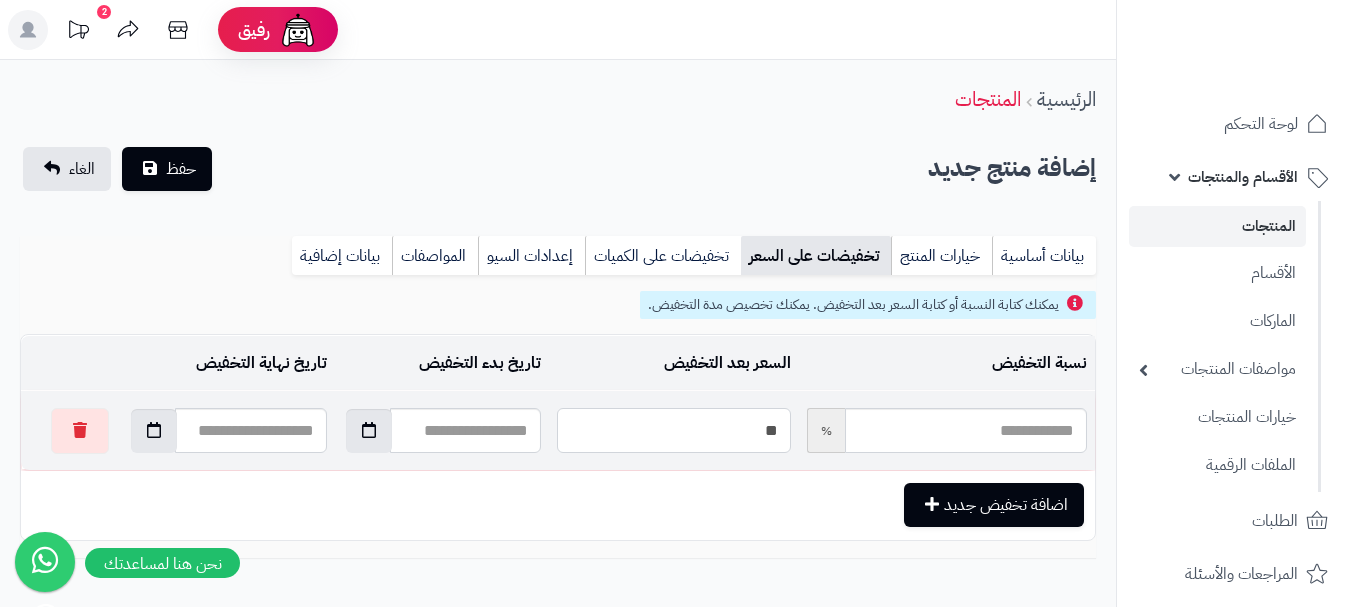 type on "*****" 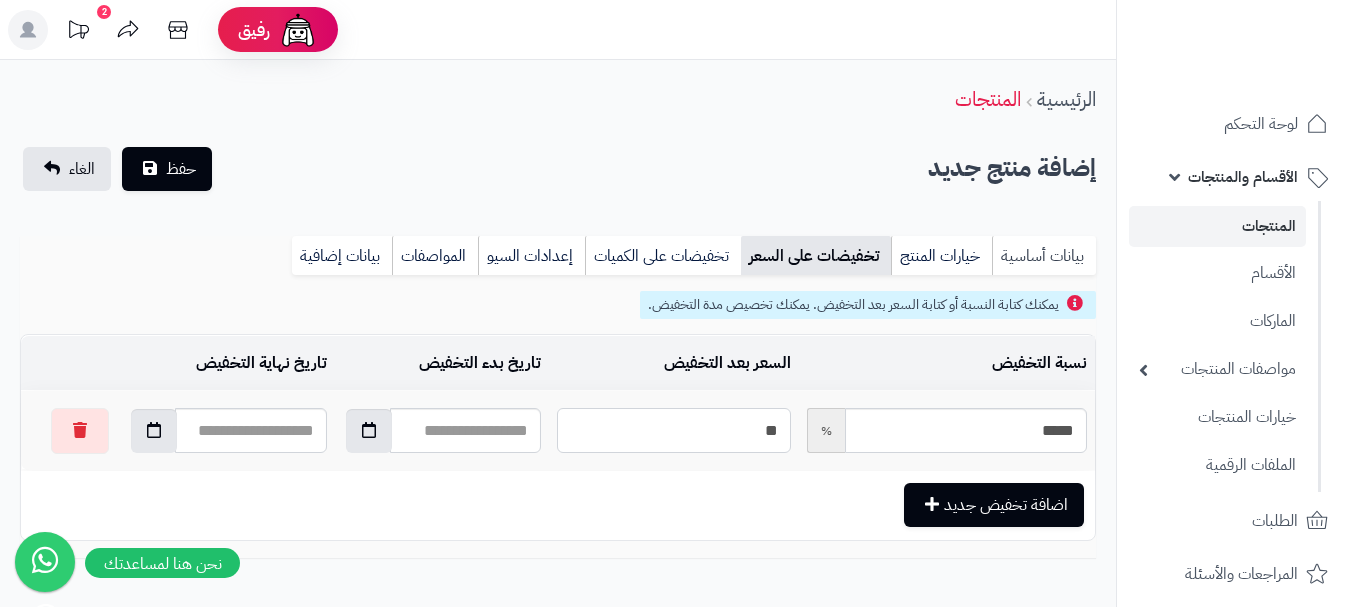 type on "**" 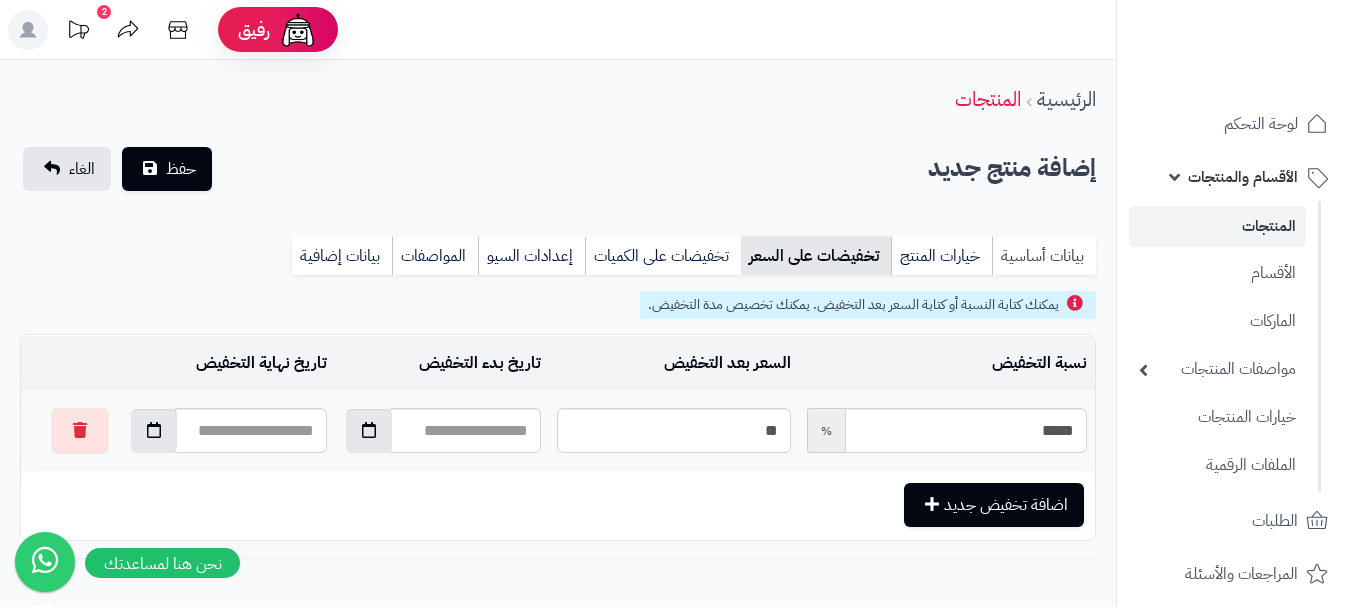 click on "بيانات أساسية" at bounding box center [1044, 256] 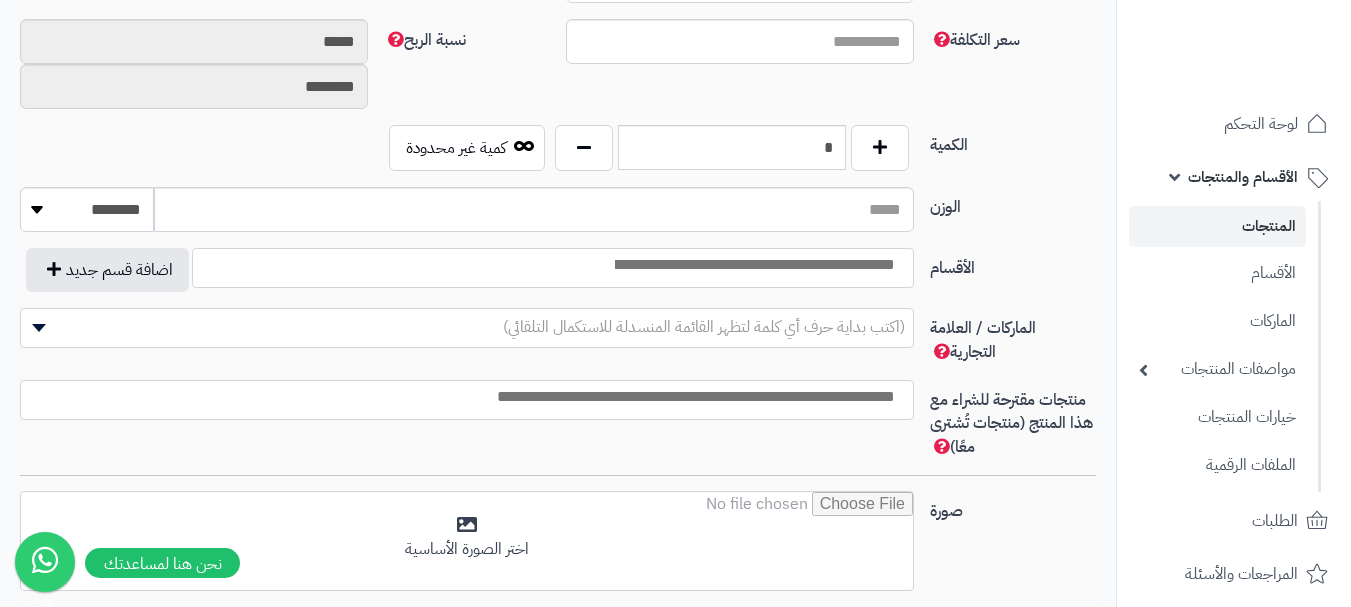 scroll, scrollTop: 1000, scrollLeft: 0, axis: vertical 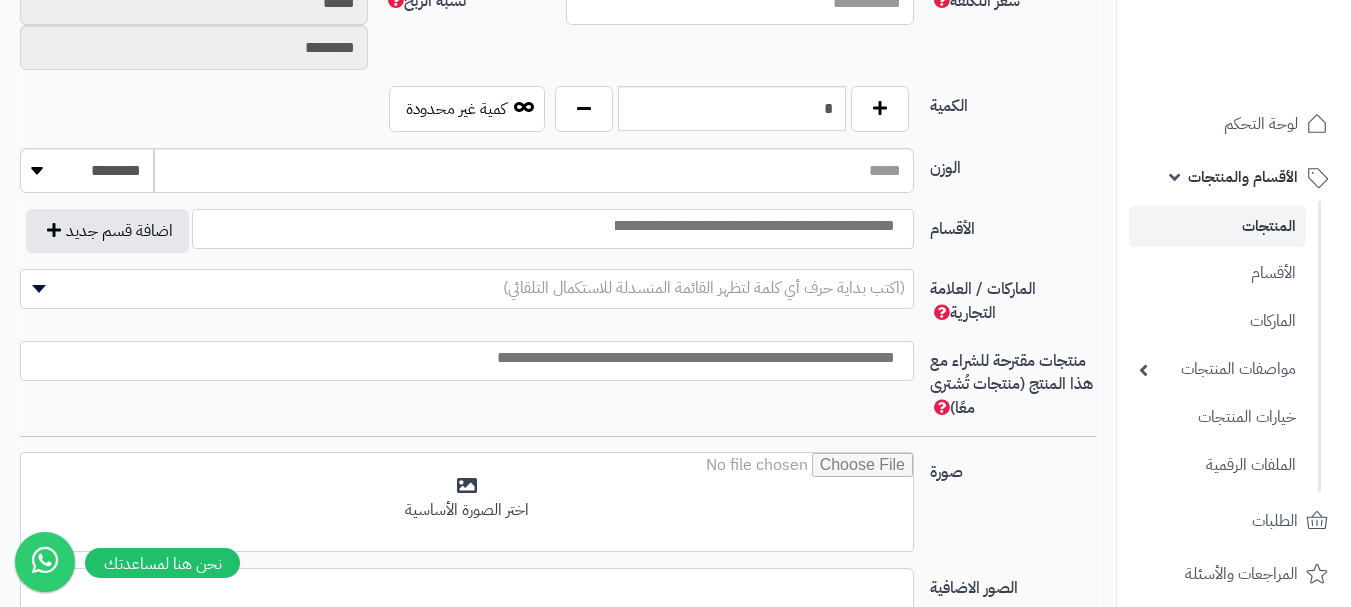 click at bounding box center [753, 226] 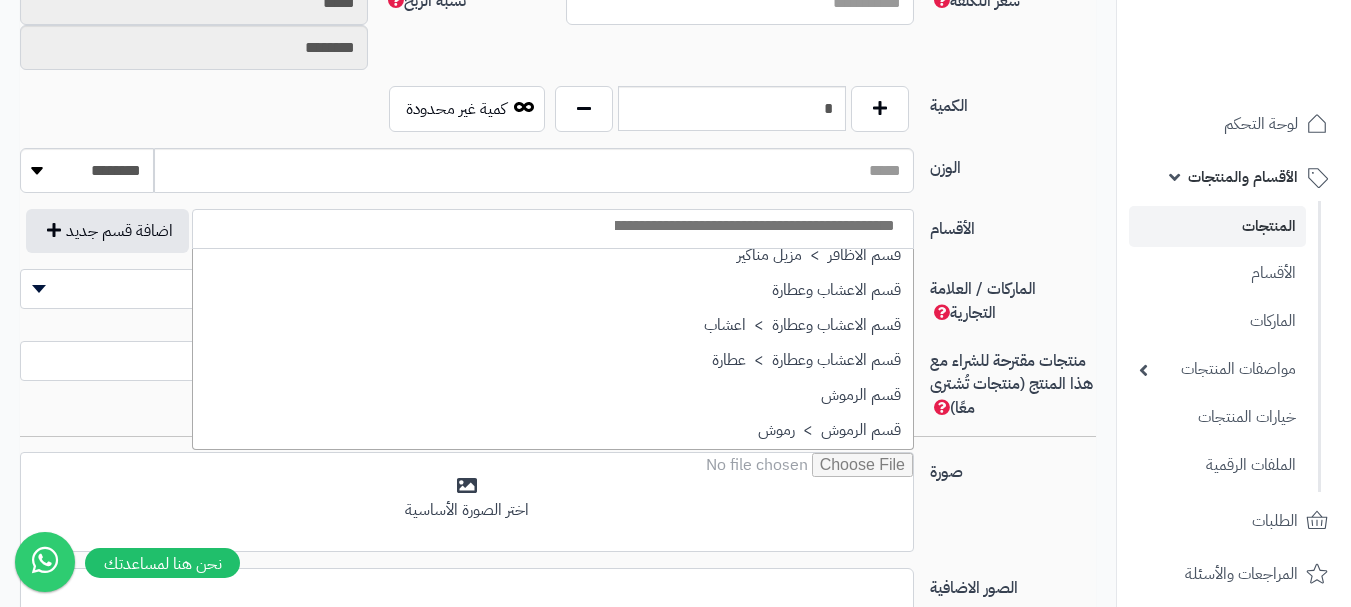 scroll, scrollTop: 1400, scrollLeft: 0, axis: vertical 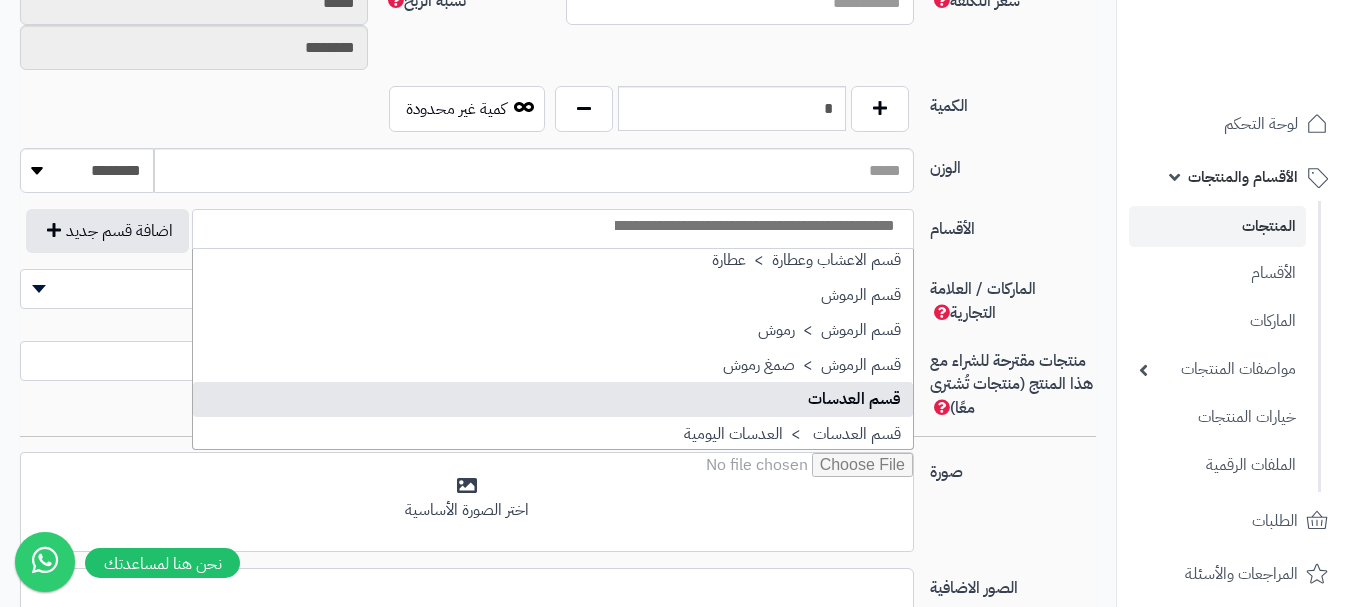 select on "**" 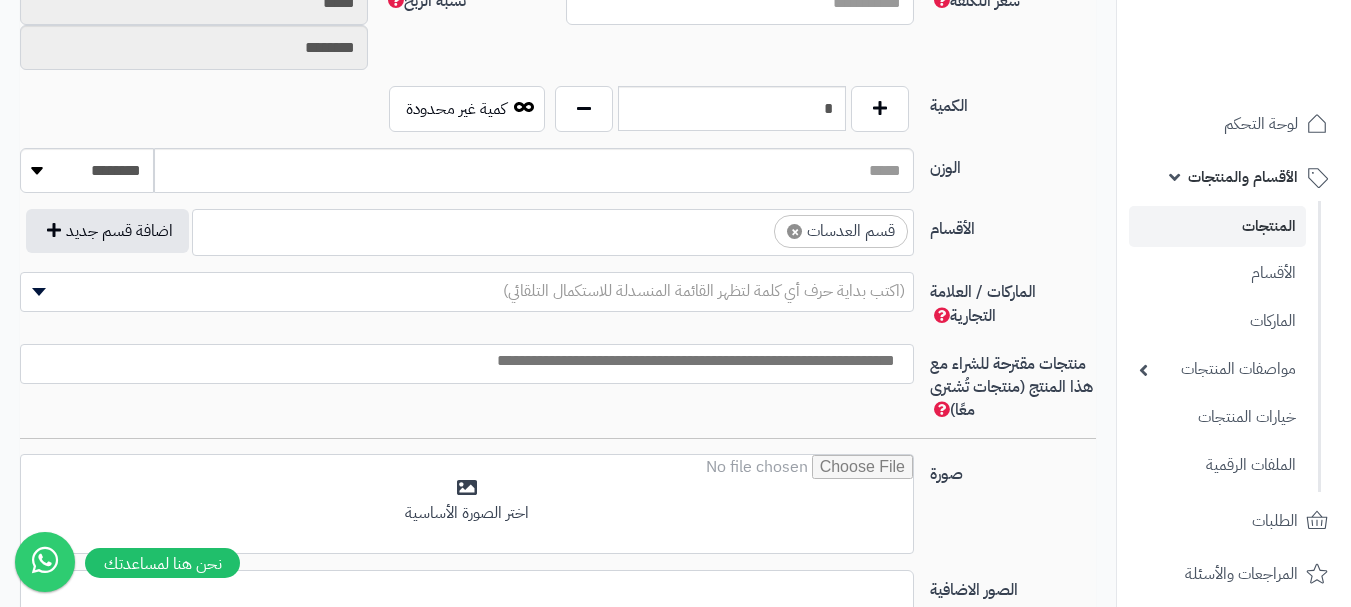 scroll, scrollTop: 1100, scrollLeft: 0, axis: vertical 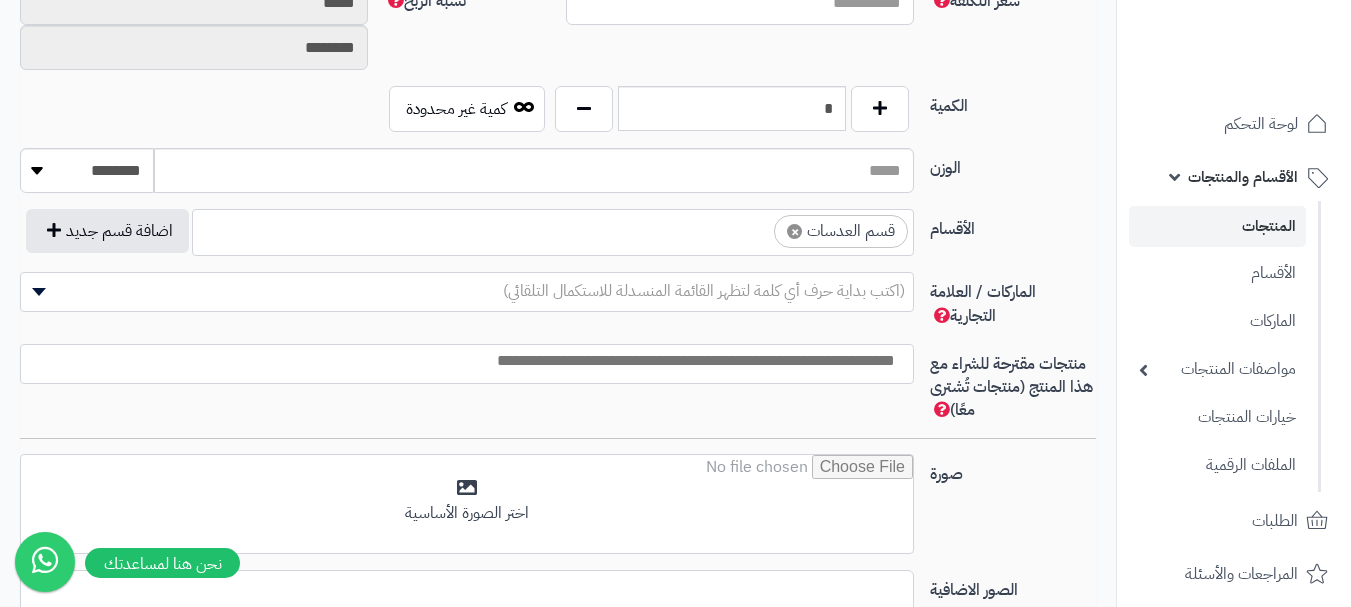 click on "× قسم العدسات" at bounding box center [553, 229] 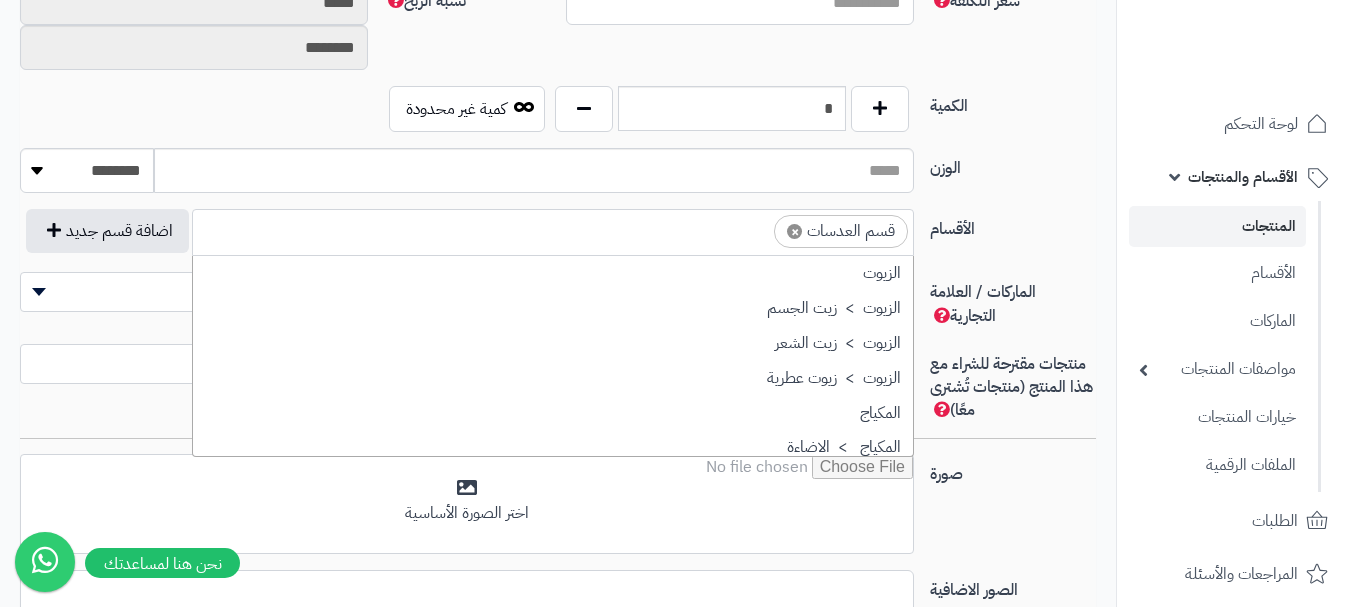 scroll, scrollTop: 1498, scrollLeft: 0, axis: vertical 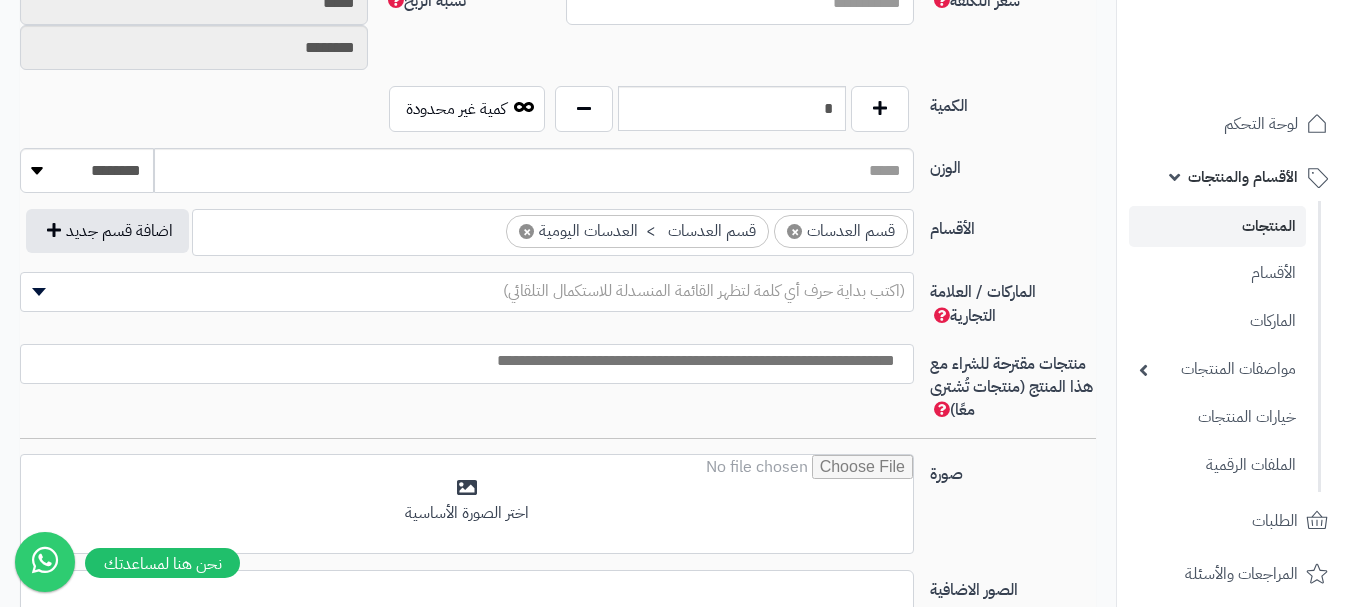 click on "× قسم العدسات × قسم العدسات   >  العدسات اليومية" at bounding box center (553, 229) 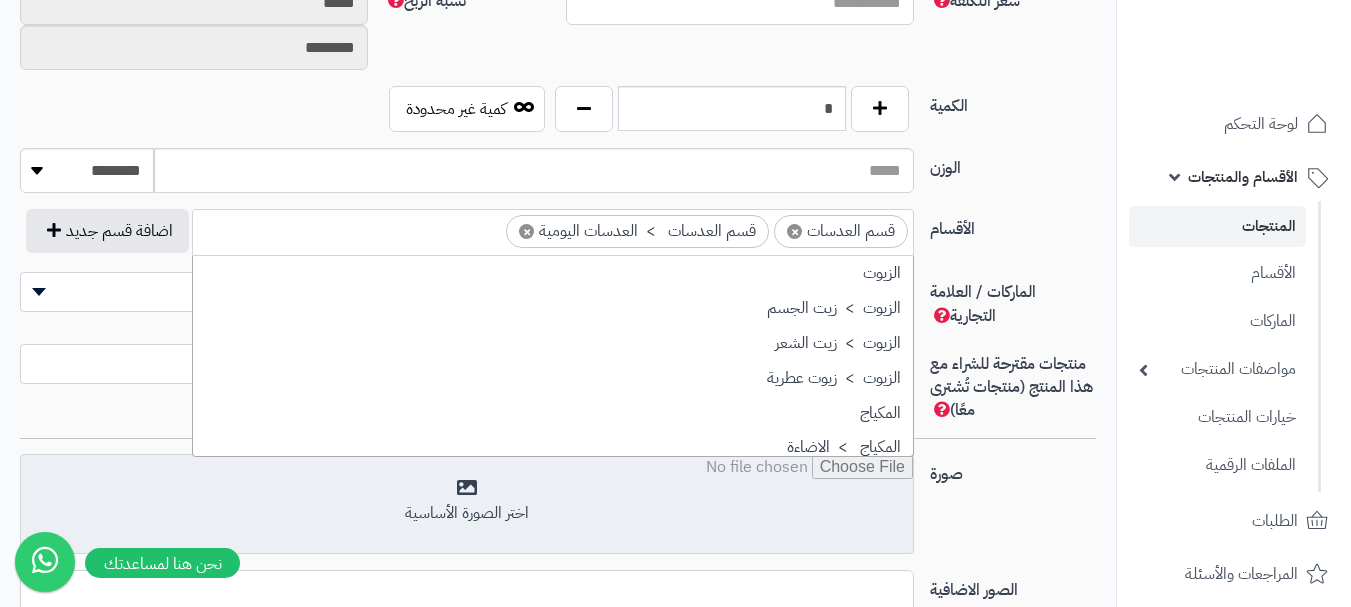 scroll, scrollTop: 1498, scrollLeft: 0, axis: vertical 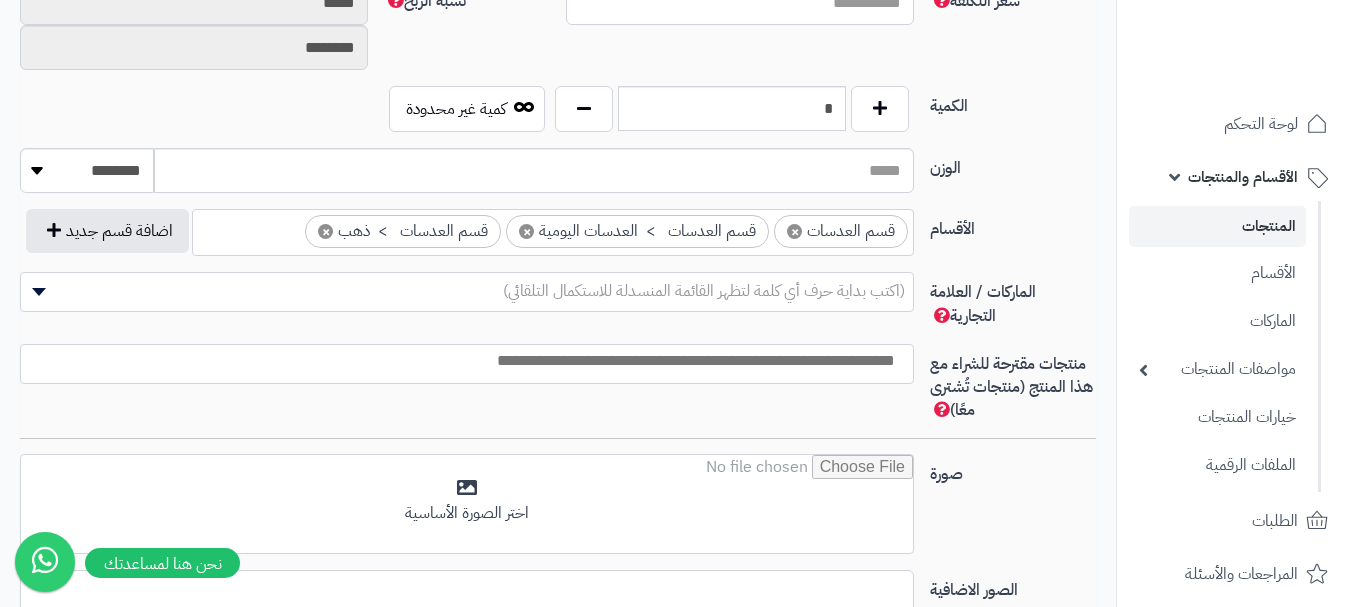 click on "(اكتب بداية حرف أي كلمة لتظهر القائمة المنسدلة للاستكمال التلقائي)" at bounding box center (704, 291) 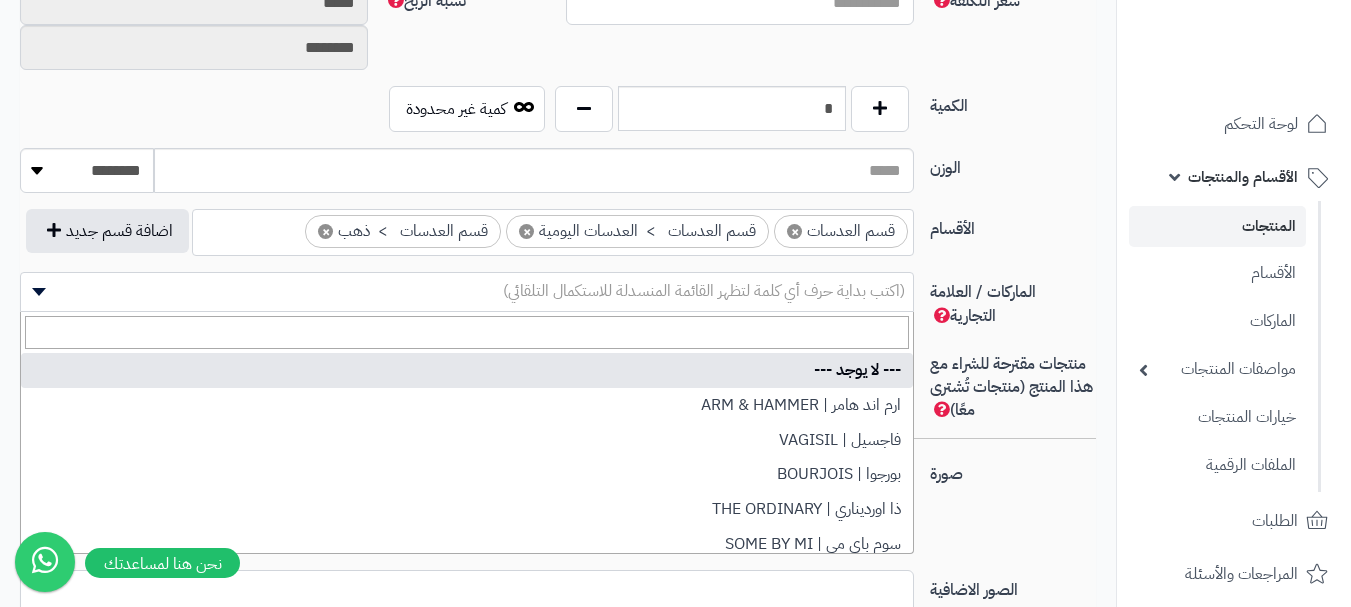 type on "*" 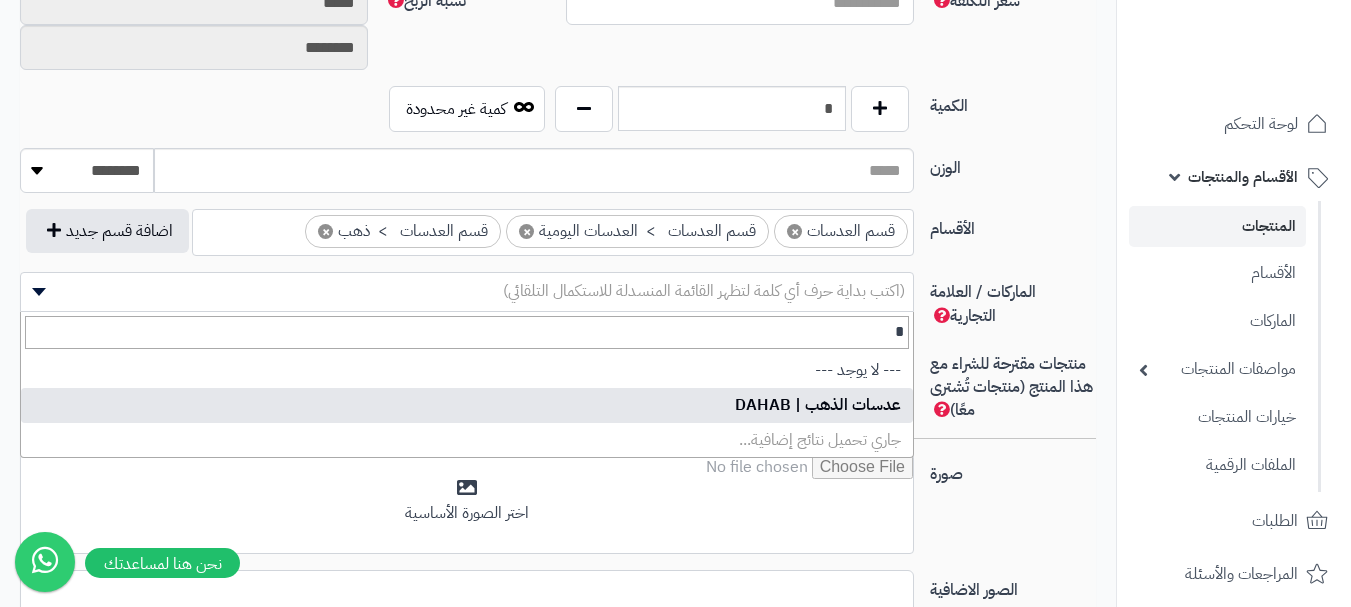 type on "*" 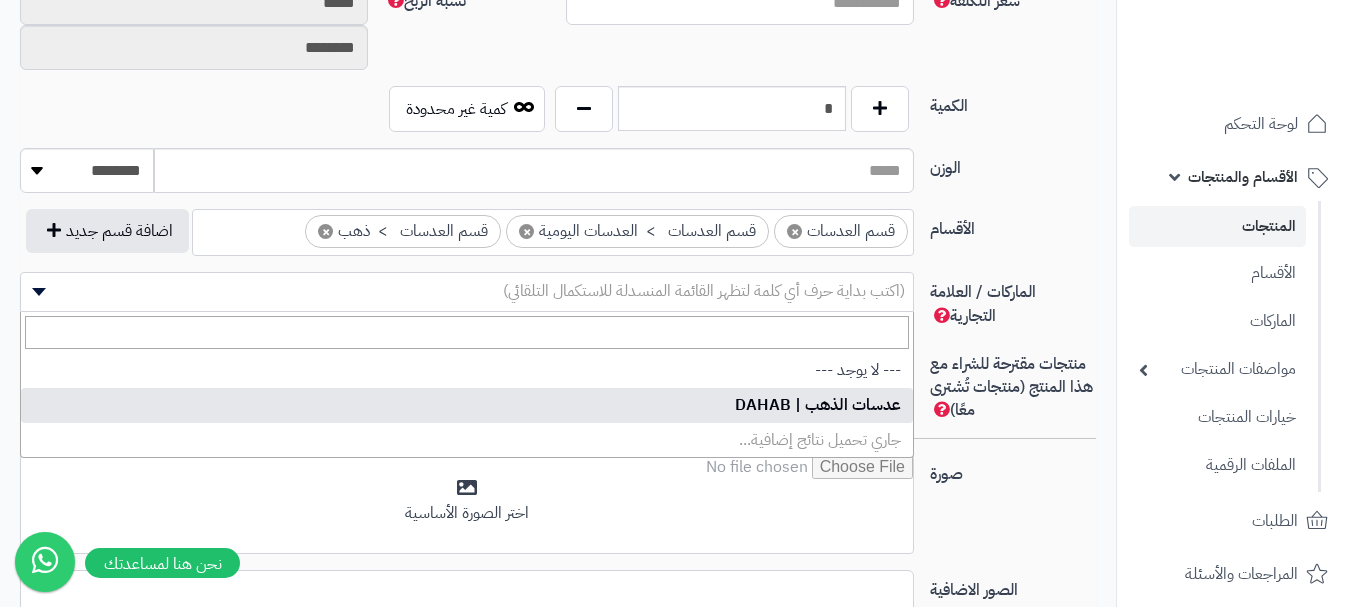 select on "***" 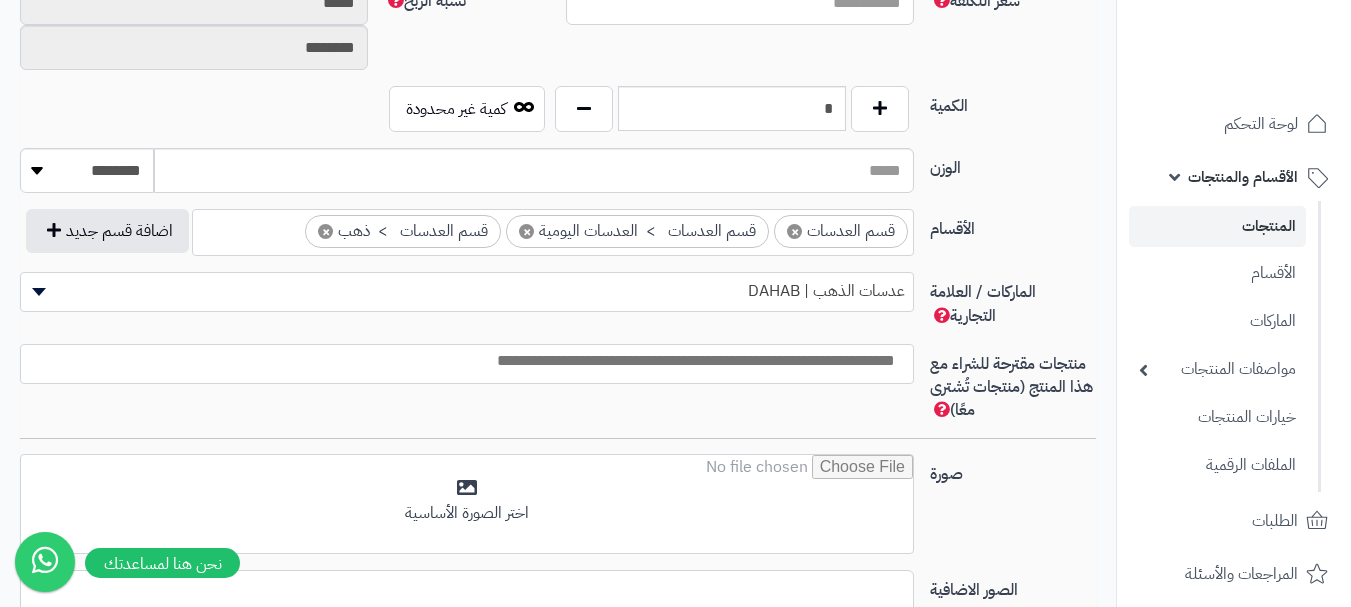 click at bounding box center (462, 361) 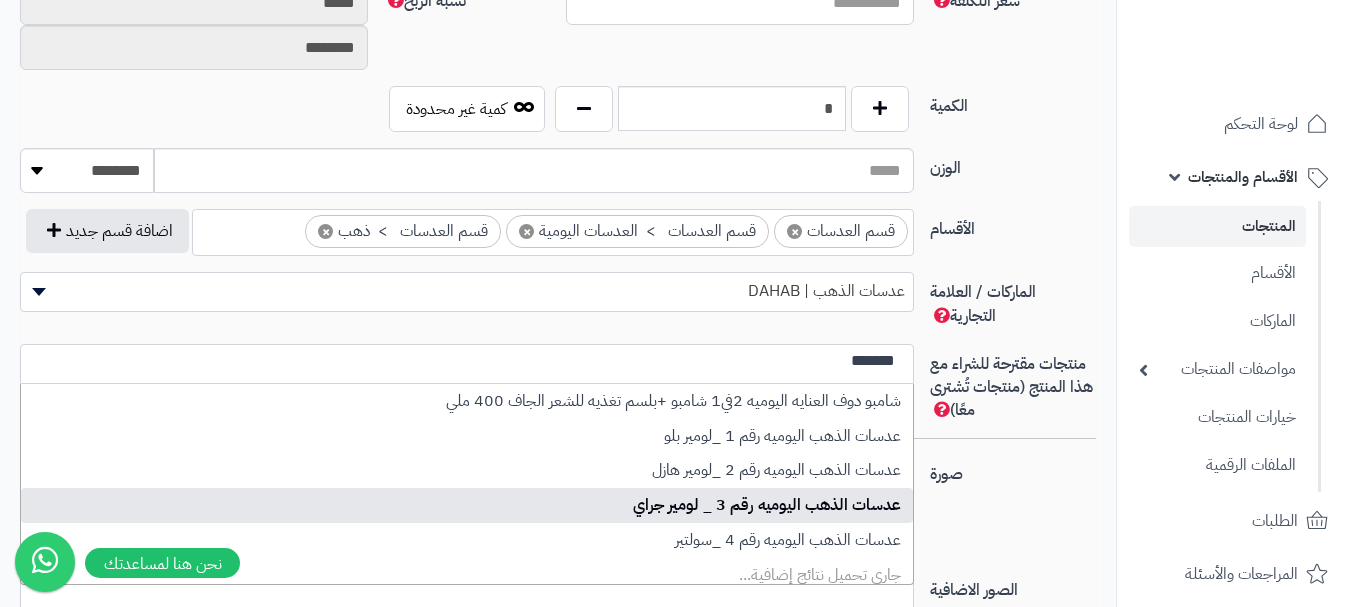 type on "*******" 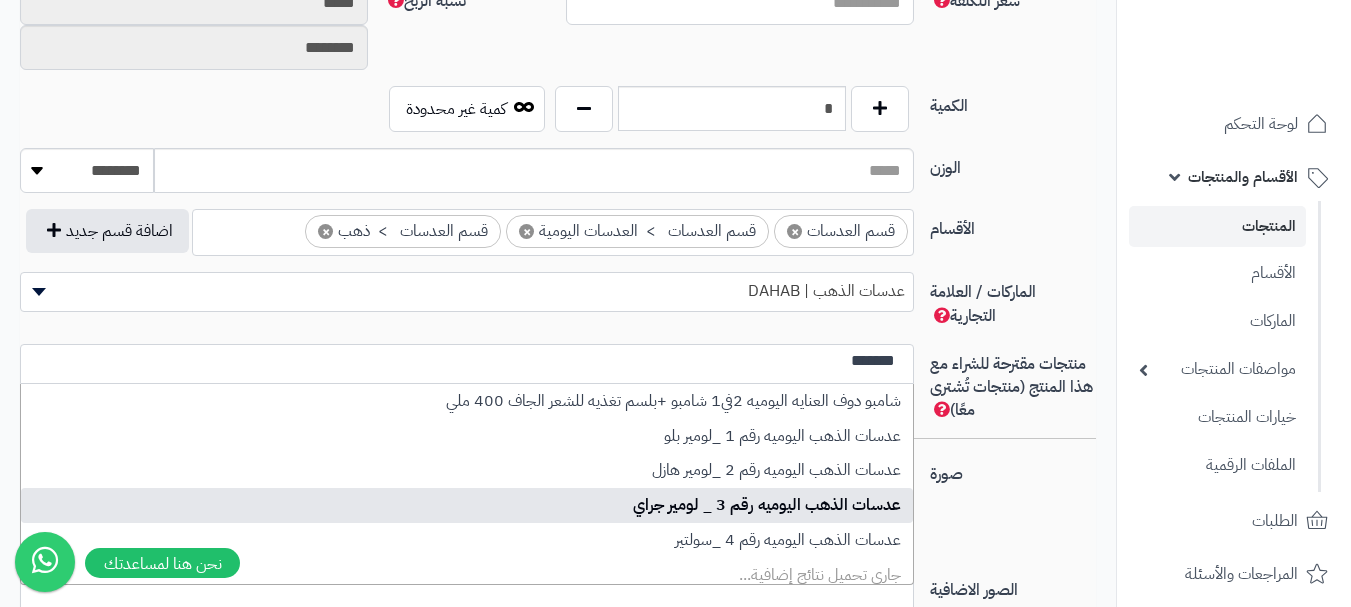 type 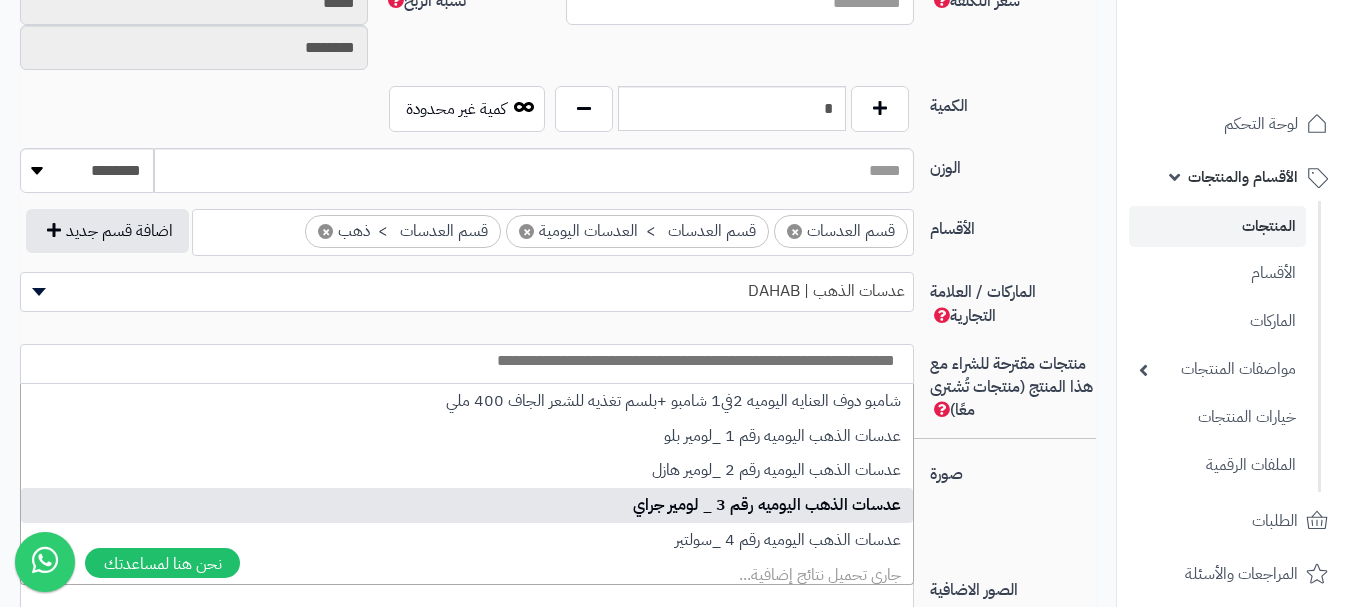 select on "****" 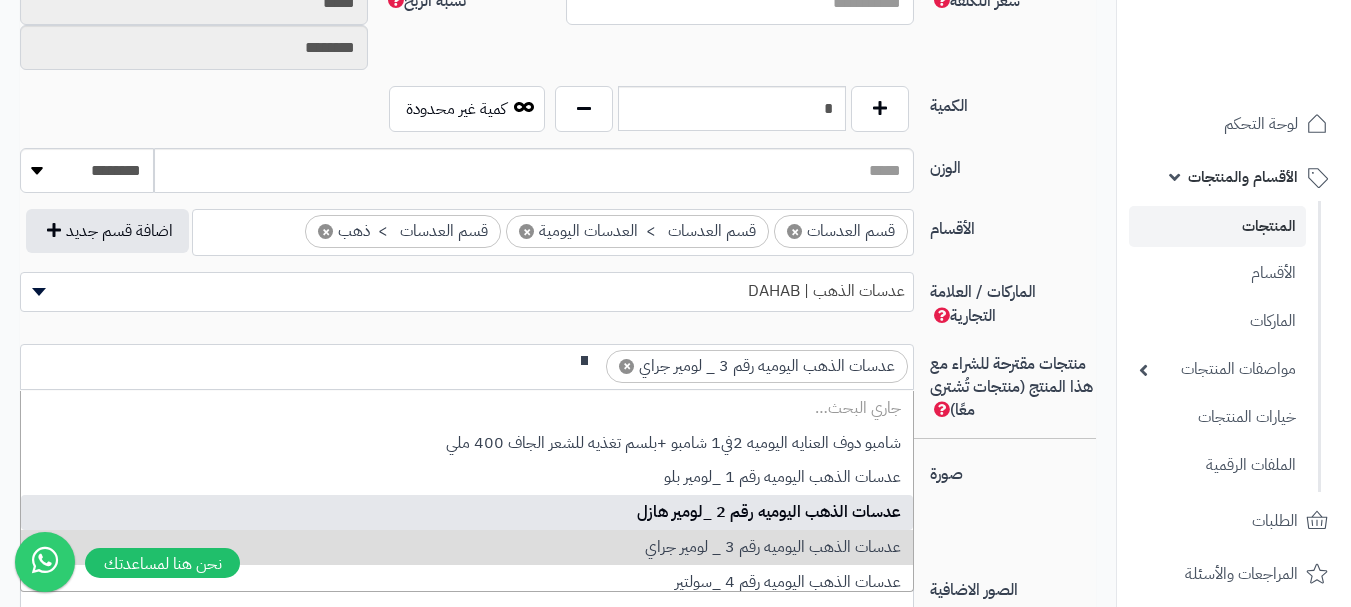 scroll, scrollTop: 0, scrollLeft: 0, axis: both 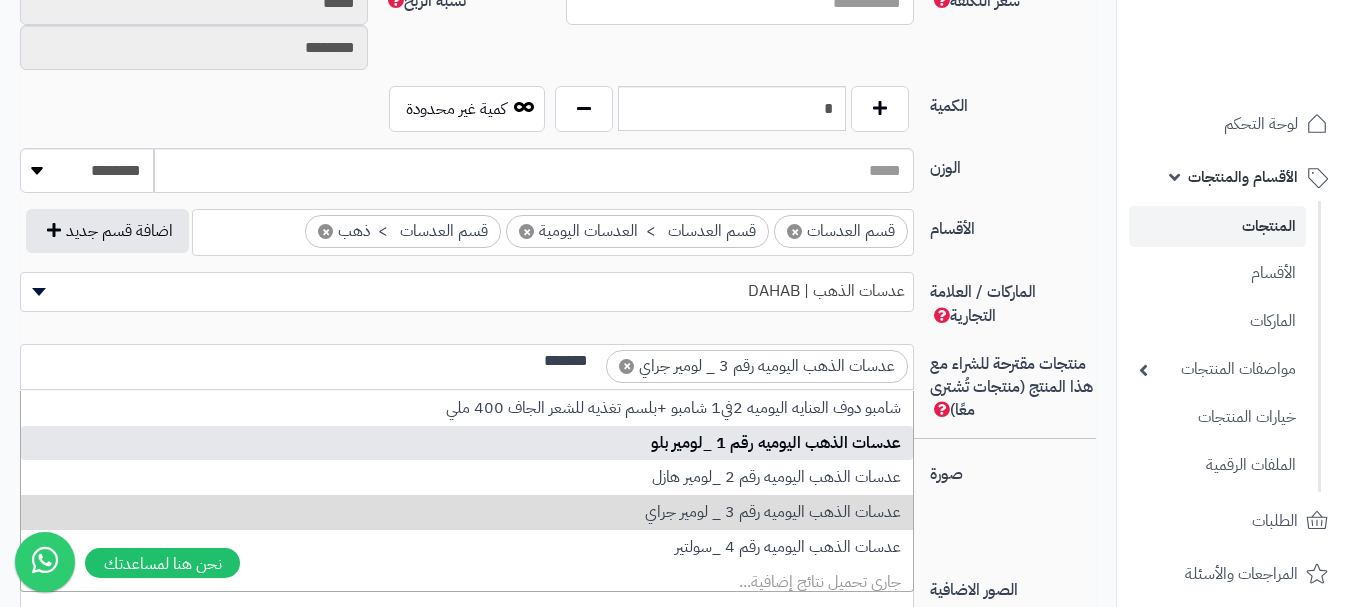 type on "*******" 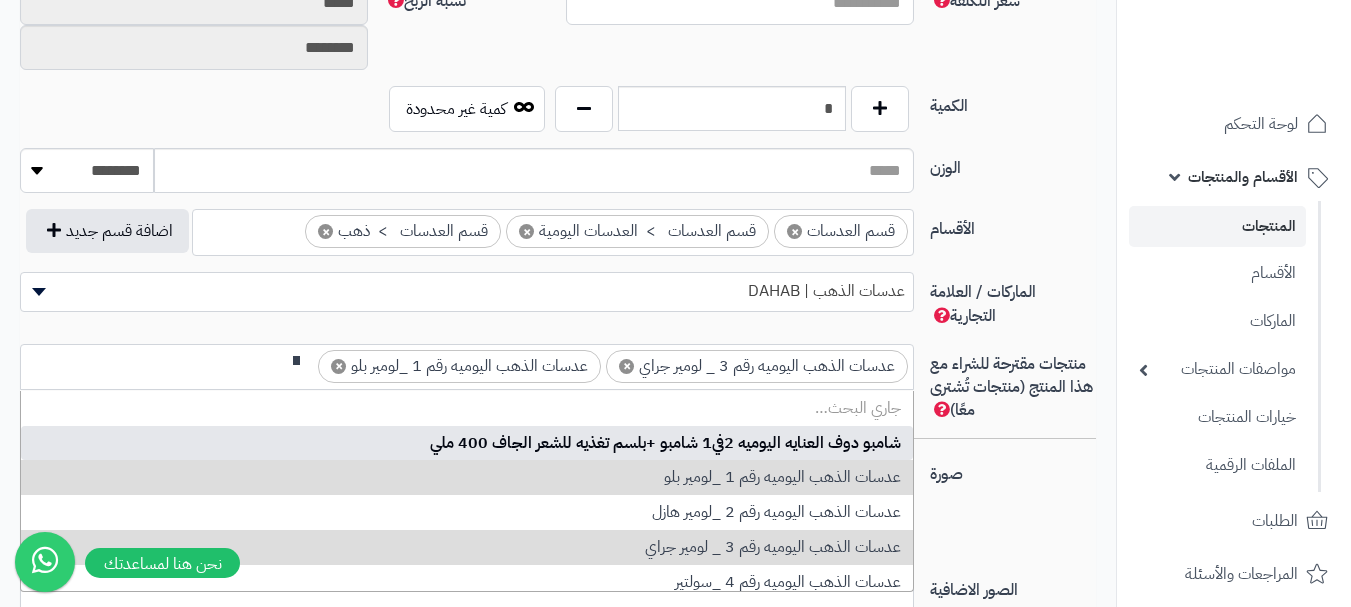 scroll, scrollTop: 0, scrollLeft: 0, axis: both 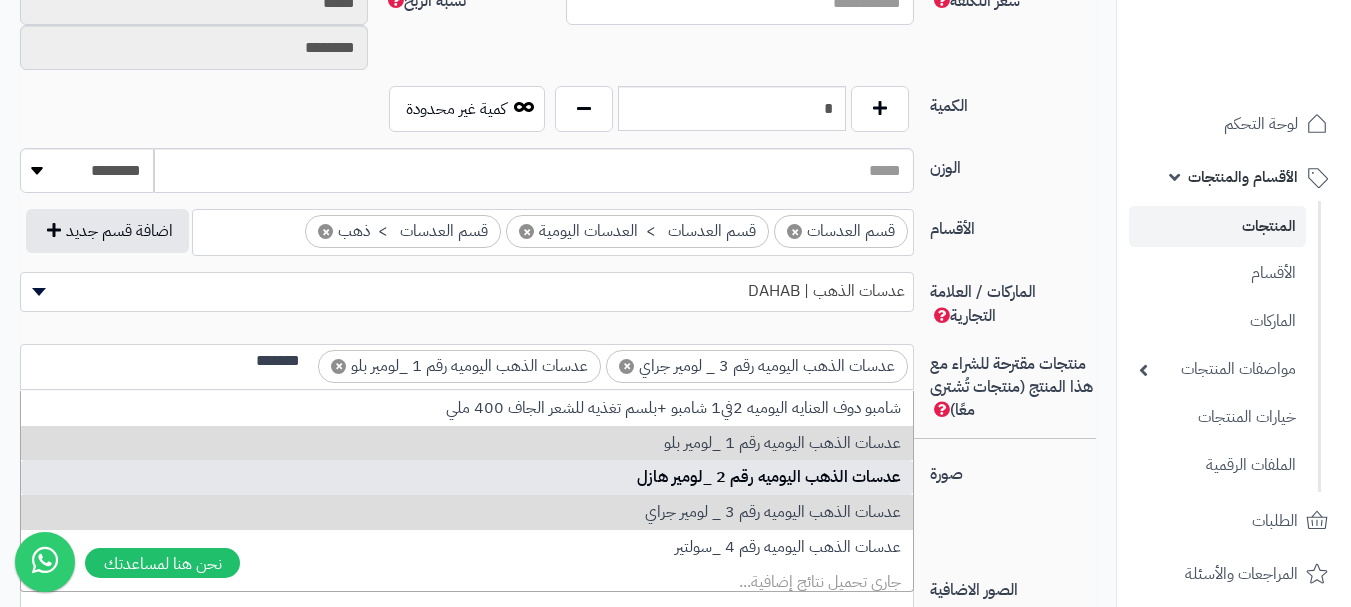 type on "*******" 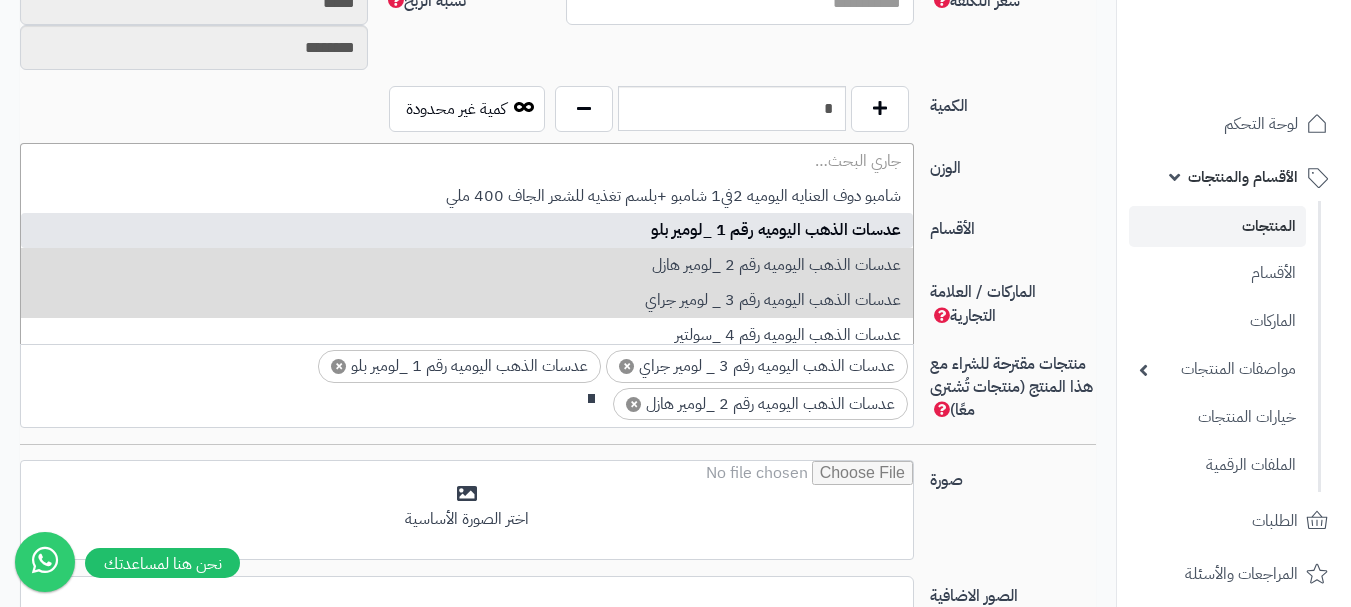 scroll, scrollTop: 0, scrollLeft: 0, axis: both 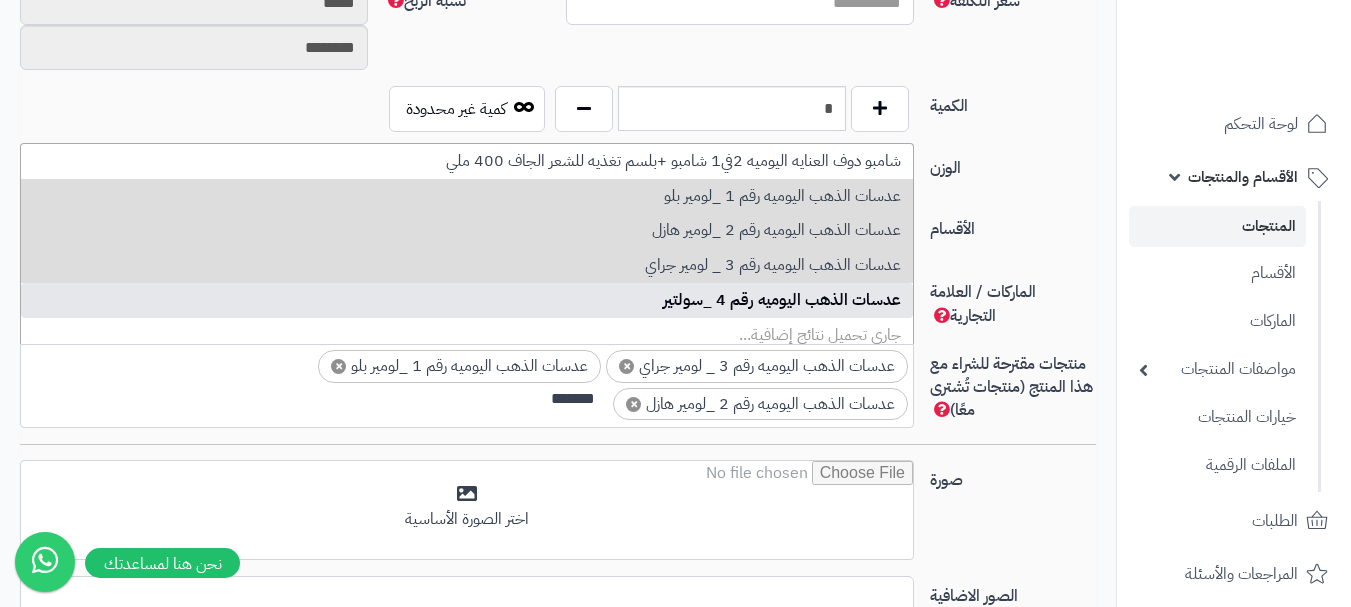 type on "*******" 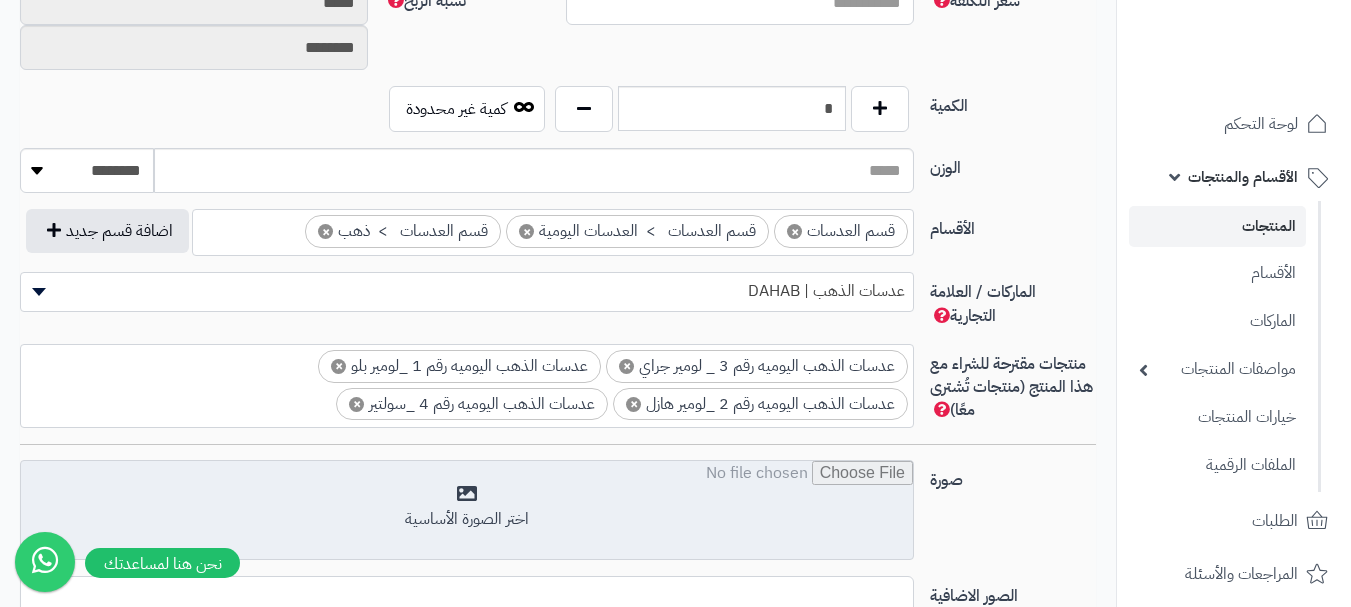 click at bounding box center (467, 511) 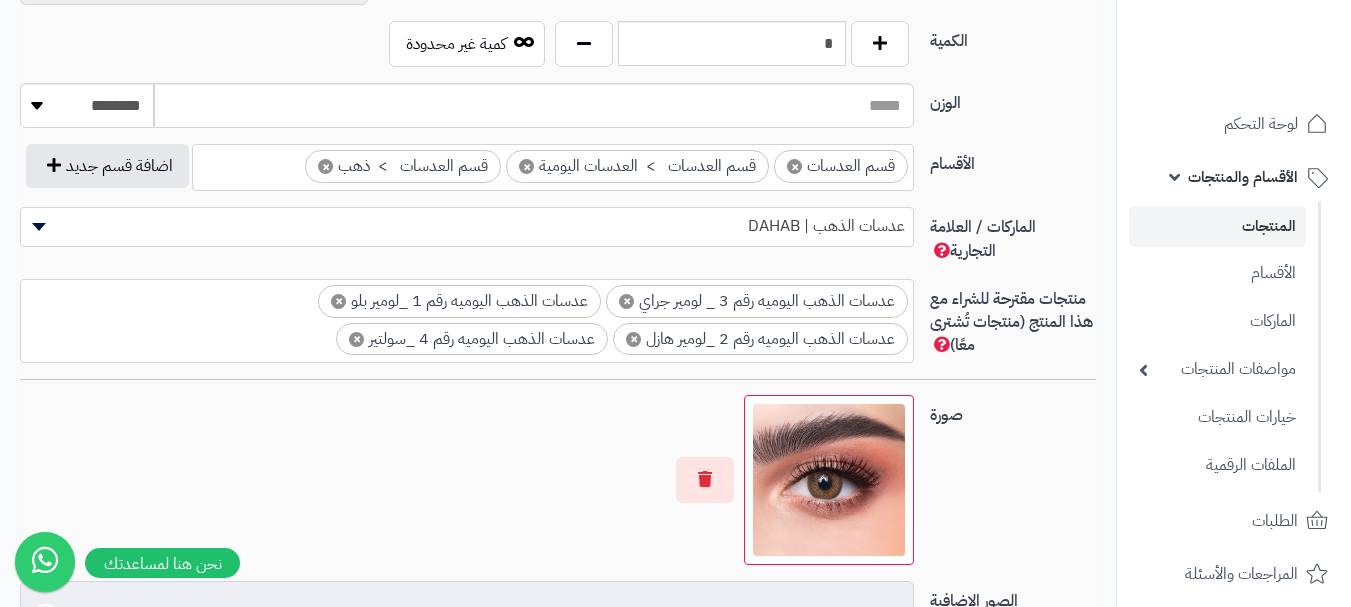 scroll, scrollTop: 1100, scrollLeft: 0, axis: vertical 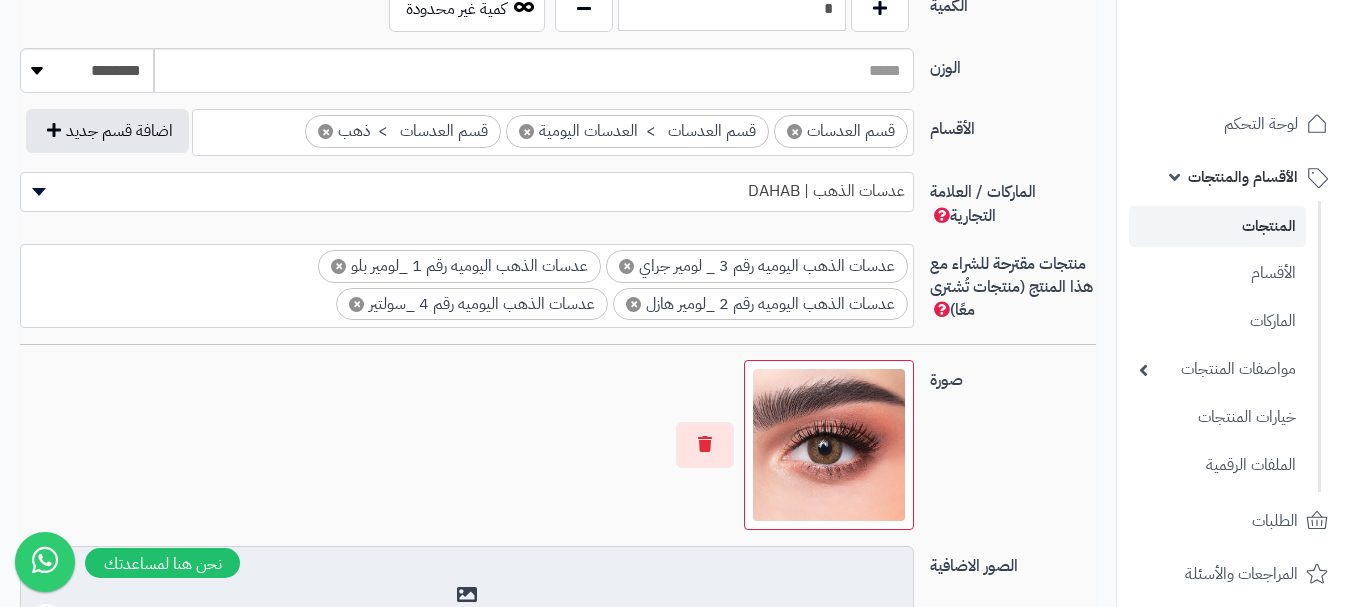 click on "اختر الصور الاضافية" at bounding box center (467, 608) 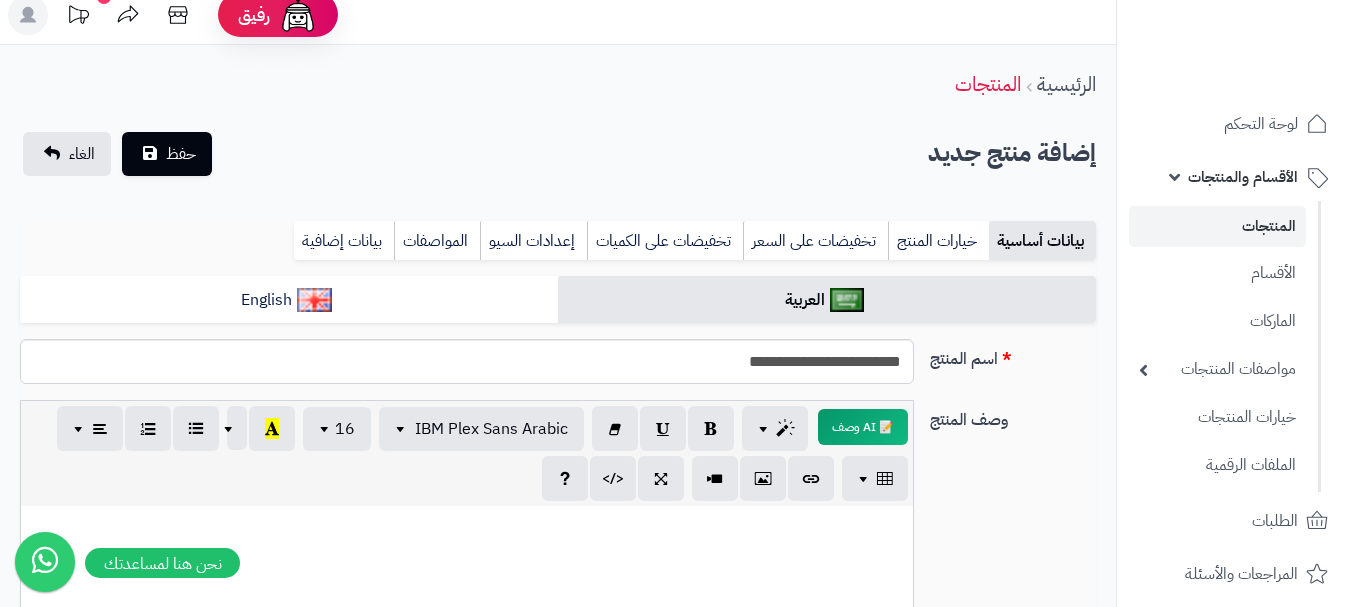scroll, scrollTop: 0, scrollLeft: 0, axis: both 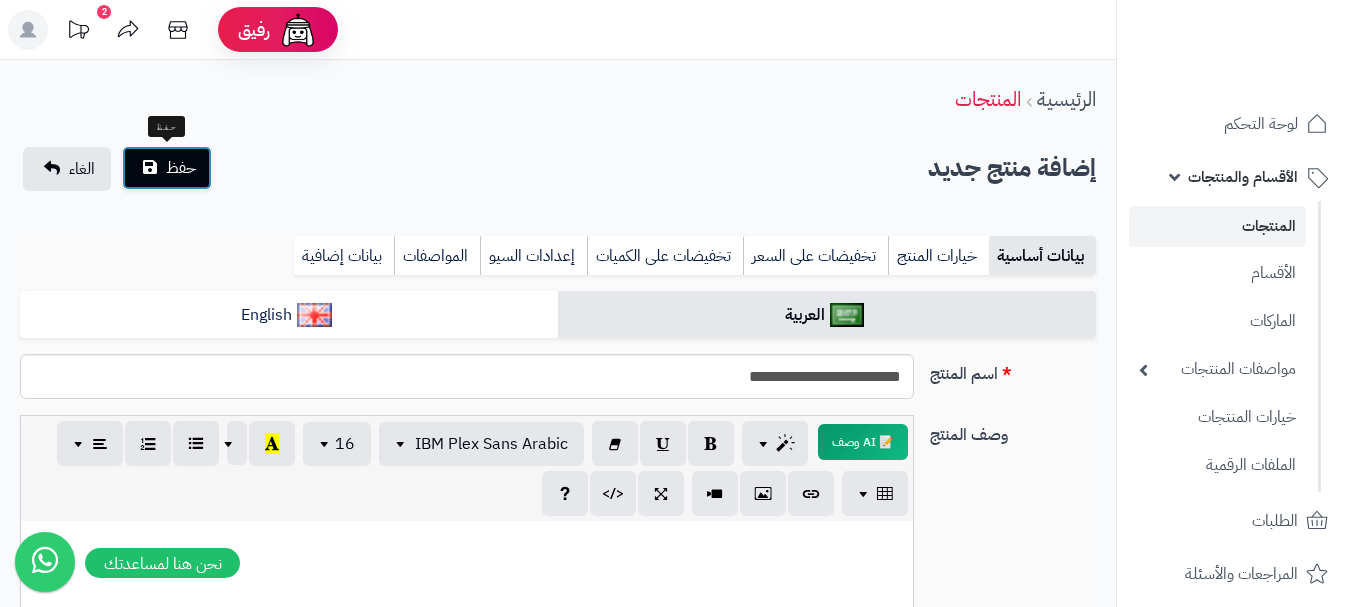click on "حفظ" at bounding box center (181, 168) 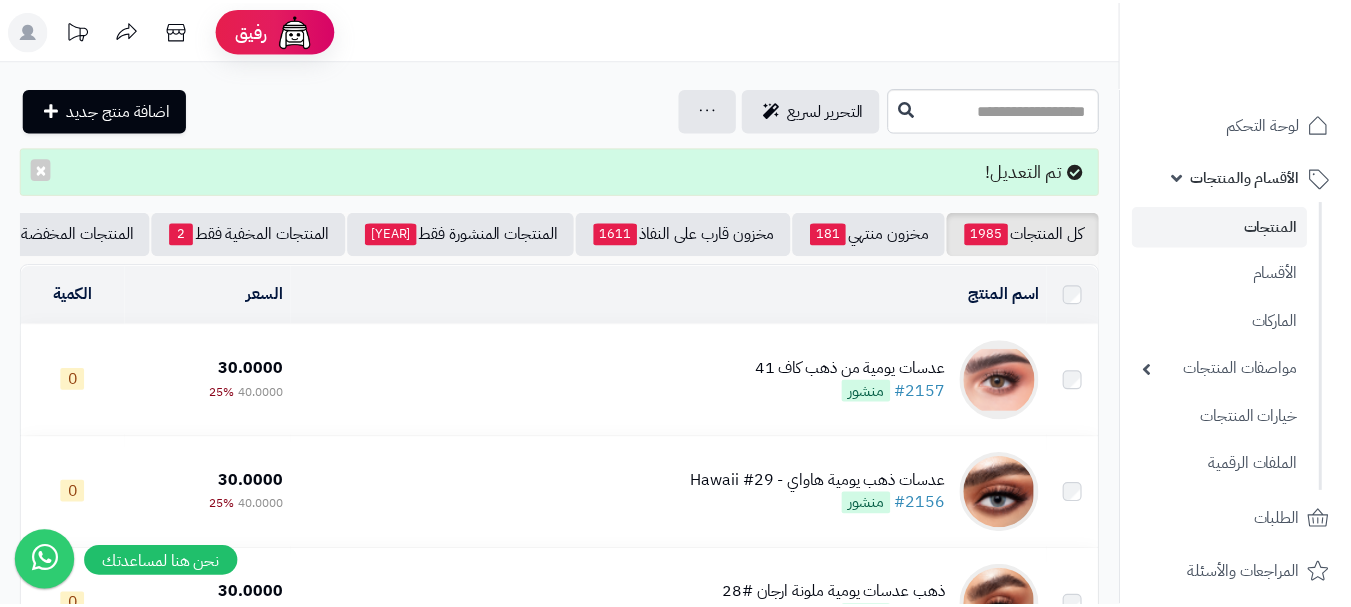 scroll, scrollTop: 0, scrollLeft: 0, axis: both 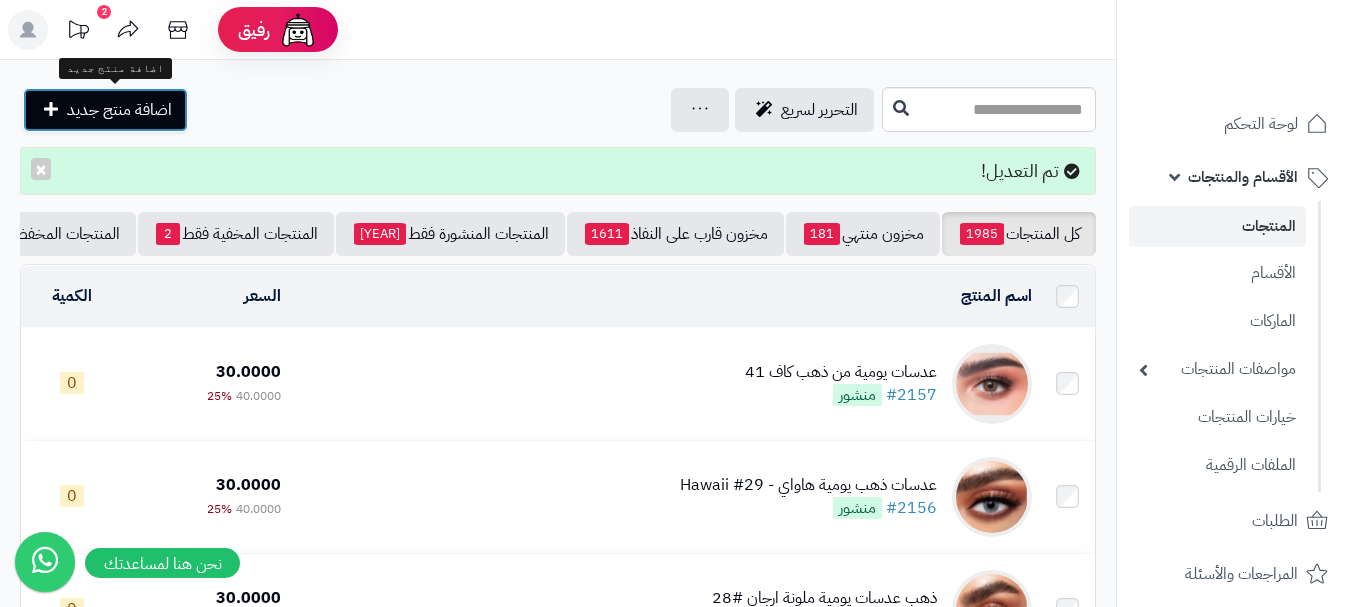 click on "اضافة منتج جديد" at bounding box center (119, 110) 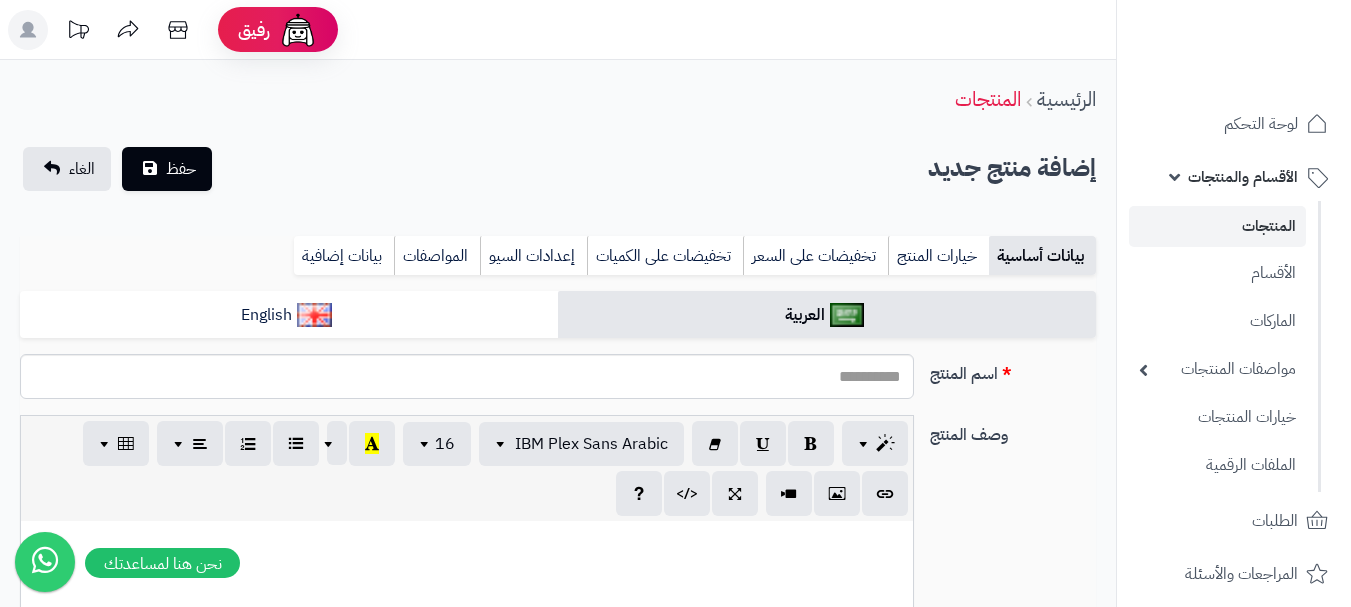 select 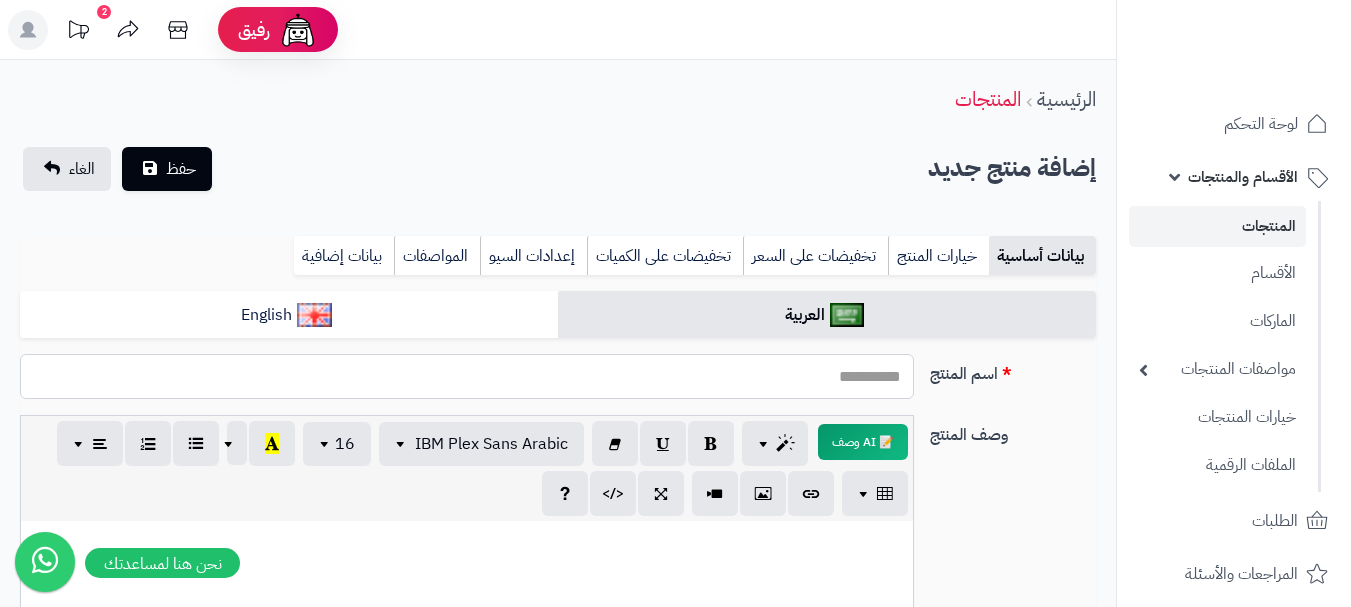 click on "اسم المنتج" at bounding box center [467, 376] 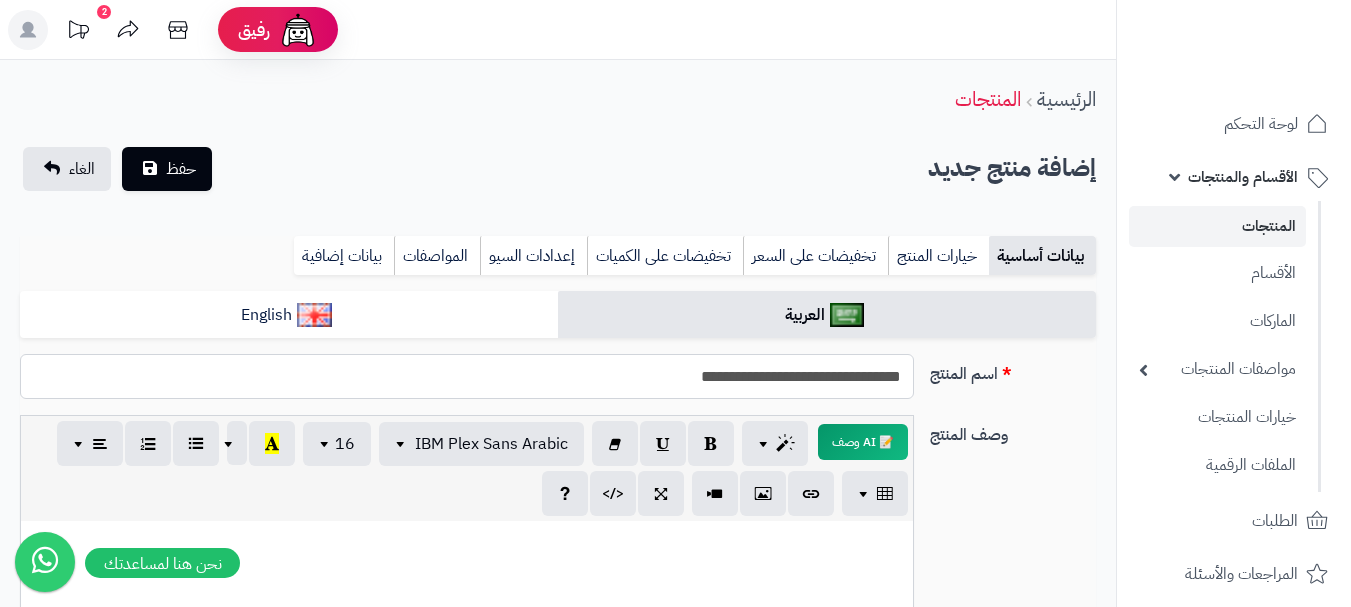 type on "**********" 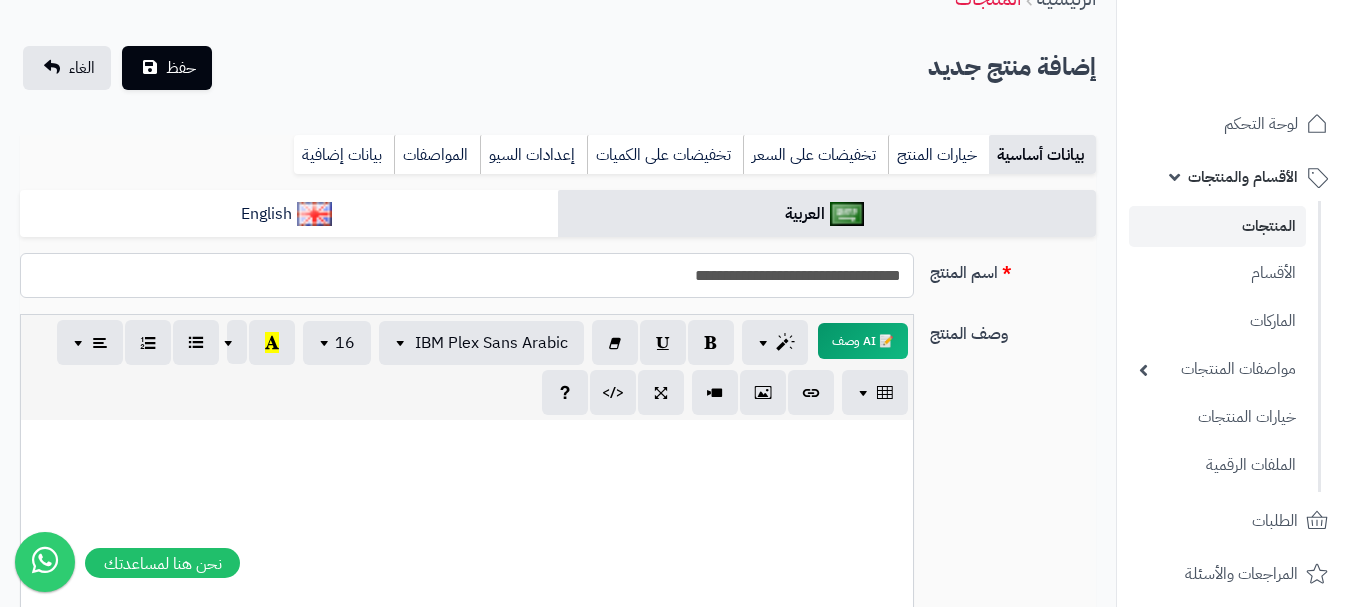 scroll, scrollTop: 100, scrollLeft: 0, axis: vertical 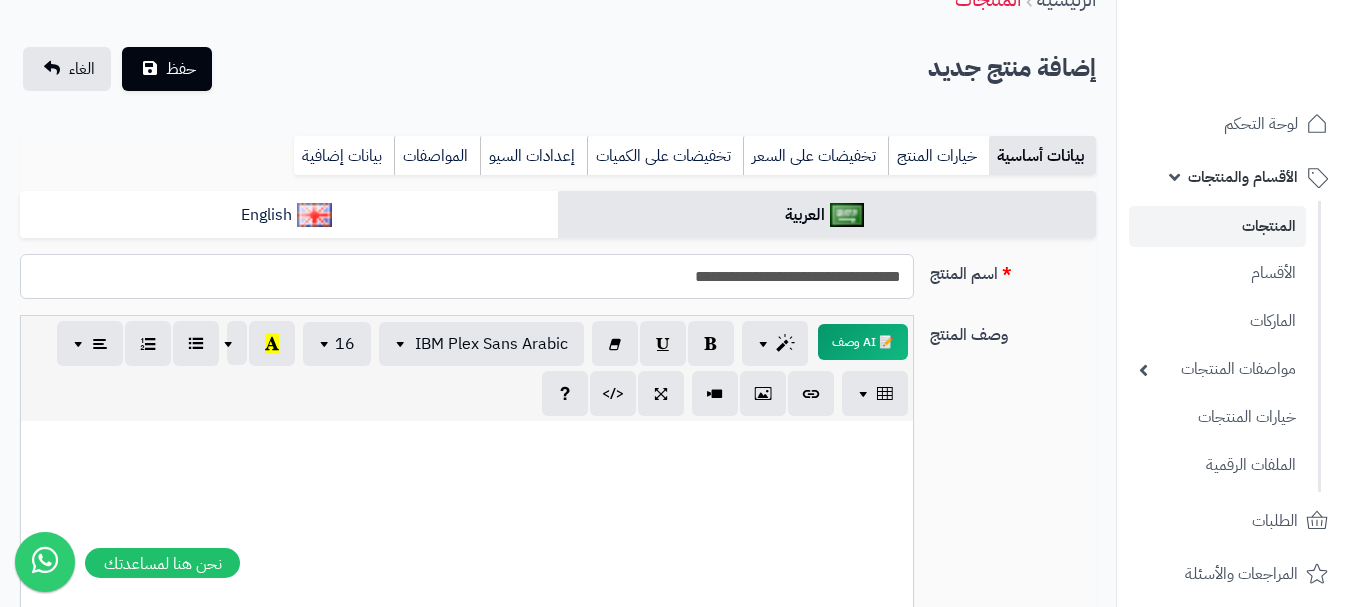 drag, startPoint x: 759, startPoint y: 297, endPoint x: 903, endPoint y: 266, distance: 147.29901 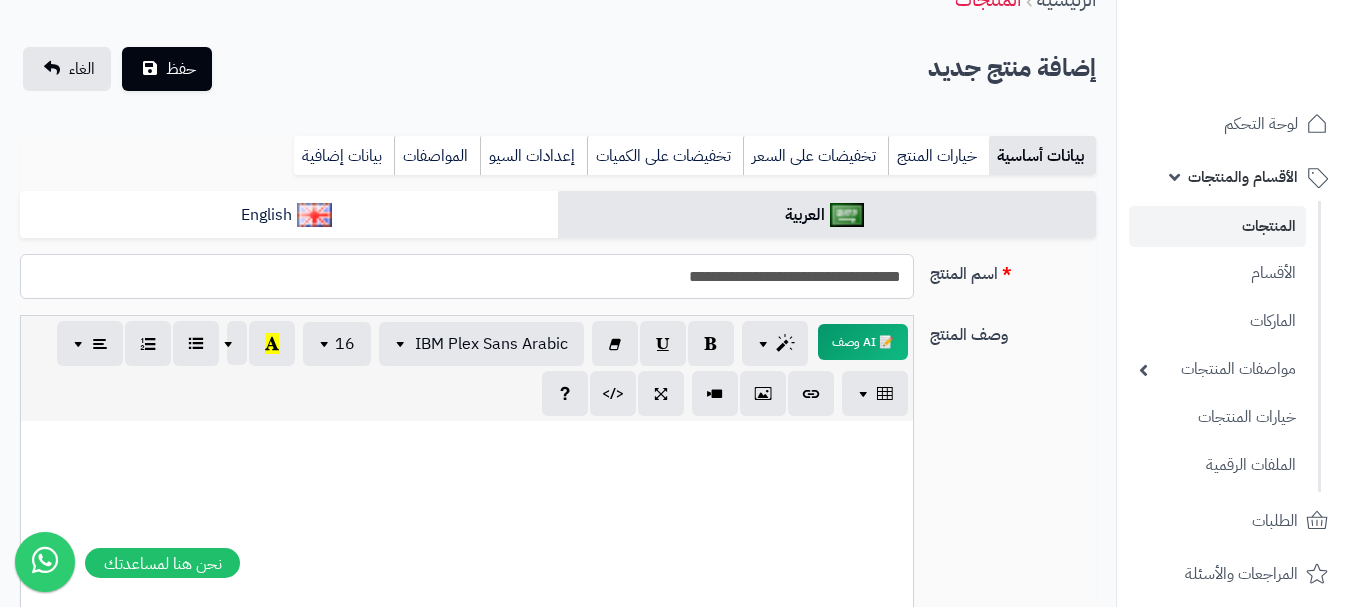drag, startPoint x: 634, startPoint y: 276, endPoint x: 939, endPoint y: 254, distance: 305.79242 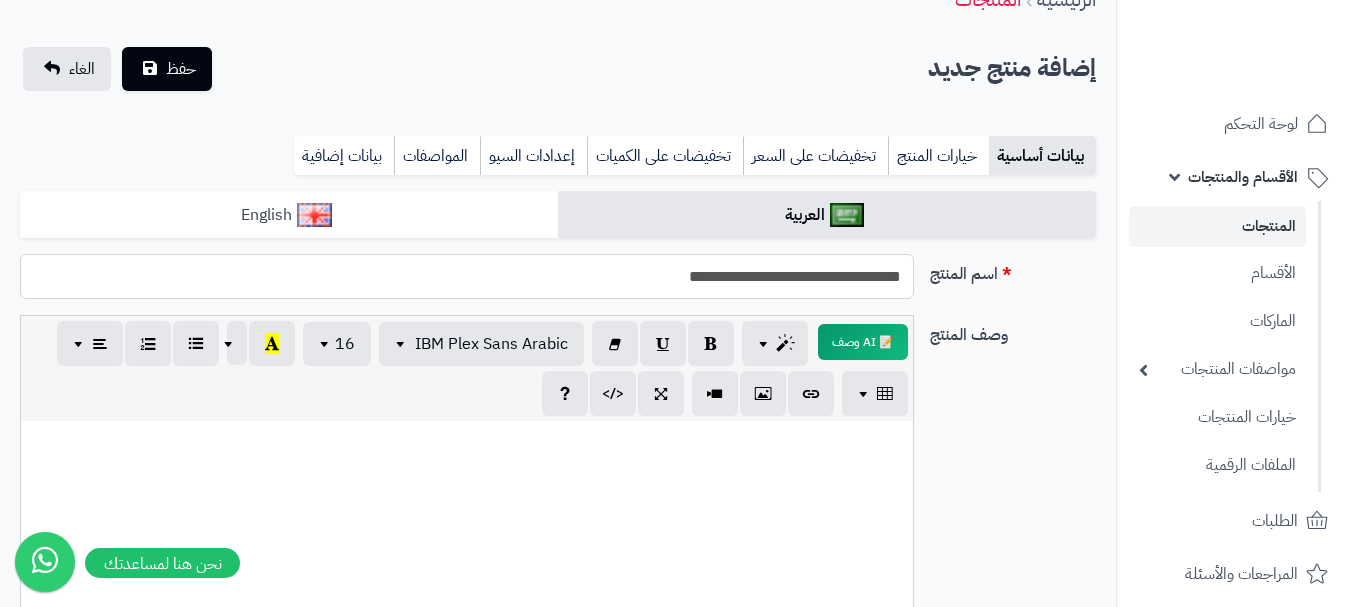 type on "**********" 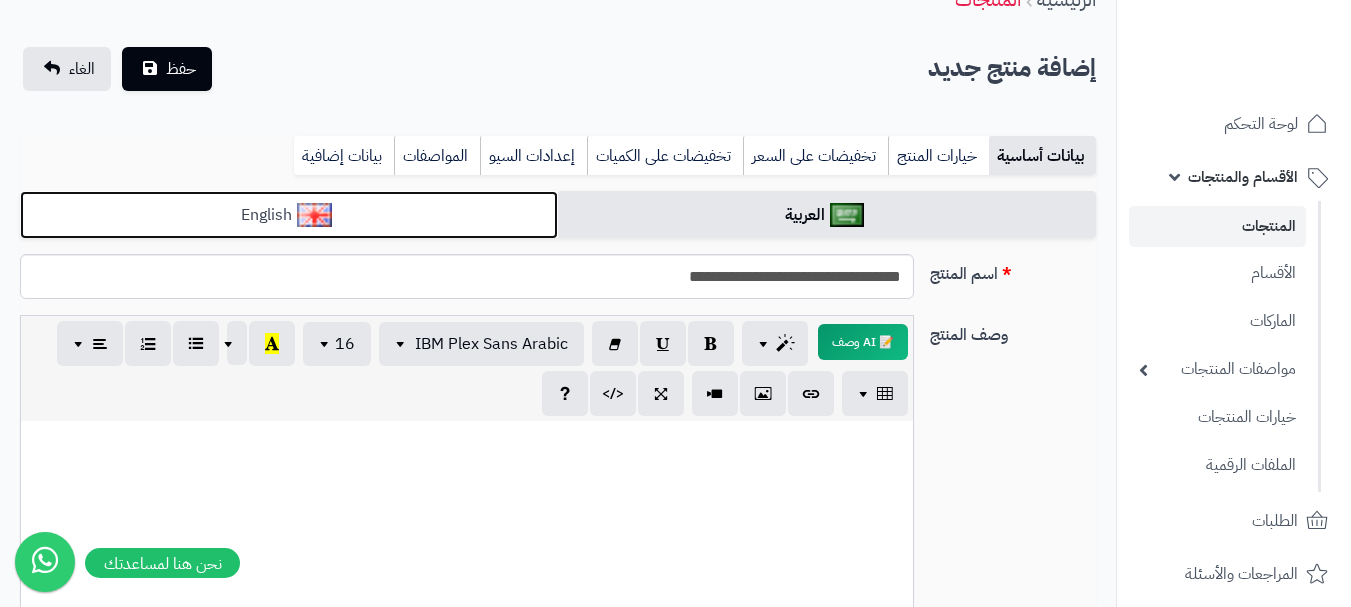 click on "English" at bounding box center (289, 215) 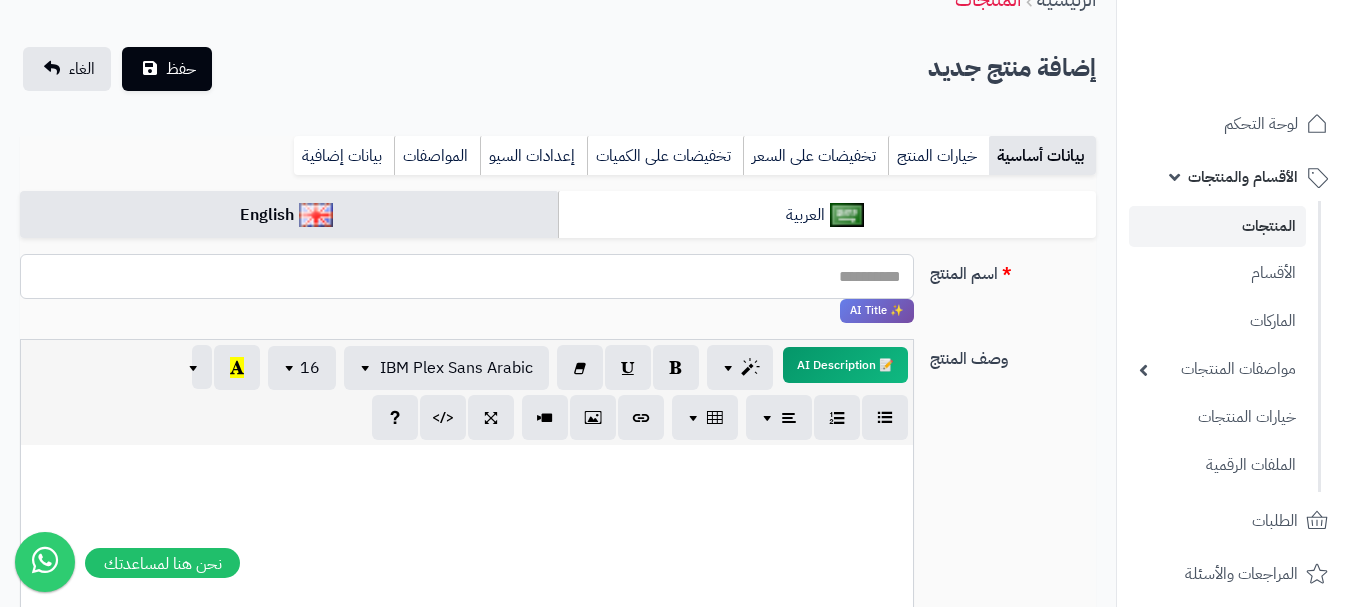 paste on "**********" 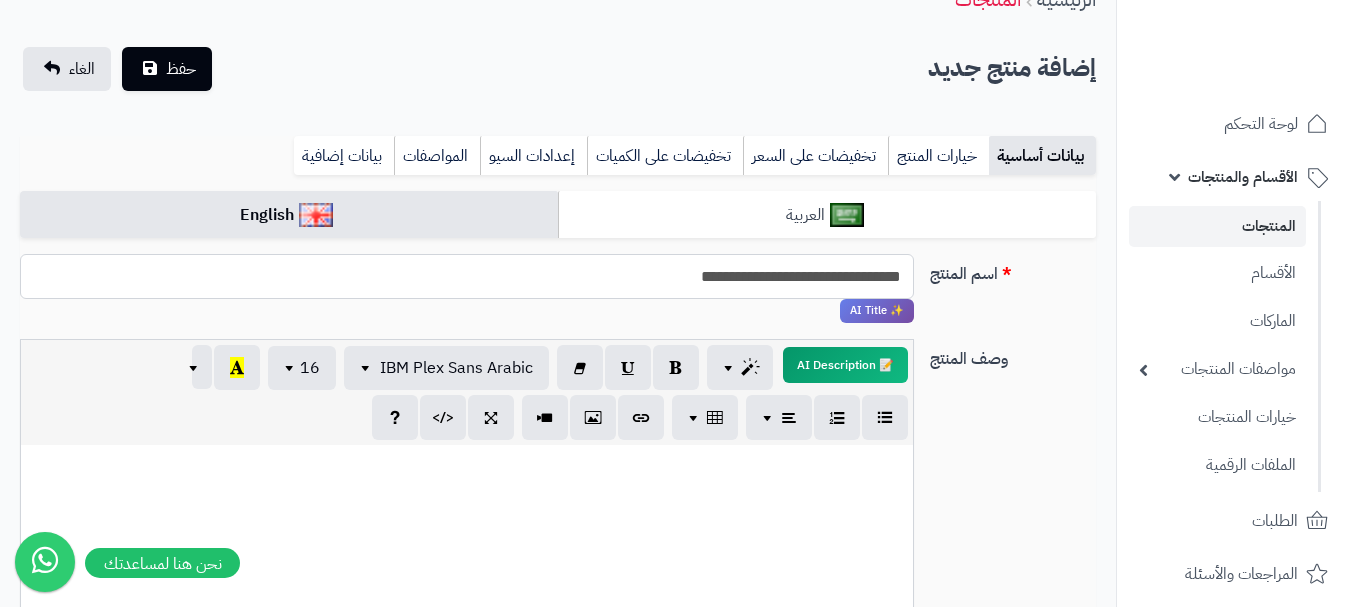 type on "**********" 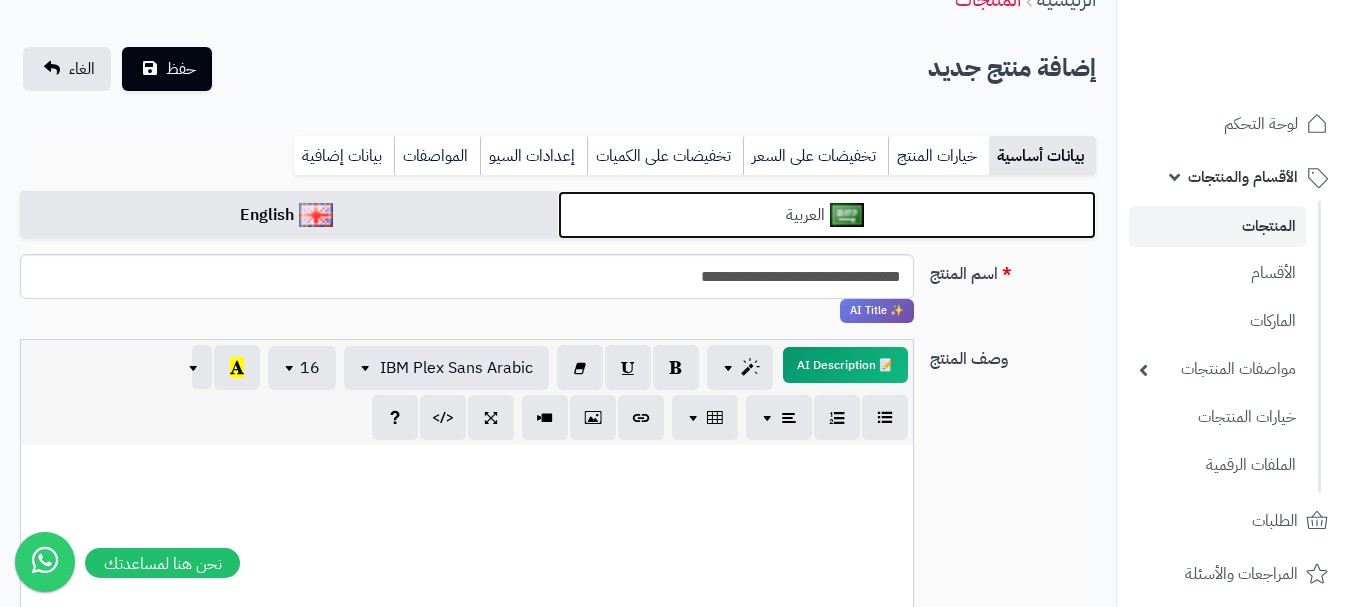 click at bounding box center (847, 215) 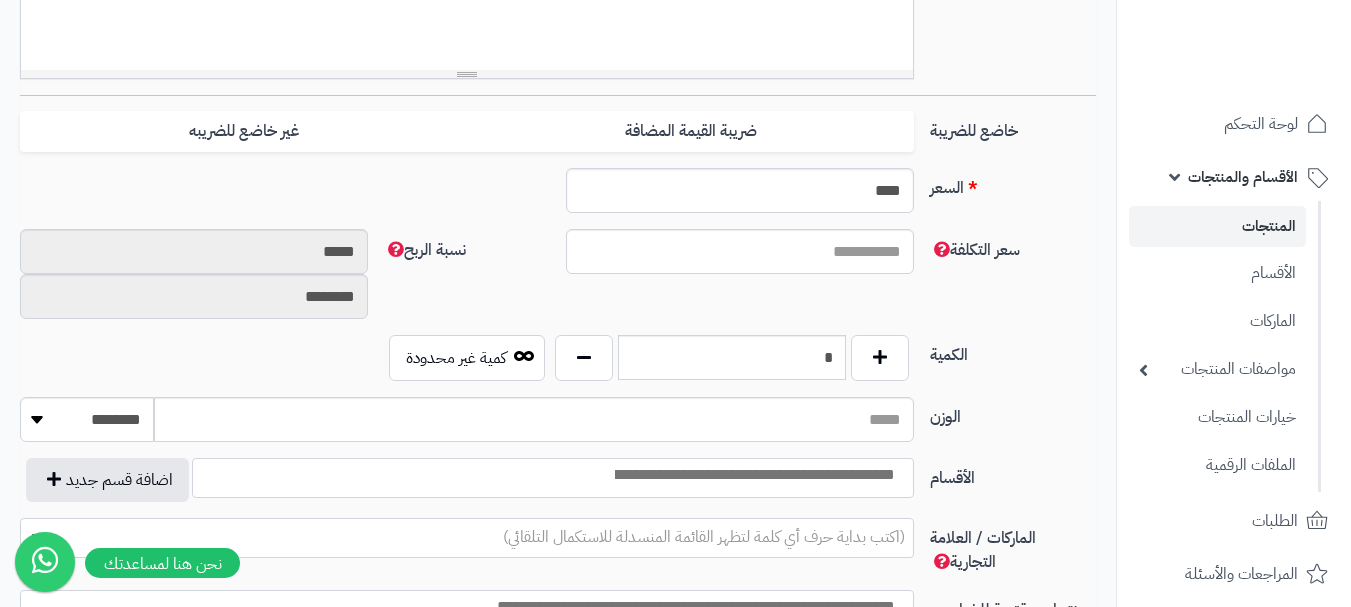 scroll, scrollTop: 800, scrollLeft: 0, axis: vertical 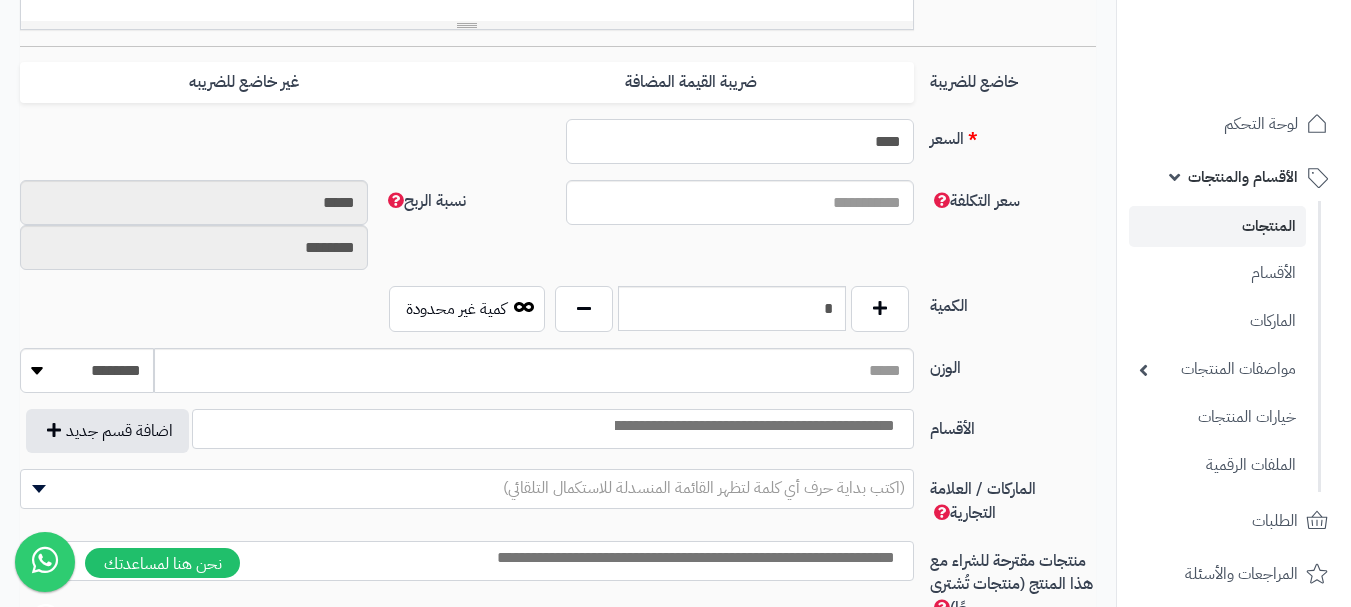 click on "****" at bounding box center (740, 141) 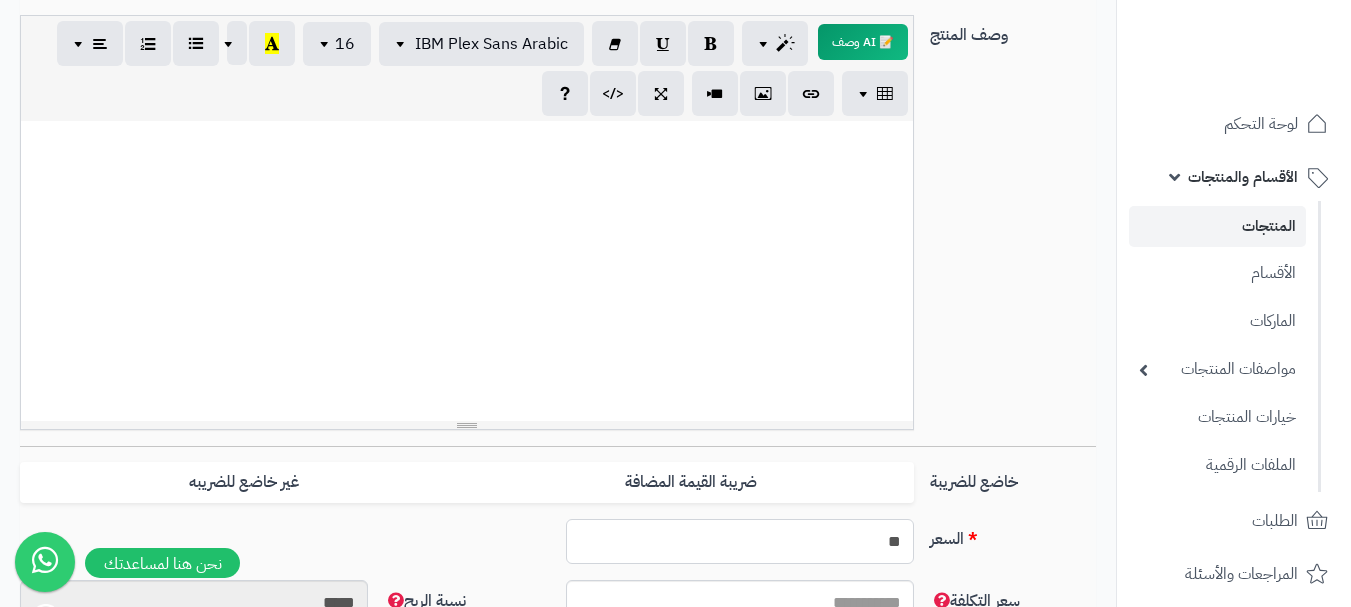 scroll, scrollTop: 200, scrollLeft: 0, axis: vertical 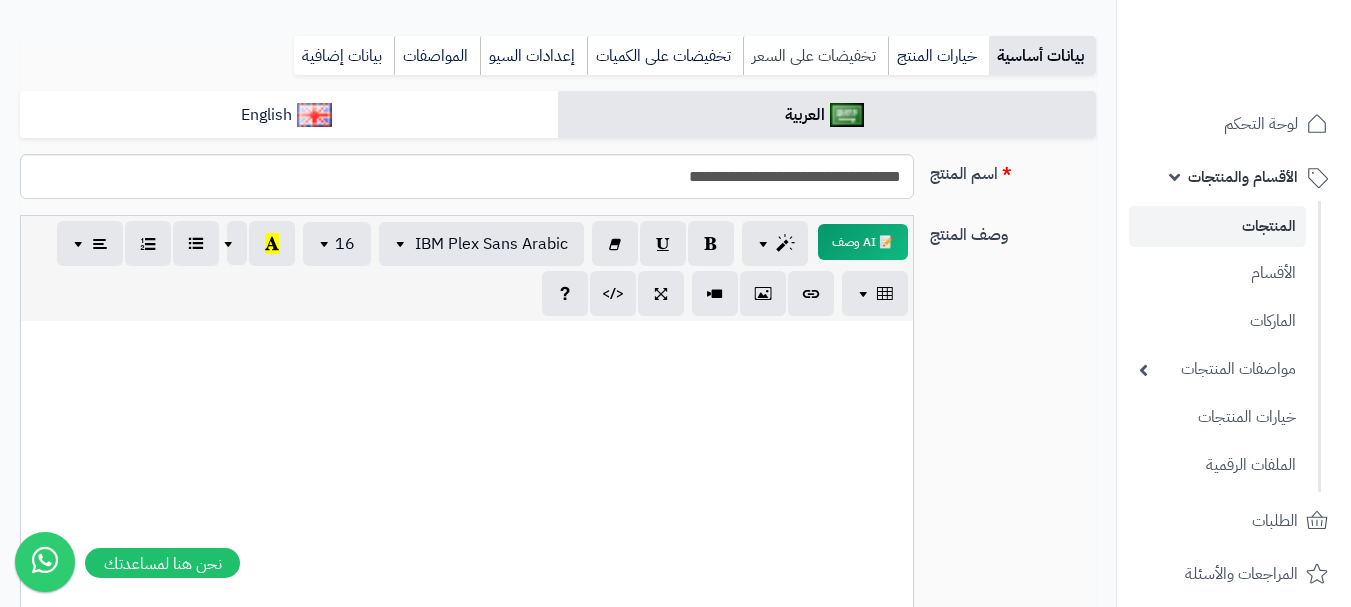 type on "**" 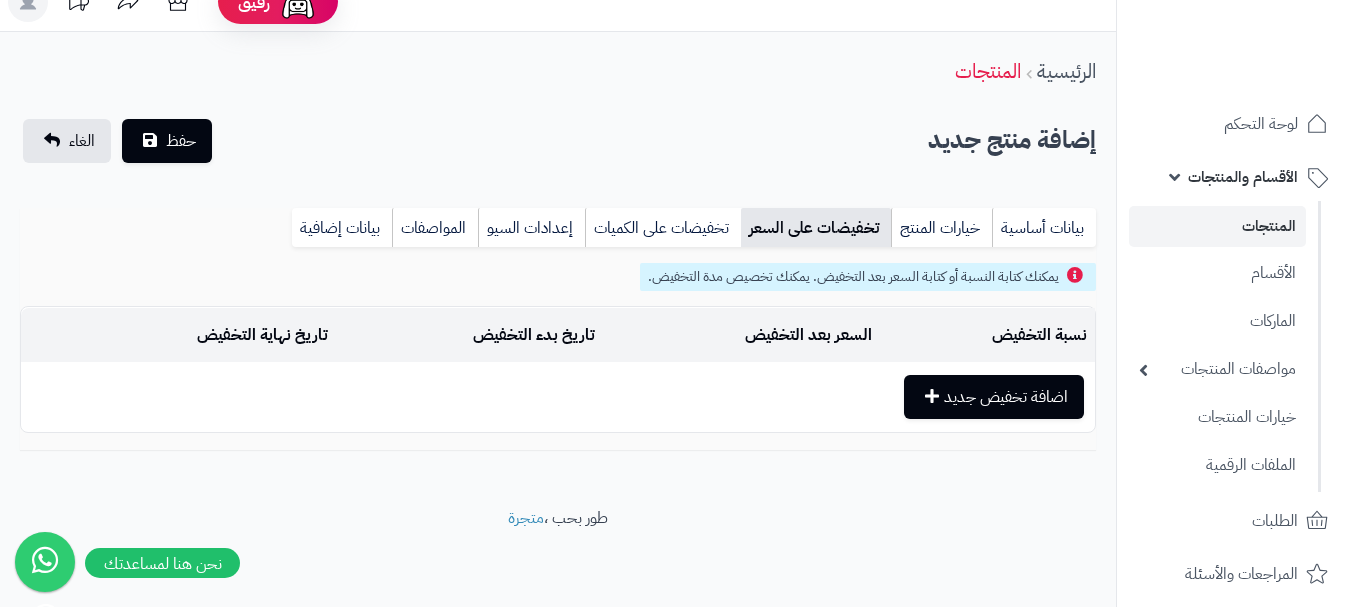 scroll, scrollTop: 28, scrollLeft: 0, axis: vertical 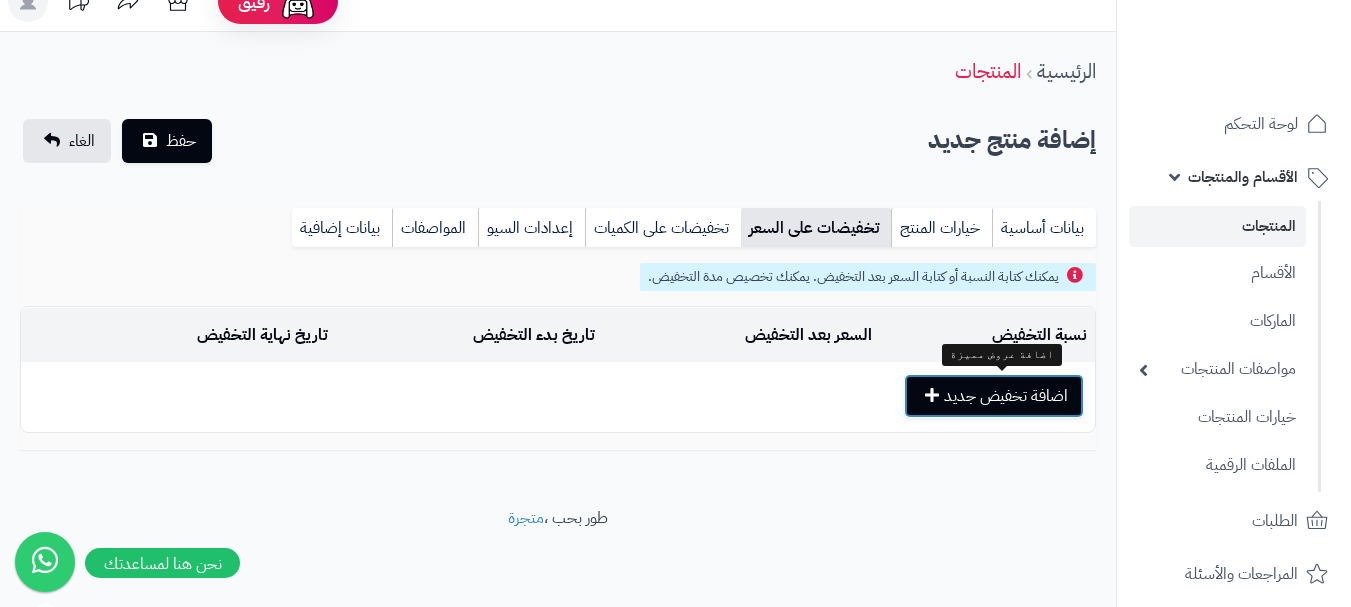 click on "اضافة تخفيض جديد" at bounding box center [994, 396] 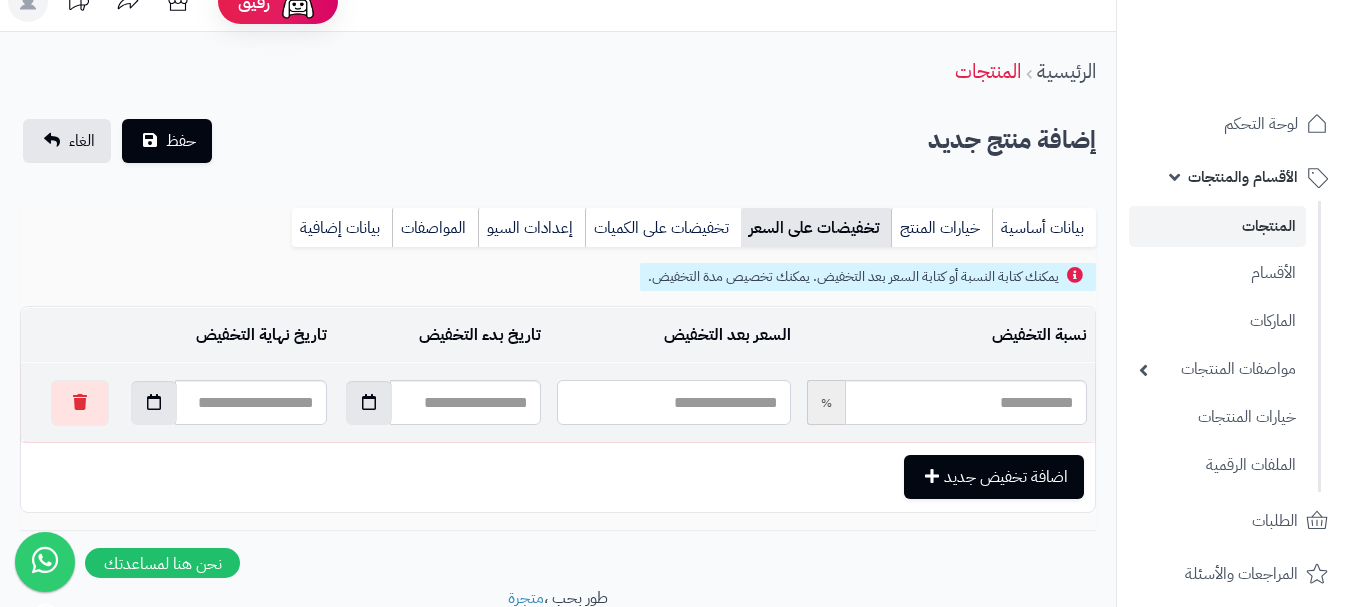 click at bounding box center [673, 402] 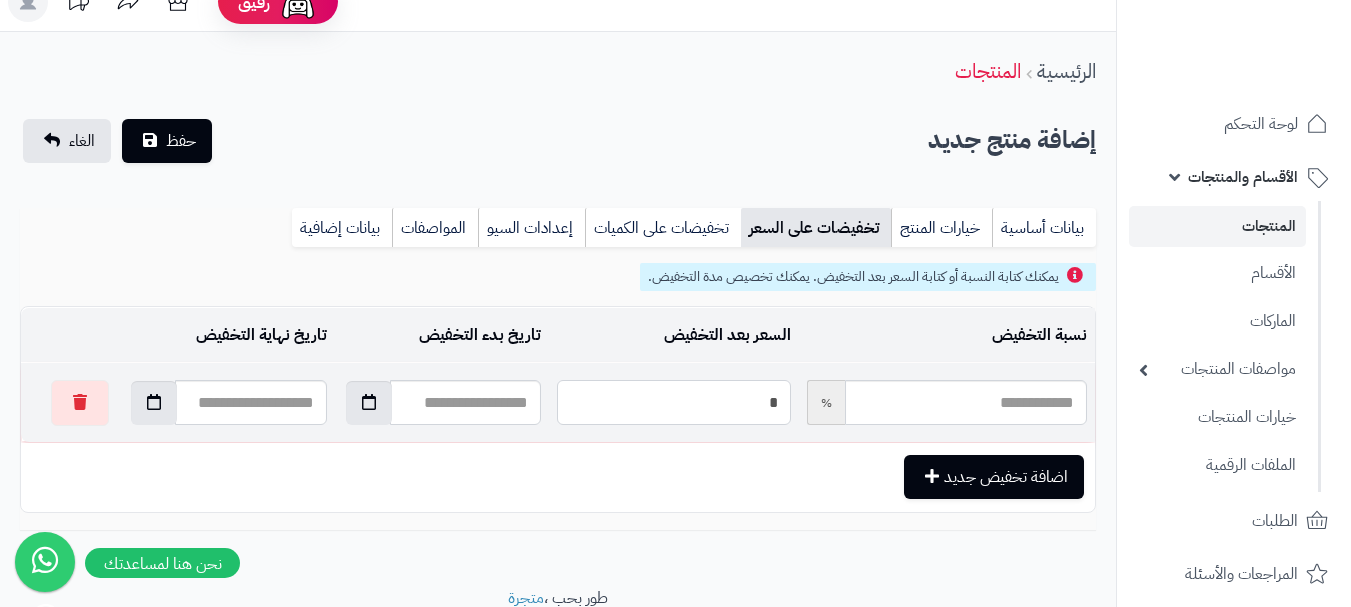 type on "**" 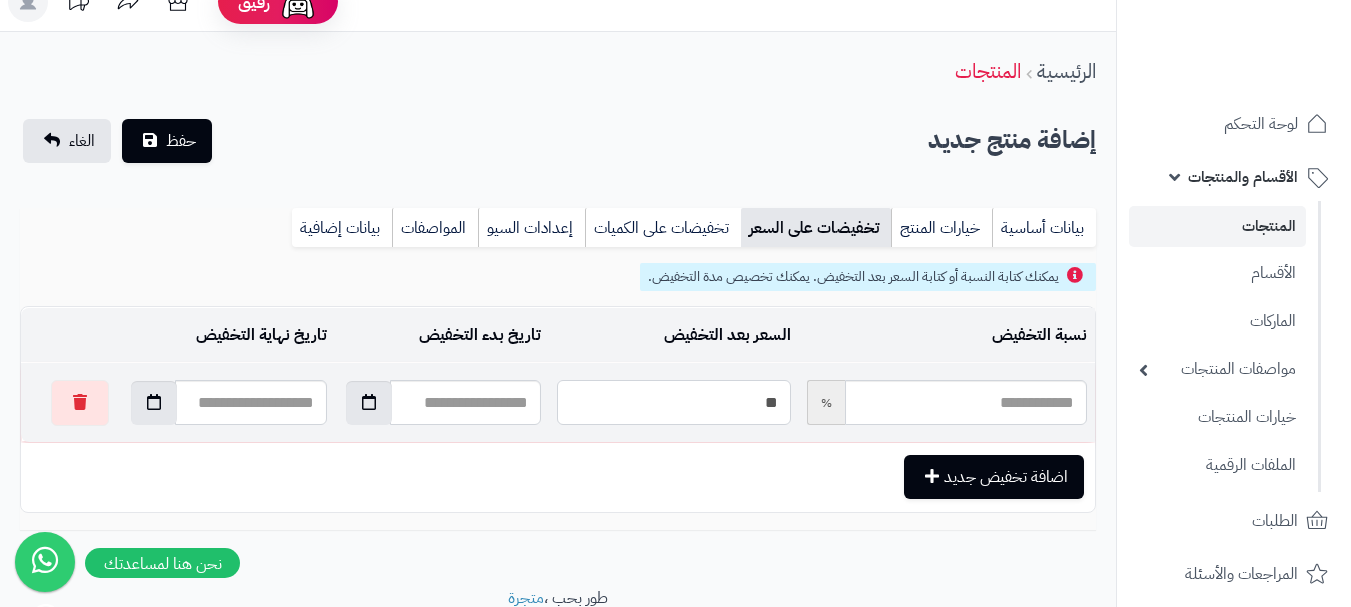 type on "*****" 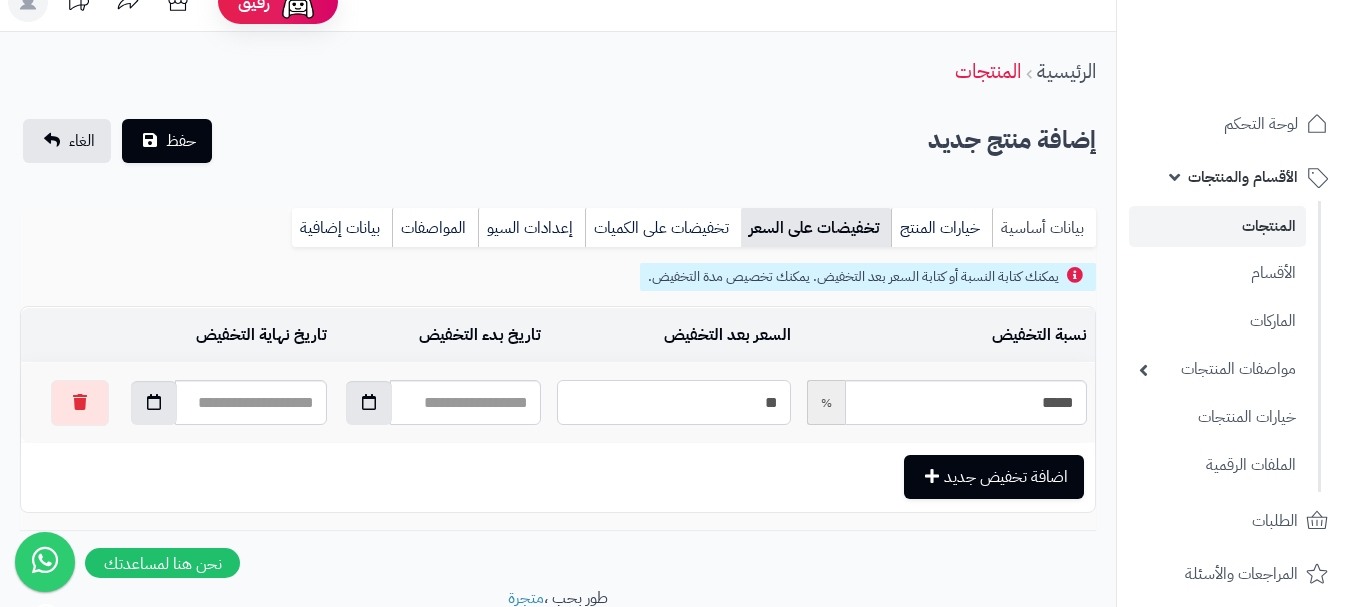 type on "**" 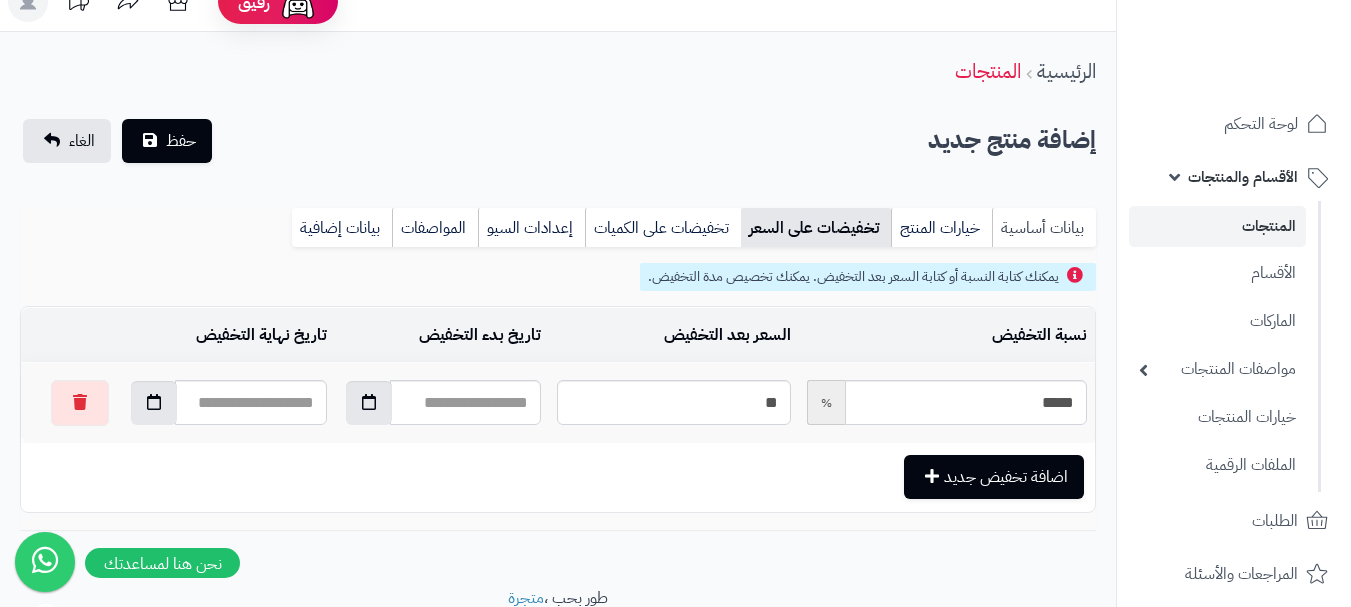 click on "بيانات أساسية" at bounding box center (1044, 228) 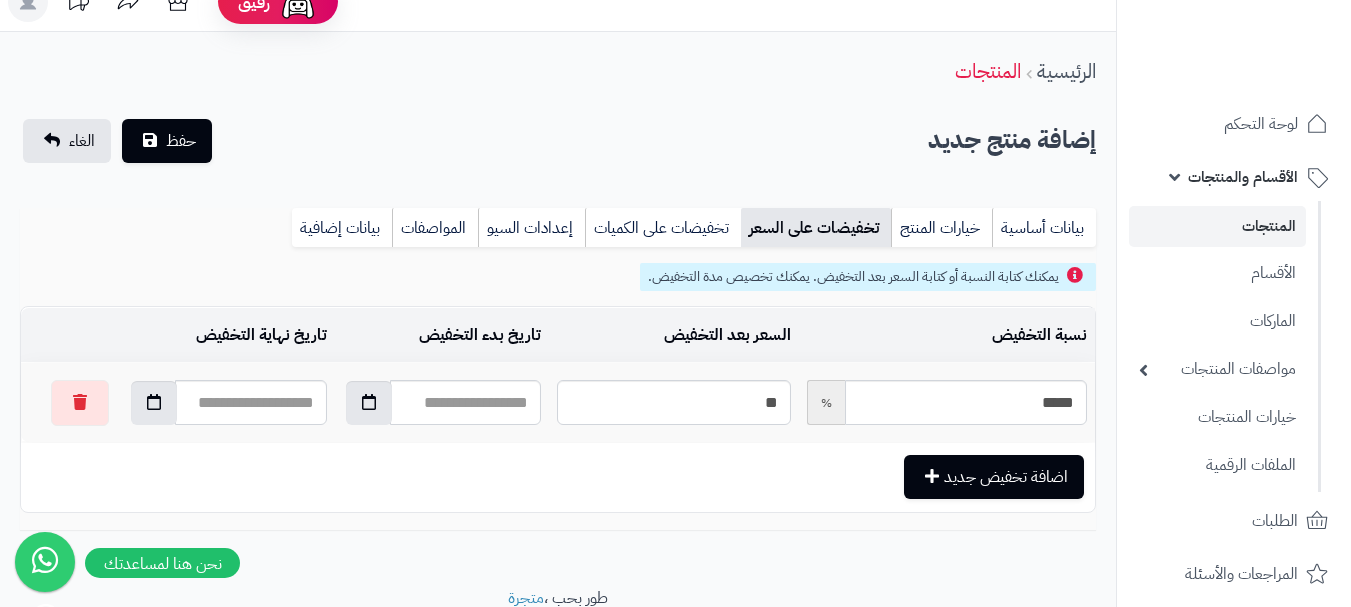 scroll, scrollTop: 0, scrollLeft: 0, axis: both 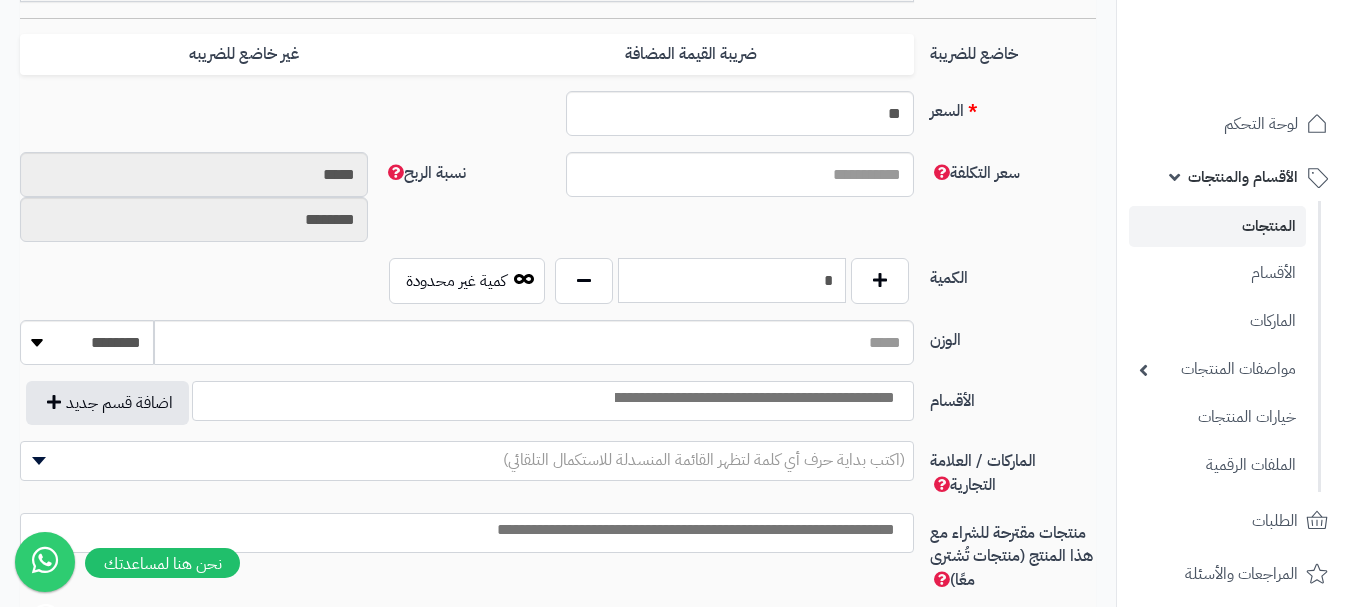 click on "*" at bounding box center (732, 280) 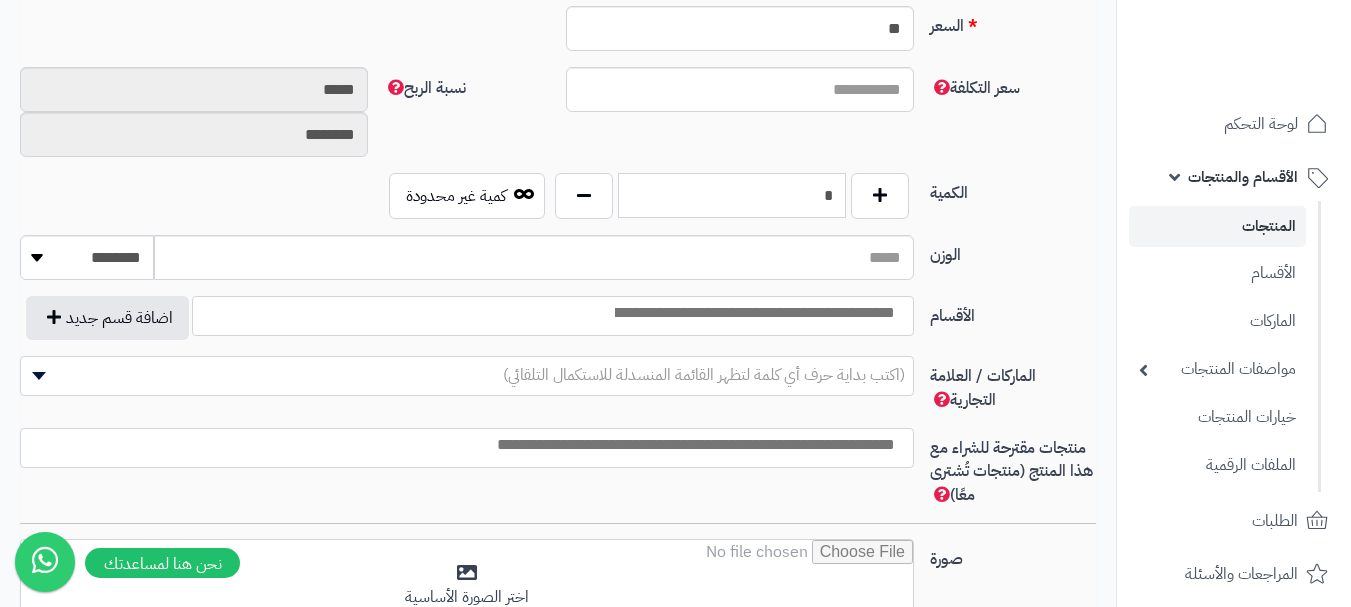 scroll, scrollTop: 1028, scrollLeft: 0, axis: vertical 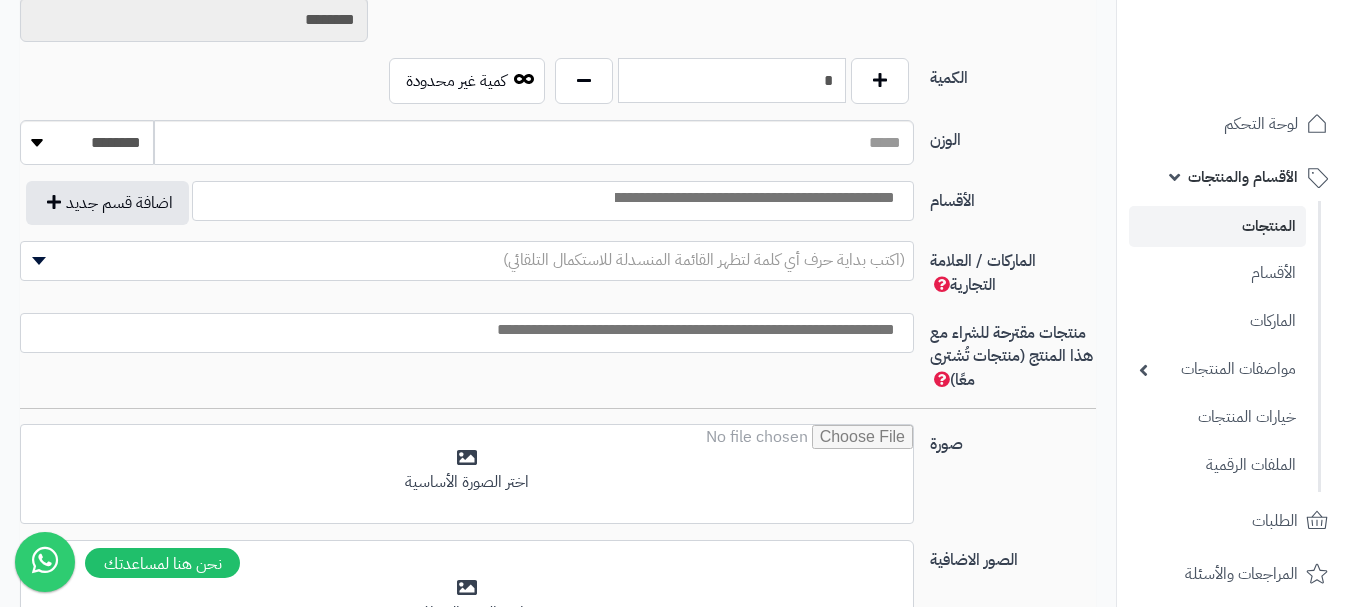 type on "*" 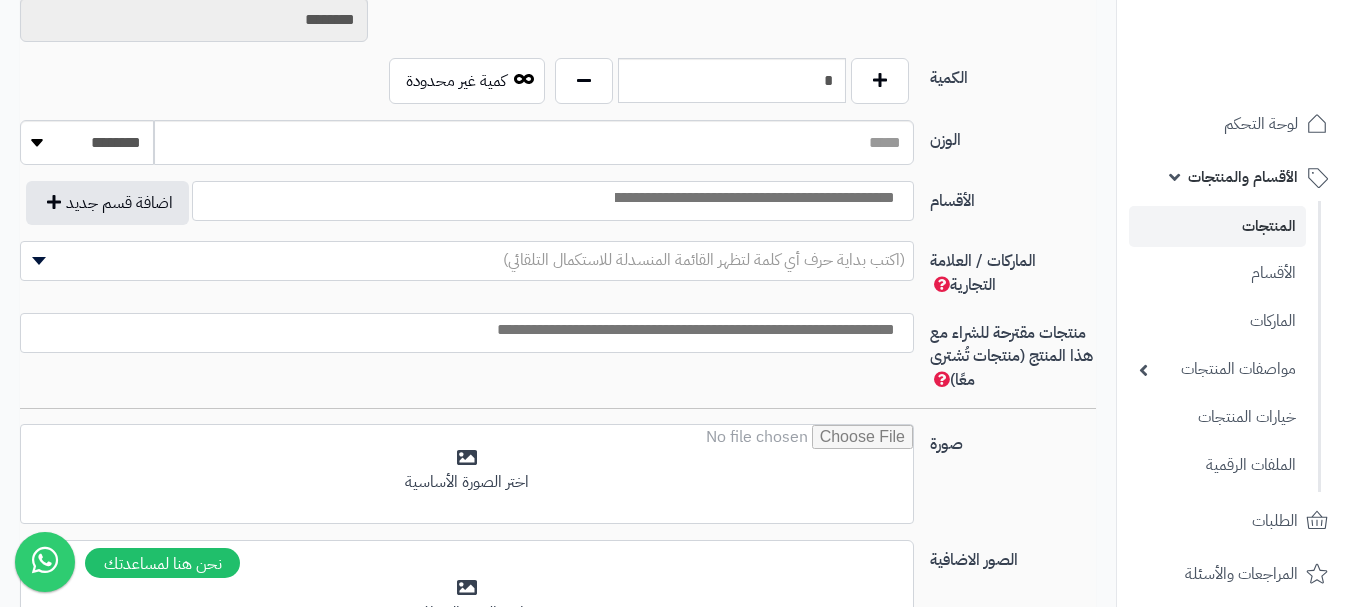 click at bounding box center (753, 198) 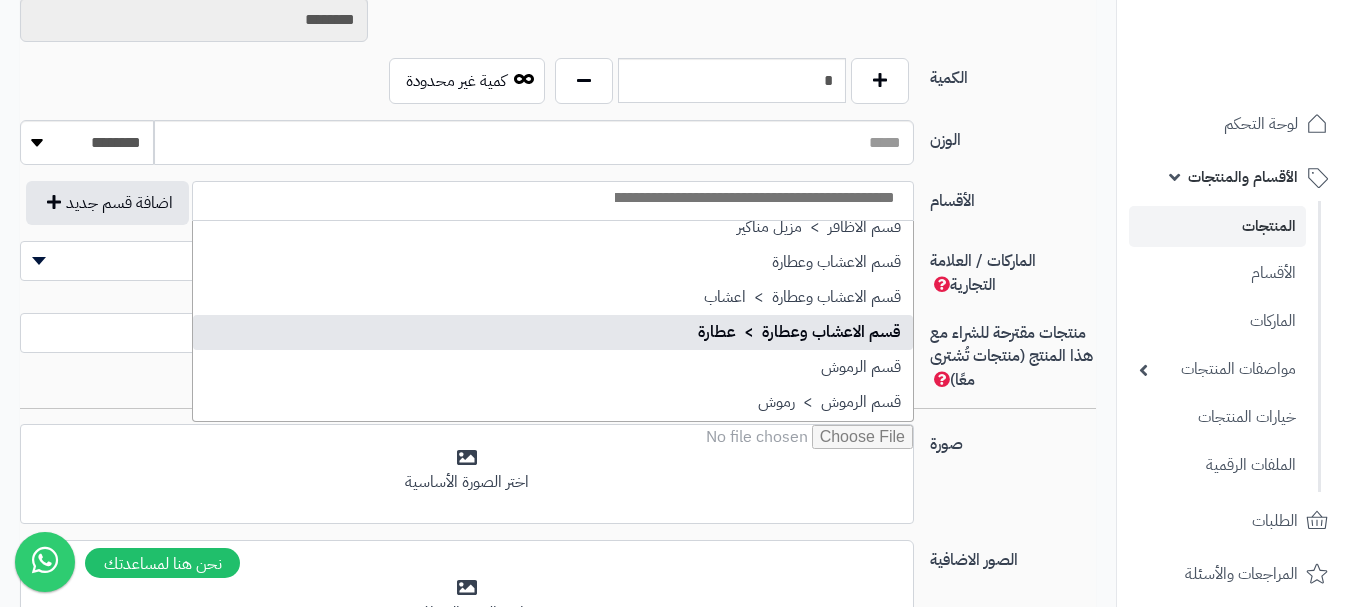 scroll, scrollTop: 1500, scrollLeft: 0, axis: vertical 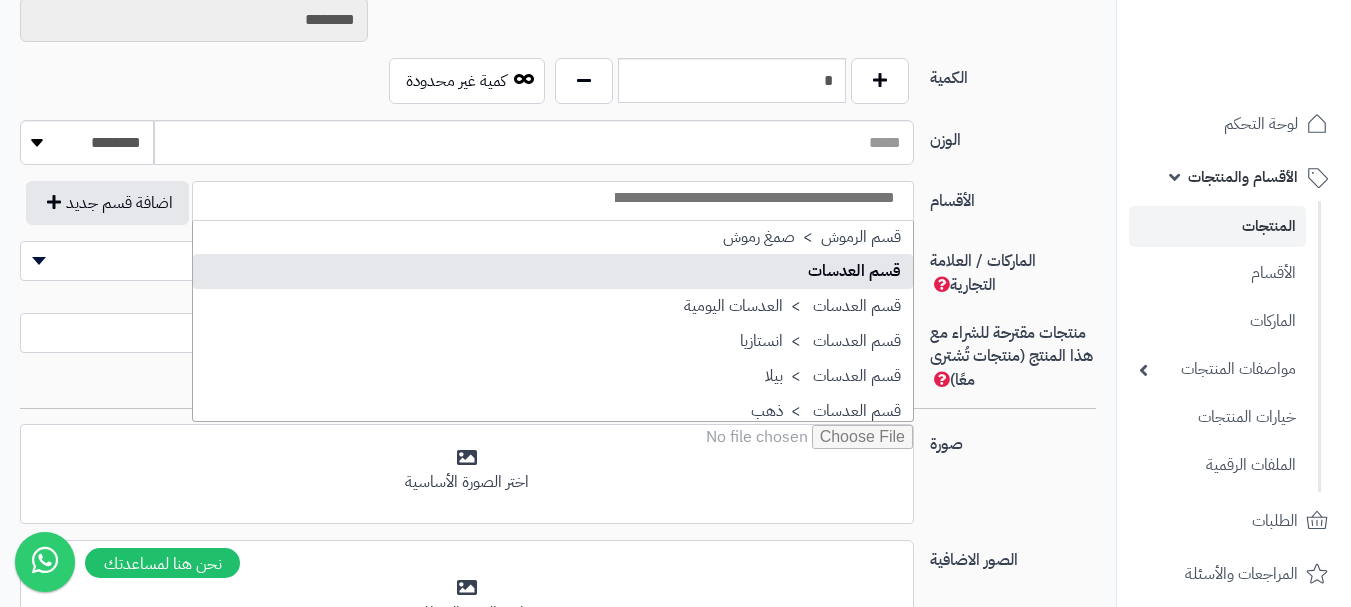 select on "**" 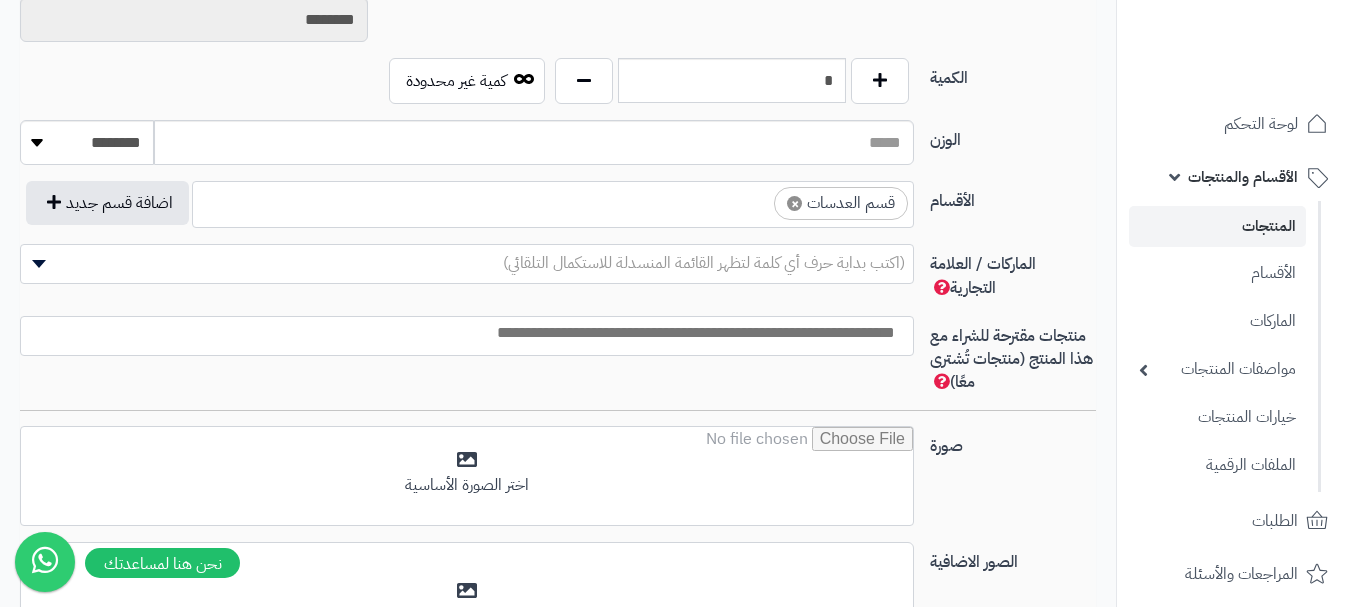 scroll, scrollTop: 1100, scrollLeft: 0, axis: vertical 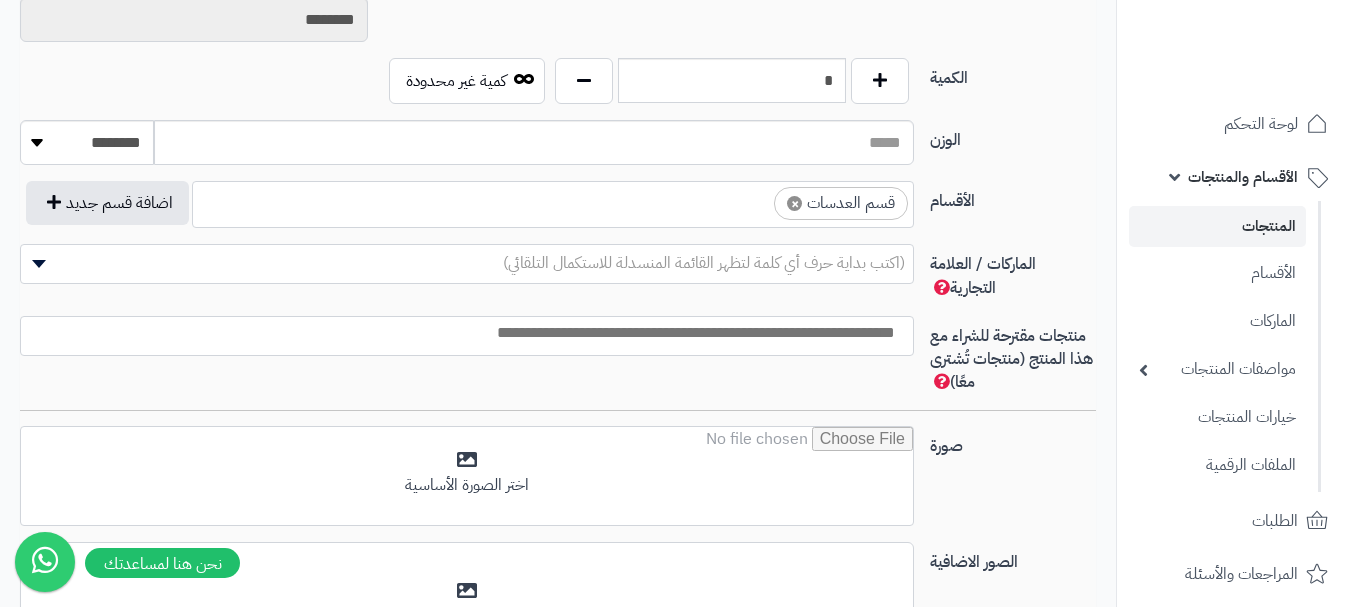 click on "× قسم العدسات" at bounding box center (553, 201) 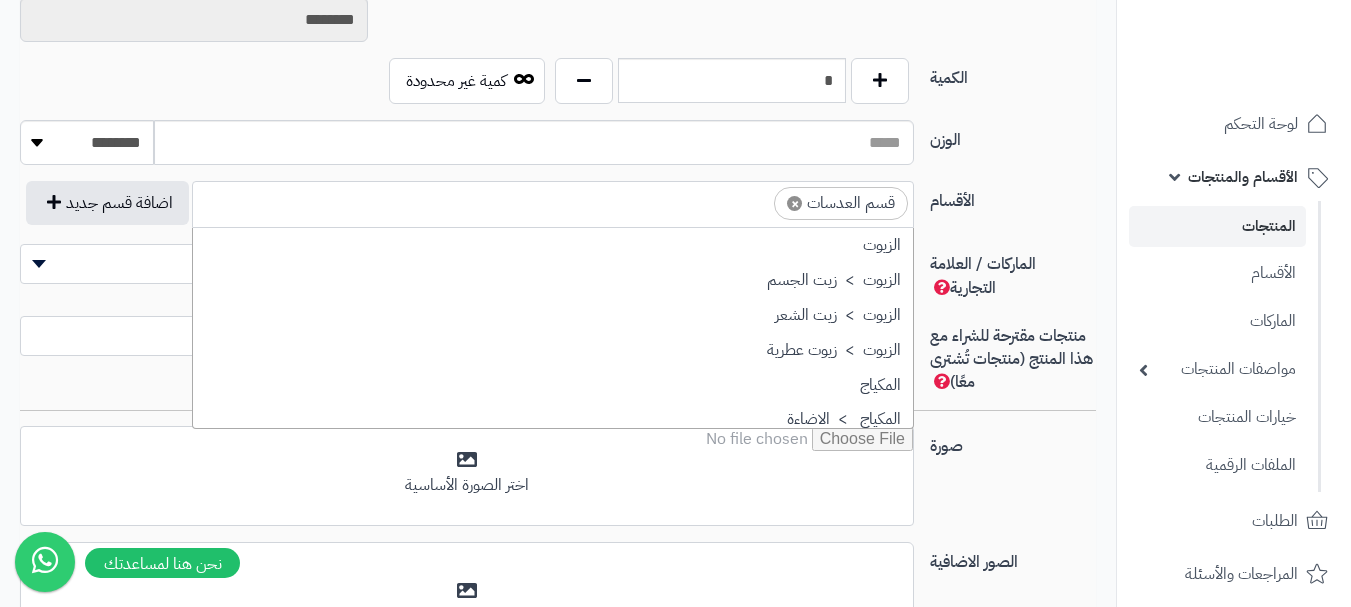 scroll, scrollTop: 1498, scrollLeft: 0, axis: vertical 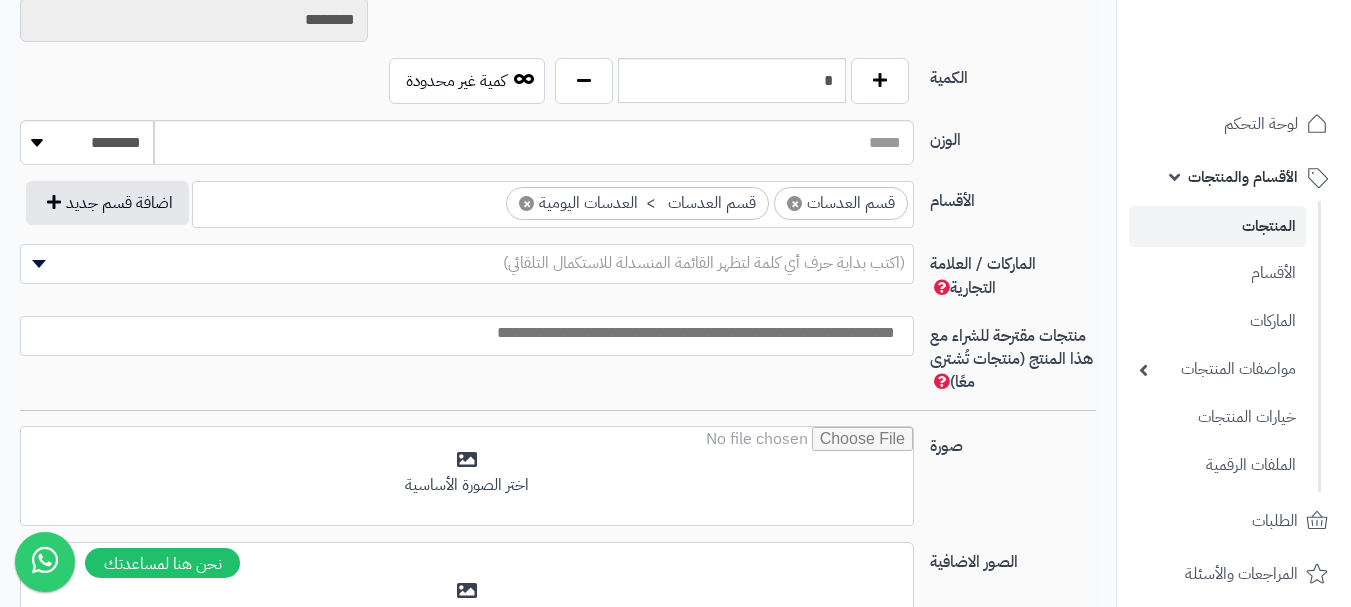 click on "× قسم العدسات × قسم العدسات   >  العدسات اليومية" at bounding box center [553, 201] 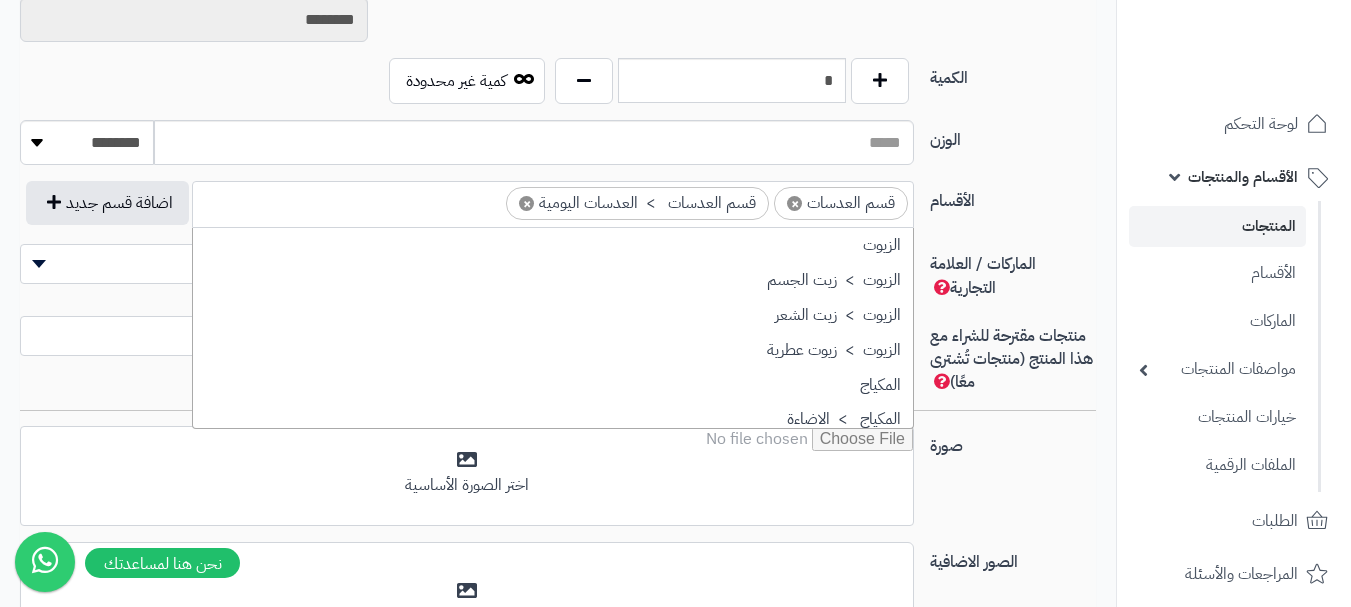 scroll, scrollTop: 1498, scrollLeft: 0, axis: vertical 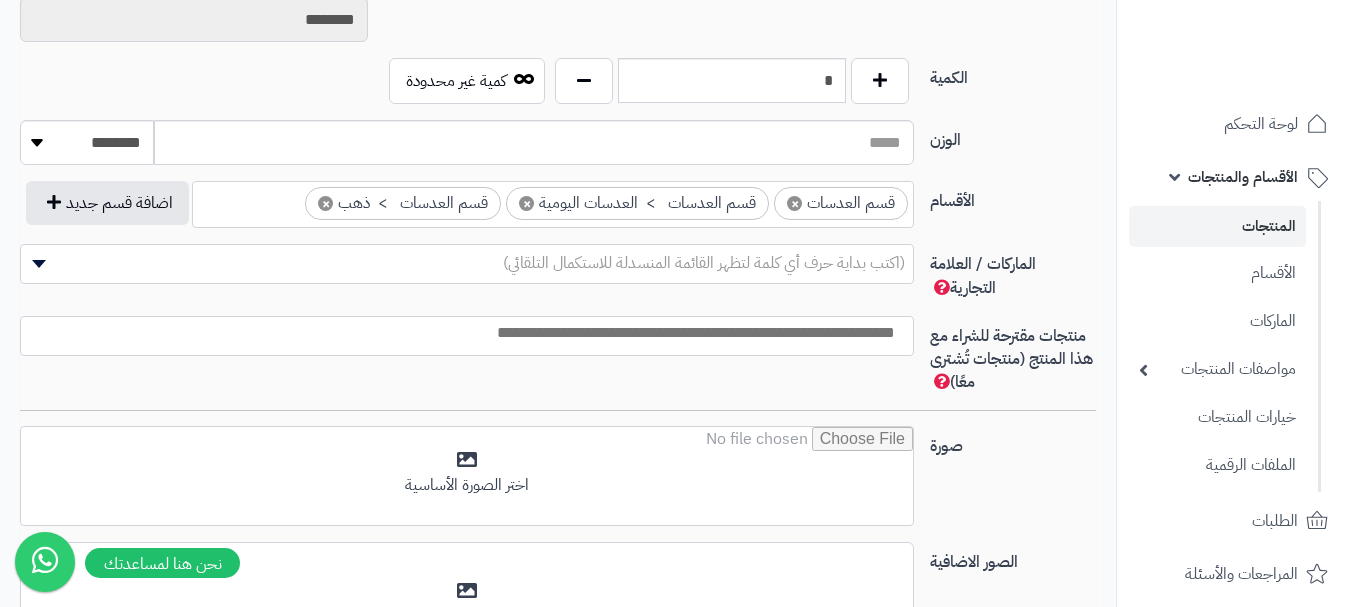 click on "(اكتب بداية حرف أي كلمة لتظهر القائمة المنسدلة للاستكمال التلقائي)" at bounding box center (467, 263) 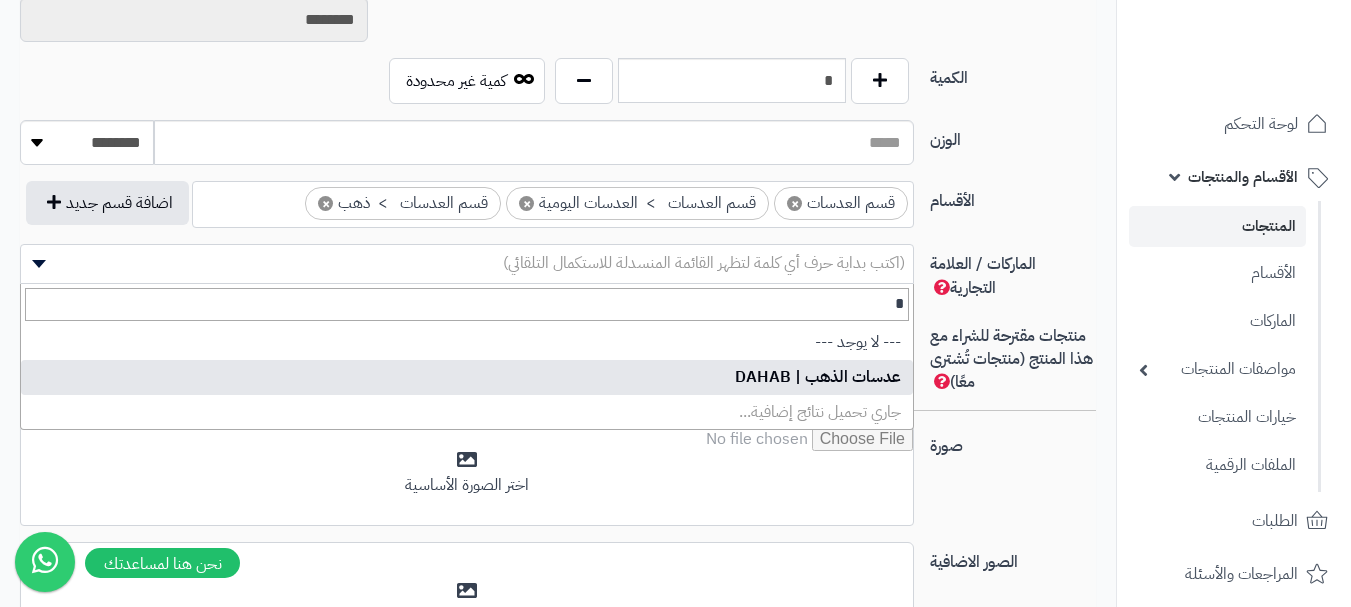 type on "*" 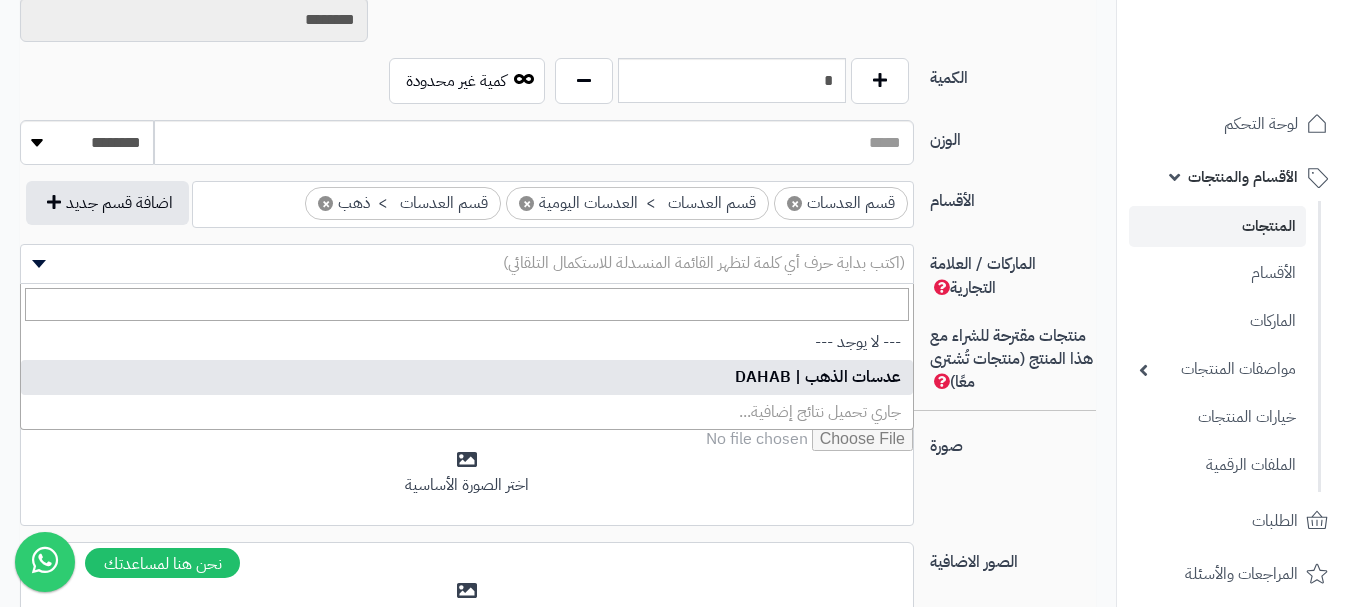 select on "***" 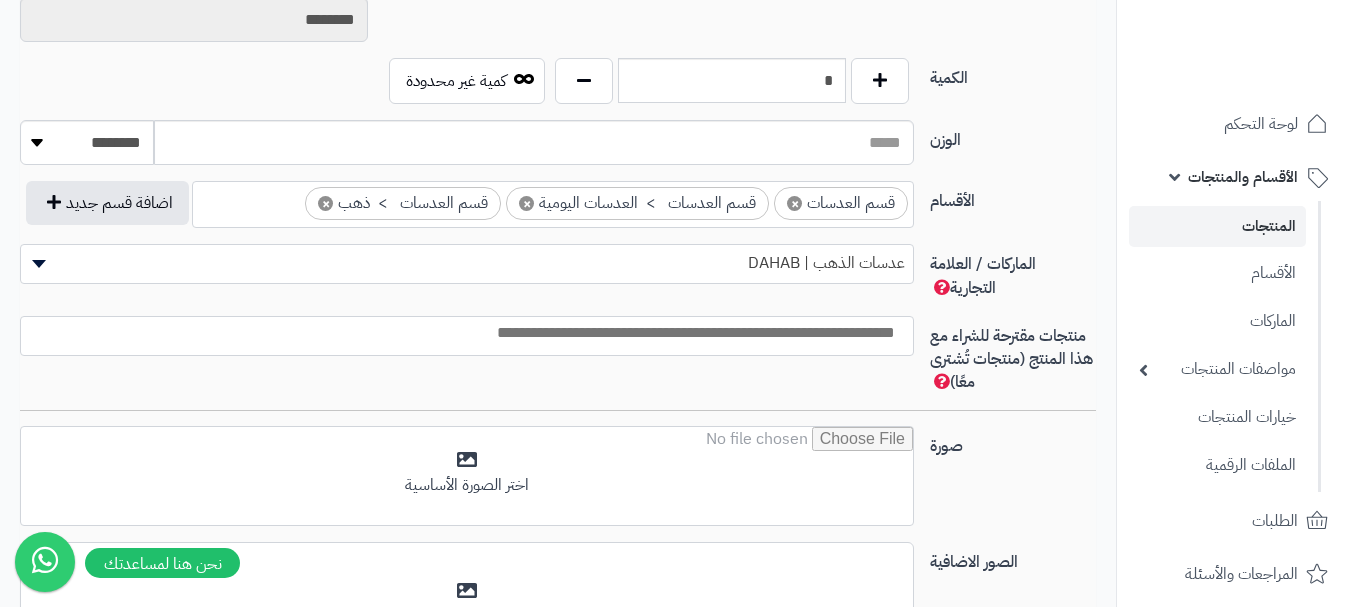 click at bounding box center [462, 333] 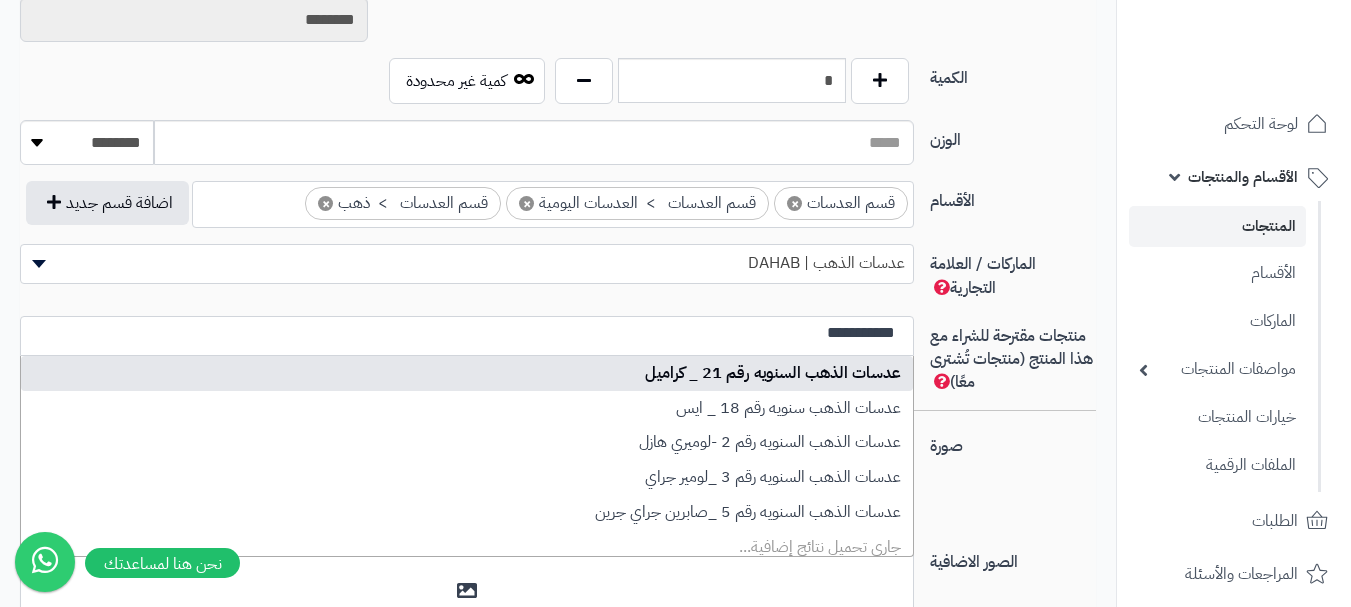 type on "**********" 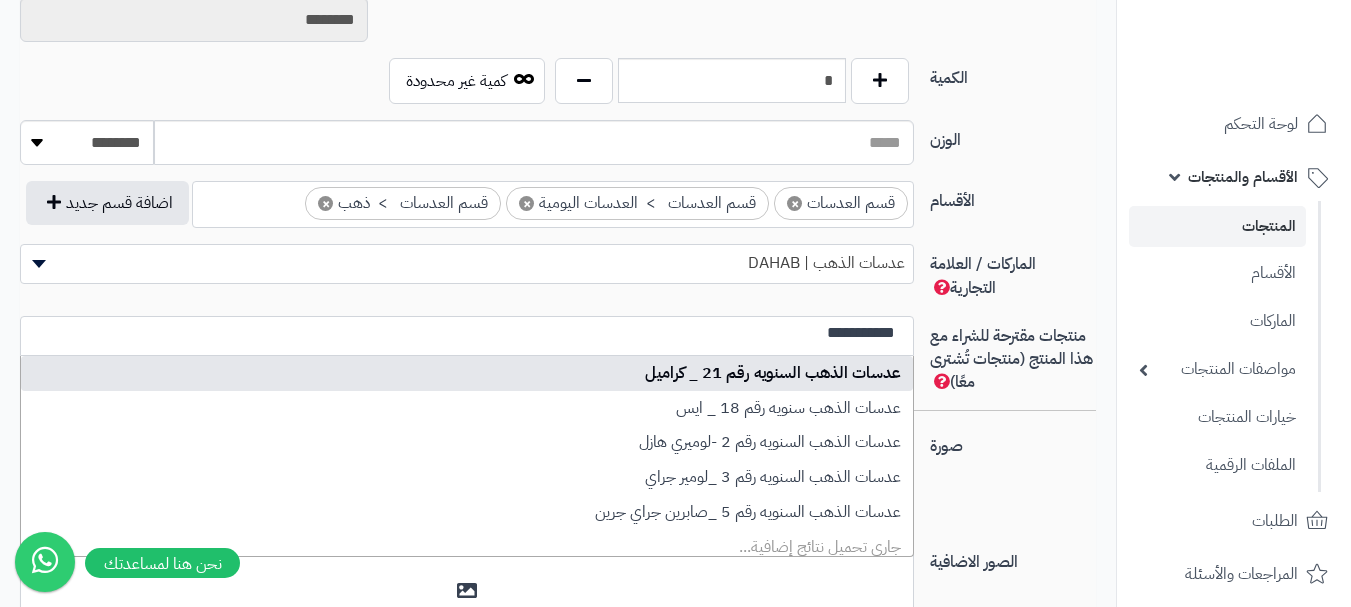 type 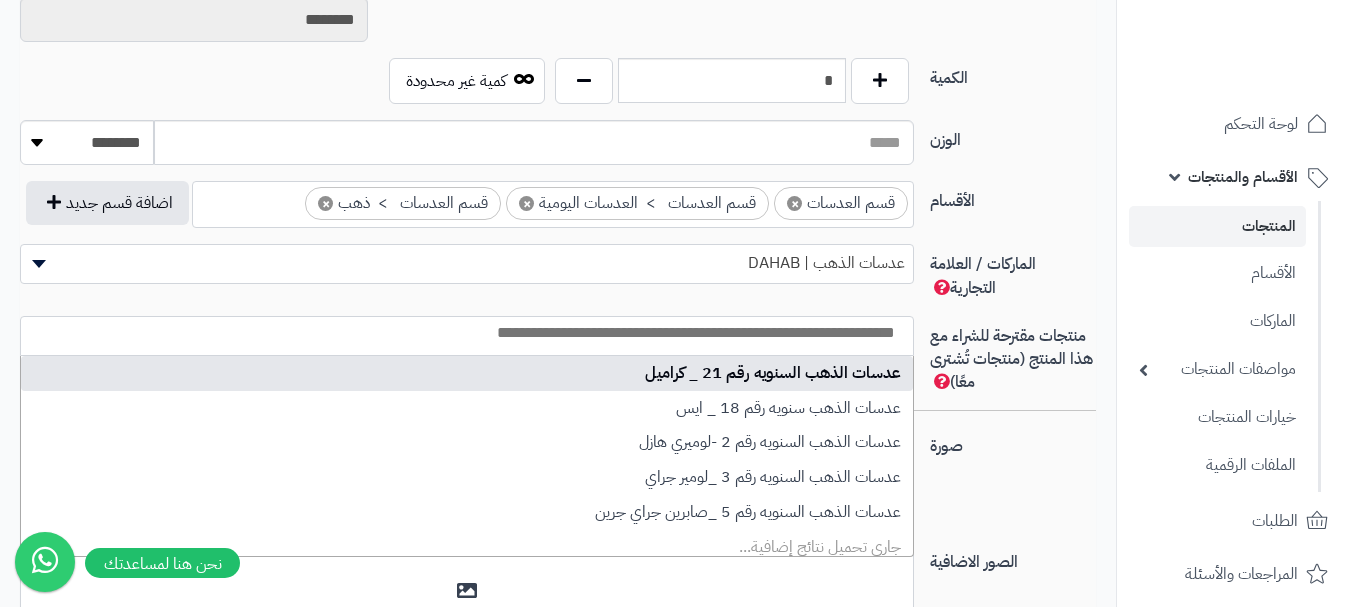 select on "****" 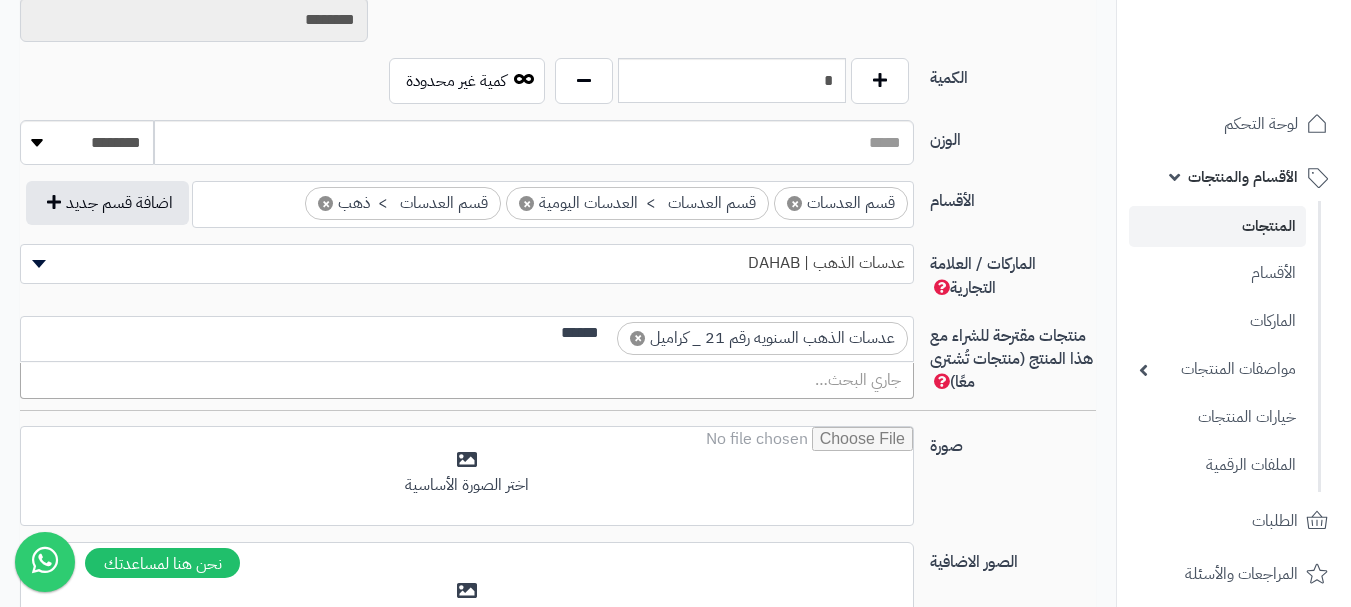 scroll, scrollTop: 0, scrollLeft: 0, axis: both 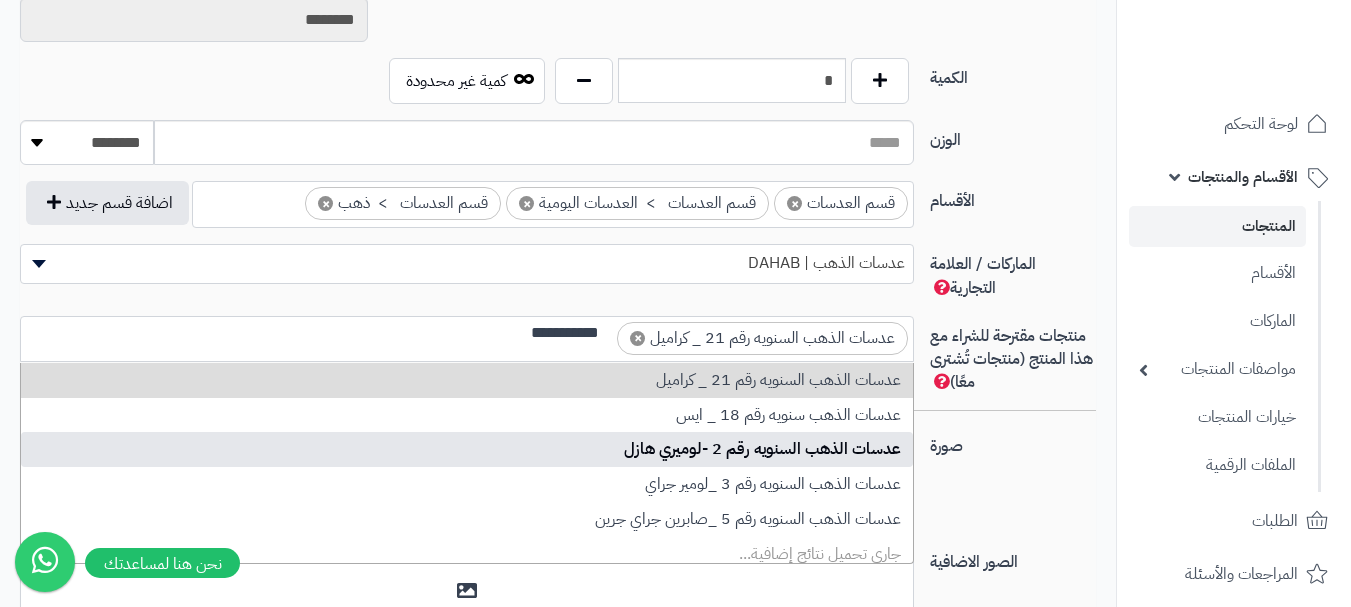 type on "**********" 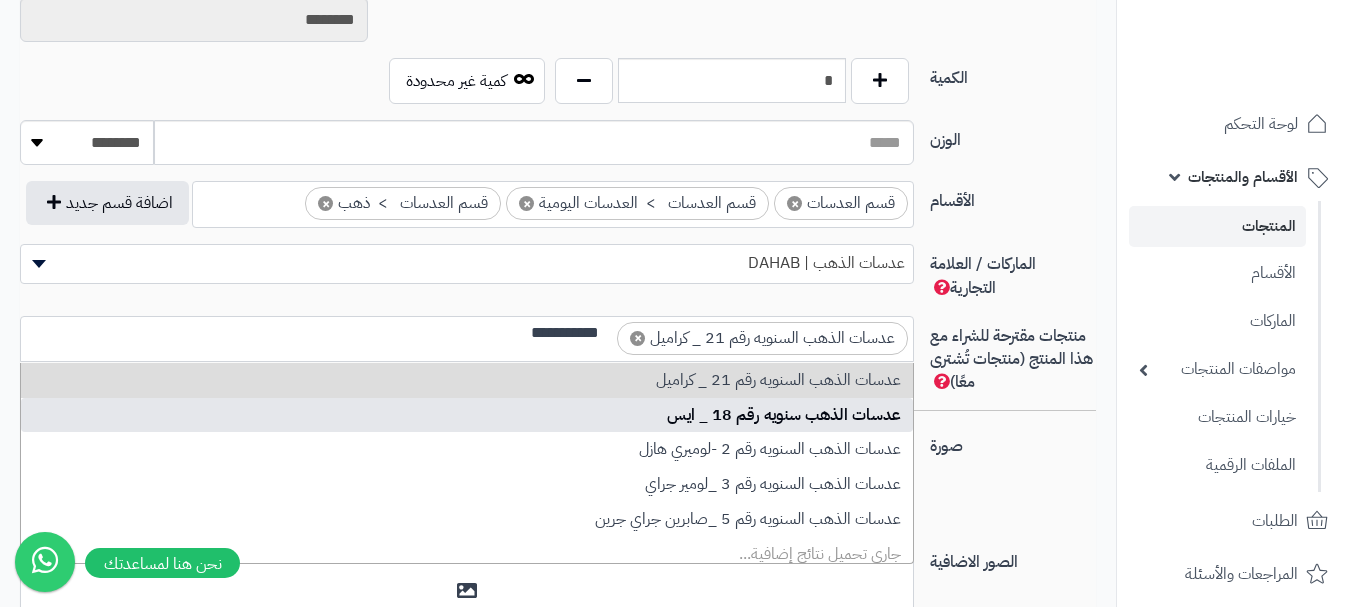 type 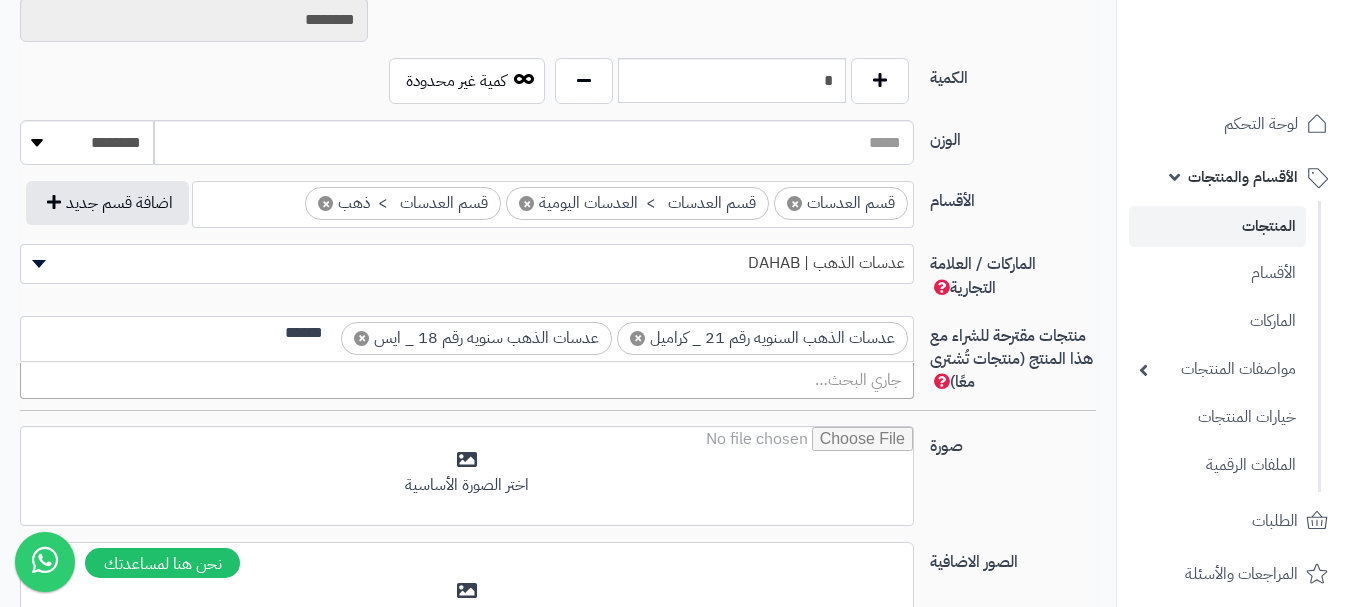 scroll, scrollTop: 0, scrollLeft: 0, axis: both 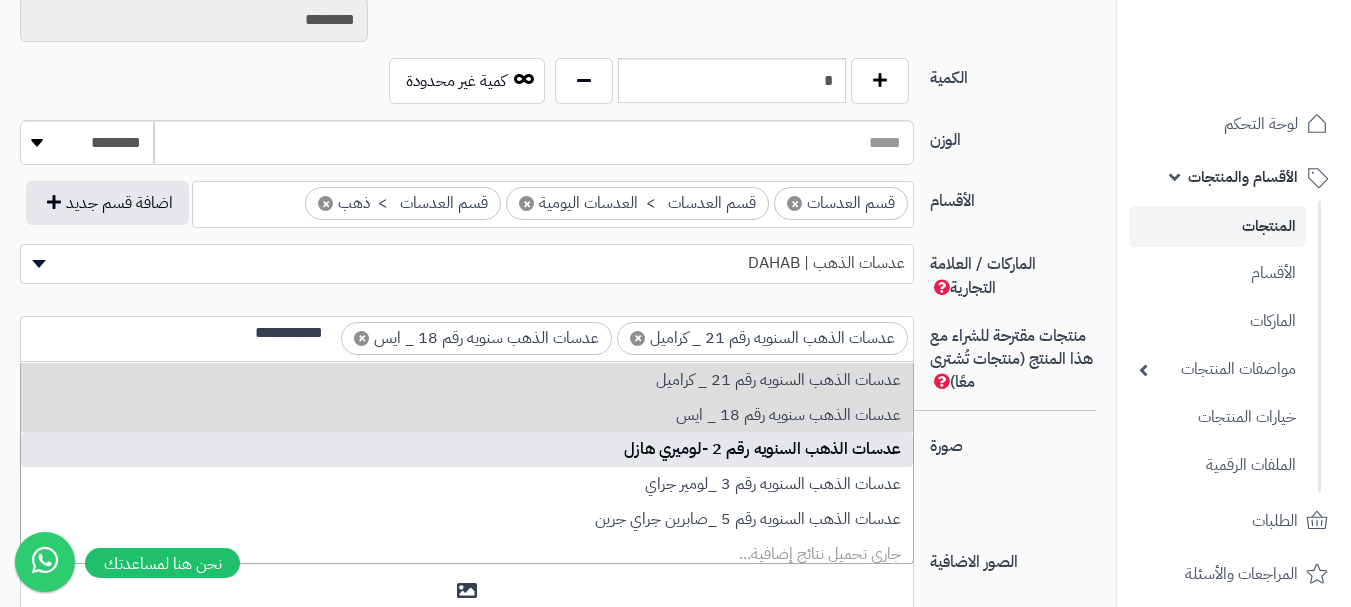 type on "**********" 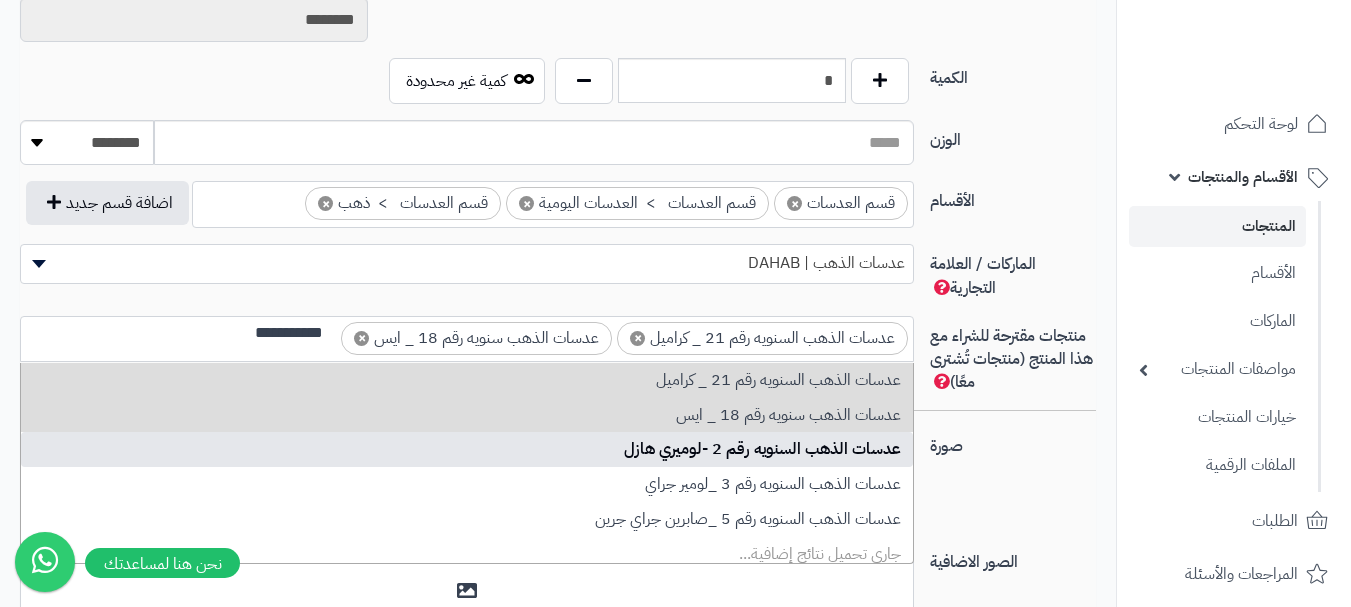 type 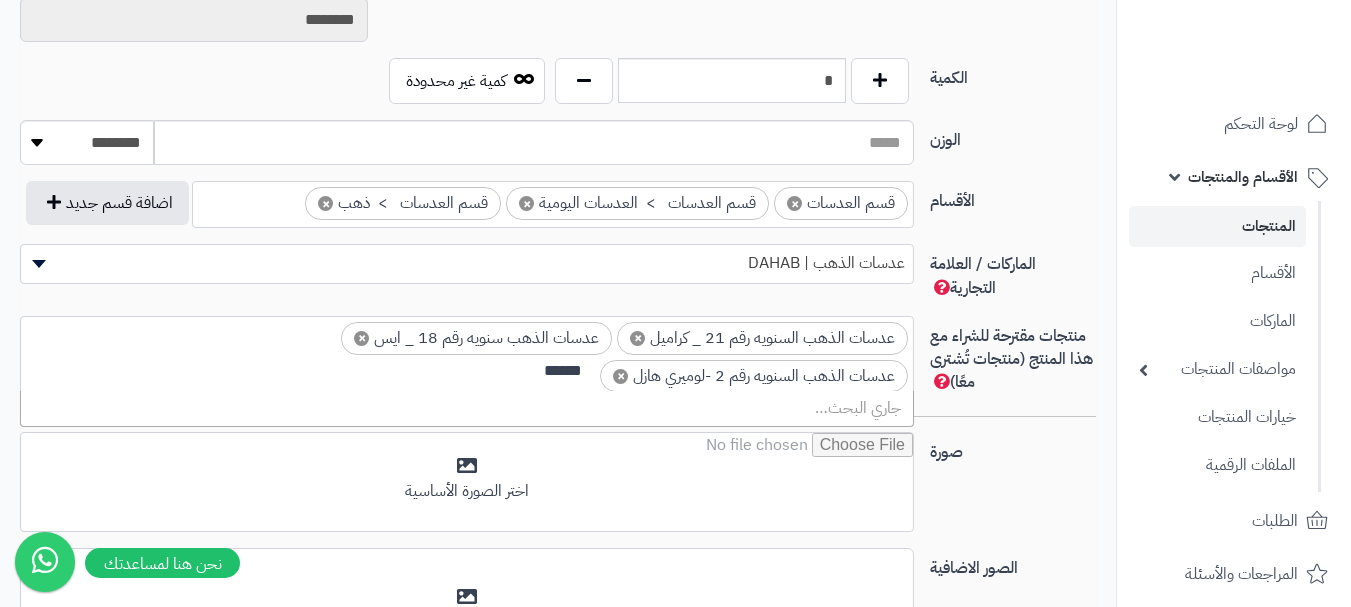 scroll, scrollTop: 0, scrollLeft: 0, axis: both 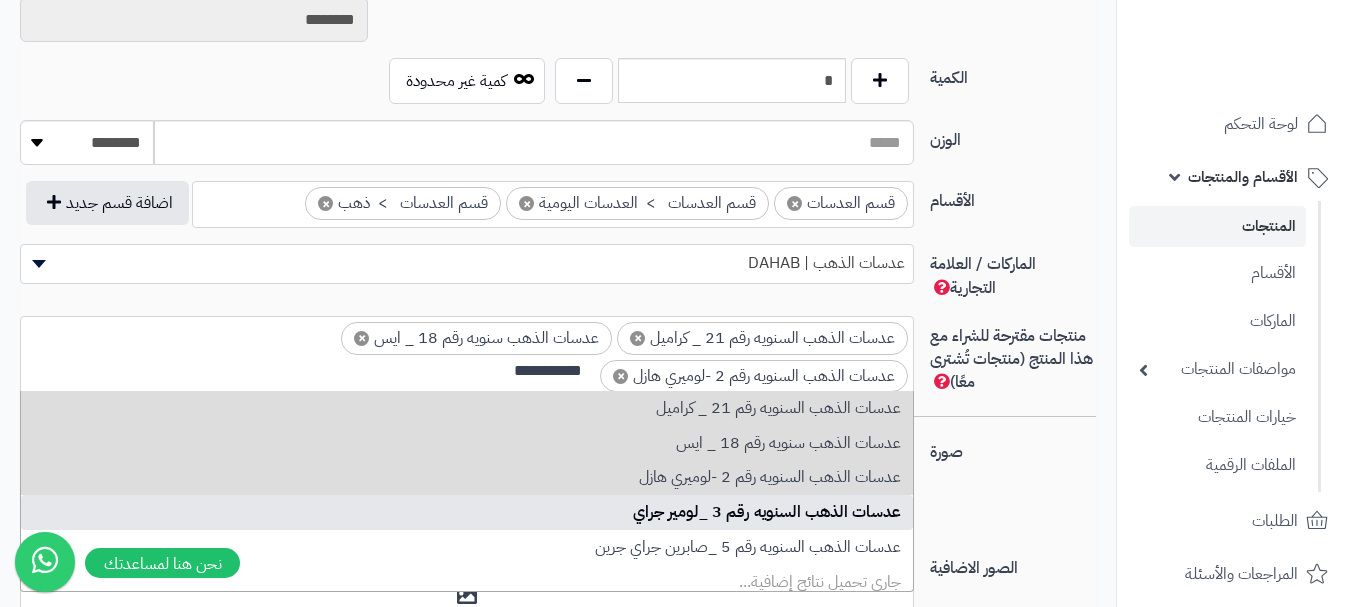 type on "**********" 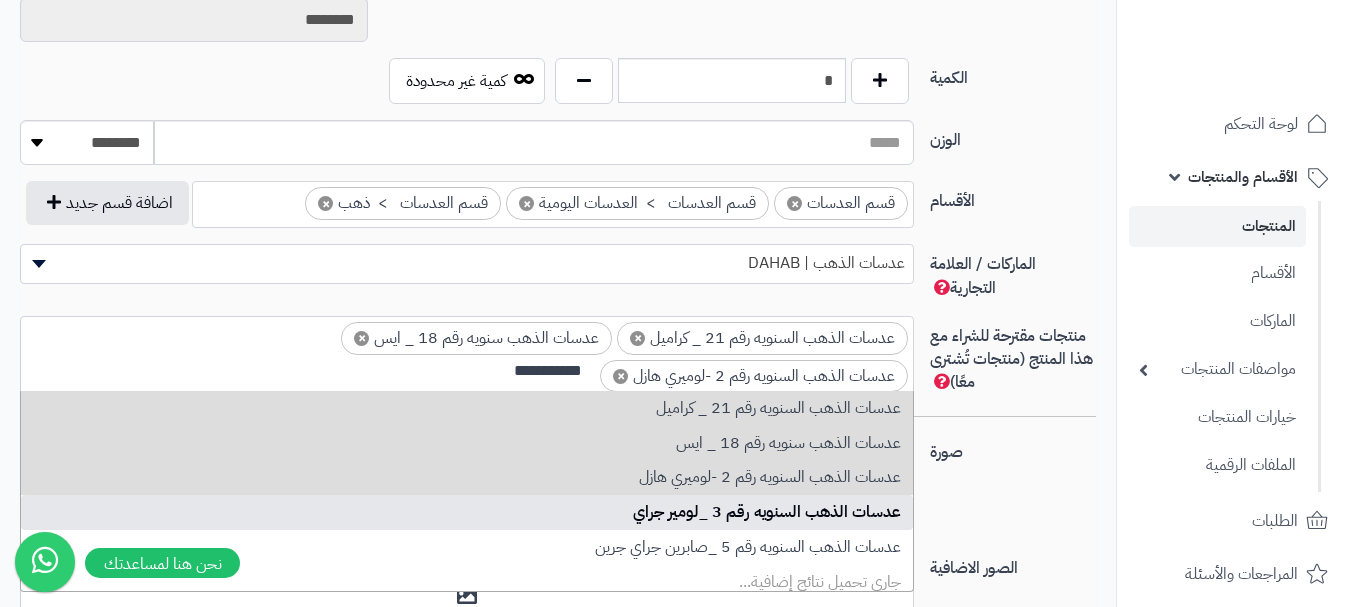 type 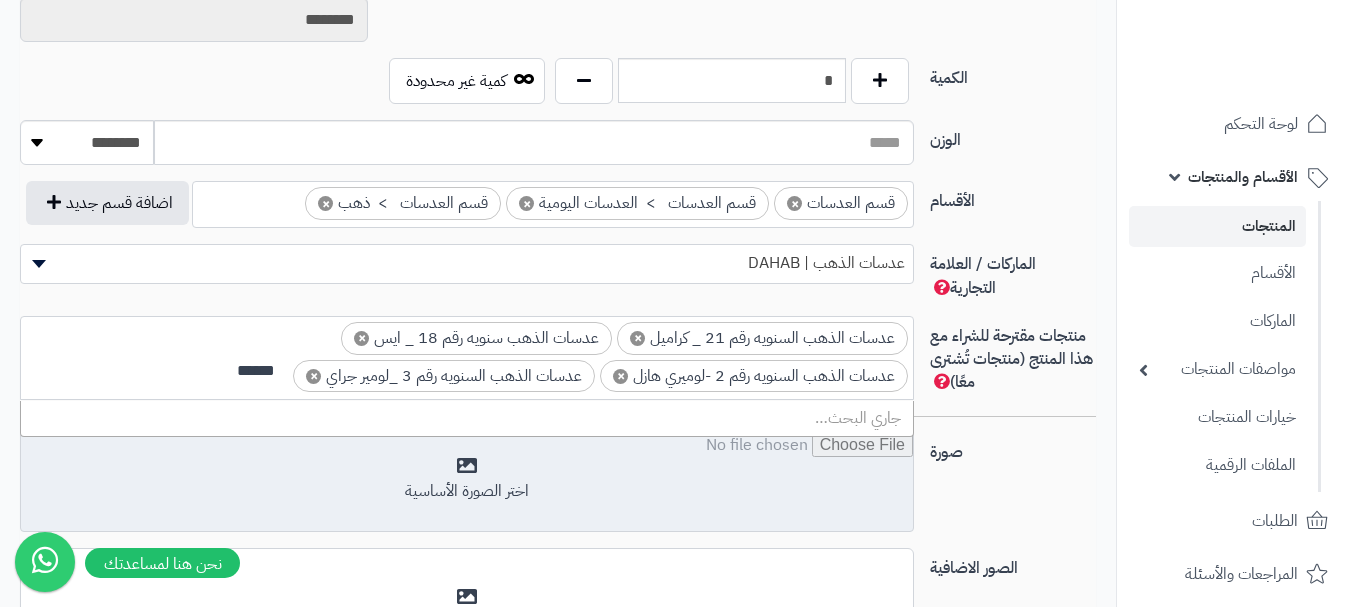 scroll, scrollTop: 0, scrollLeft: 0, axis: both 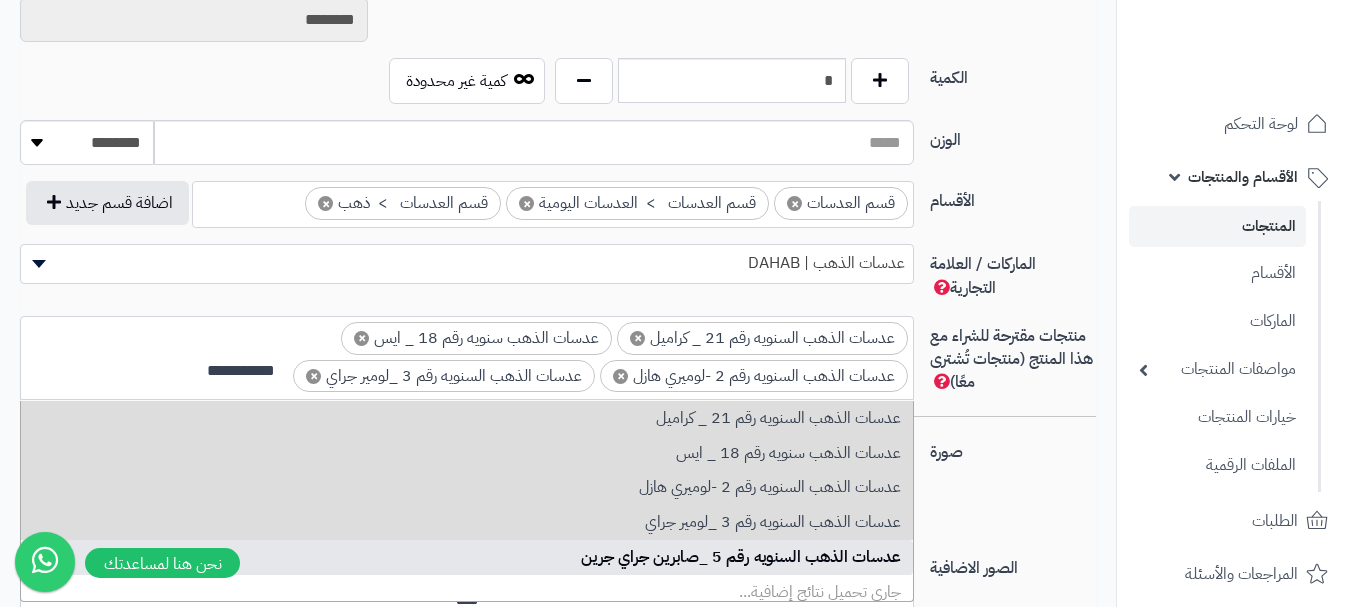 type on "**********" 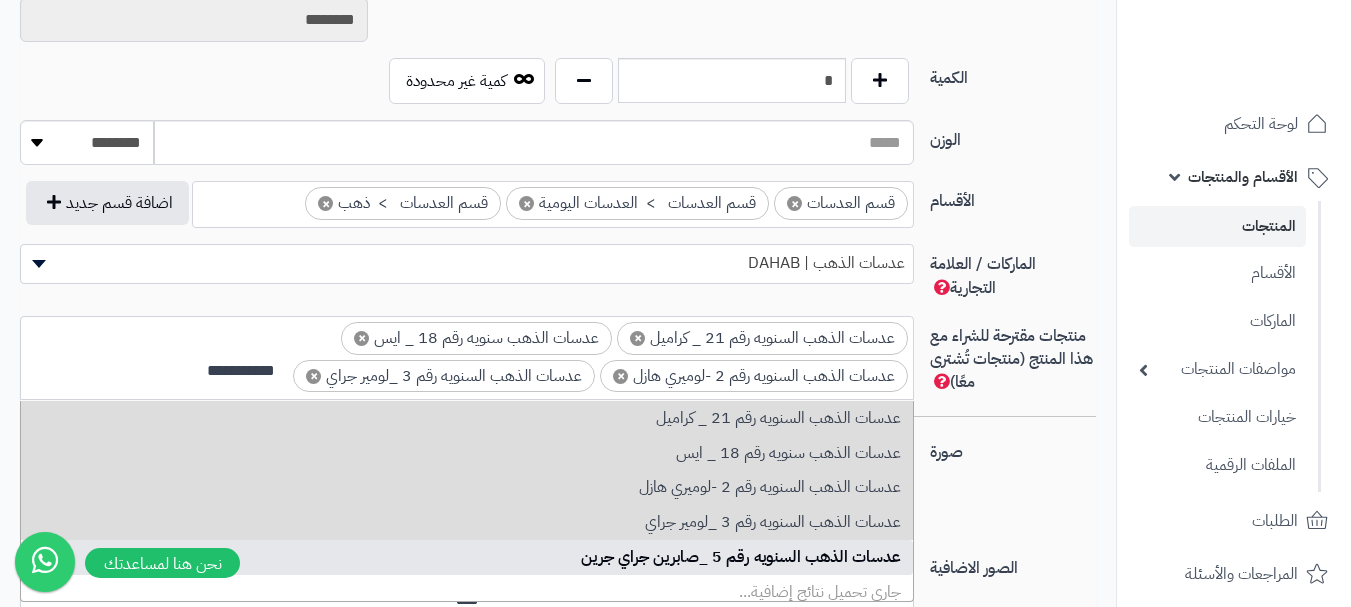 type 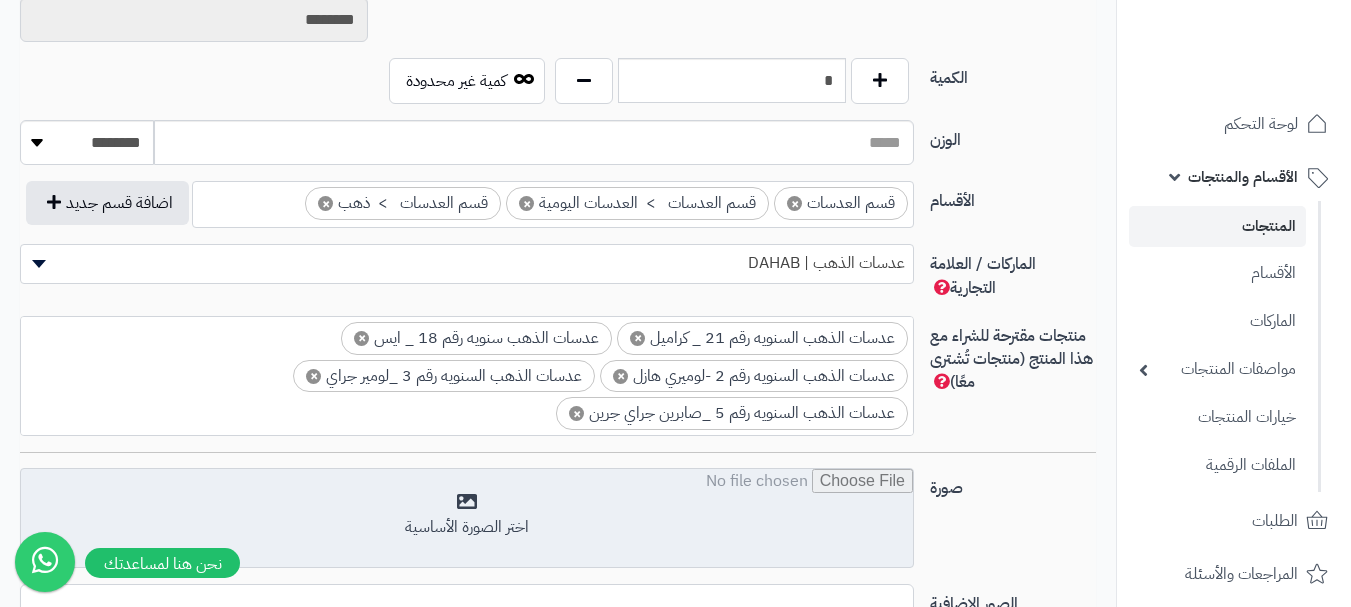 click at bounding box center (467, 519) 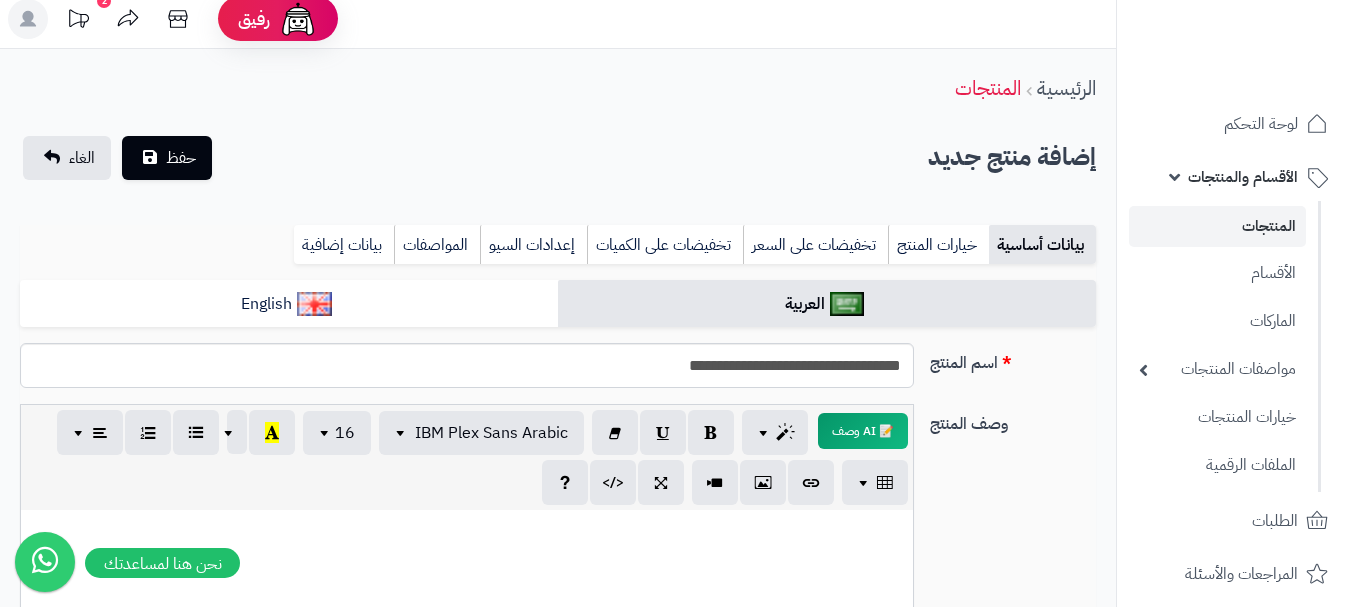 scroll, scrollTop: 0, scrollLeft: 0, axis: both 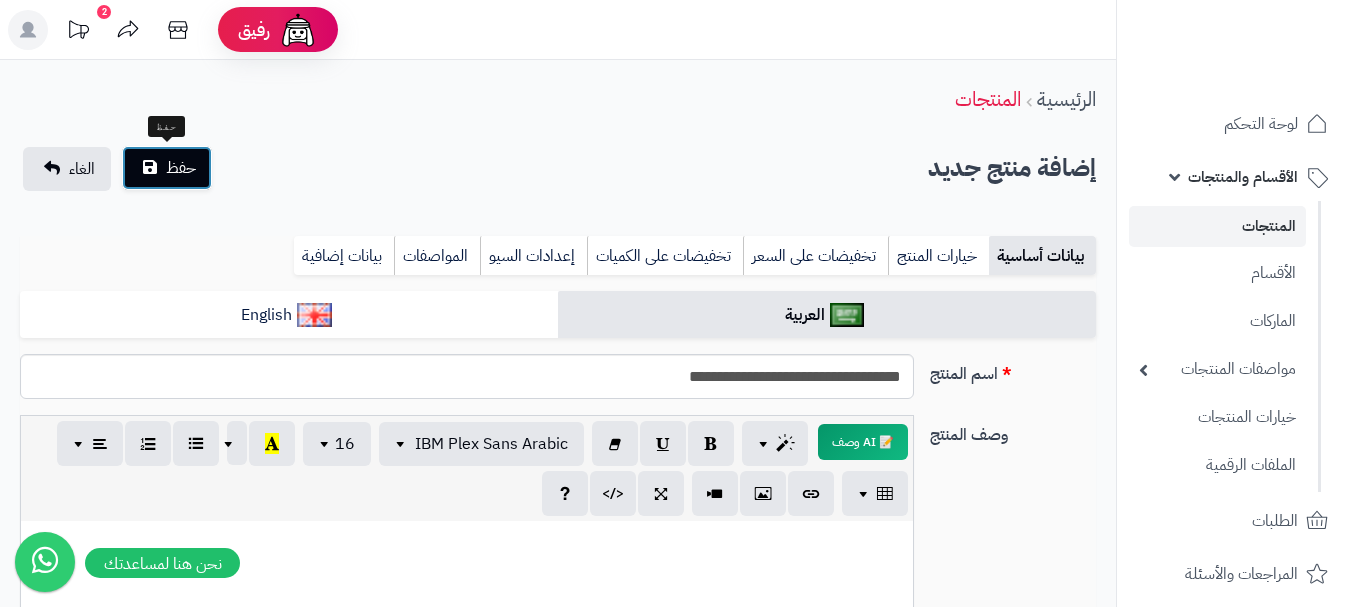 click on "حفظ" at bounding box center (167, 168) 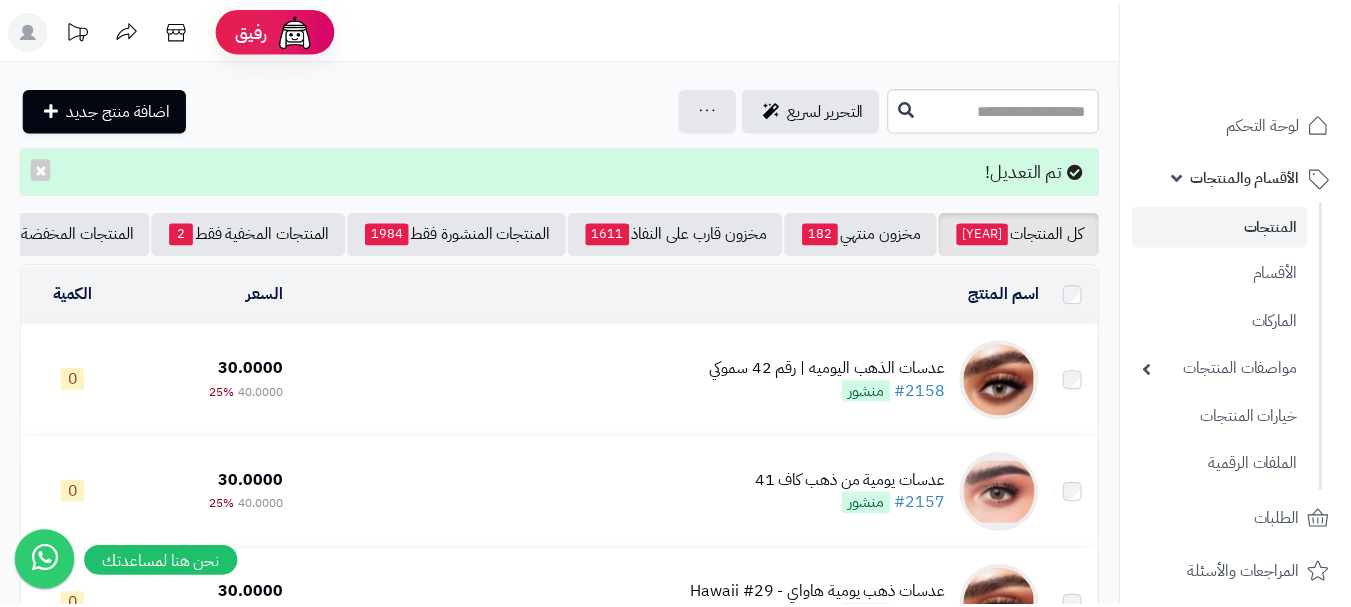 scroll, scrollTop: 0, scrollLeft: 0, axis: both 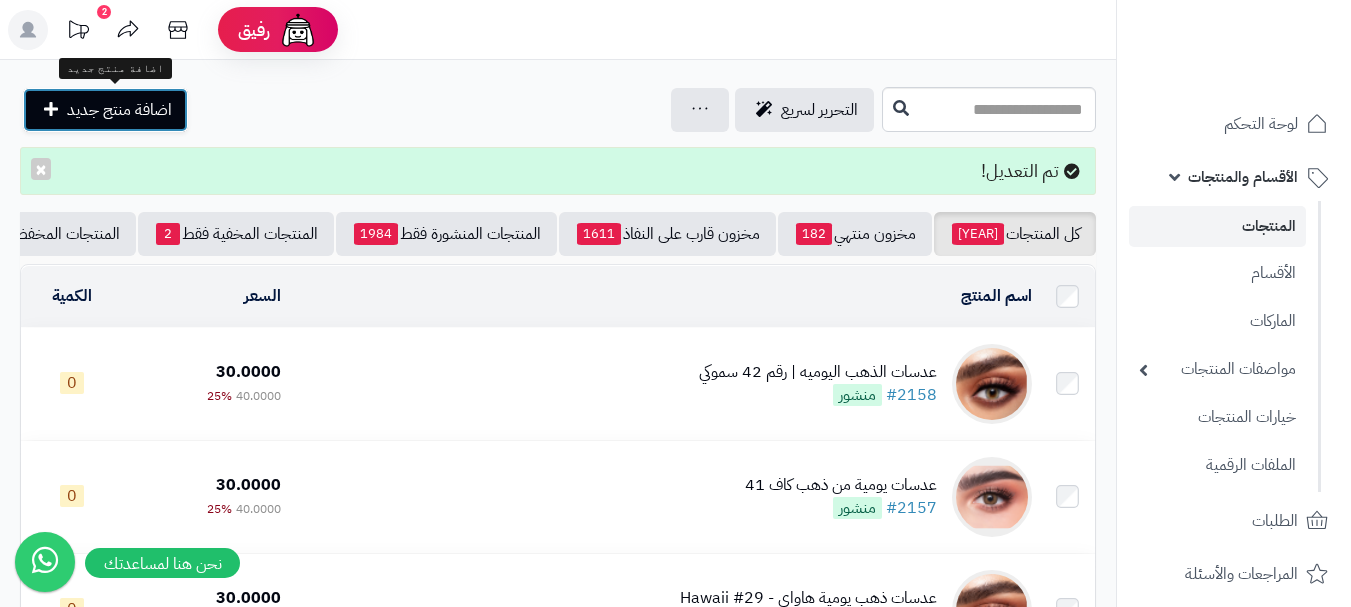 click on "اضافة منتج جديد" at bounding box center [105, 110] 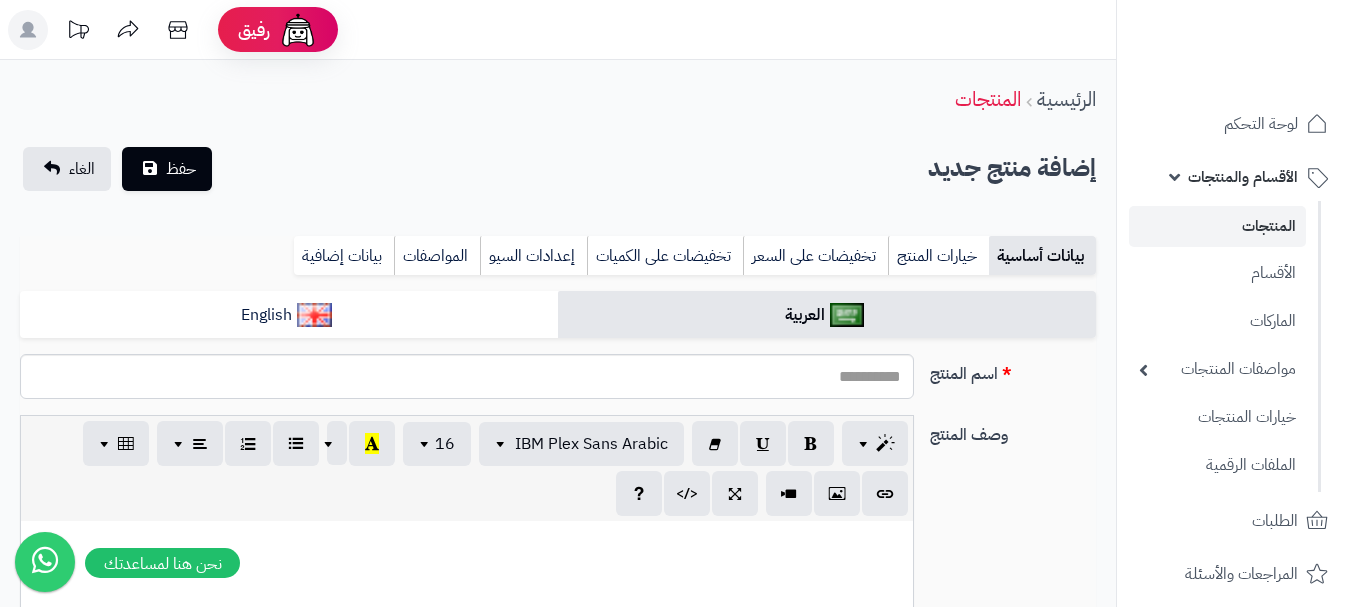 select 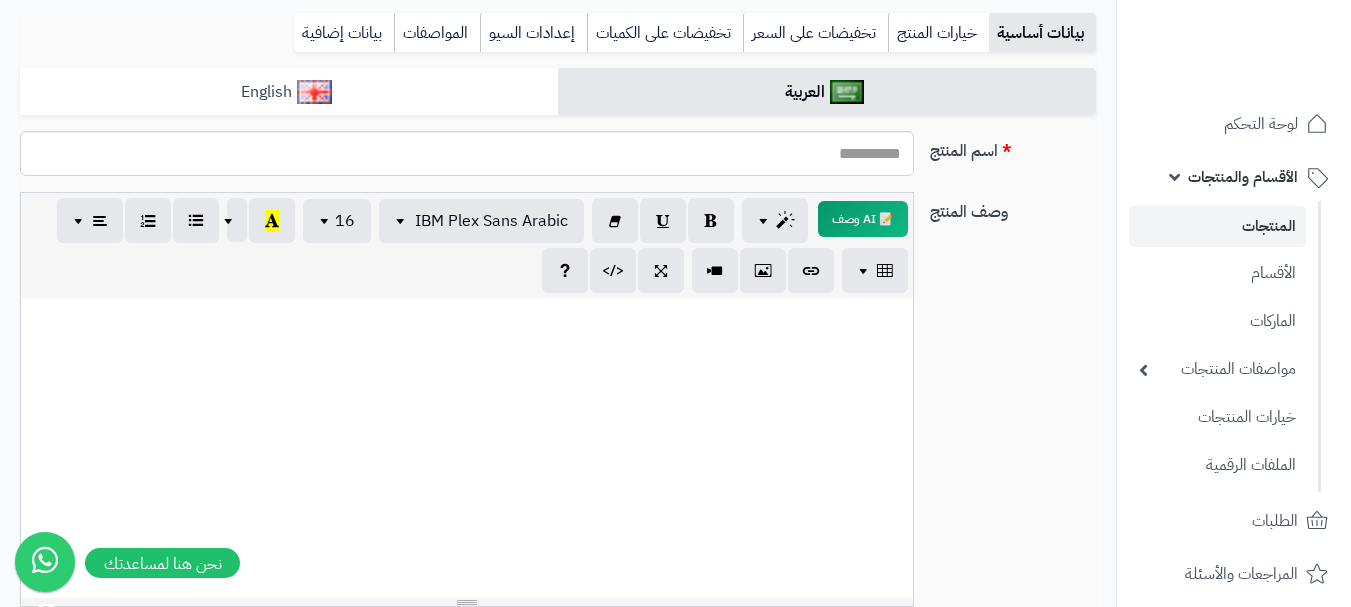 scroll, scrollTop: 162, scrollLeft: 0, axis: vertical 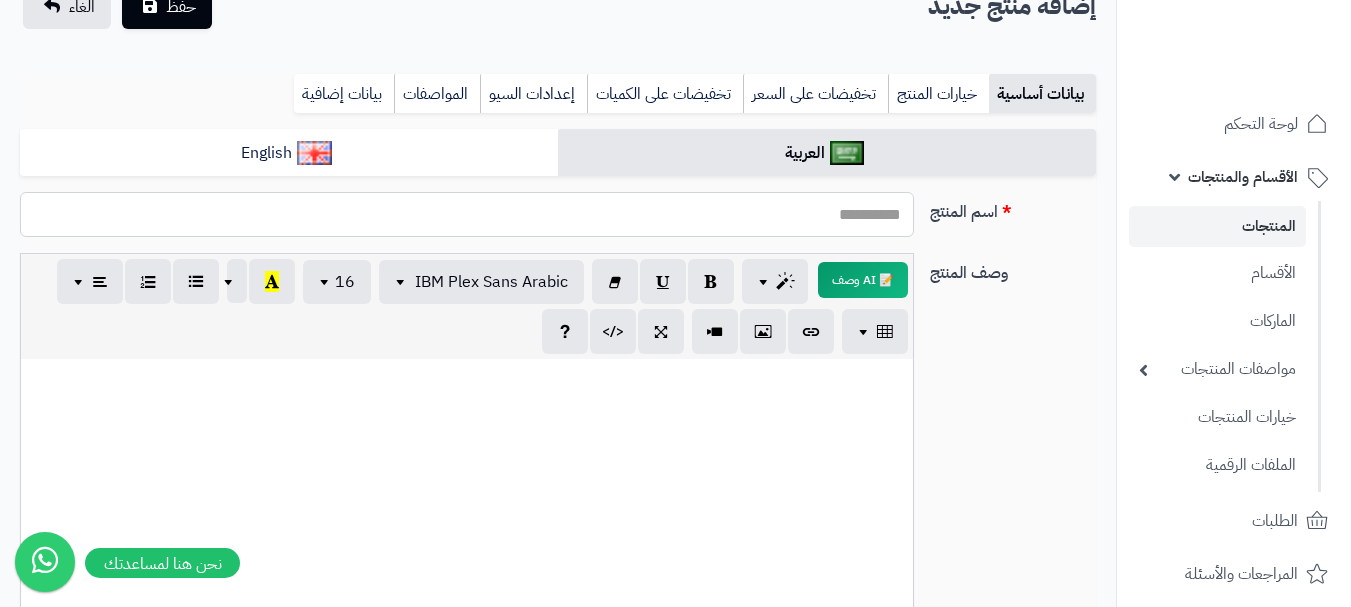 click on "اسم المنتج" at bounding box center [467, 214] 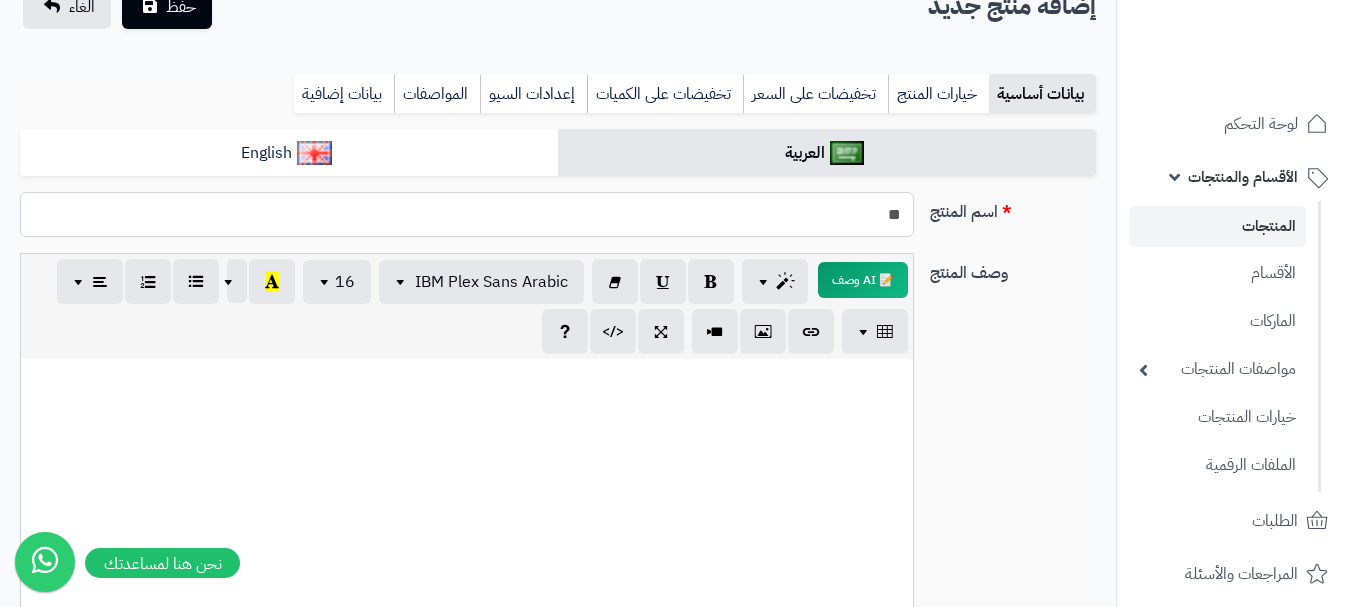 type on "*" 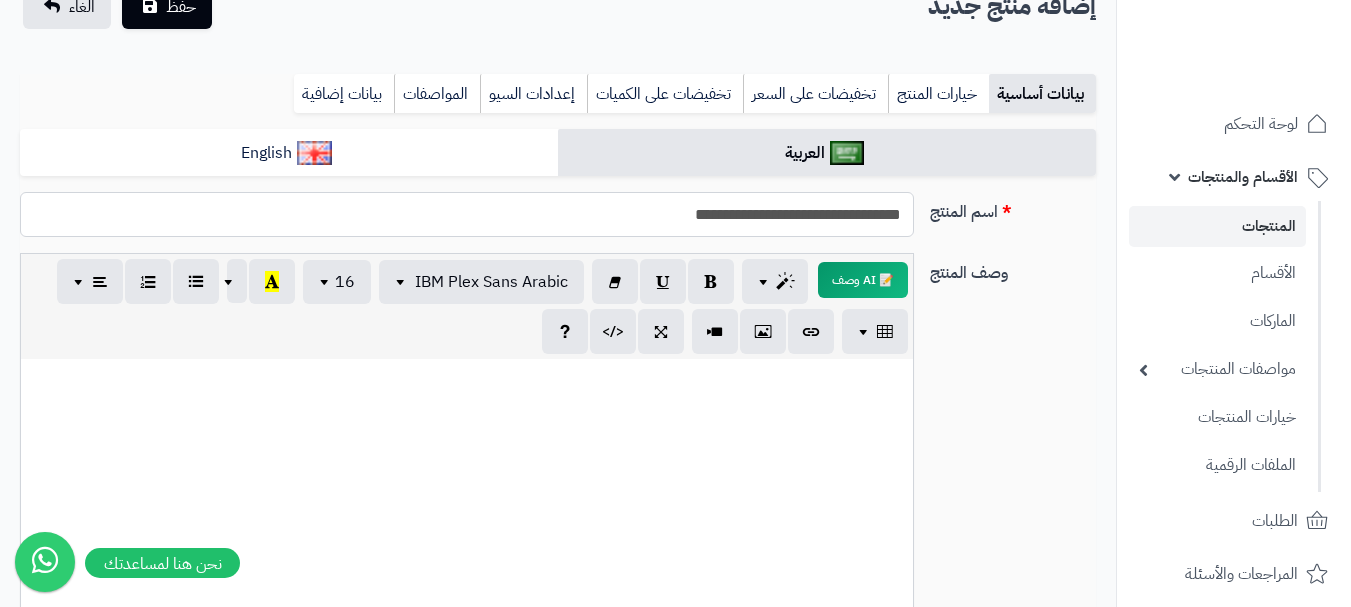 drag, startPoint x: 655, startPoint y: 226, endPoint x: 915, endPoint y: 184, distance: 263.37045 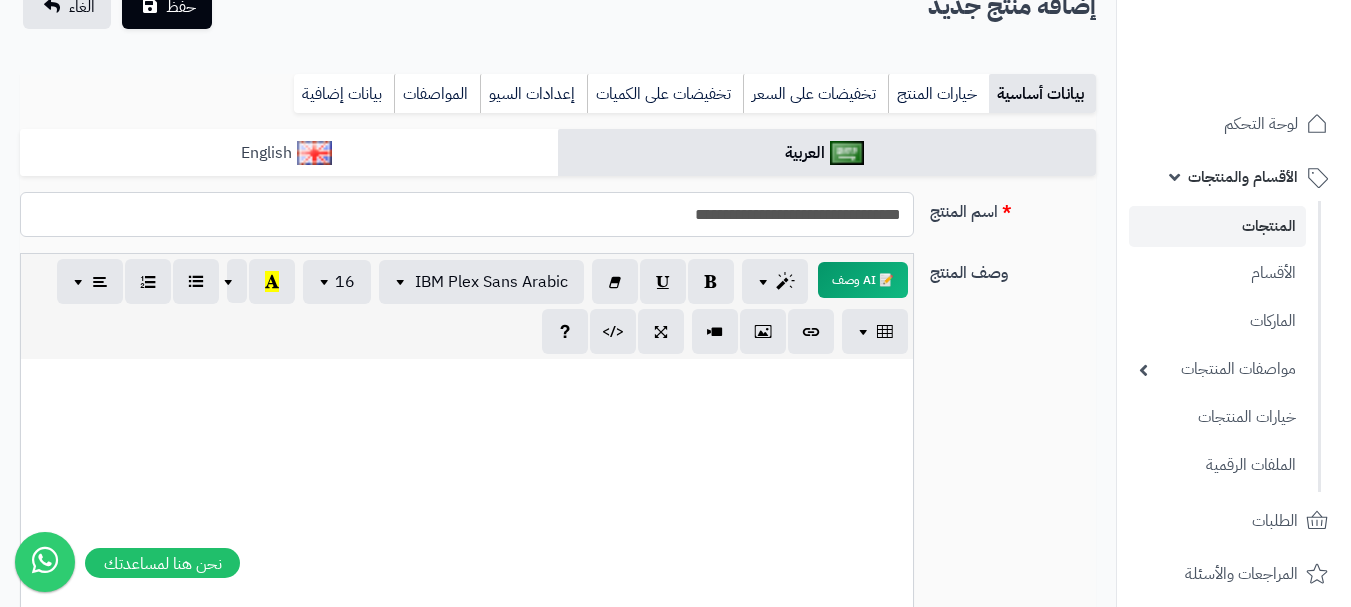 type on "**********" 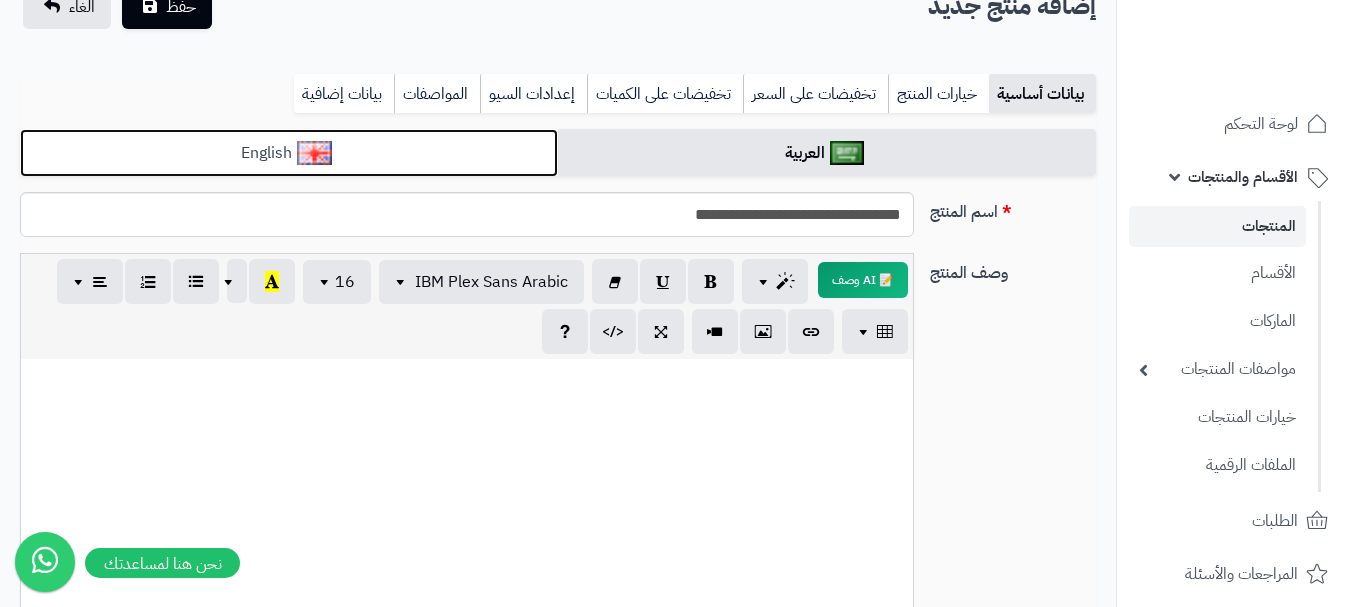click on "English" at bounding box center (289, 153) 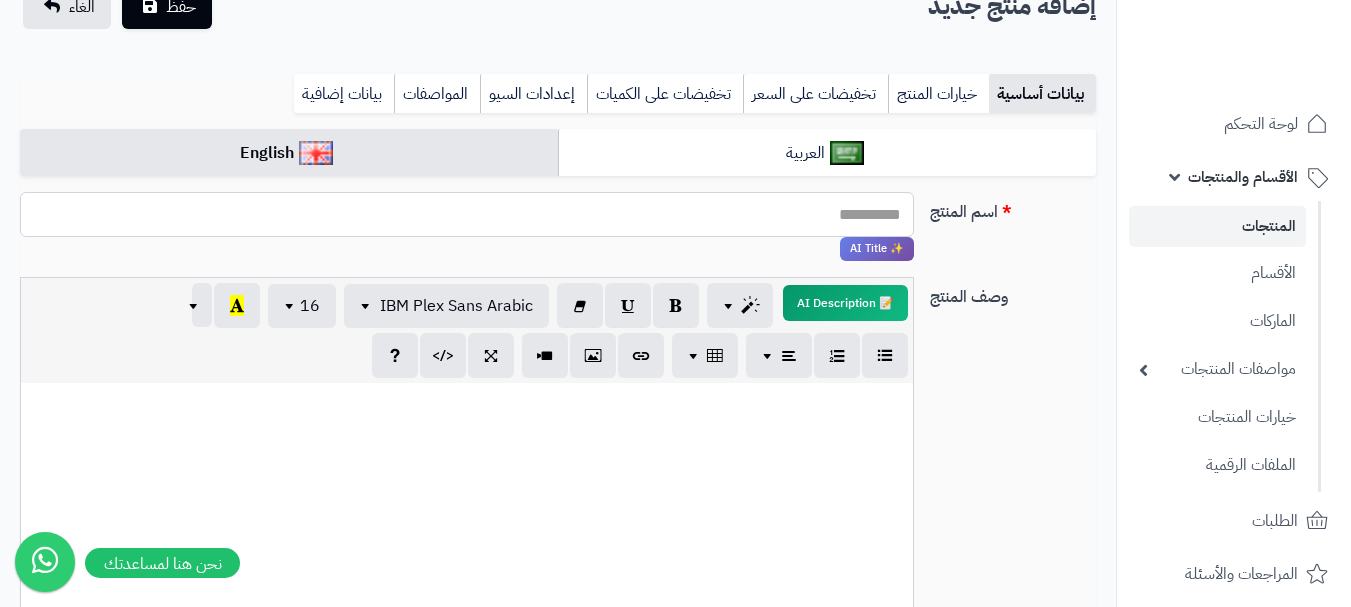 paste on "**********" 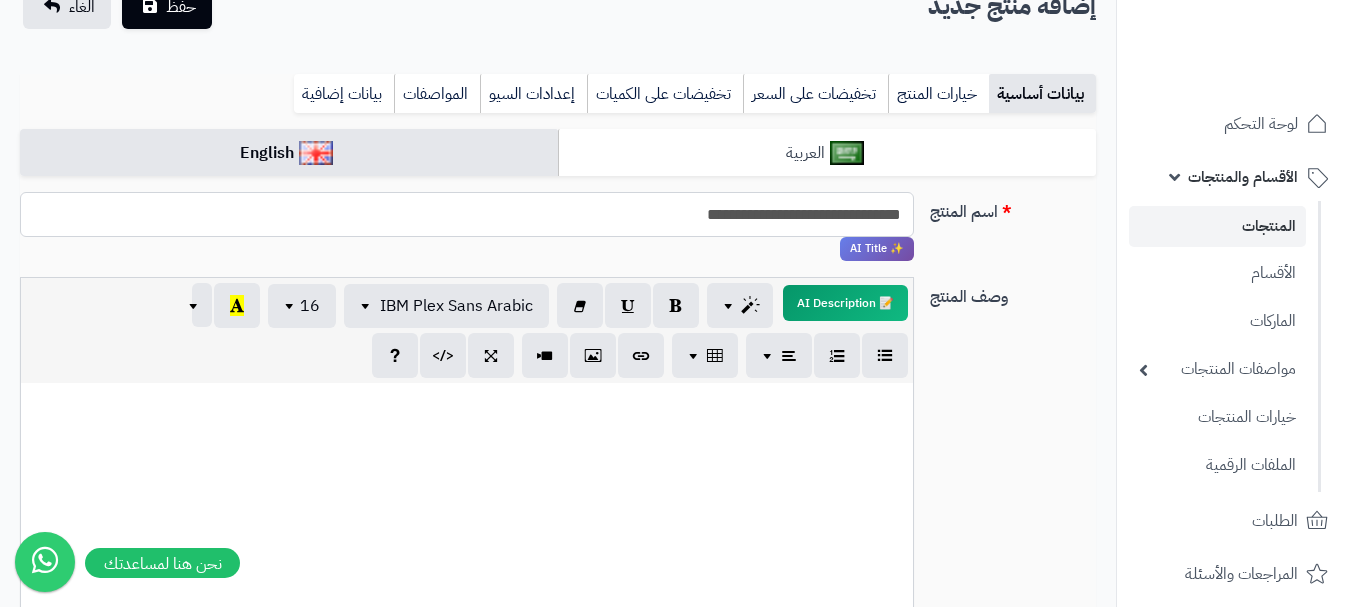 type on "**********" 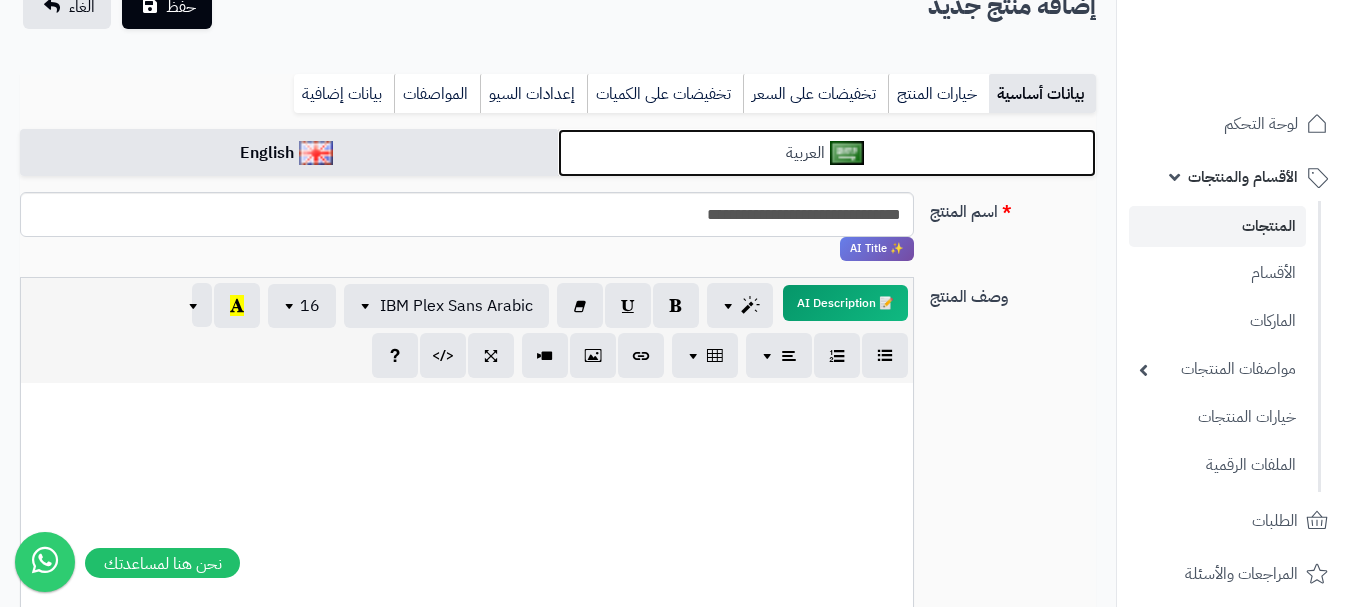 click at bounding box center [847, 153] 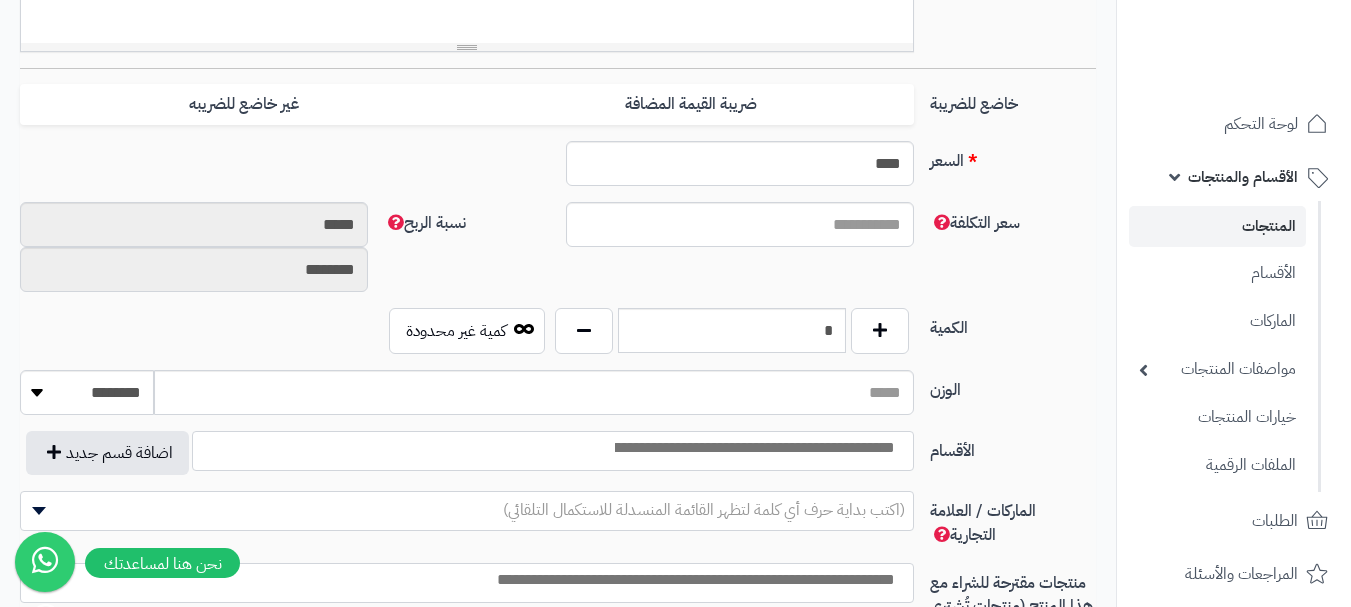 scroll, scrollTop: 662, scrollLeft: 0, axis: vertical 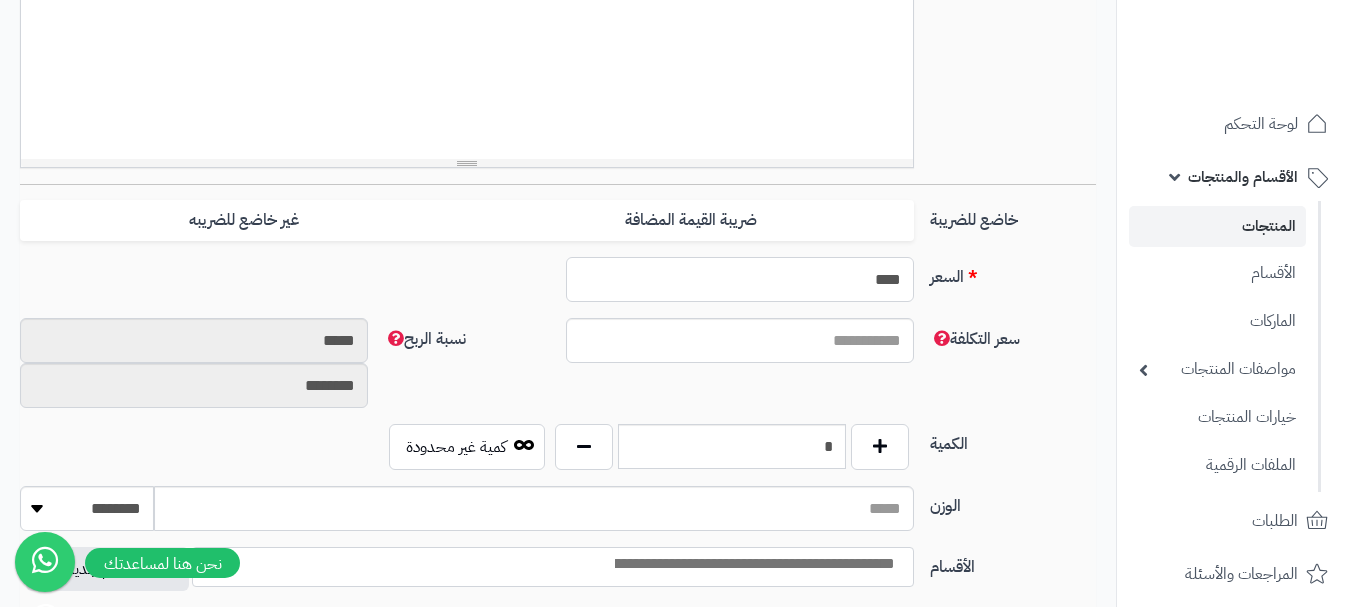 click on "****" at bounding box center (740, 279) 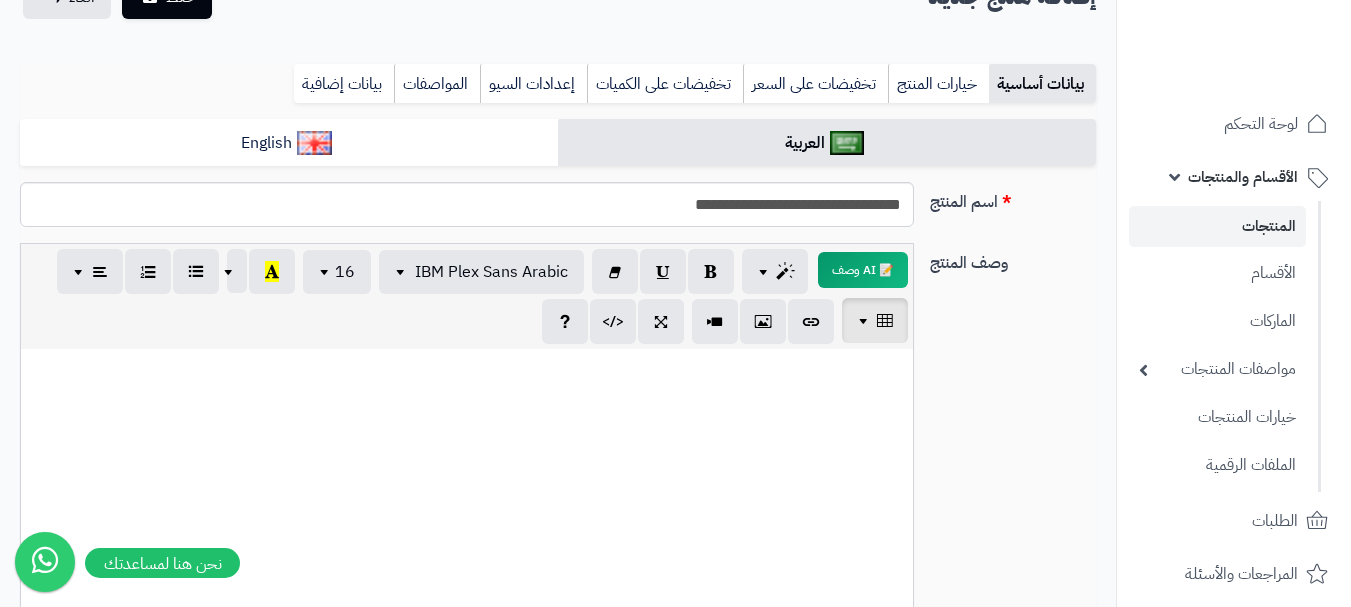 scroll, scrollTop: 162, scrollLeft: 0, axis: vertical 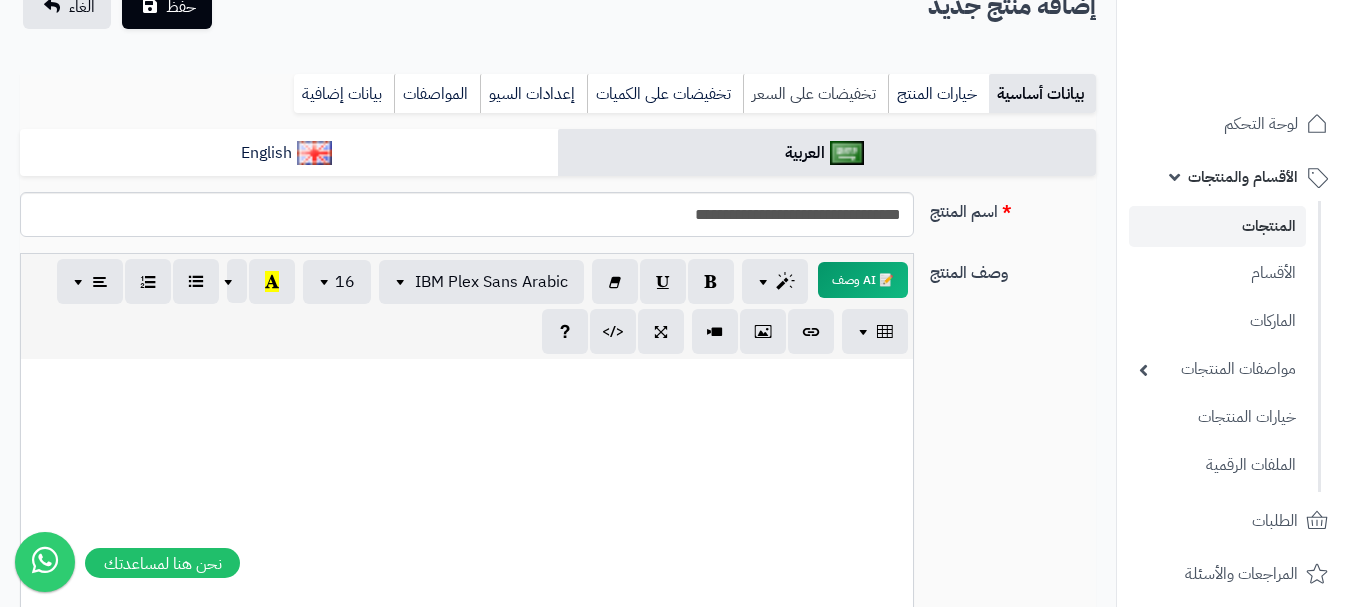 type on "**" 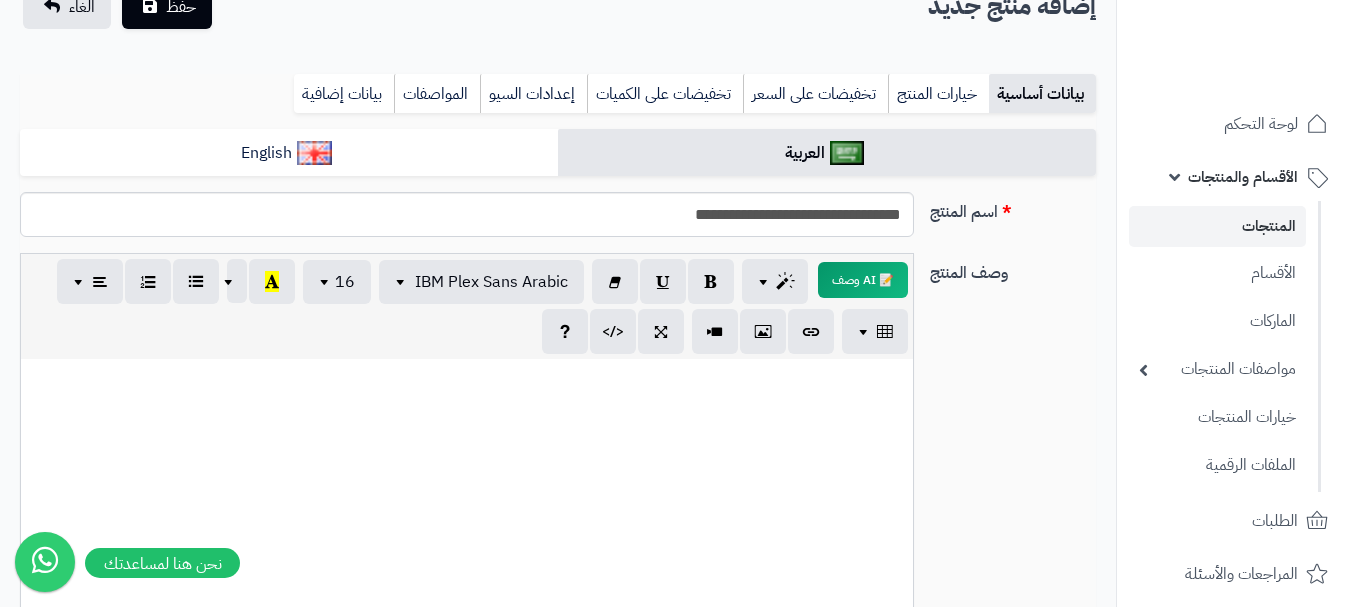 scroll, scrollTop: 28, scrollLeft: 0, axis: vertical 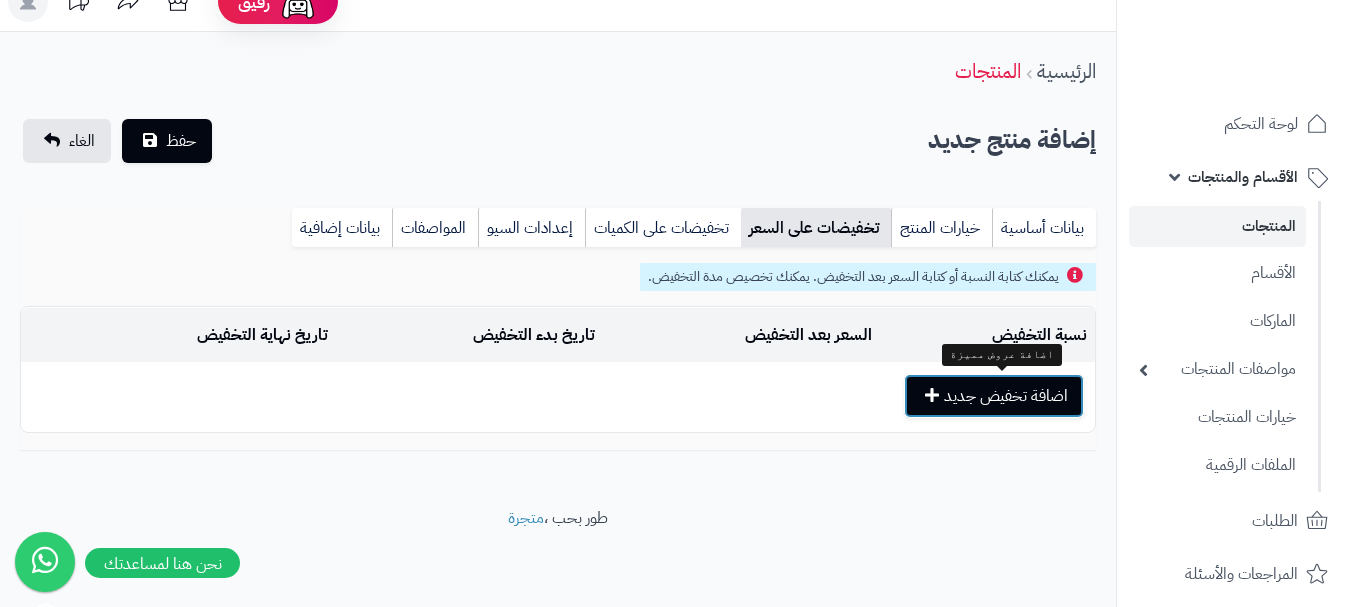 click on "اضافة تخفيض جديد" at bounding box center (994, 396) 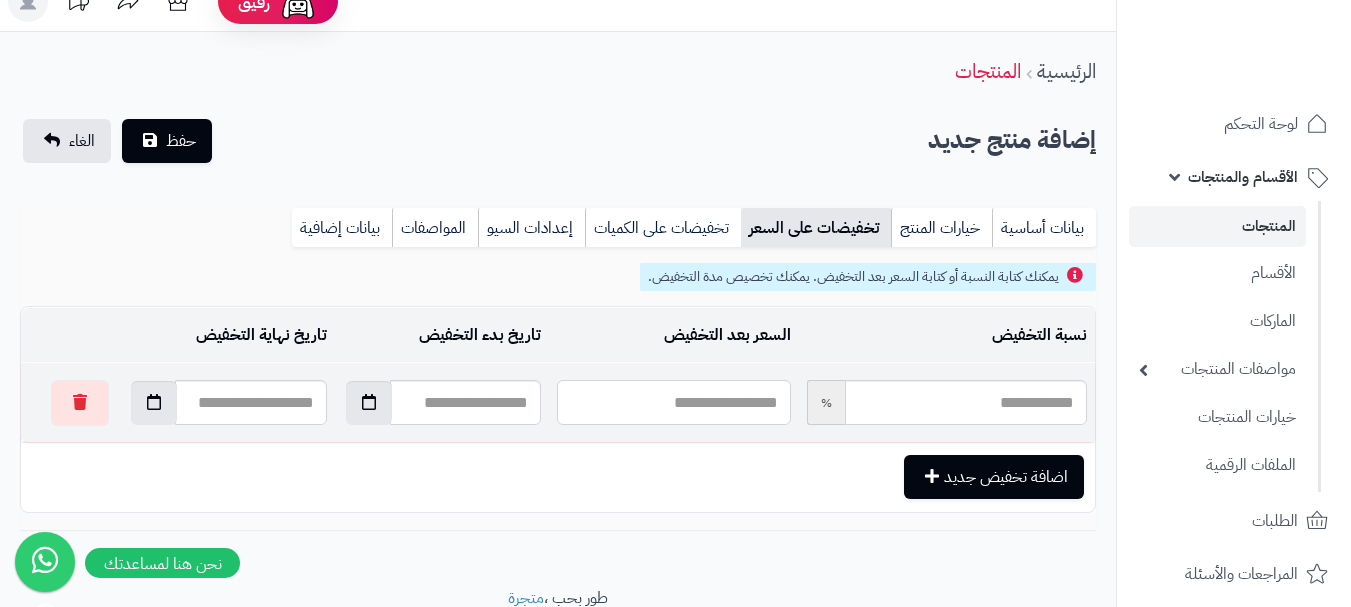 click at bounding box center [673, 402] 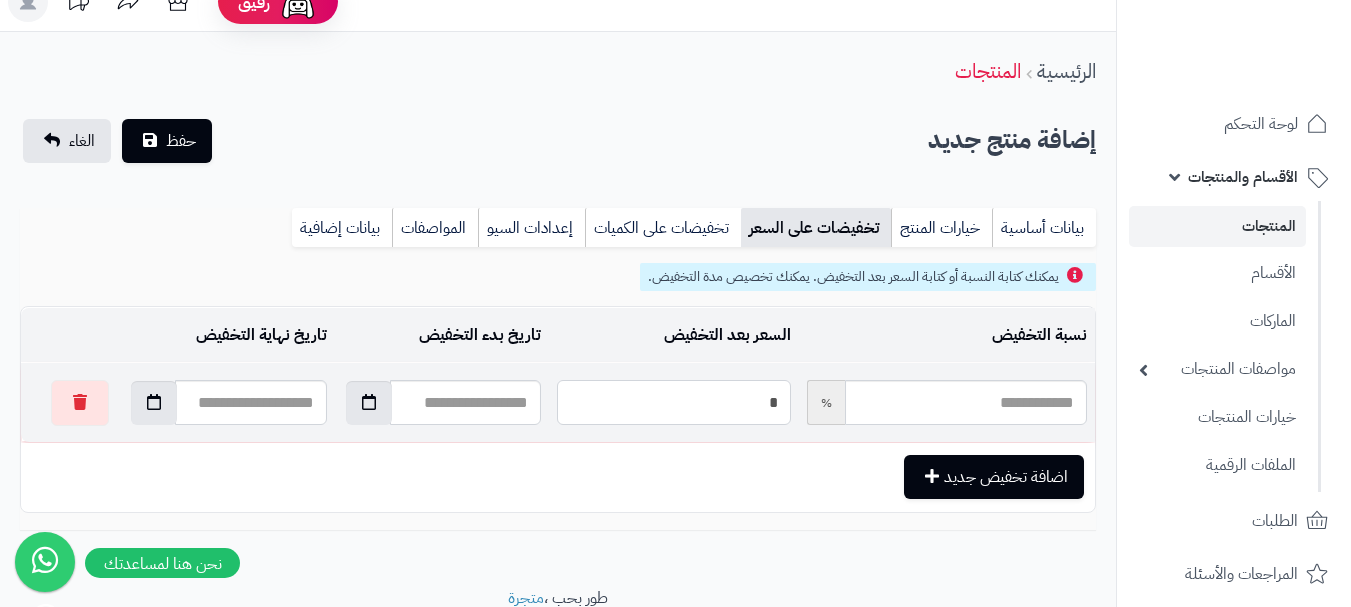type on "**" 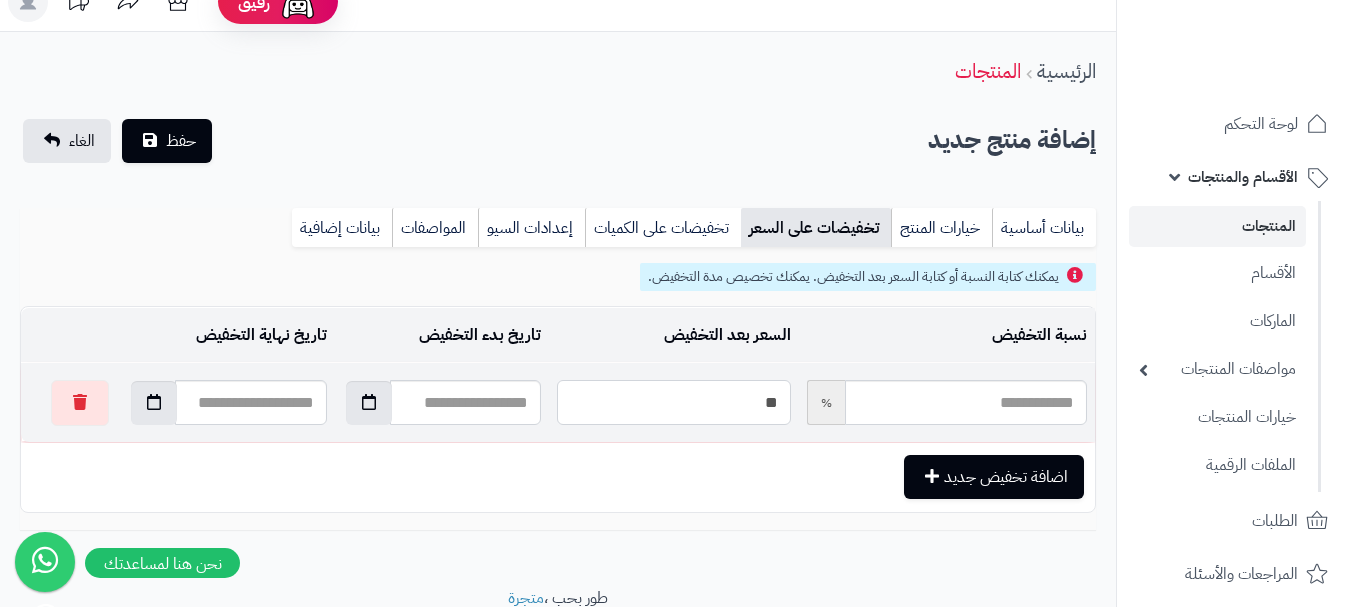 type on "*****" 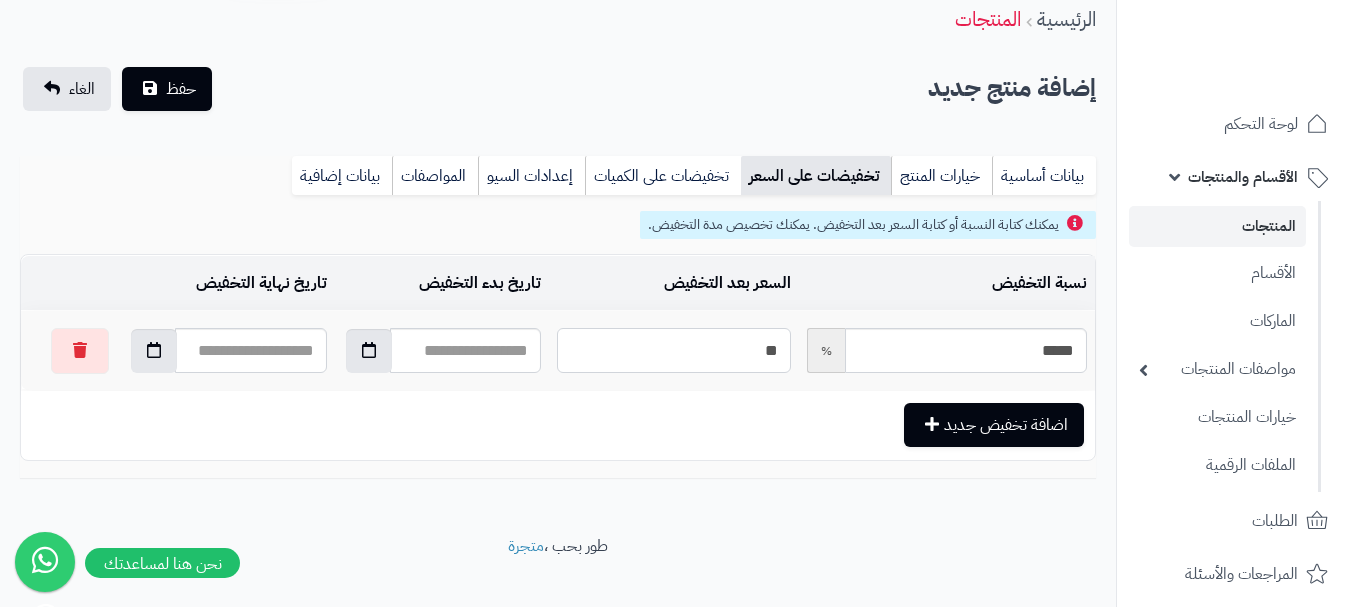 scroll, scrollTop: 108, scrollLeft: 0, axis: vertical 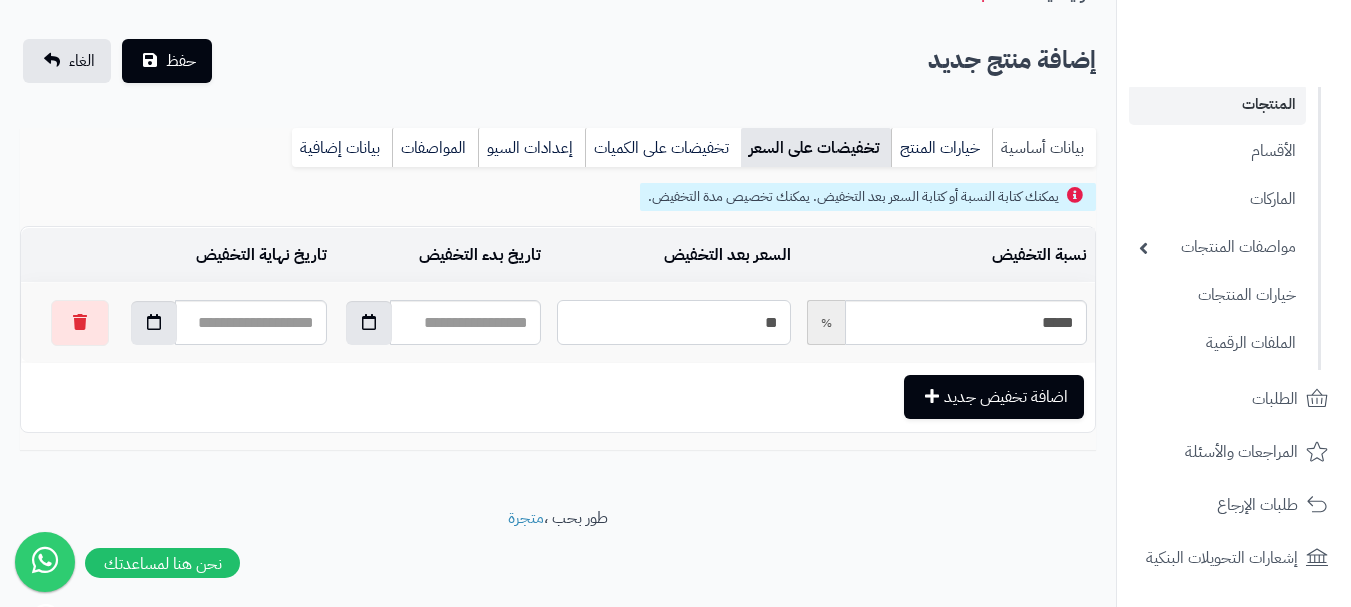 type on "**" 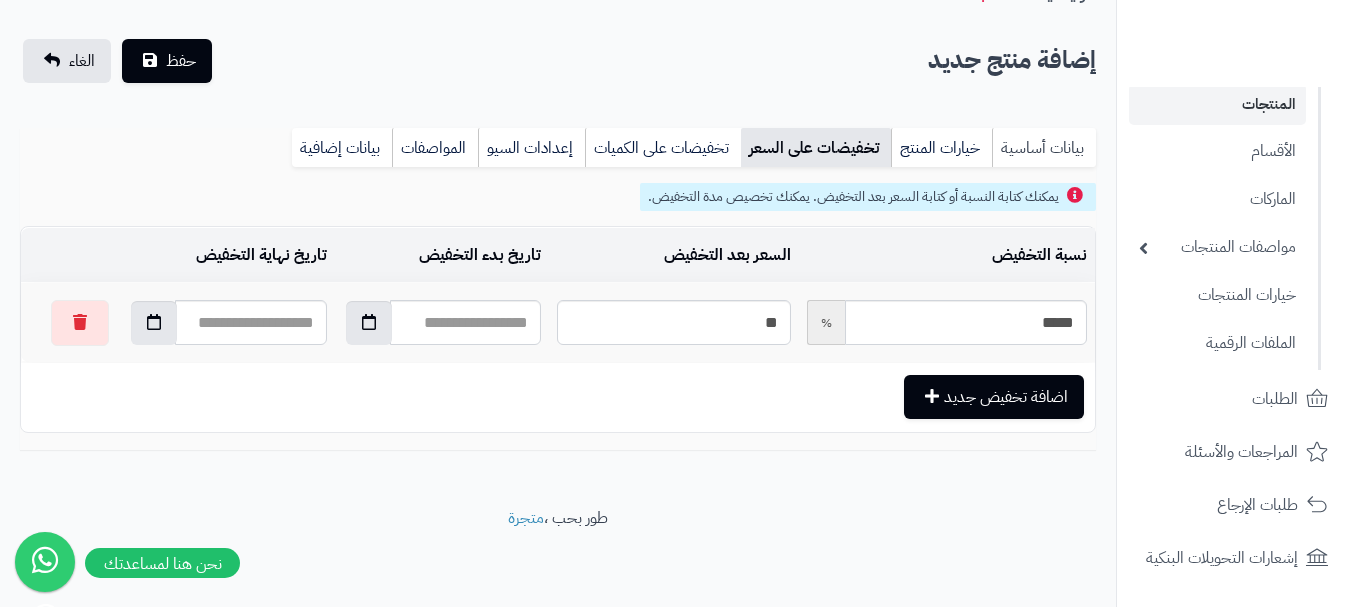 click on "بيانات أساسية" at bounding box center (1044, 148) 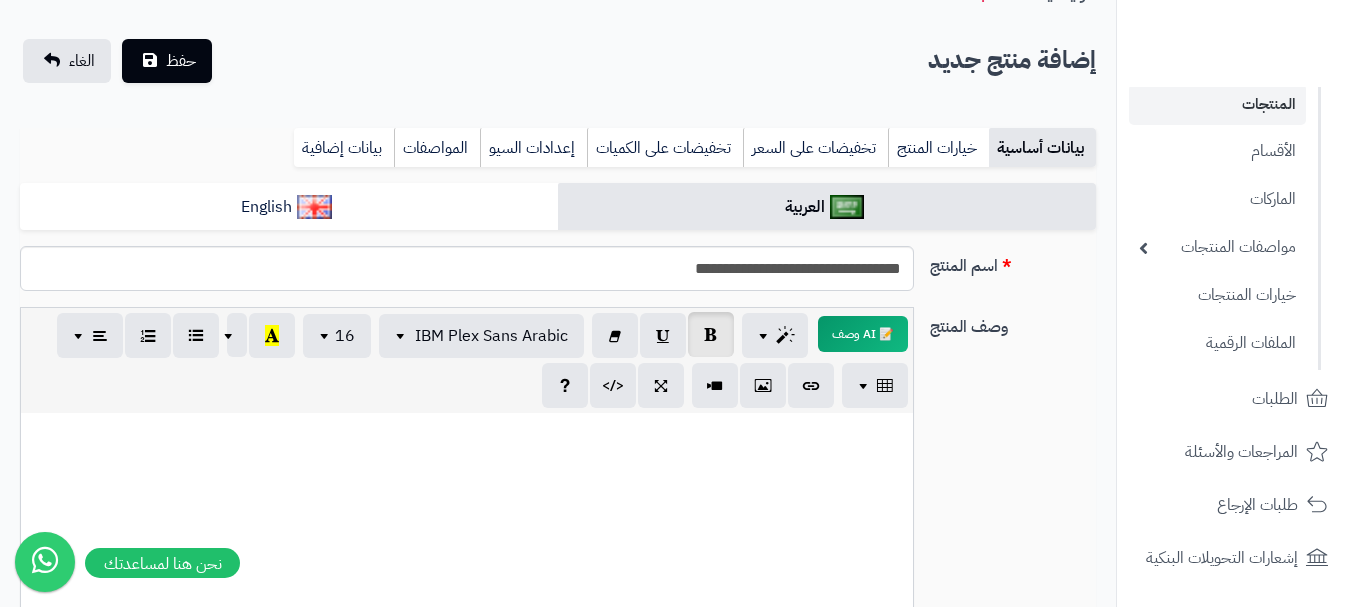 scroll, scrollTop: 0, scrollLeft: 0, axis: both 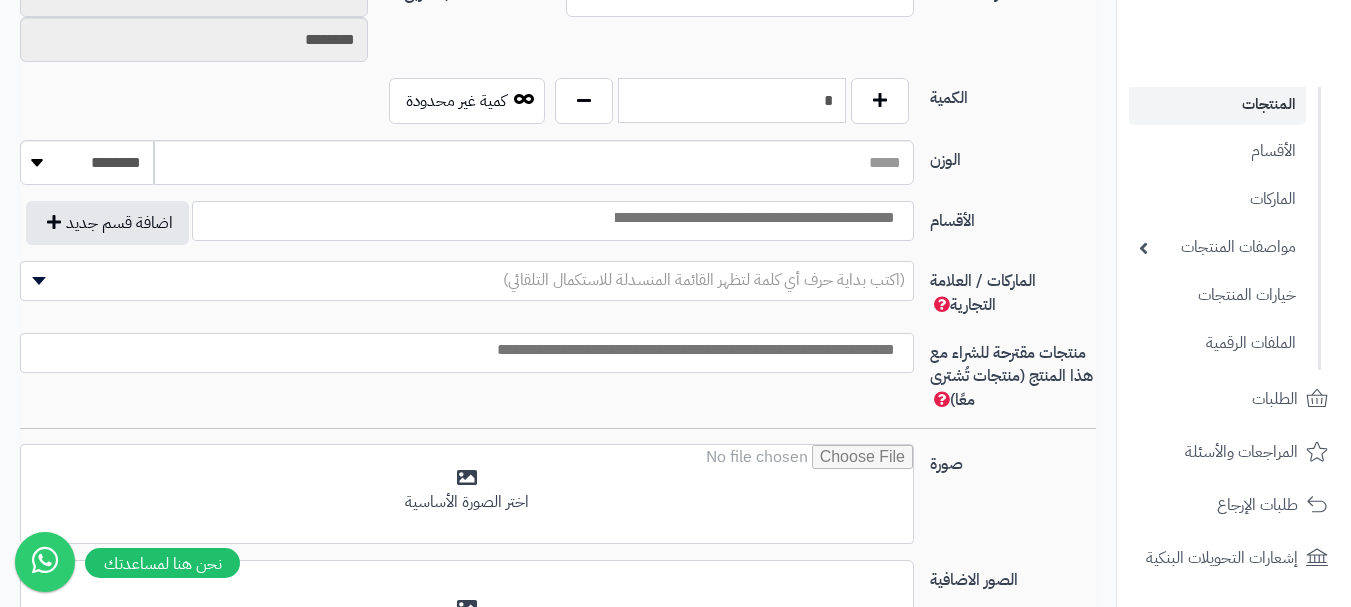 click on "*" at bounding box center [732, 100] 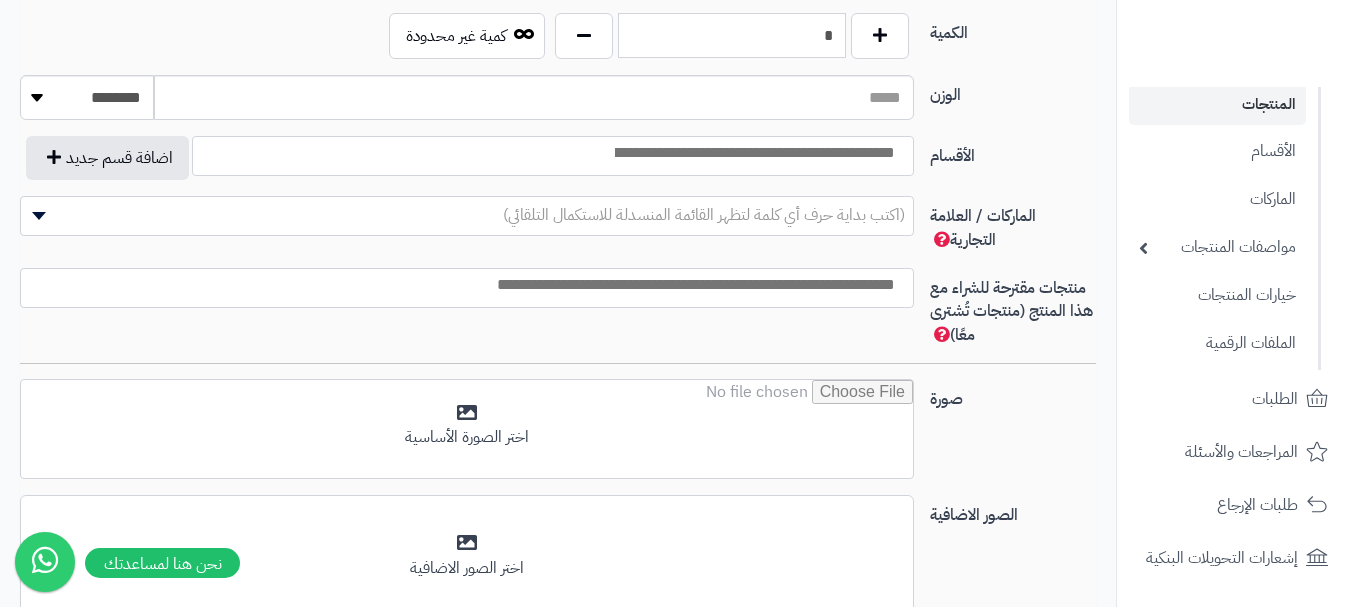 scroll, scrollTop: 1108, scrollLeft: 0, axis: vertical 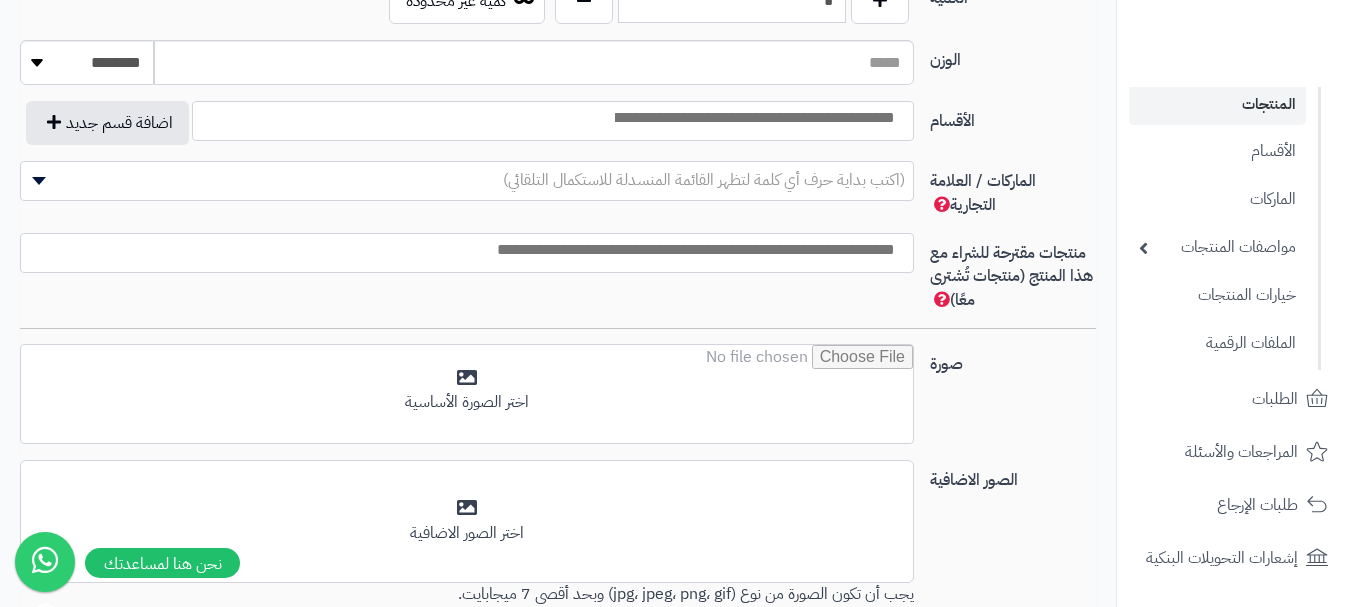 type on "*" 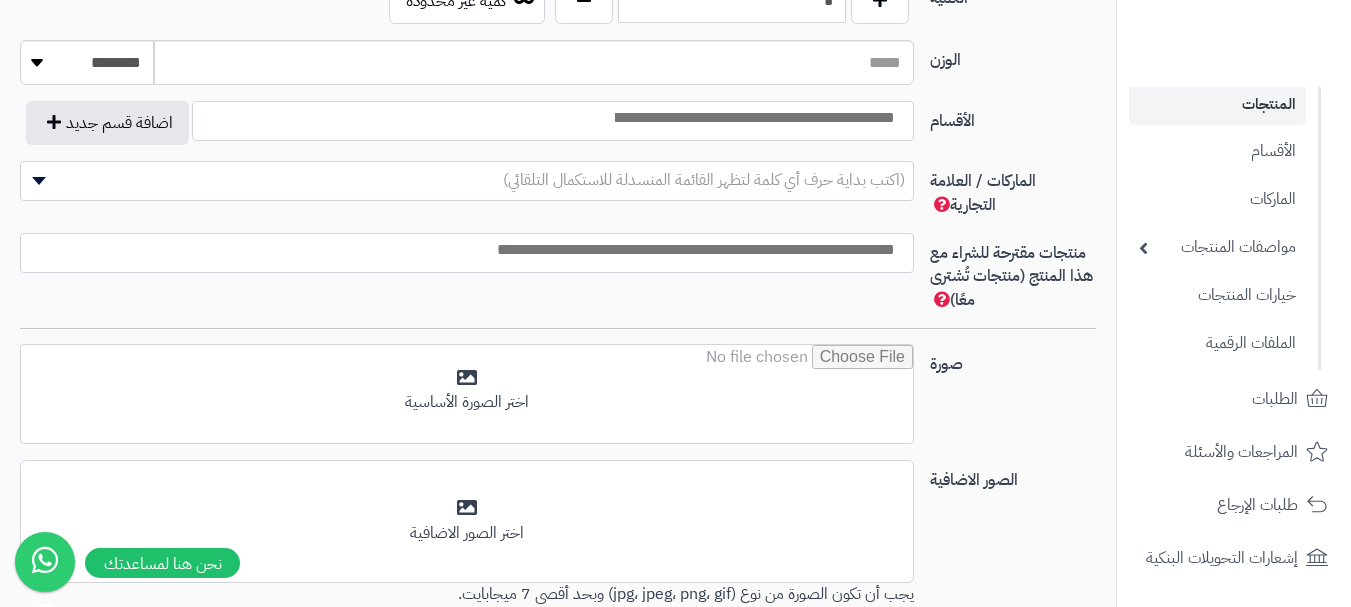 click at bounding box center (753, 118) 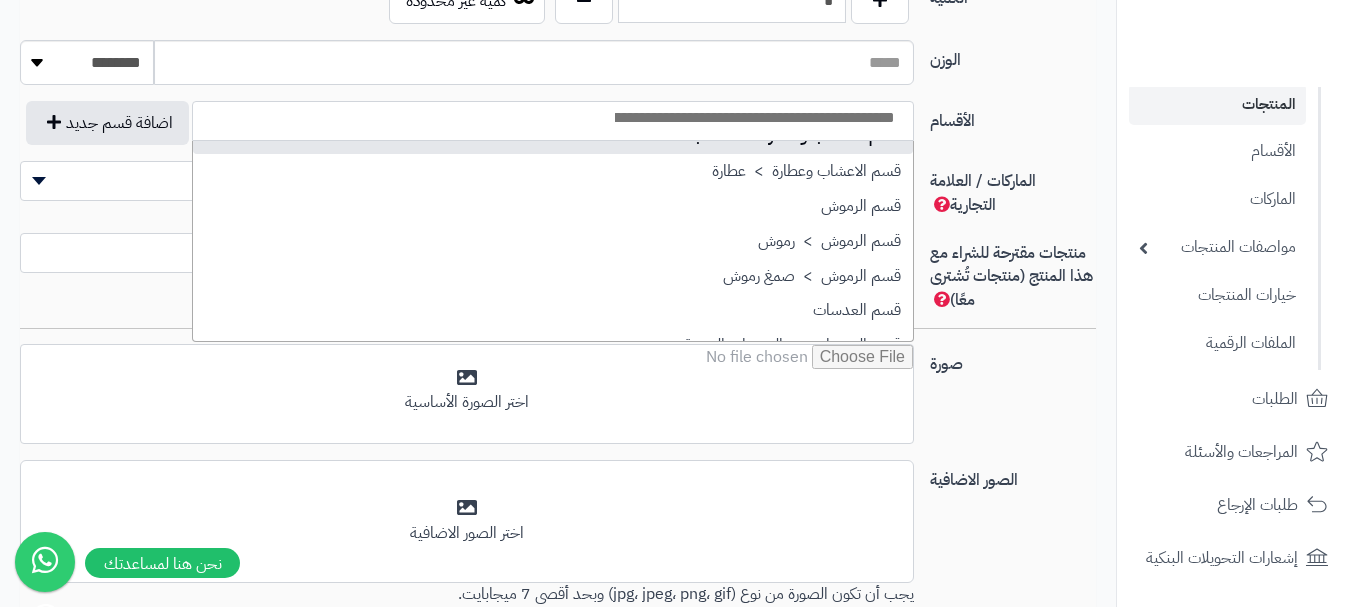 scroll, scrollTop: 1400, scrollLeft: 0, axis: vertical 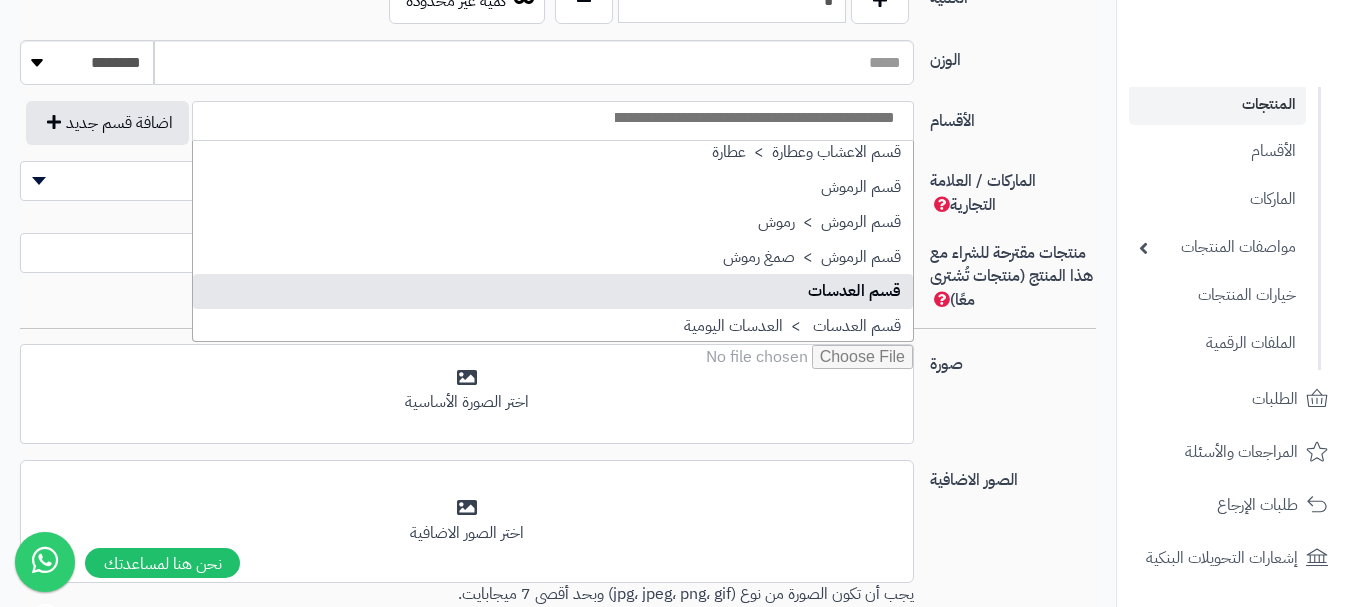 select on "**" 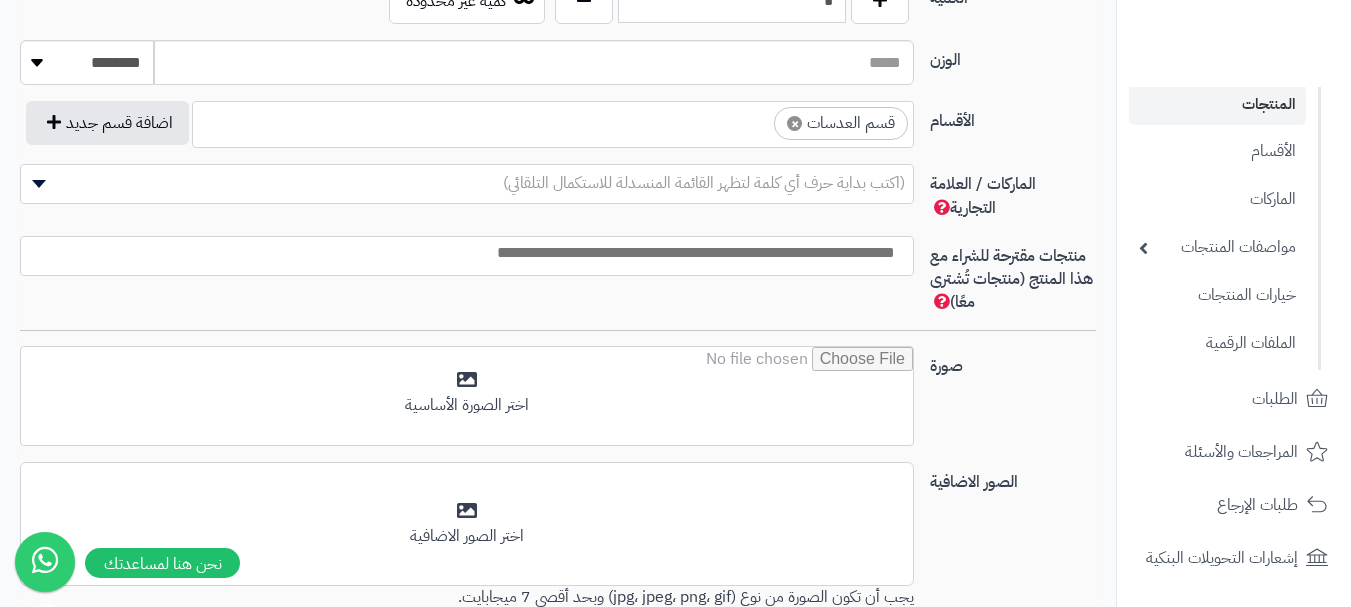 scroll, scrollTop: 1100, scrollLeft: 0, axis: vertical 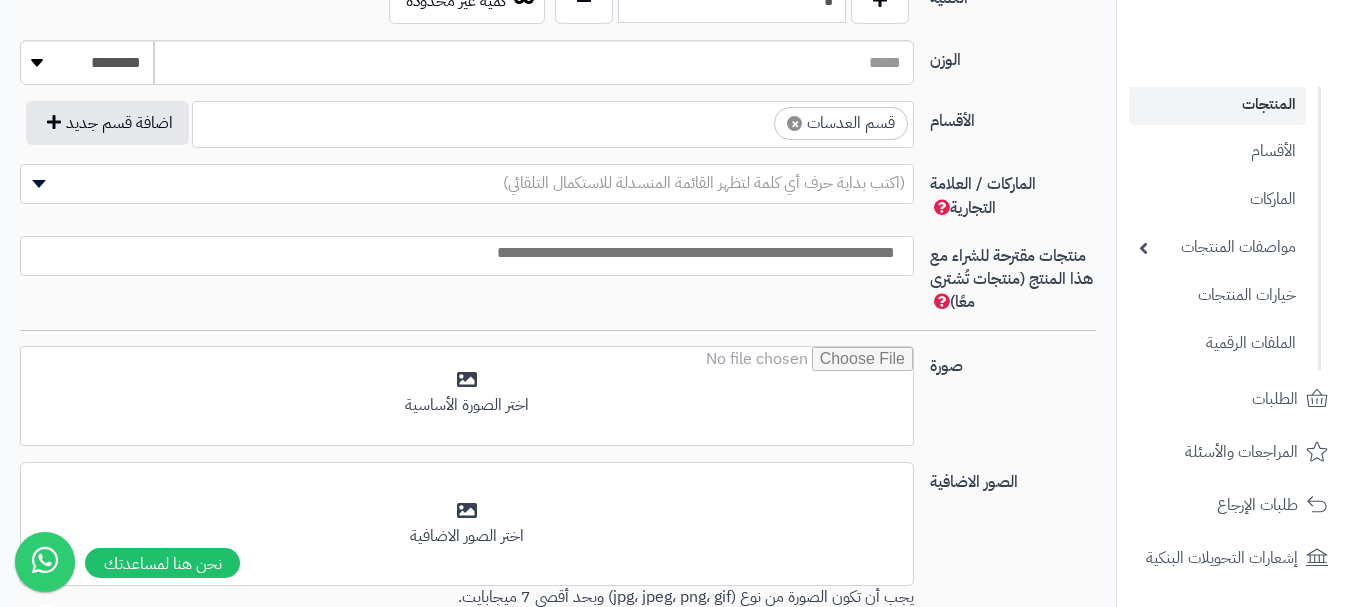 click on "× قسم العدسات" at bounding box center (553, 121) 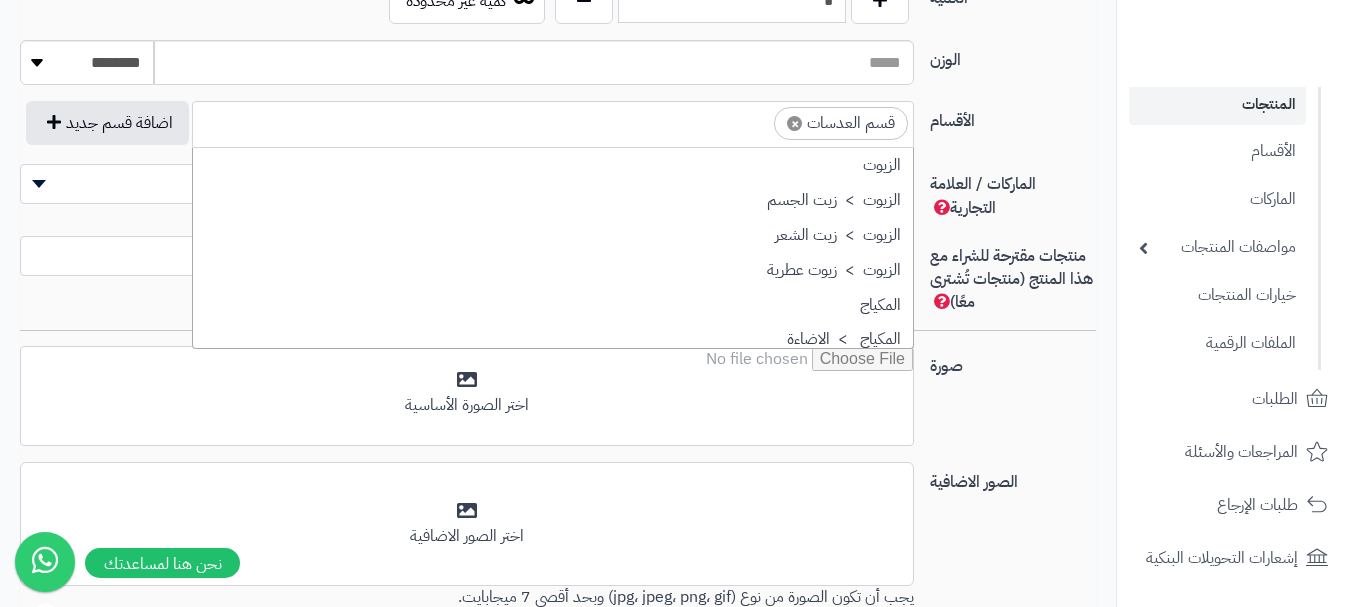 scroll, scrollTop: 1498, scrollLeft: 0, axis: vertical 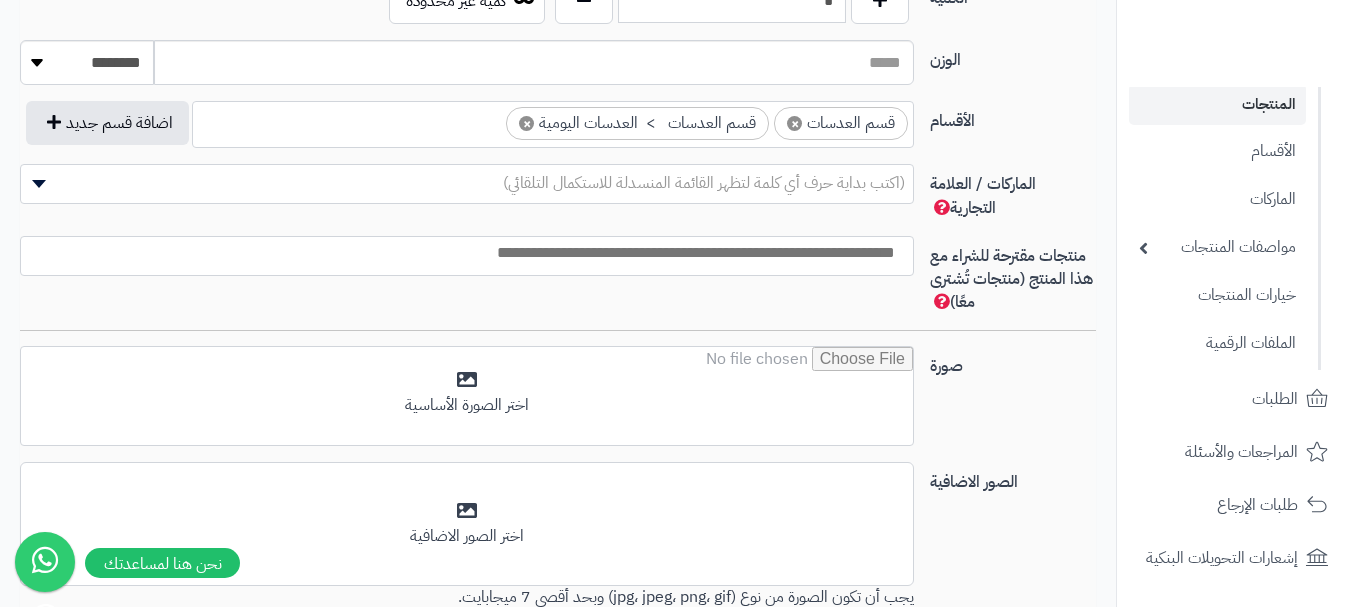 drag, startPoint x: 467, startPoint y: 130, endPoint x: 480, endPoint y: 147, distance: 21.400934 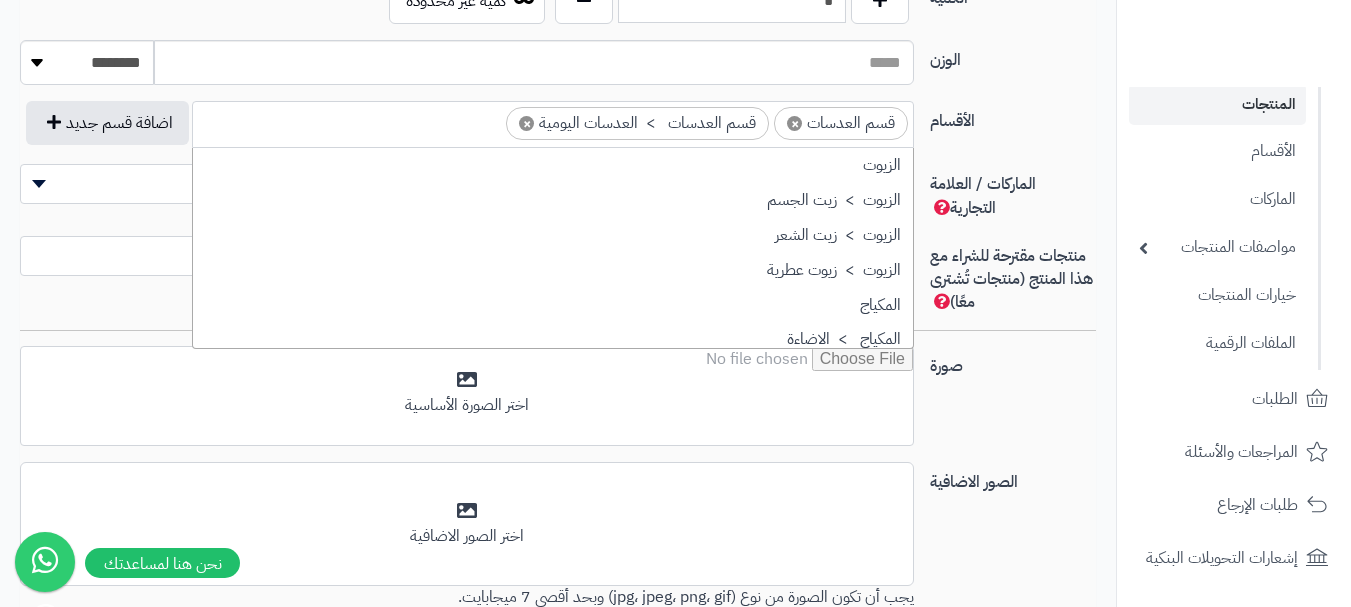 scroll, scrollTop: 1498, scrollLeft: 0, axis: vertical 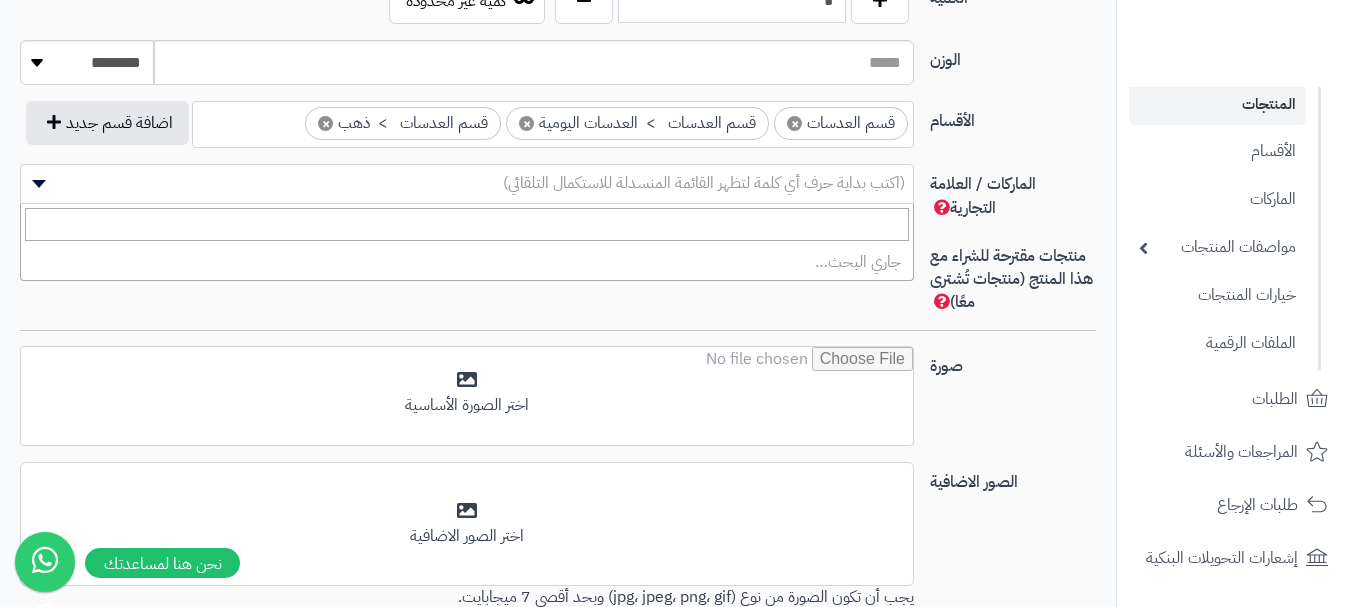 click on "(اكتب بداية حرف أي كلمة لتظهر القائمة المنسدلة للاستكمال التلقائي)" at bounding box center (704, 183) 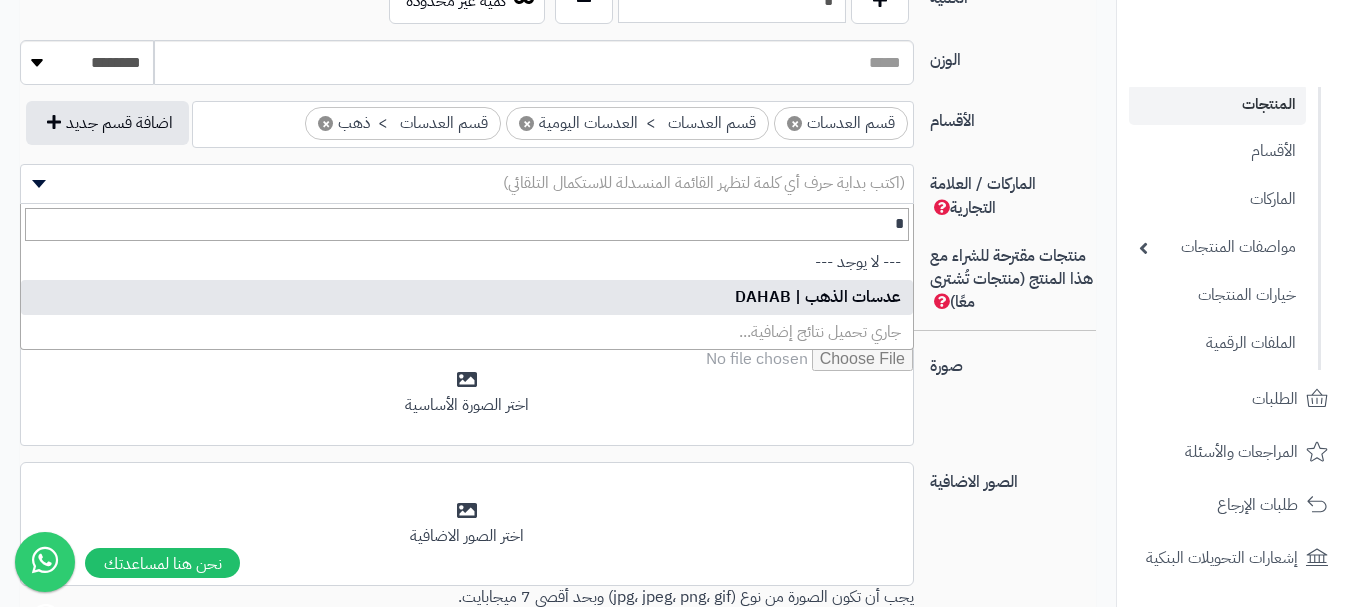 type on "*" 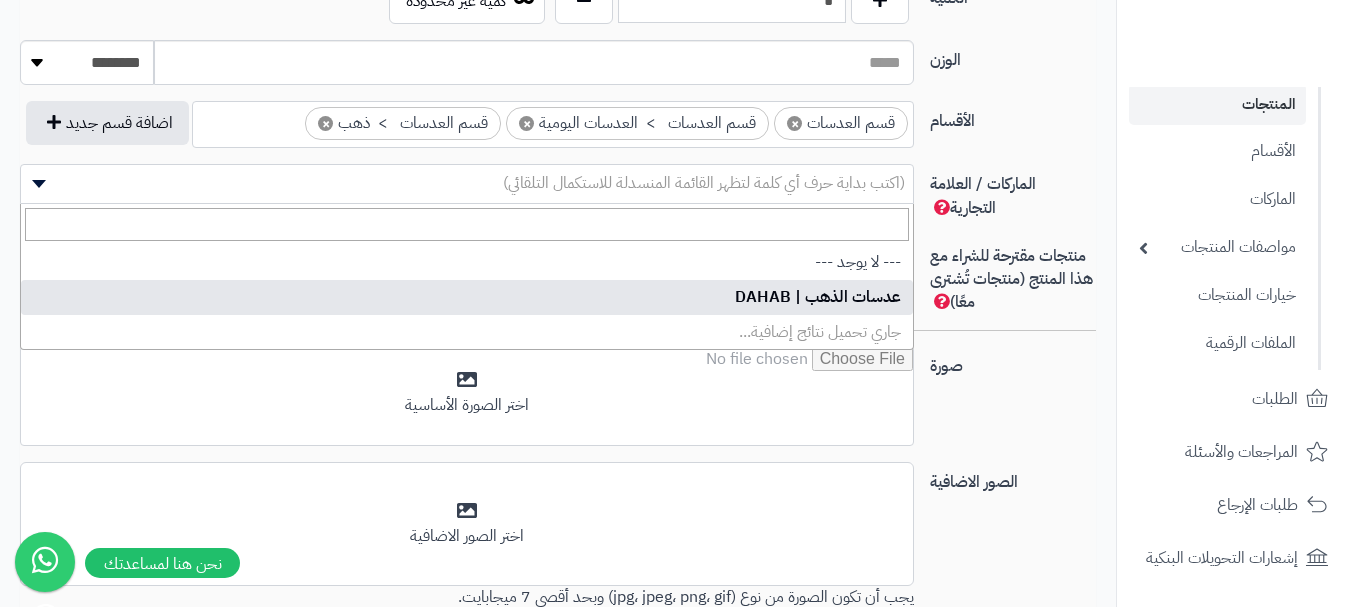 select on "***" 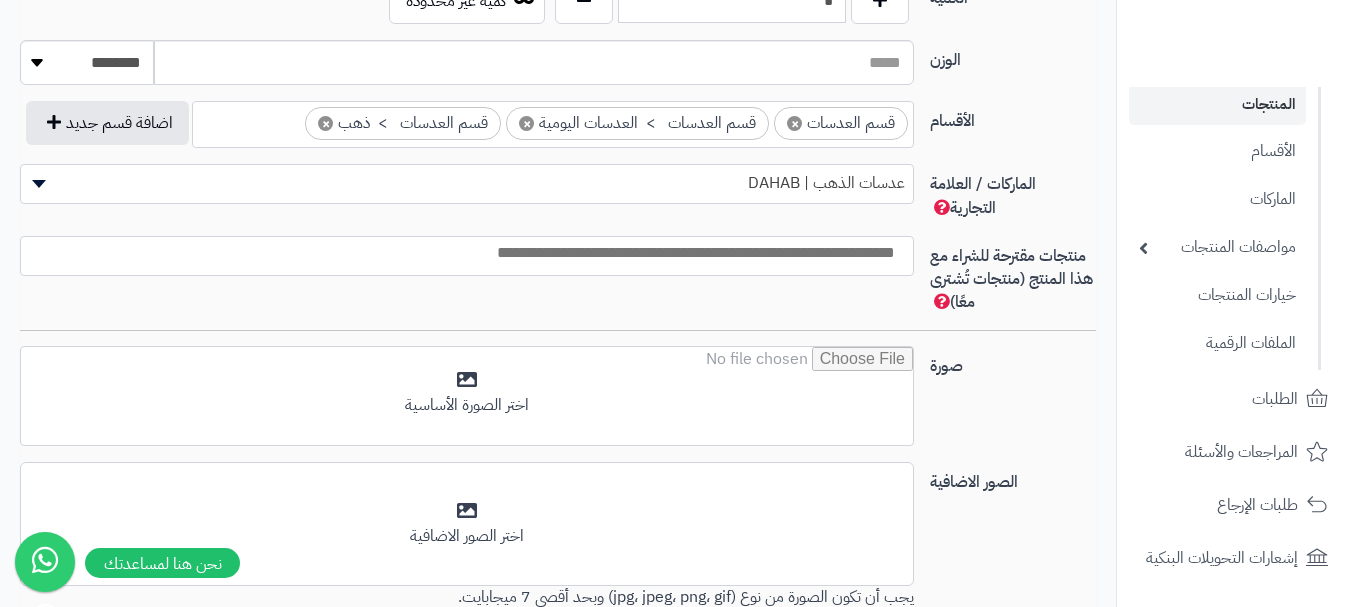 click at bounding box center [462, 253] 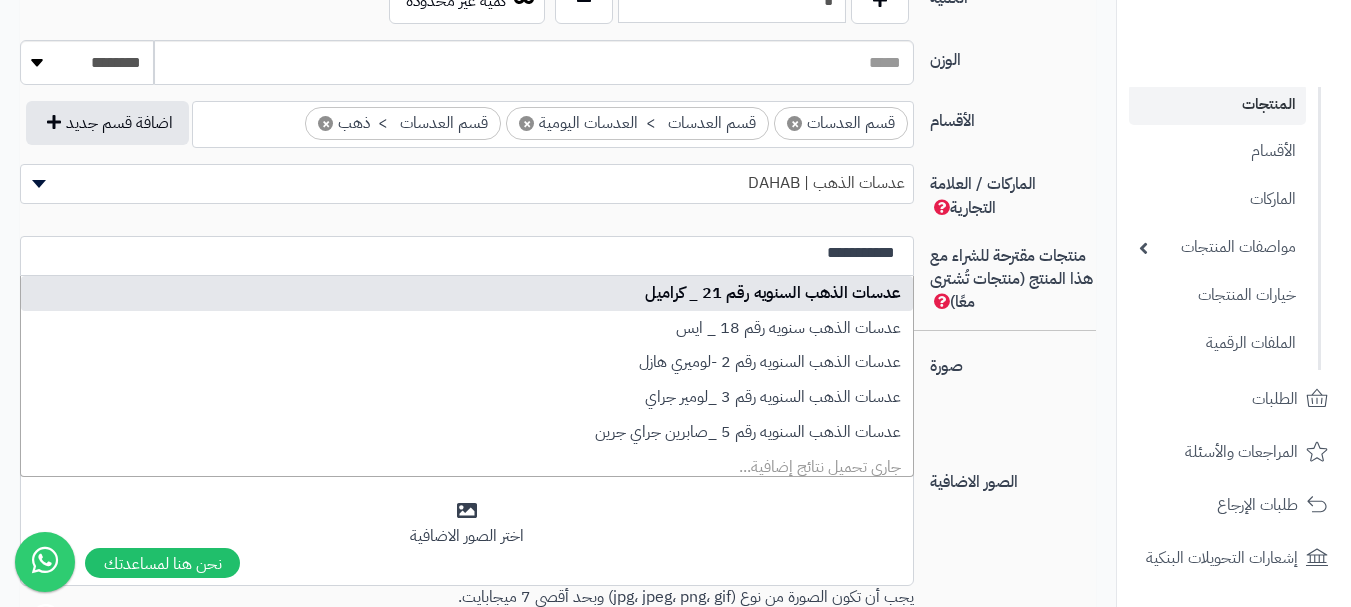 type on "**********" 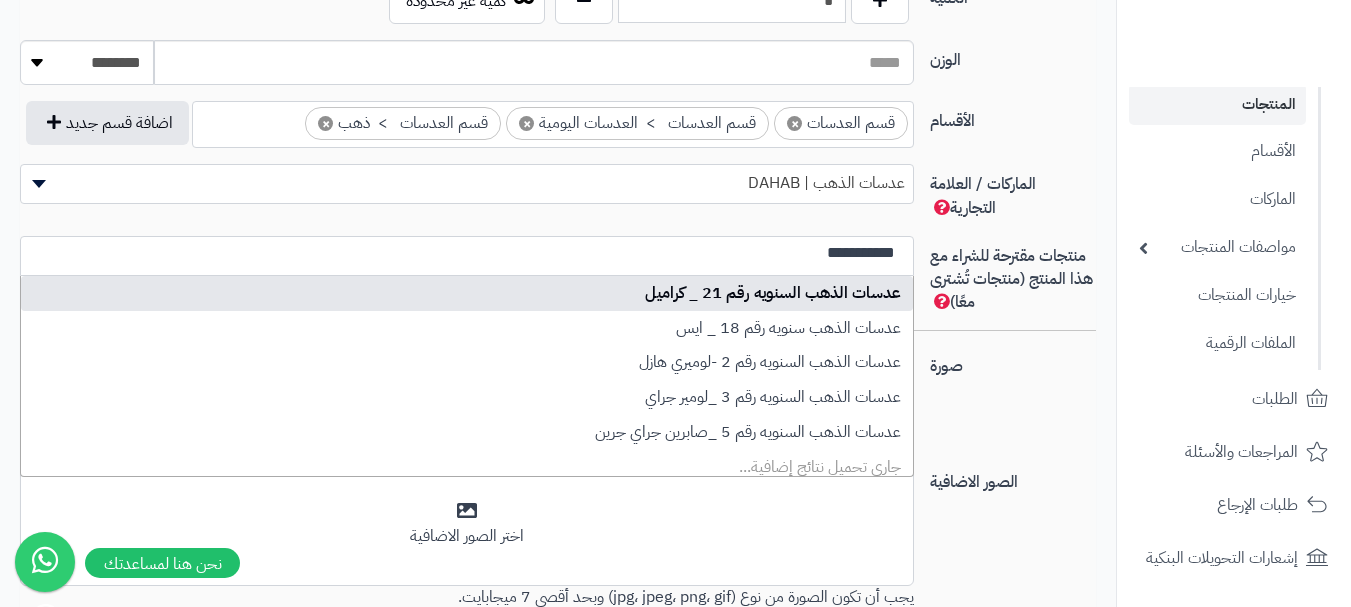 type 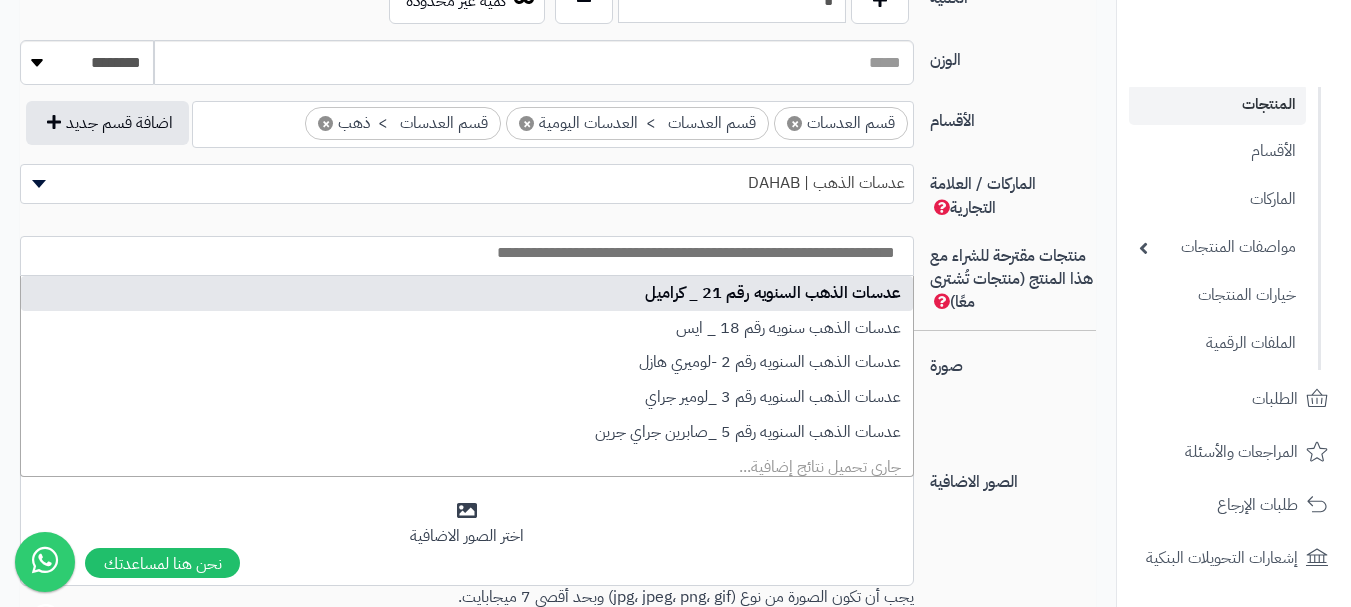select on "****" 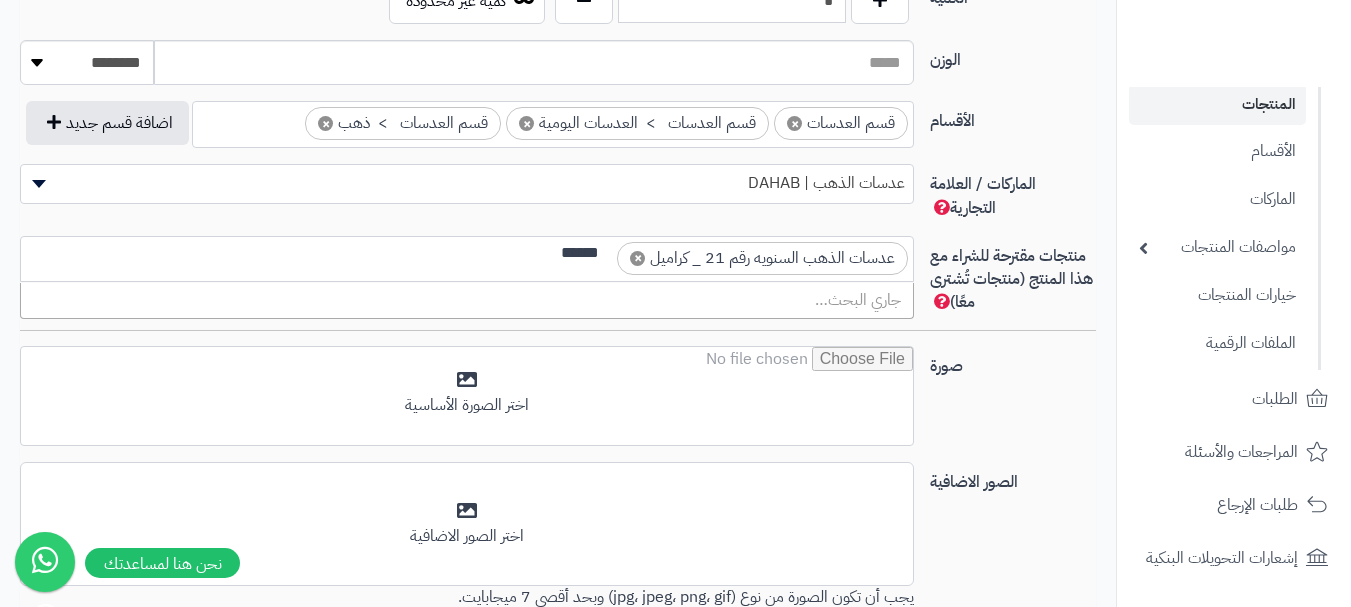 scroll, scrollTop: 0, scrollLeft: 0, axis: both 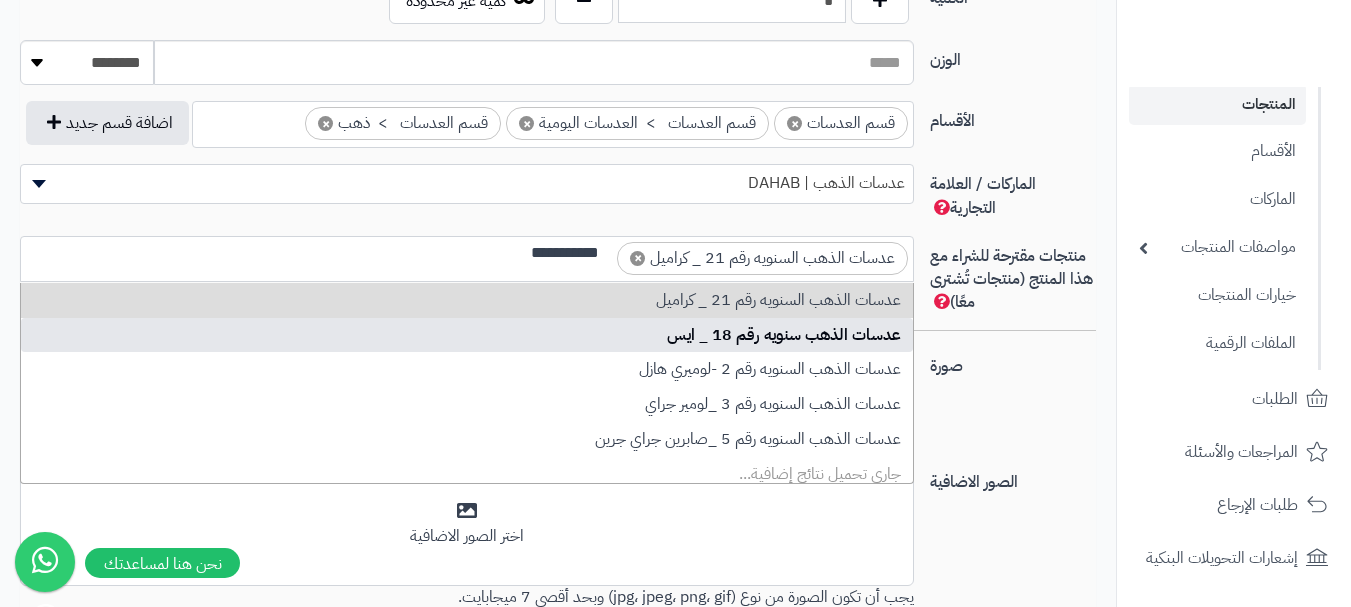 type on "**********" 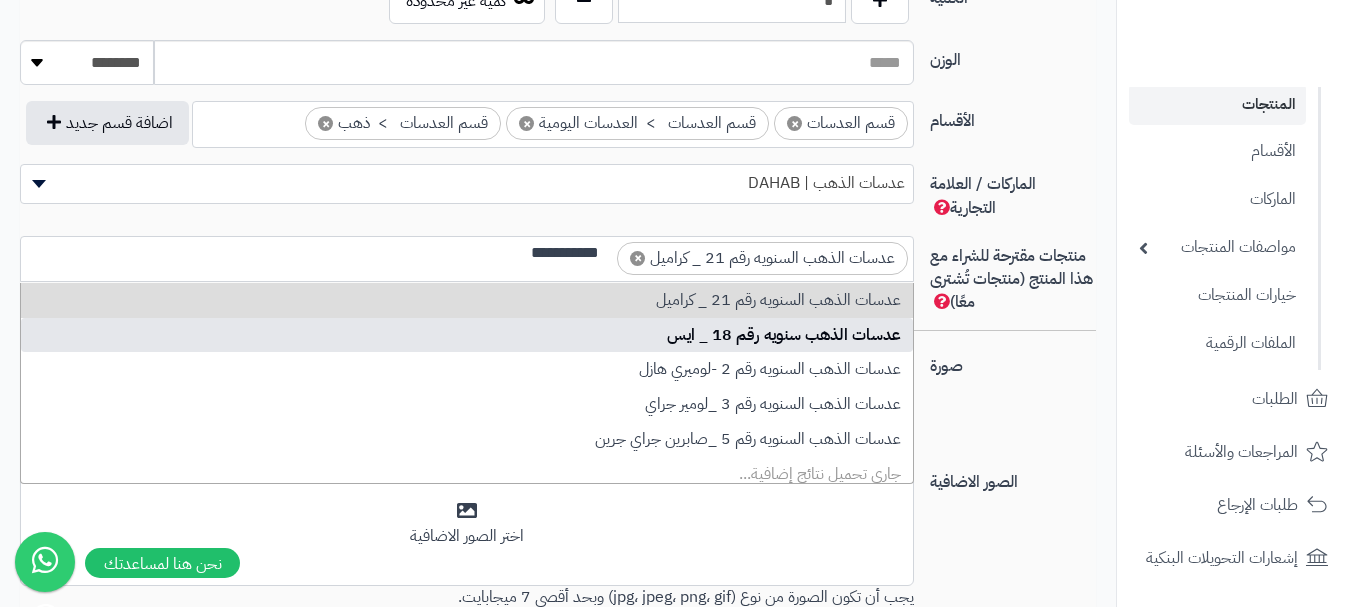 type 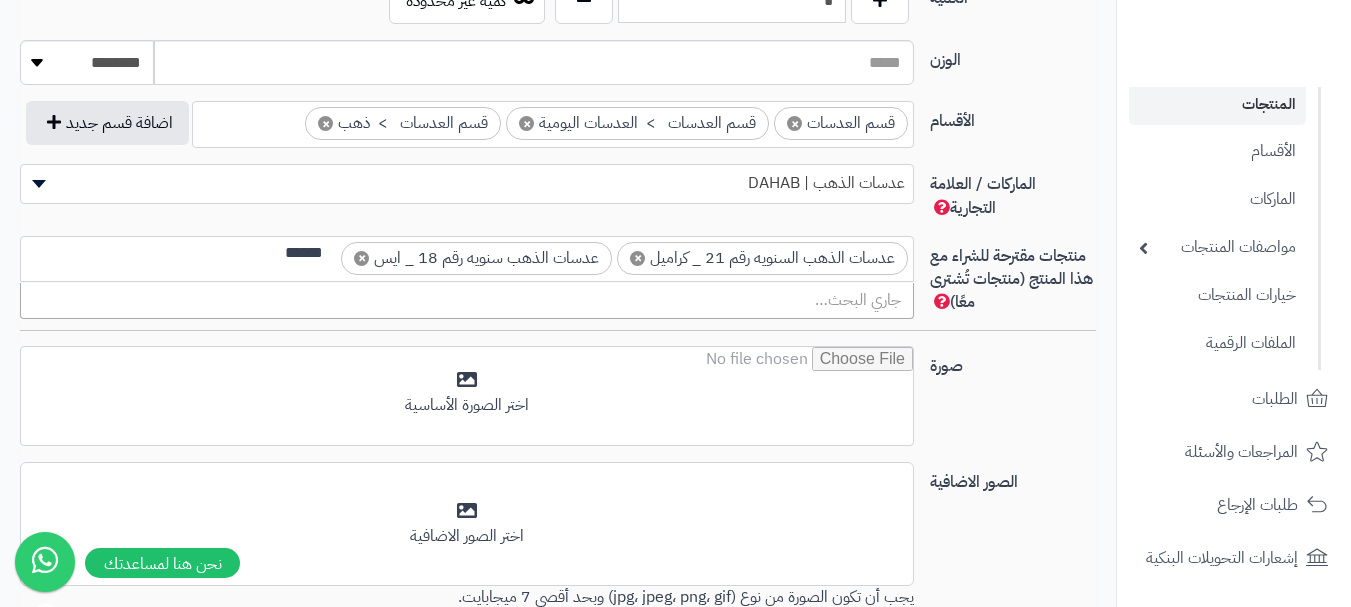 scroll, scrollTop: 0, scrollLeft: 0, axis: both 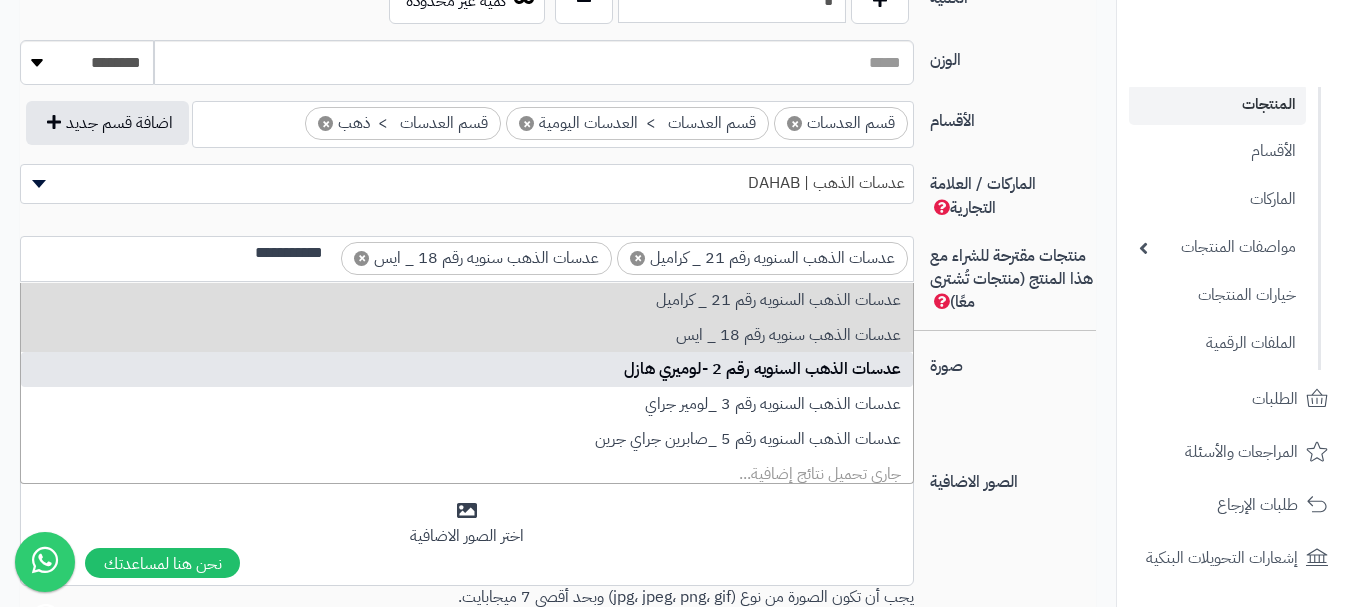 type on "**********" 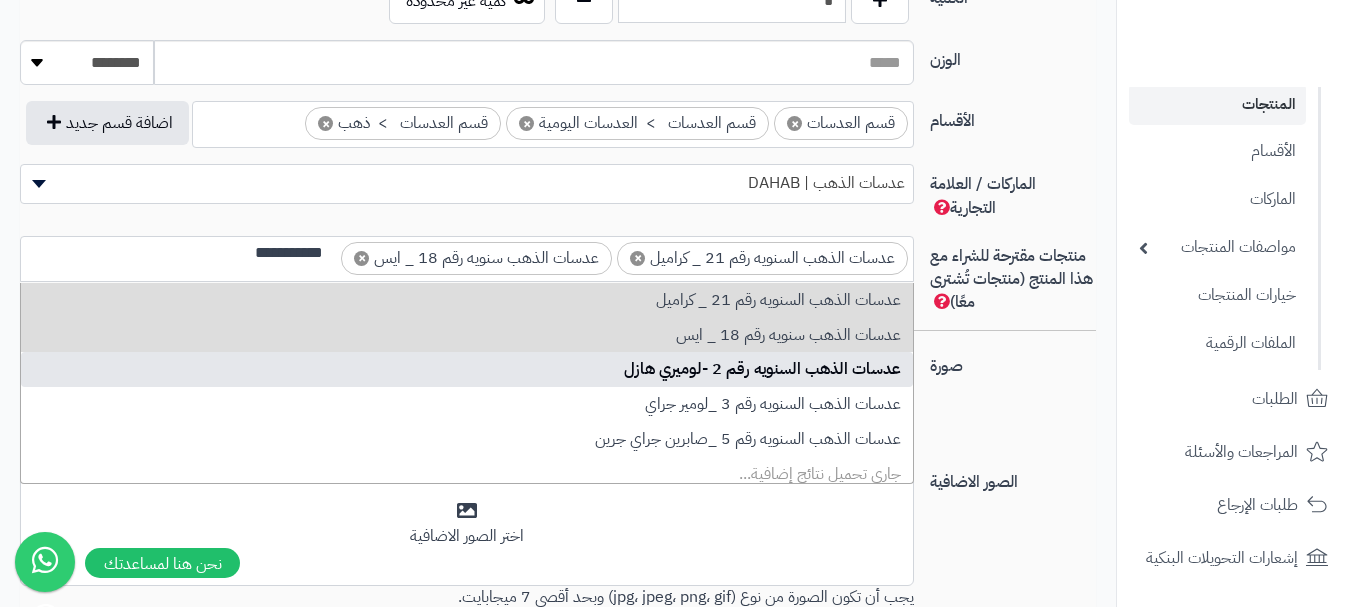 type 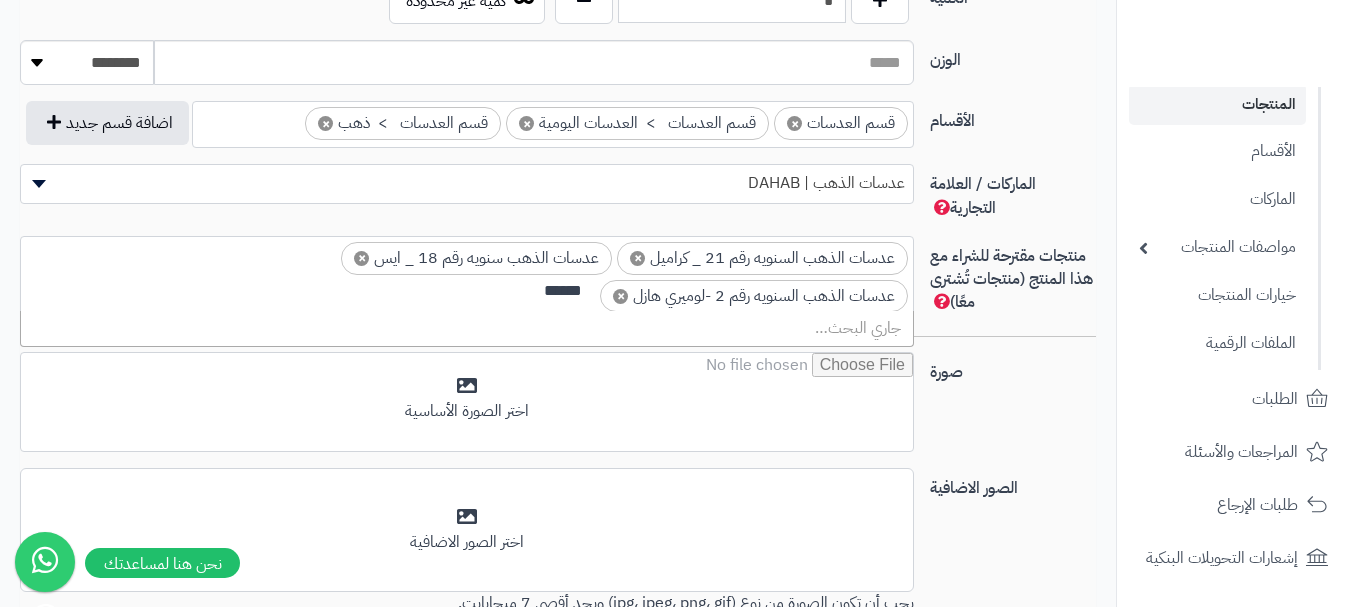 scroll, scrollTop: 0, scrollLeft: 0, axis: both 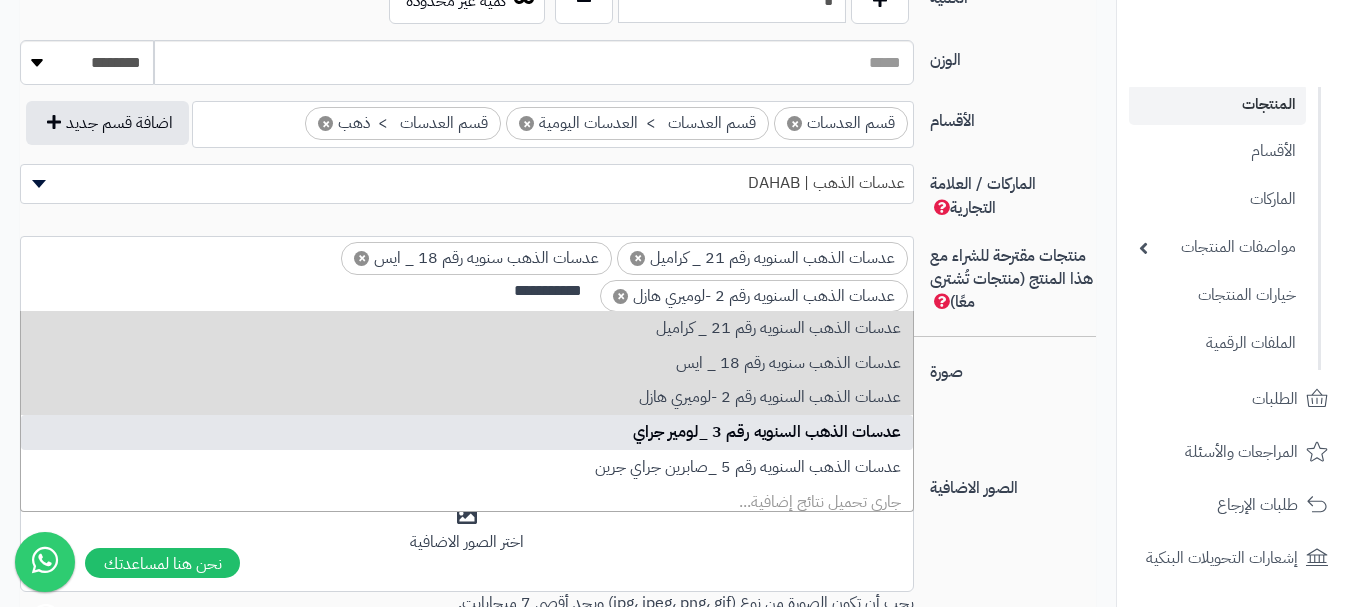 type on "**********" 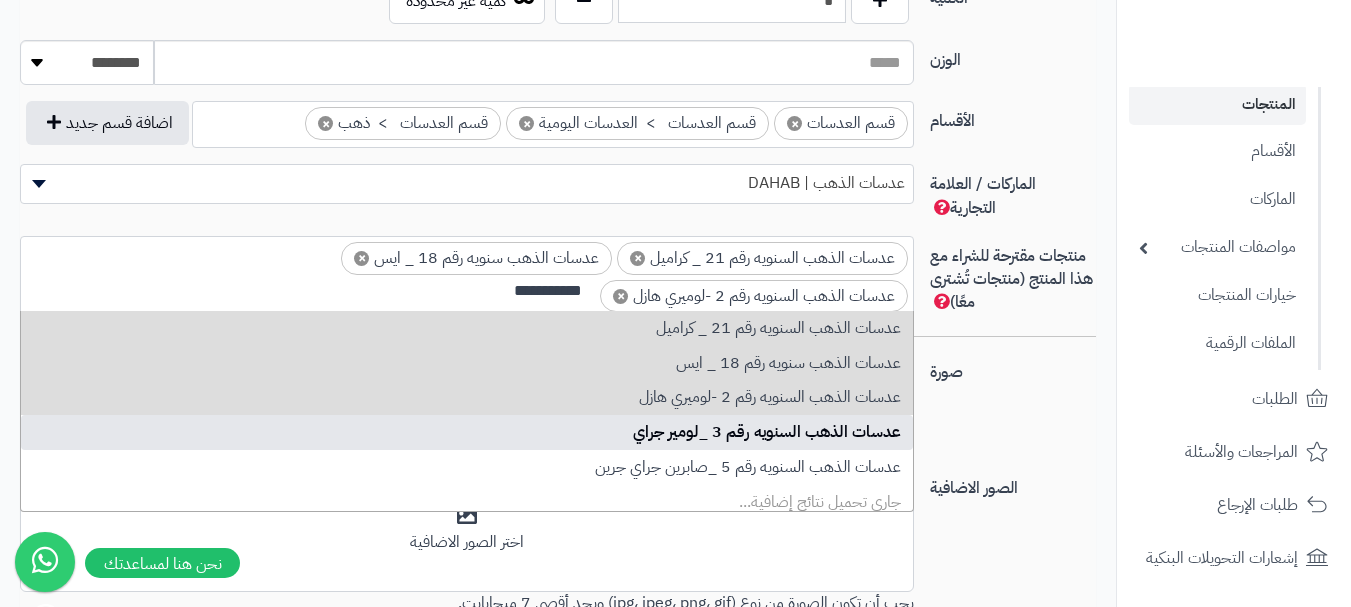 type 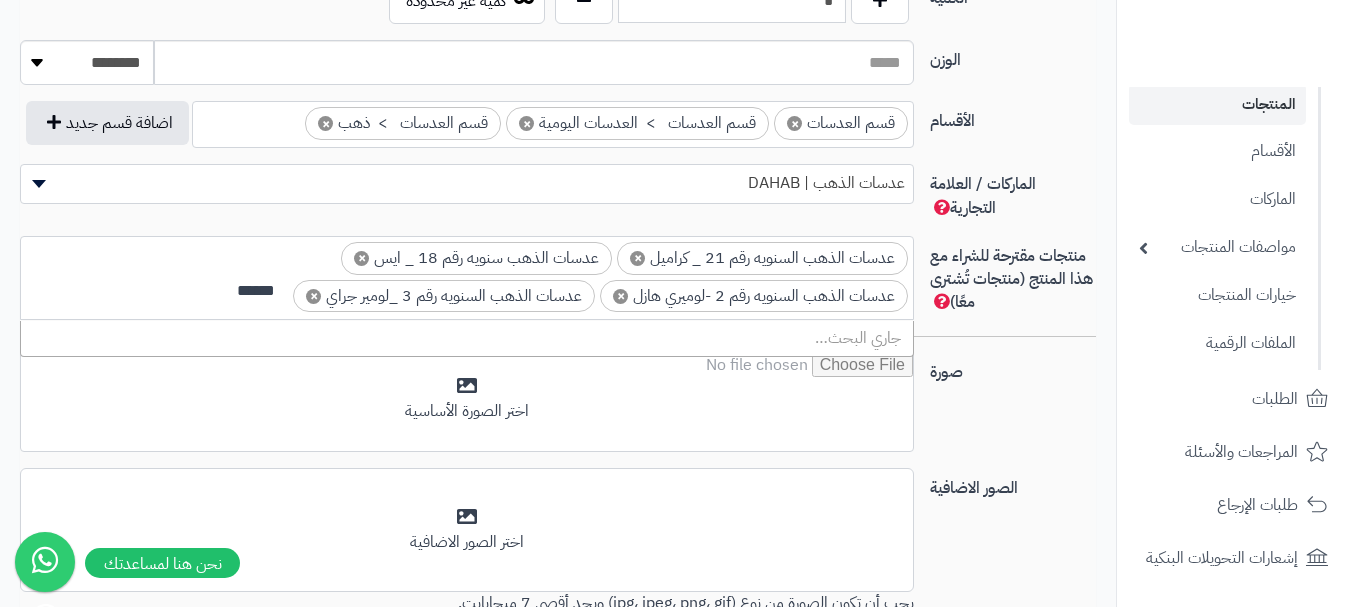 scroll, scrollTop: 0, scrollLeft: 0, axis: both 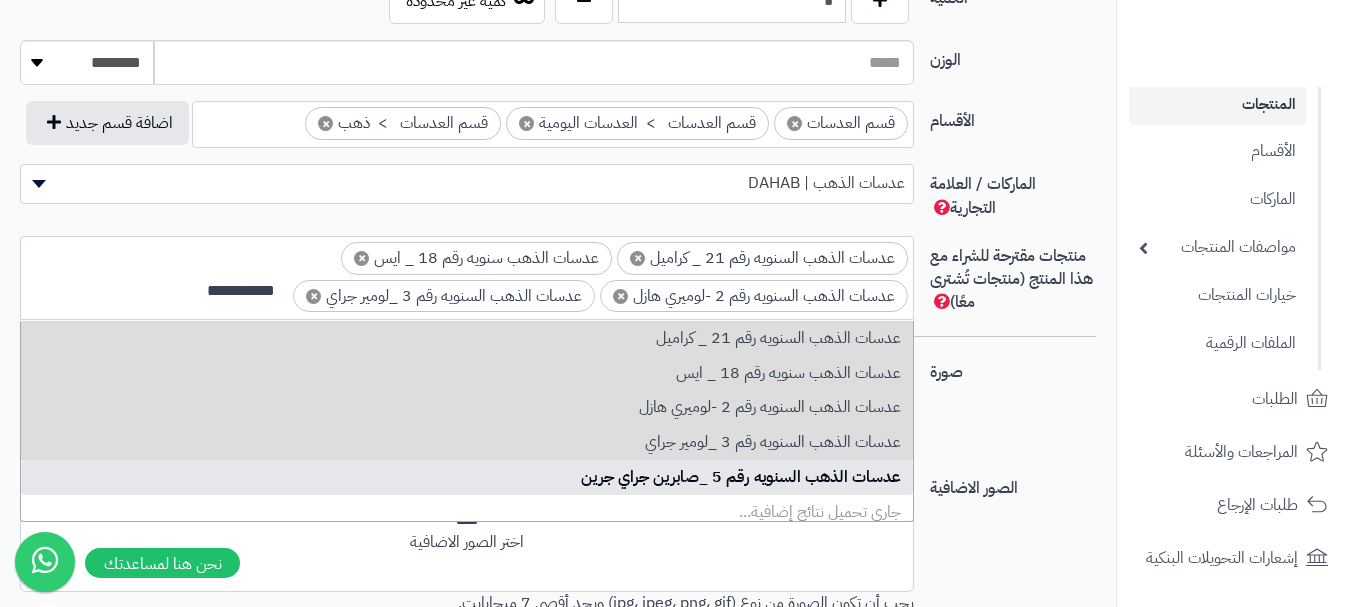 type on "**********" 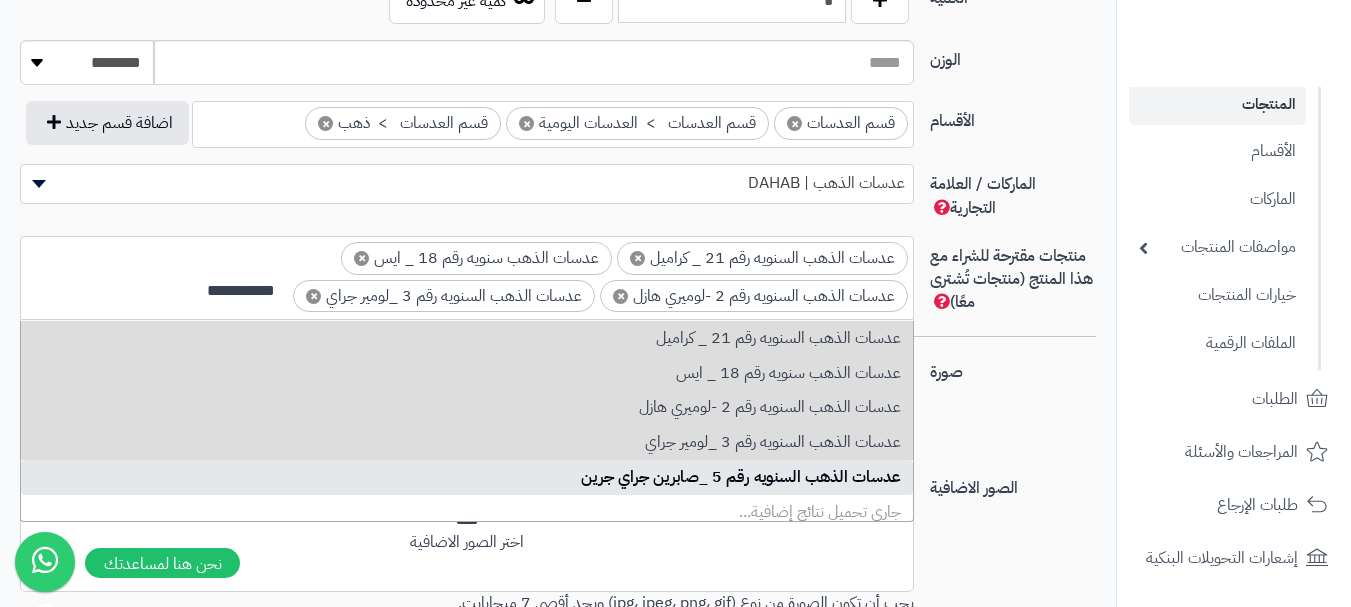 type 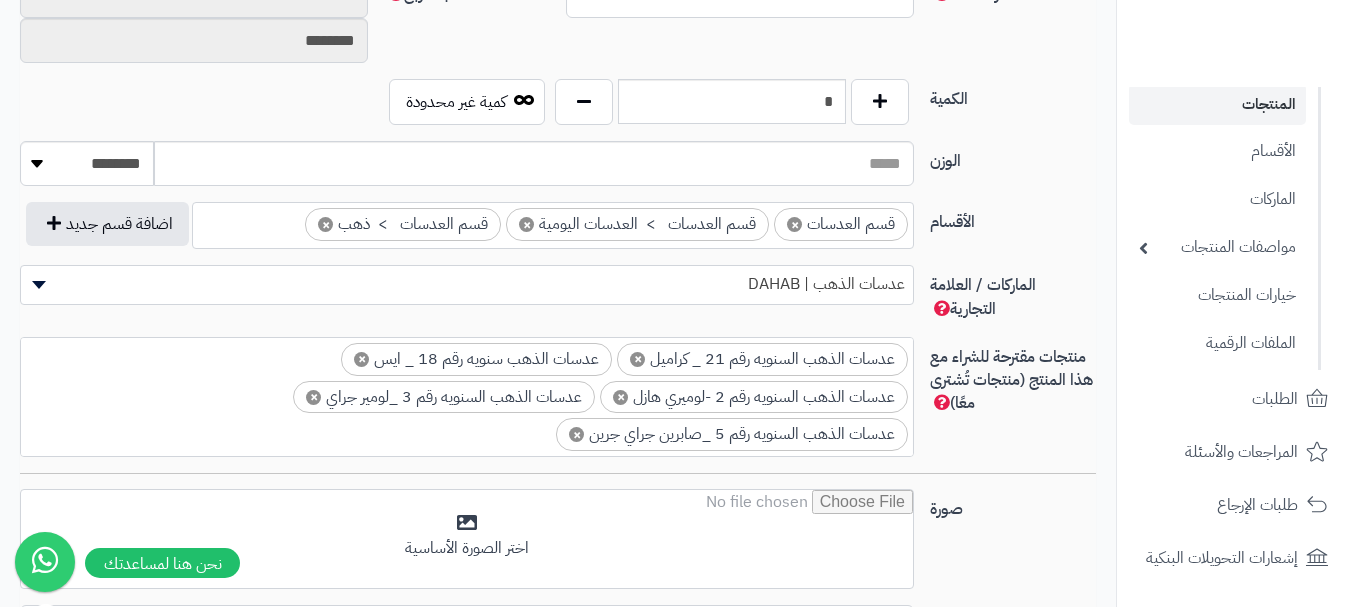 scroll, scrollTop: 1208, scrollLeft: 0, axis: vertical 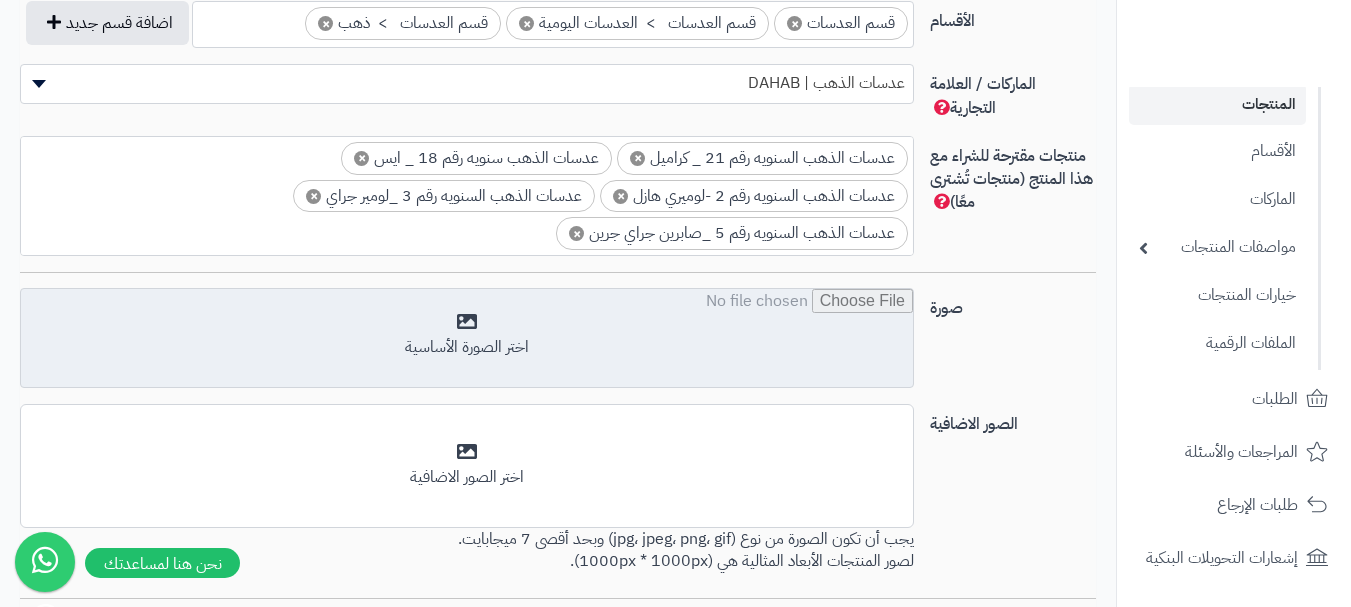 click at bounding box center [467, 339] 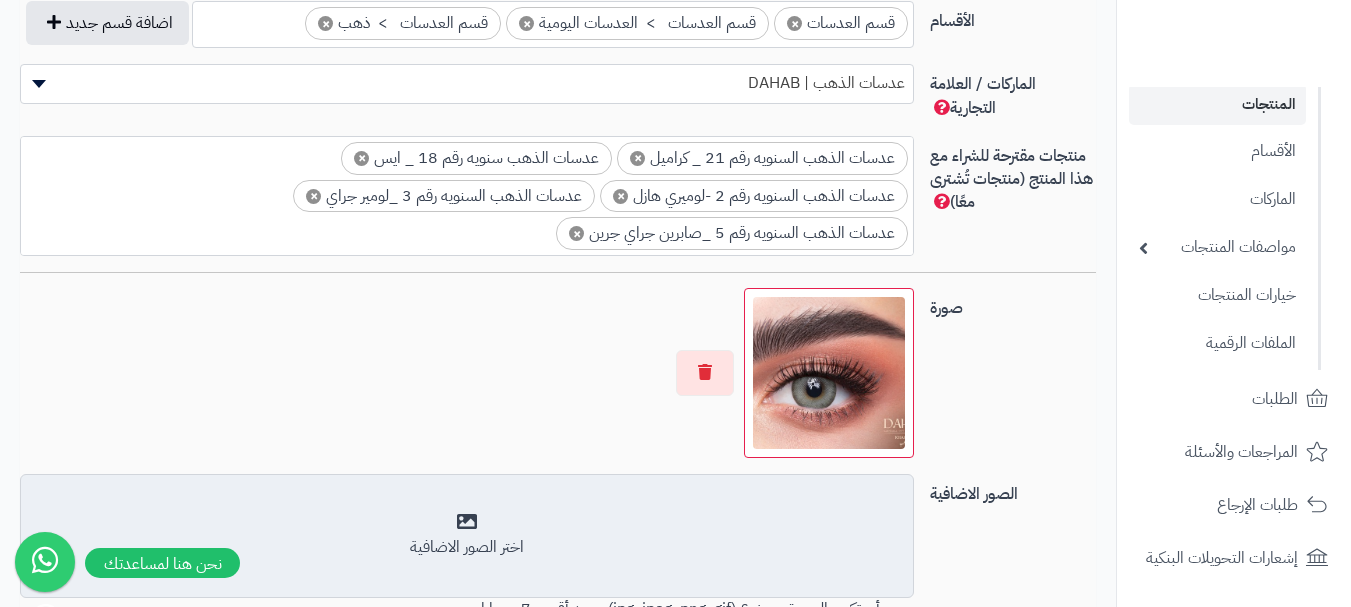 click on "اختر الصور الاضافية" at bounding box center [467, 535] 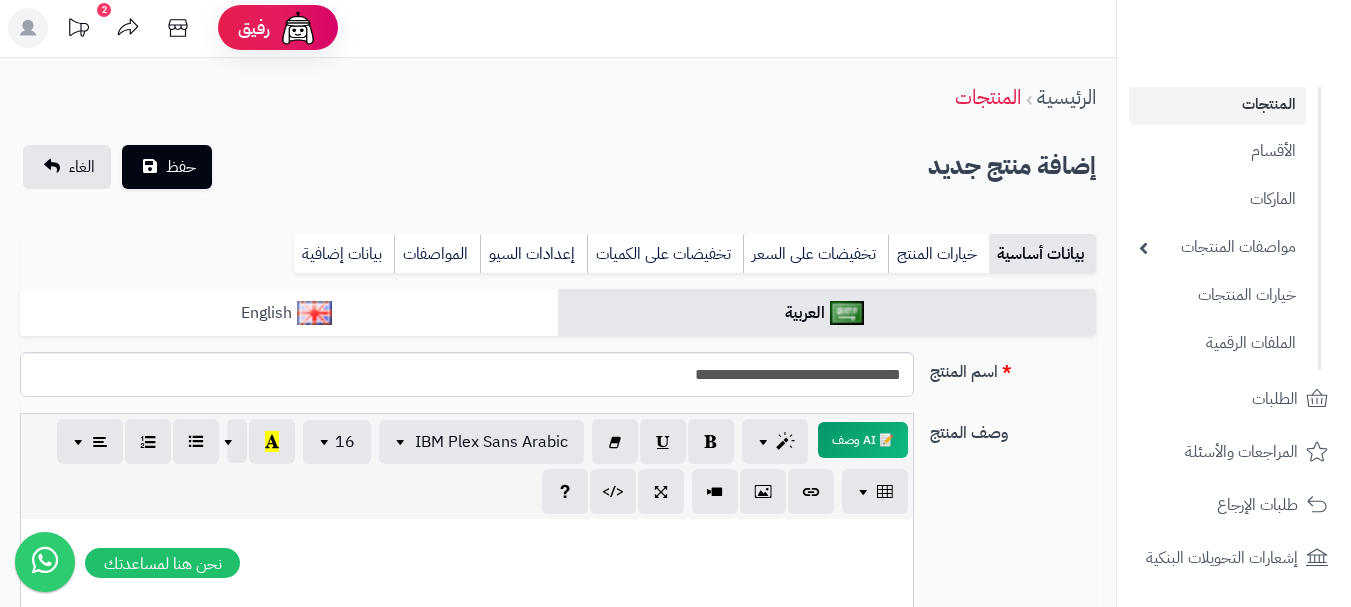 scroll, scrollTop: 0, scrollLeft: 0, axis: both 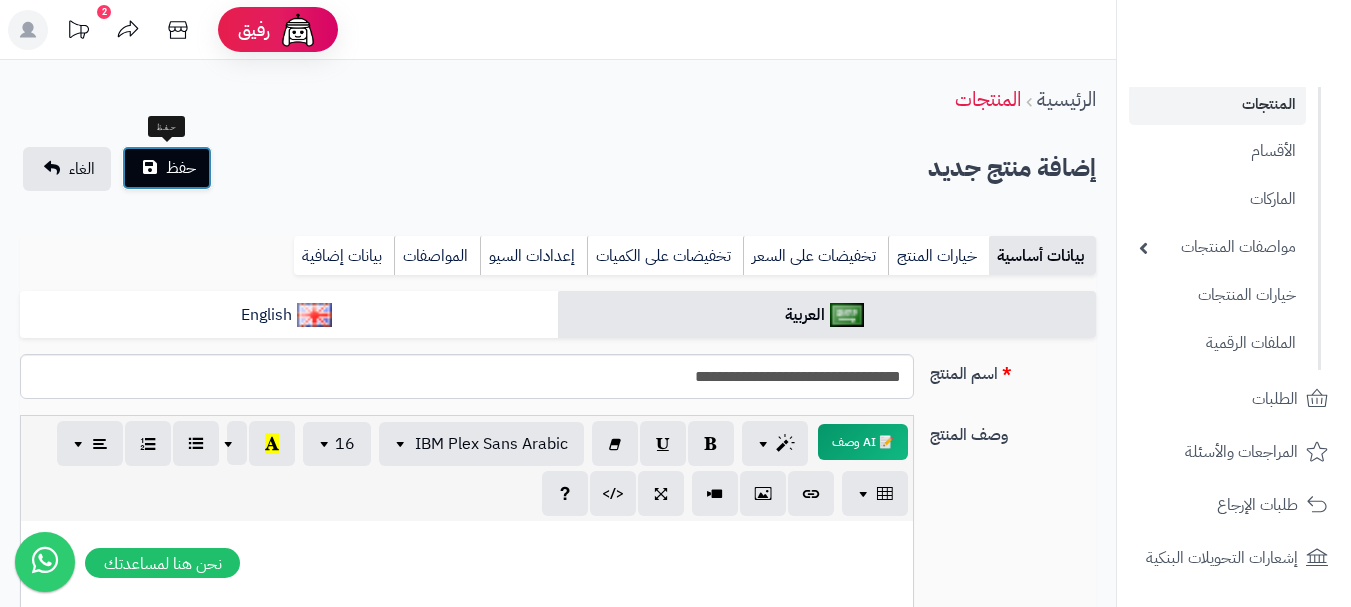 click on "حفظ" at bounding box center [181, 168] 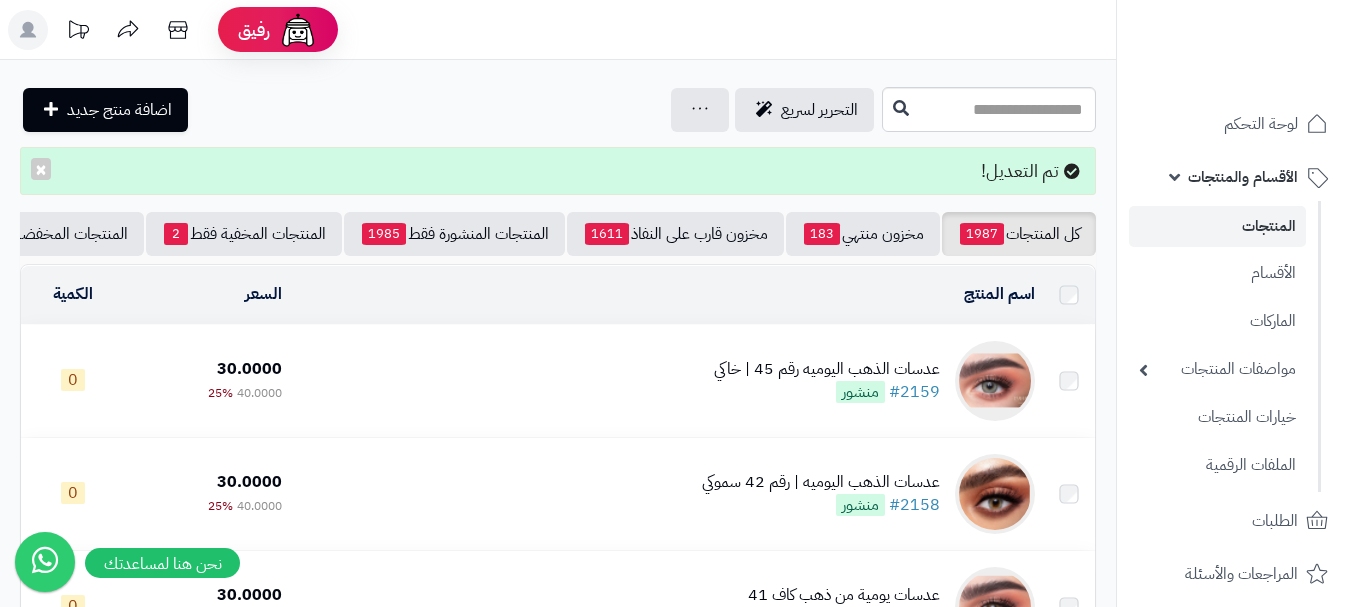 scroll, scrollTop: 0, scrollLeft: 0, axis: both 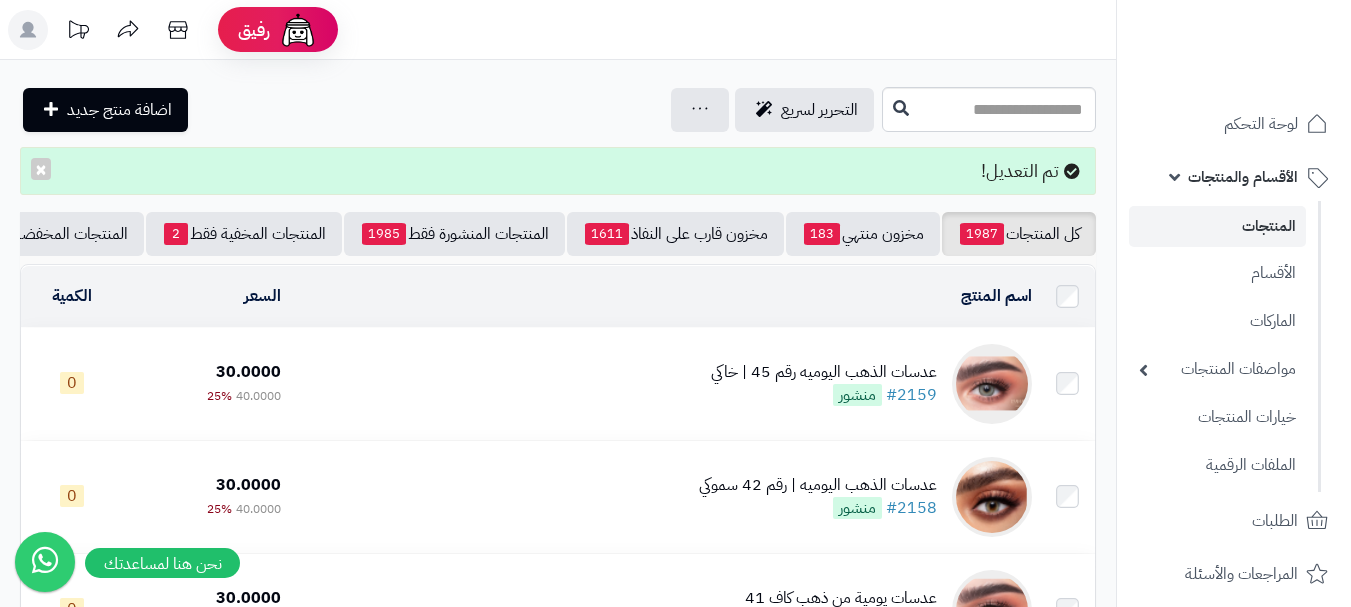click at bounding box center [128, 32] 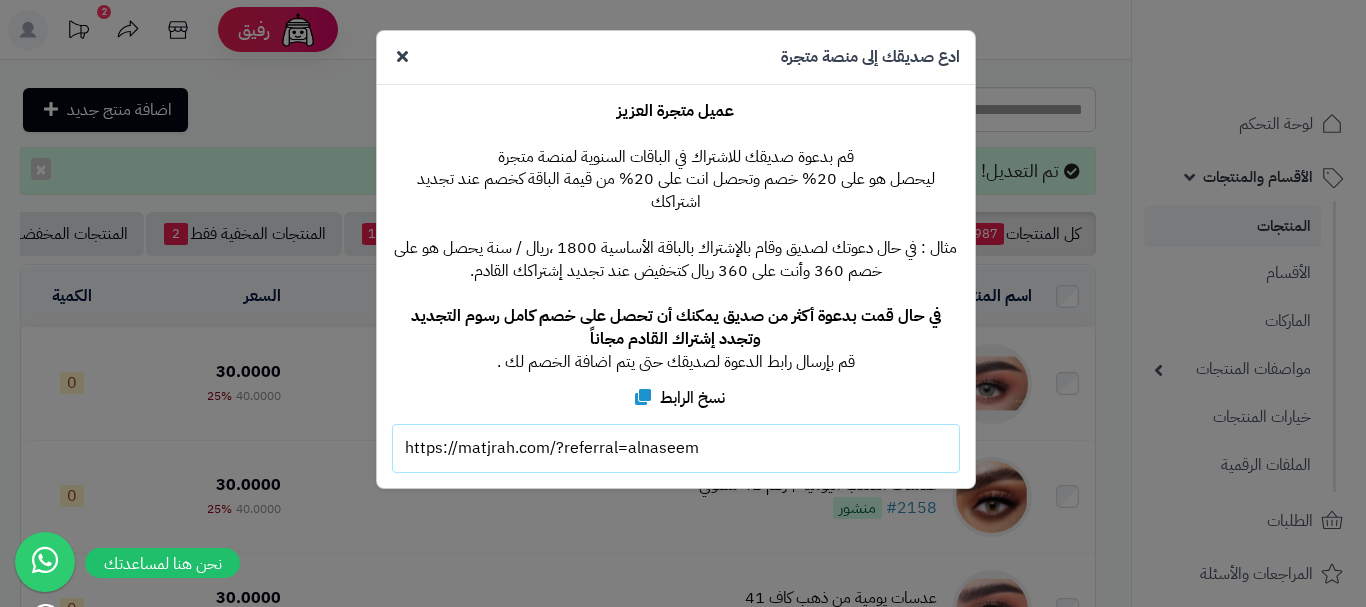 click at bounding box center (402, 56) 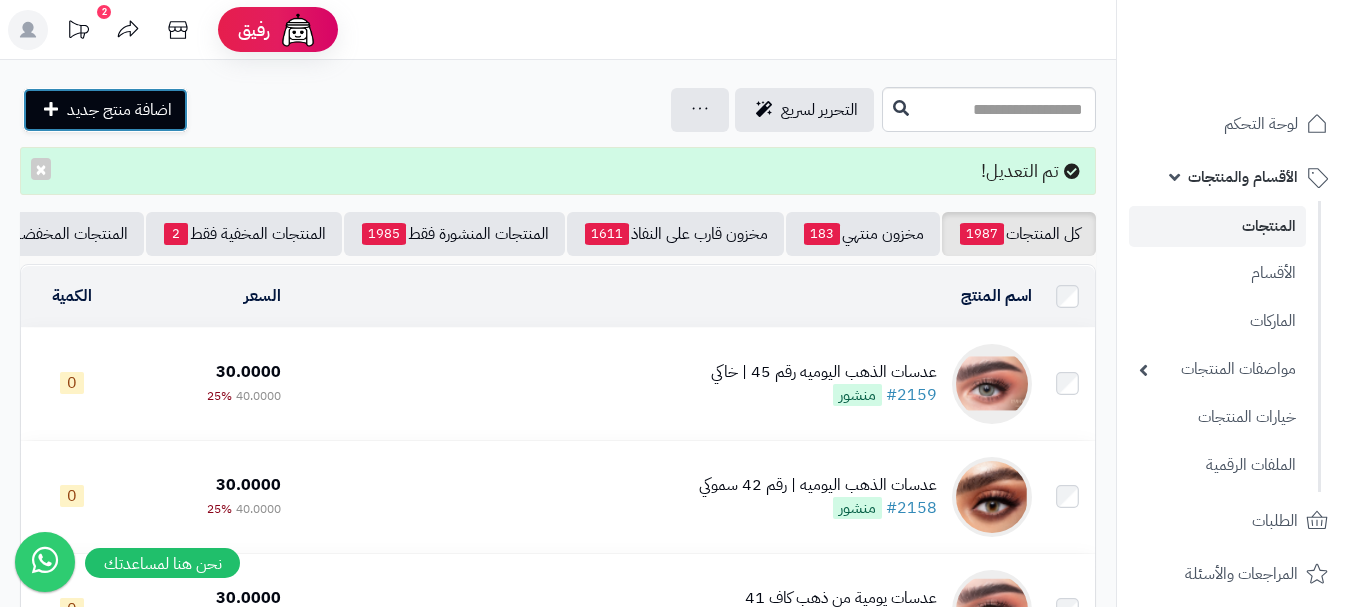 click on "اضافة منتج جديد" at bounding box center (119, 110) 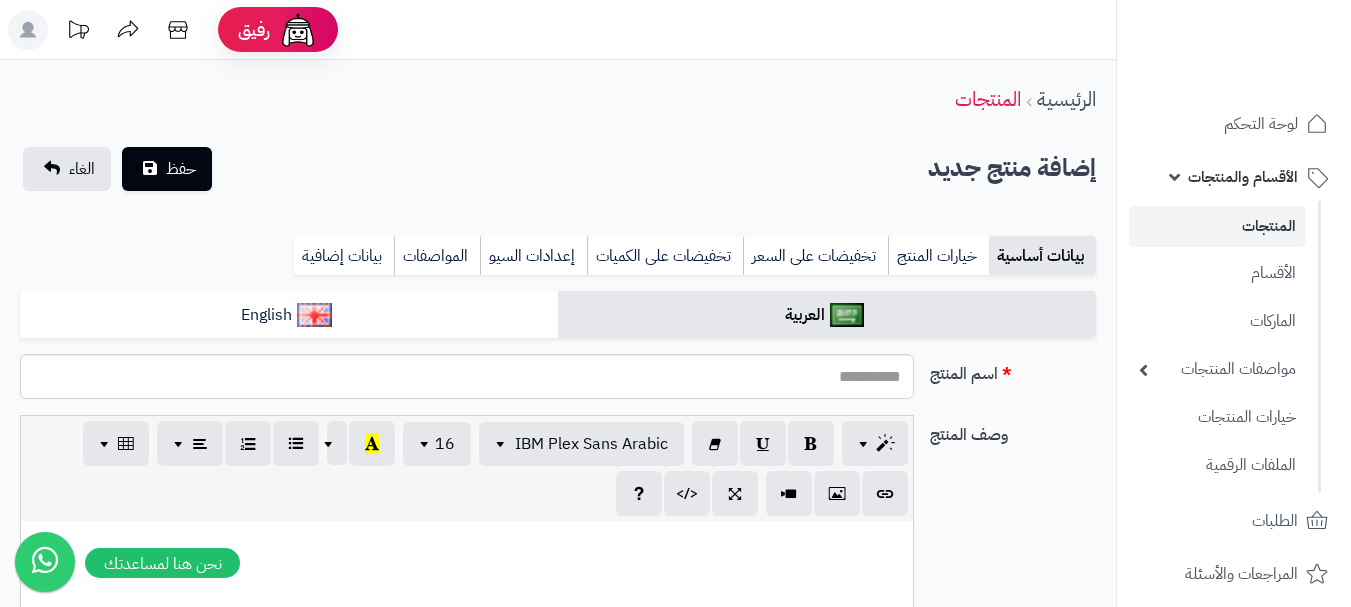 select 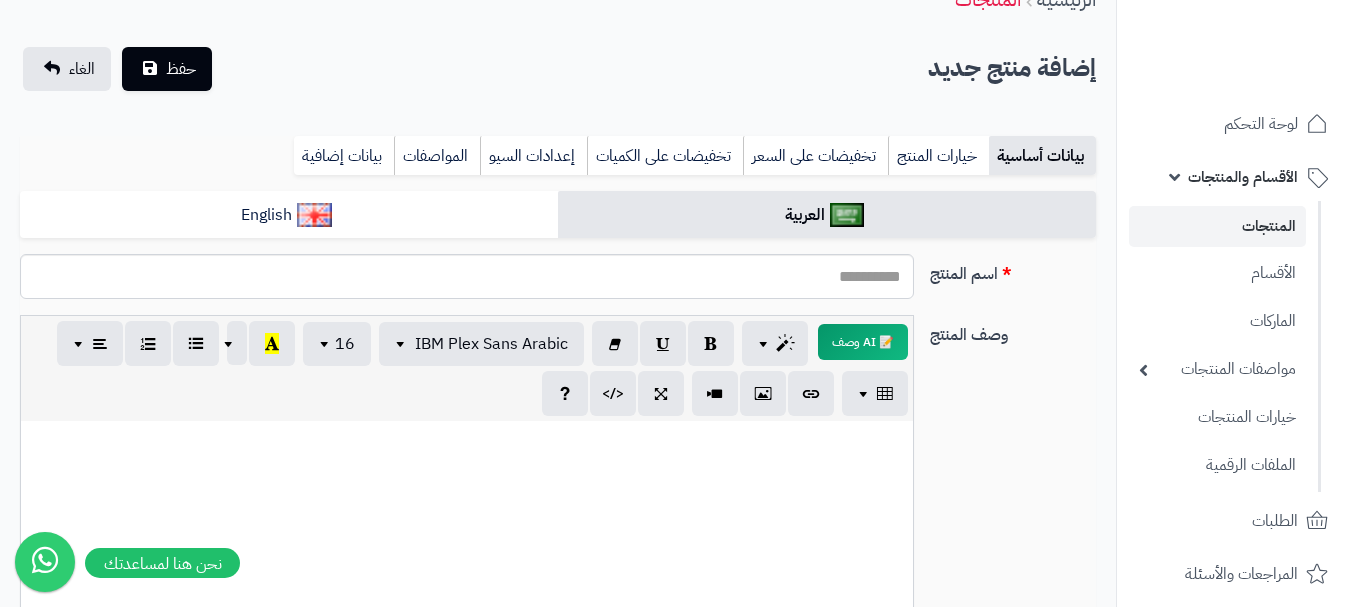 scroll, scrollTop: 0, scrollLeft: 0, axis: both 